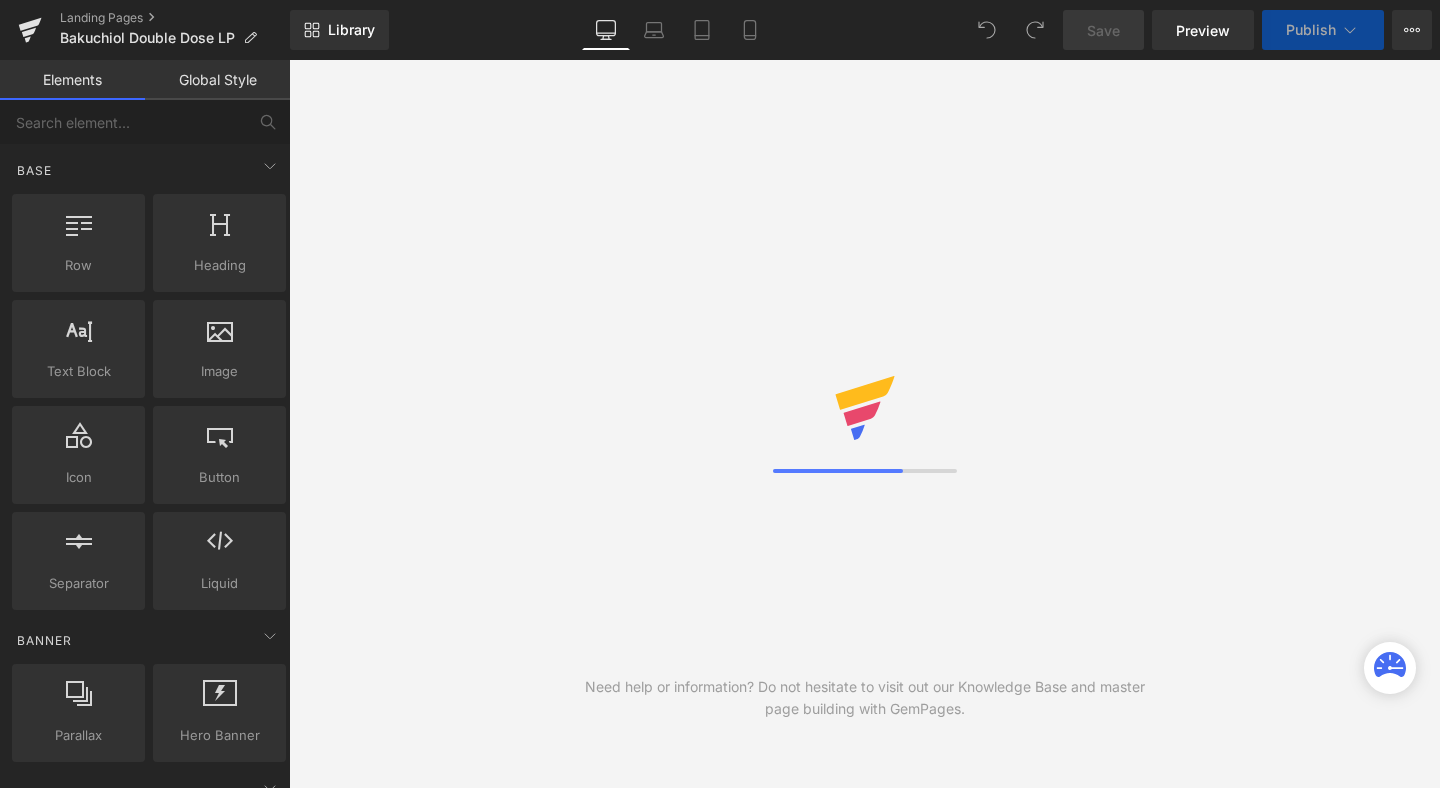 scroll, scrollTop: 0, scrollLeft: 0, axis: both 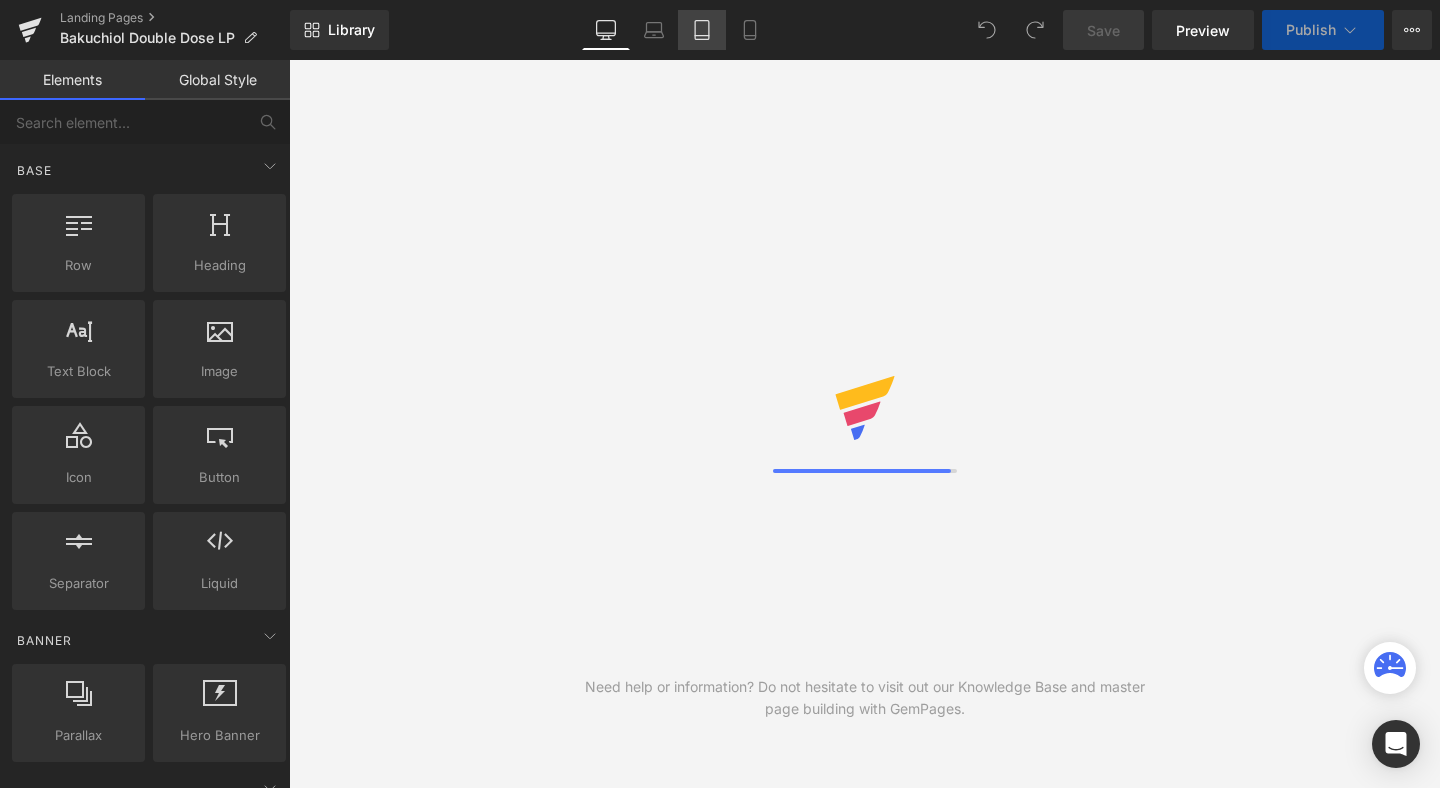 click 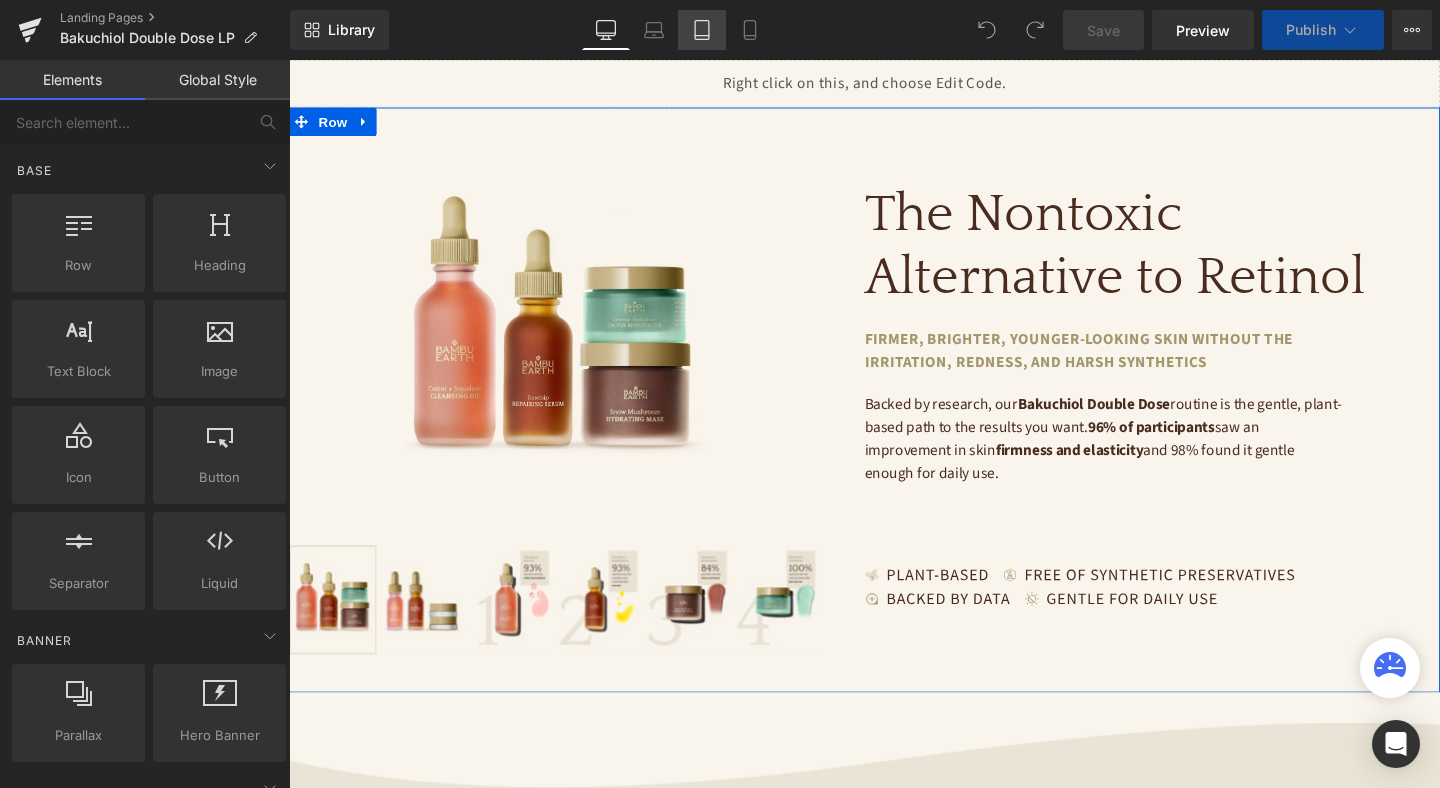 scroll, scrollTop: 0, scrollLeft: 0, axis: both 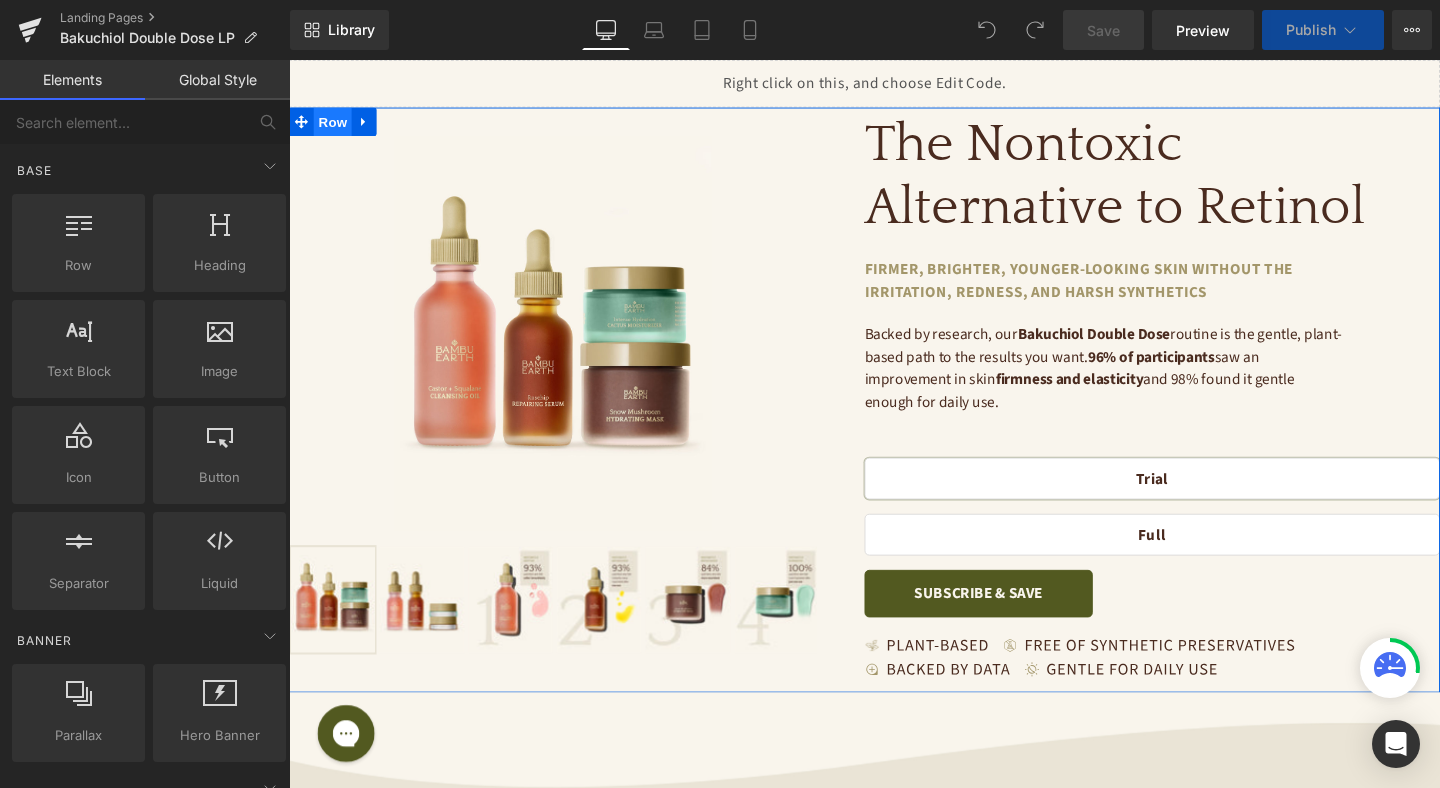 click on "Row" at bounding box center (335, 125) 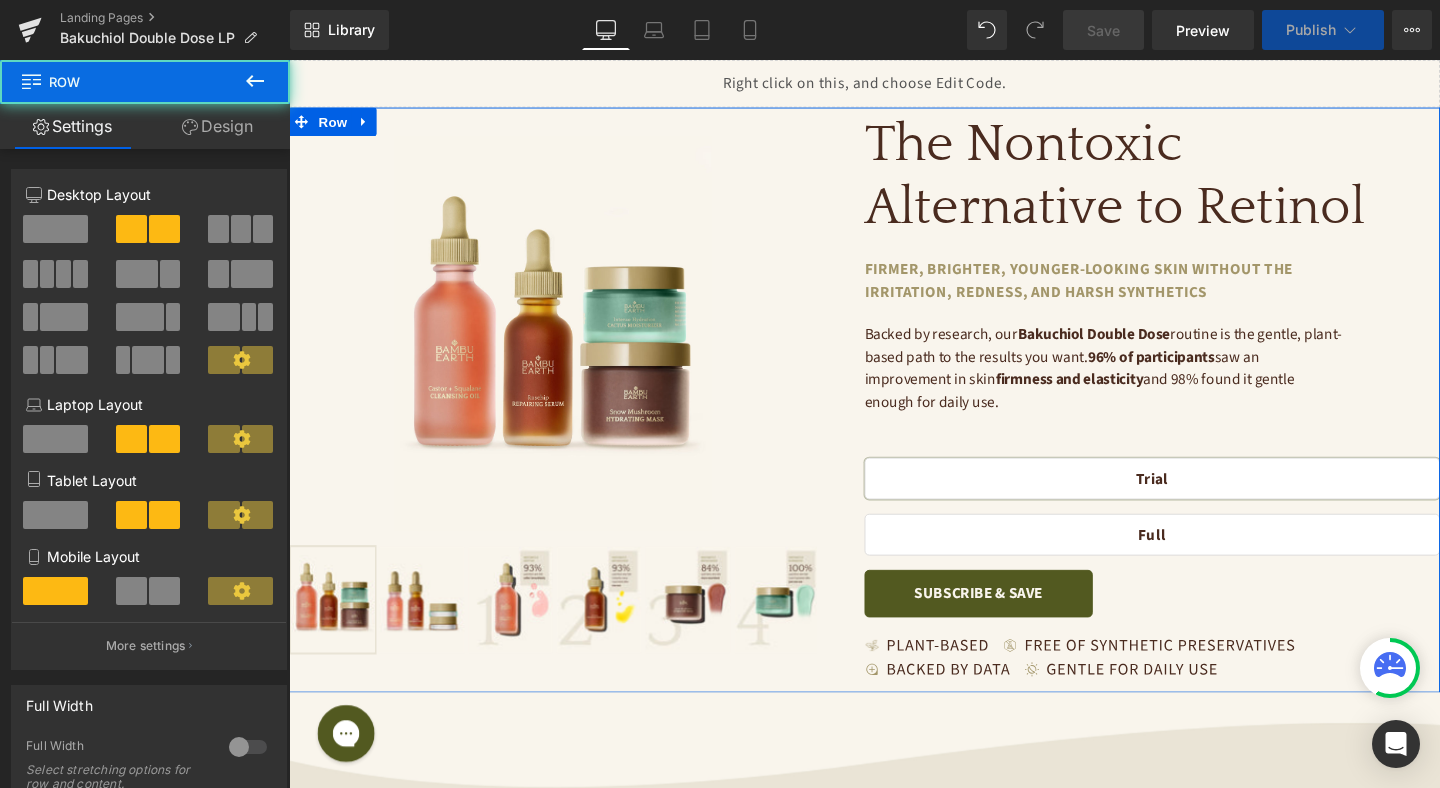 click on "Design" at bounding box center [217, 126] 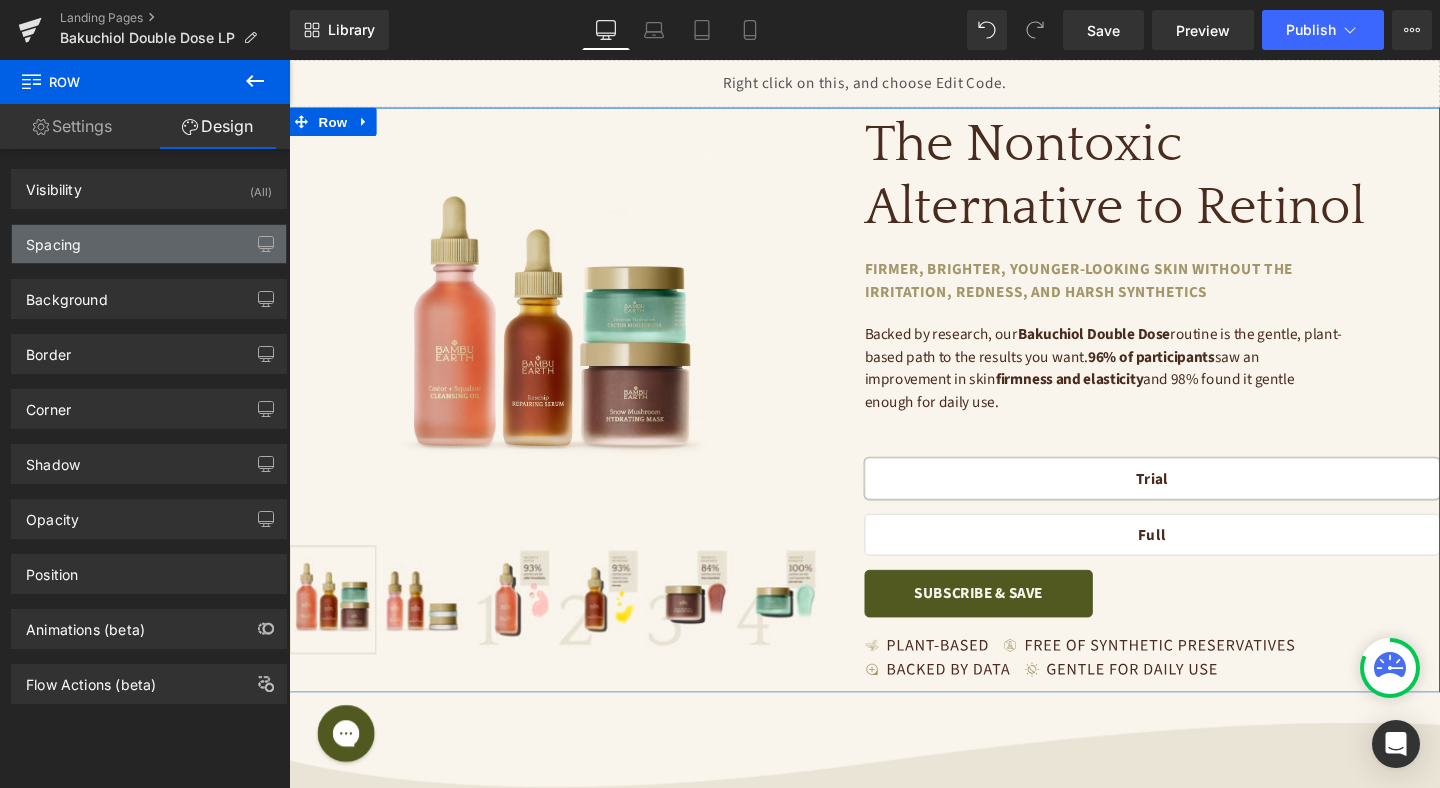 click on "Spacing" at bounding box center (149, 244) 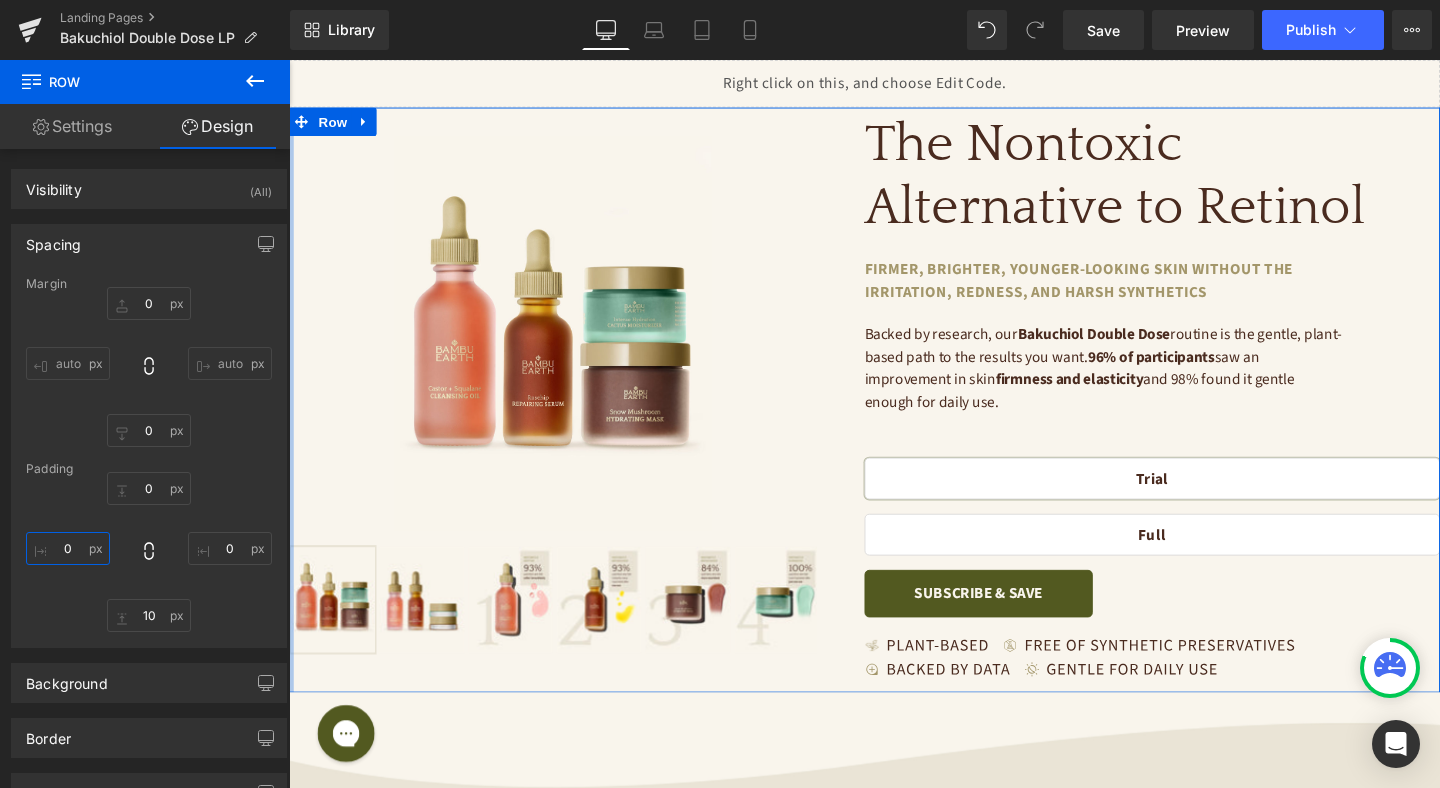 click at bounding box center [68, 548] 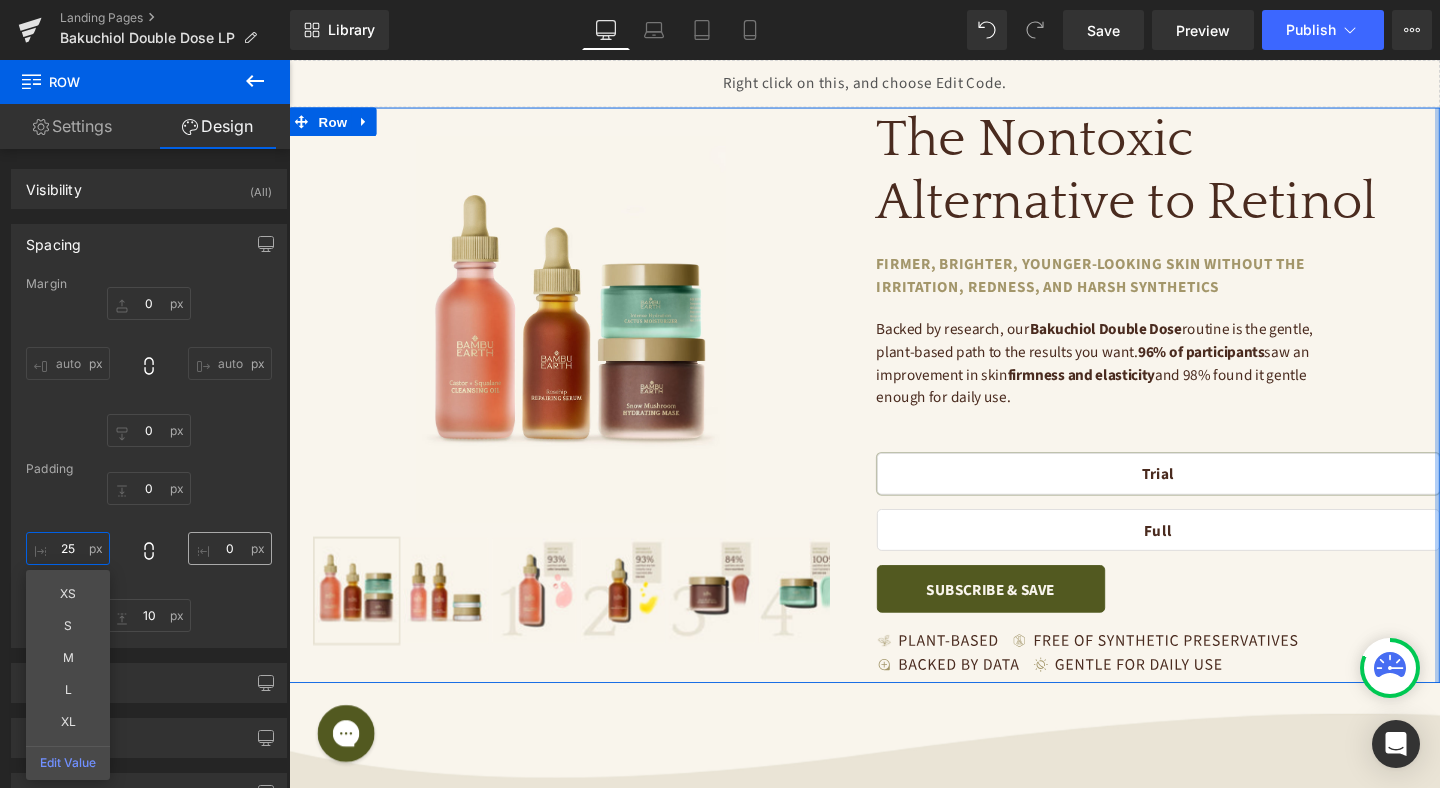 type on "25" 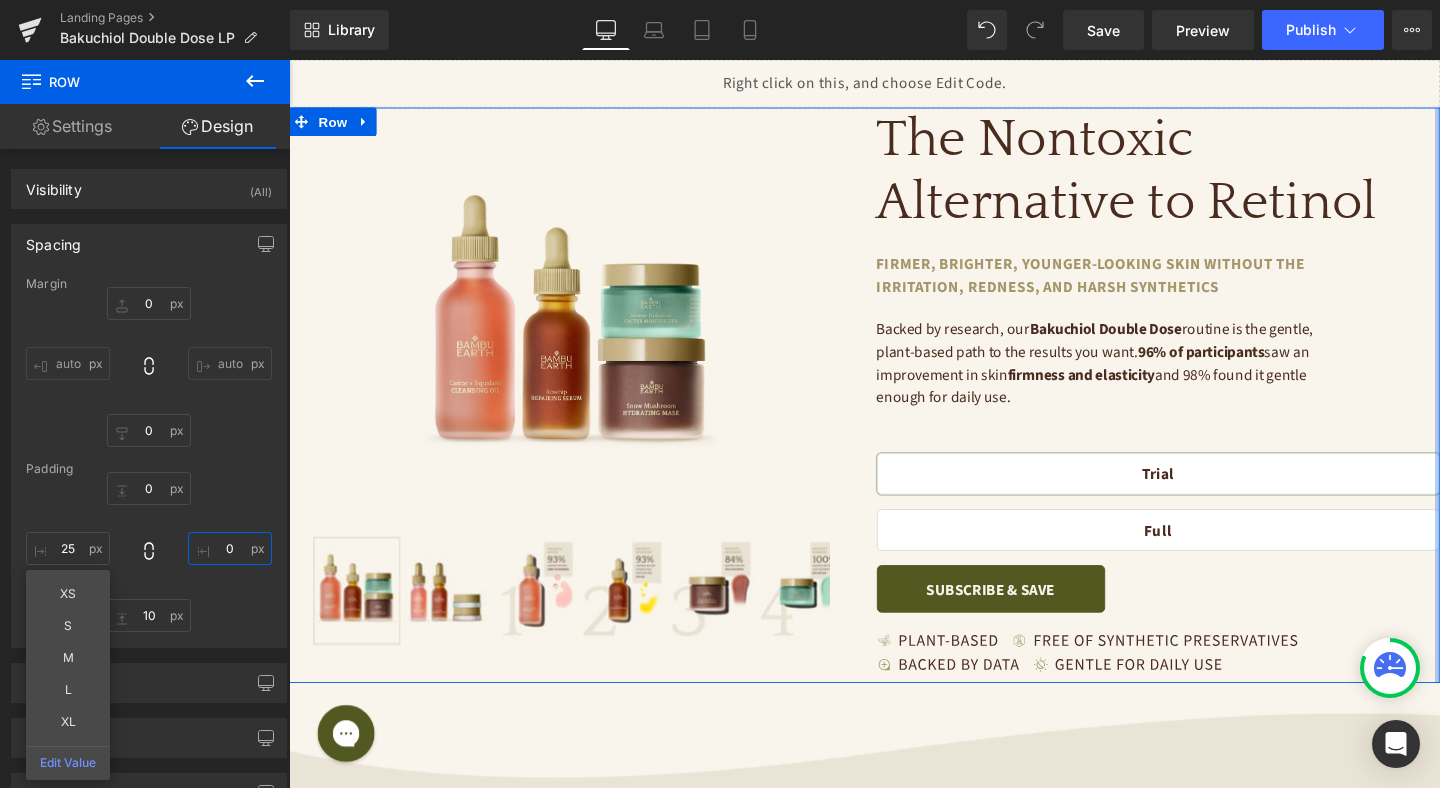 click at bounding box center (230, 548) 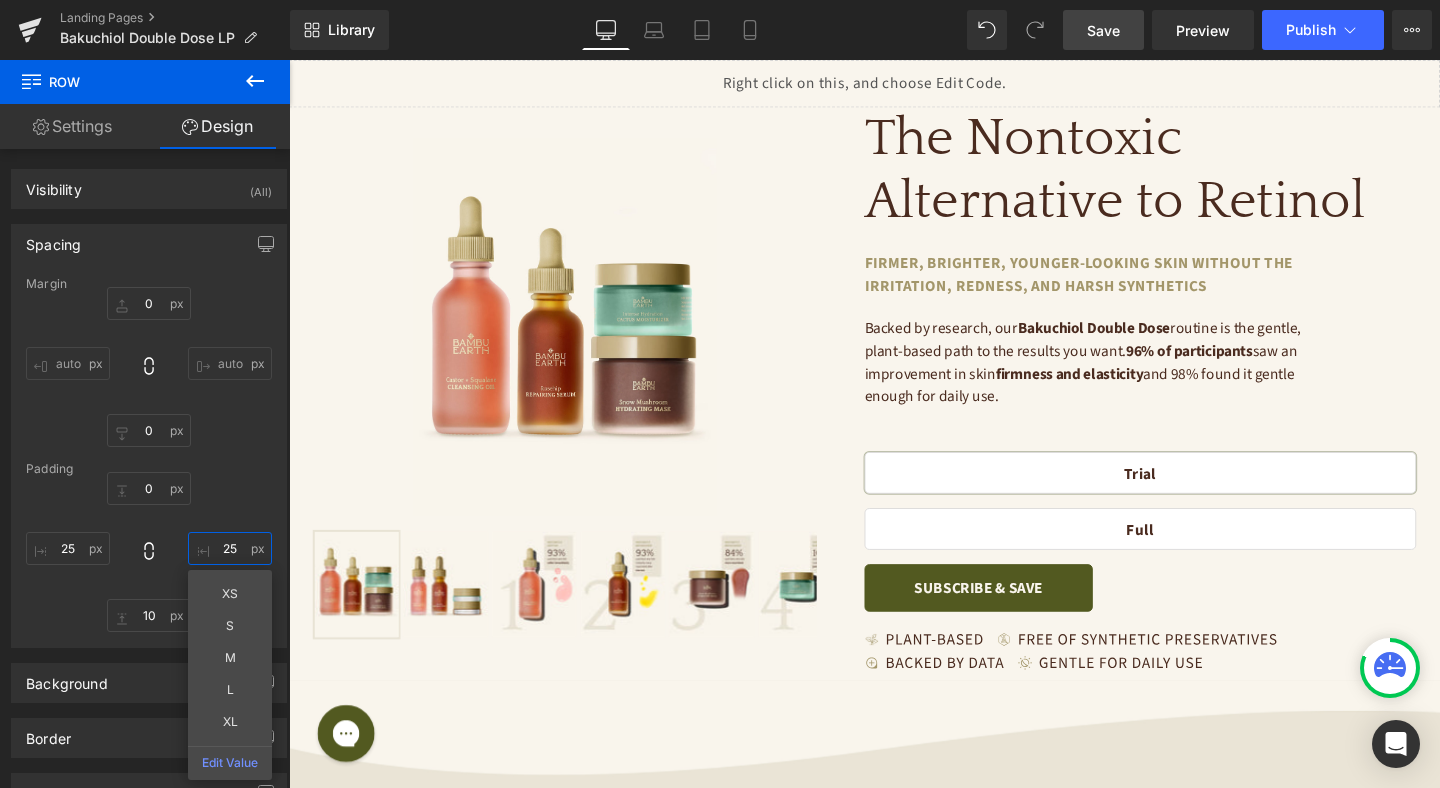 type on "25" 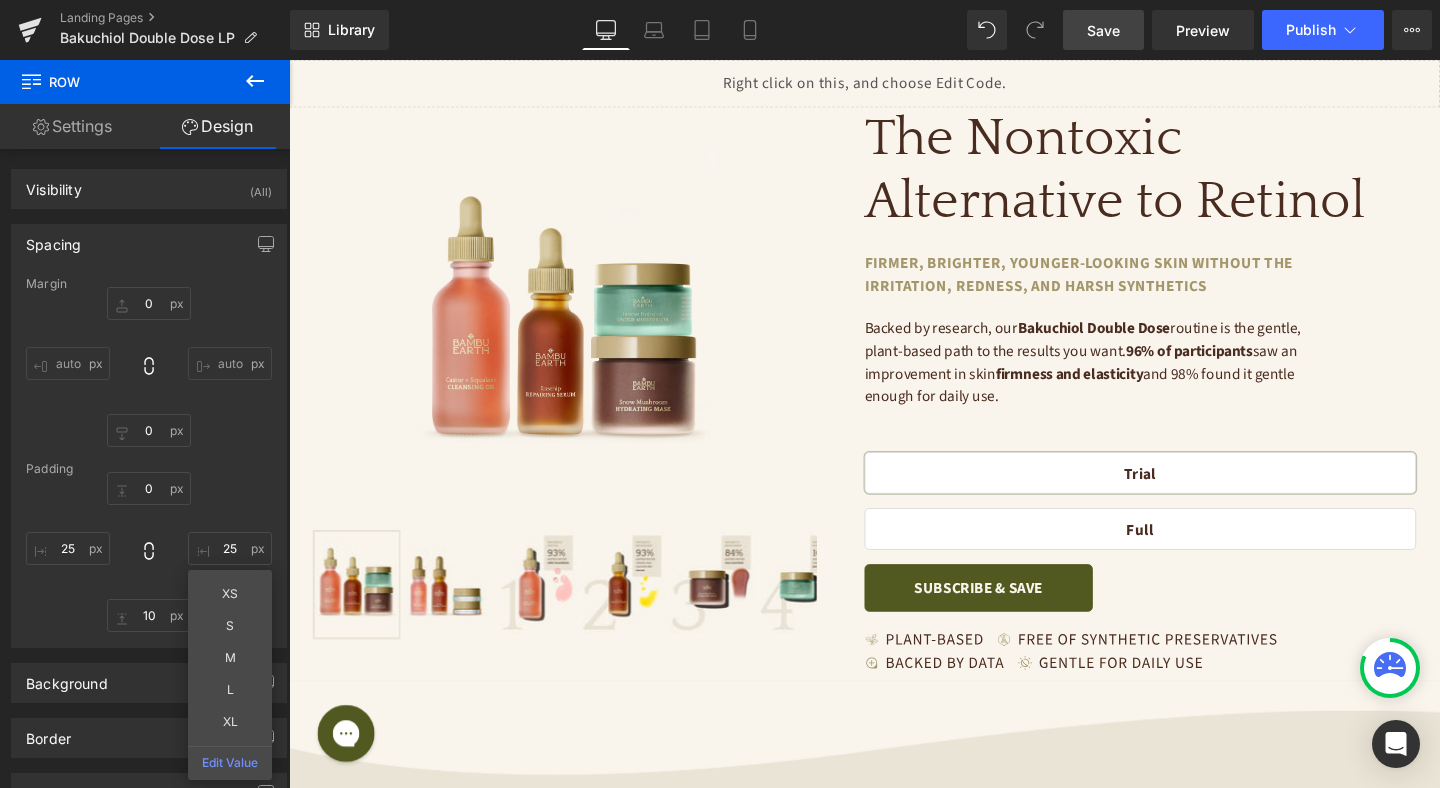 click on "Save" at bounding box center (1103, 30) 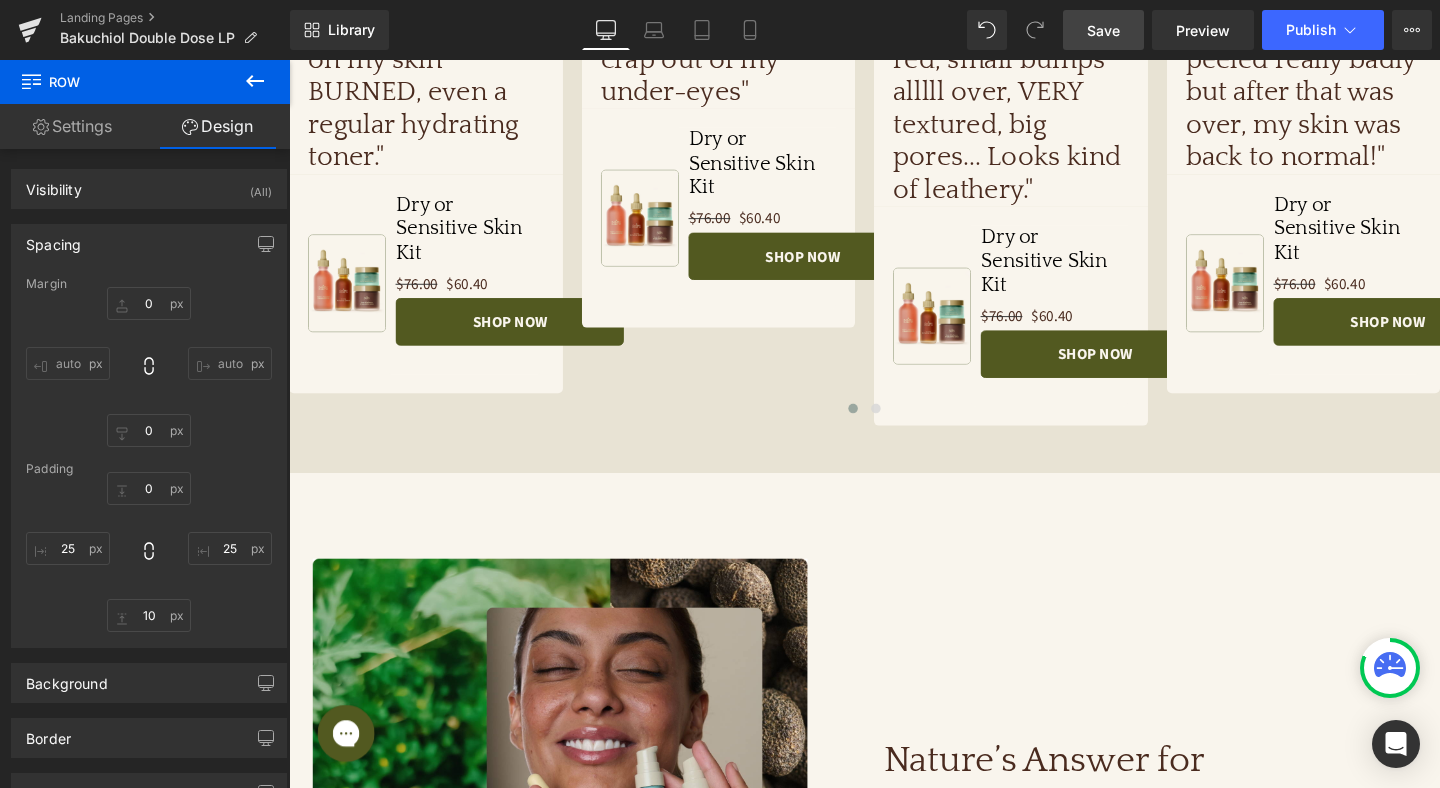 scroll, scrollTop: 1456, scrollLeft: 0, axis: vertical 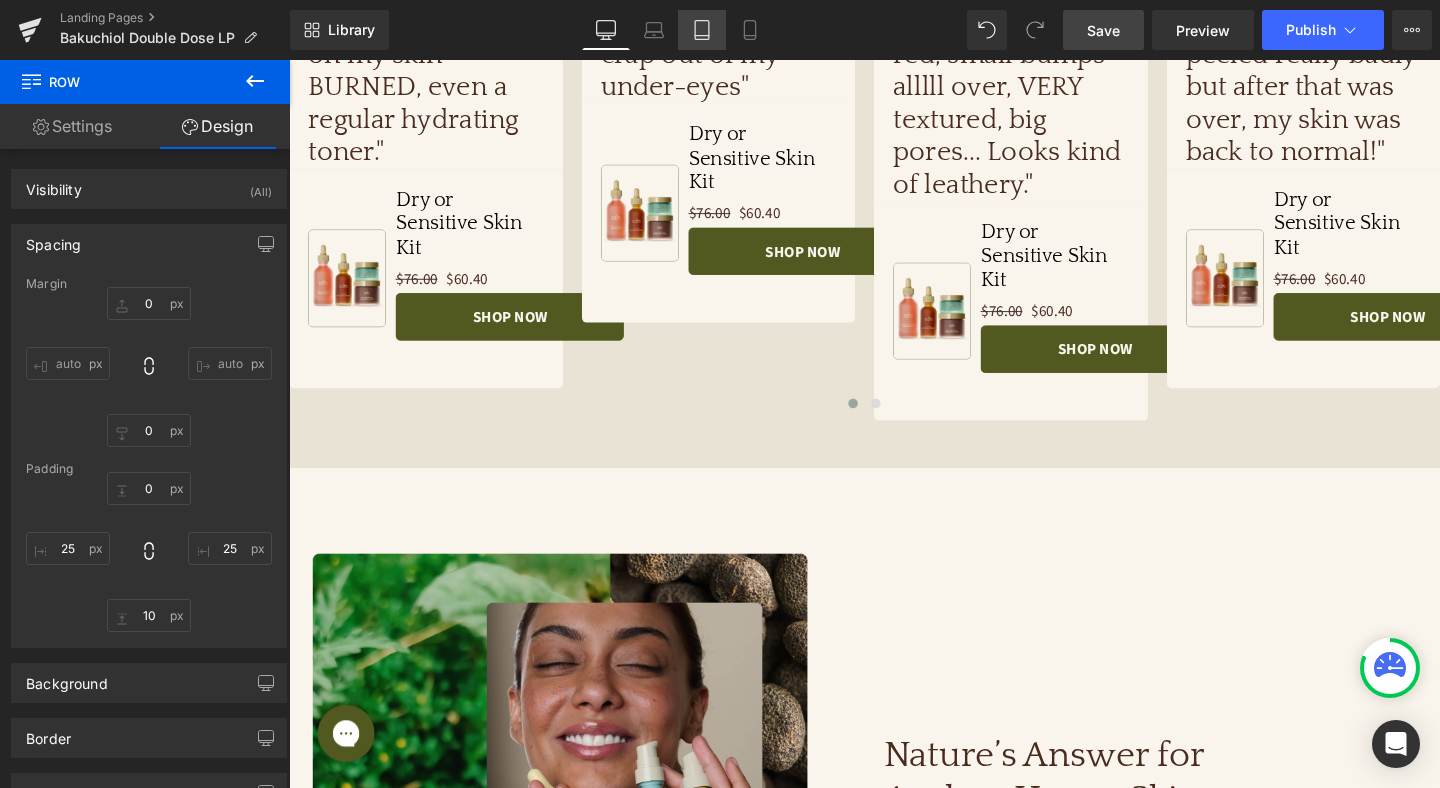click on "Tablet" at bounding box center [702, 30] 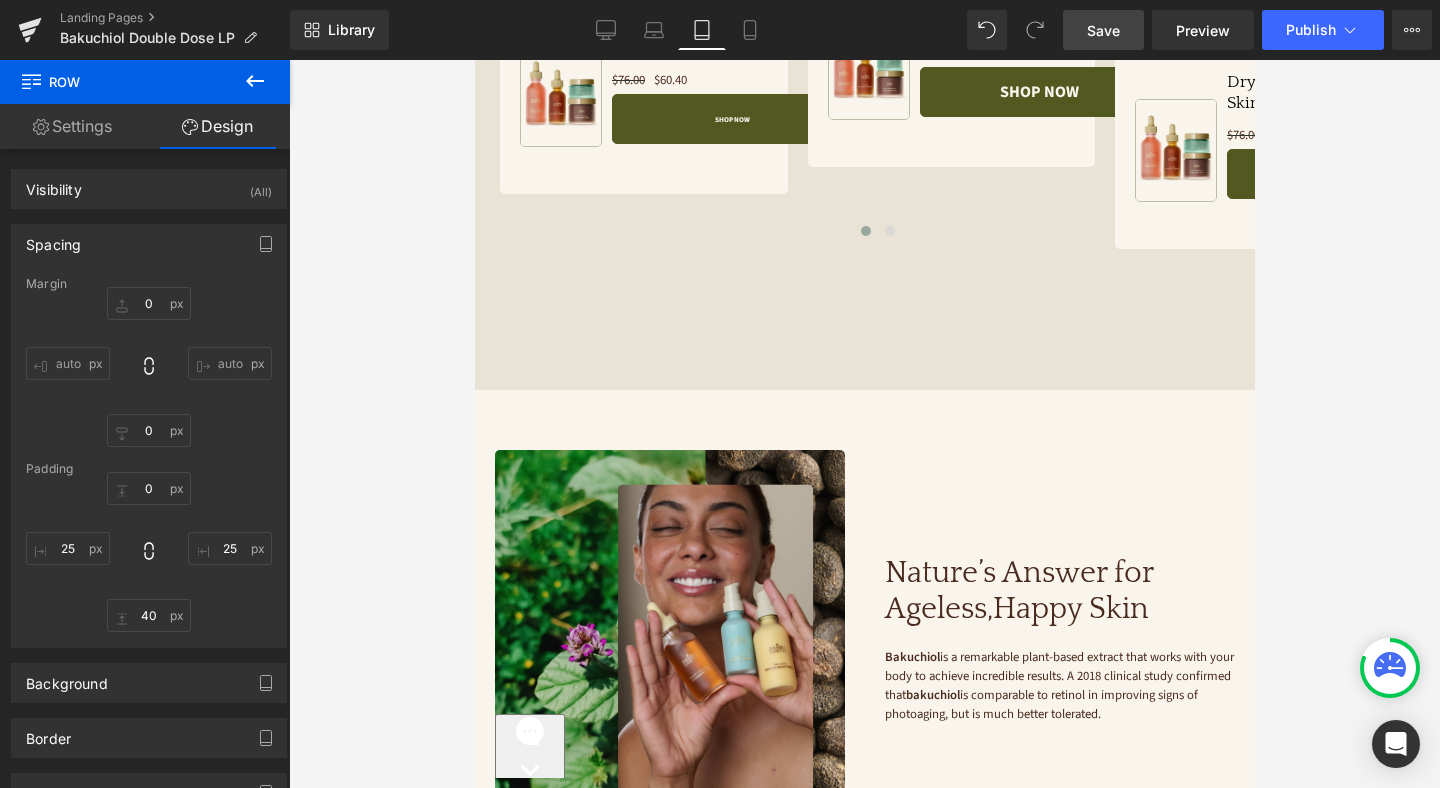 scroll, scrollTop: 0, scrollLeft: 0, axis: both 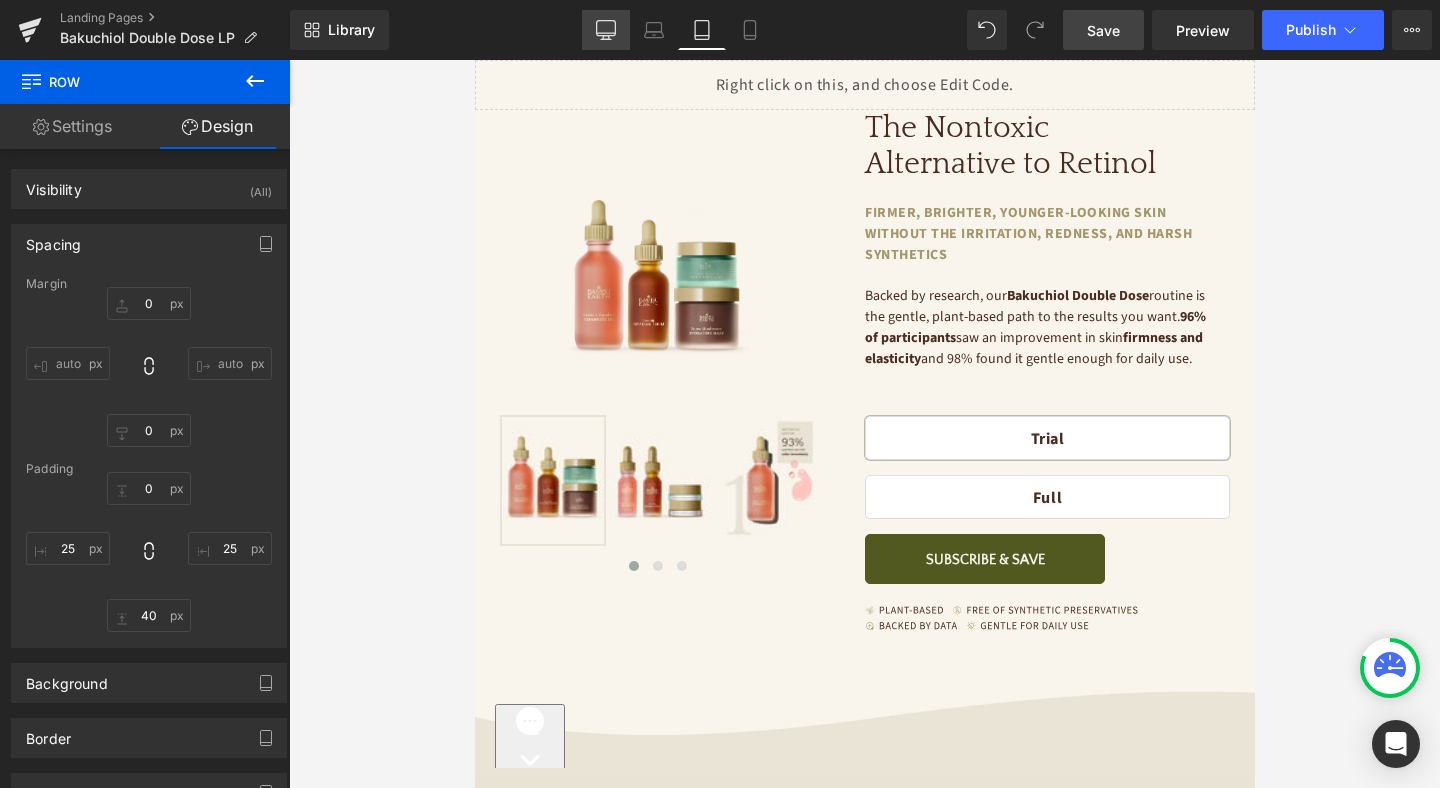 click on "Desktop" at bounding box center [606, 30] 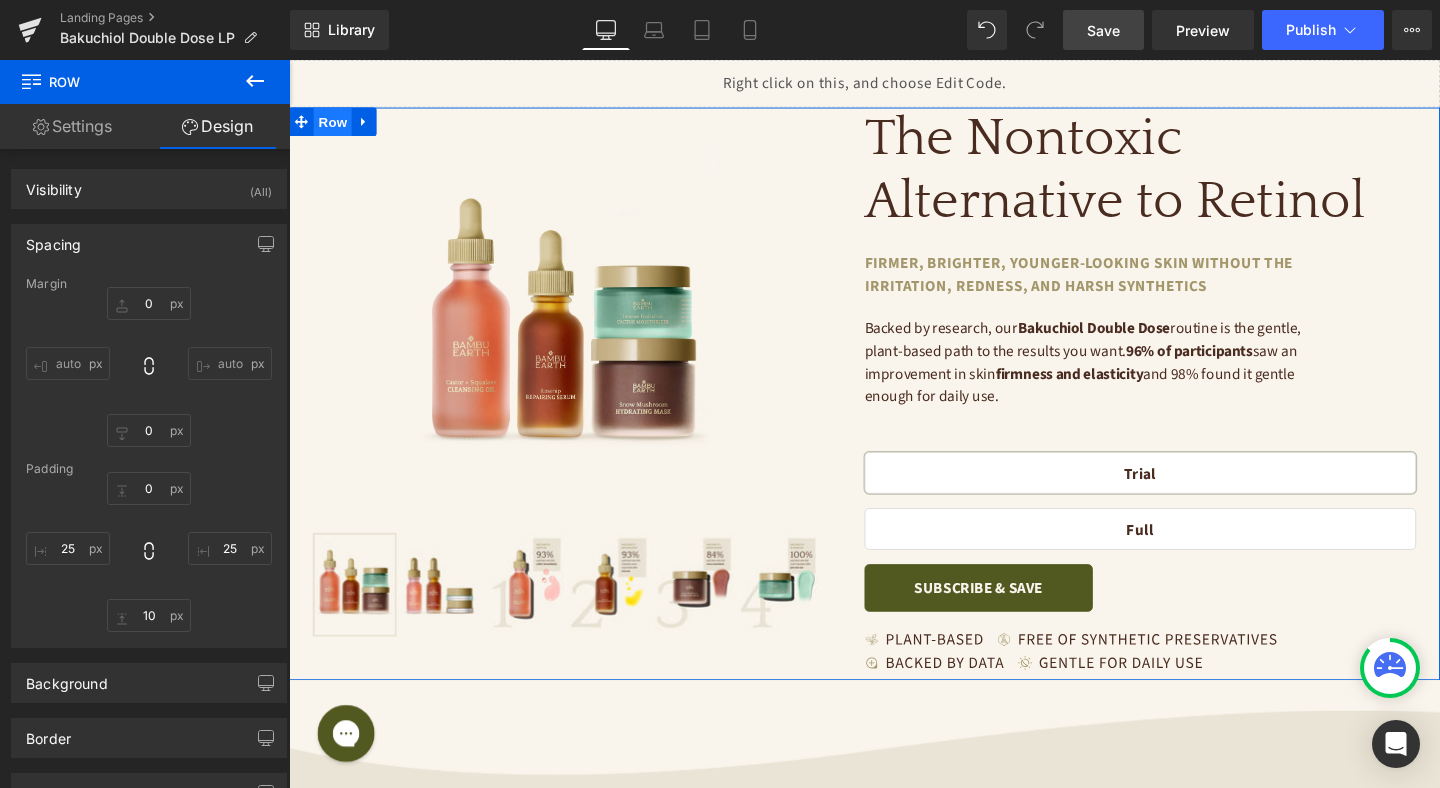 click on "Row" at bounding box center [335, 125] 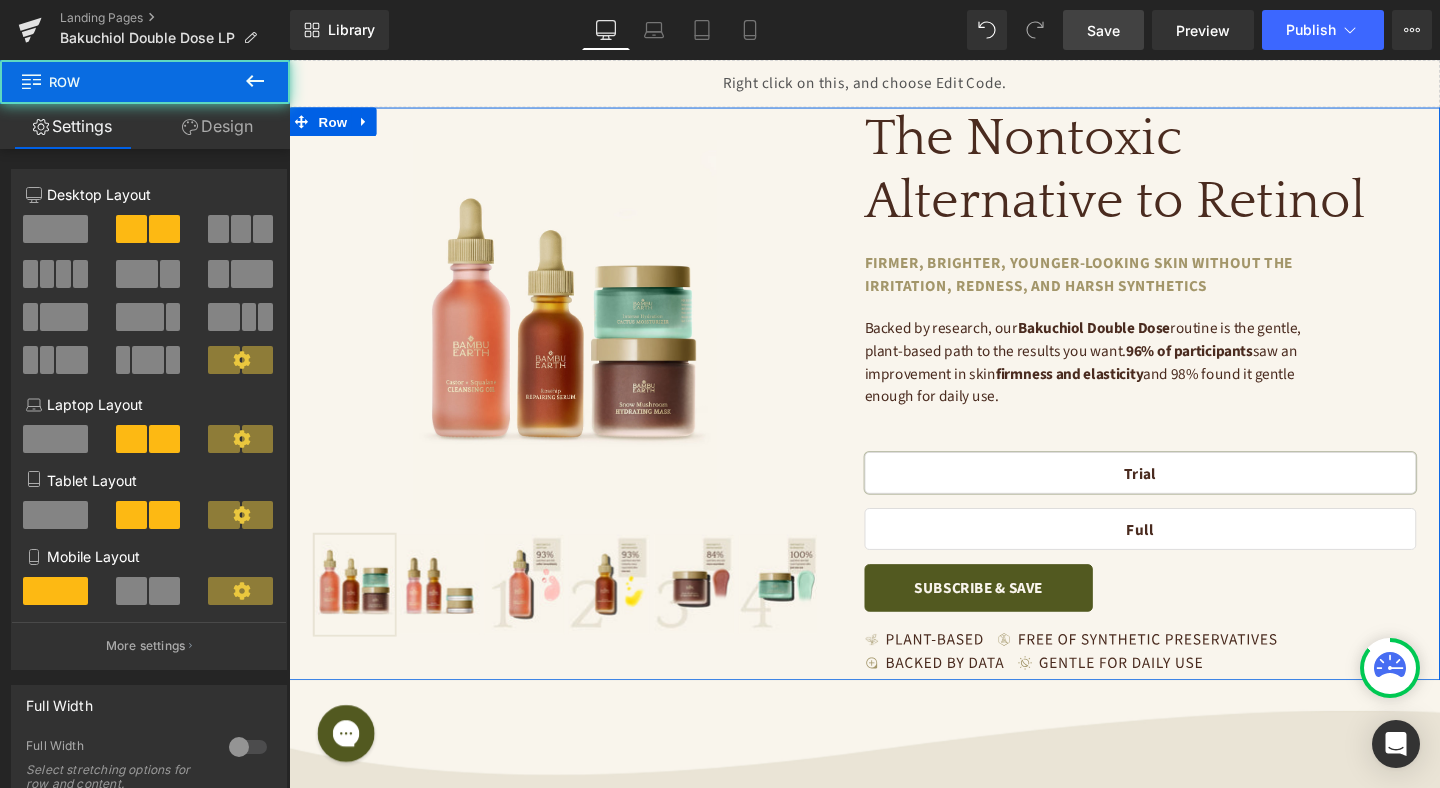 click on "Design" at bounding box center (217, 126) 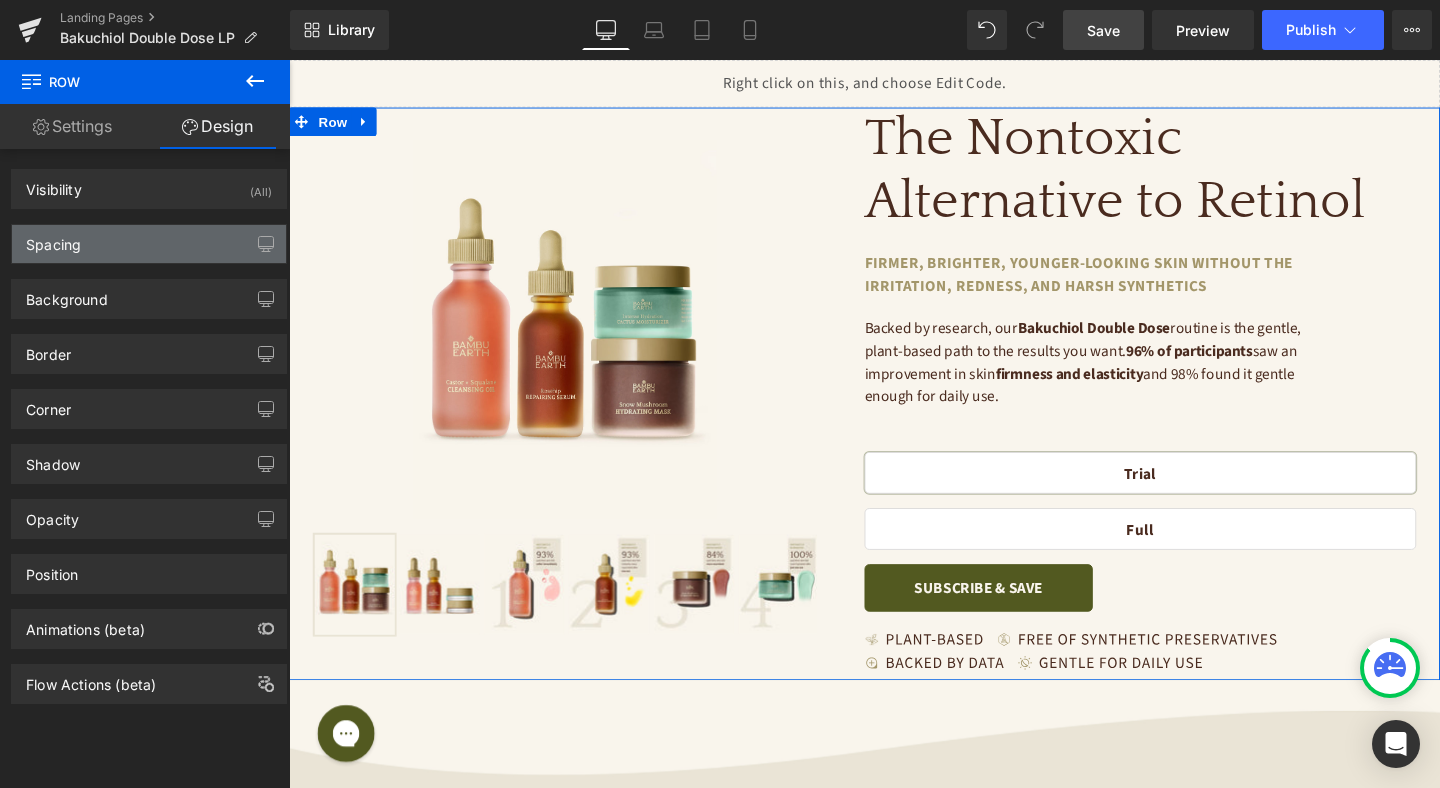 click on "Spacing" at bounding box center (149, 244) 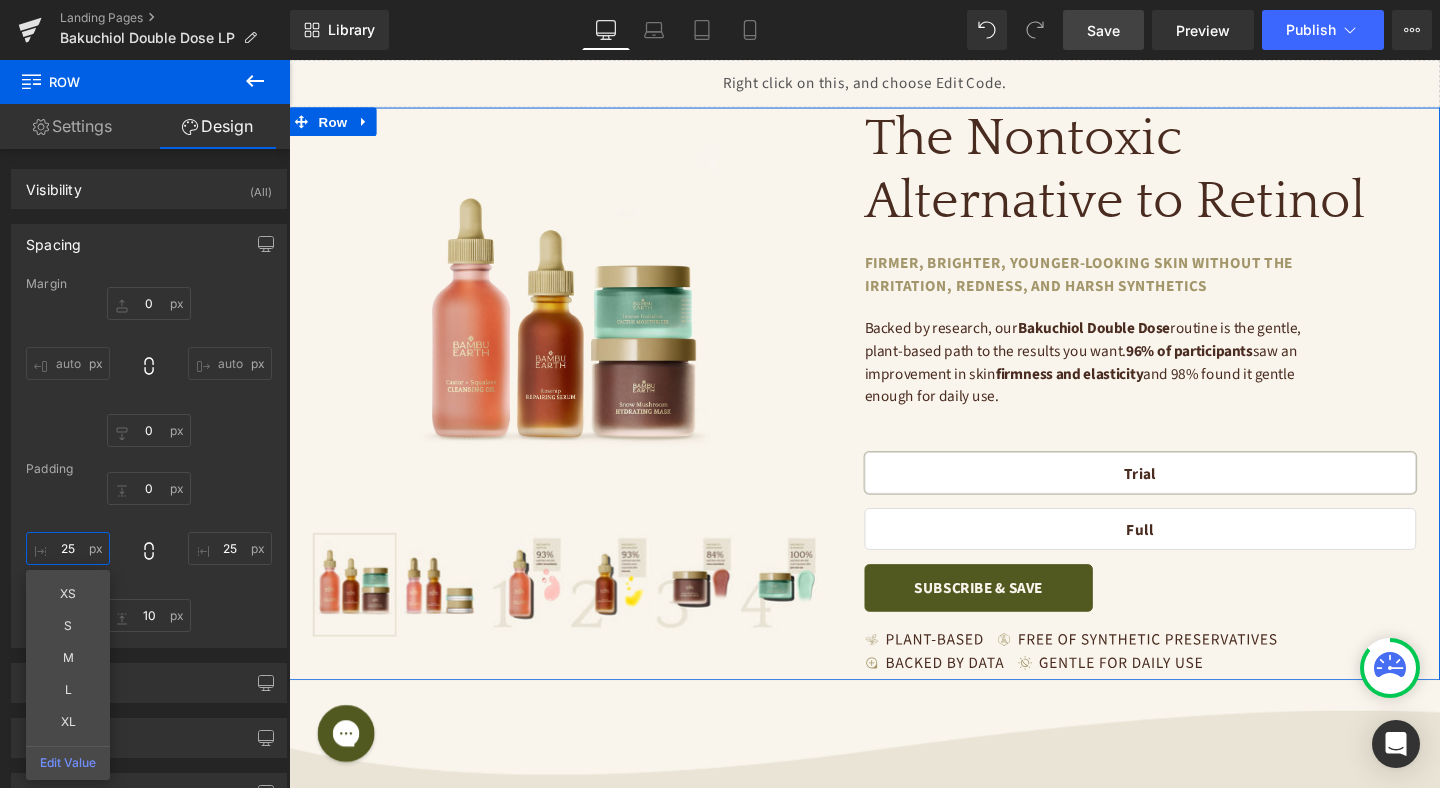 click on "25" at bounding box center (68, 548) 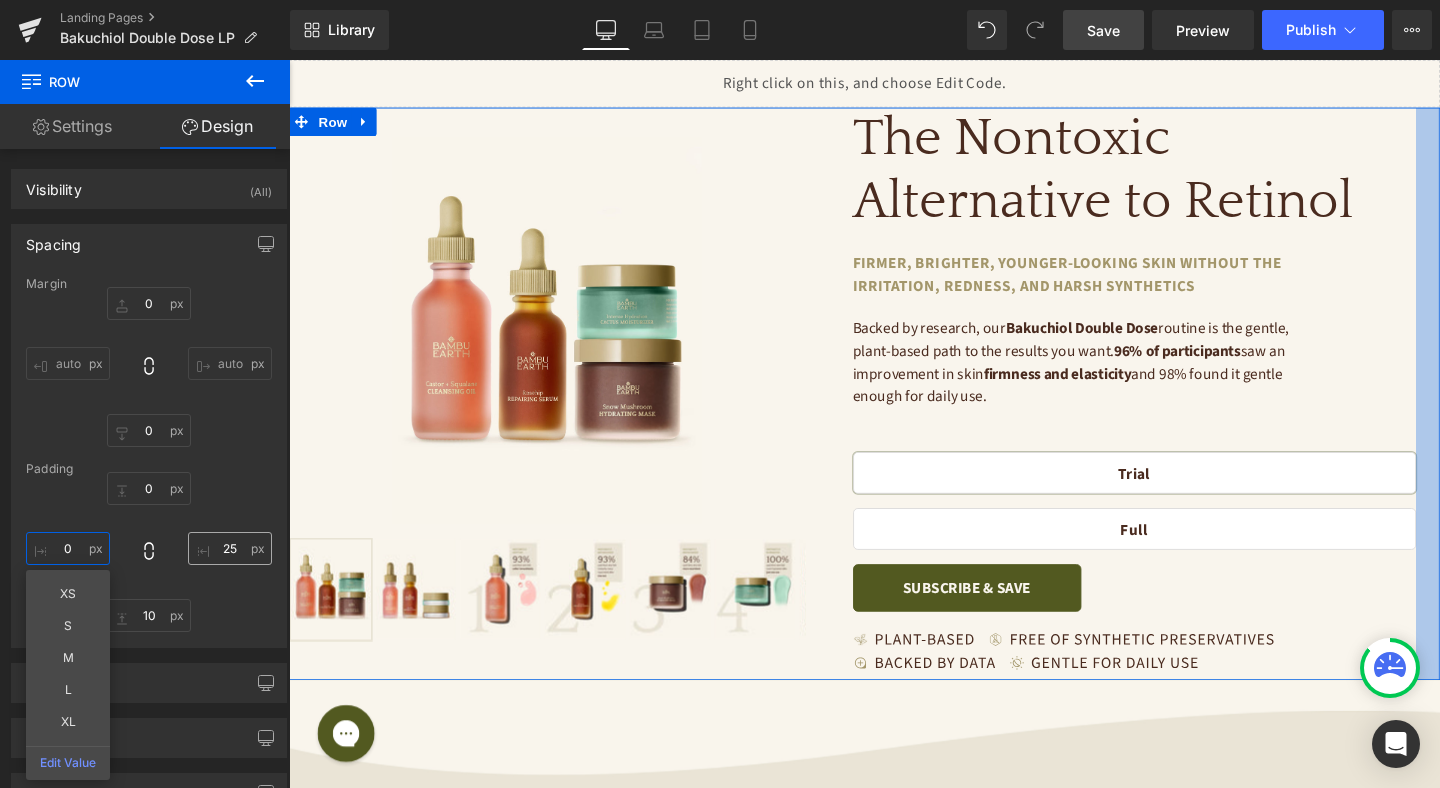 type on "0" 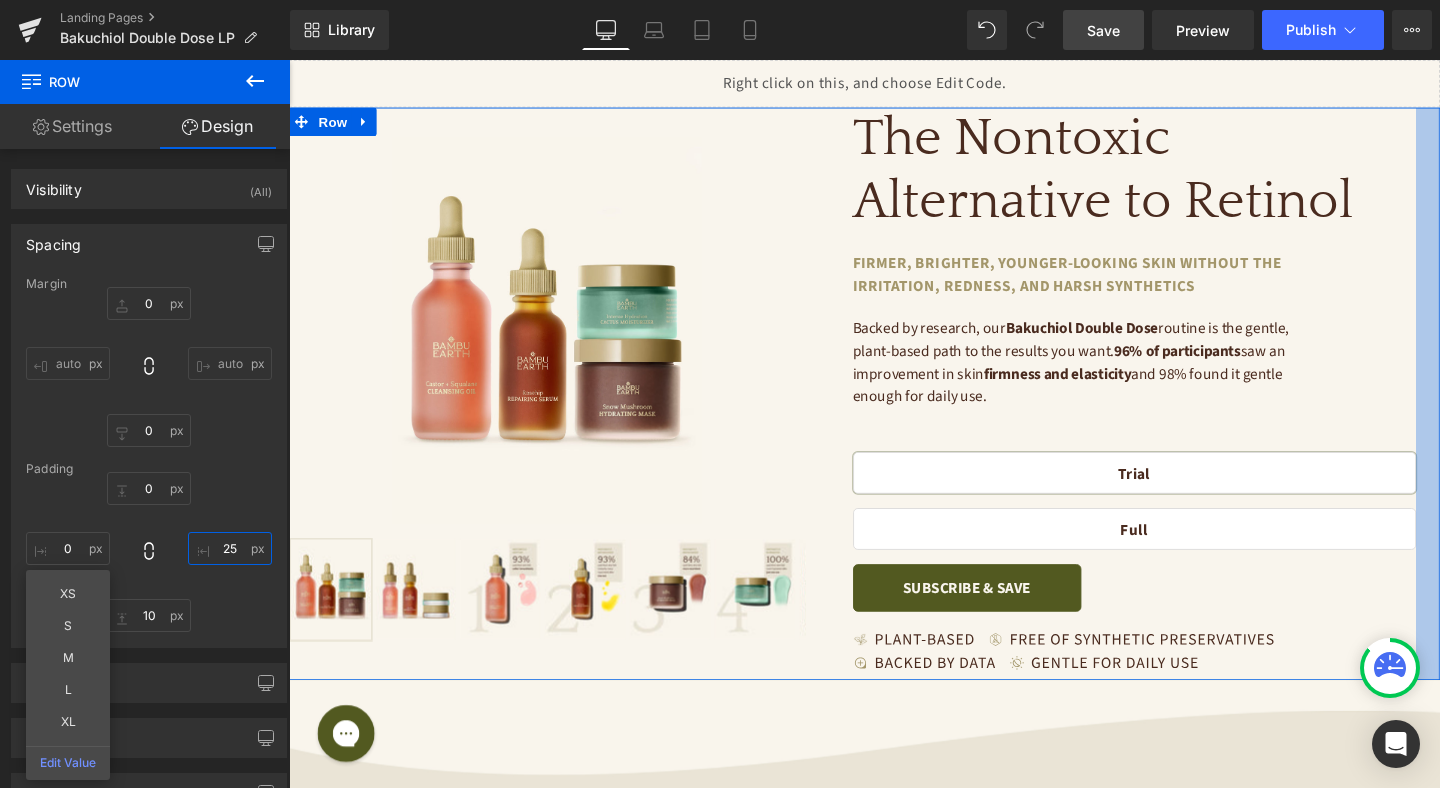 click on "25" at bounding box center [230, 548] 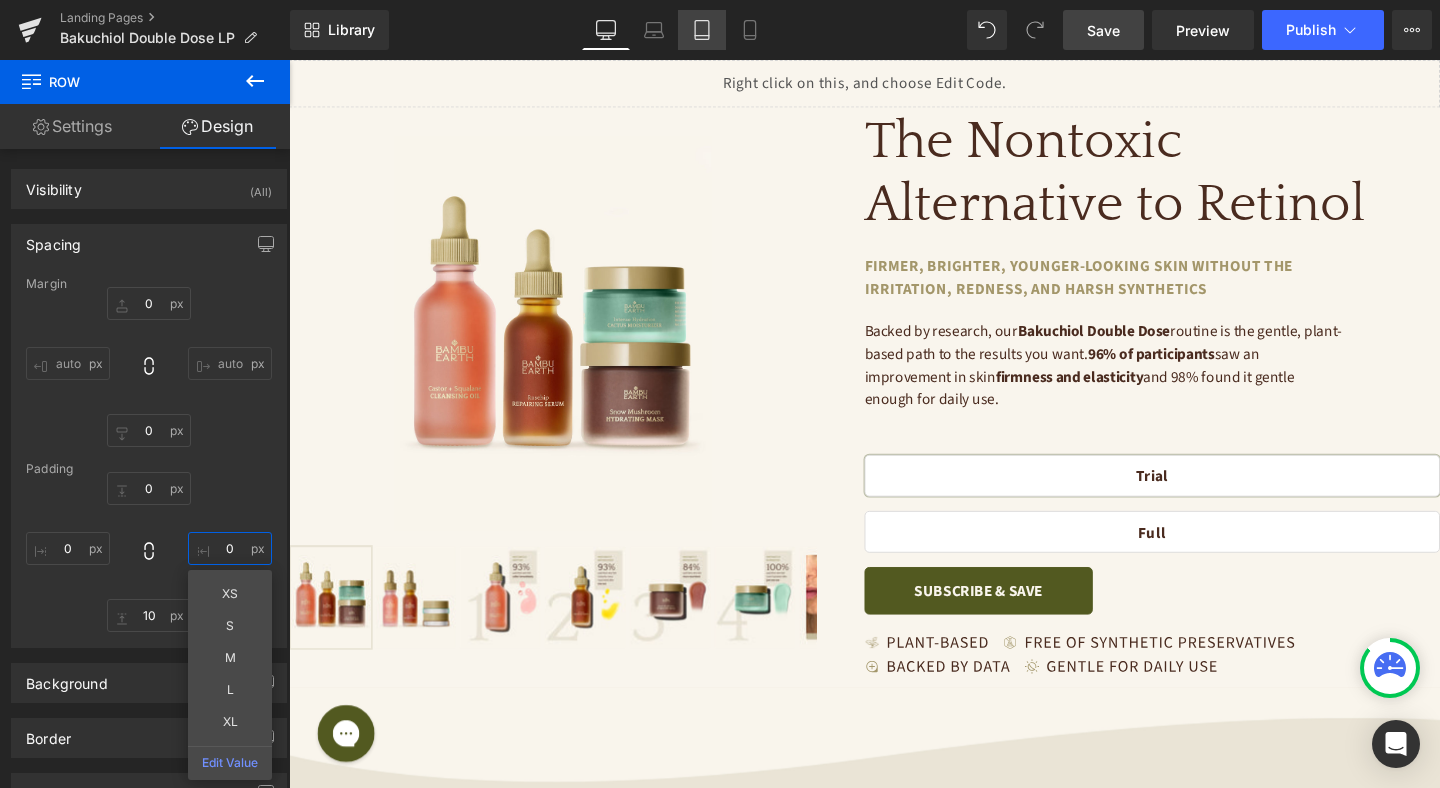 type on "0" 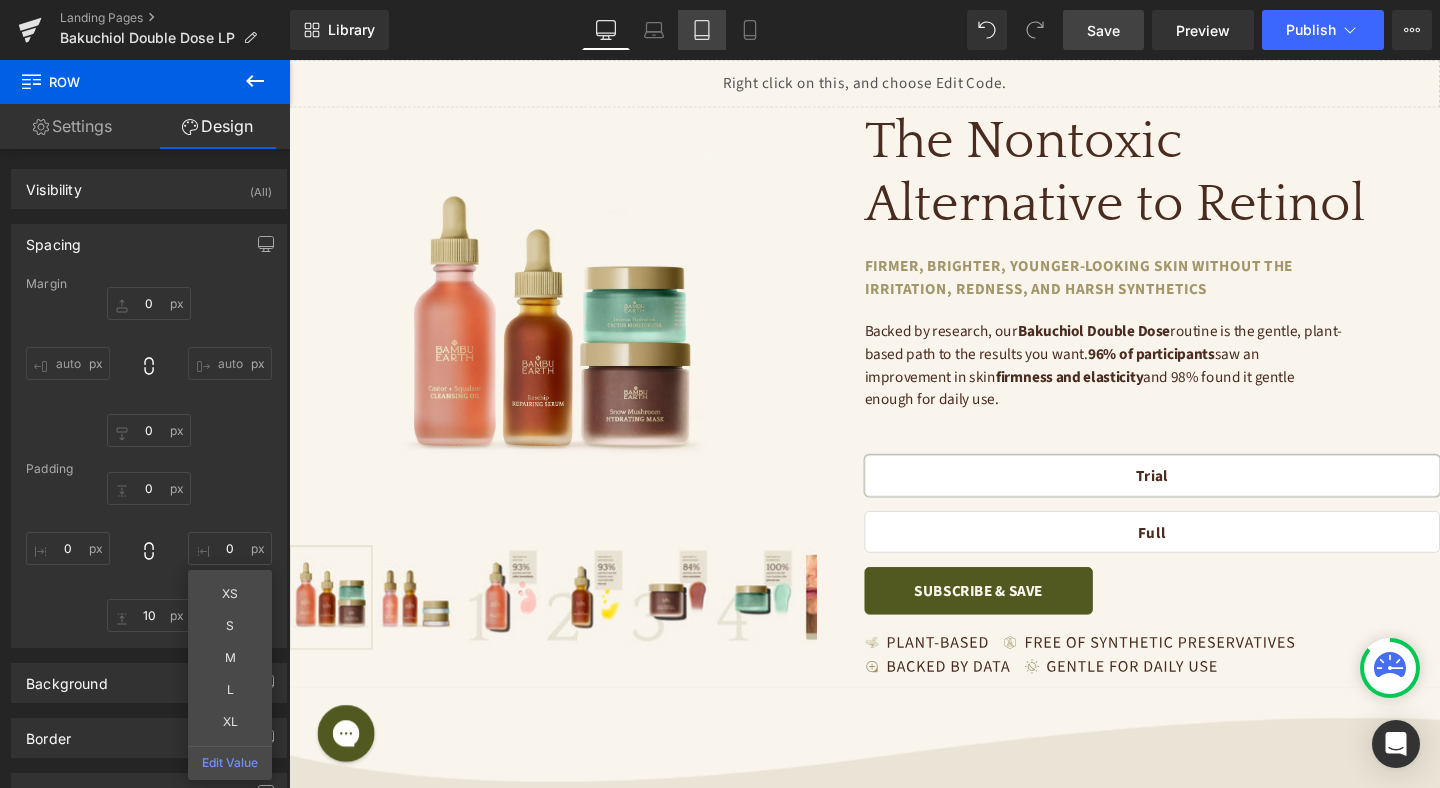 click 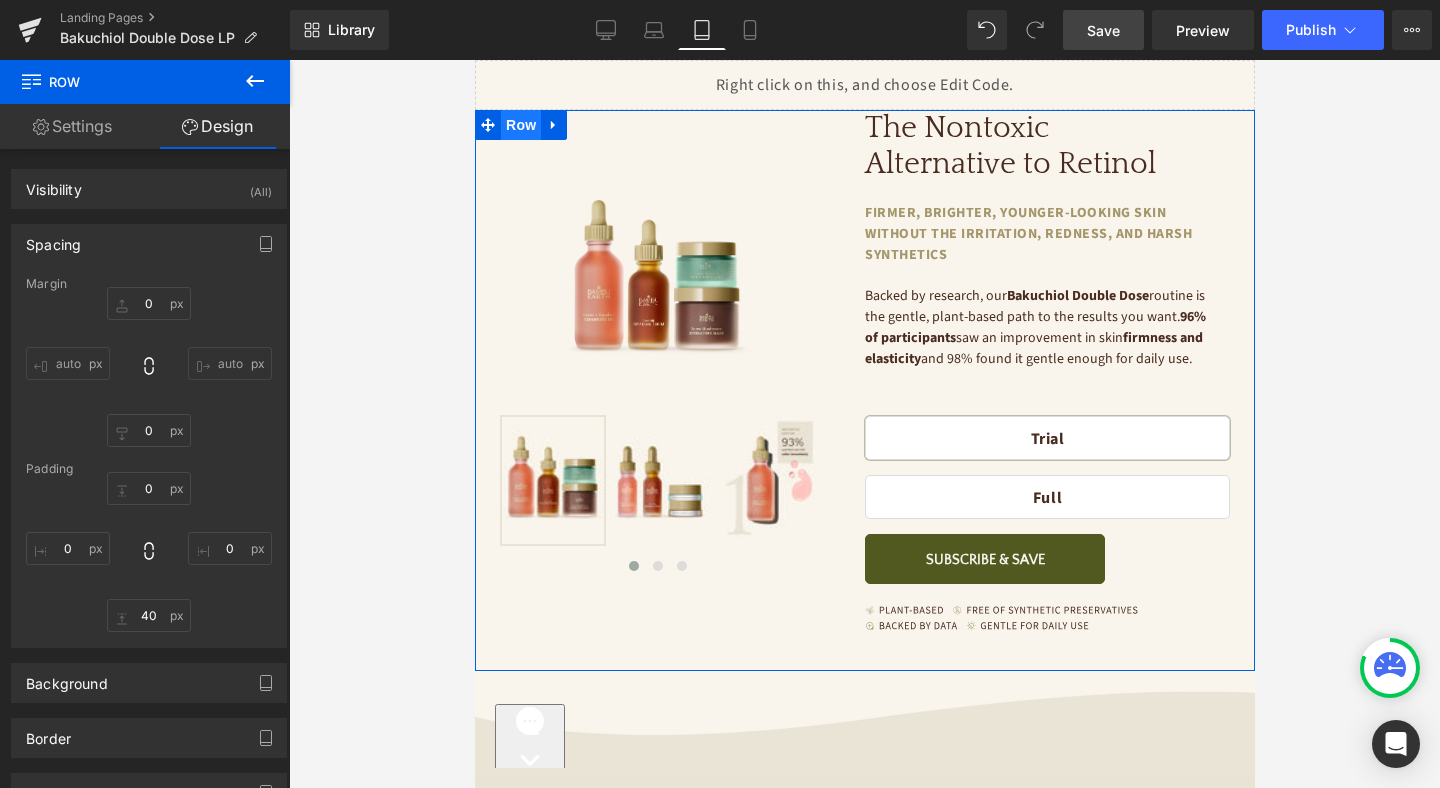 click on "Row" at bounding box center (520, 125) 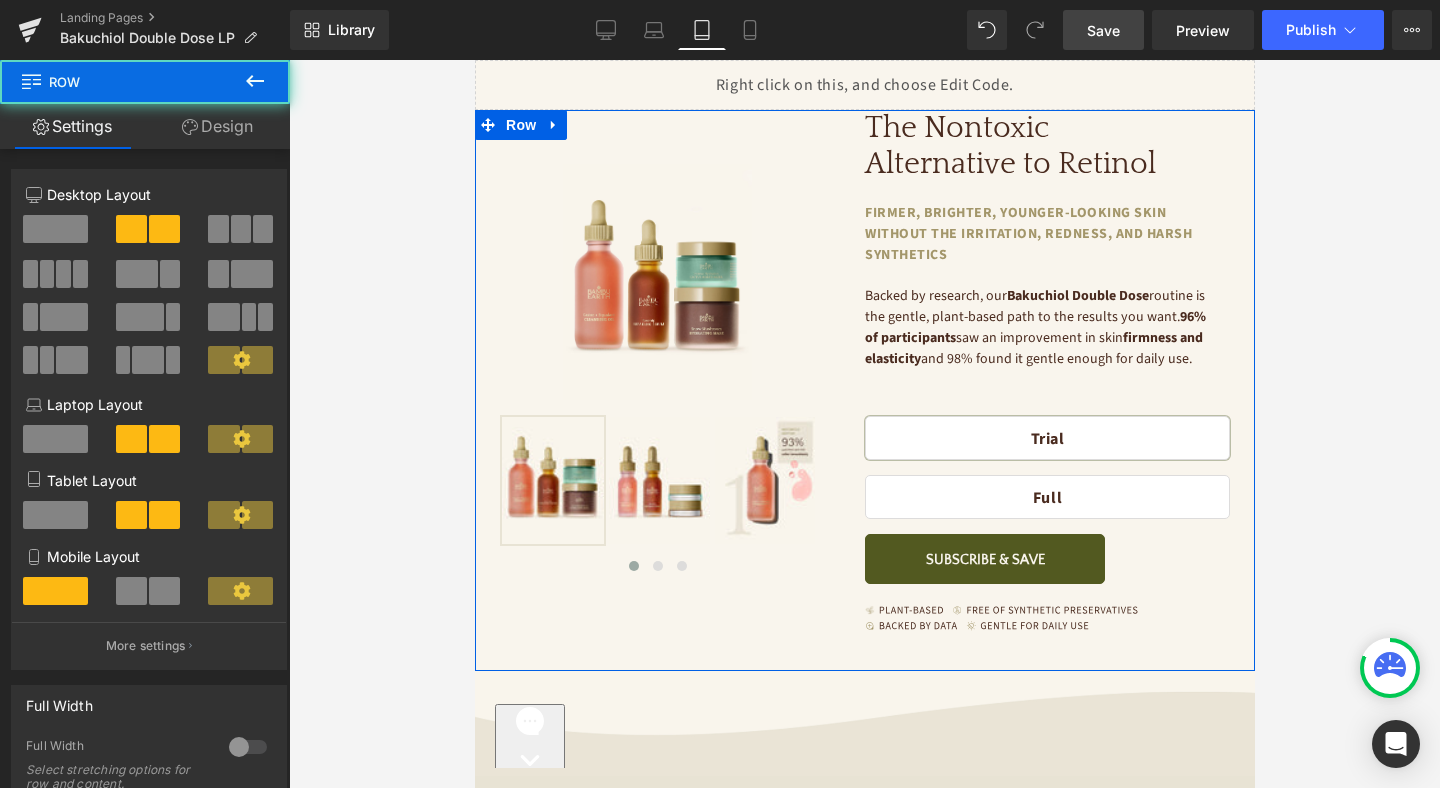click on "Design" at bounding box center (217, 126) 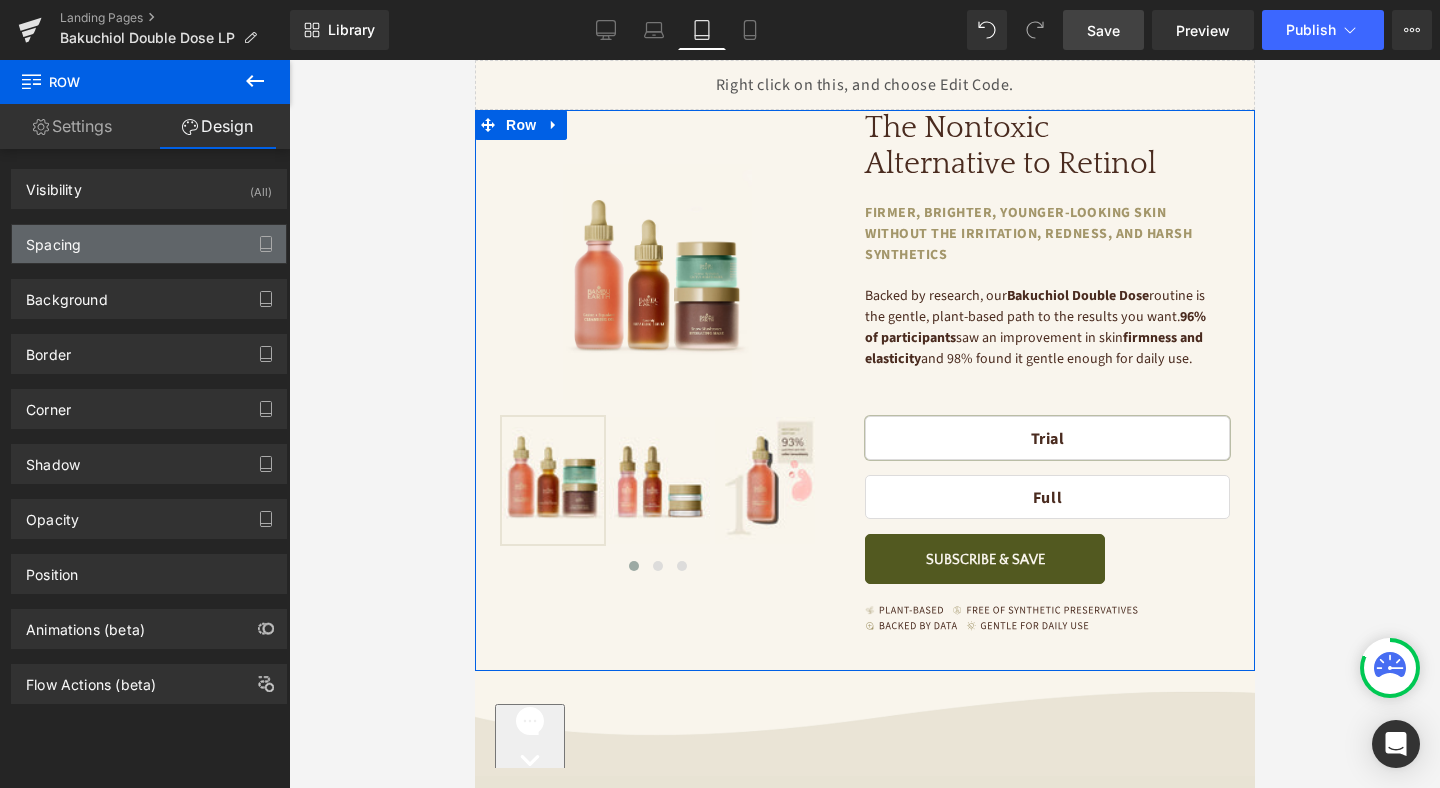 click on "Spacing" at bounding box center (149, 244) 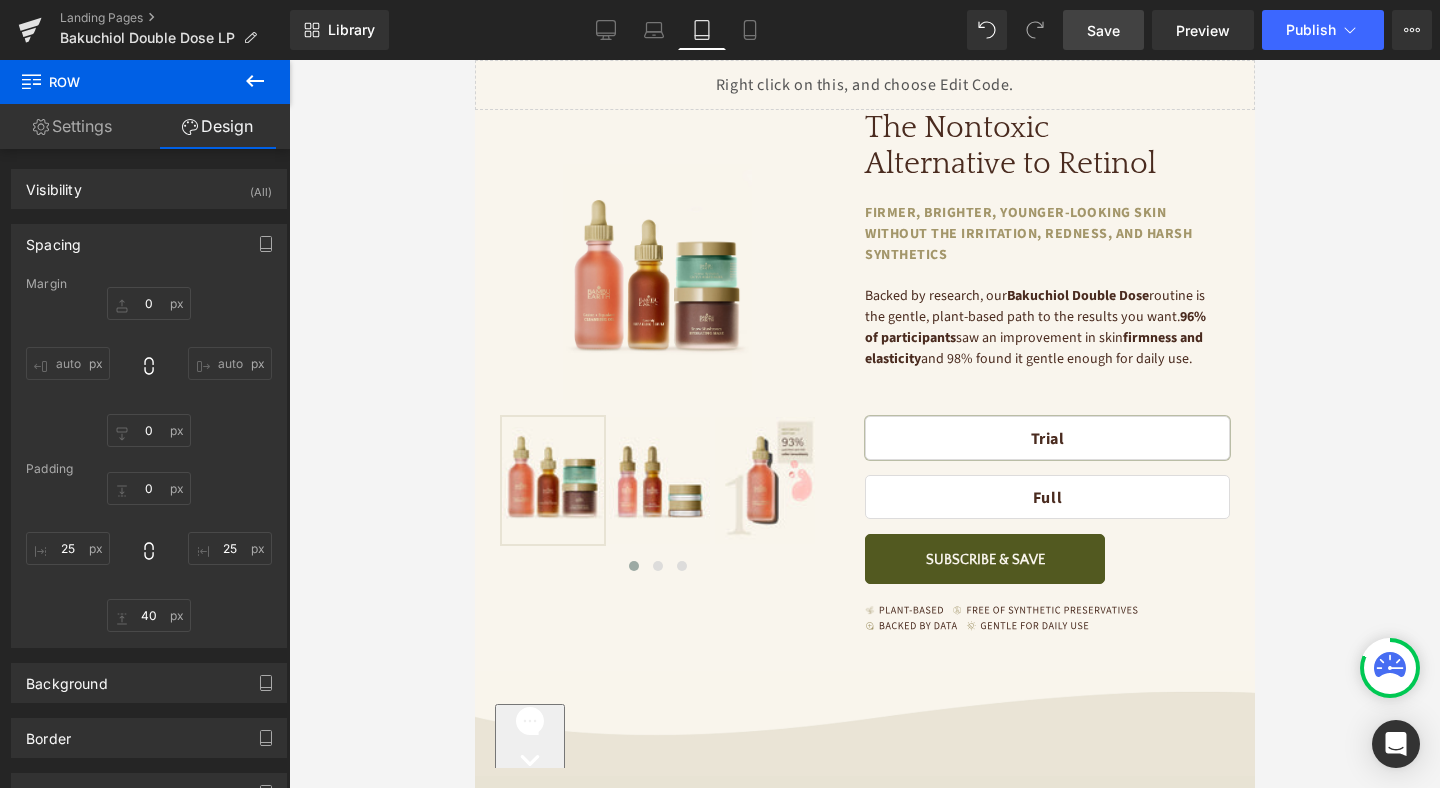 click on "Save" at bounding box center [1103, 30] 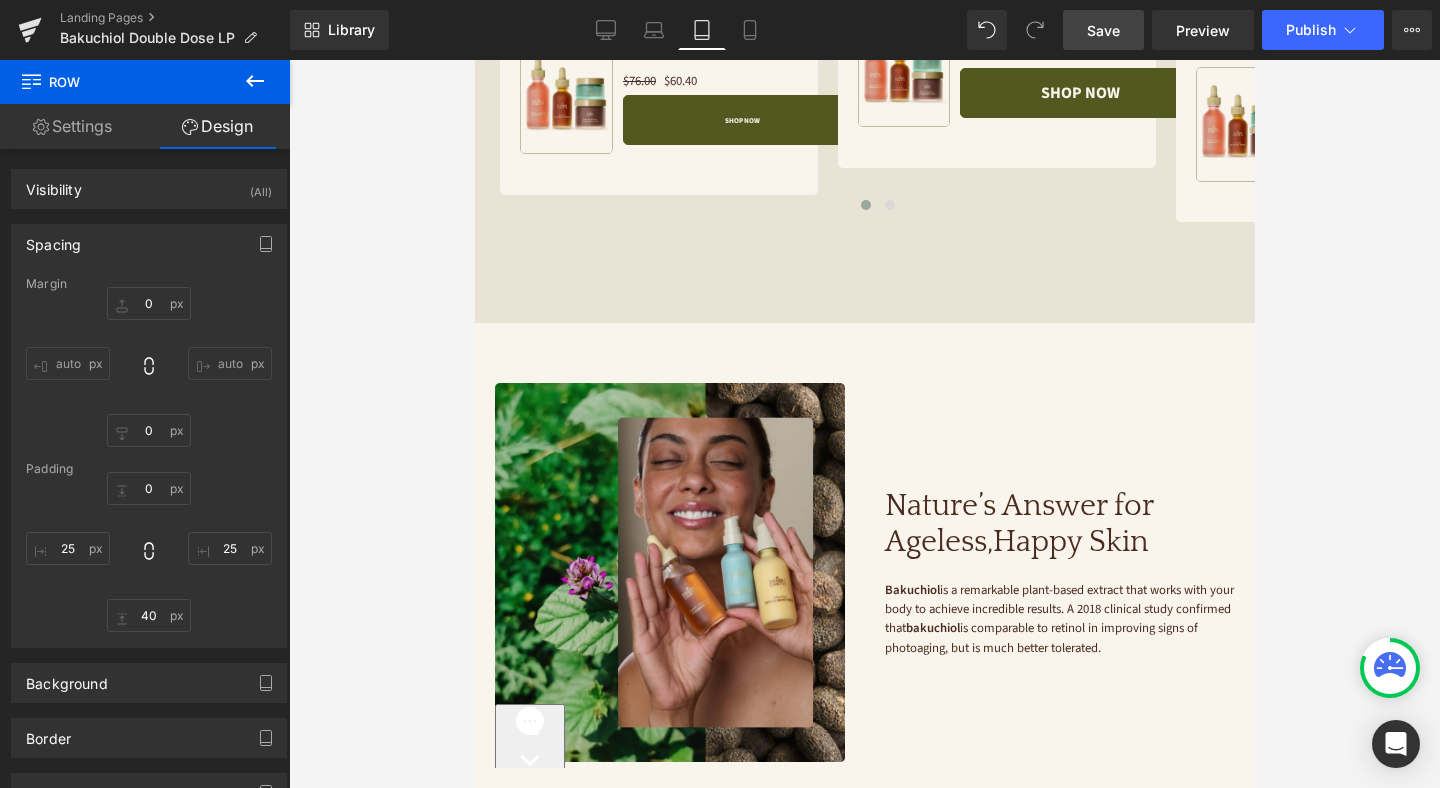 scroll, scrollTop: 1476, scrollLeft: 0, axis: vertical 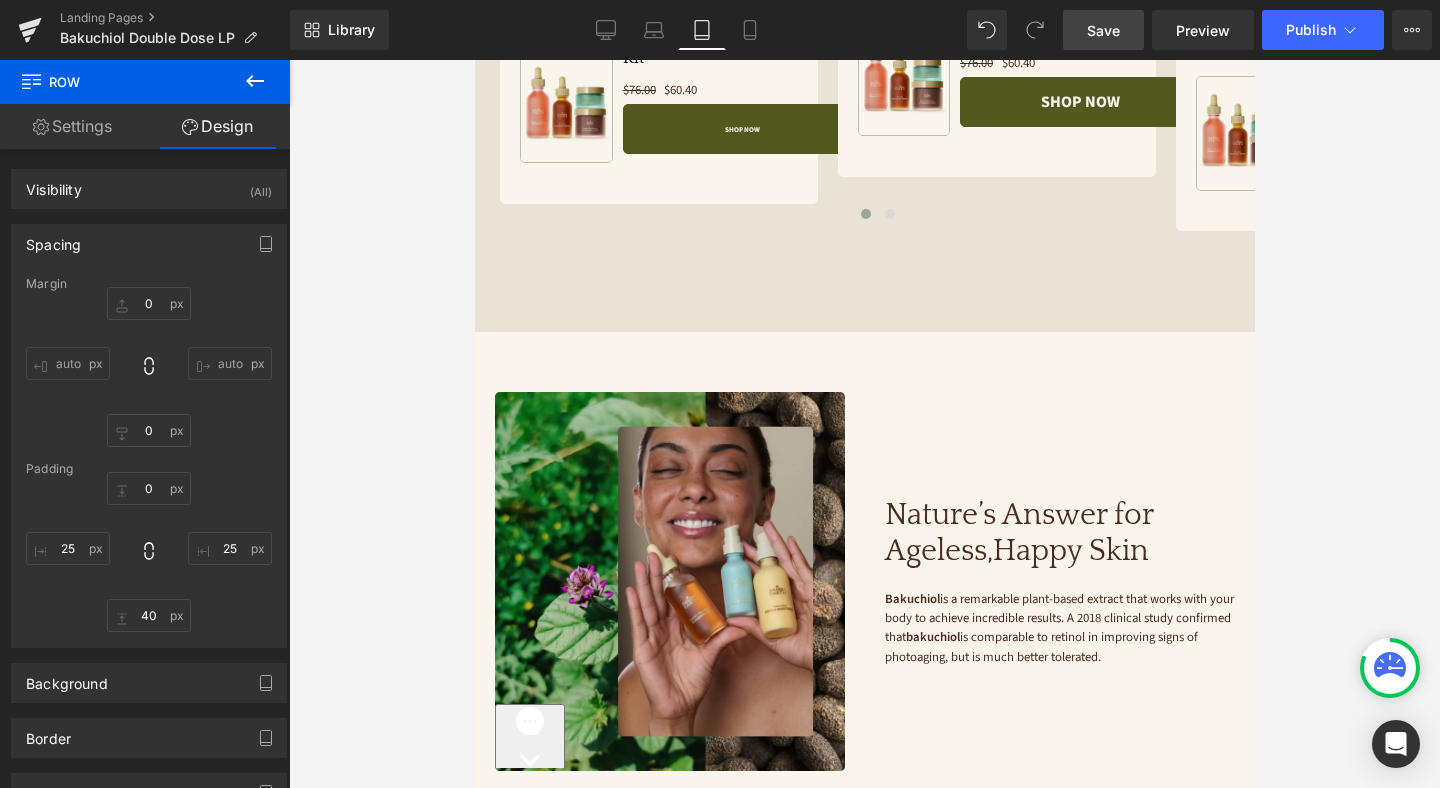 click on "Image         Nature’s Answer for Ageless,  Happy Skin Heading         Bakuchiol  is a remarkable plant-based extract that works with your body to achieve incredible results. A 2018 clinical study confirmed that  bakuchiol  is comparable to retinol in improving signs of photoaging, but is much better tolerated. Text Block         Row" at bounding box center (864, 586) 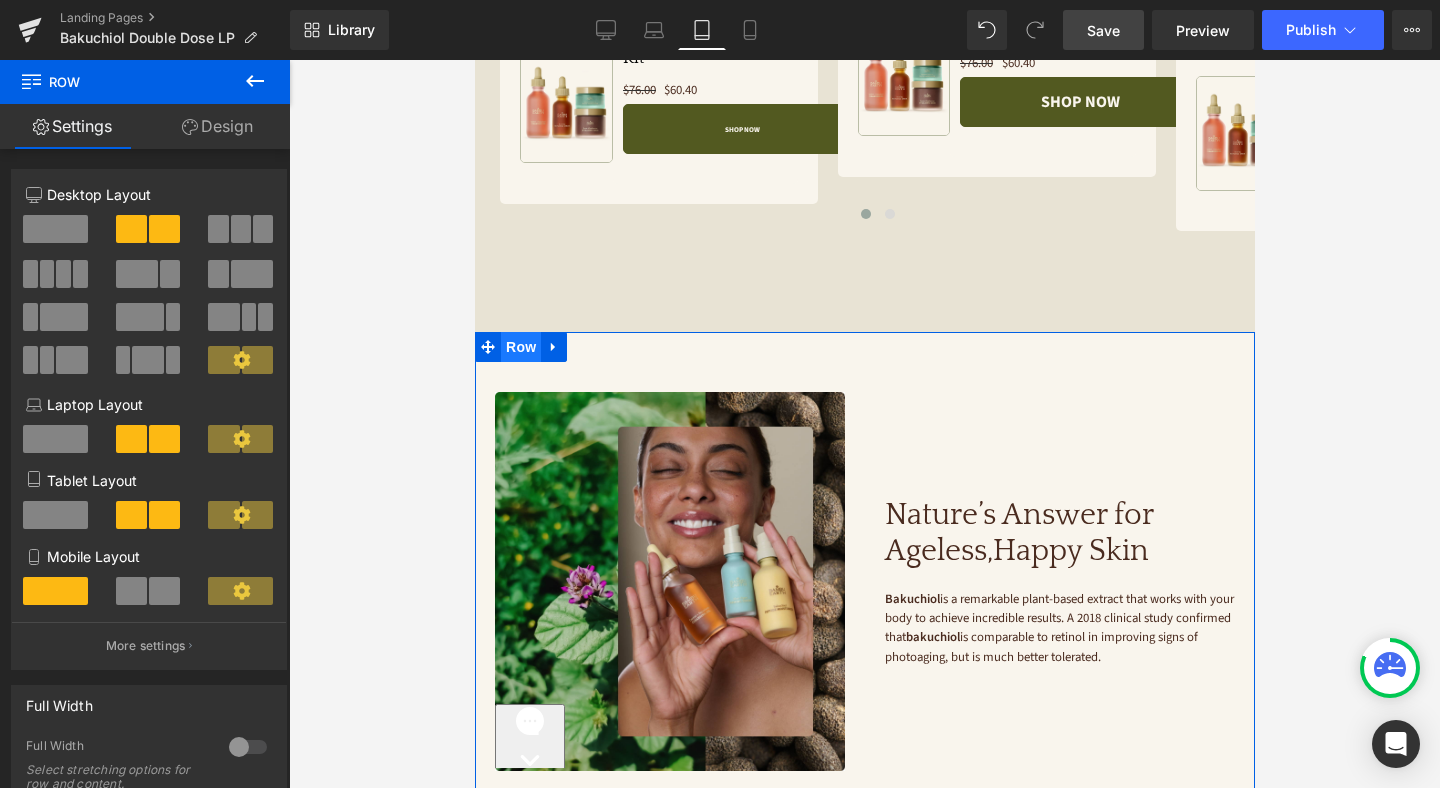 click on "Row" at bounding box center [520, 347] 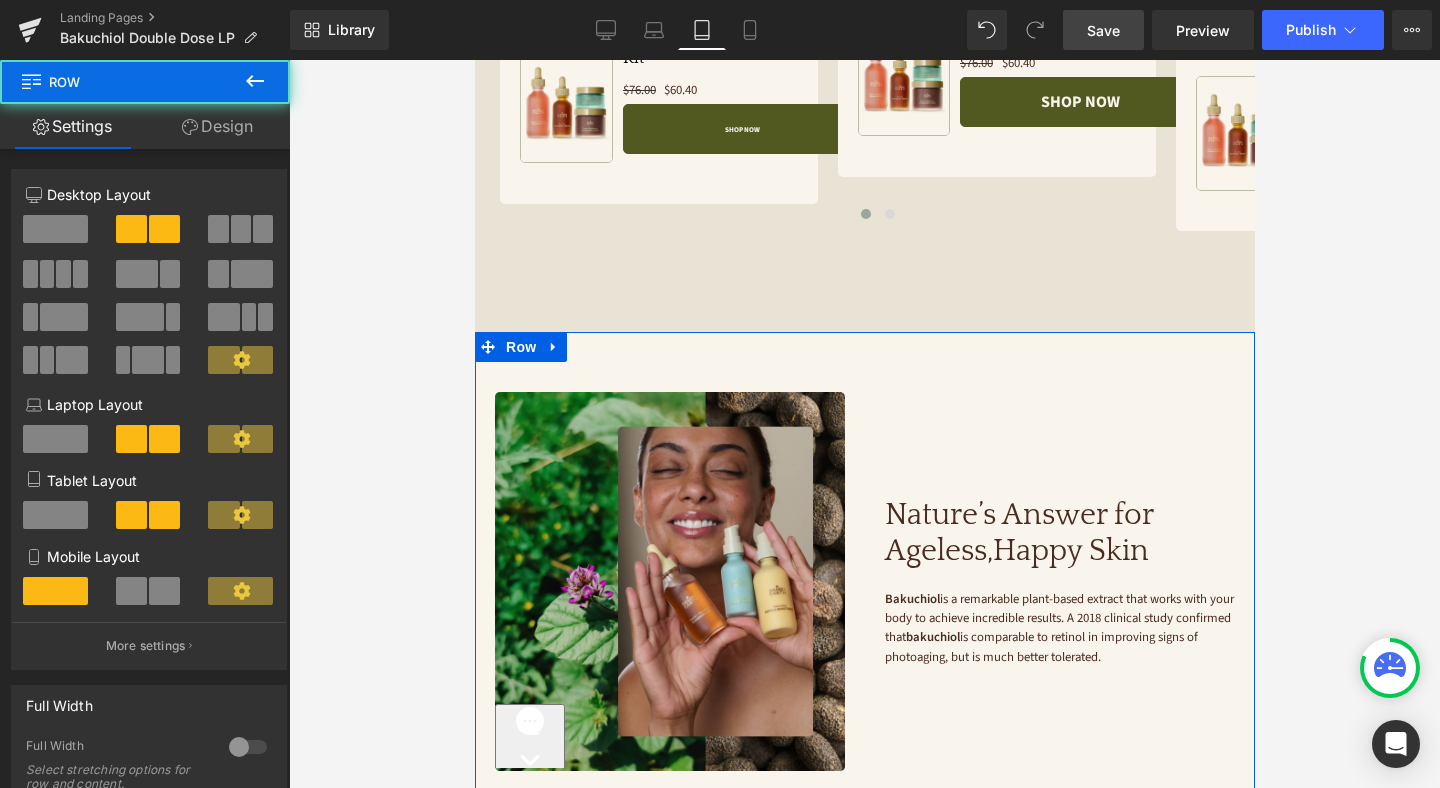 click on "Design" at bounding box center (217, 126) 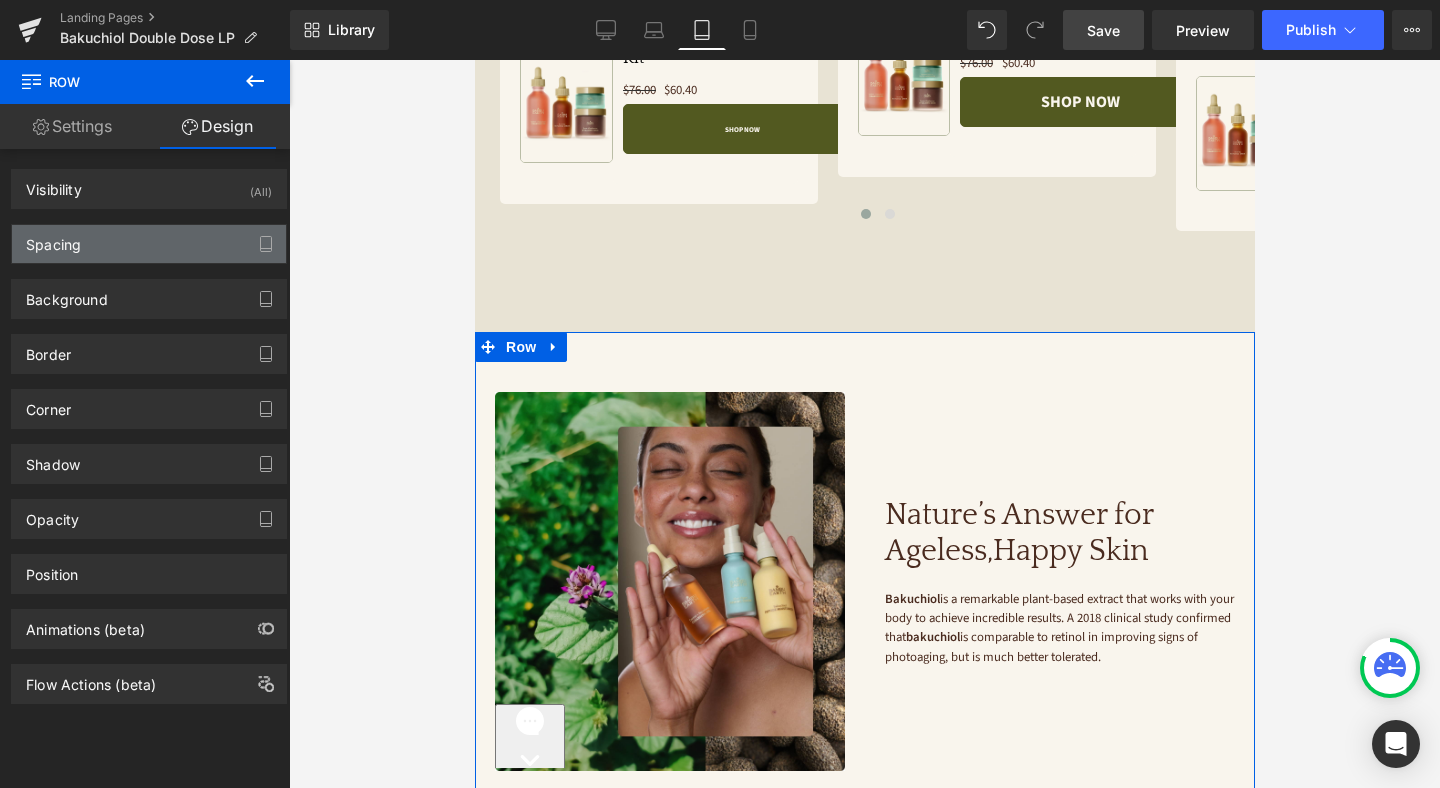 click on "Spacing" at bounding box center [149, 244] 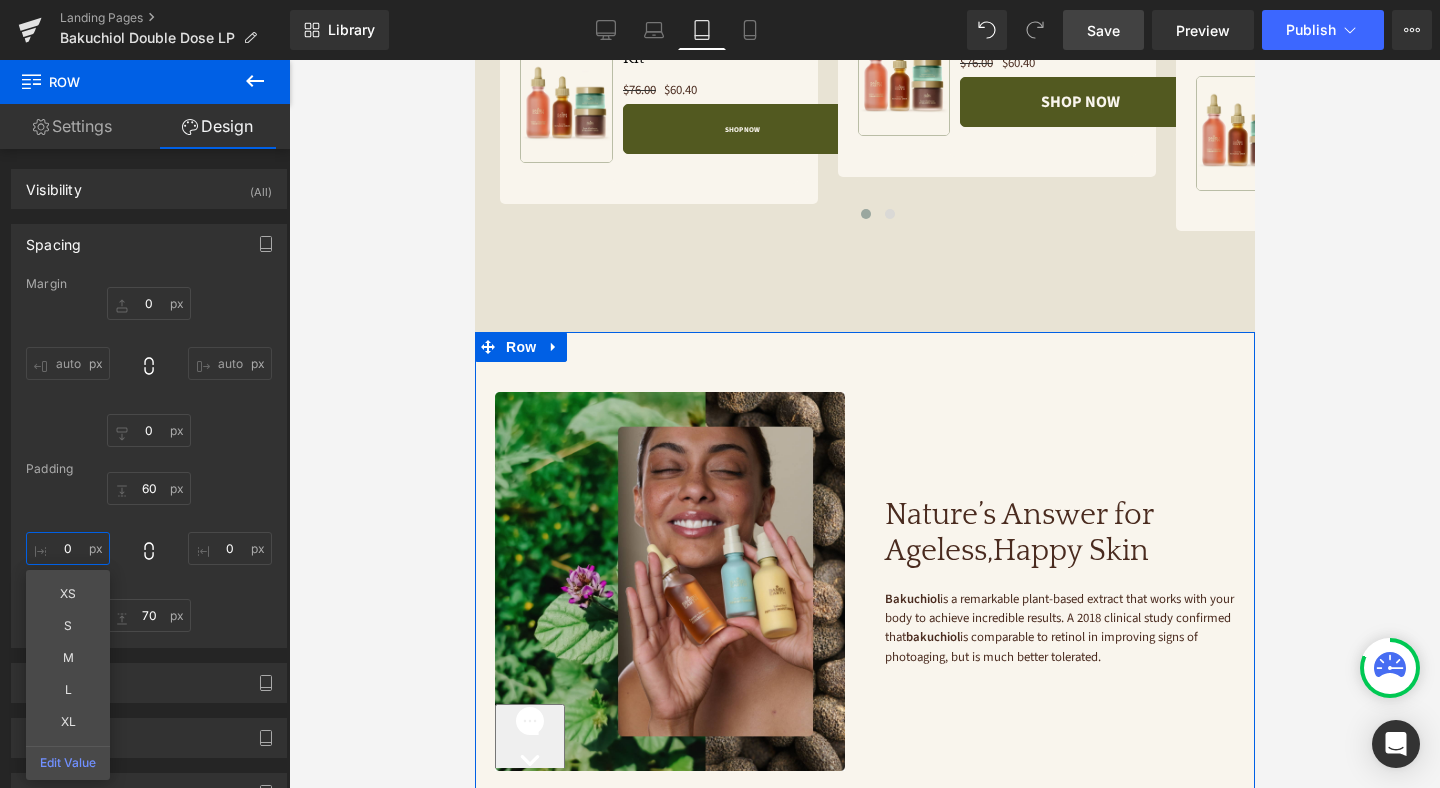 click on "0" at bounding box center (68, 548) 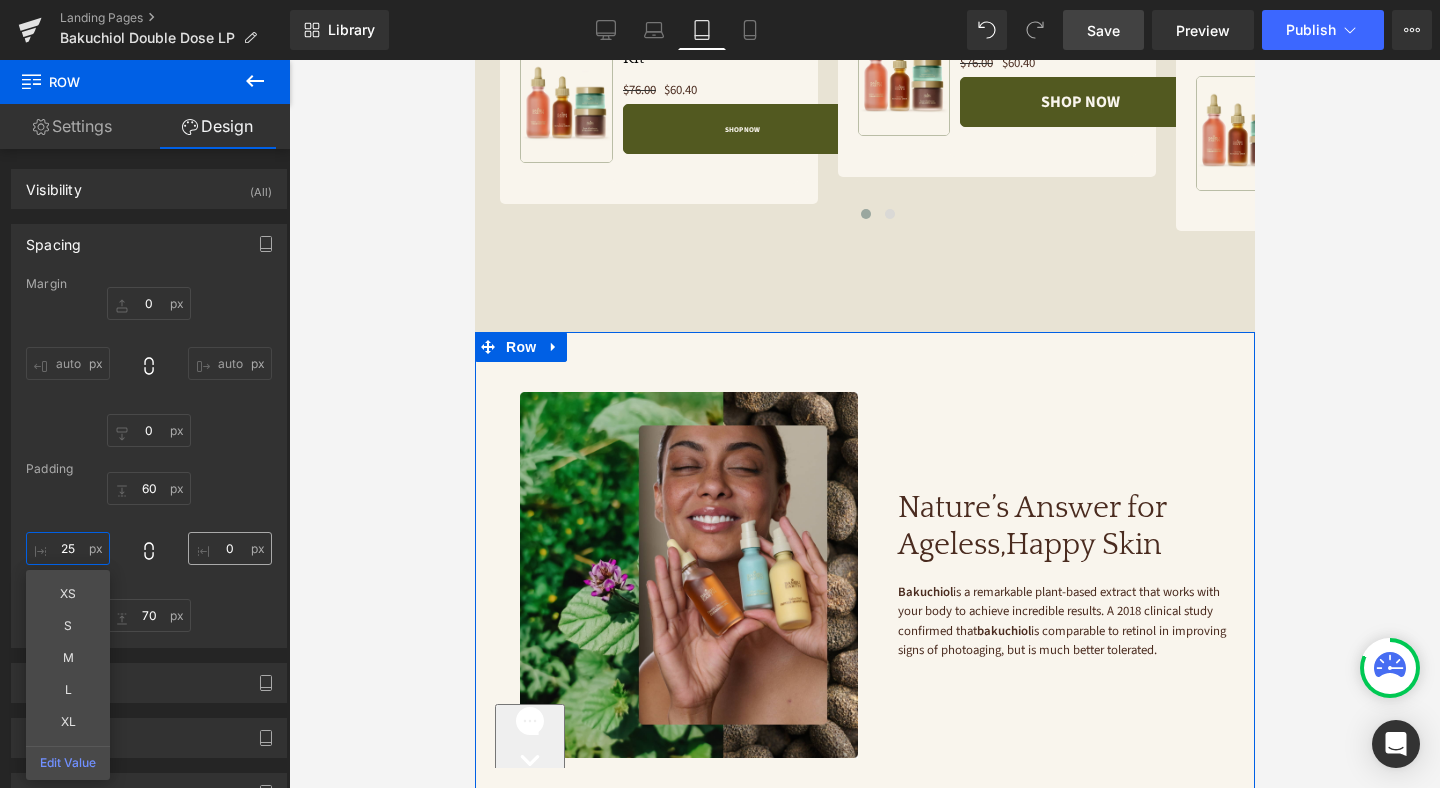 type on "25" 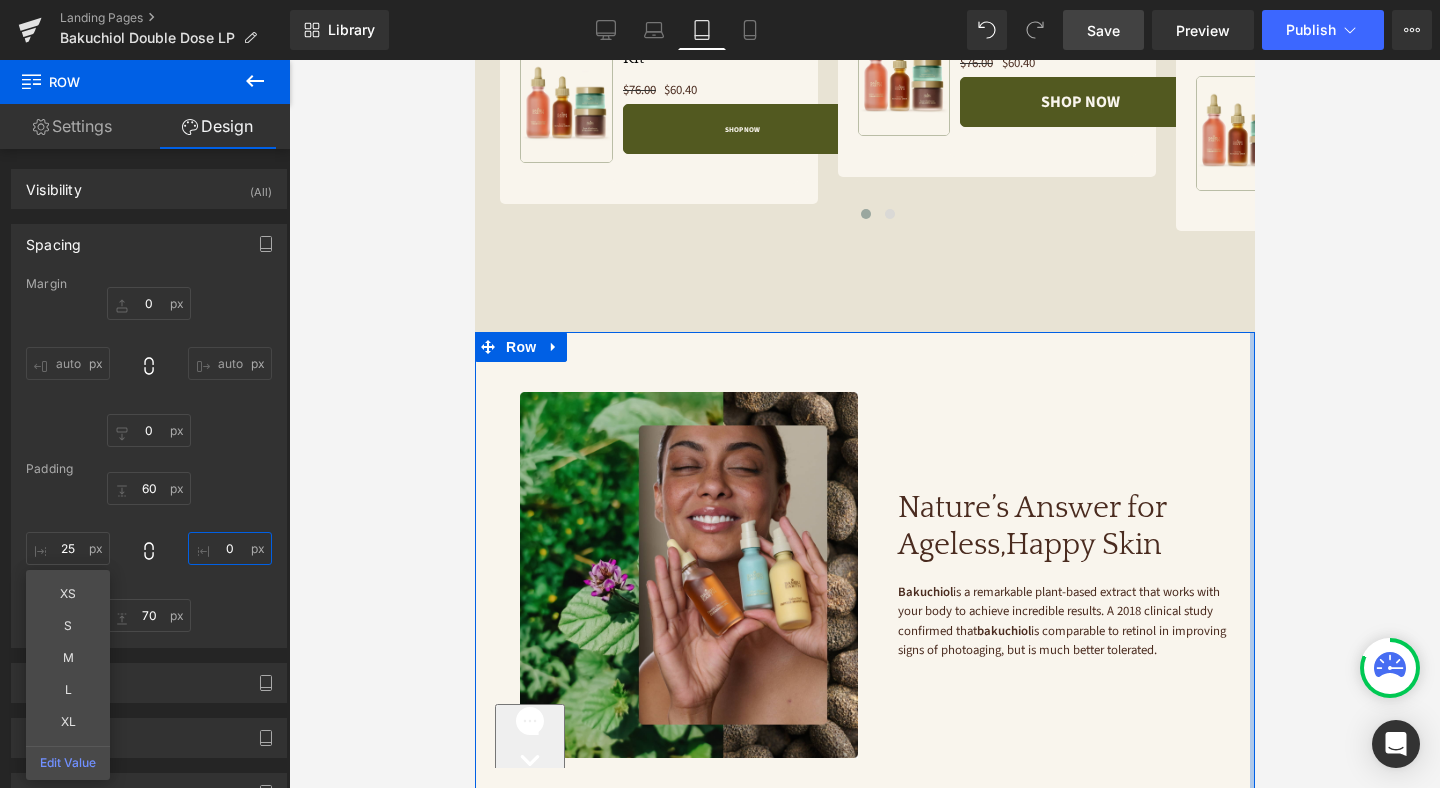 click on "0" at bounding box center [230, 548] 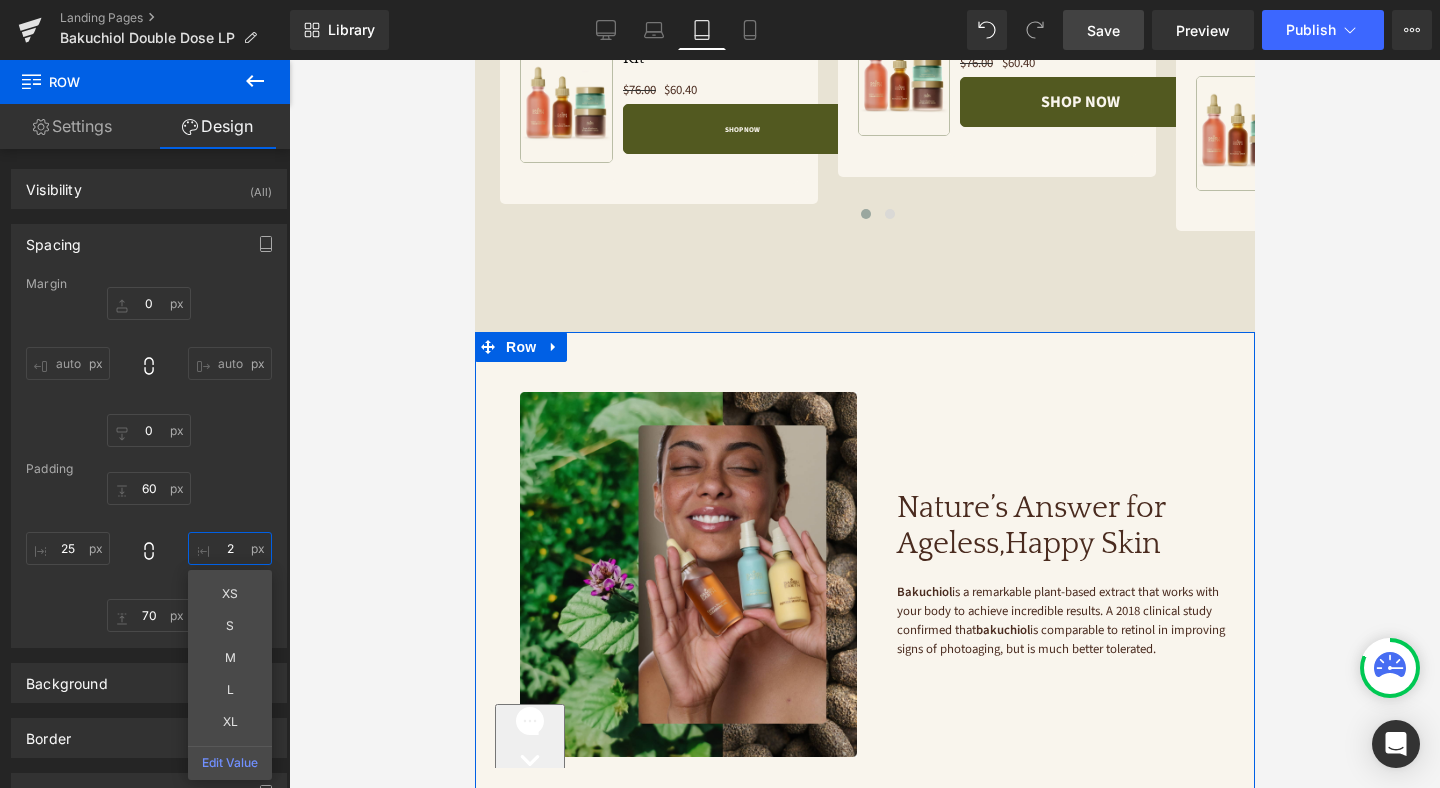 type on "25" 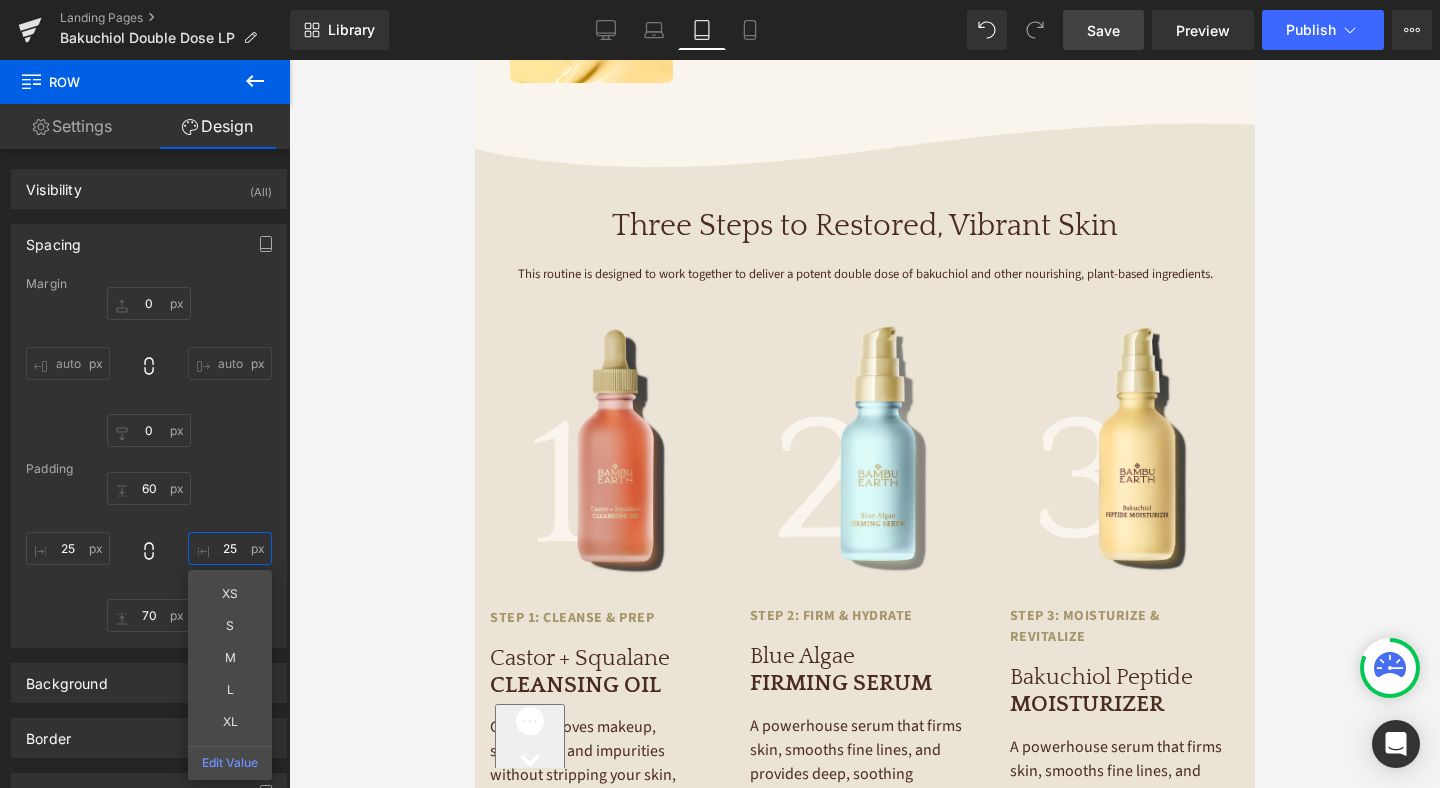 scroll, scrollTop: 2878, scrollLeft: 0, axis: vertical 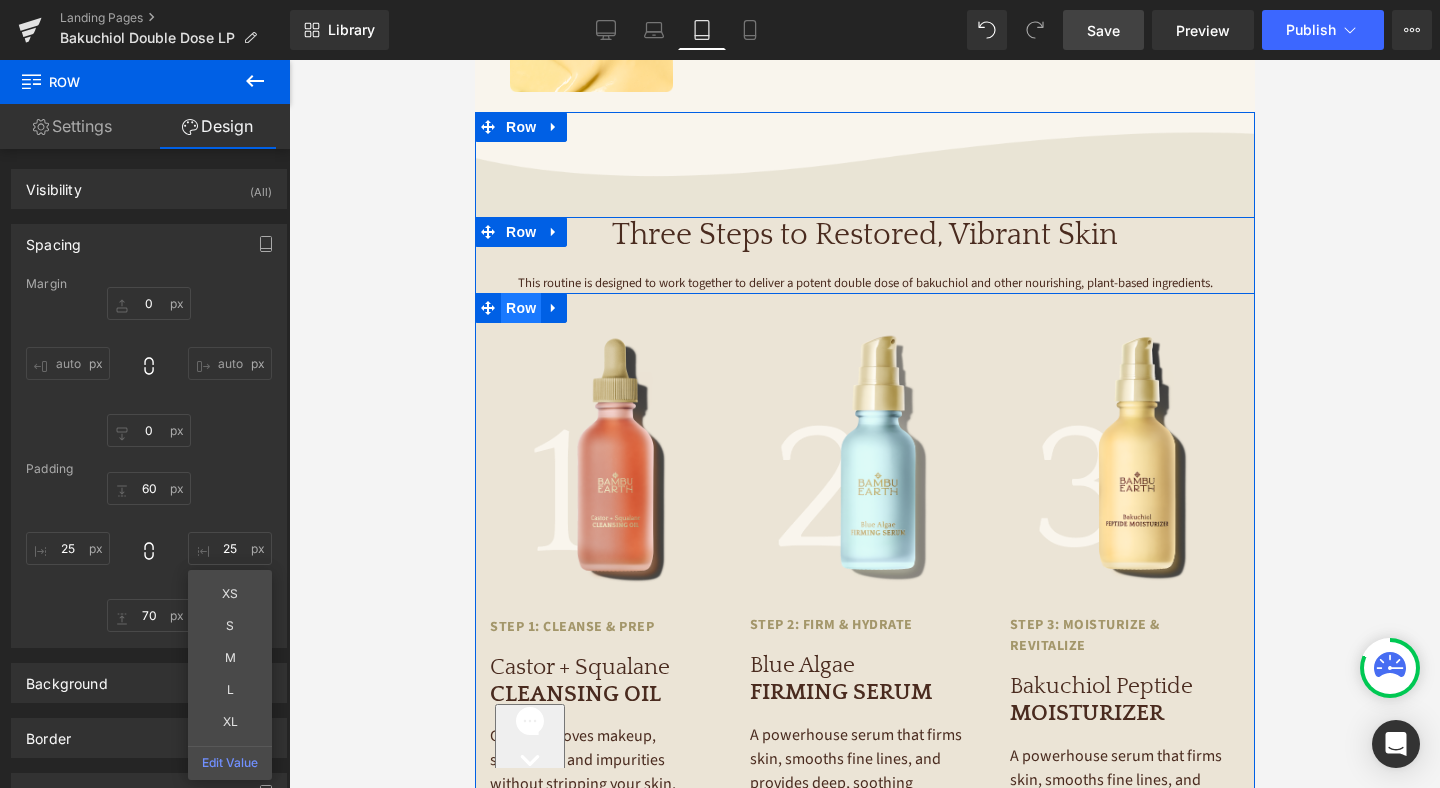 click on "Row" at bounding box center (520, 308) 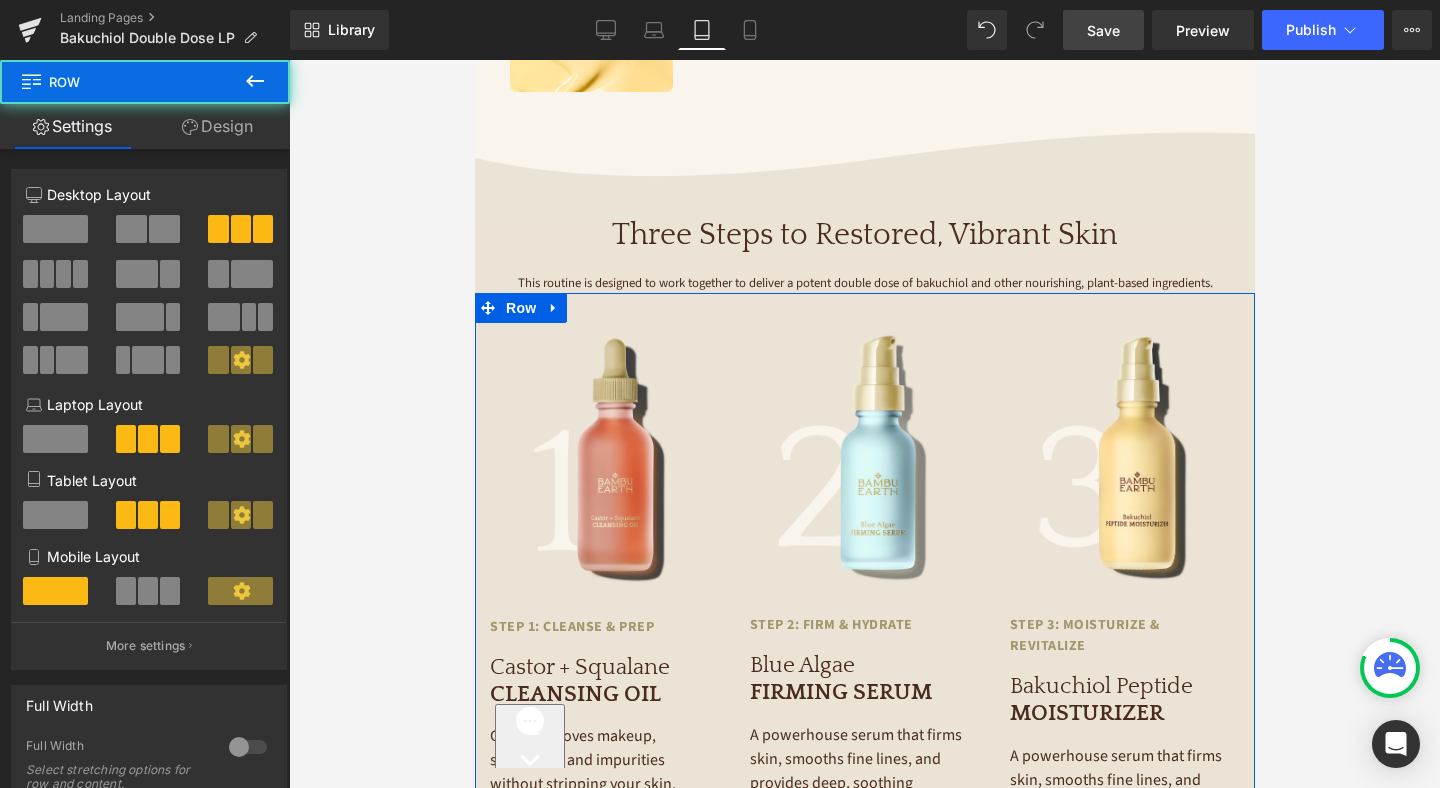 click on "Design" at bounding box center [217, 126] 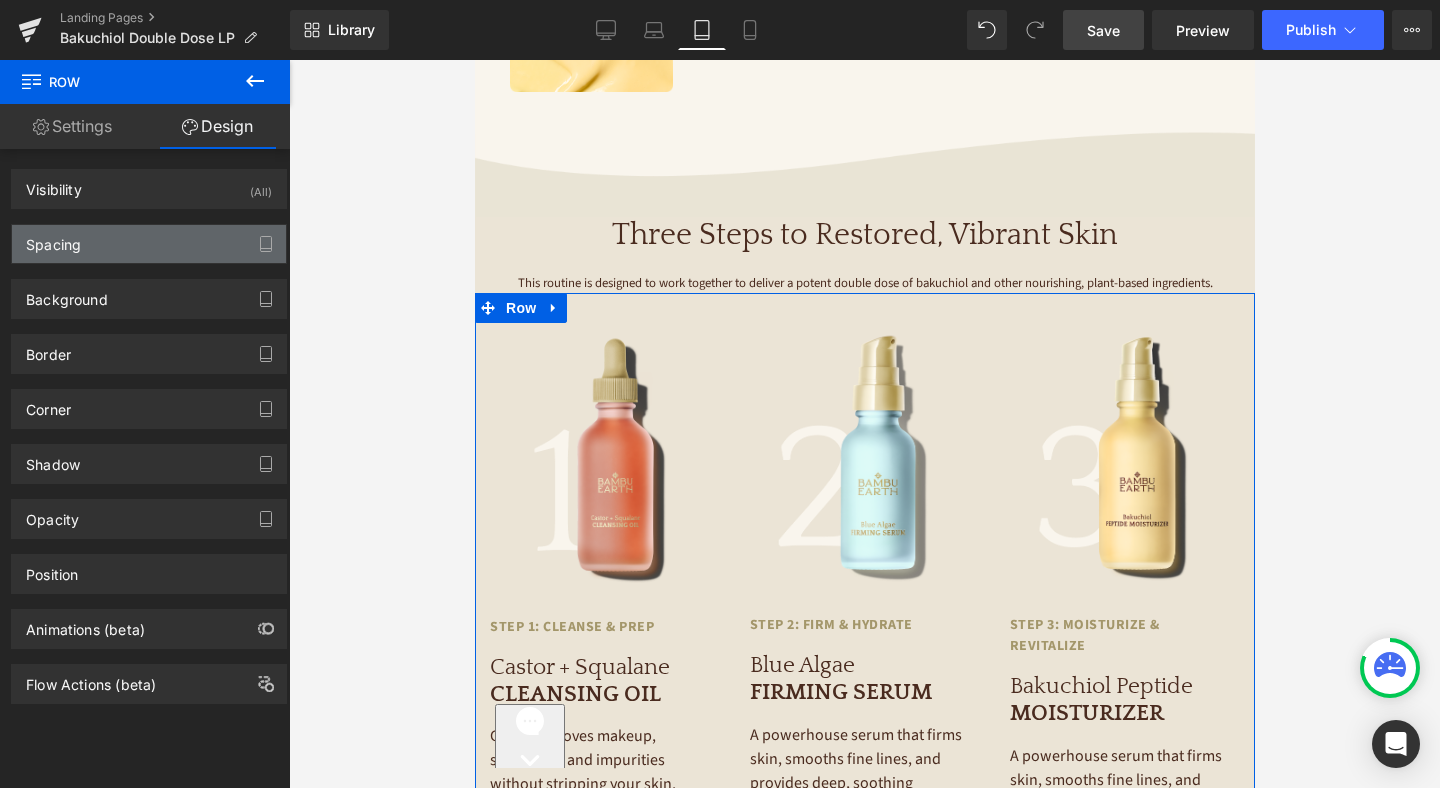click on "Spacing" at bounding box center [149, 244] 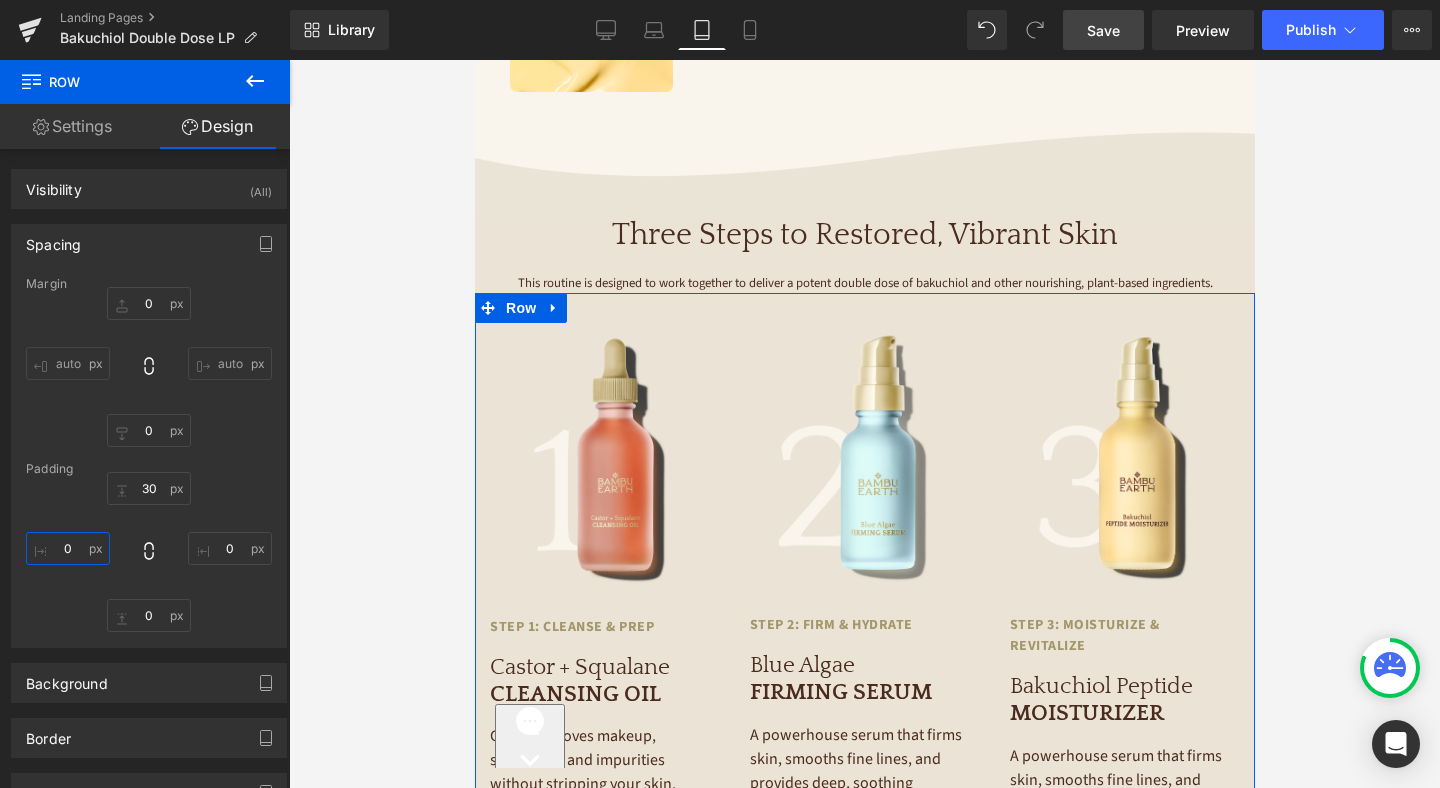 click on "0" at bounding box center (68, 548) 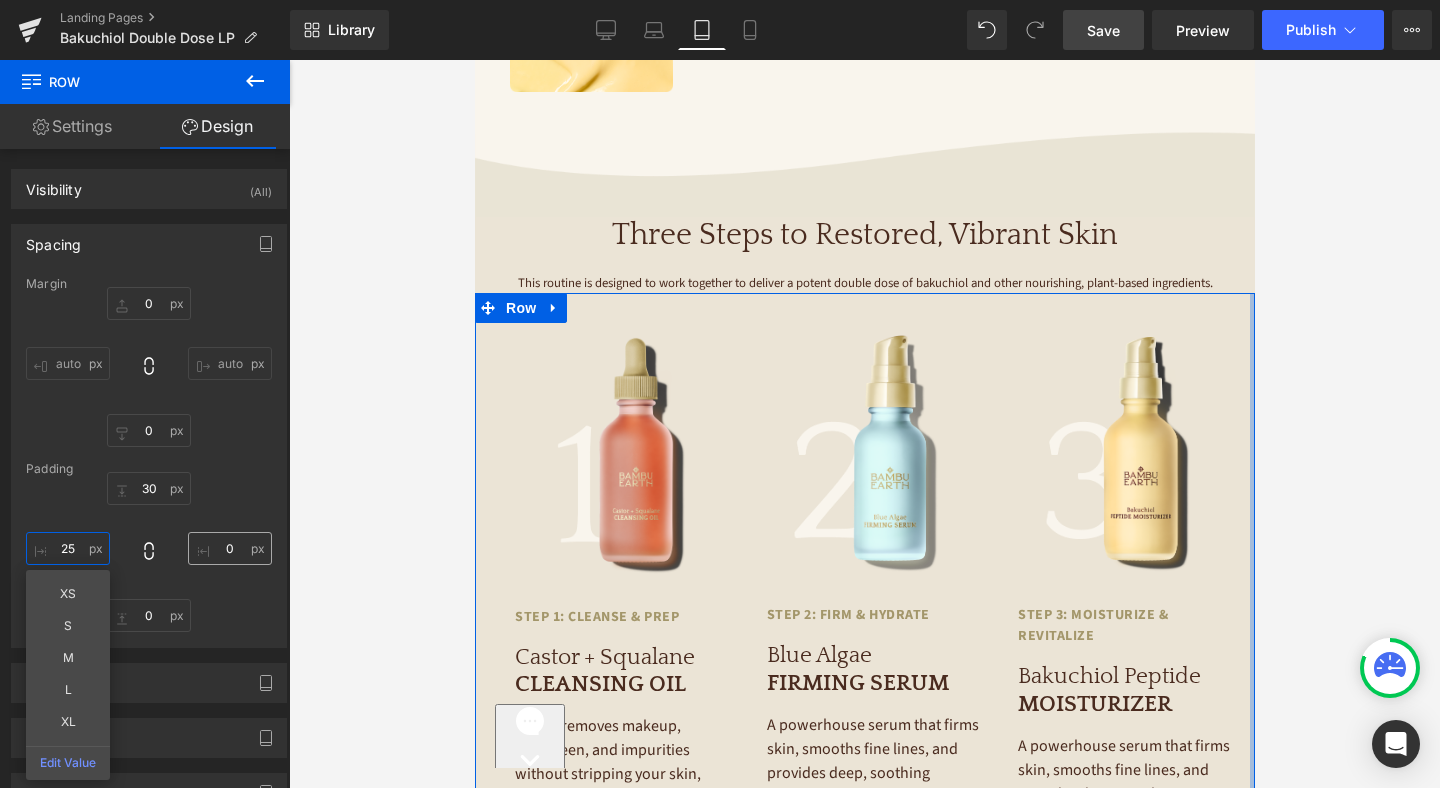 type on "25" 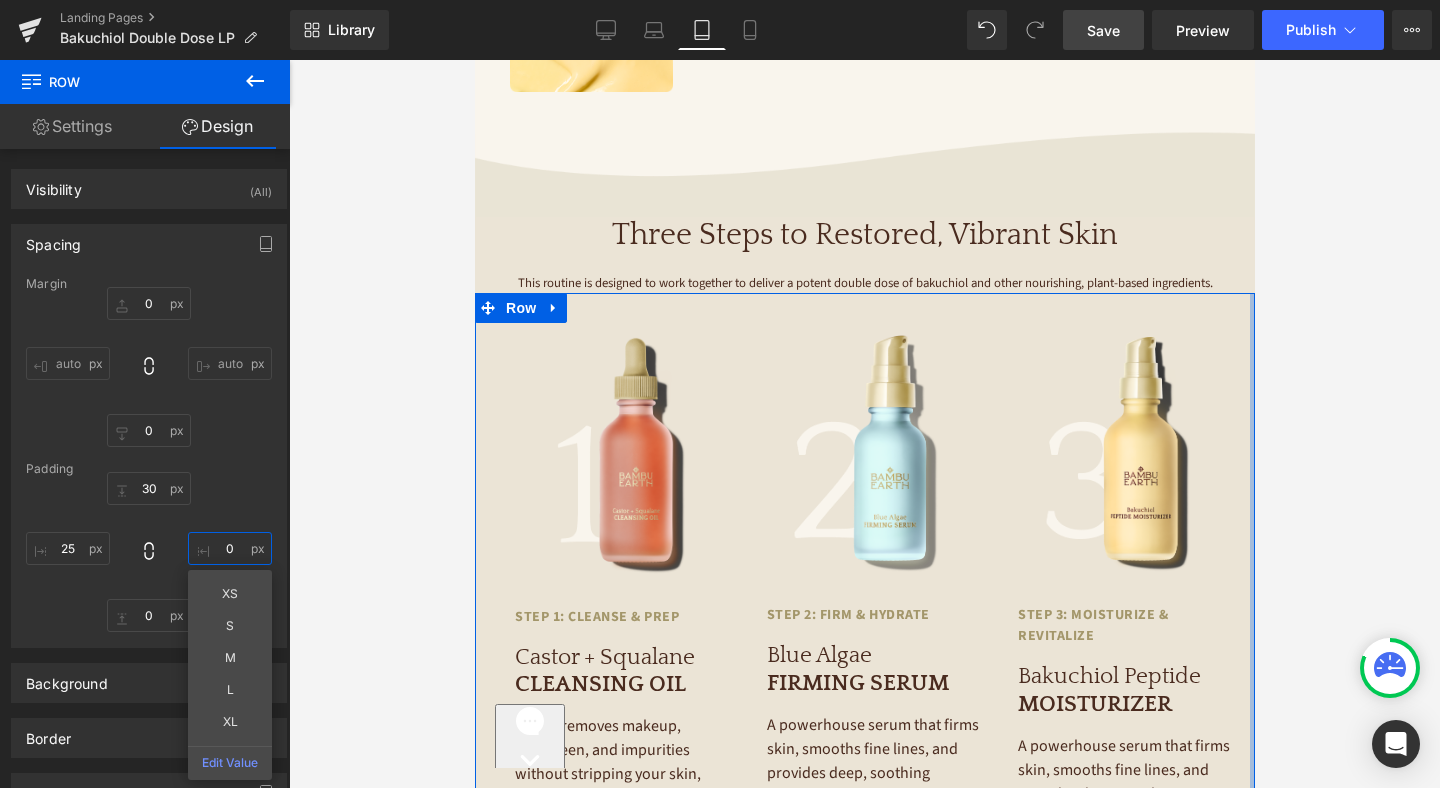 click on "0" at bounding box center (230, 548) 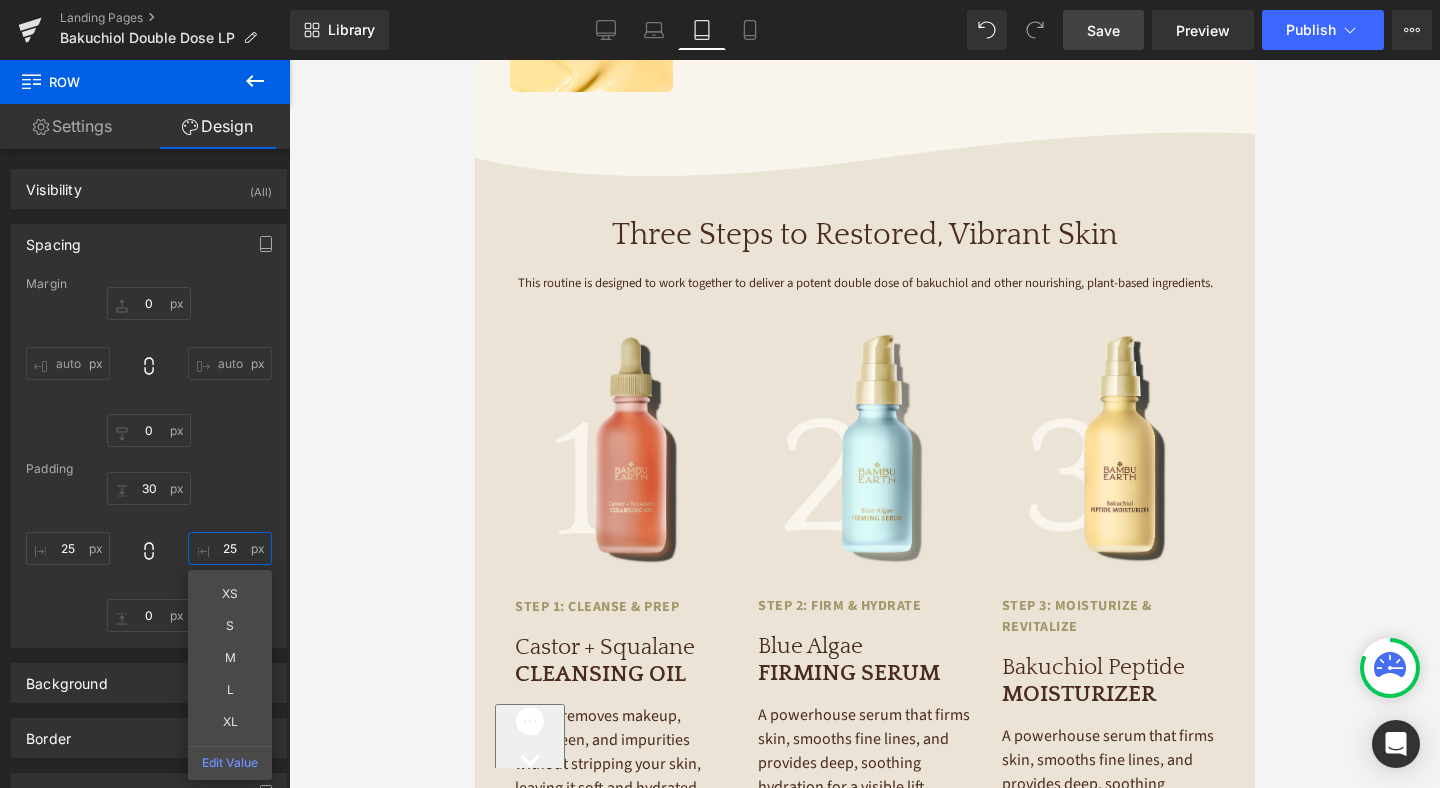 type on "25" 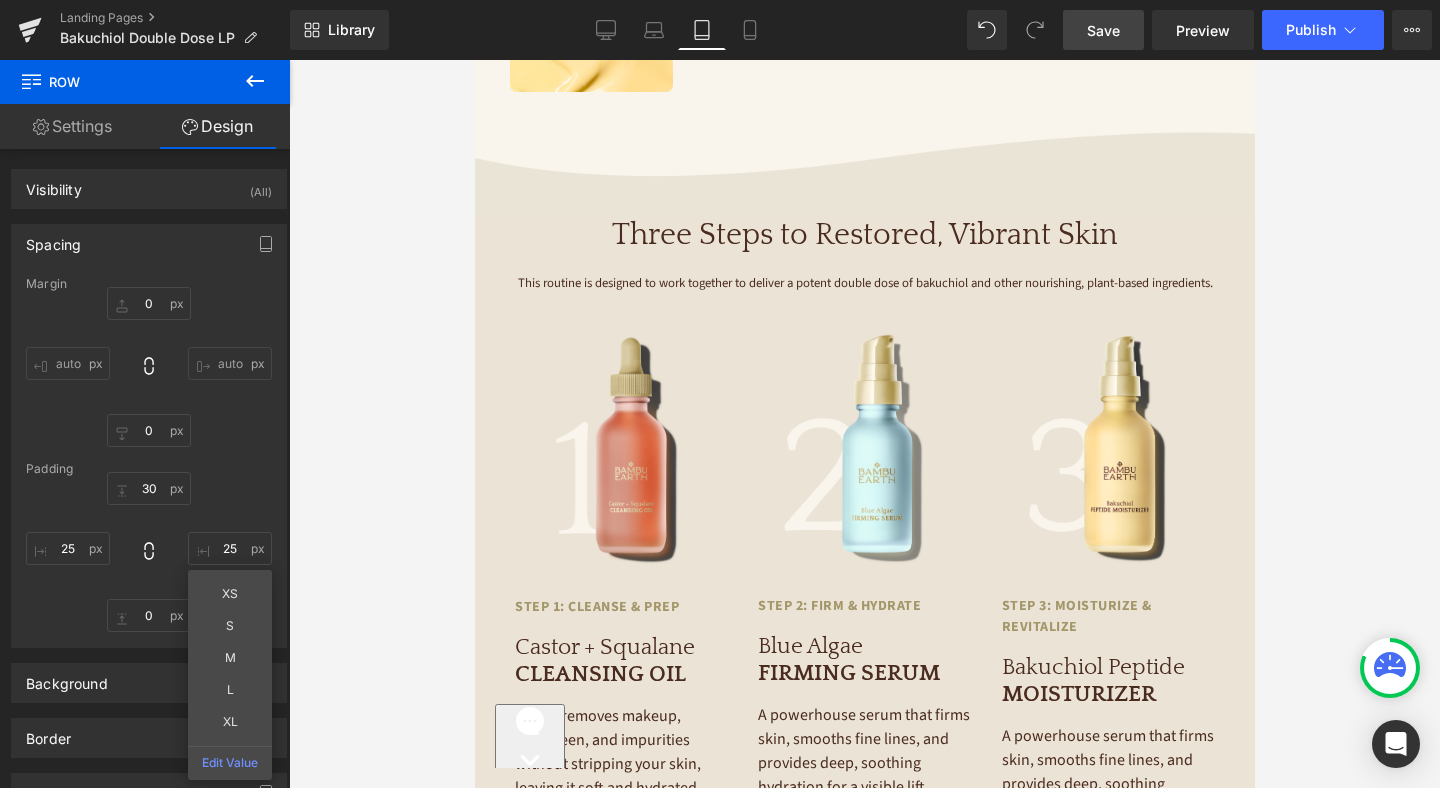 click on "Save" at bounding box center [1103, 30] 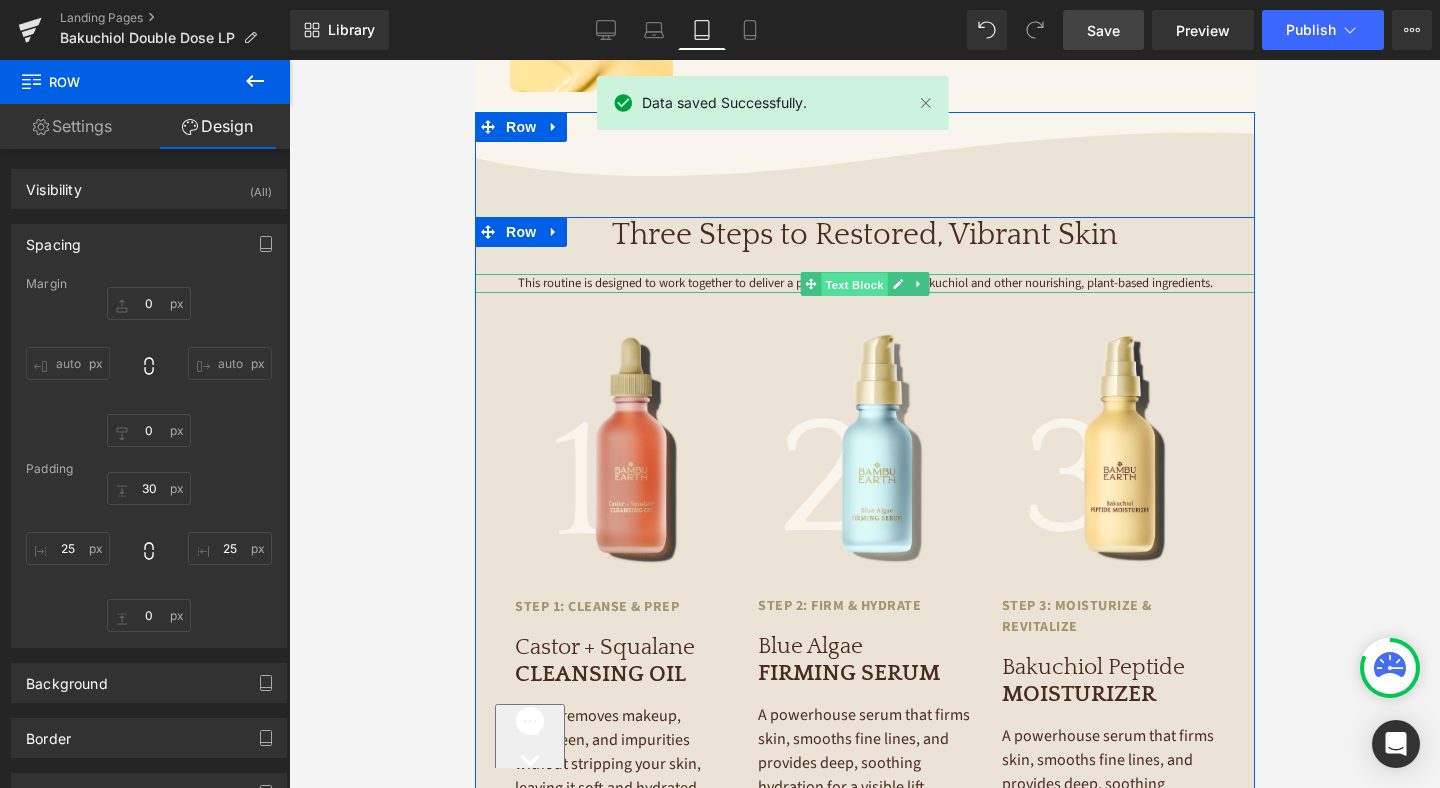 click on "Text Block" at bounding box center [853, 284] 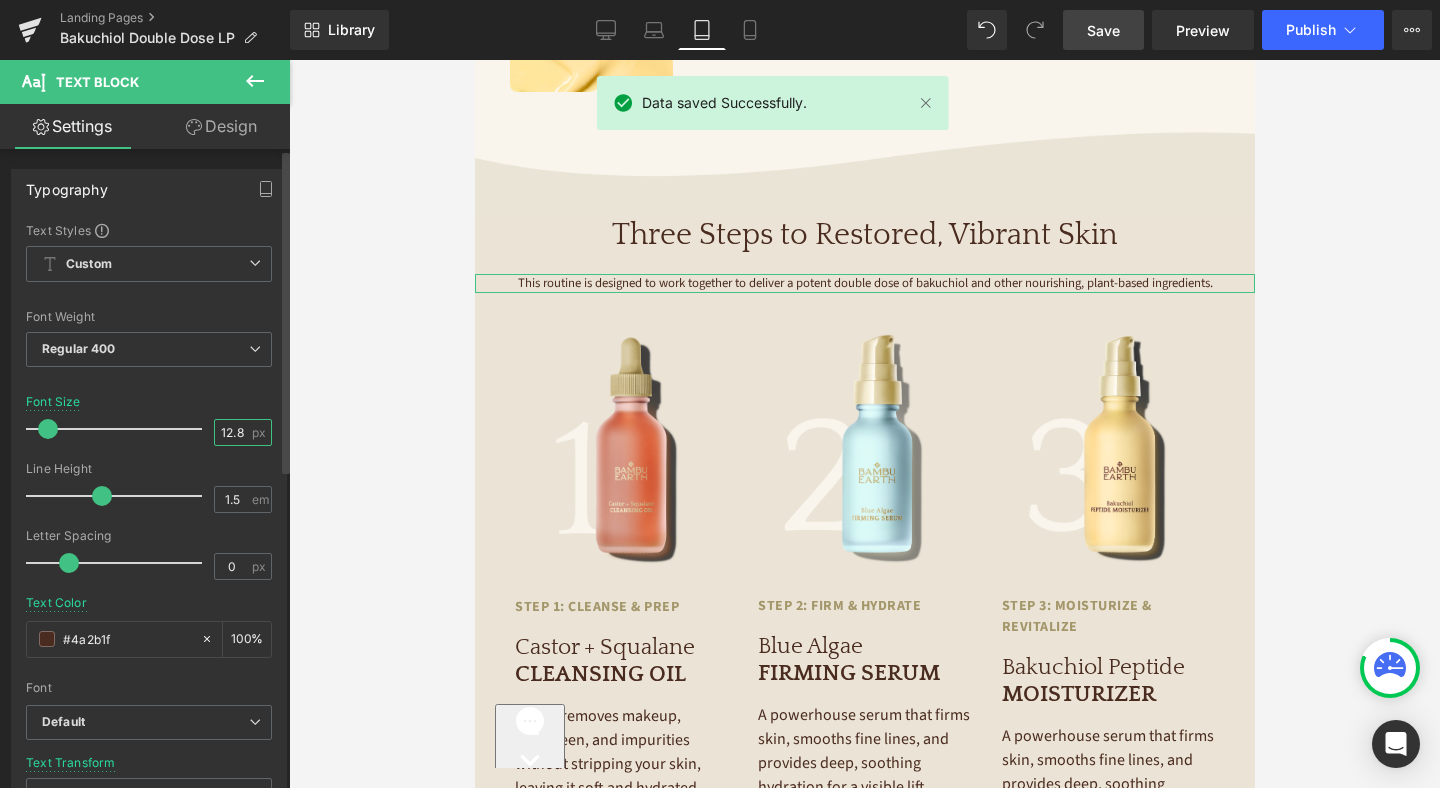 click on "12.8" at bounding box center (232, 432) 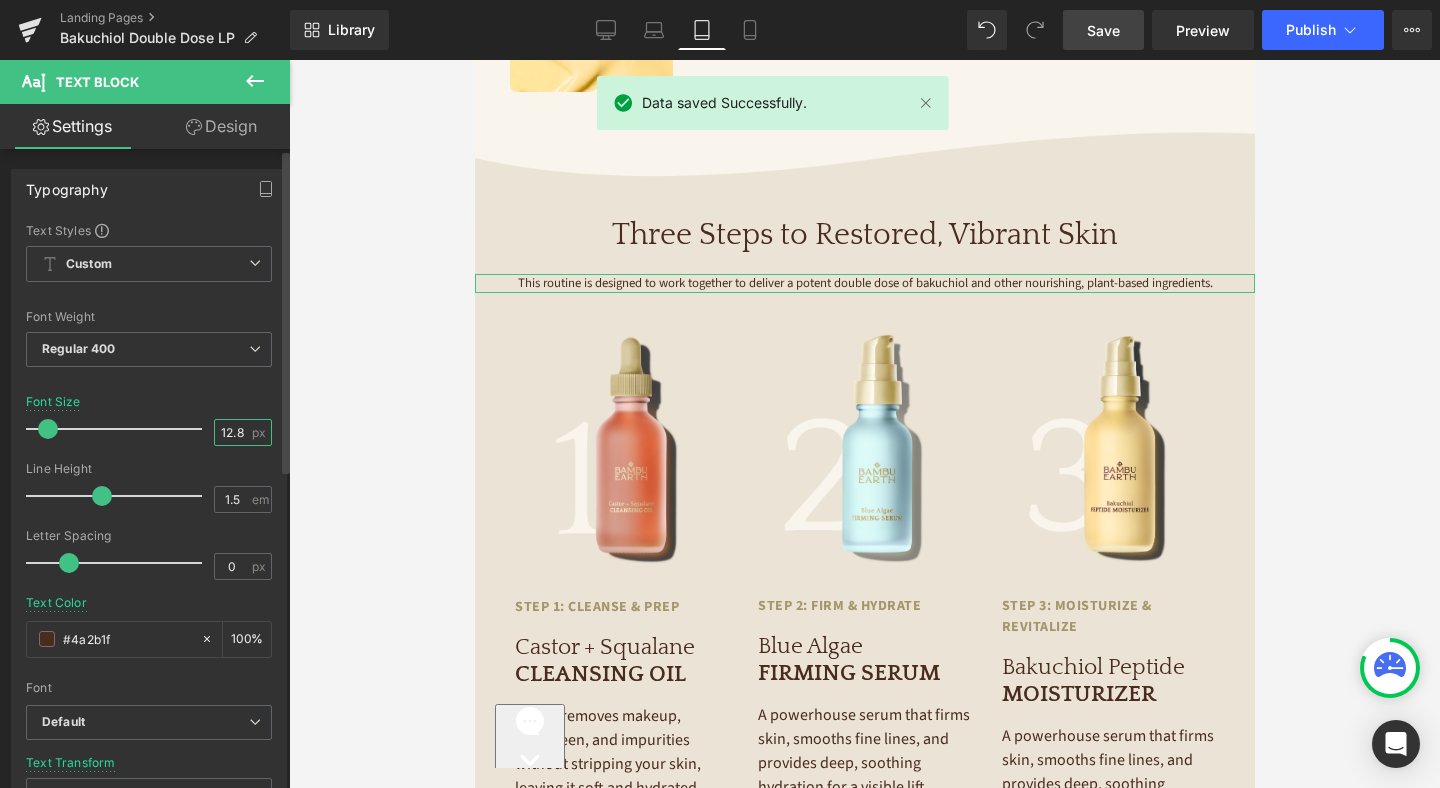 click on "12.8" at bounding box center (232, 432) 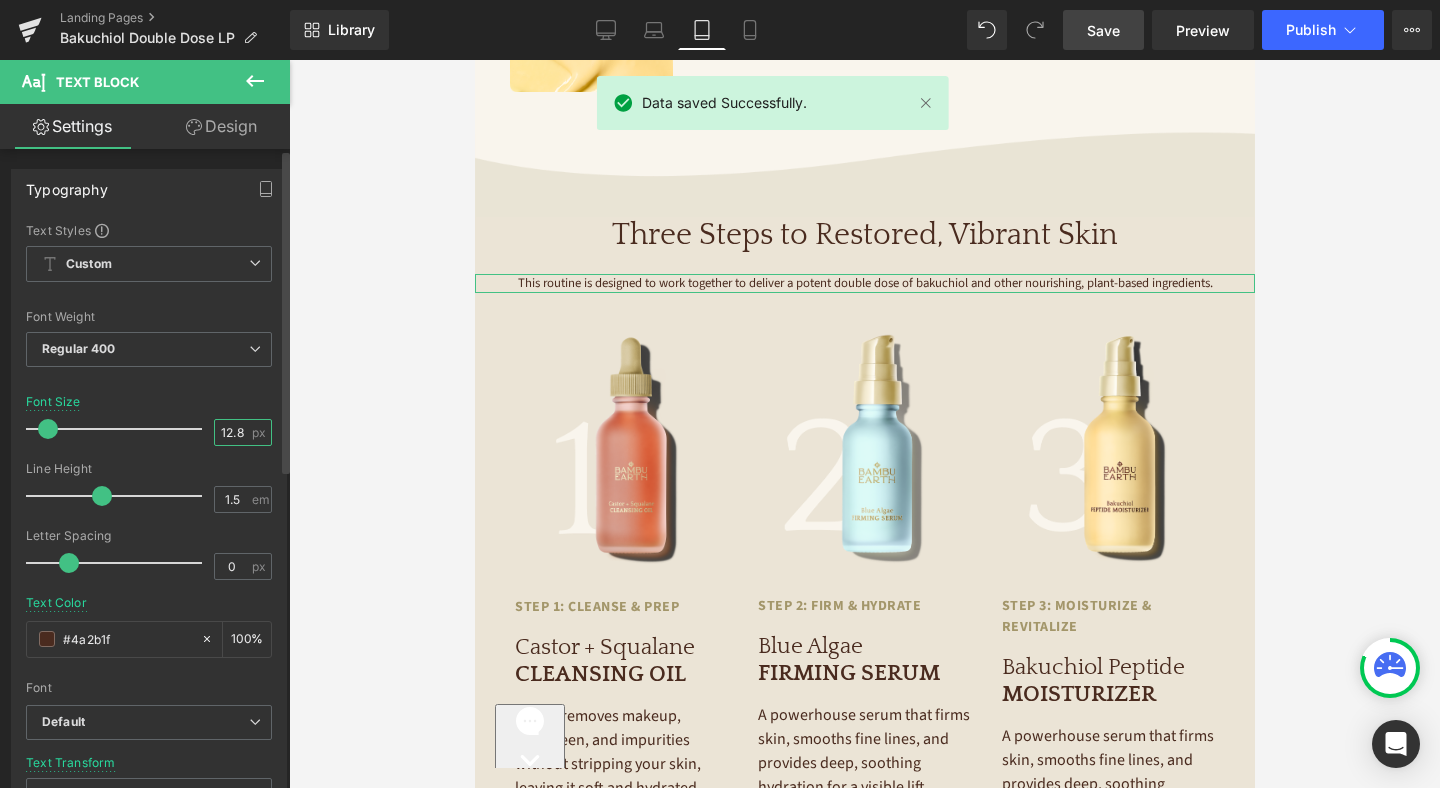 click on "12.8" at bounding box center [232, 432] 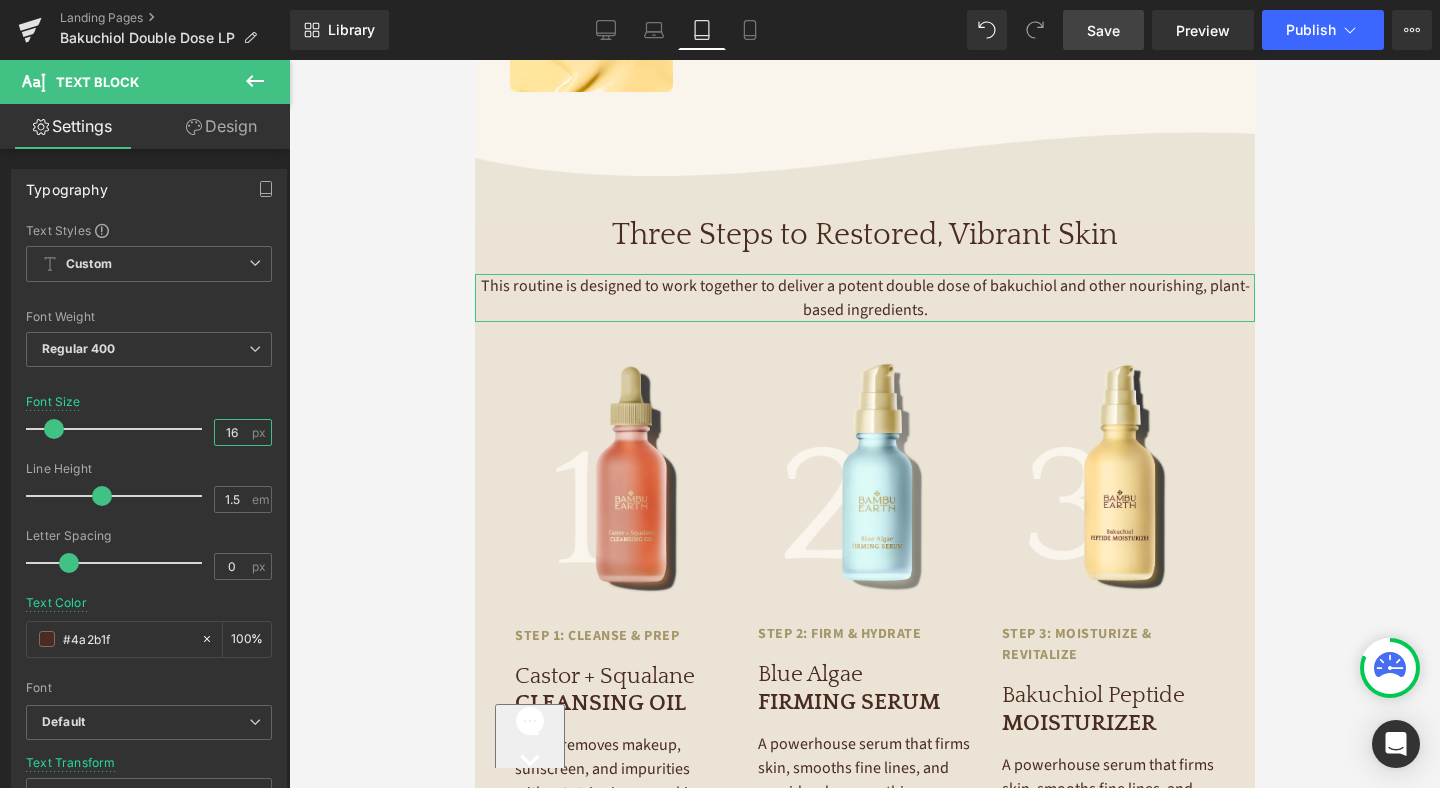 type on "16" 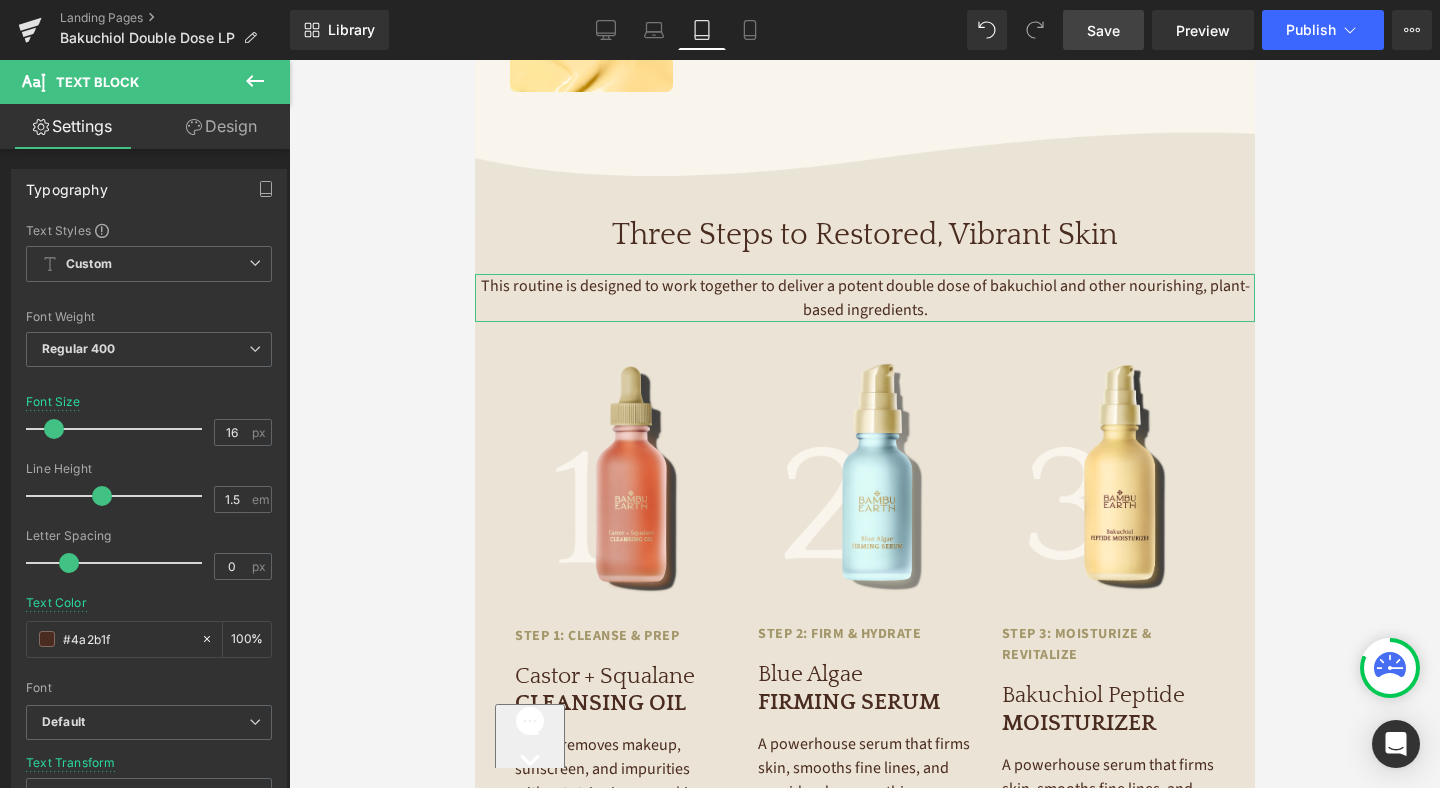 click on "Design" at bounding box center [221, 126] 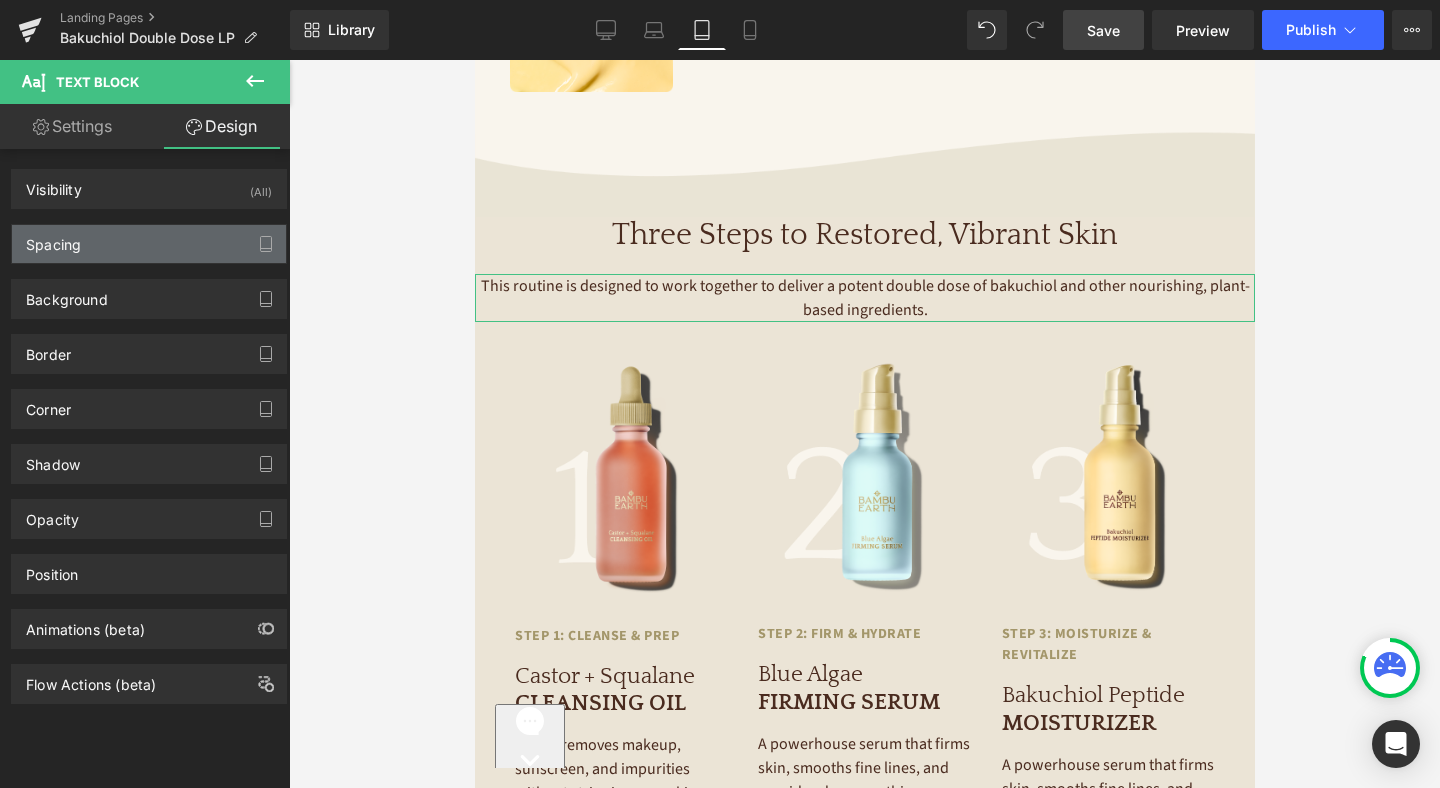 click on "Spacing" at bounding box center [149, 244] 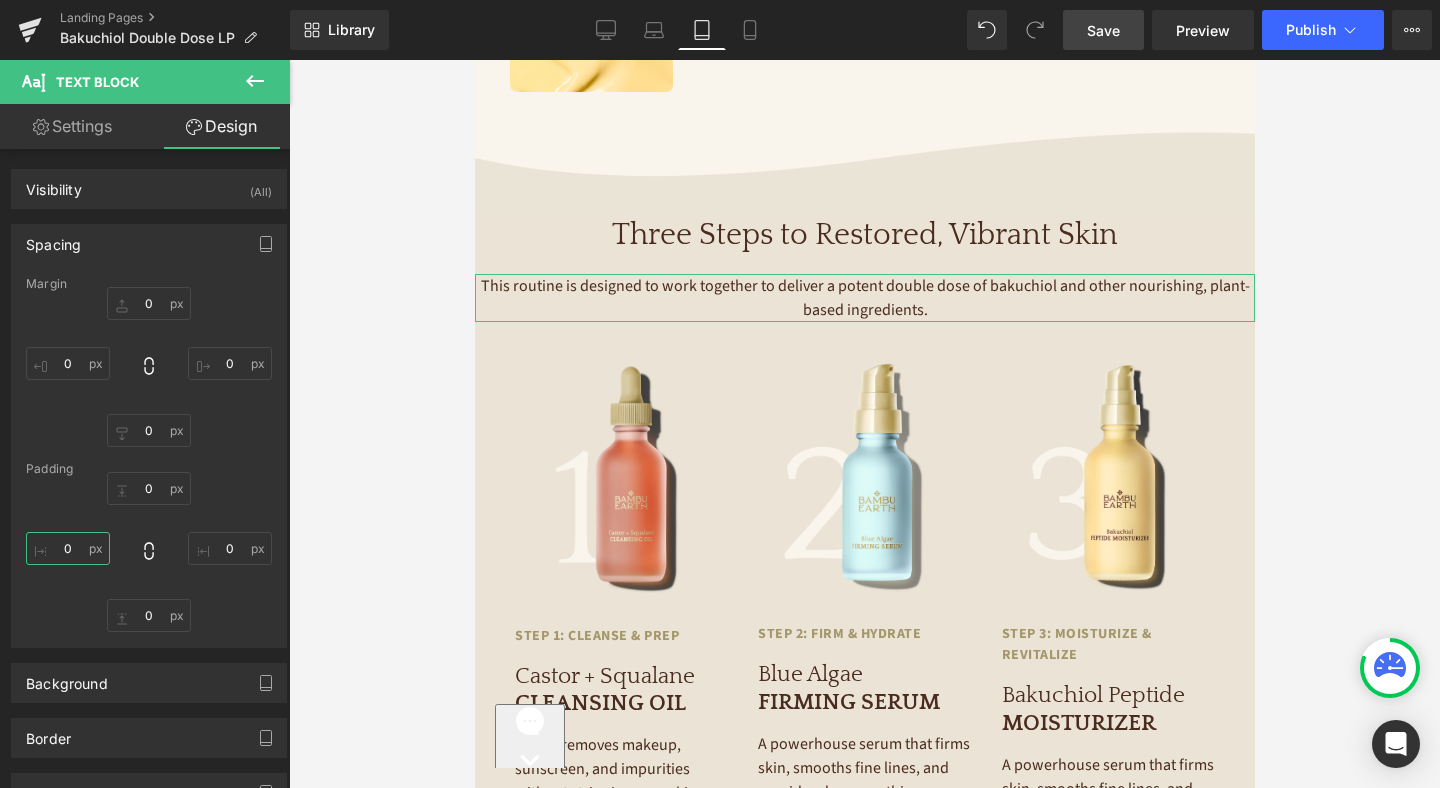 click on "0" at bounding box center [68, 548] 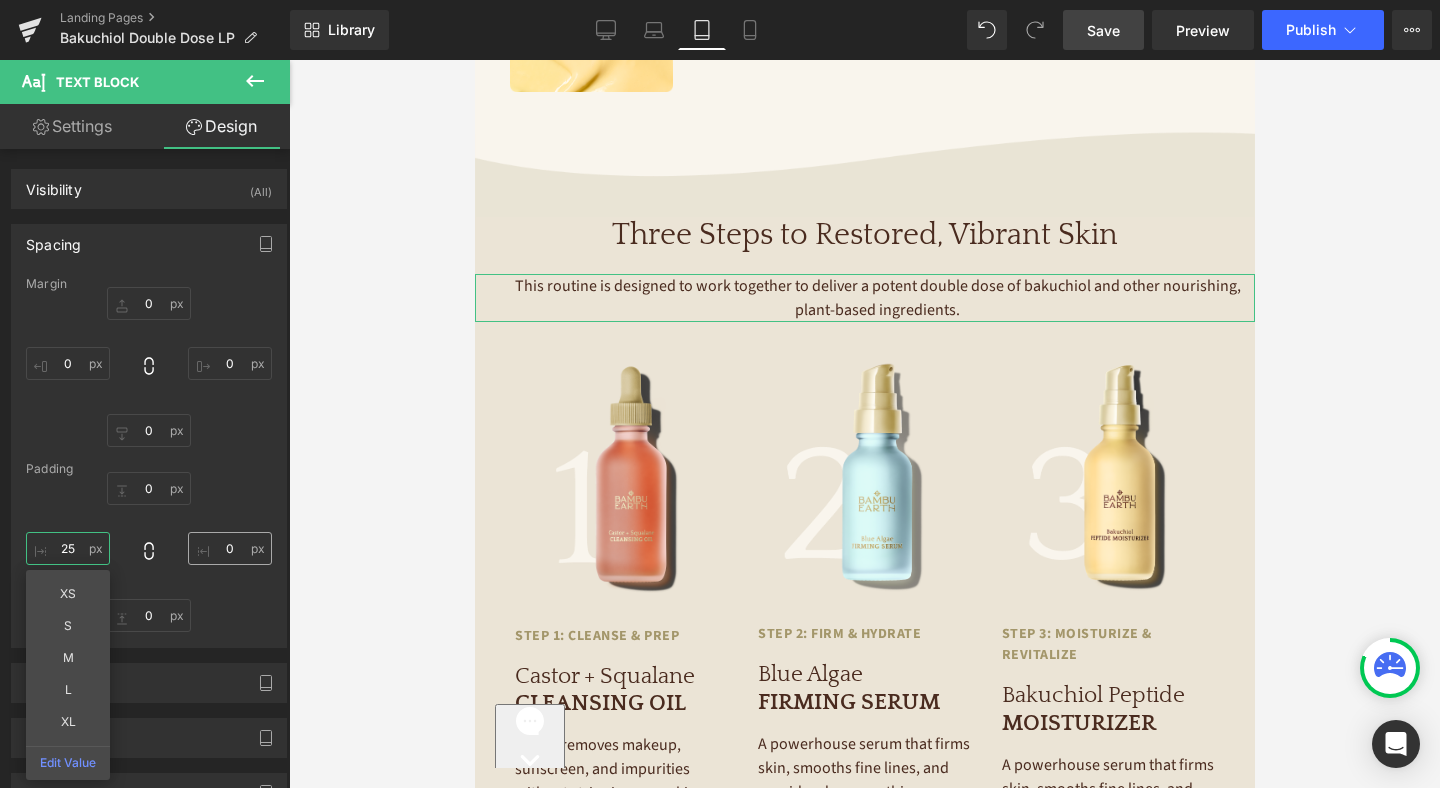 type on "25" 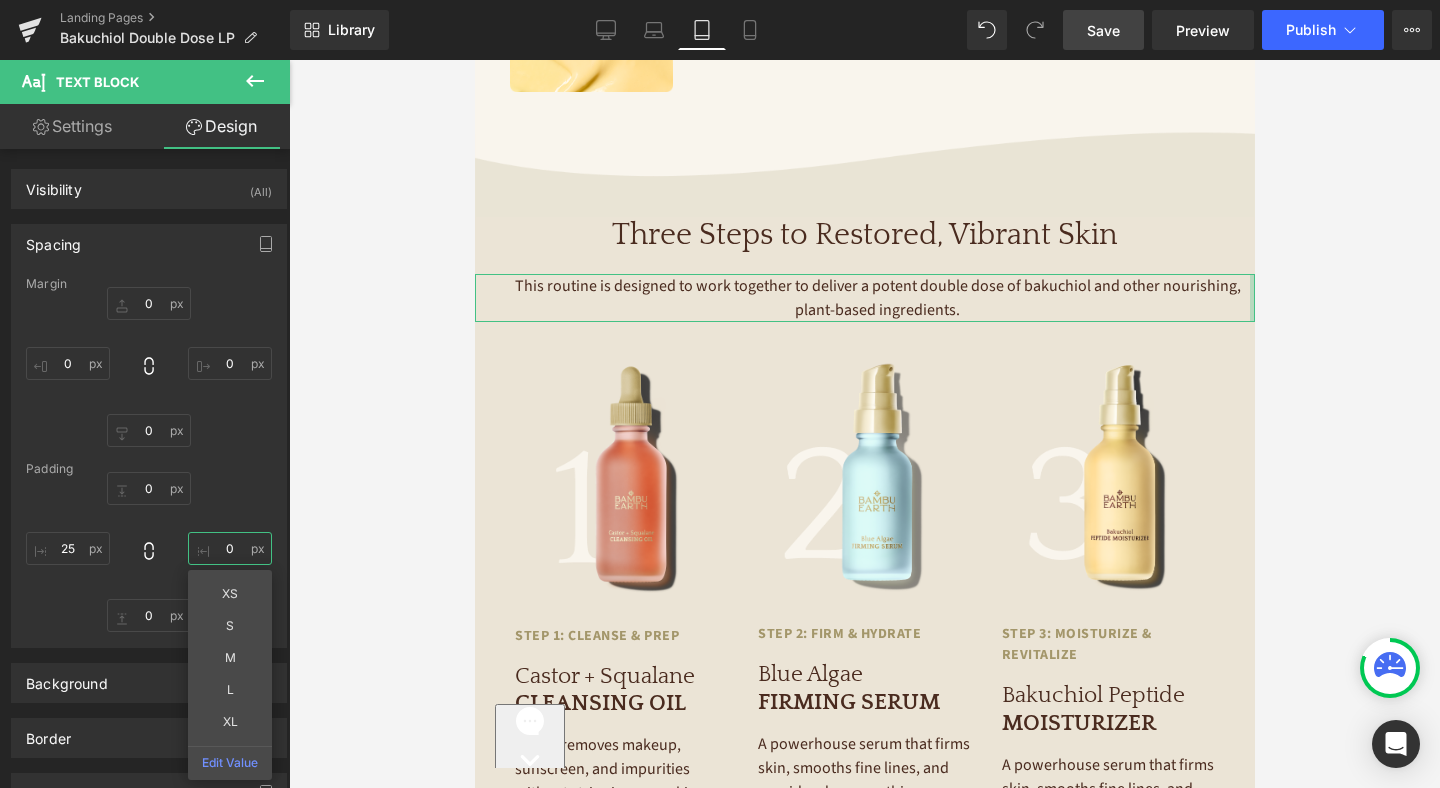 click on "0" at bounding box center [230, 548] 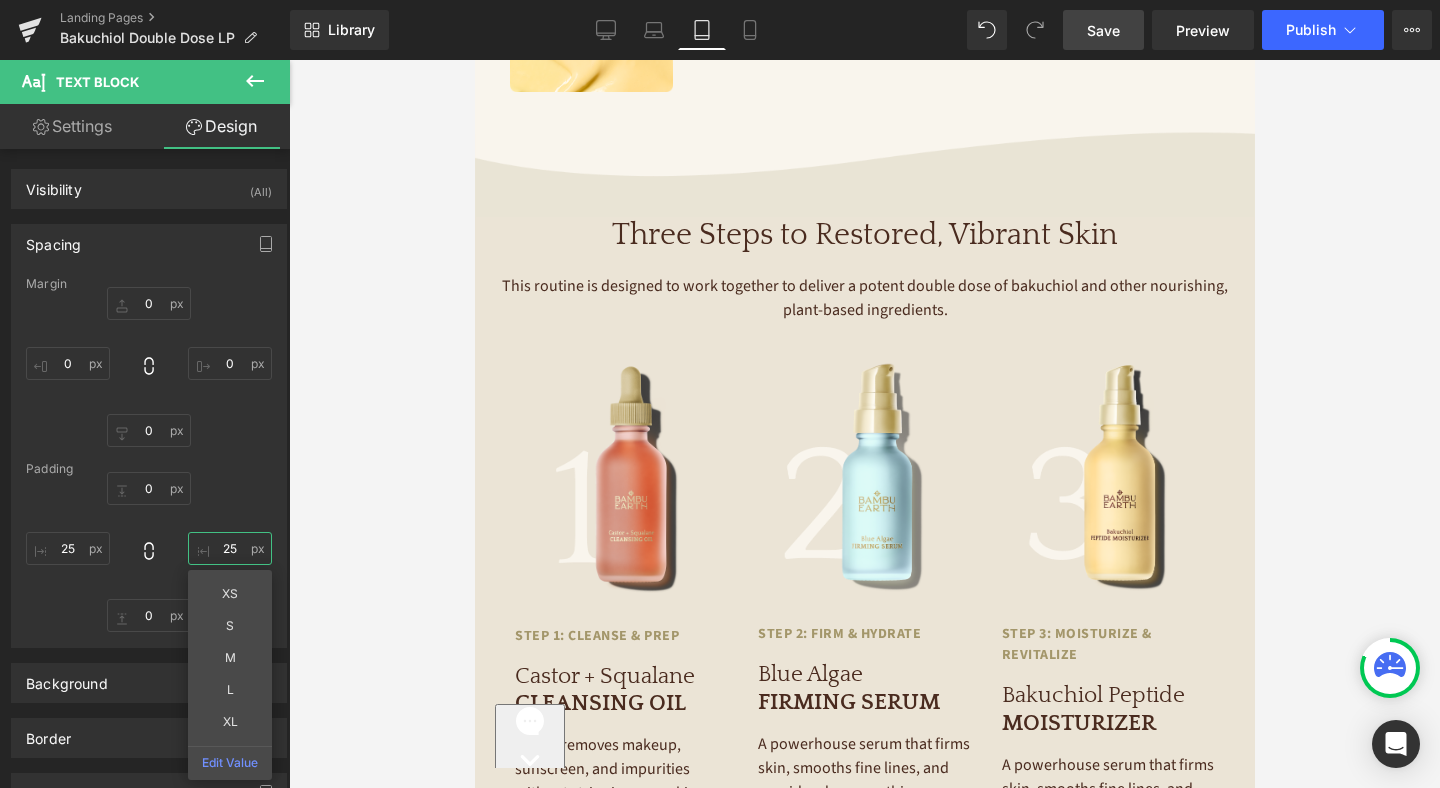 type on "25" 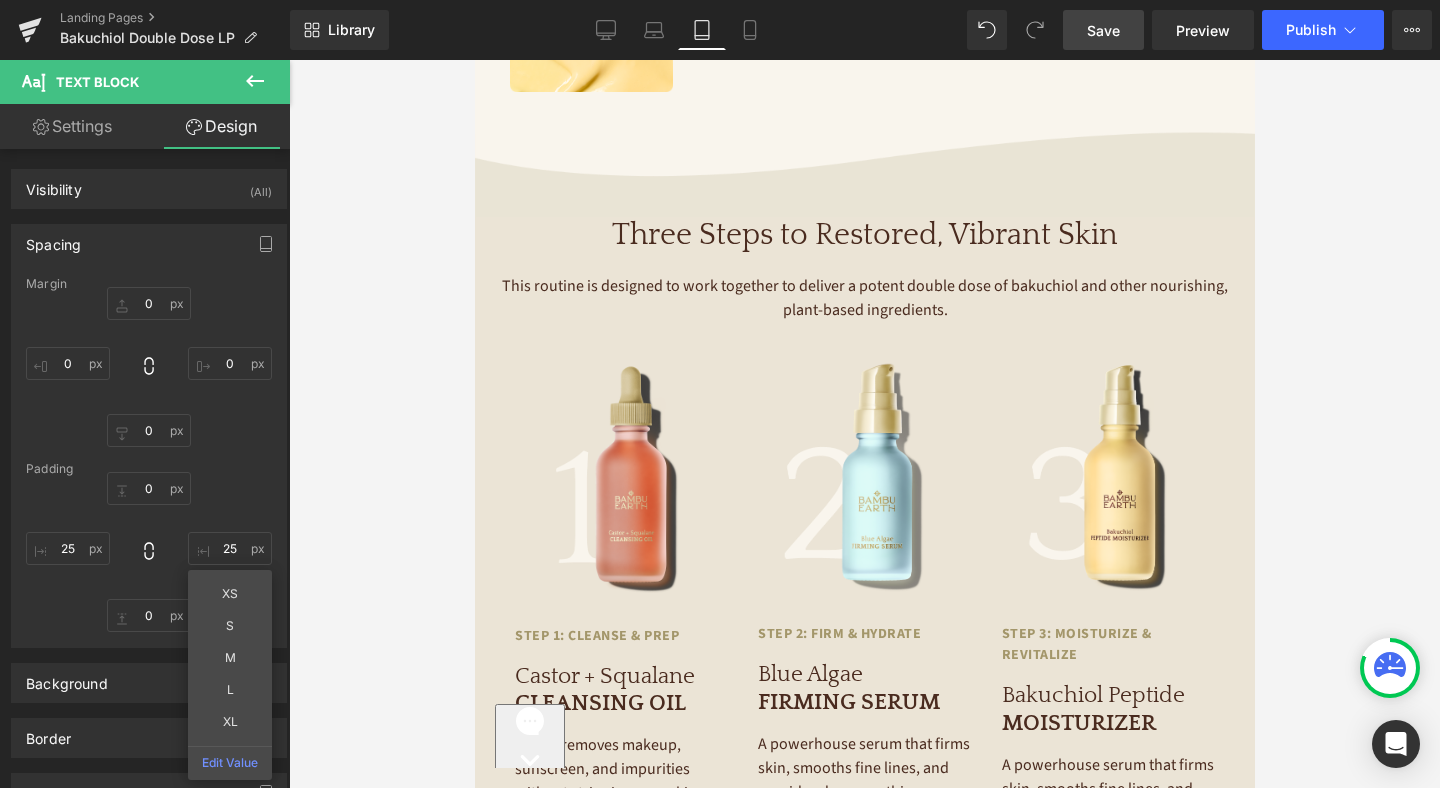 click on "Save" at bounding box center [1103, 30] 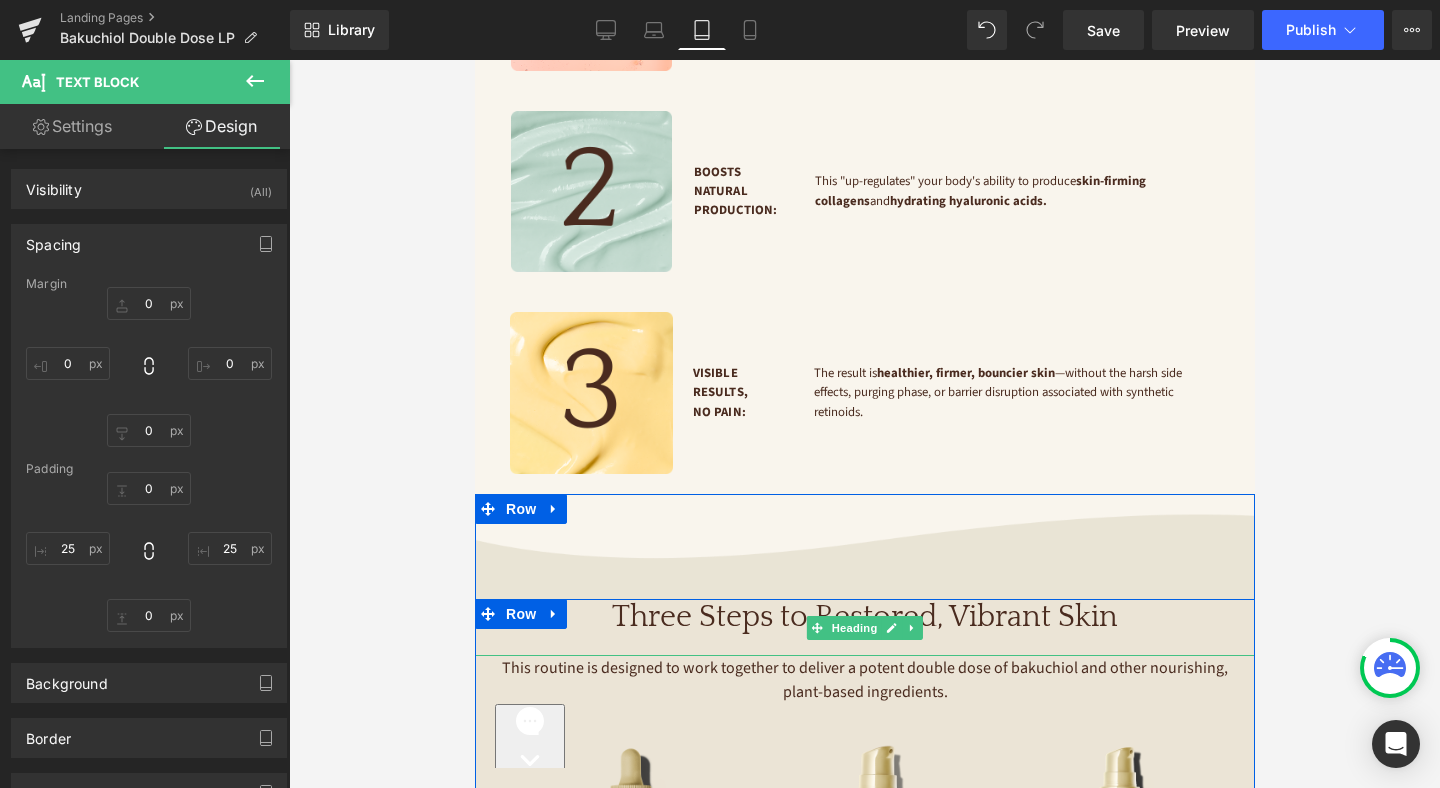 scroll, scrollTop: 2462, scrollLeft: 0, axis: vertical 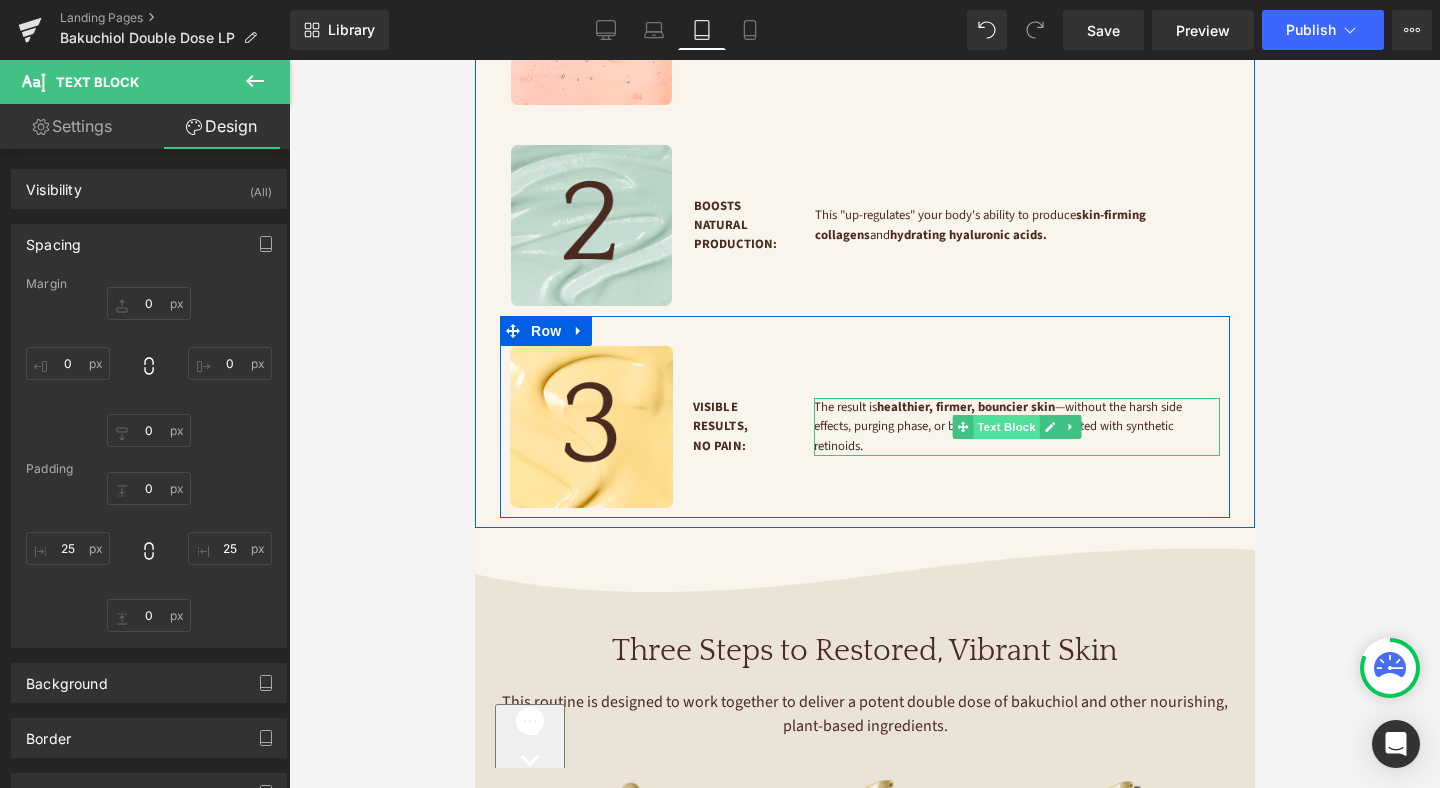 click on "Text Block" at bounding box center (1006, 427) 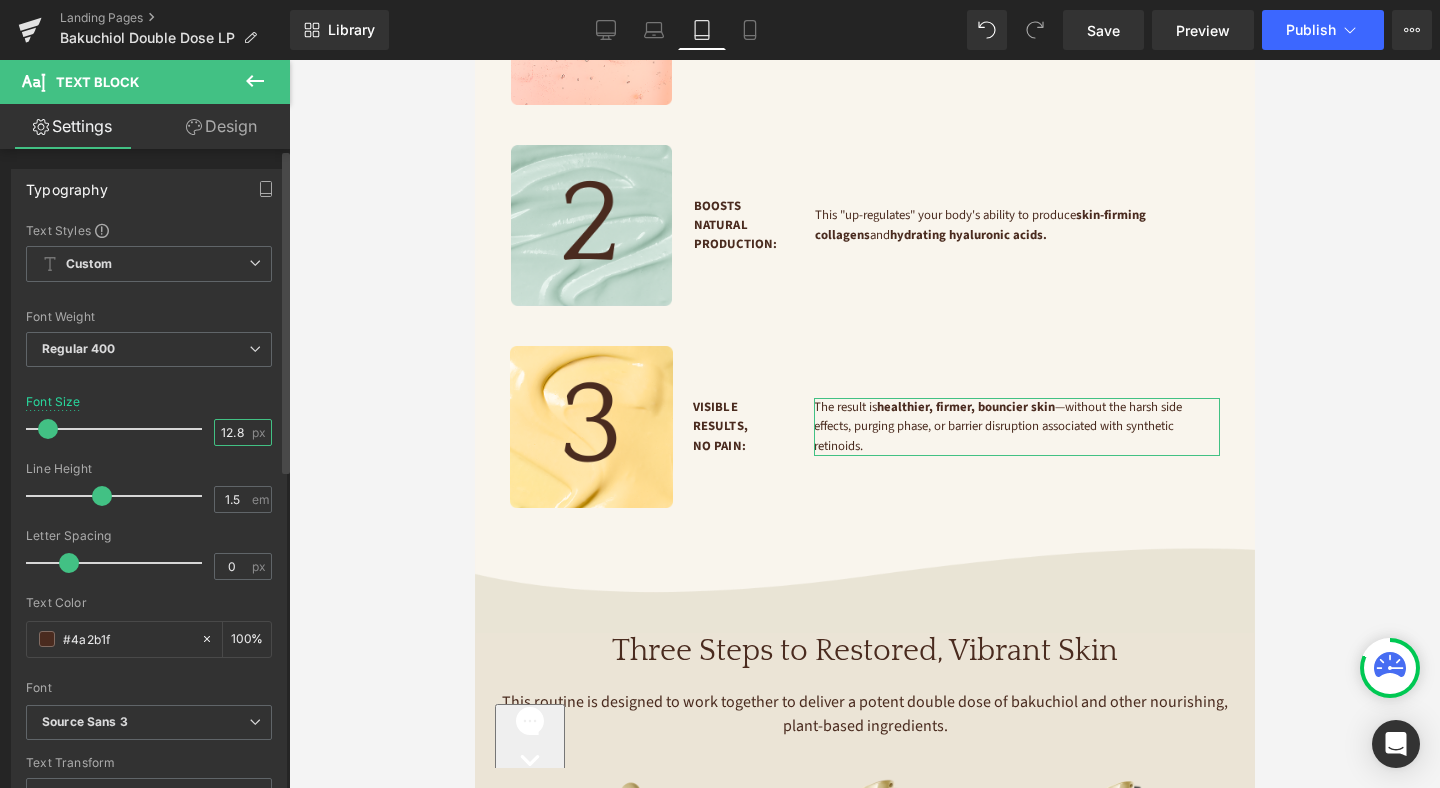 click on "12.8" at bounding box center (232, 432) 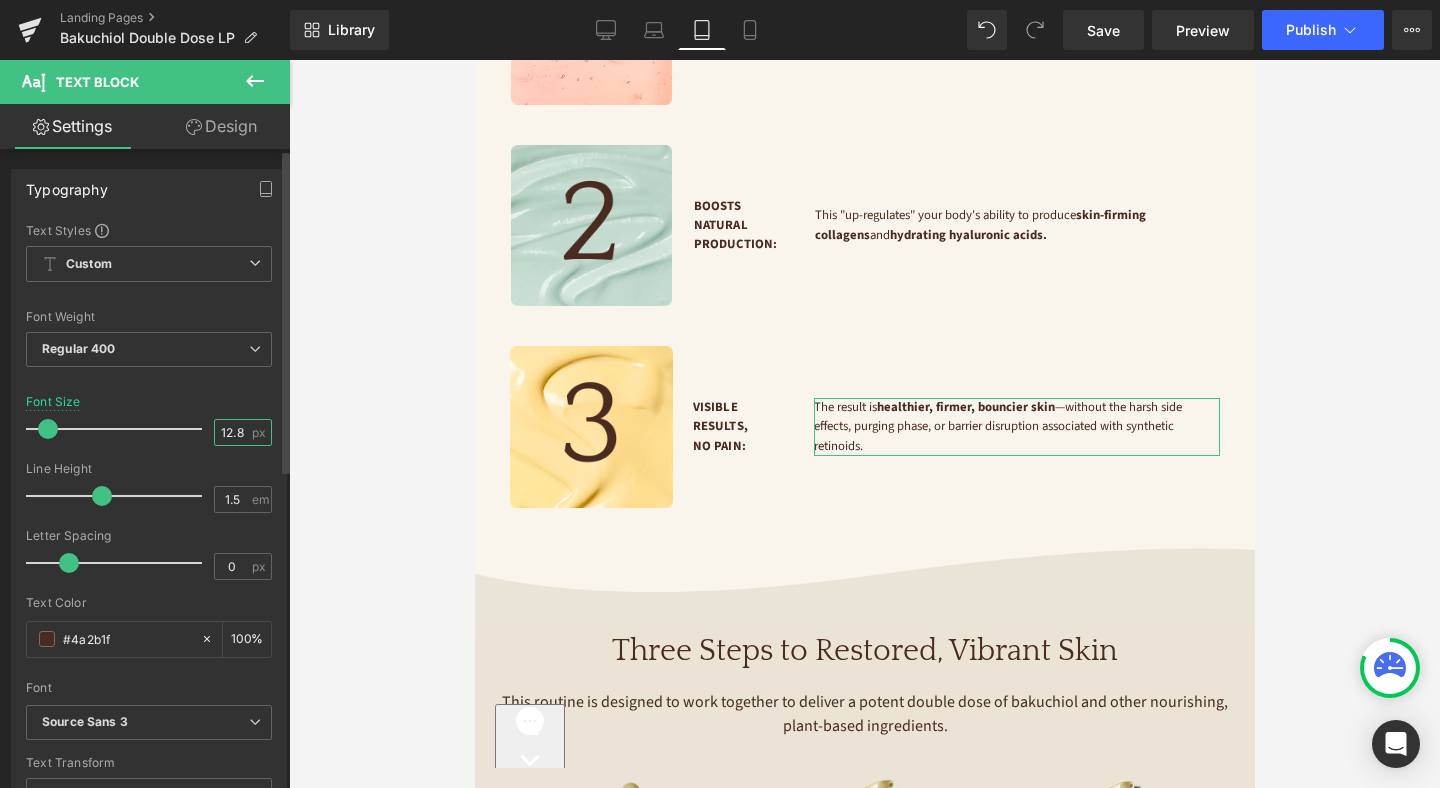 click on "12.8" at bounding box center [232, 432] 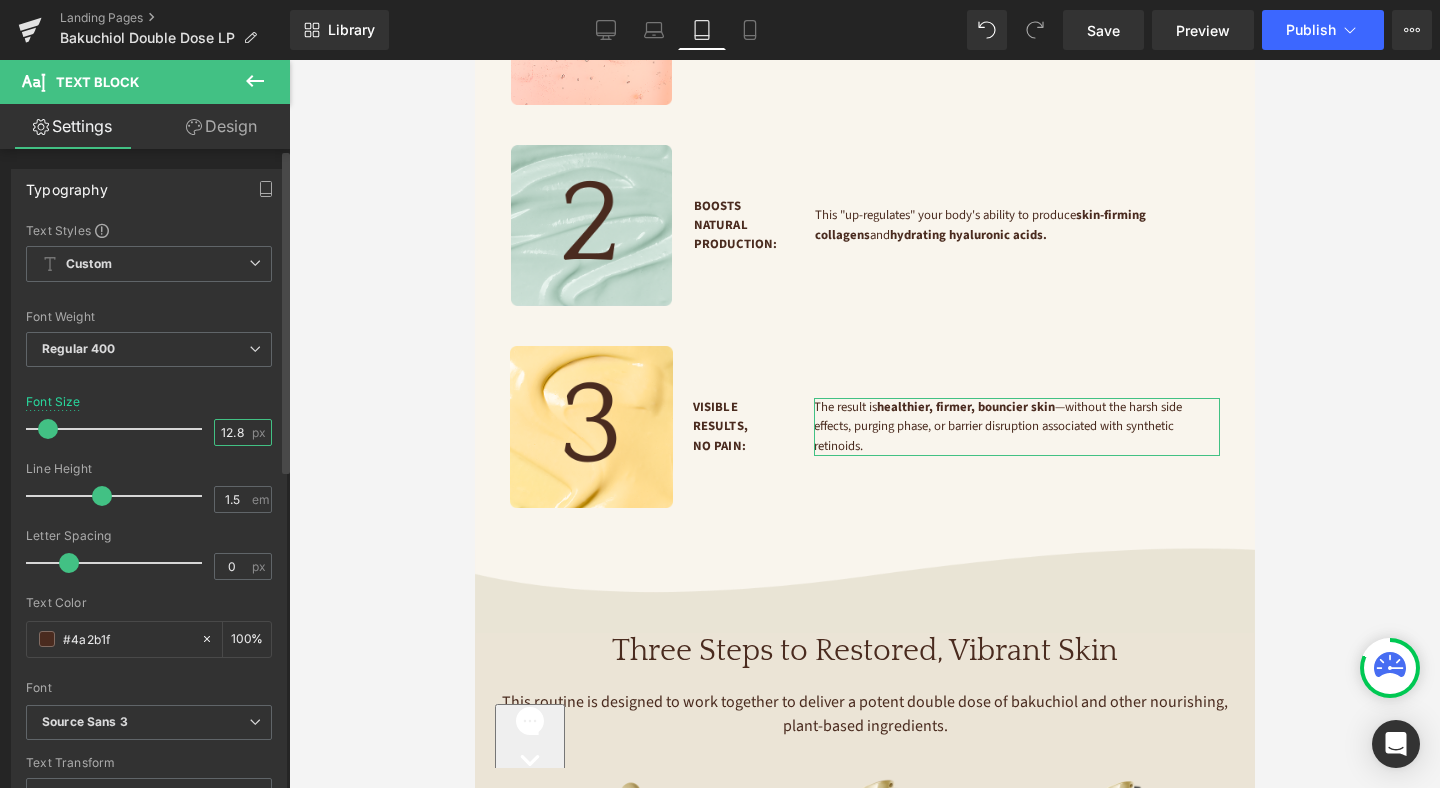 click on "12.8" at bounding box center (232, 432) 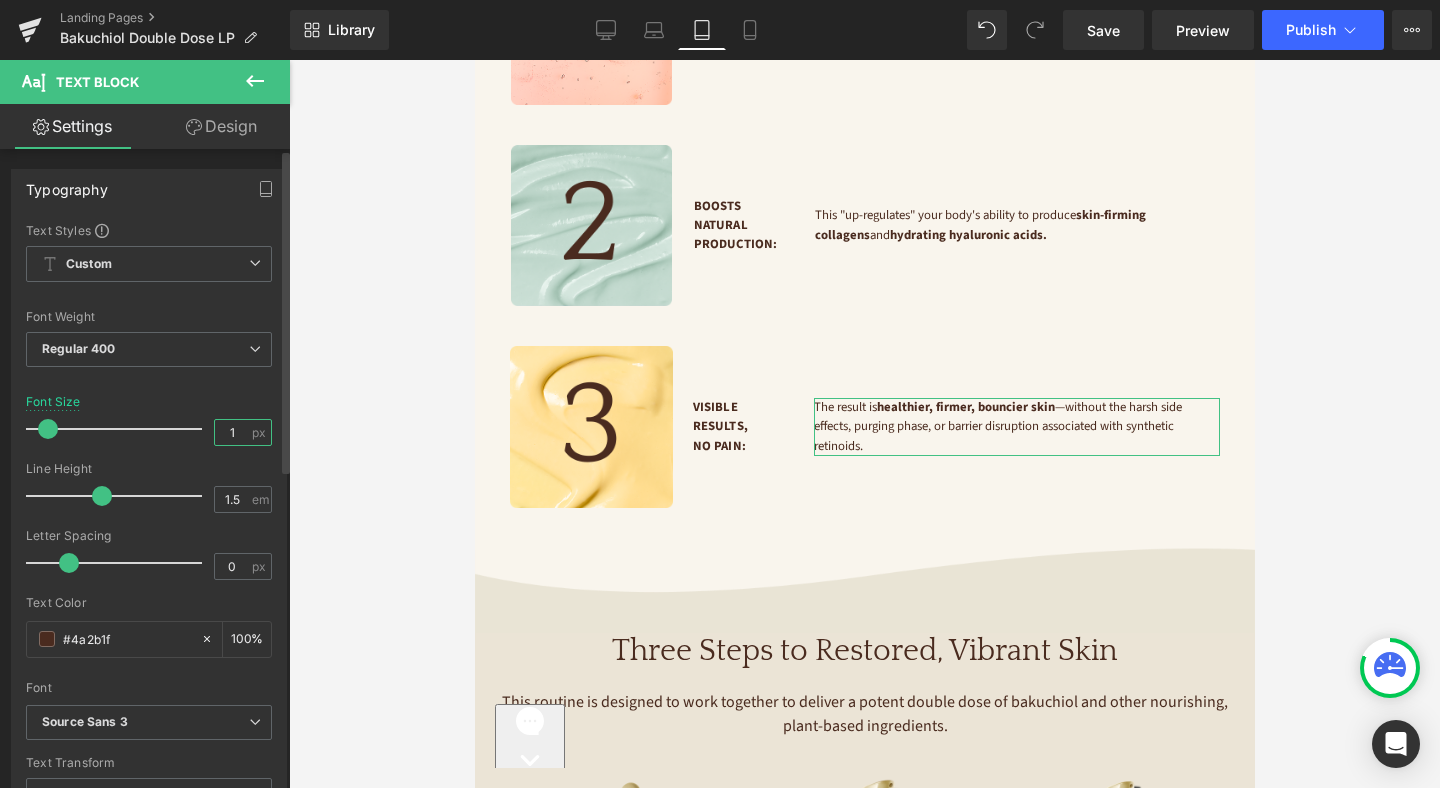 type on "16" 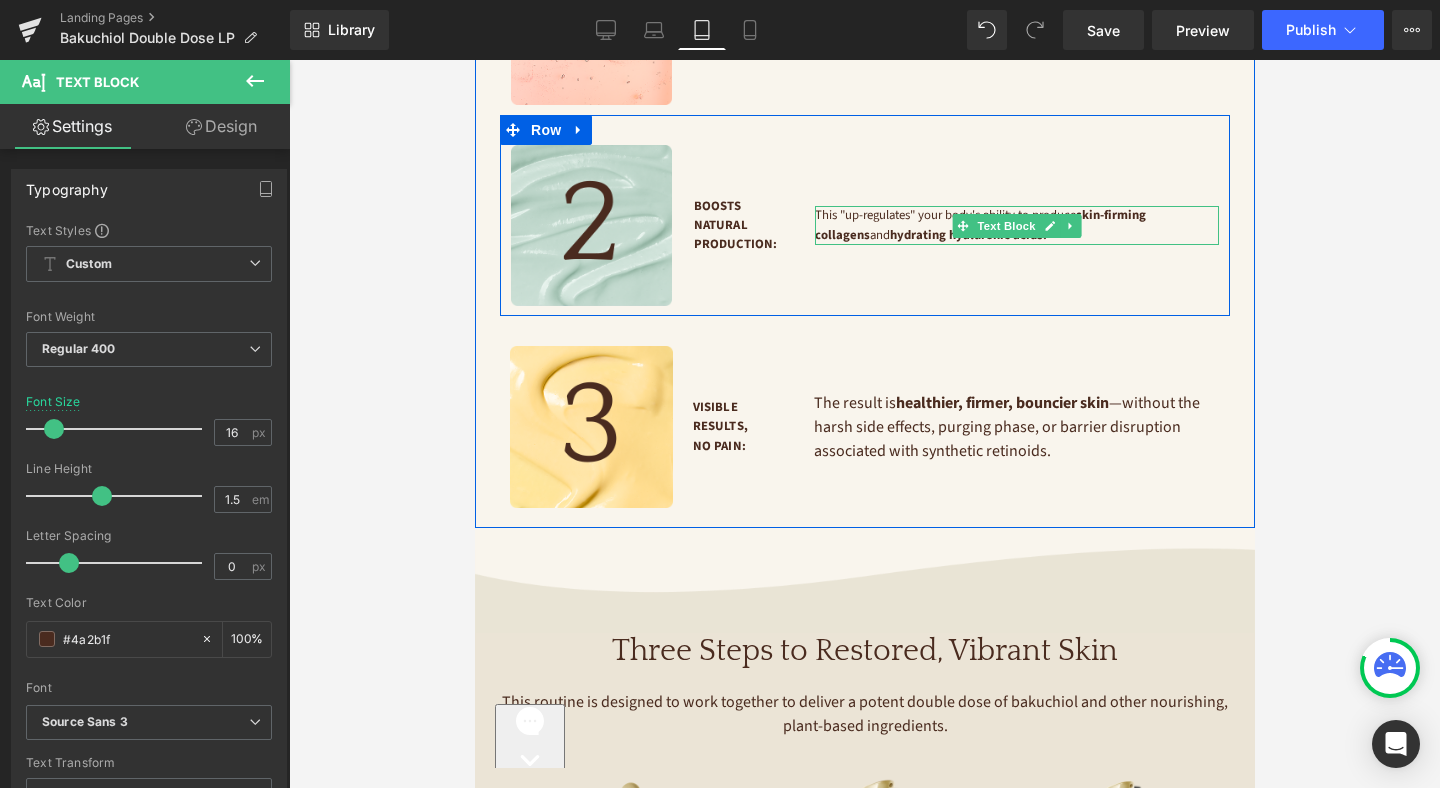 click on "hydrating hyaluronic acids." at bounding box center [967, 235] 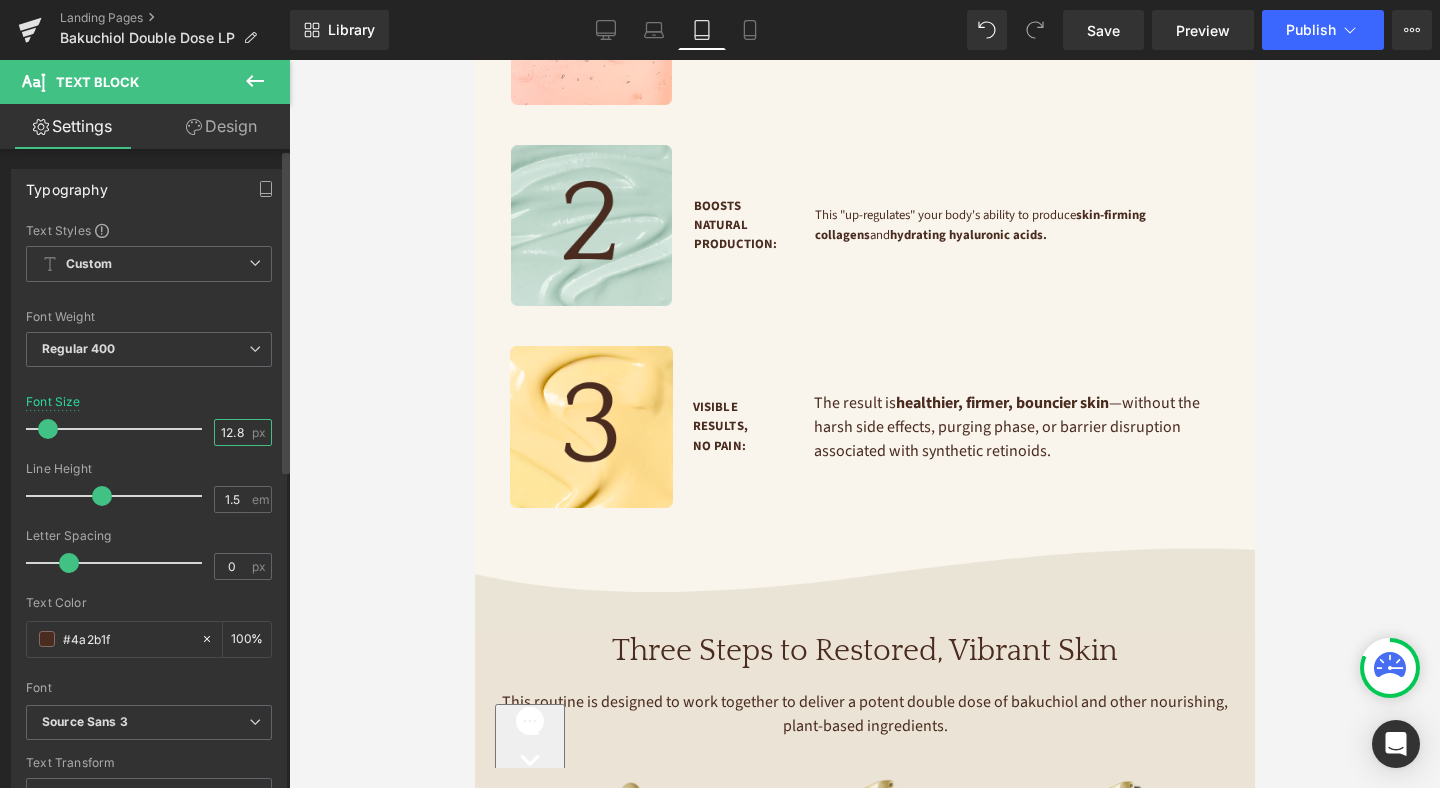 click on "12.8" at bounding box center (232, 432) 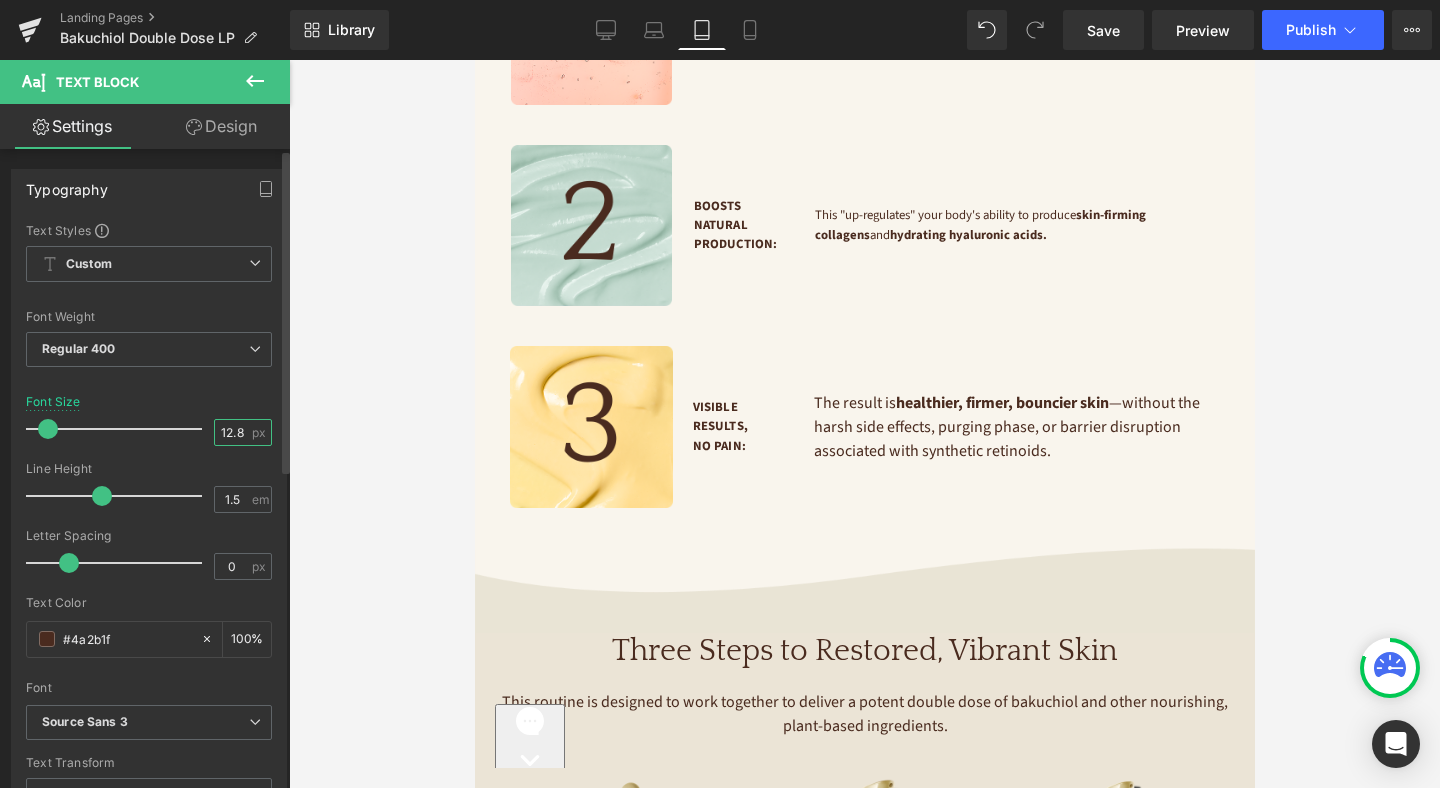 click on "12.8" at bounding box center [232, 432] 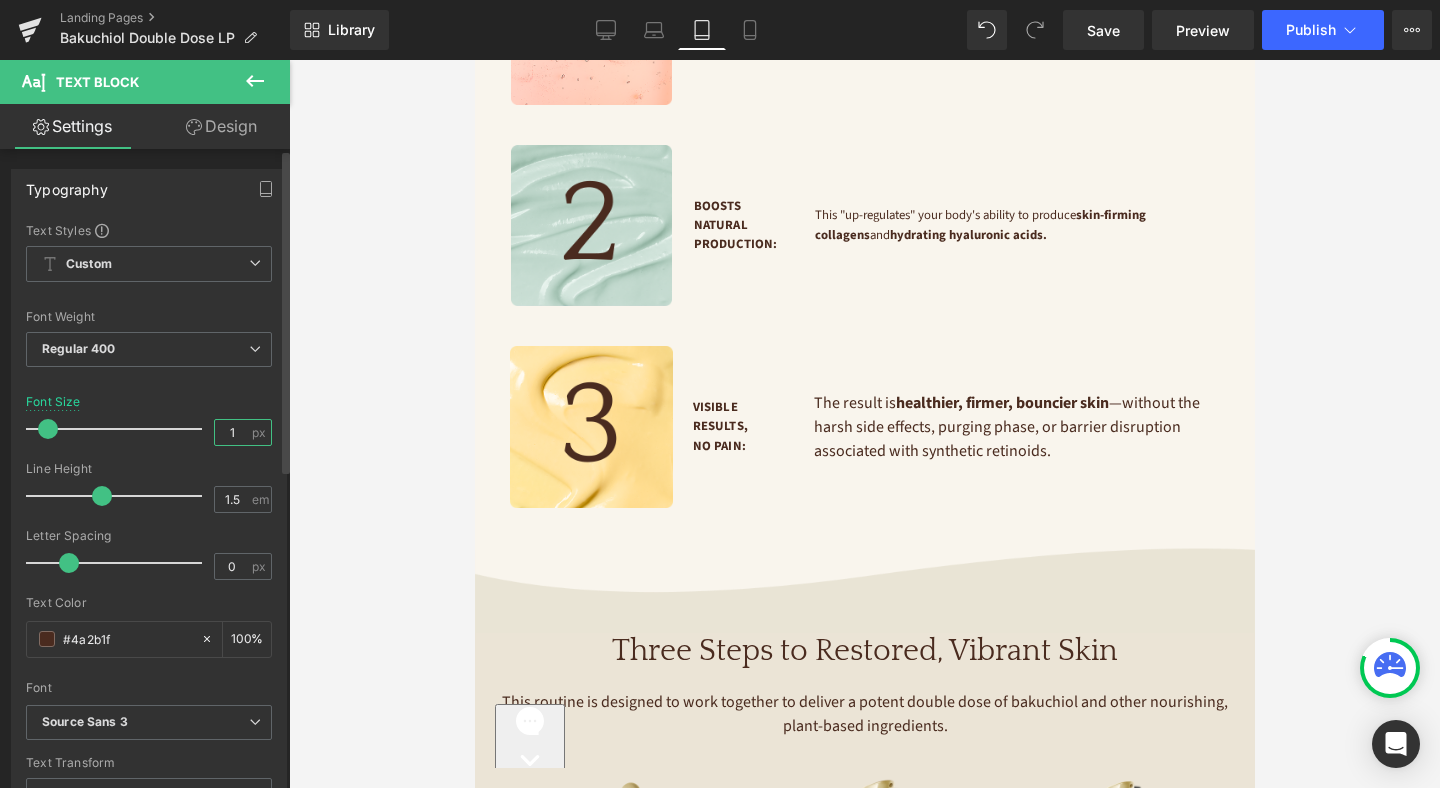 type on "16" 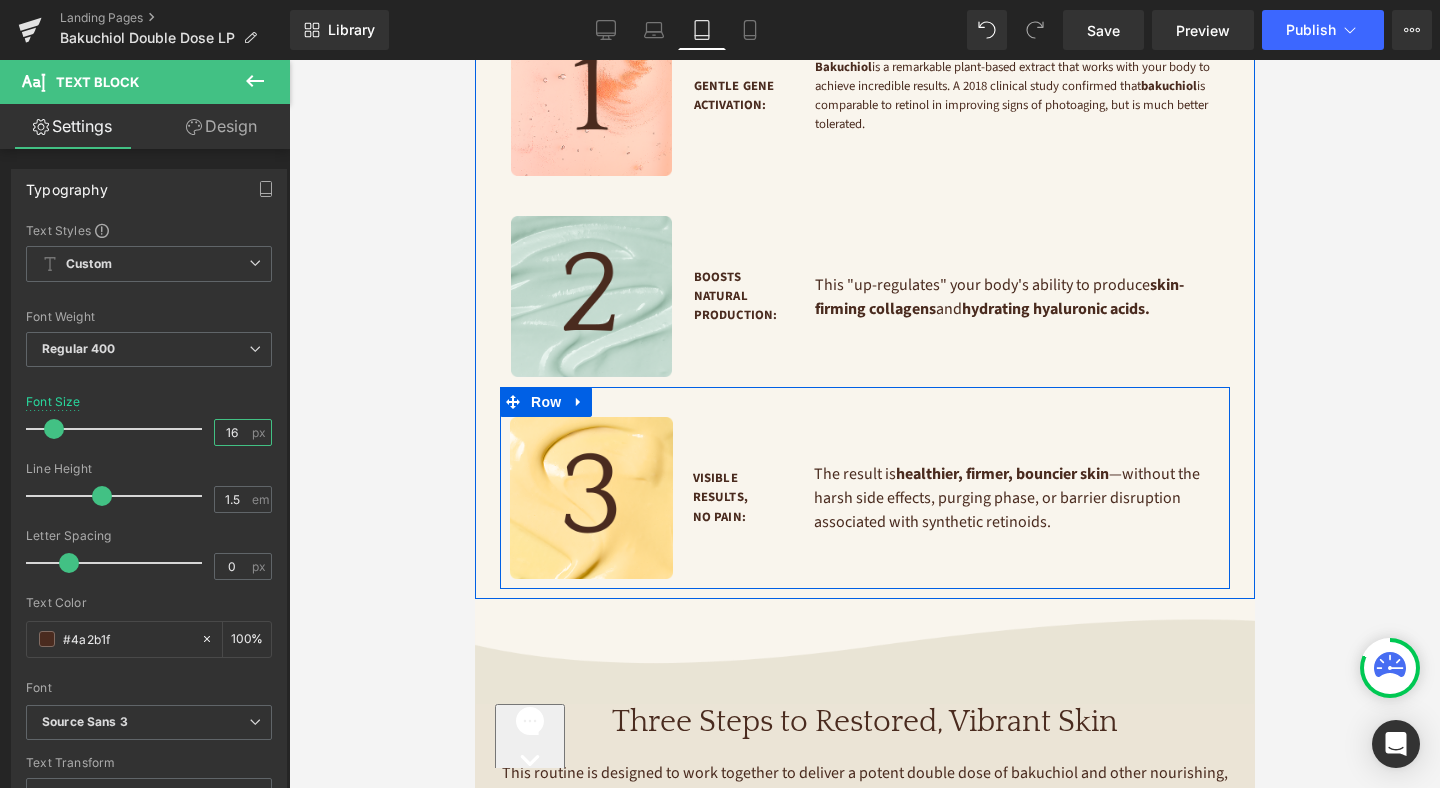 scroll, scrollTop: 2327, scrollLeft: 0, axis: vertical 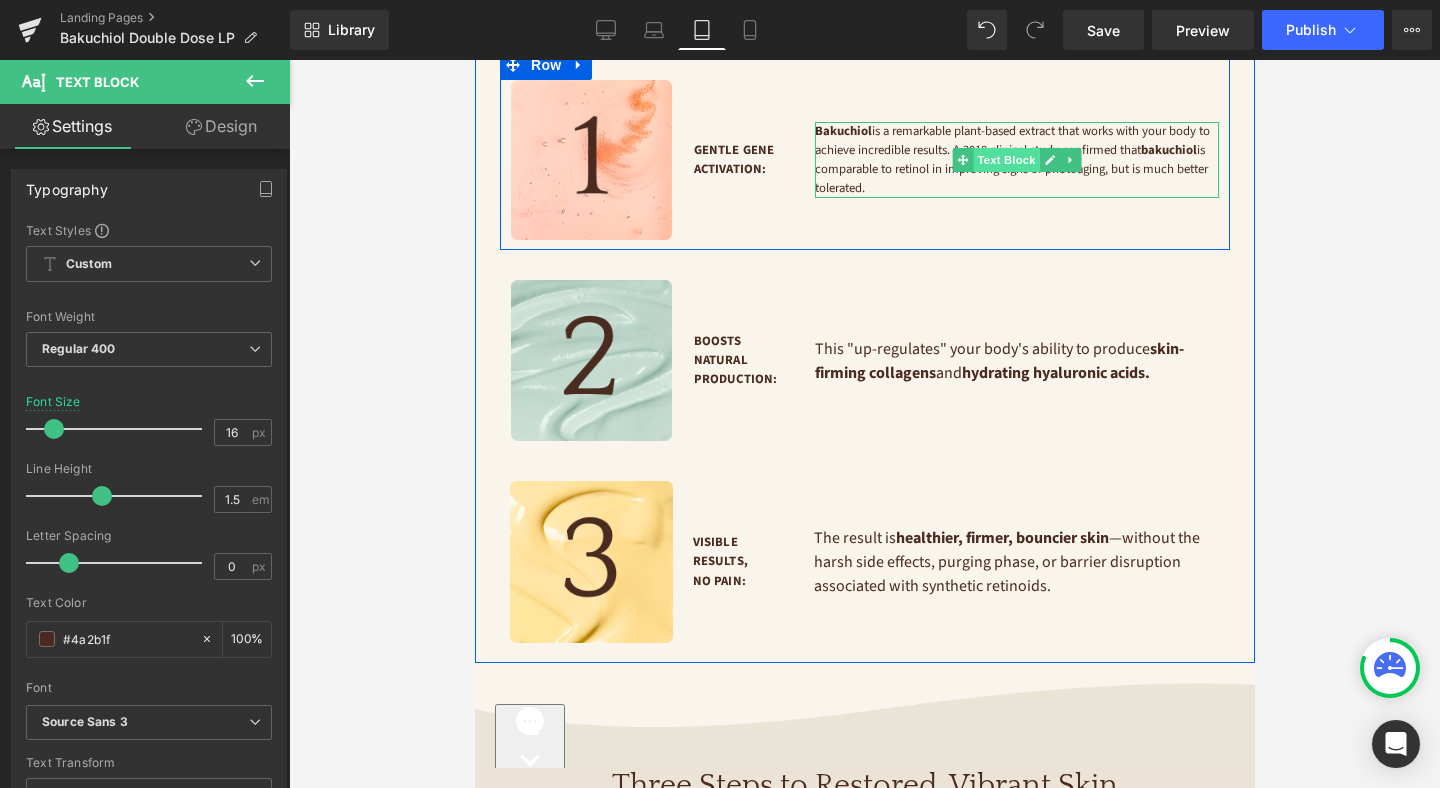 click on "Text Block" at bounding box center [1006, 160] 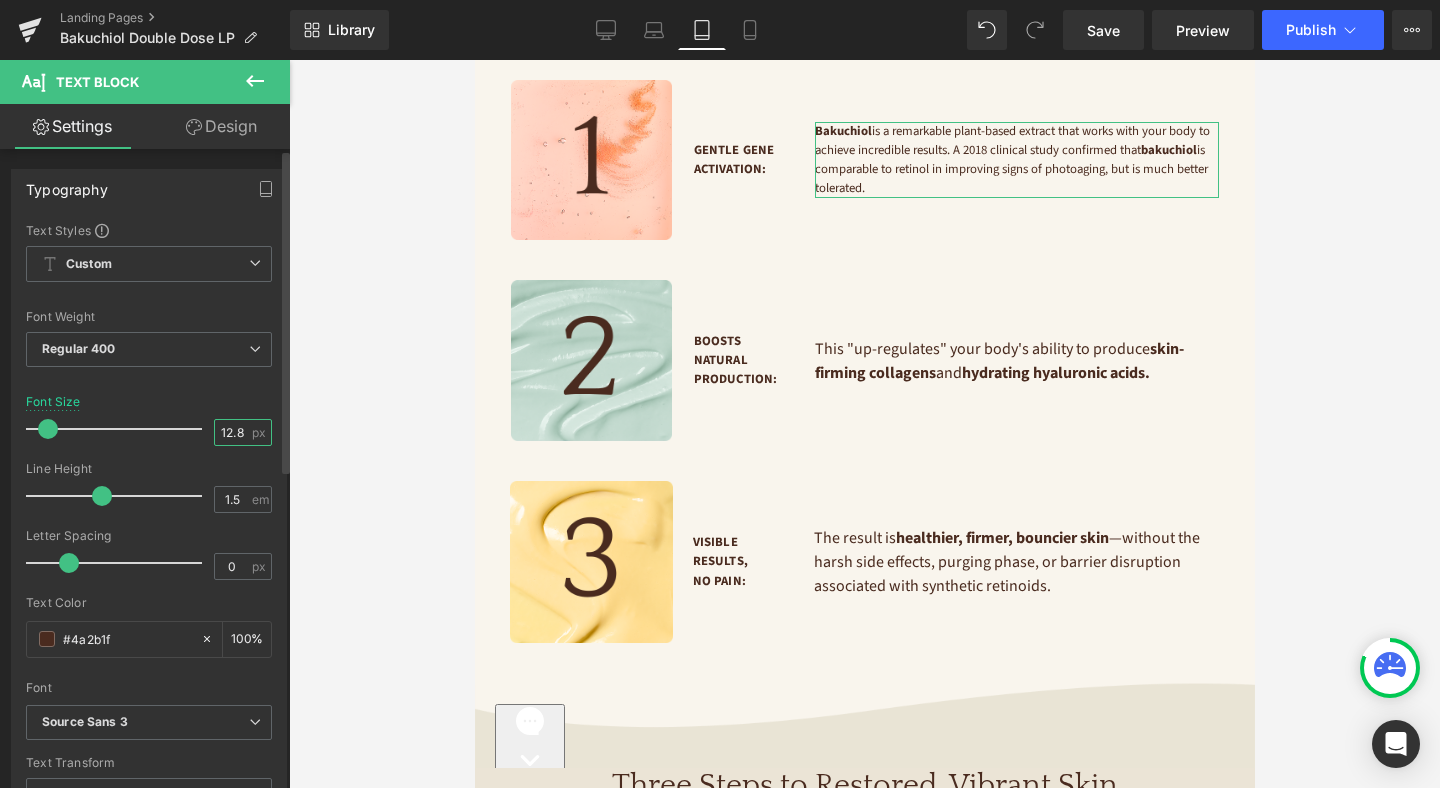 click on "12.8" at bounding box center [232, 432] 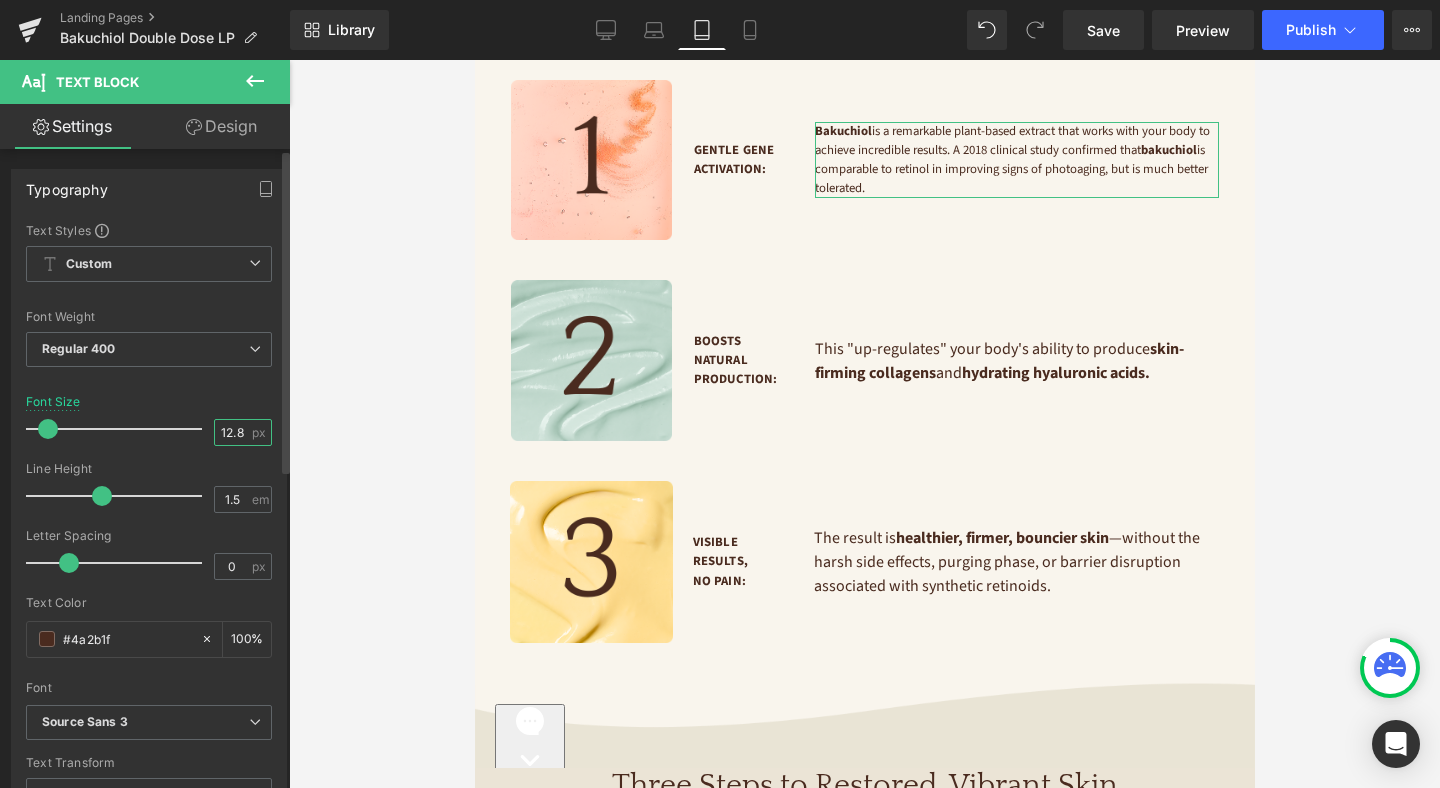 click on "12.8" at bounding box center (232, 432) 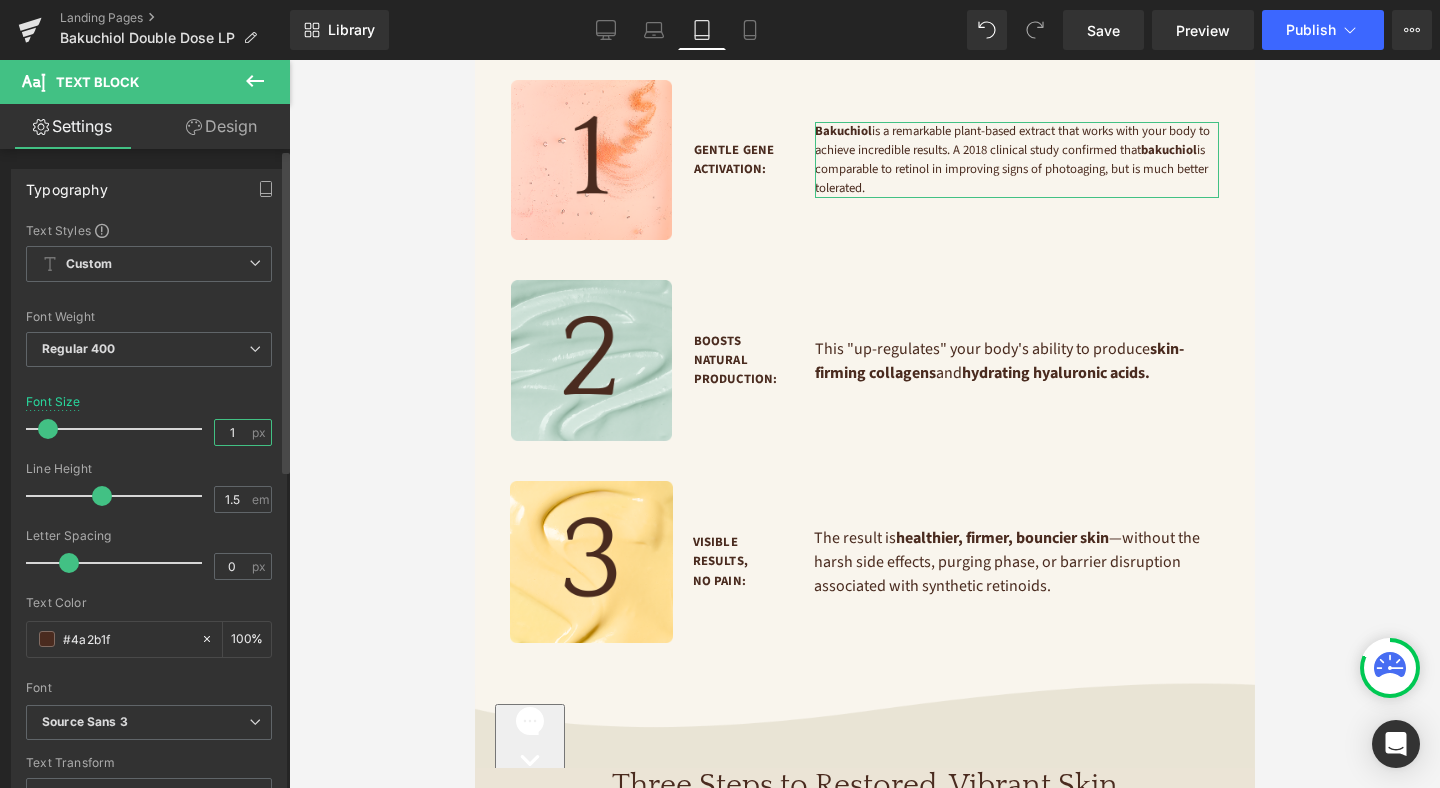 type on "16" 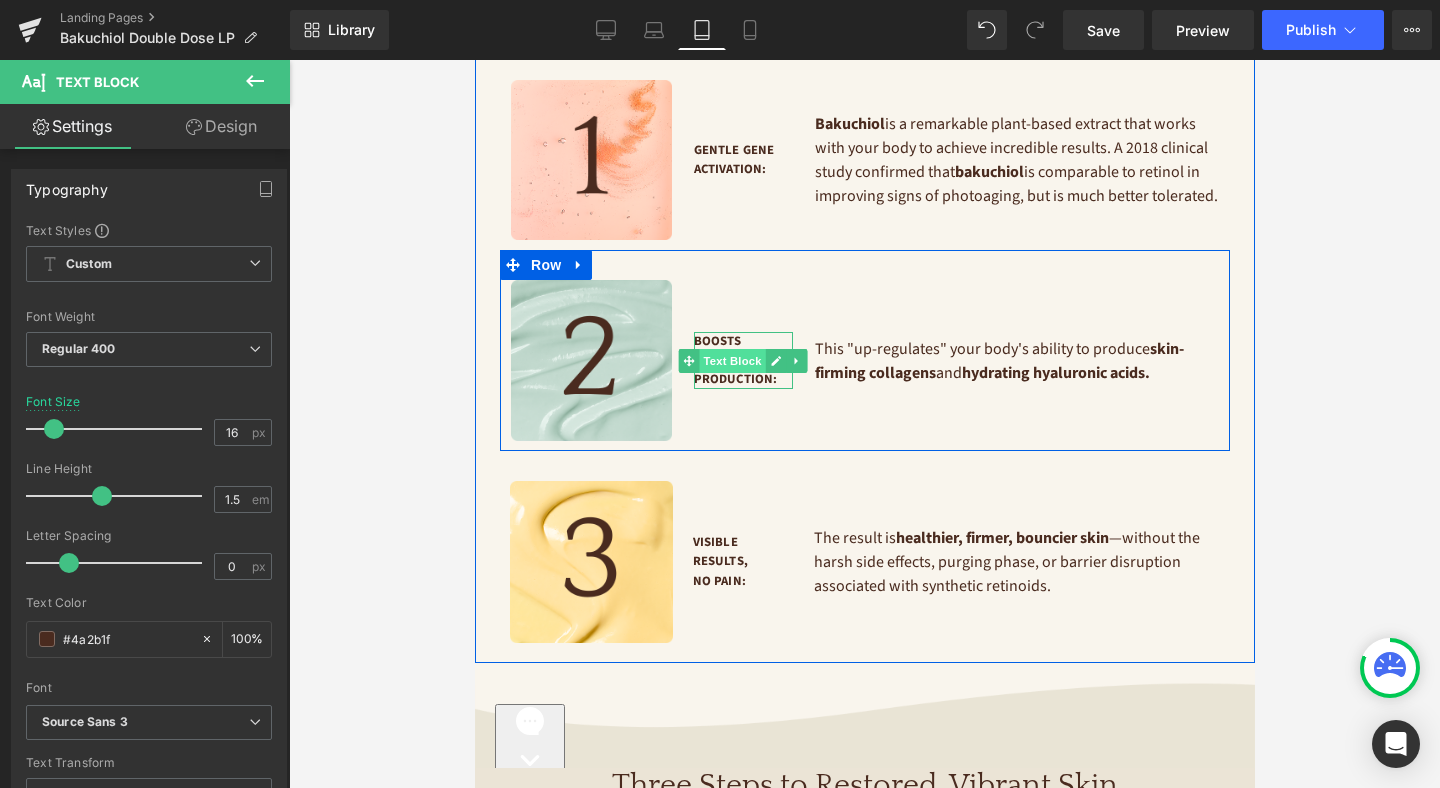 click on "Text Block" at bounding box center [732, 361] 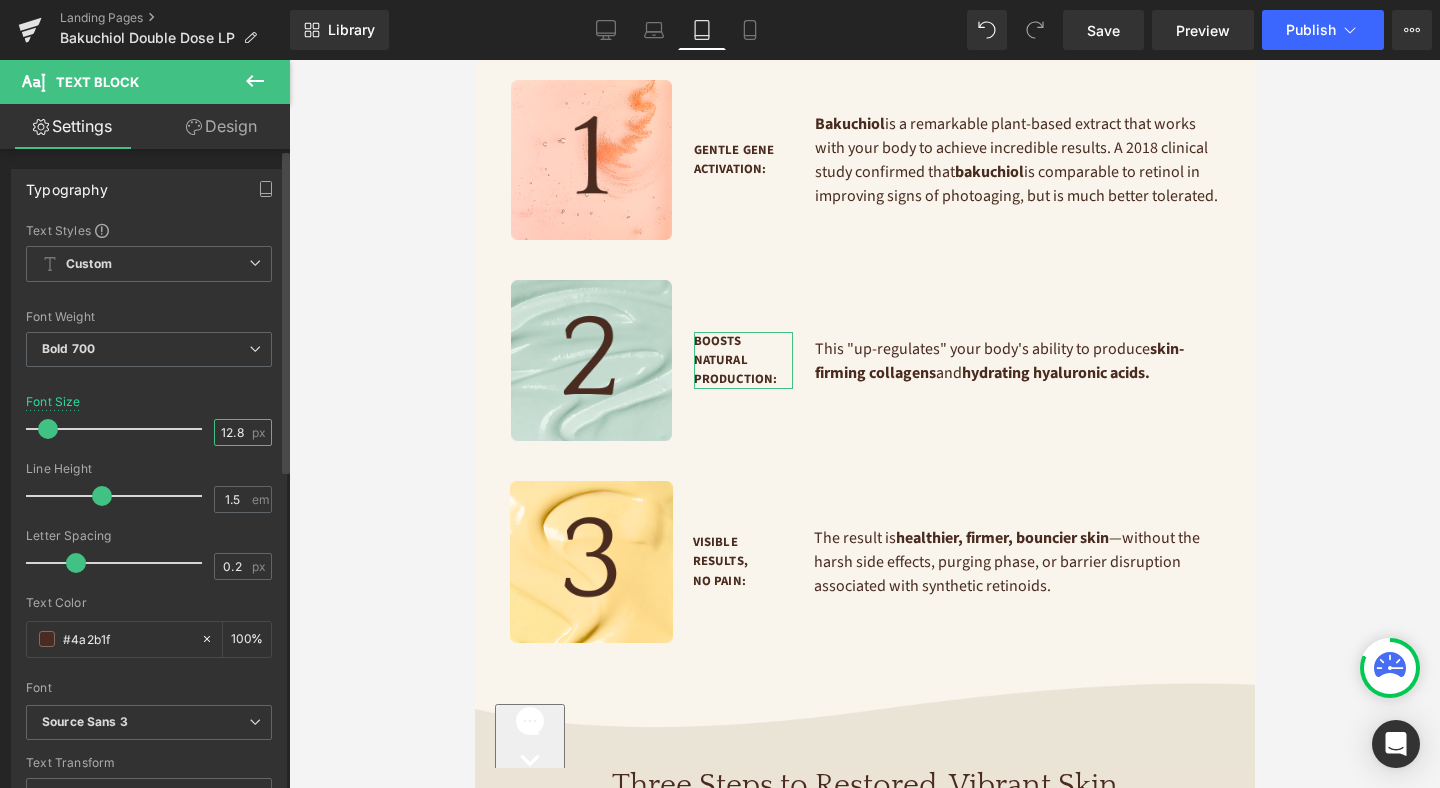 click on "12.8" at bounding box center [232, 432] 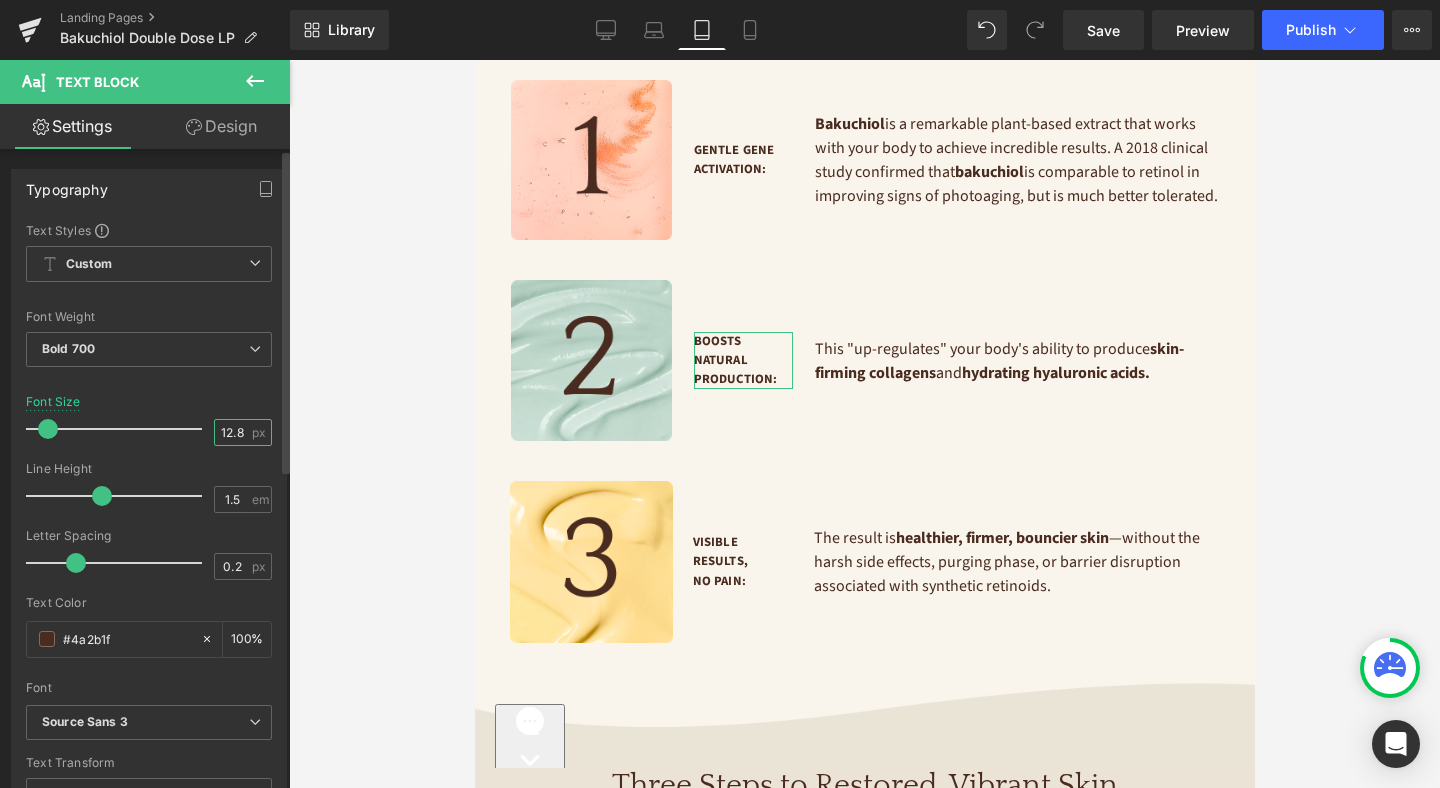 click on "12.8" at bounding box center (232, 432) 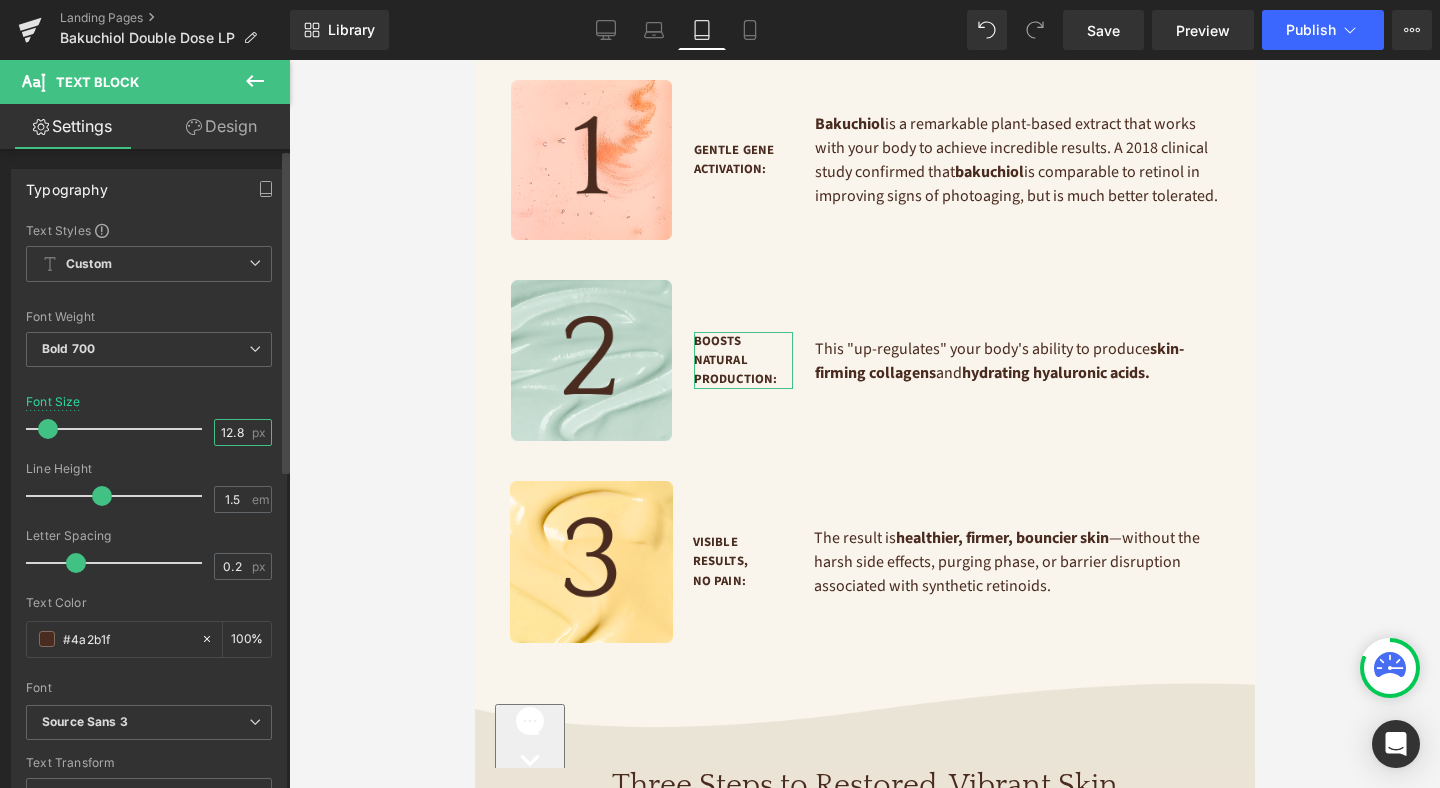 click on "12.8" at bounding box center (232, 432) 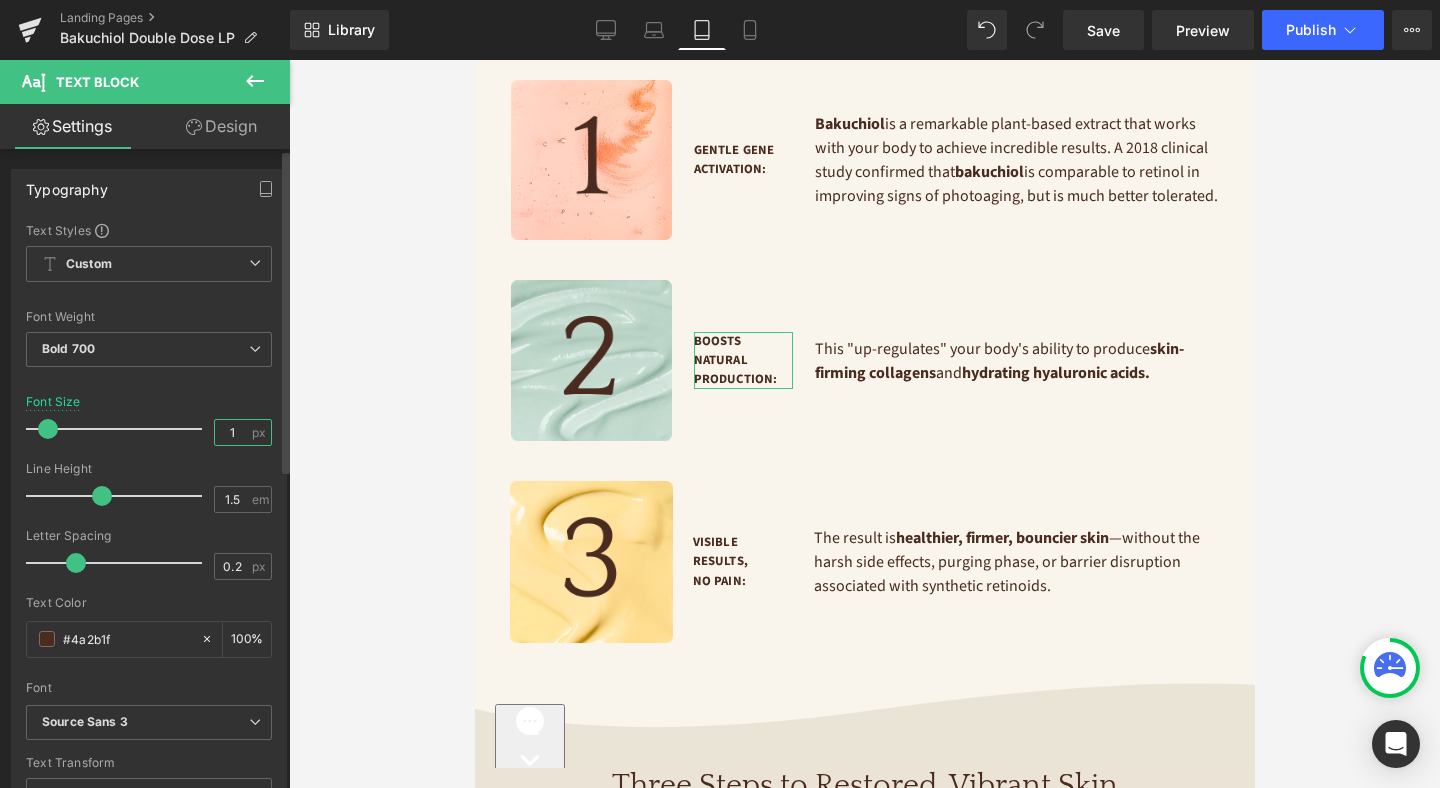 type on "16" 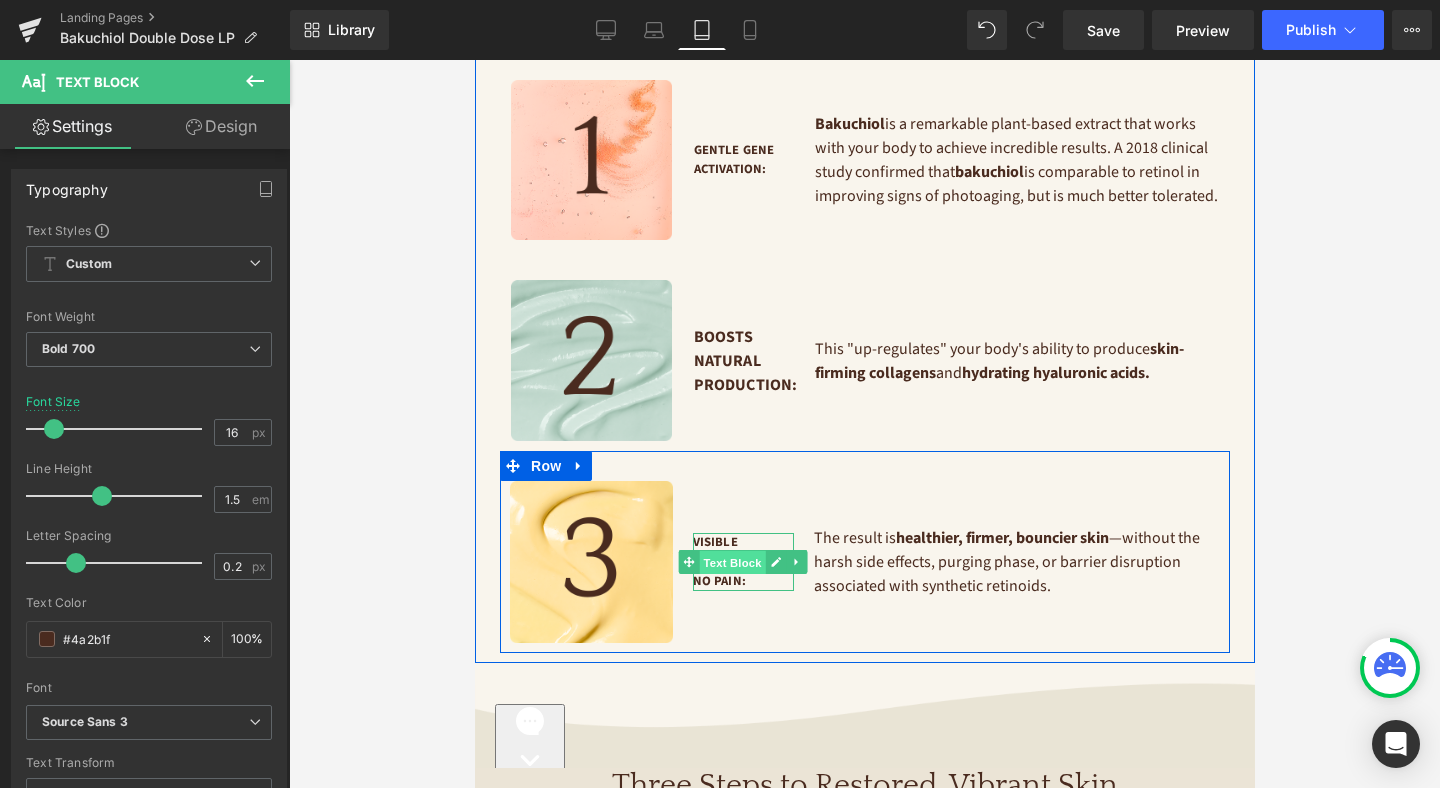 click on "Text Block" at bounding box center [732, 563] 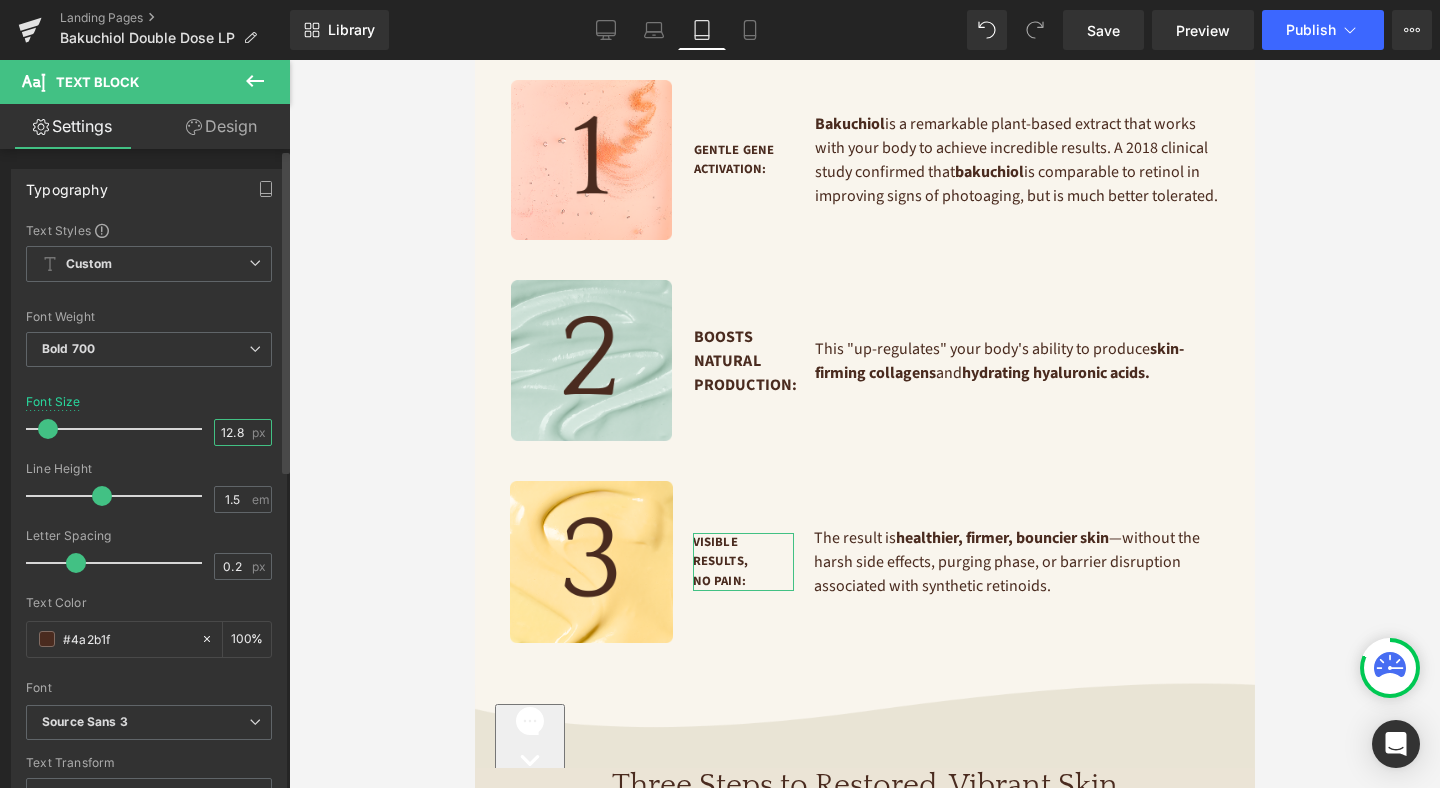 click on "12.8" at bounding box center (232, 432) 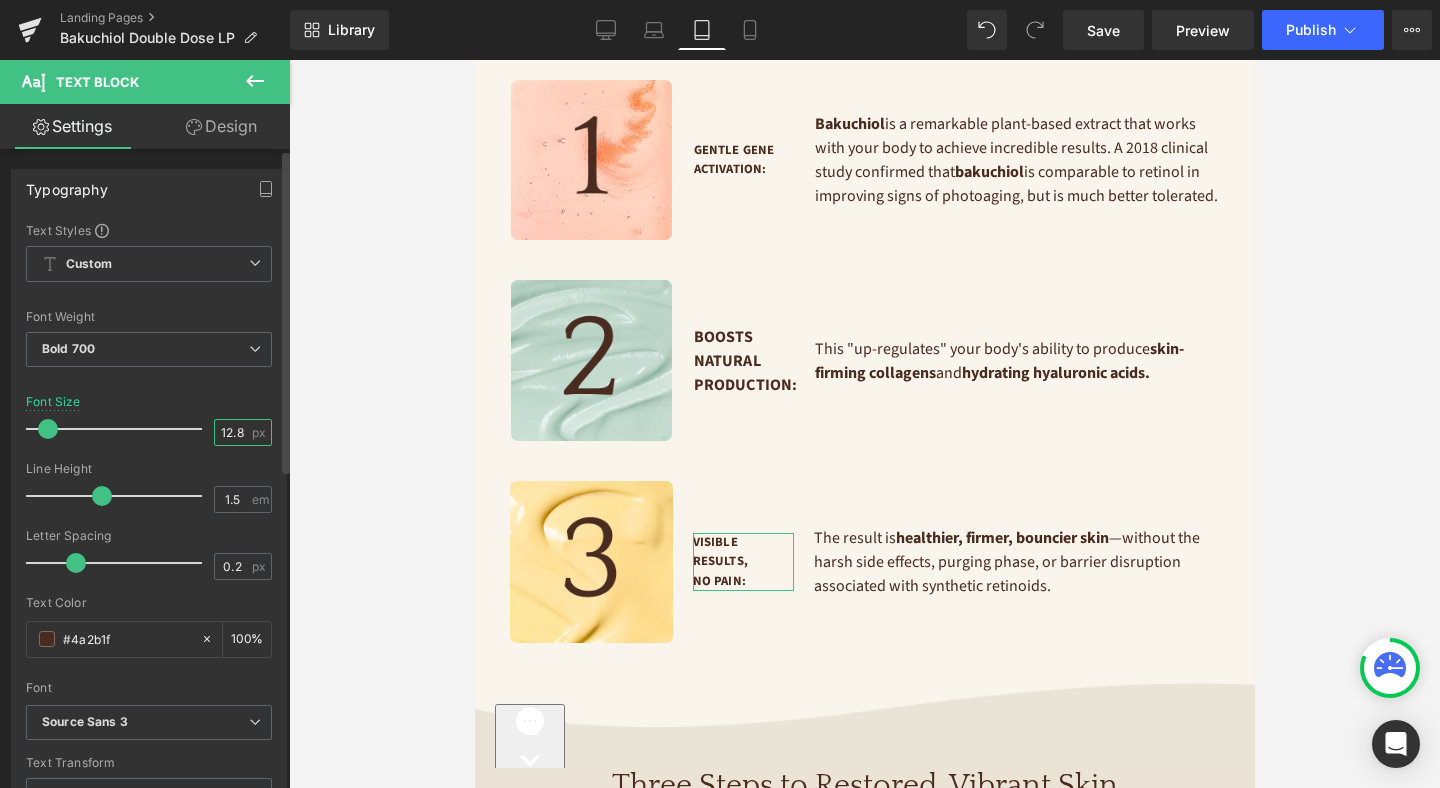 click on "12.8" at bounding box center [232, 432] 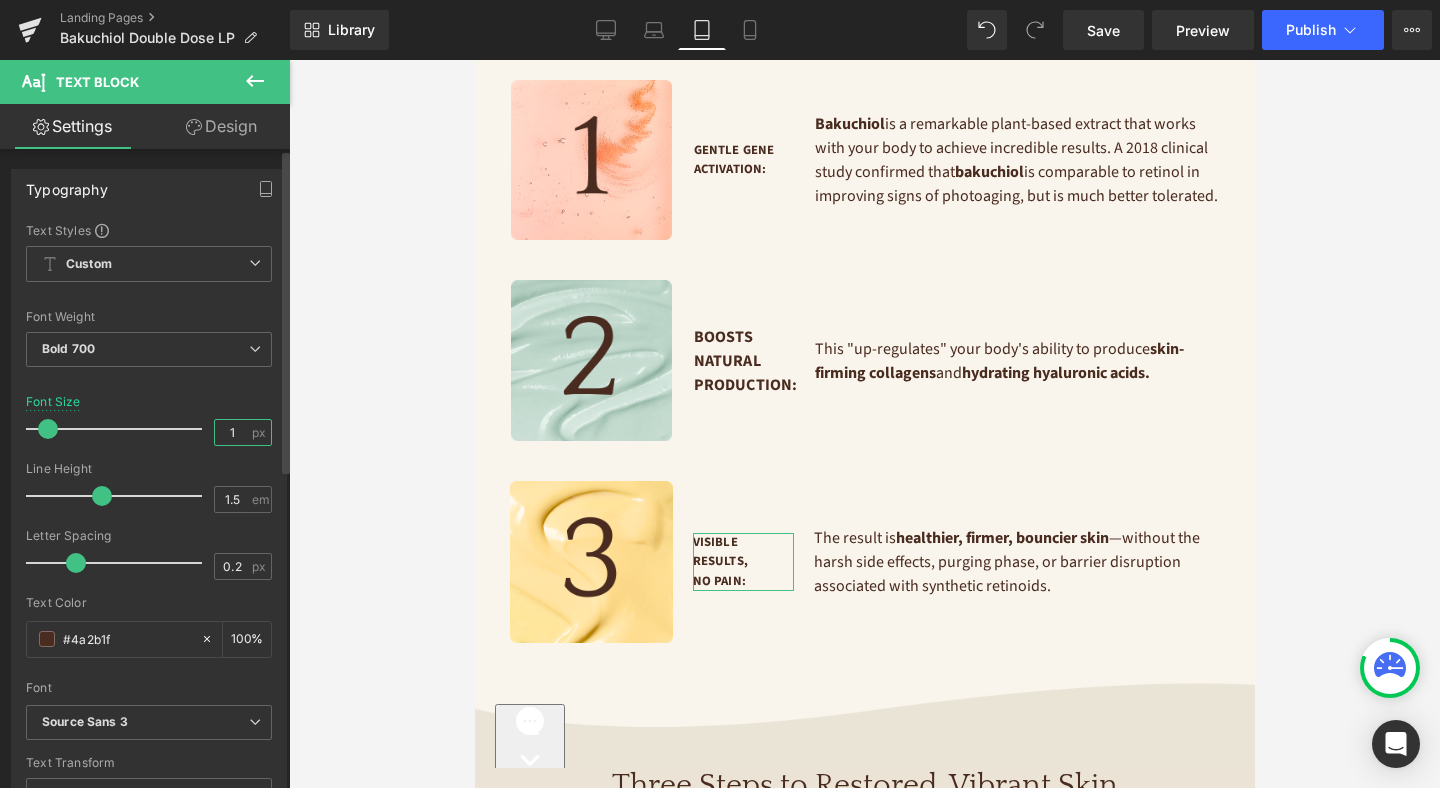 type on "16" 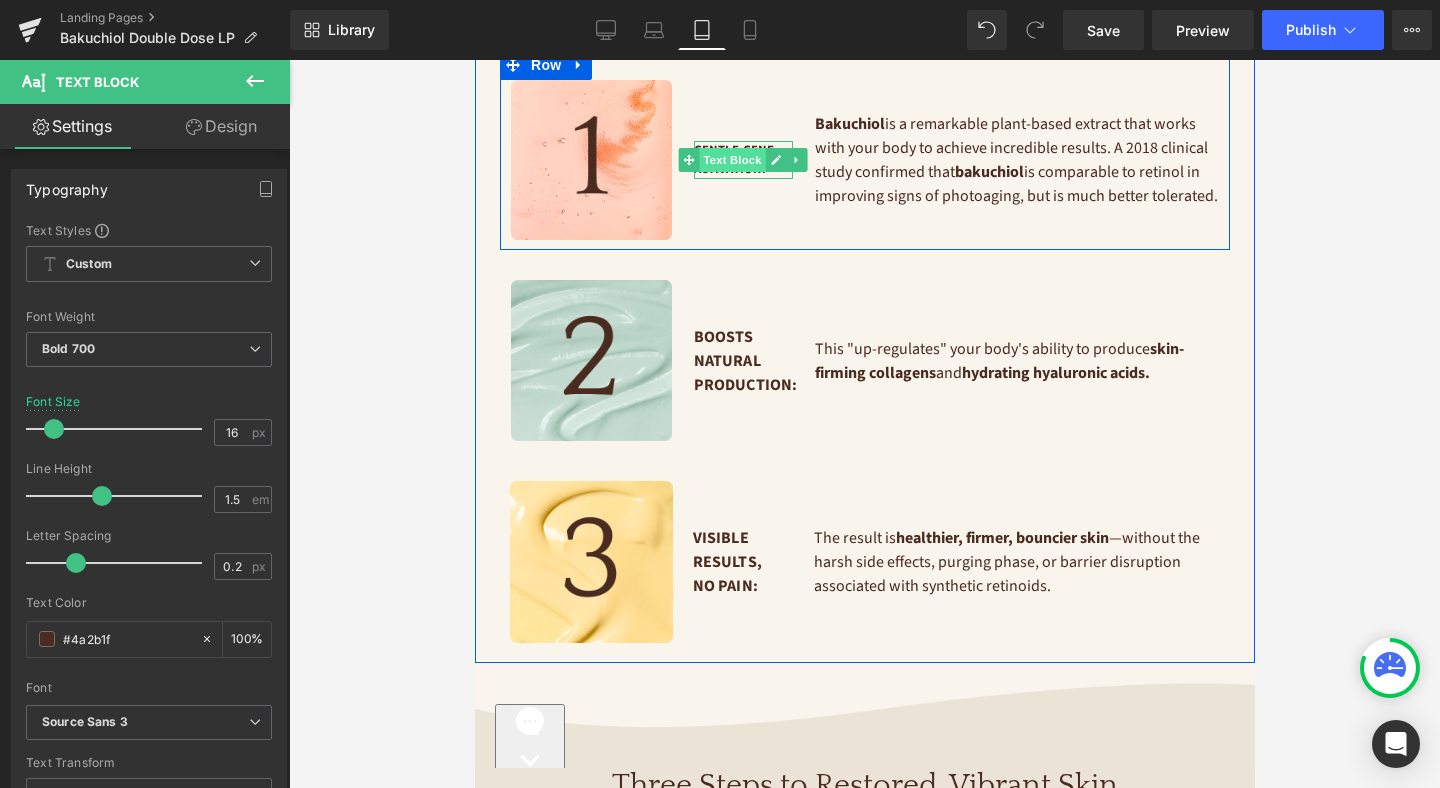 click on "Text Block" at bounding box center (732, 160) 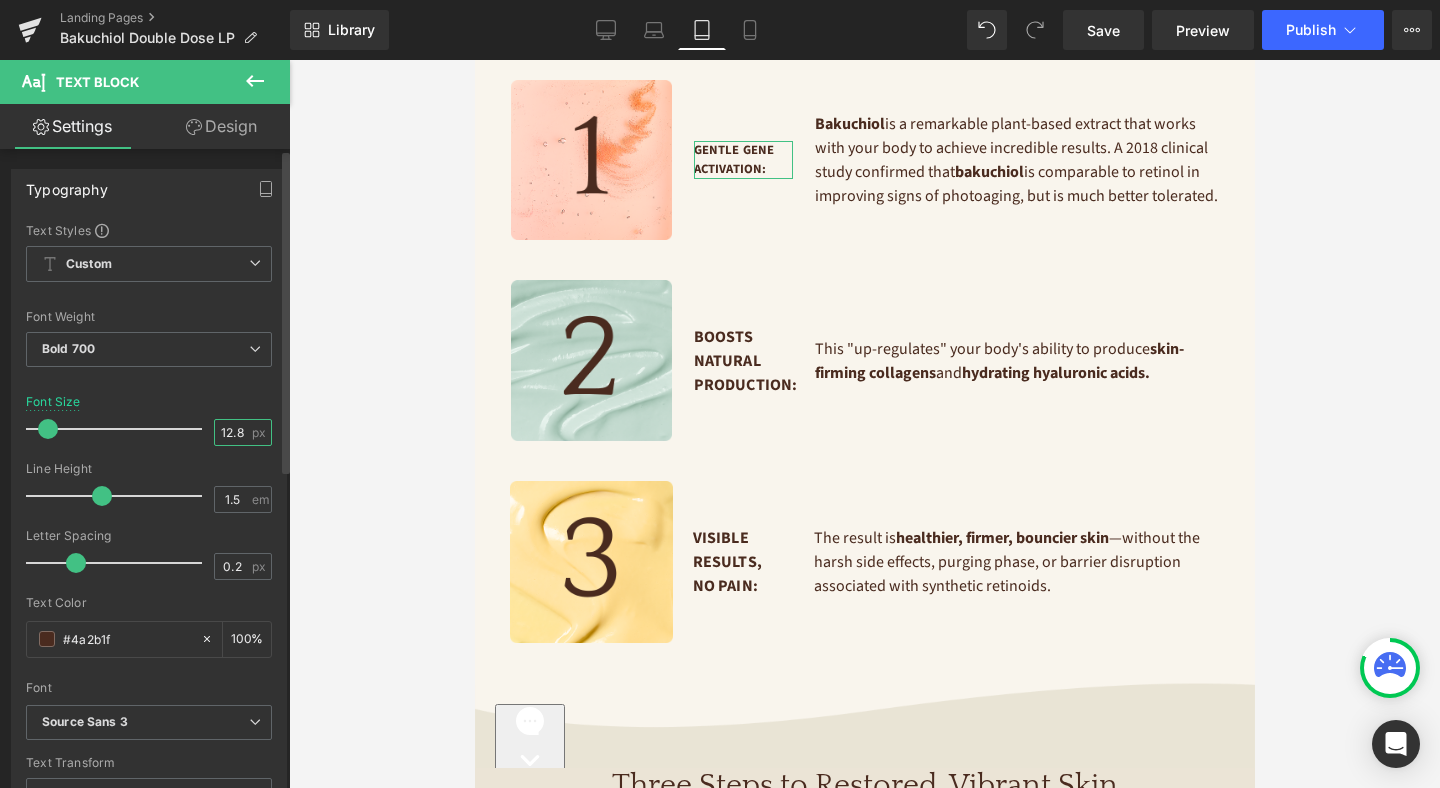 click on "12.8" at bounding box center (232, 432) 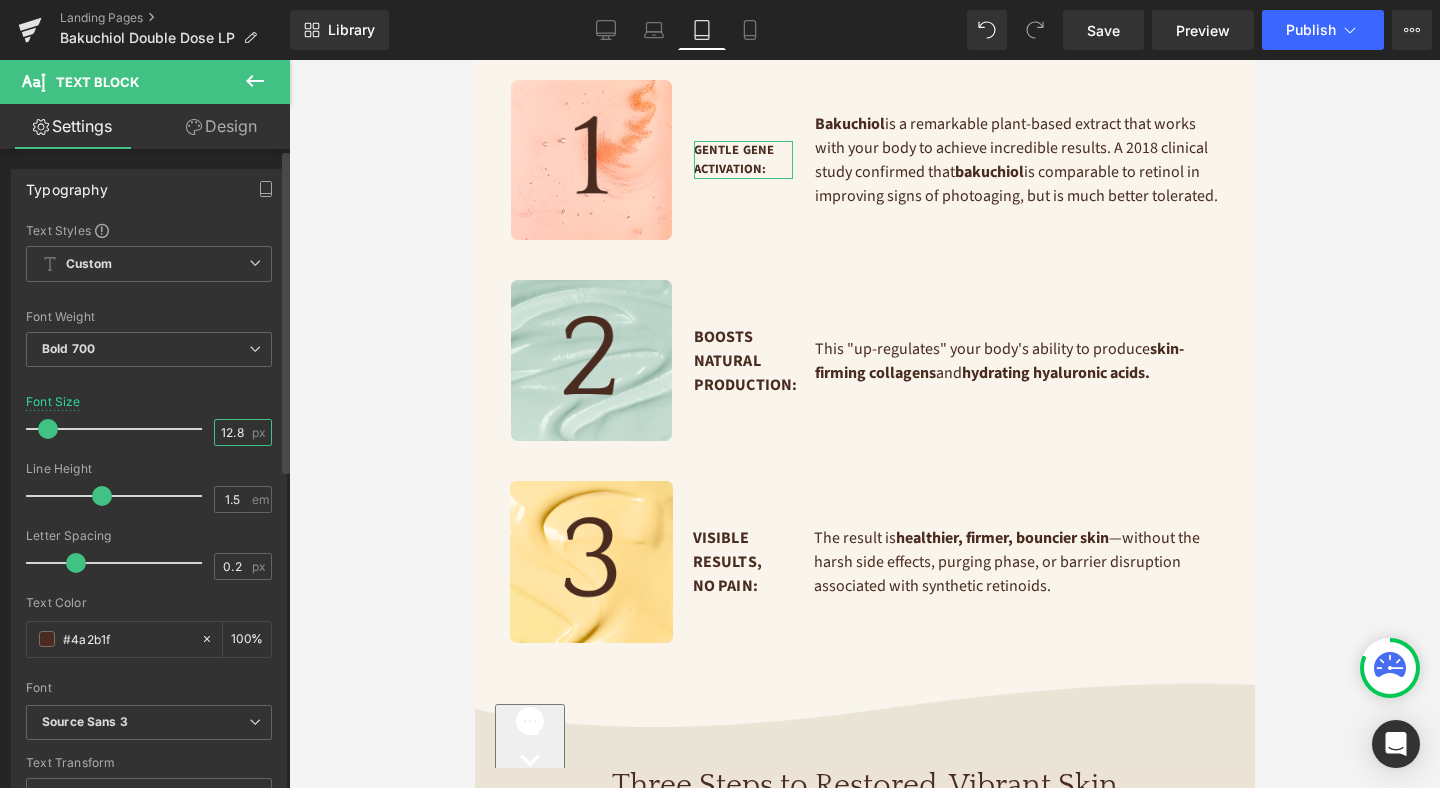 click on "12.8" at bounding box center [232, 432] 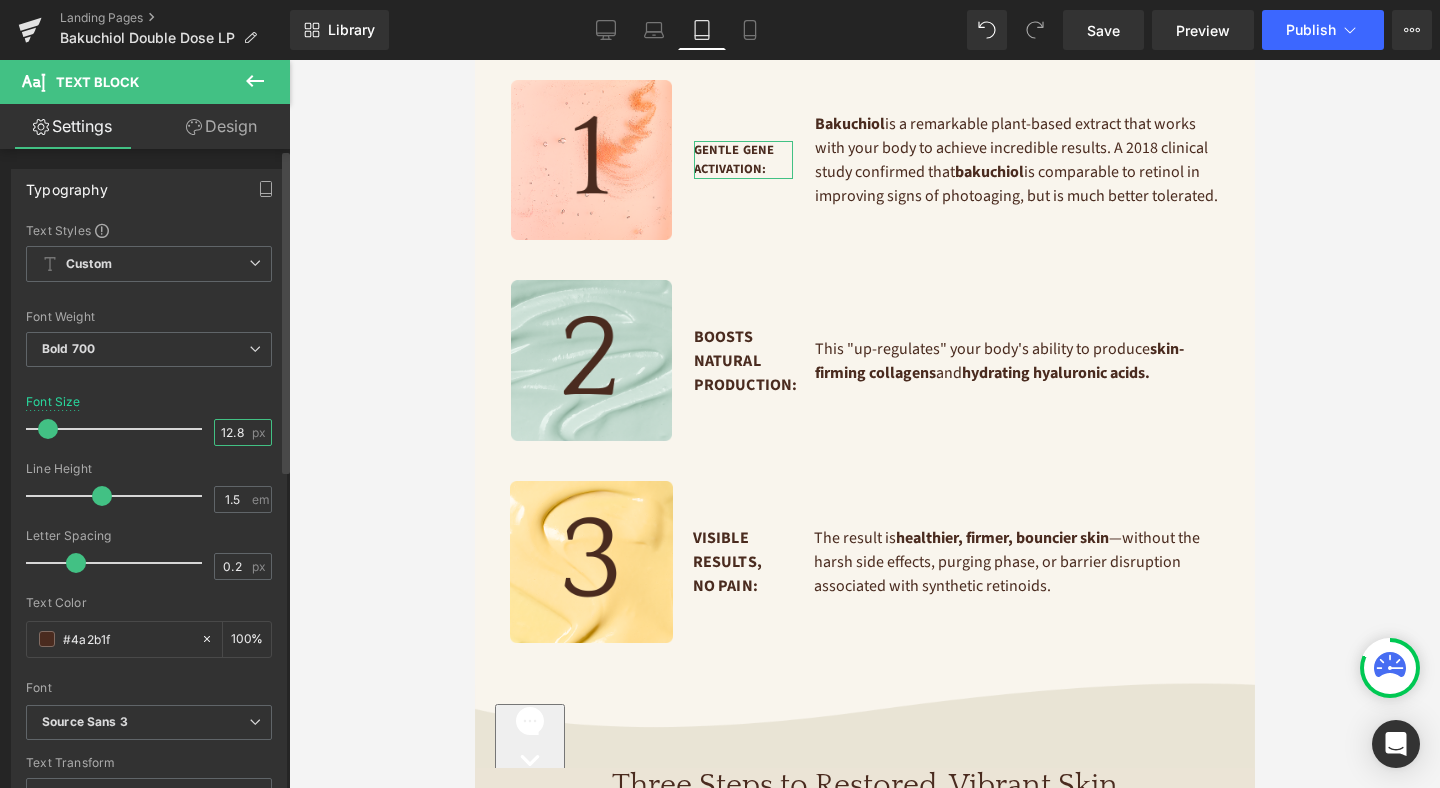 click on "12.8" at bounding box center [232, 432] 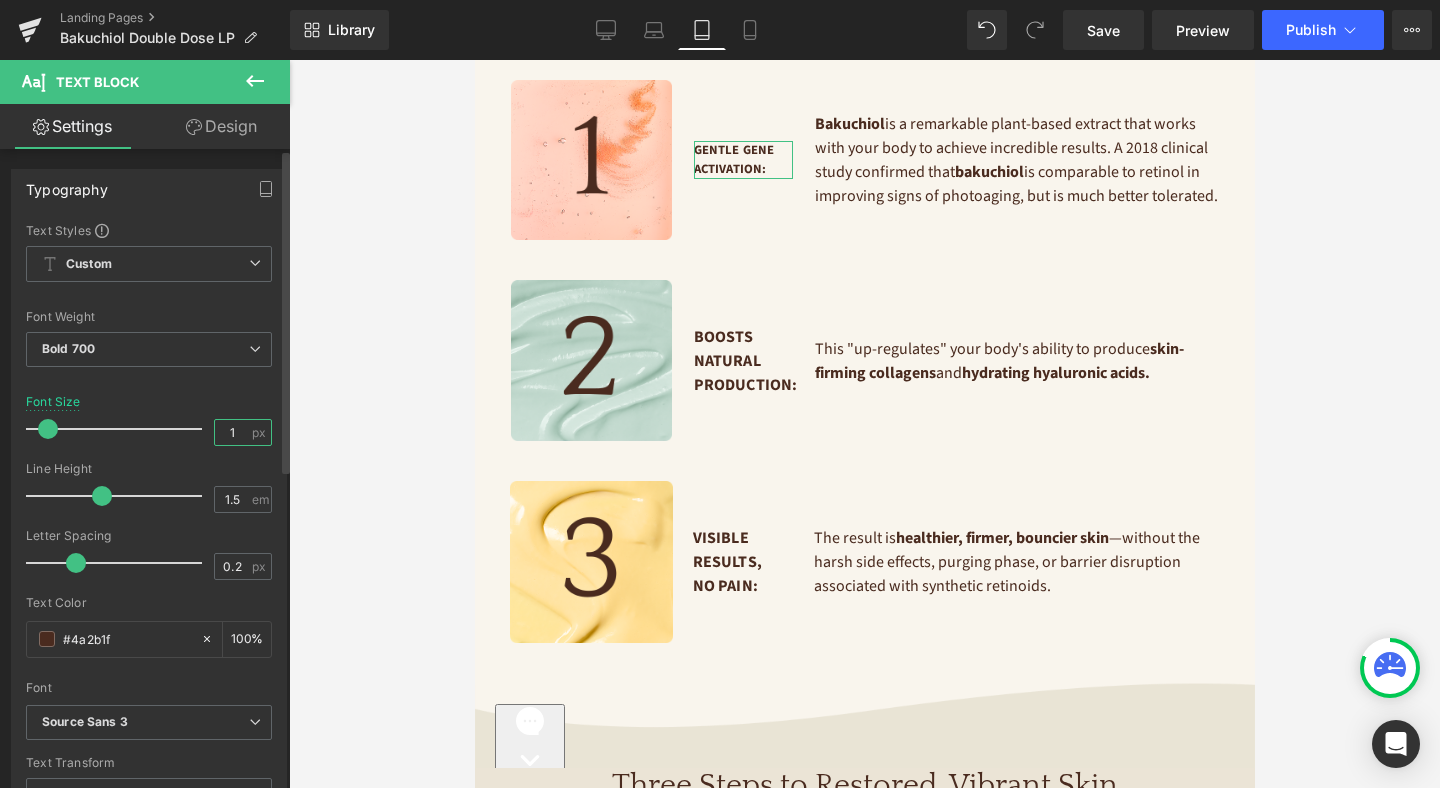 type on "16" 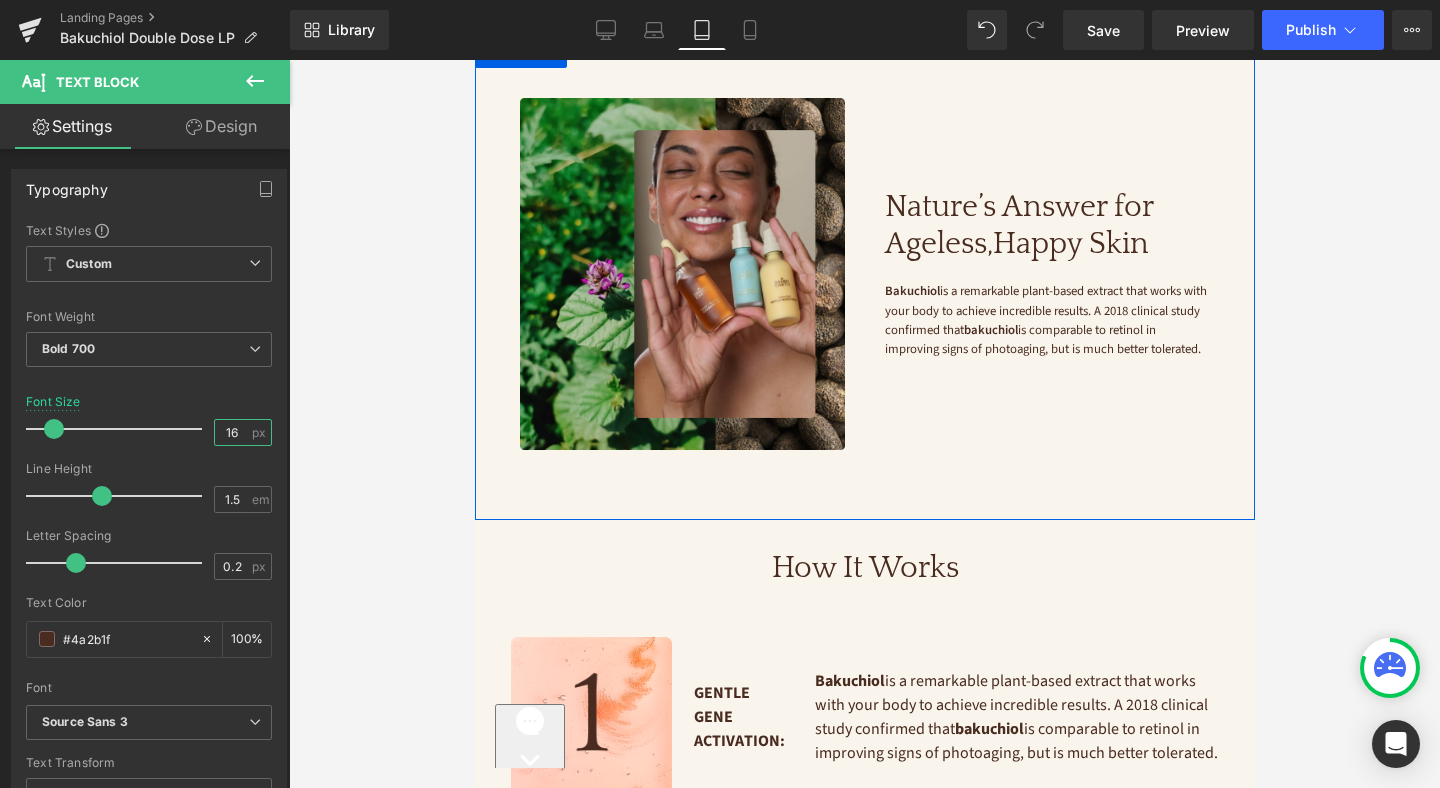scroll, scrollTop: 1727, scrollLeft: 0, axis: vertical 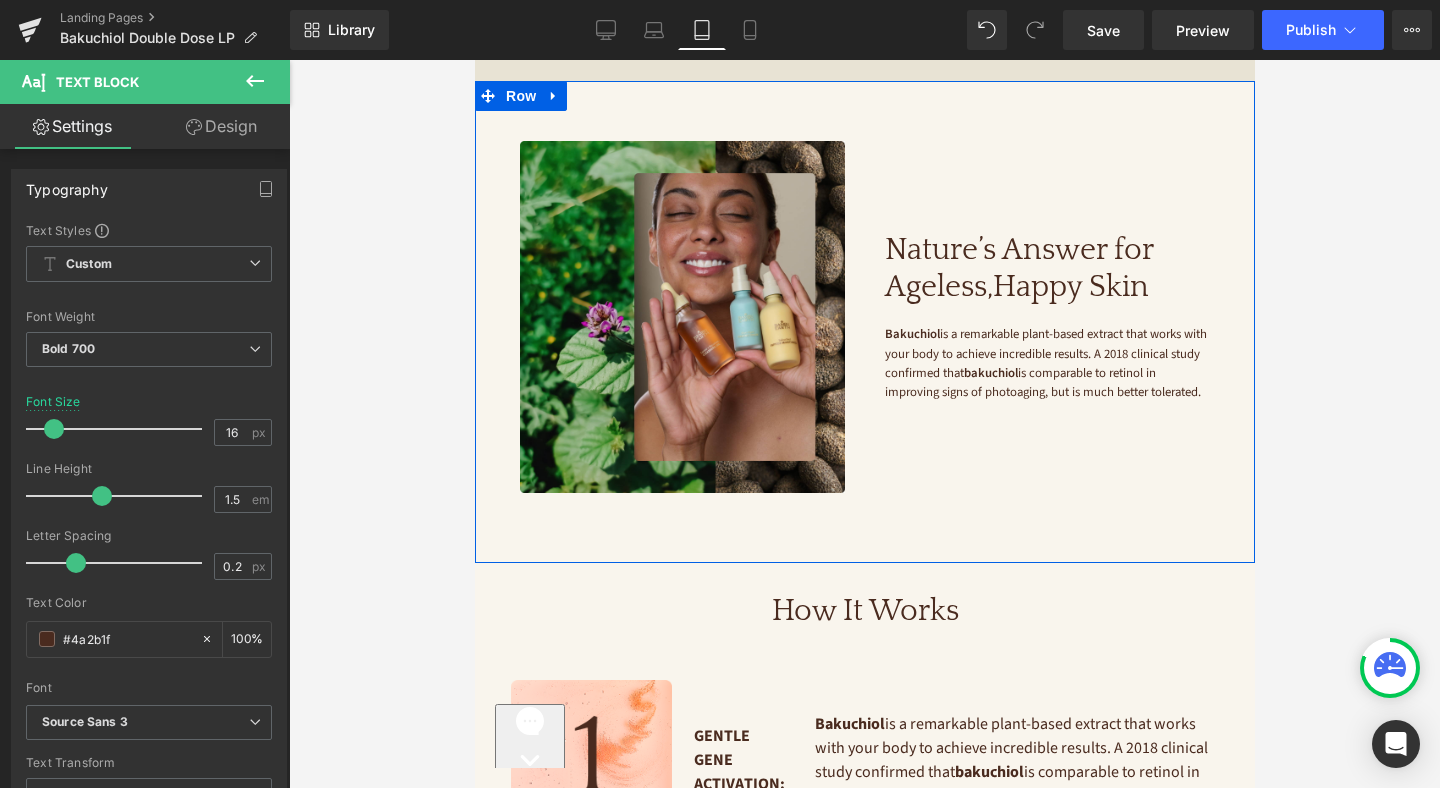 click on "Bakuchiol  is a remarkable plant-based extract that works with your body to achieve incredible results. A 2018 clinical study confirmed that  bakuchiol  is comparable to retinol in improving signs of photoaging, but is much better tolerated." at bounding box center (1046, 363) 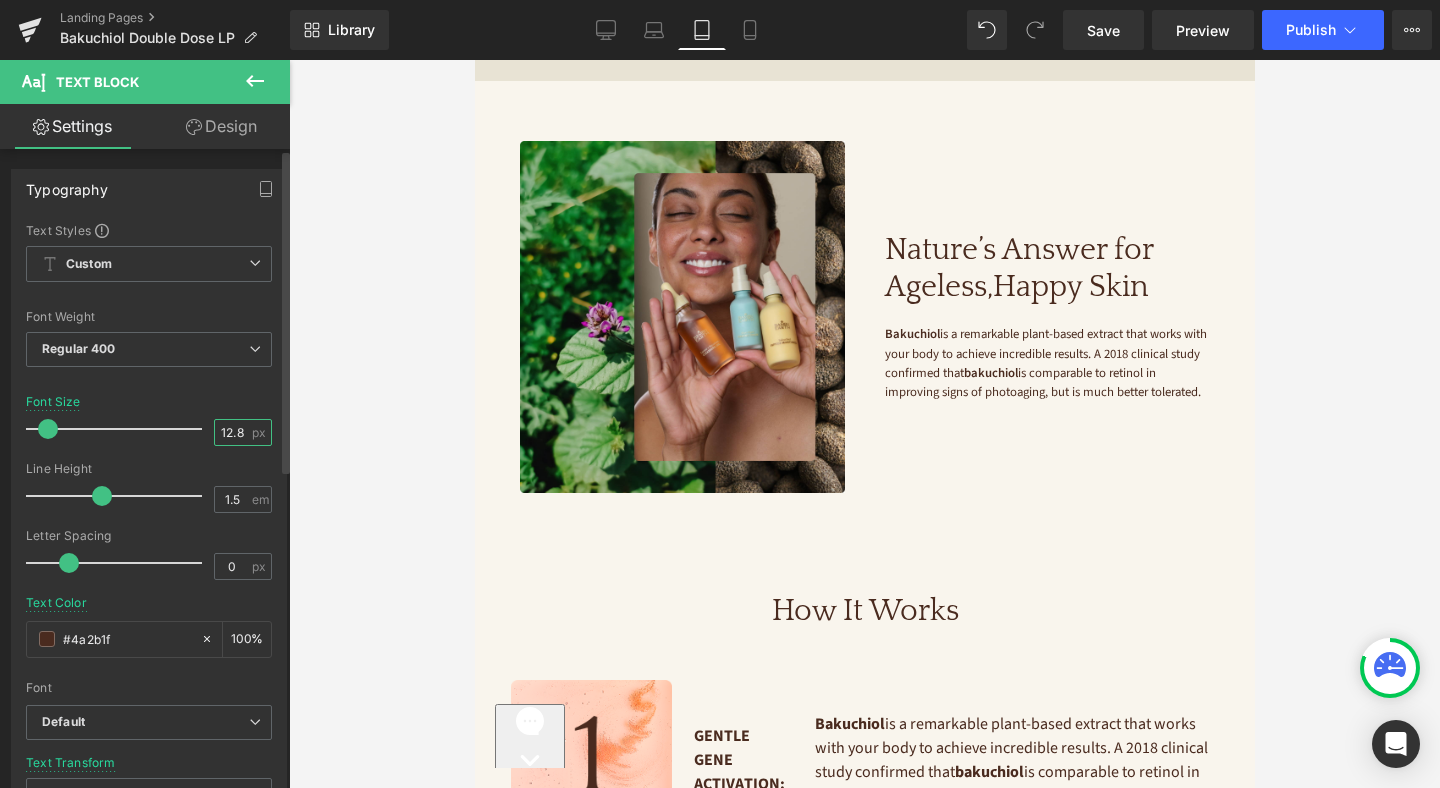 click on "12.8" at bounding box center [232, 432] 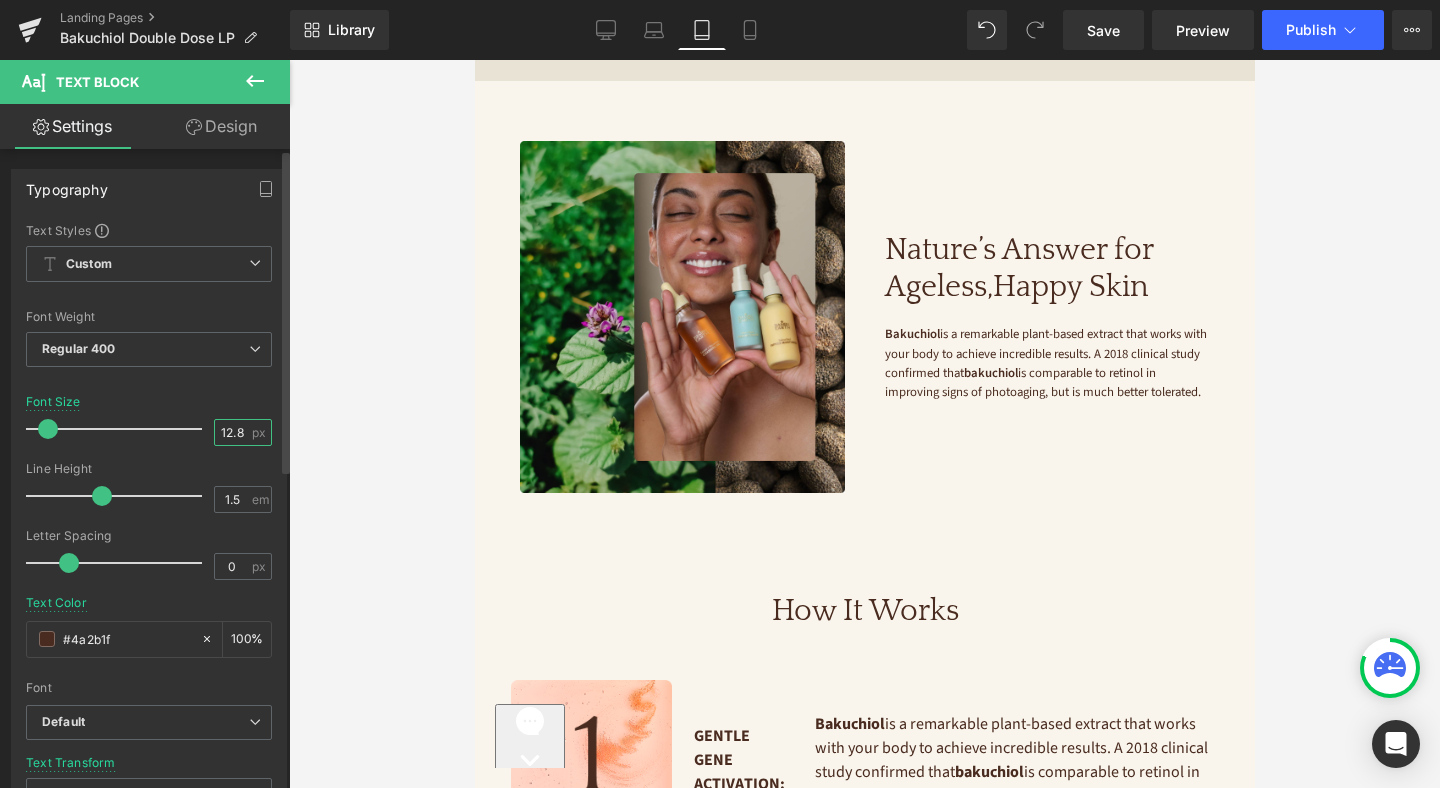 click on "12.8" at bounding box center [232, 432] 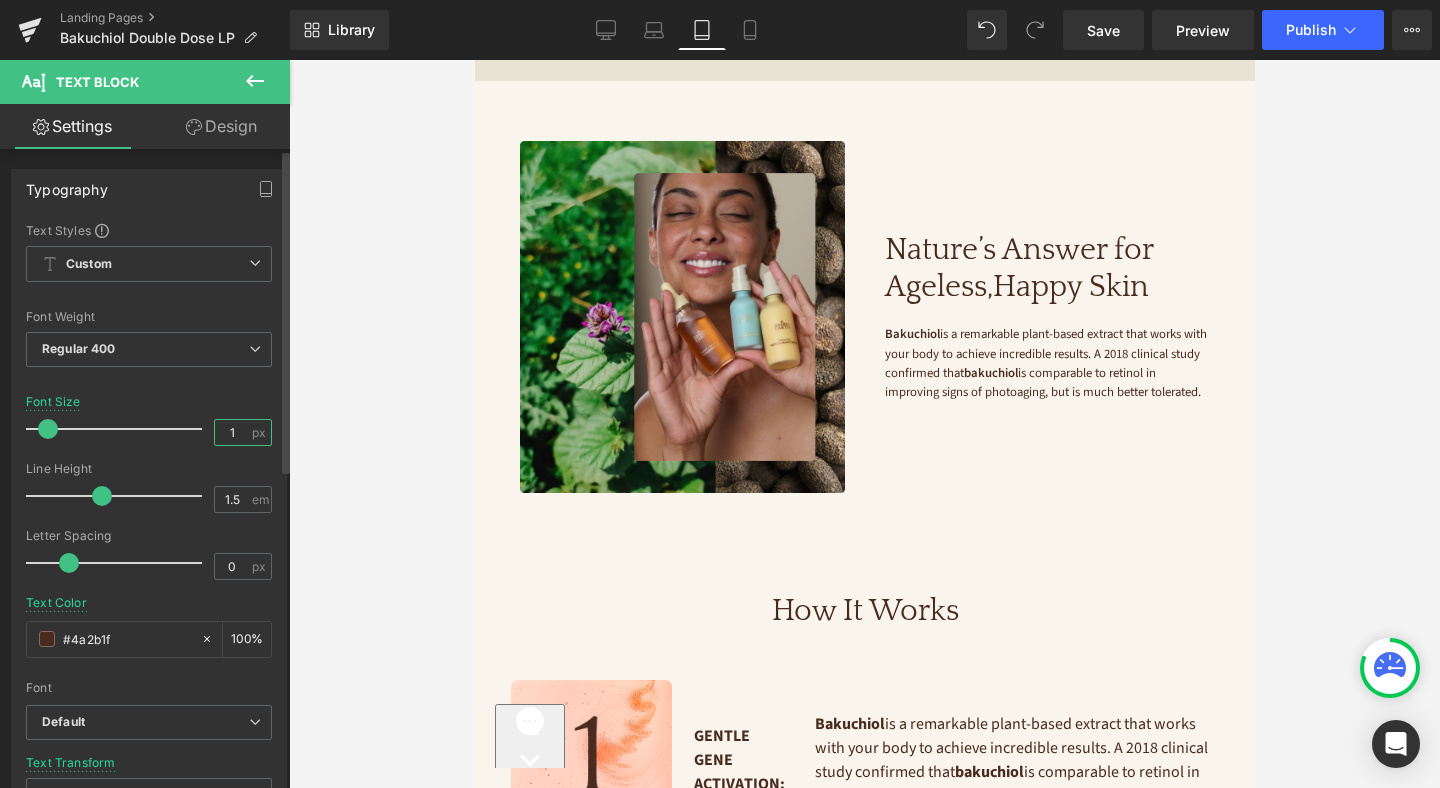 scroll, scrollTop: 0, scrollLeft: 0, axis: both 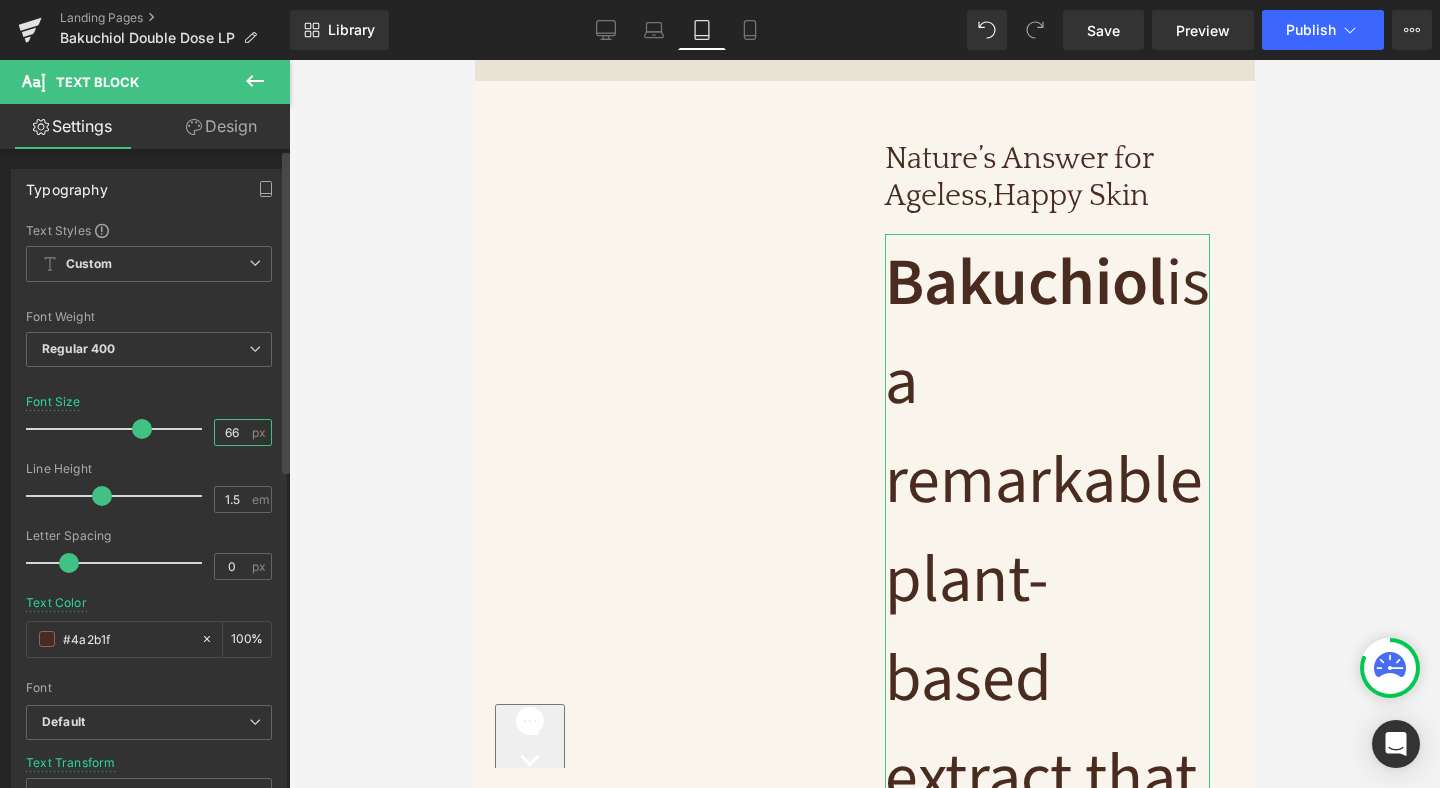 click on "66" at bounding box center (232, 432) 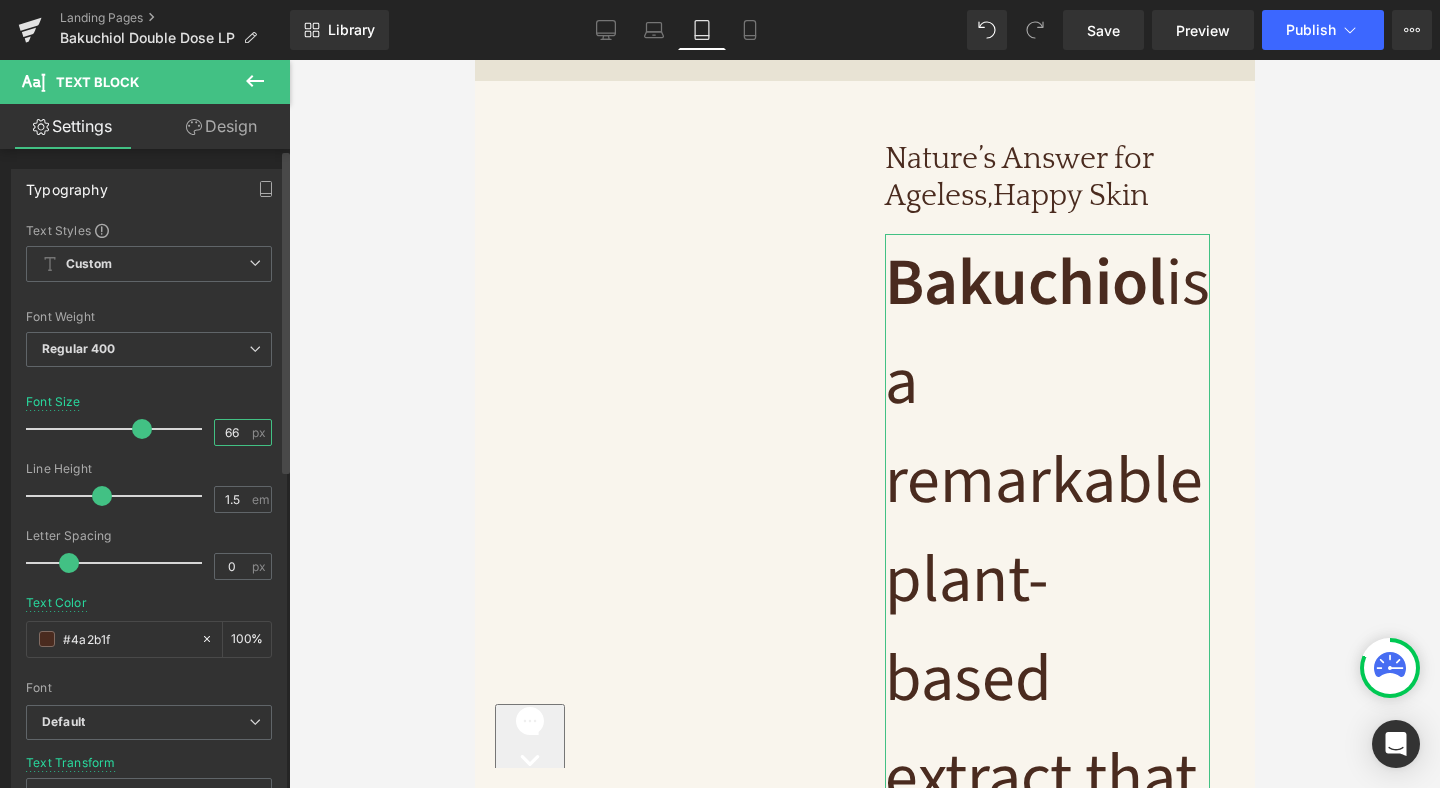 click on "66" at bounding box center [232, 432] 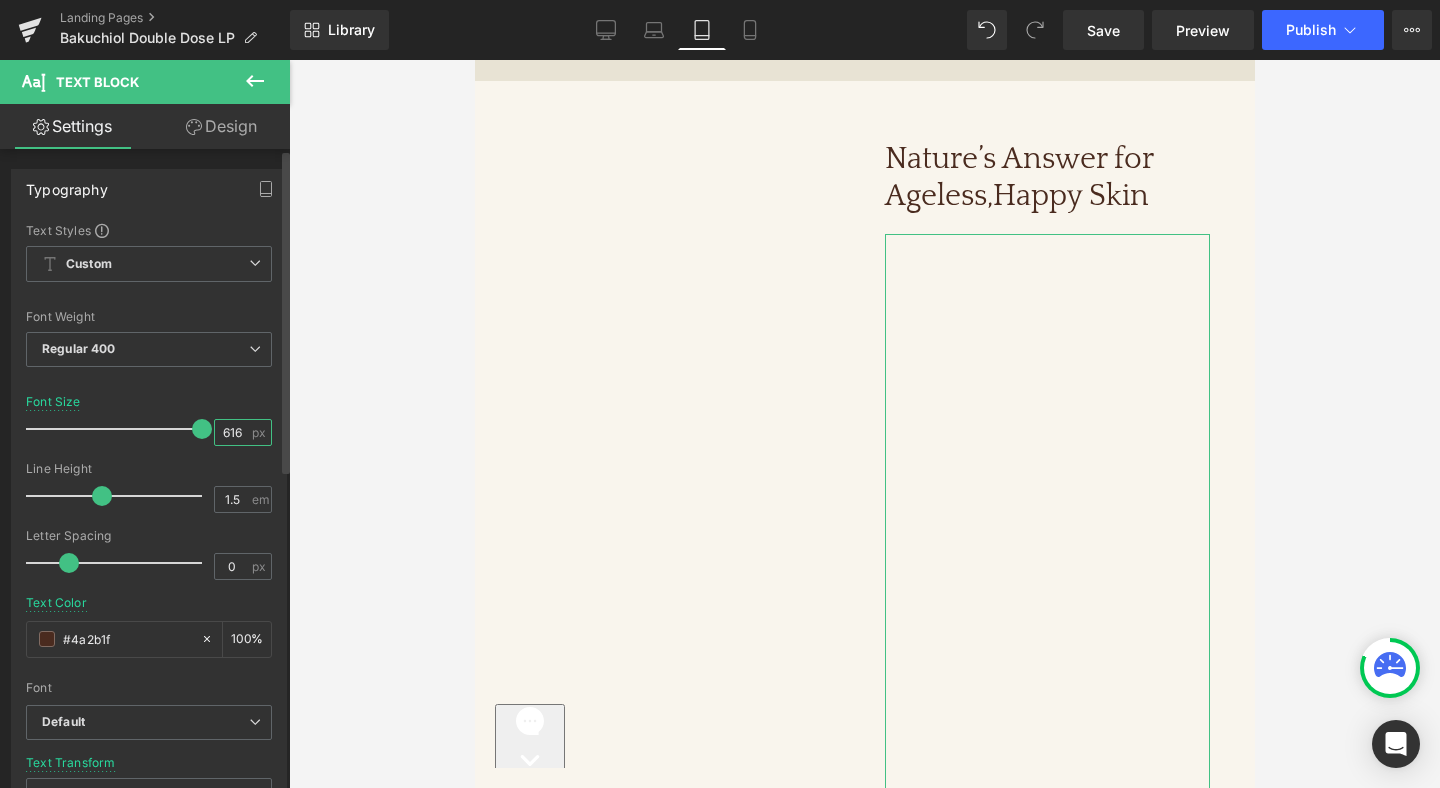 scroll, scrollTop: 0, scrollLeft: 0, axis: both 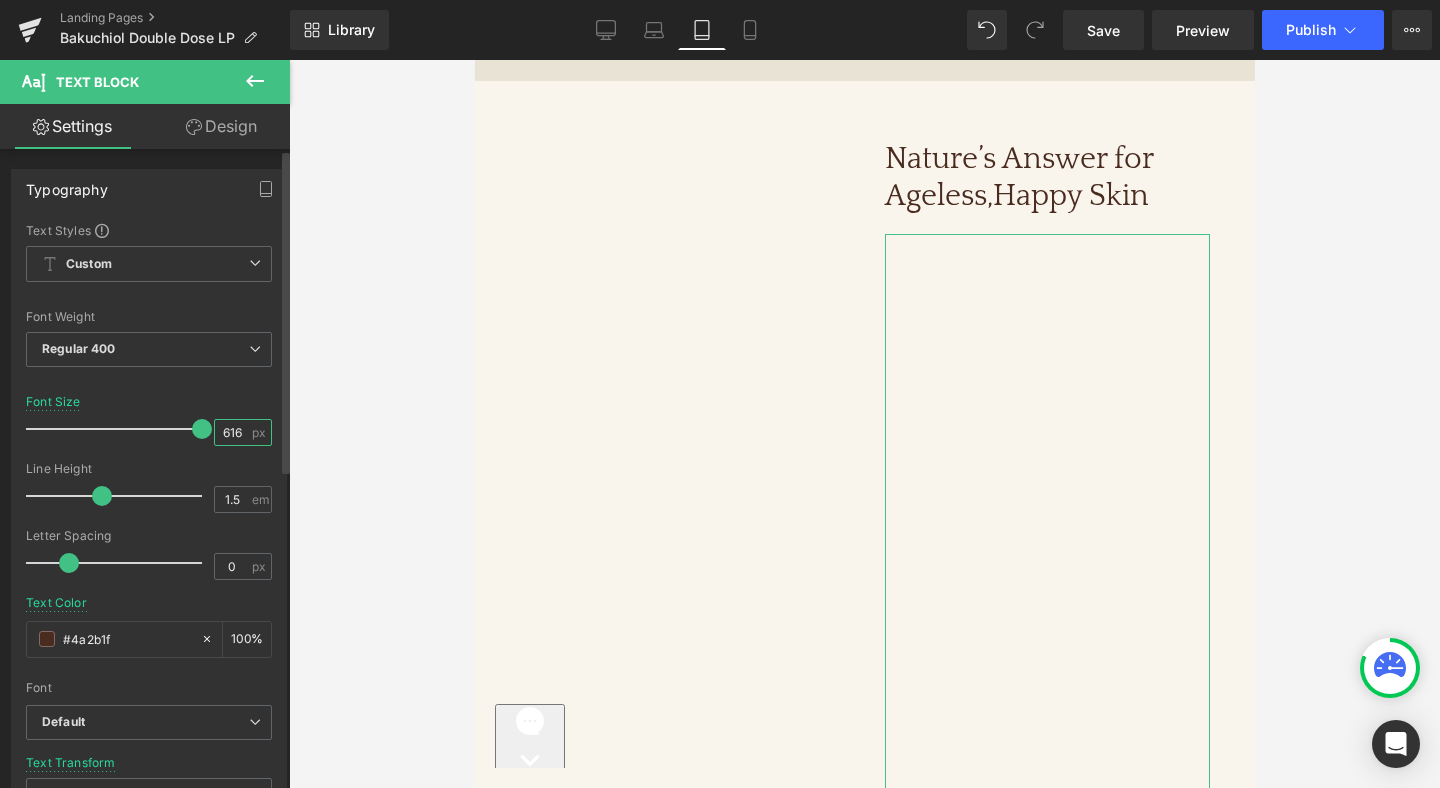 type on "16" 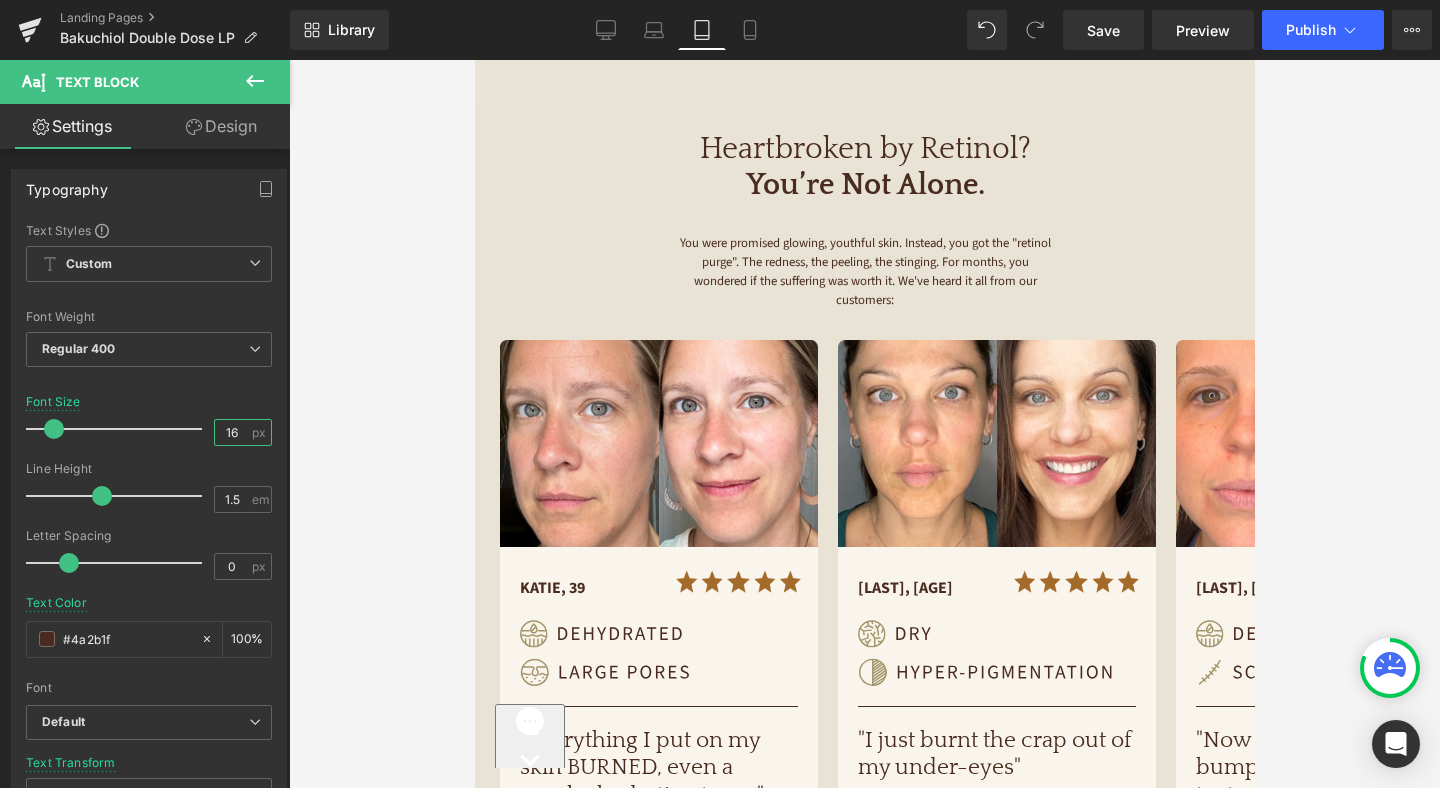 scroll, scrollTop: 638, scrollLeft: 0, axis: vertical 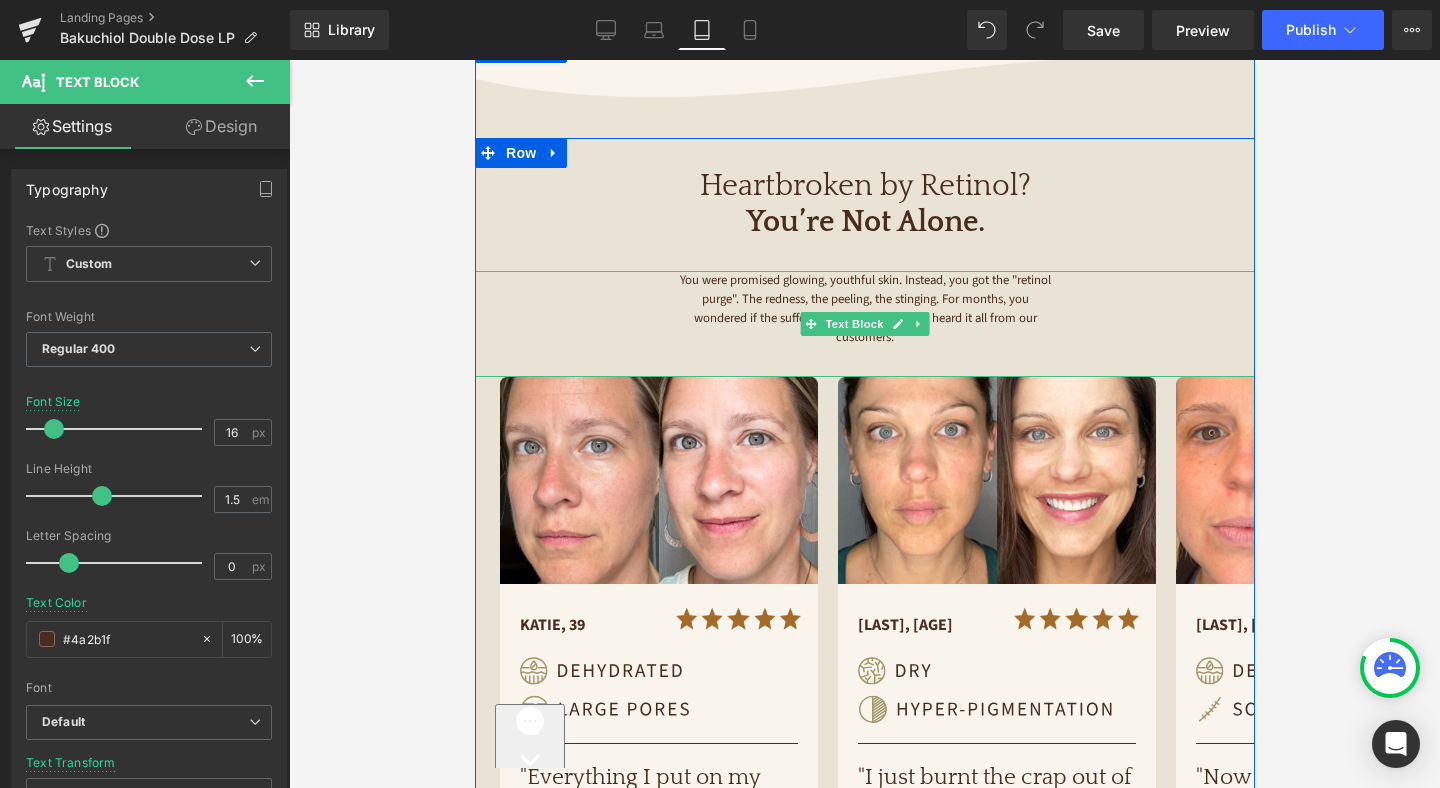 click on "You were promised glowing, youthful skin. Instead, you got the "retinol purge". The redness, the peeling, the stinging. For months, you wondered if the suffering was worth it. We've heard it all from our customers:" at bounding box center (866, 309) 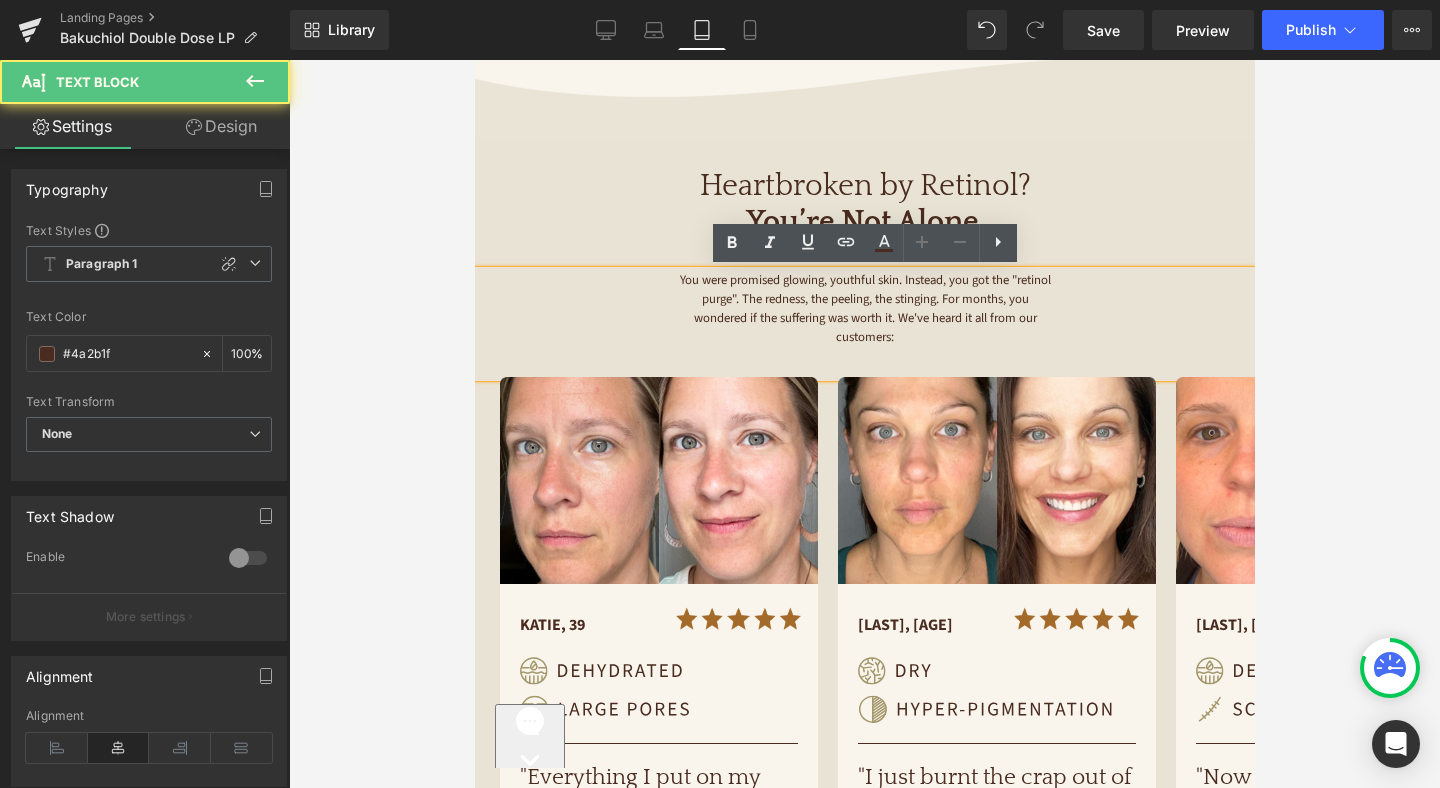 click on "You were promised glowing, youthful skin. Instead, you got the "retinol purge". The redness, the peeling, the stinging. For months, you wondered if the suffering was worth it. We've heard it all from our customers:" at bounding box center (866, 309) 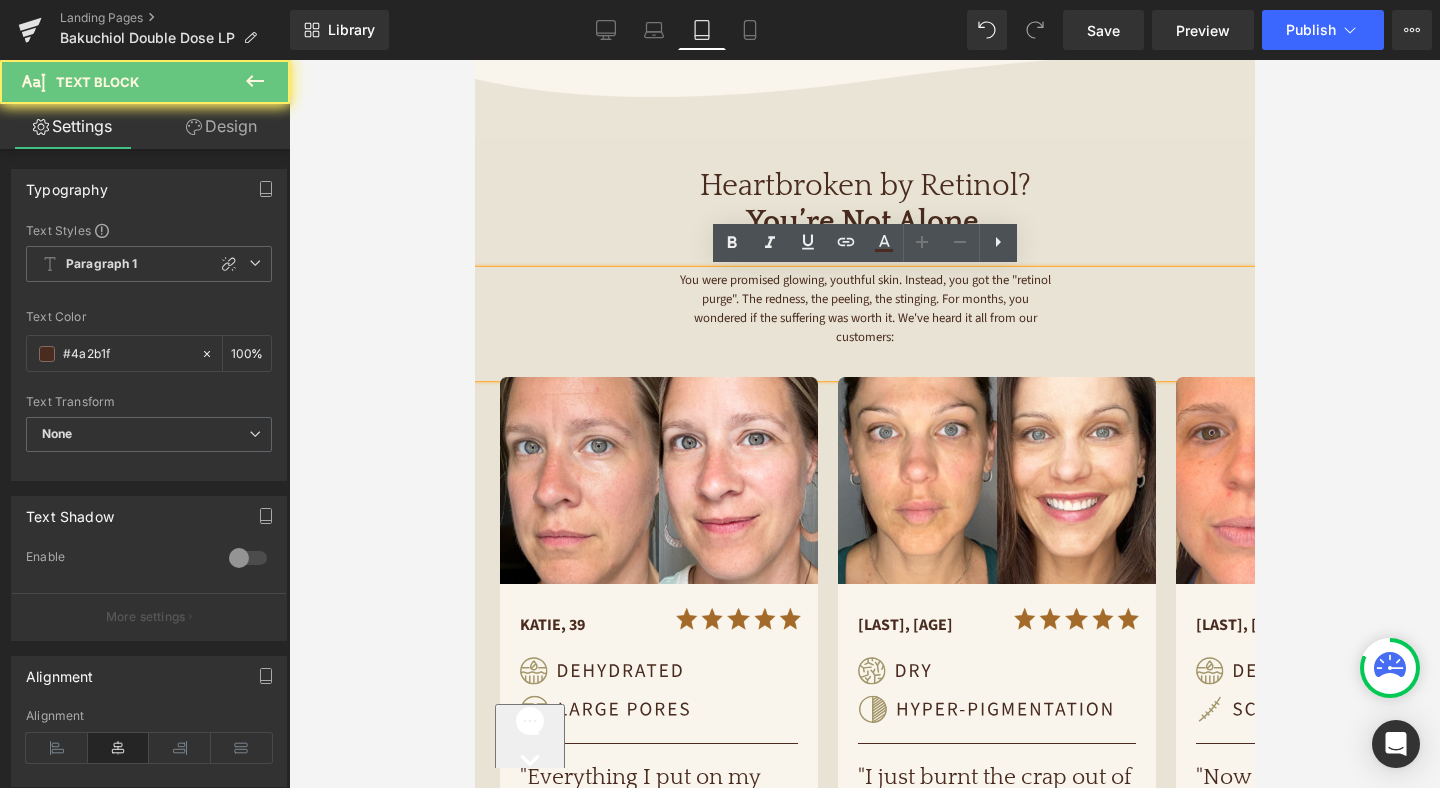 click on "You were promised glowing, youthful skin. Instead, you got the "retinol purge". The redness, the peeling, the stinging. For months, you wondered if the suffering was worth it. We've heard it all from our customers:" at bounding box center (866, 309) 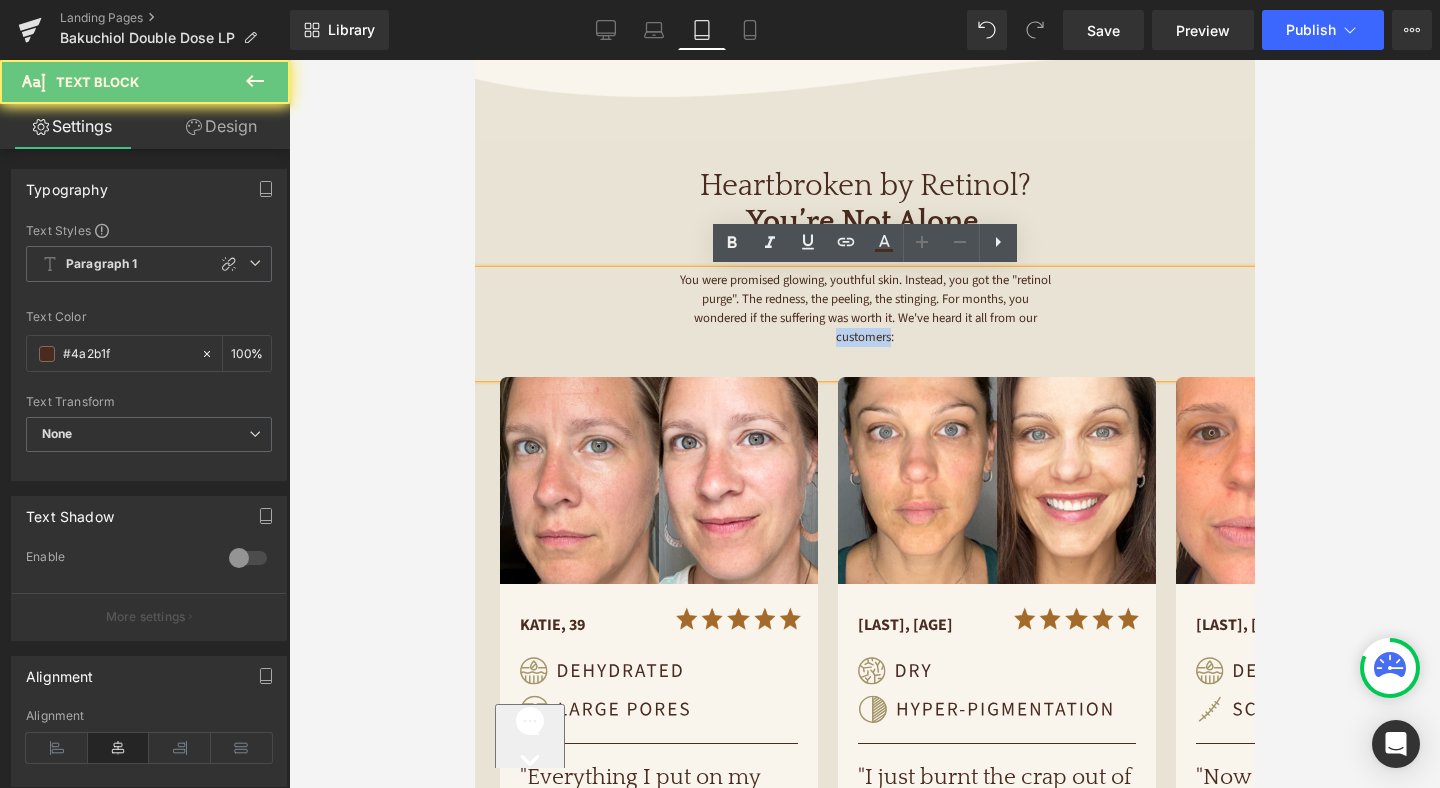 click on "You were promised glowing, youthful skin. Instead, you got the "retinol purge". The redness, the peeling, the stinging. For months, you wondered if the suffering was worth it. We've heard it all from our customers:" at bounding box center [866, 309] 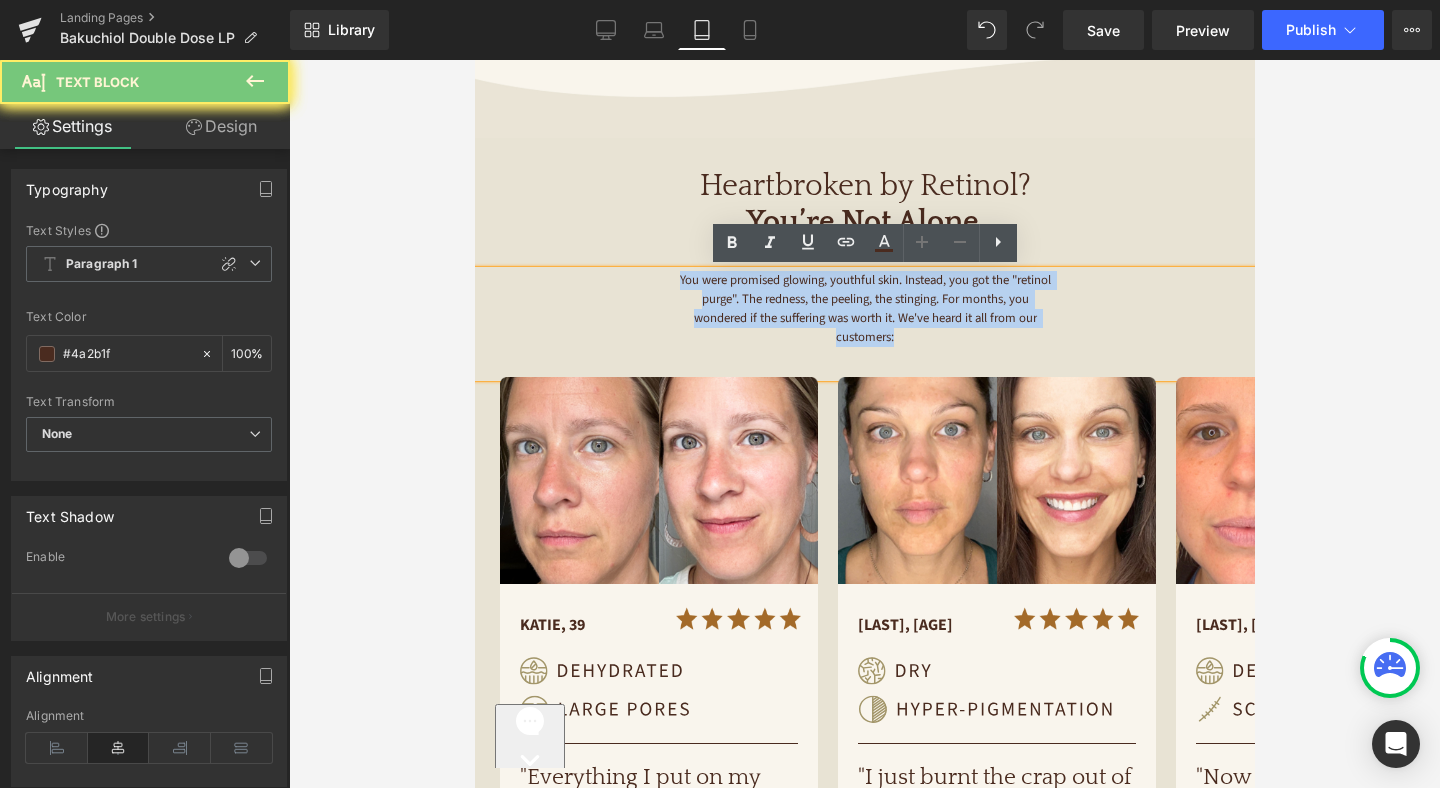 click on "You were promised glowing, youthful skin. Instead, you got the "retinol purge". The redness, the peeling, the stinging. For months, you wondered if the suffering was worth it. We've heard it all from our customers:" at bounding box center (866, 309) 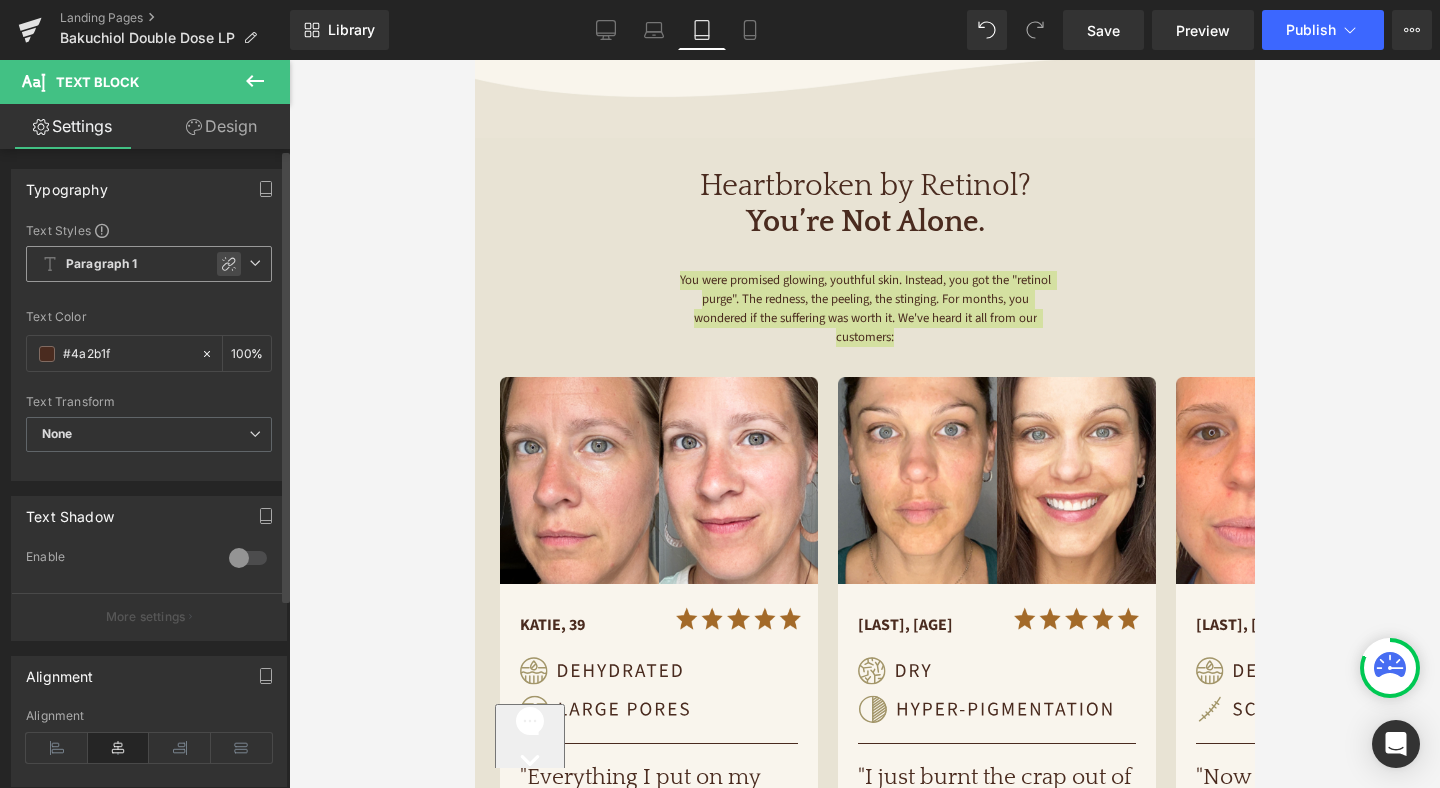 click 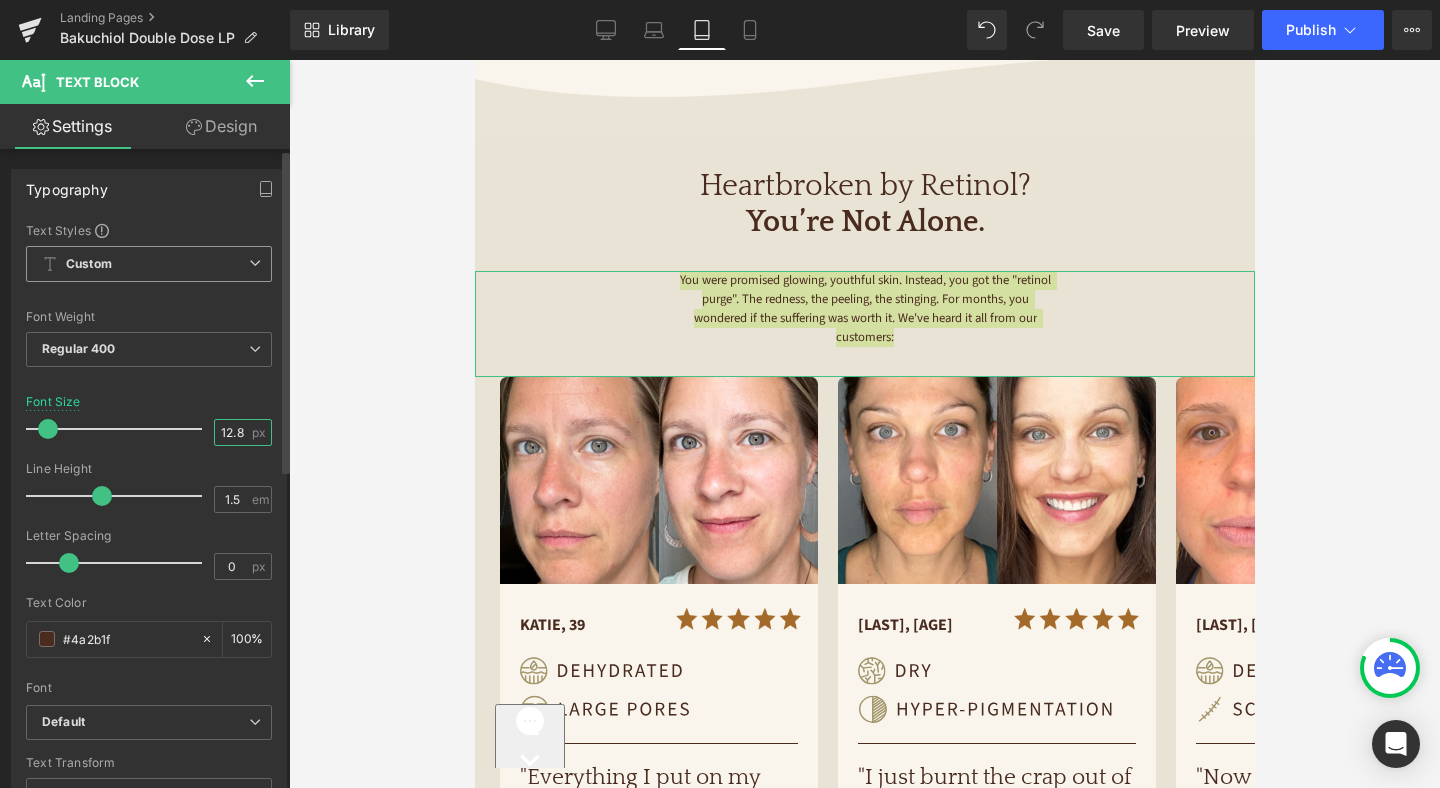 click on "12.8" at bounding box center (232, 432) 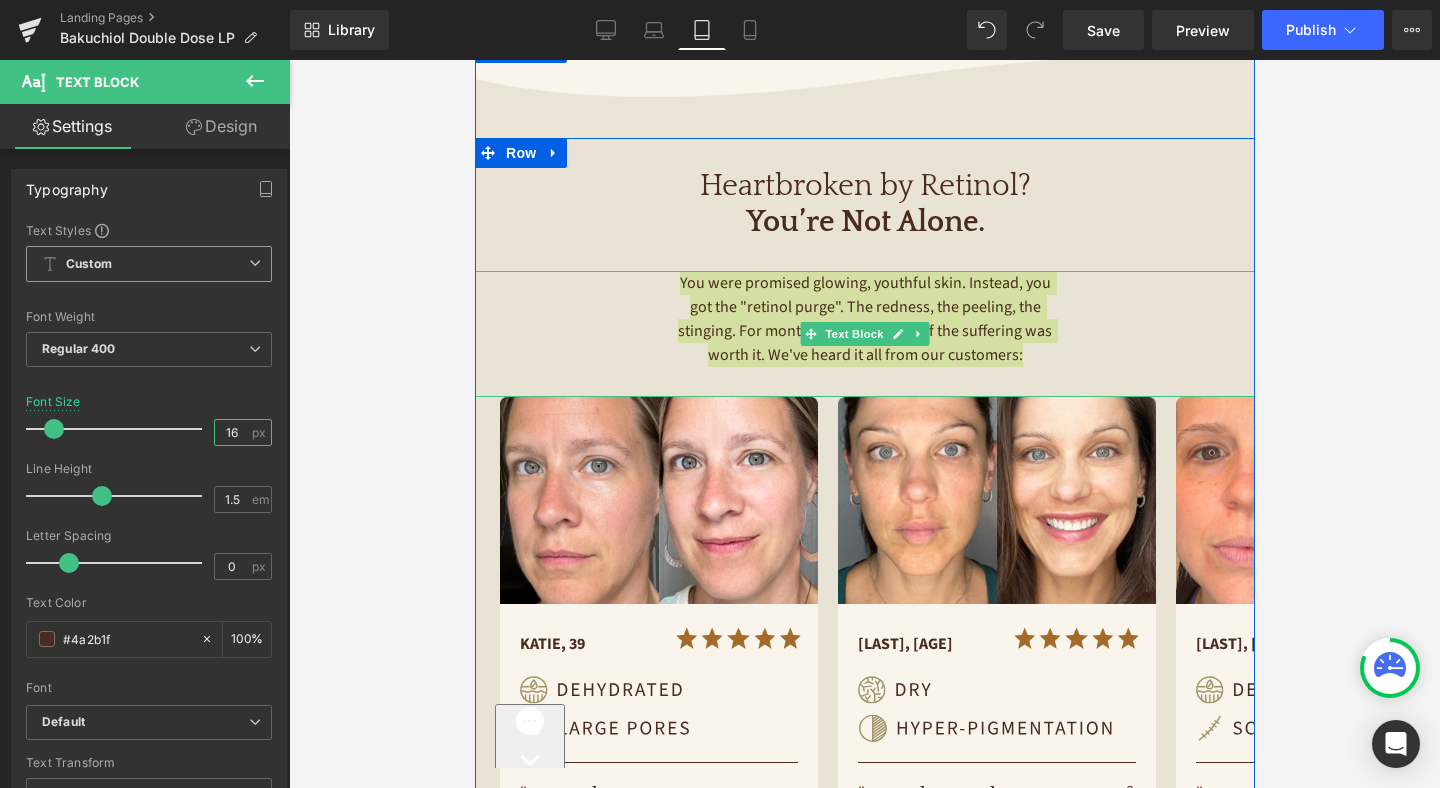 type on "16" 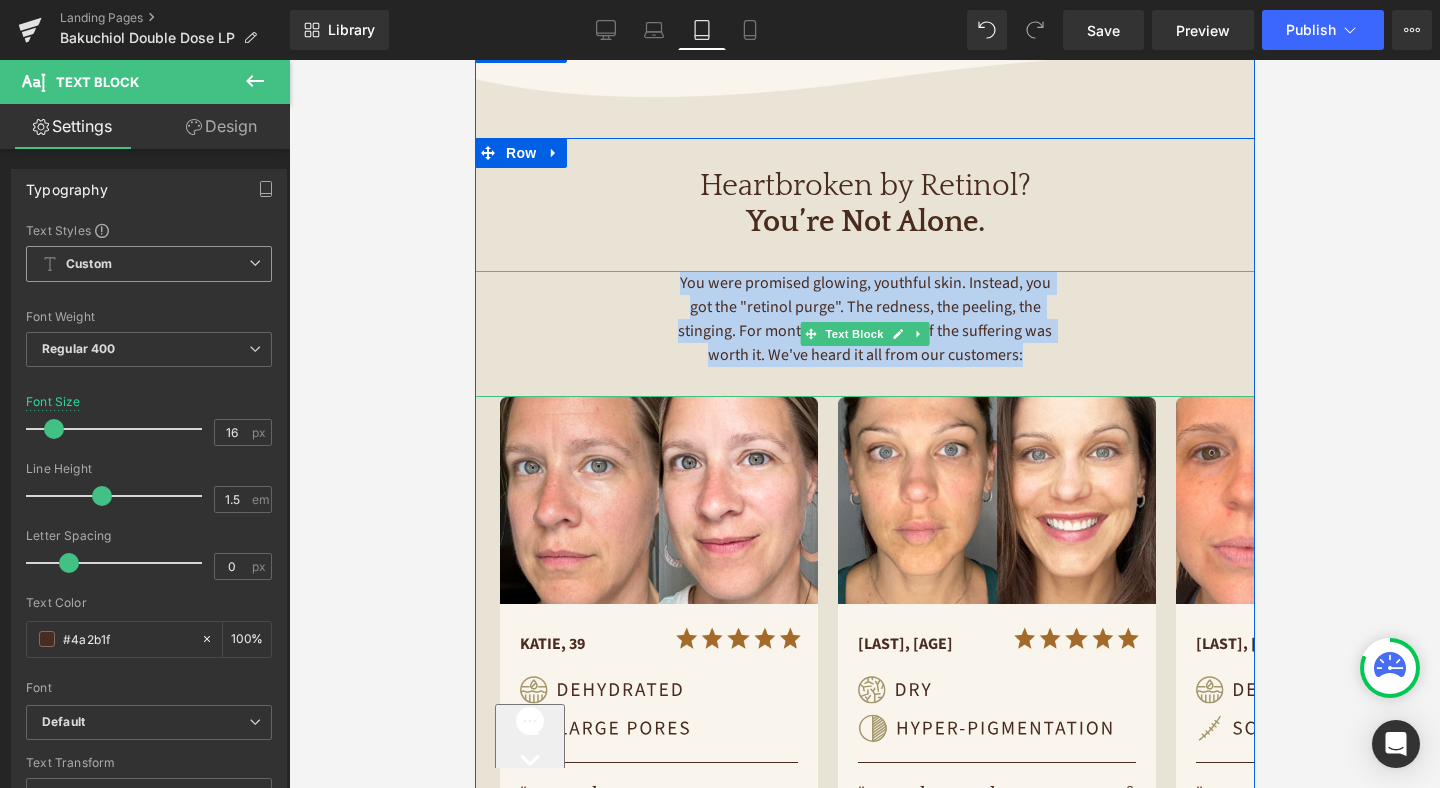 click on "You were promised glowing, youthful skin. Instead, you got the "retinol purge". The redness, the peeling, the stinging. For months, you wondered if the suffering was worth it. We've heard it all from our customers:" at bounding box center (865, 319) 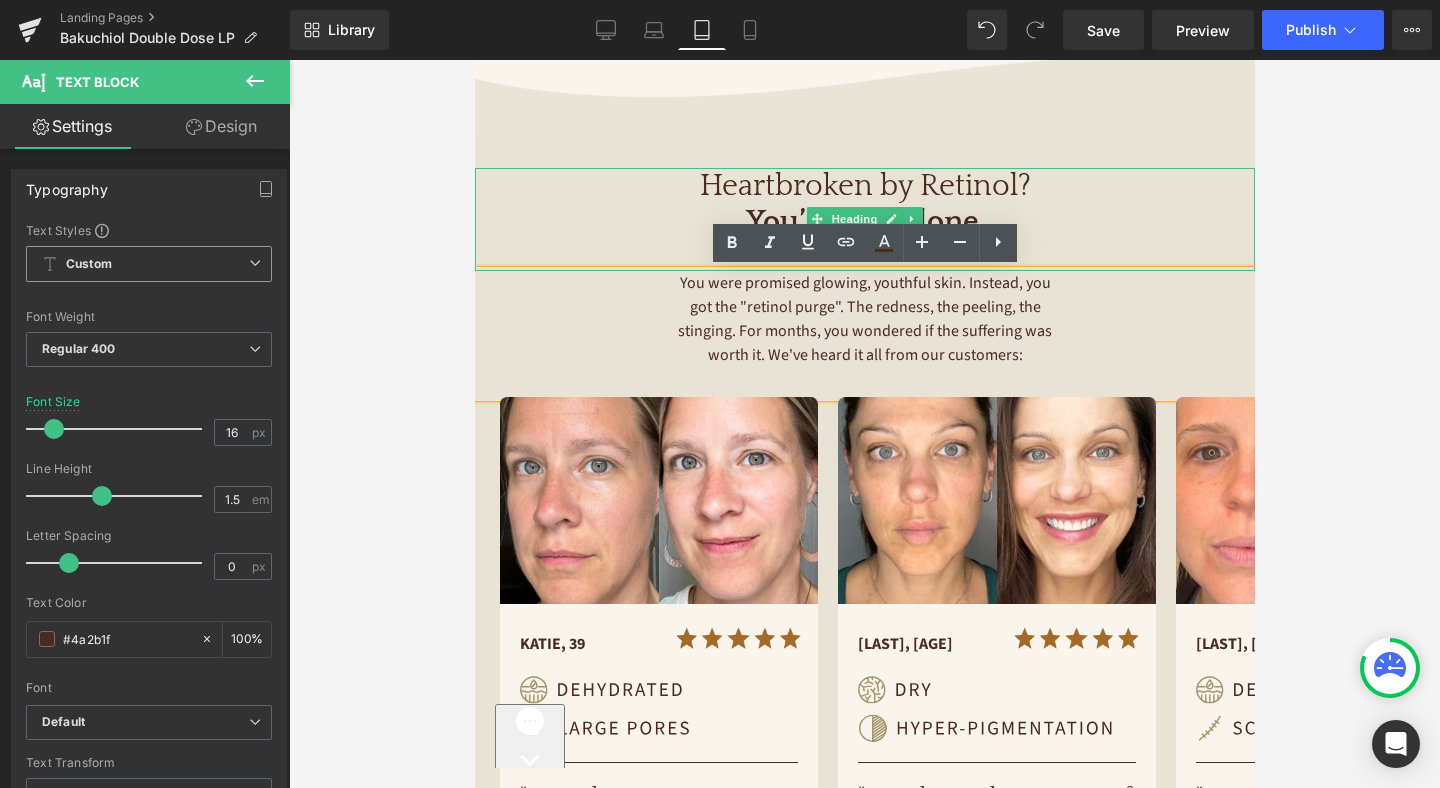 type 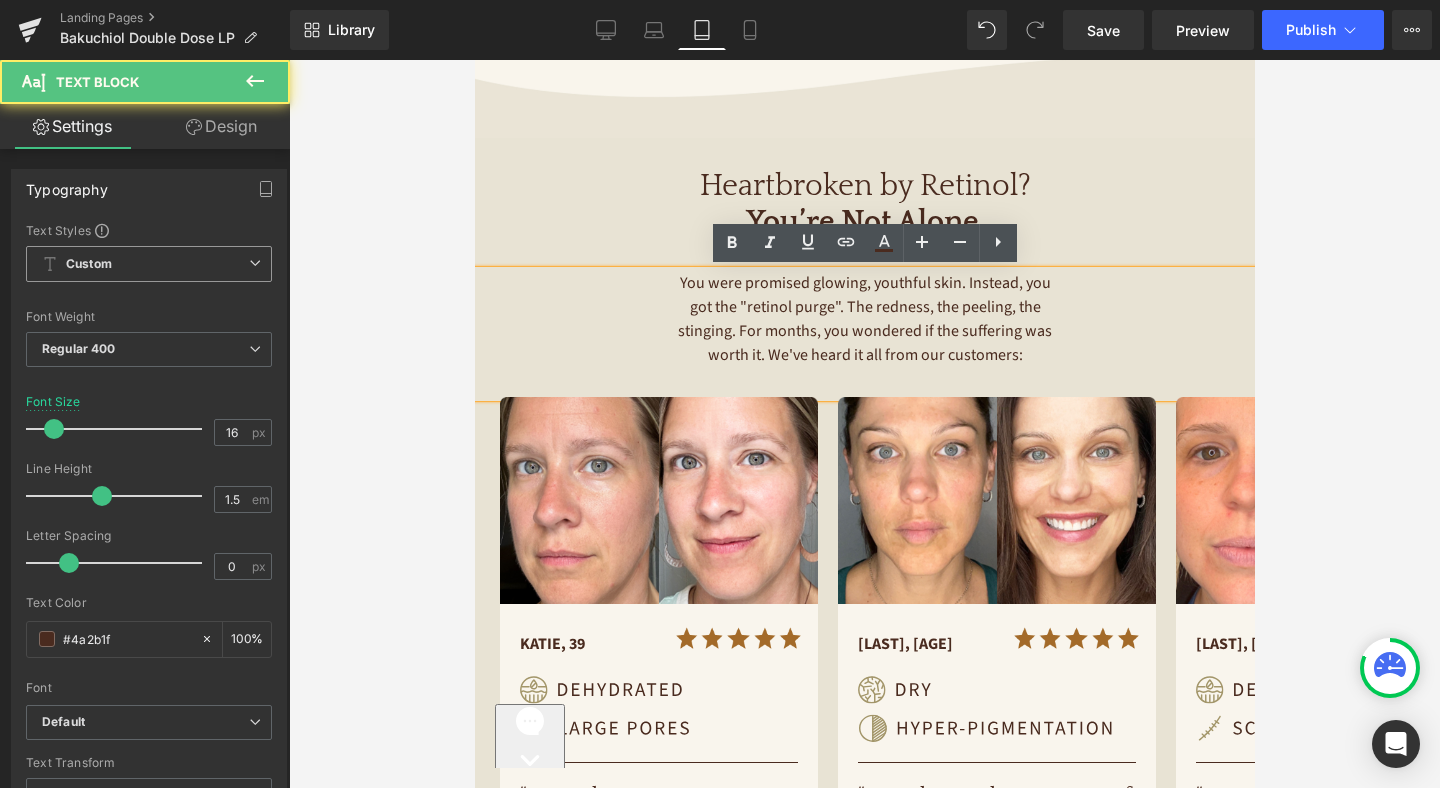 click on "You were promised glowing, youthful skin. Instead, you got the "retinol purge". The redness, the peeling, the stinging. For months, you wondered if the suffering was worth it. We've heard it all from our customers:" at bounding box center [864, 334] 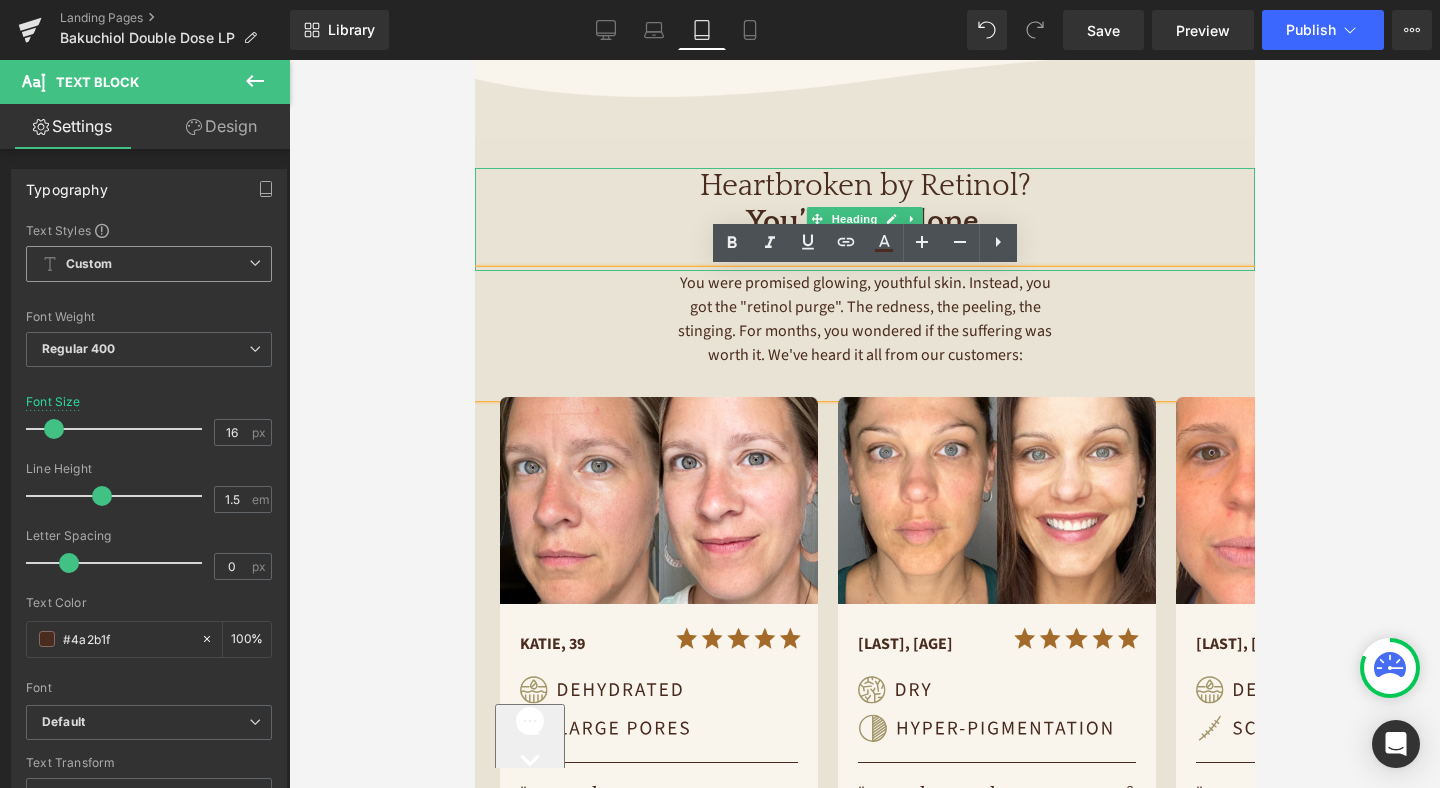 click on "Heartbroken by Retinol? You’re Not Alone." at bounding box center [864, 204] 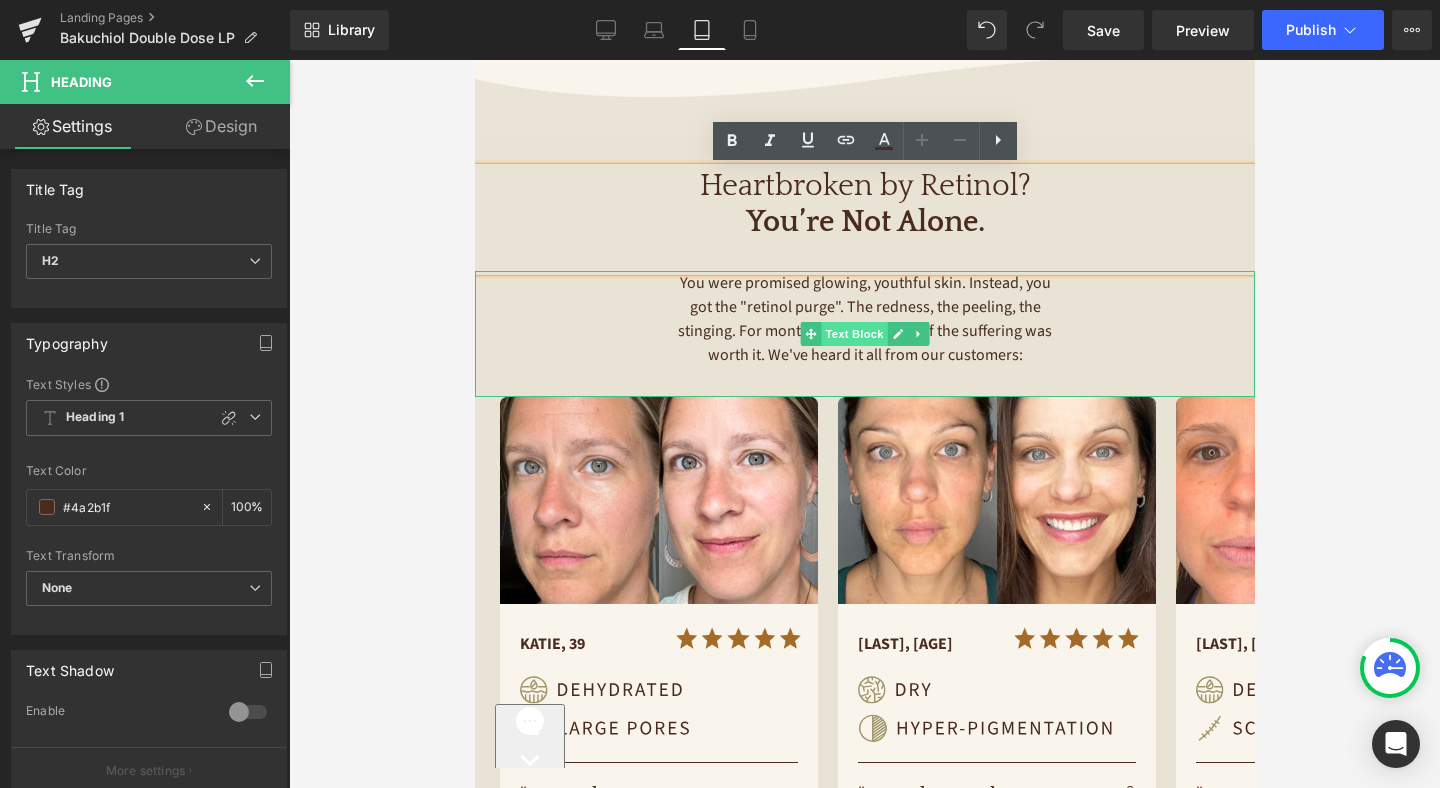 click on "Text Block" at bounding box center [853, 334] 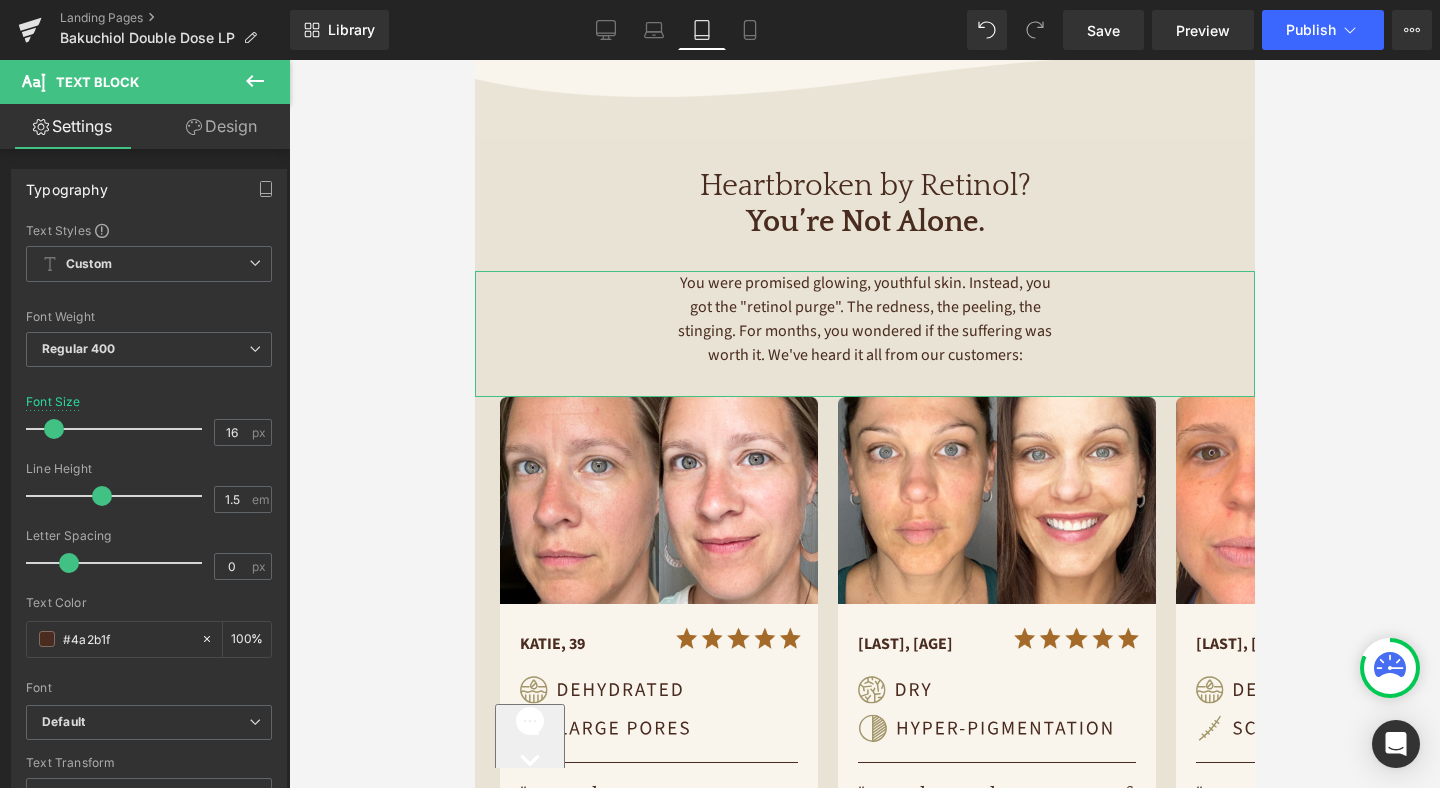 click on "Design" at bounding box center [221, 126] 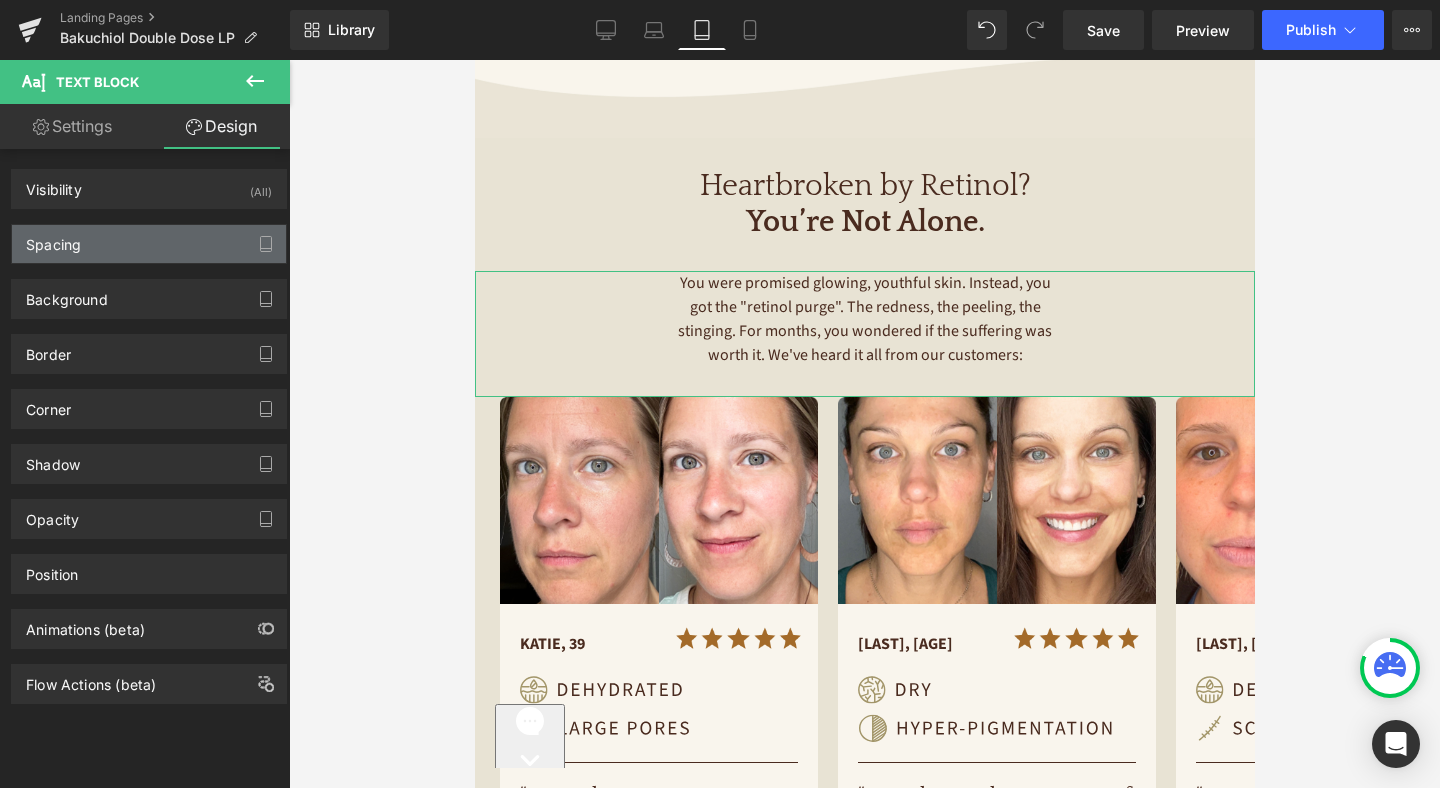 click on "Spacing" at bounding box center (149, 244) 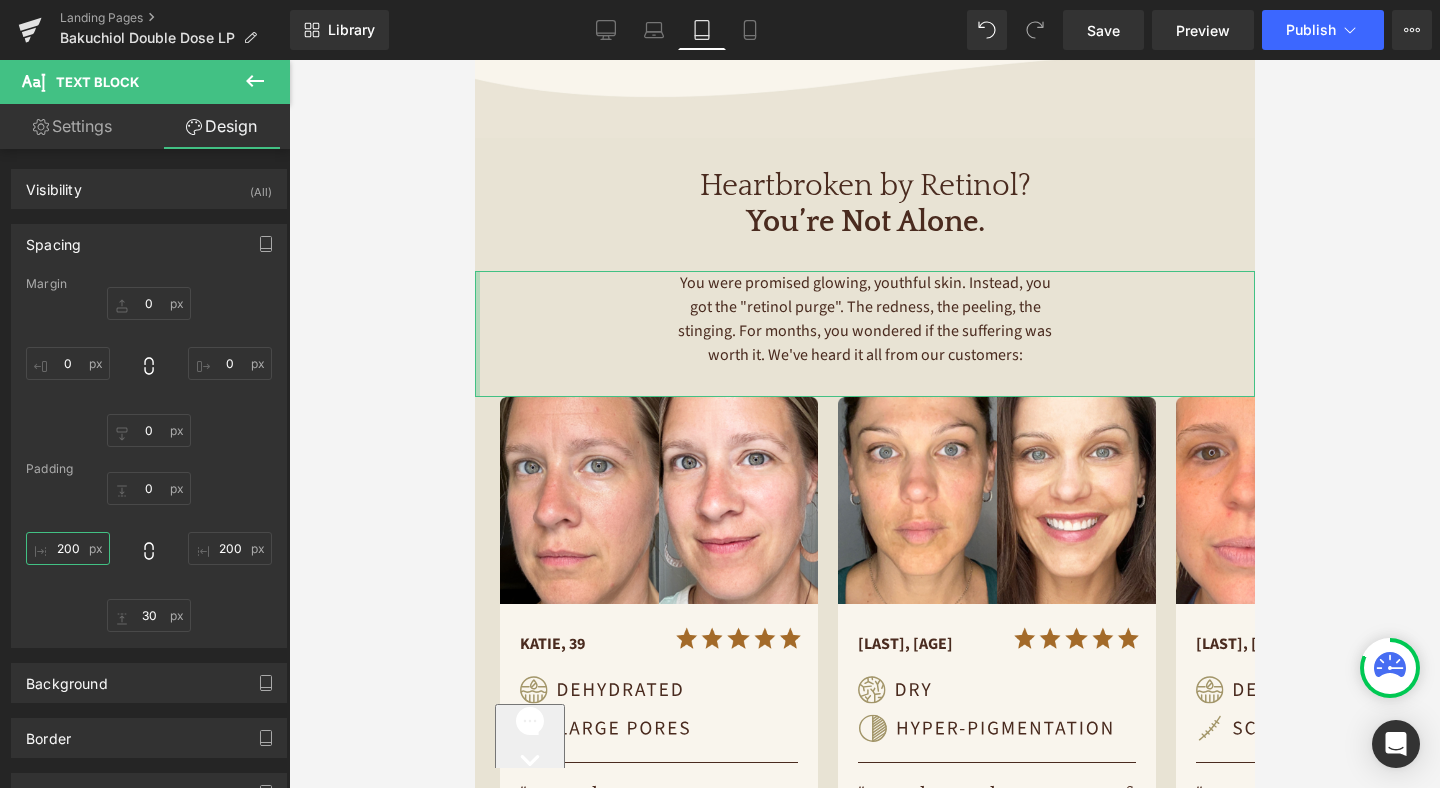 click on "200" at bounding box center [68, 548] 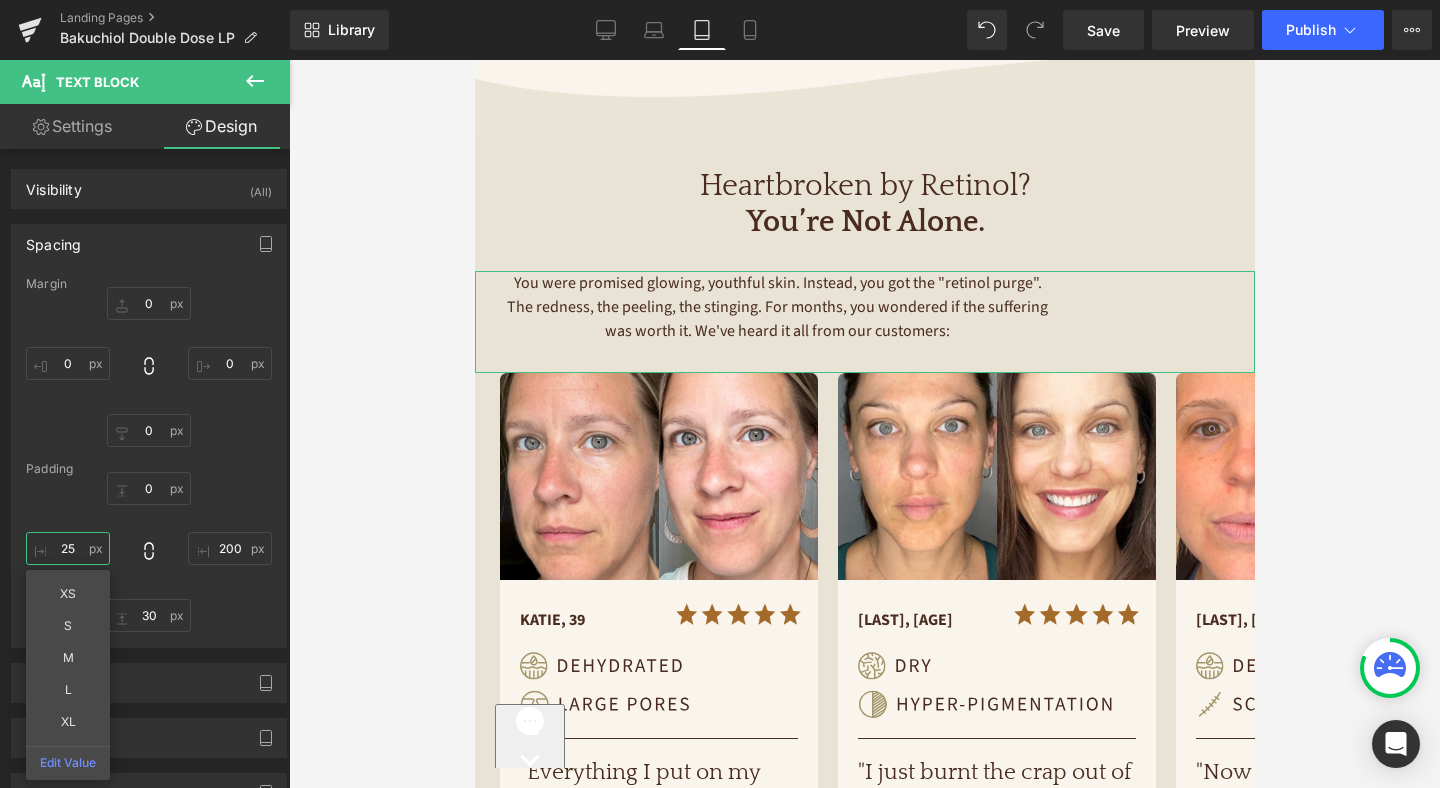 type on "25" 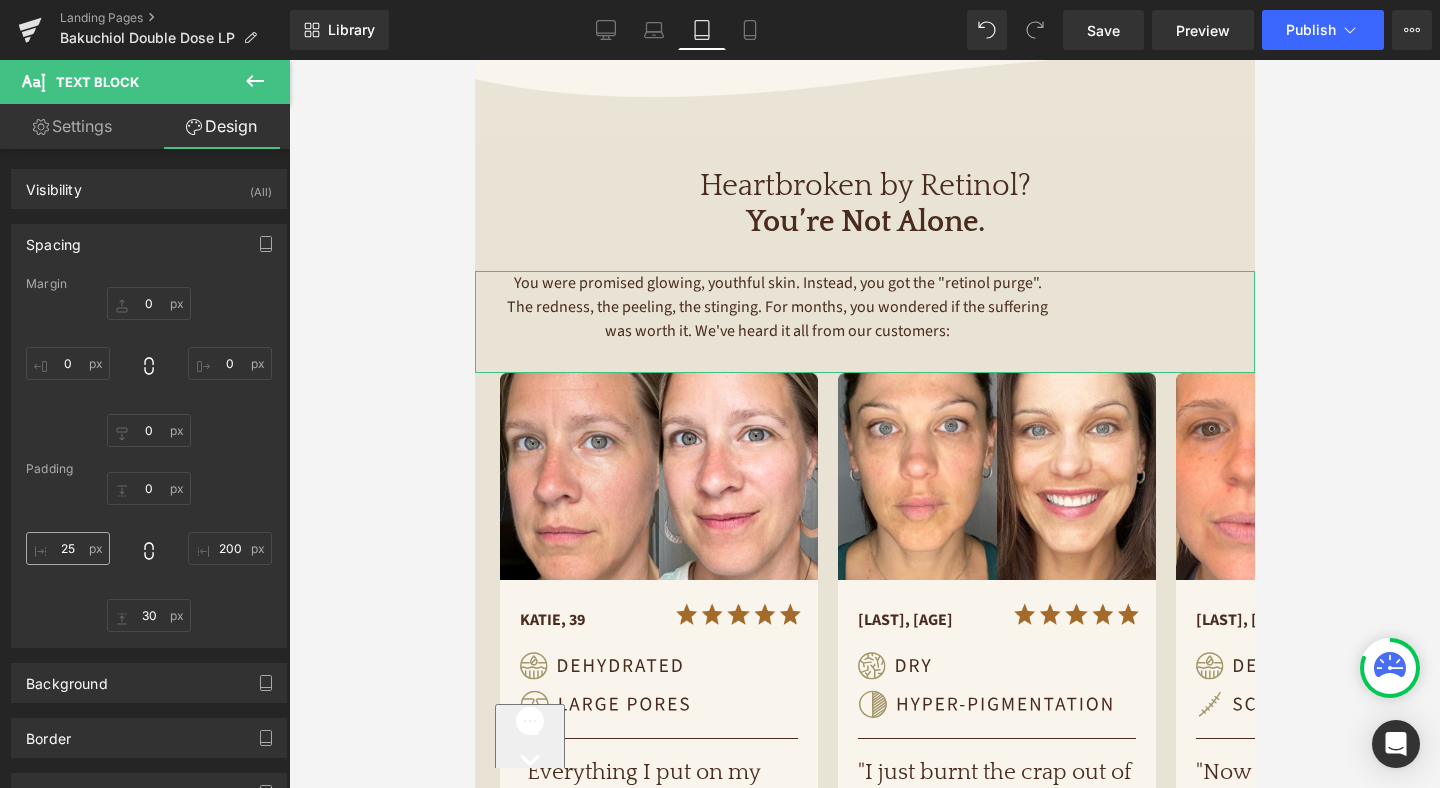 type 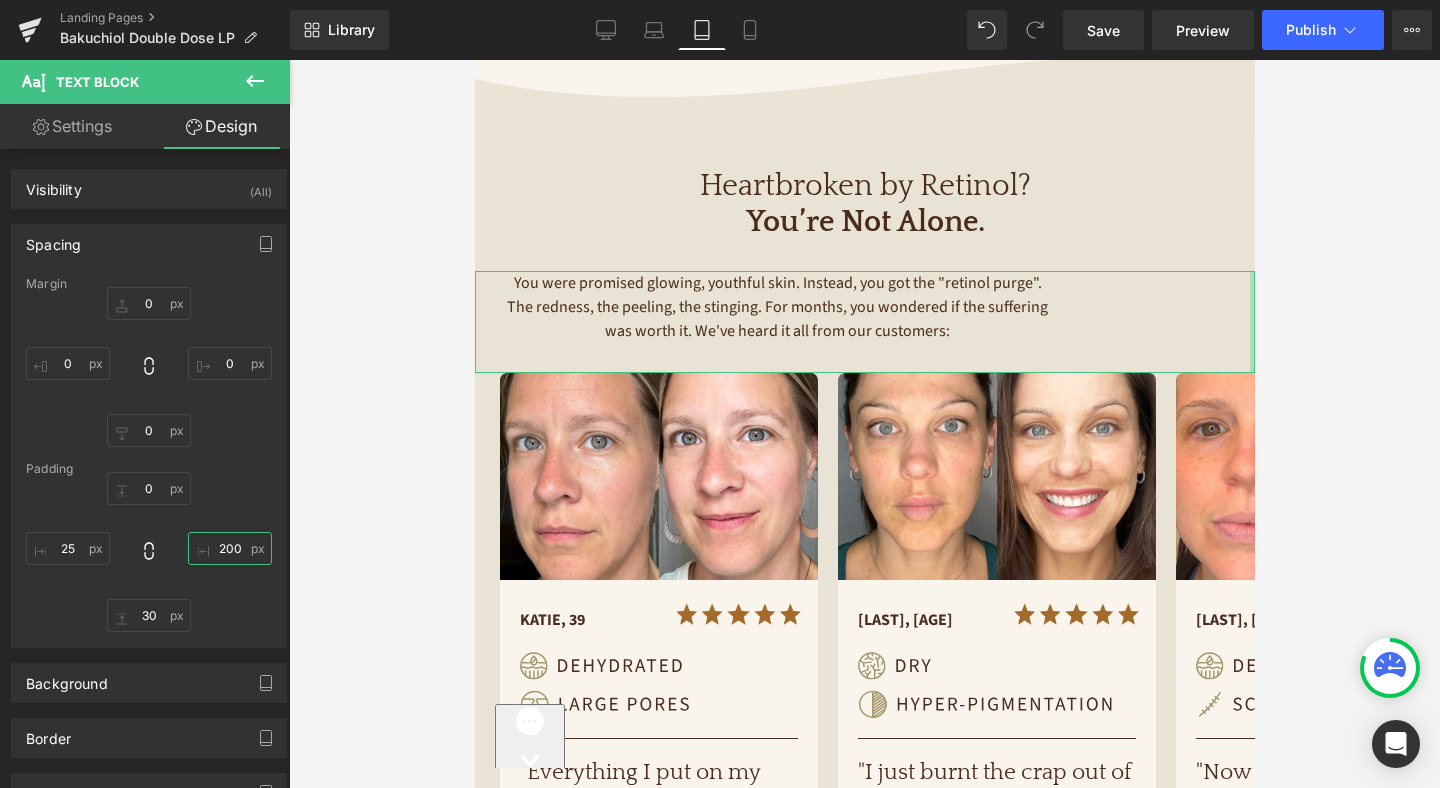 click on "200" at bounding box center (230, 548) 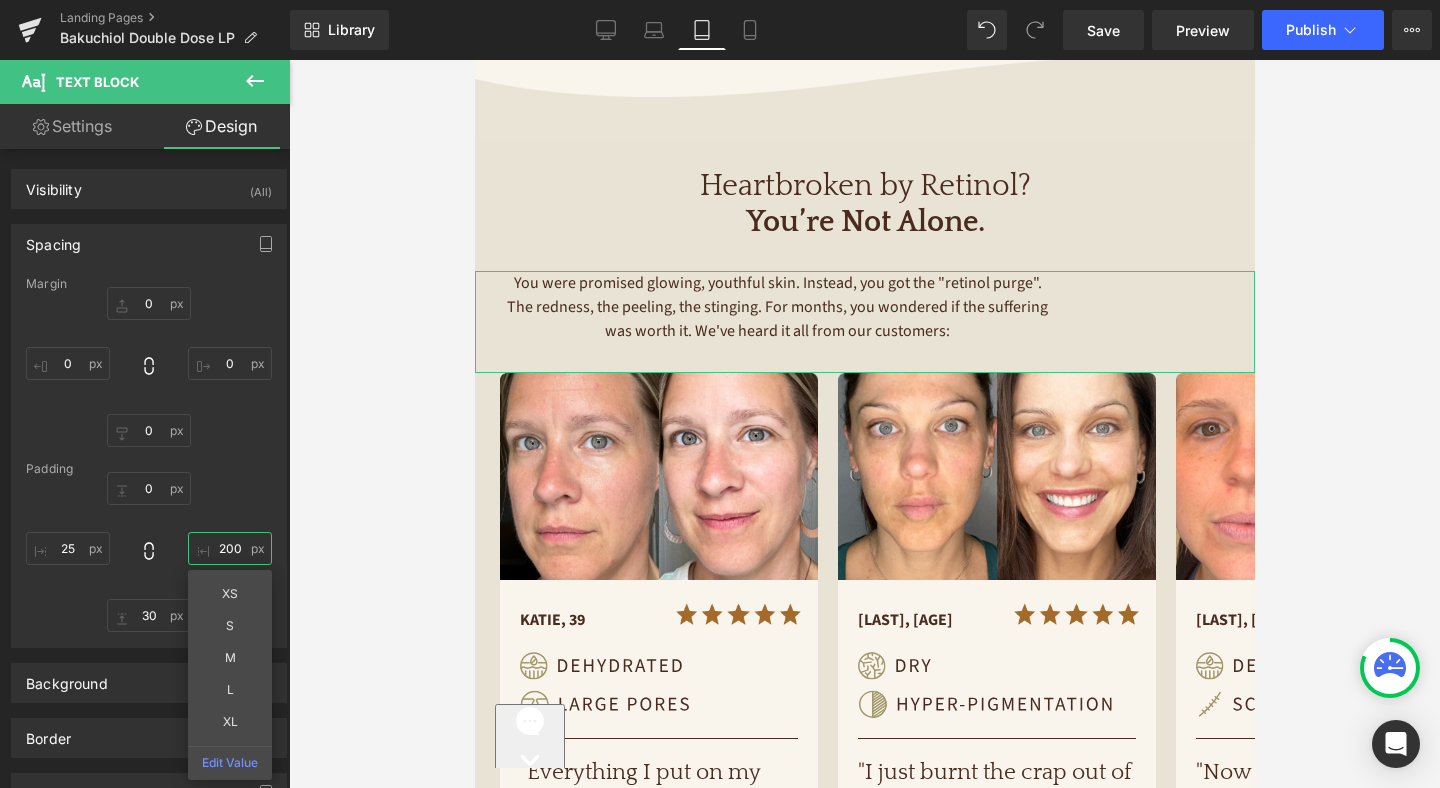 click on "200" at bounding box center (230, 548) 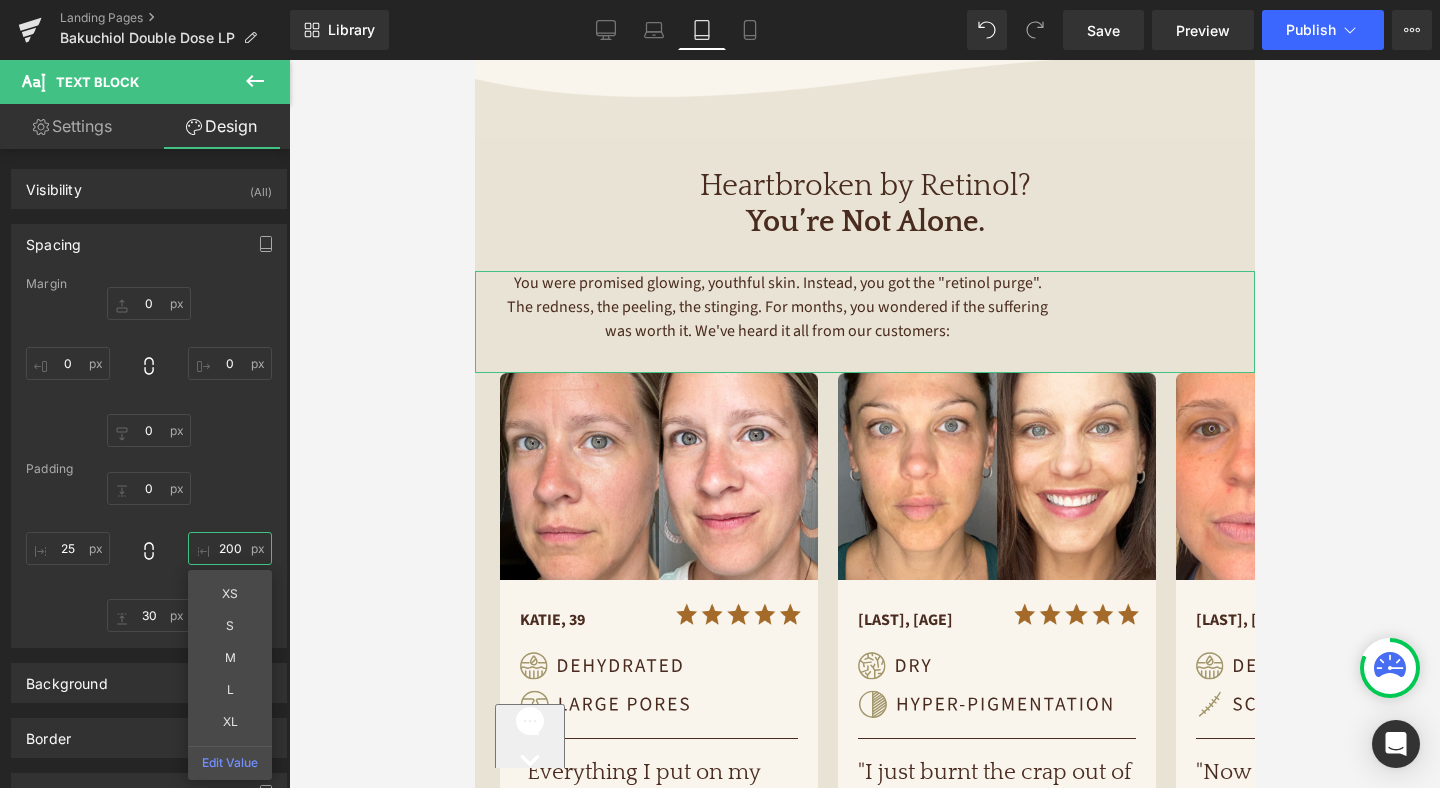 click on "200" at bounding box center (230, 548) 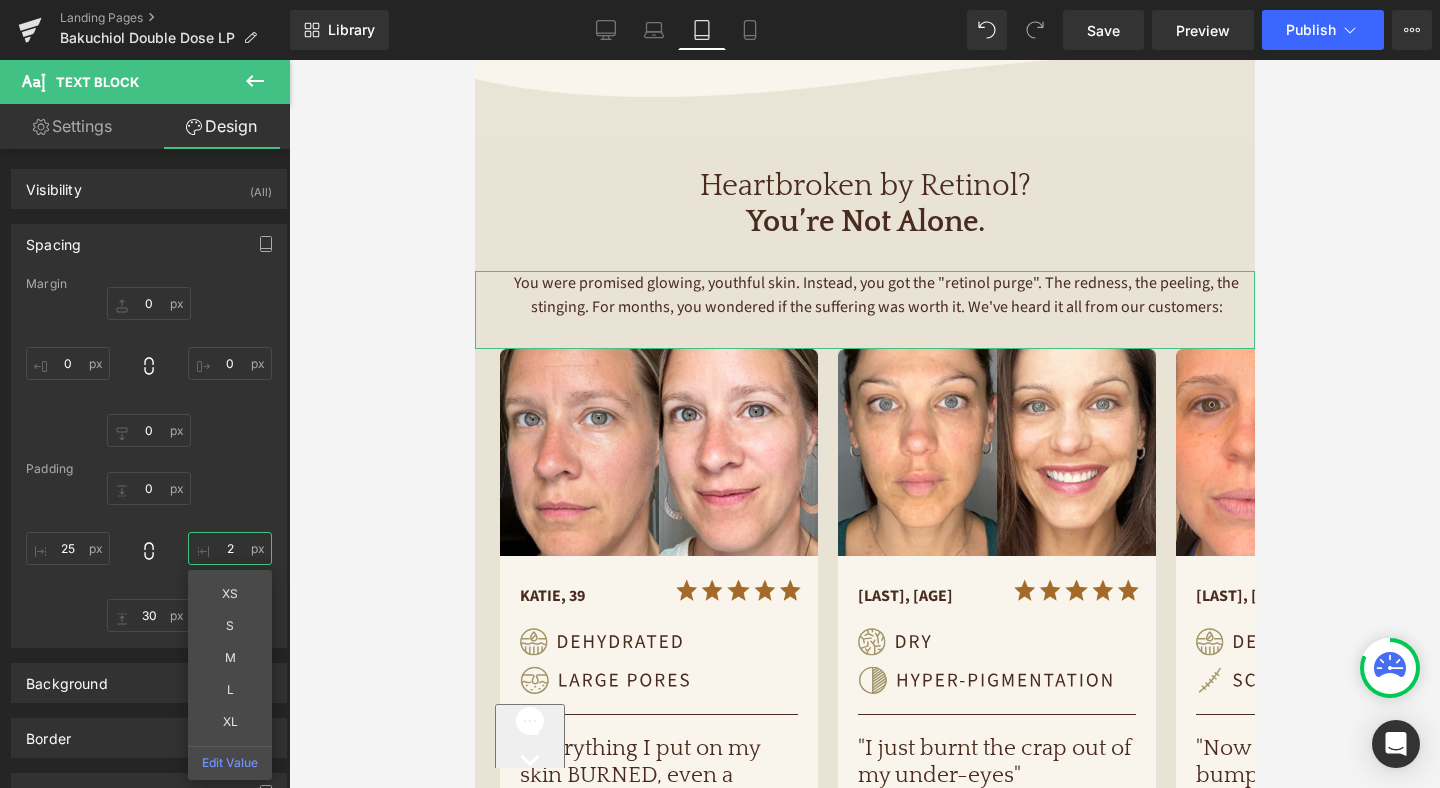 type on "25" 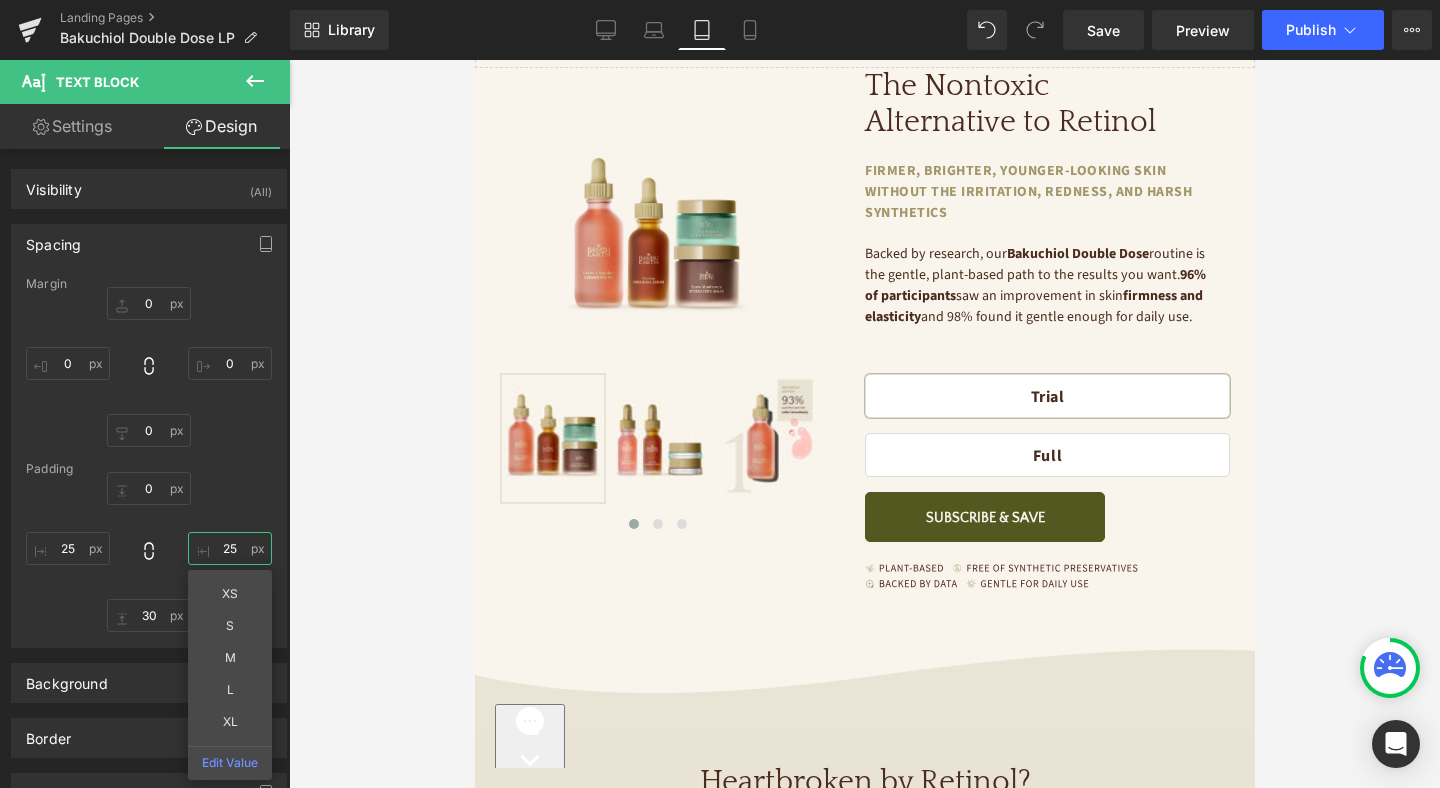 scroll, scrollTop: 40, scrollLeft: 0, axis: vertical 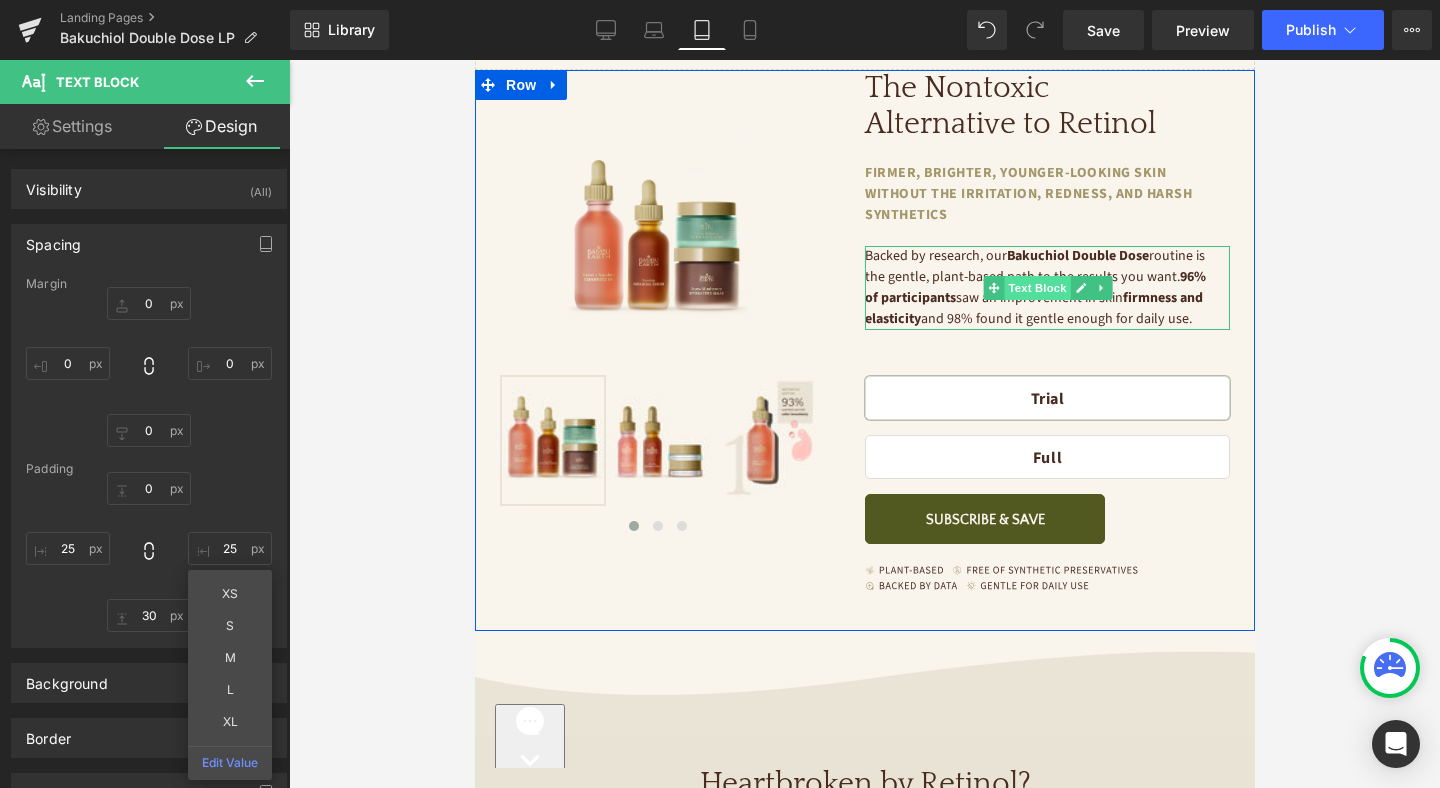 click on "Text Block" at bounding box center [1036, 288] 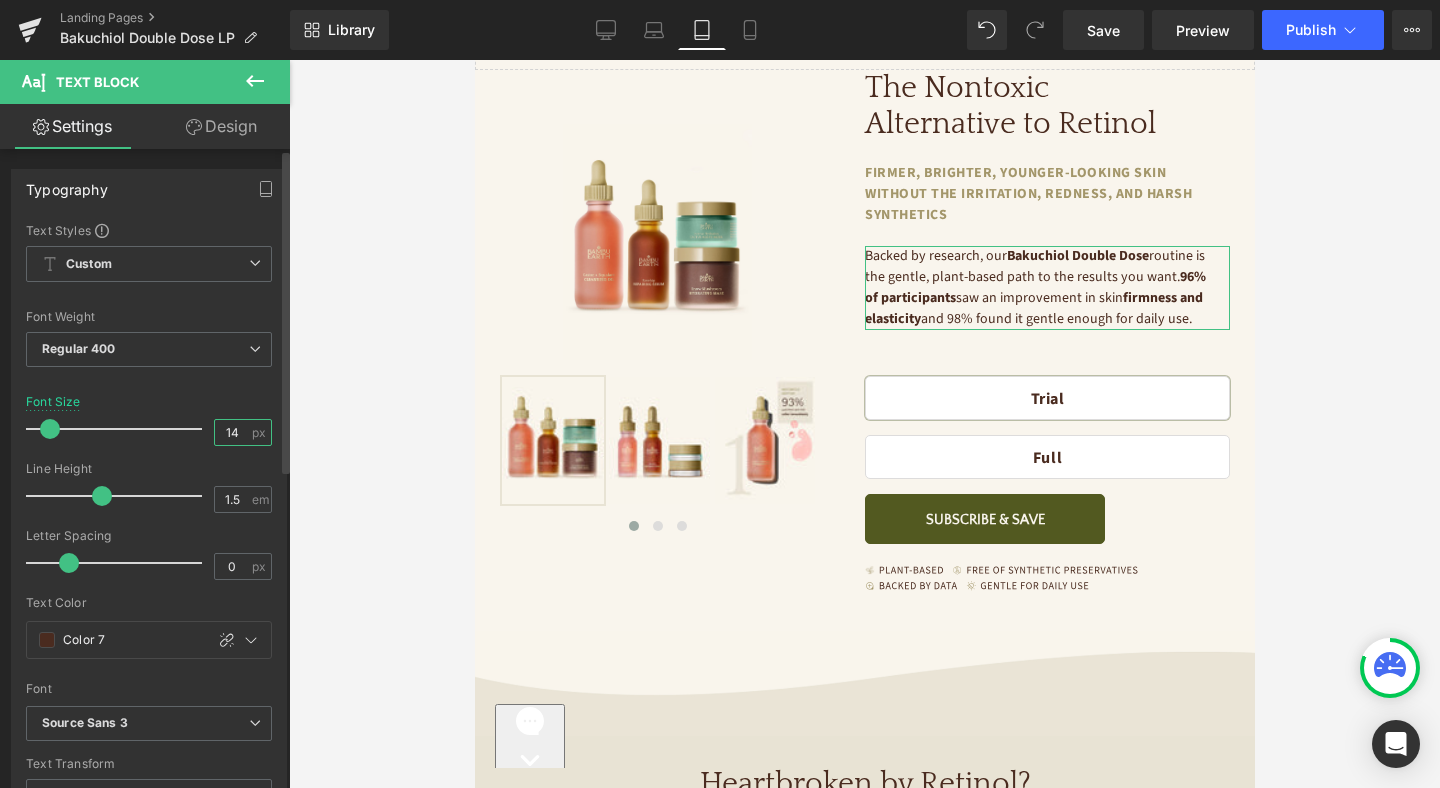 click on "14" at bounding box center [232, 432] 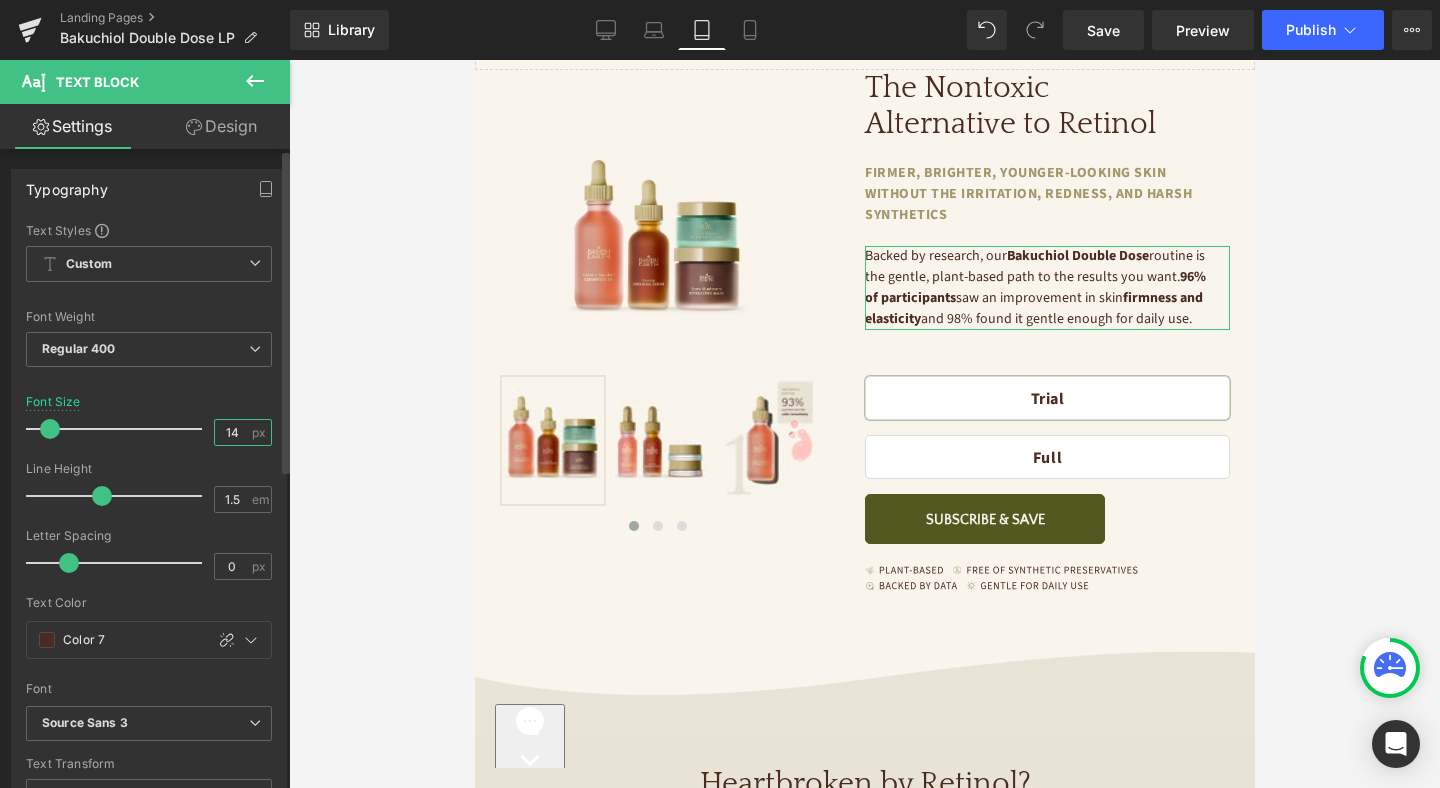 click on "14" at bounding box center (232, 432) 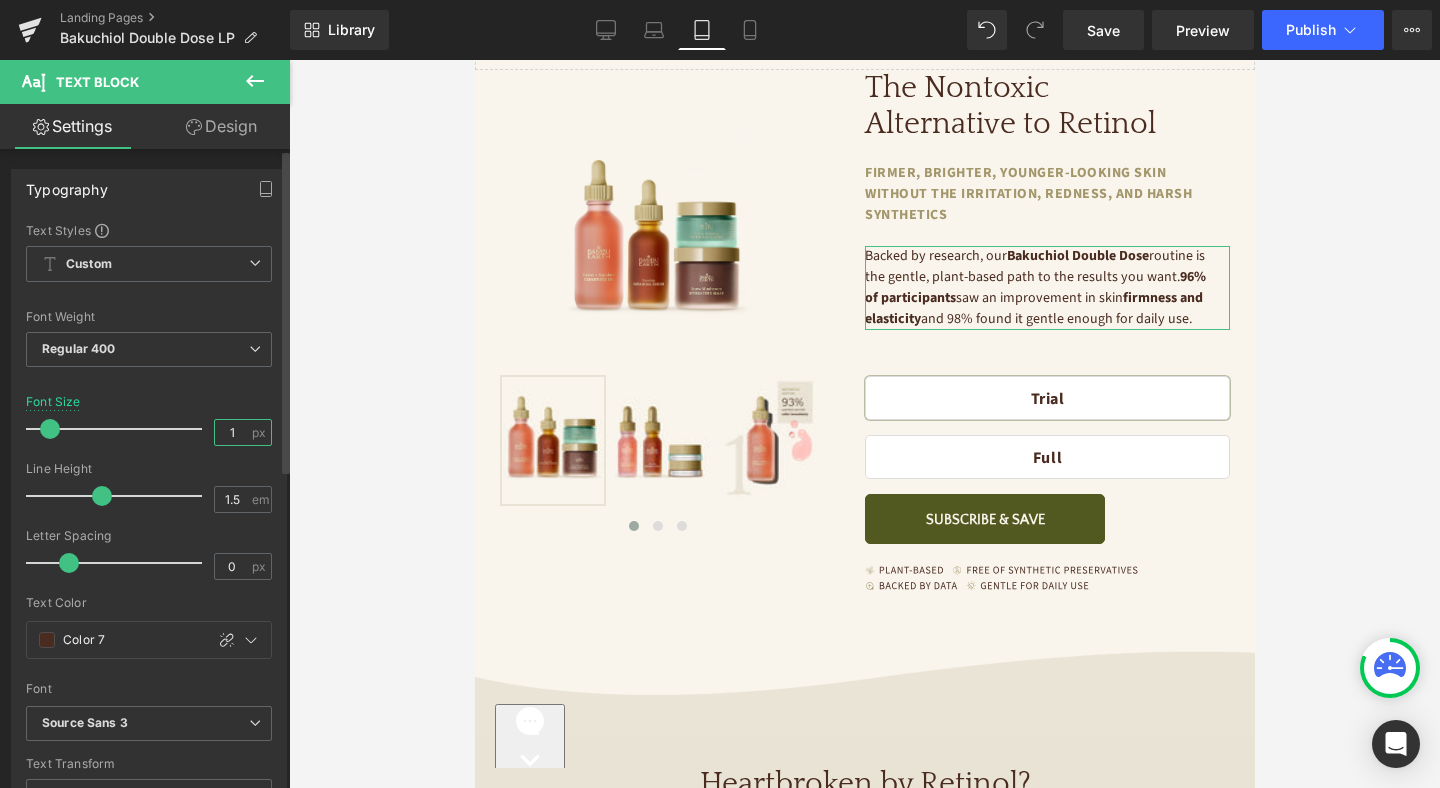 type on "16" 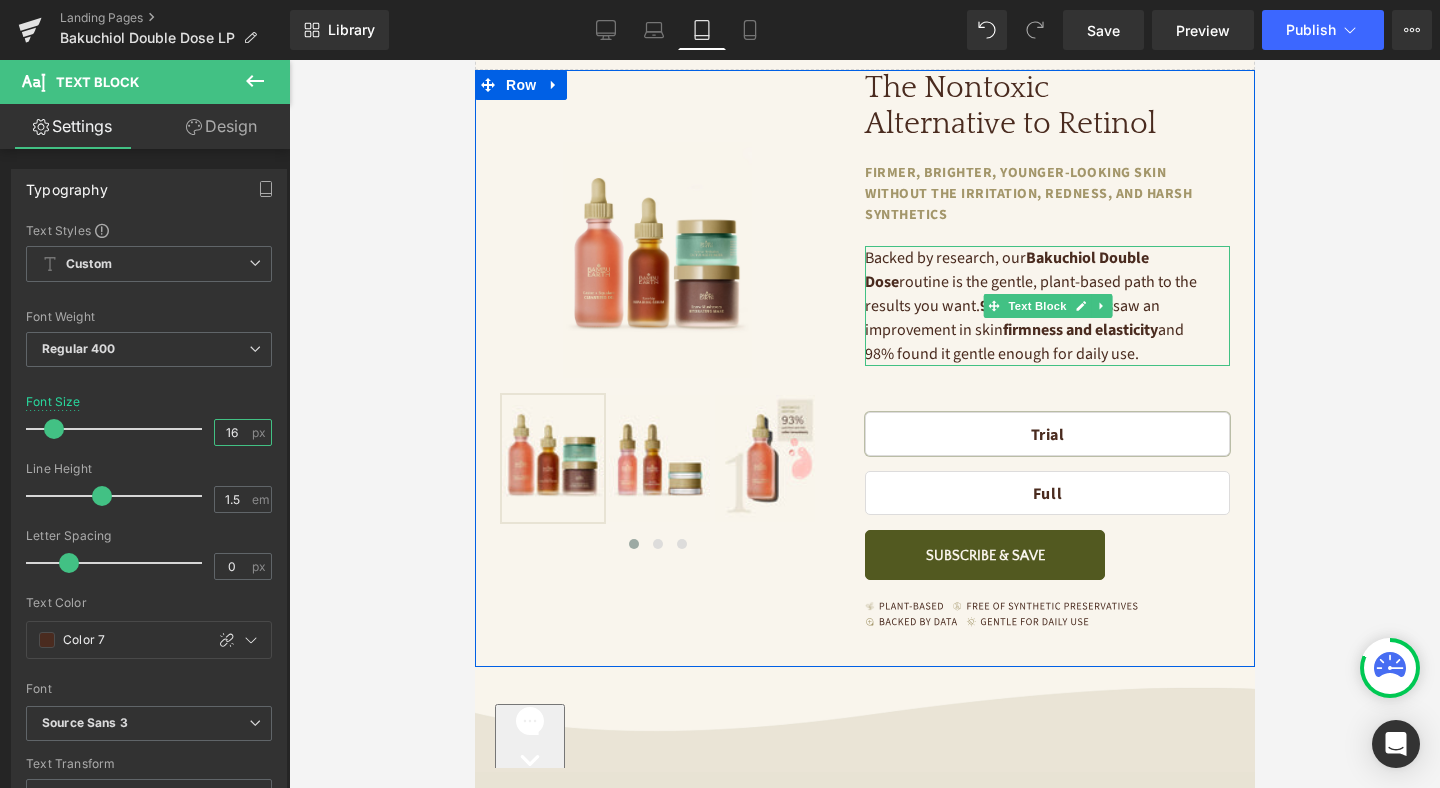 scroll, scrollTop: 0, scrollLeft: 0, axis: both 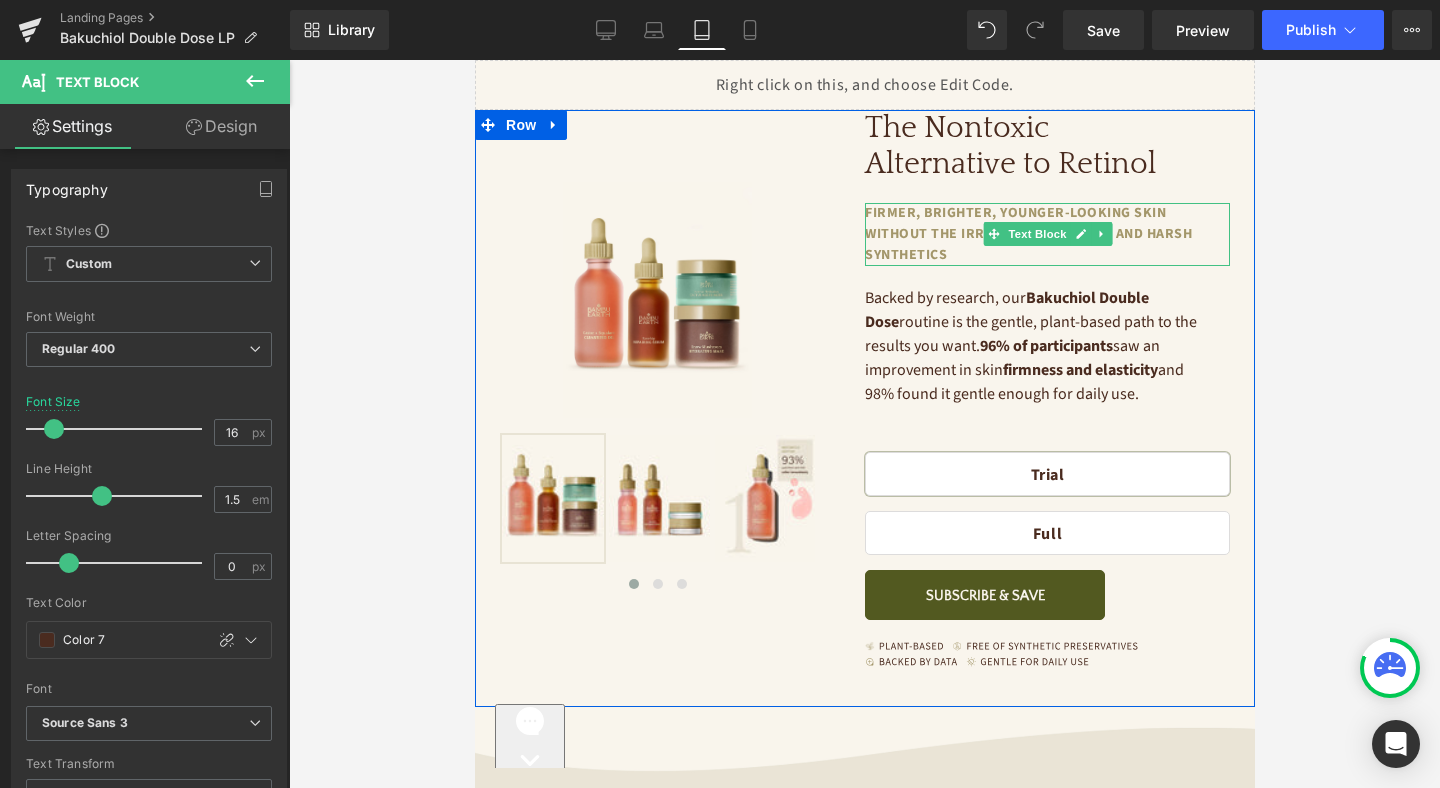 click on "firmer, brighter, younger-looking skin without the irritation, redness, and harsh synthetics" at bounding box center (1036, 234) 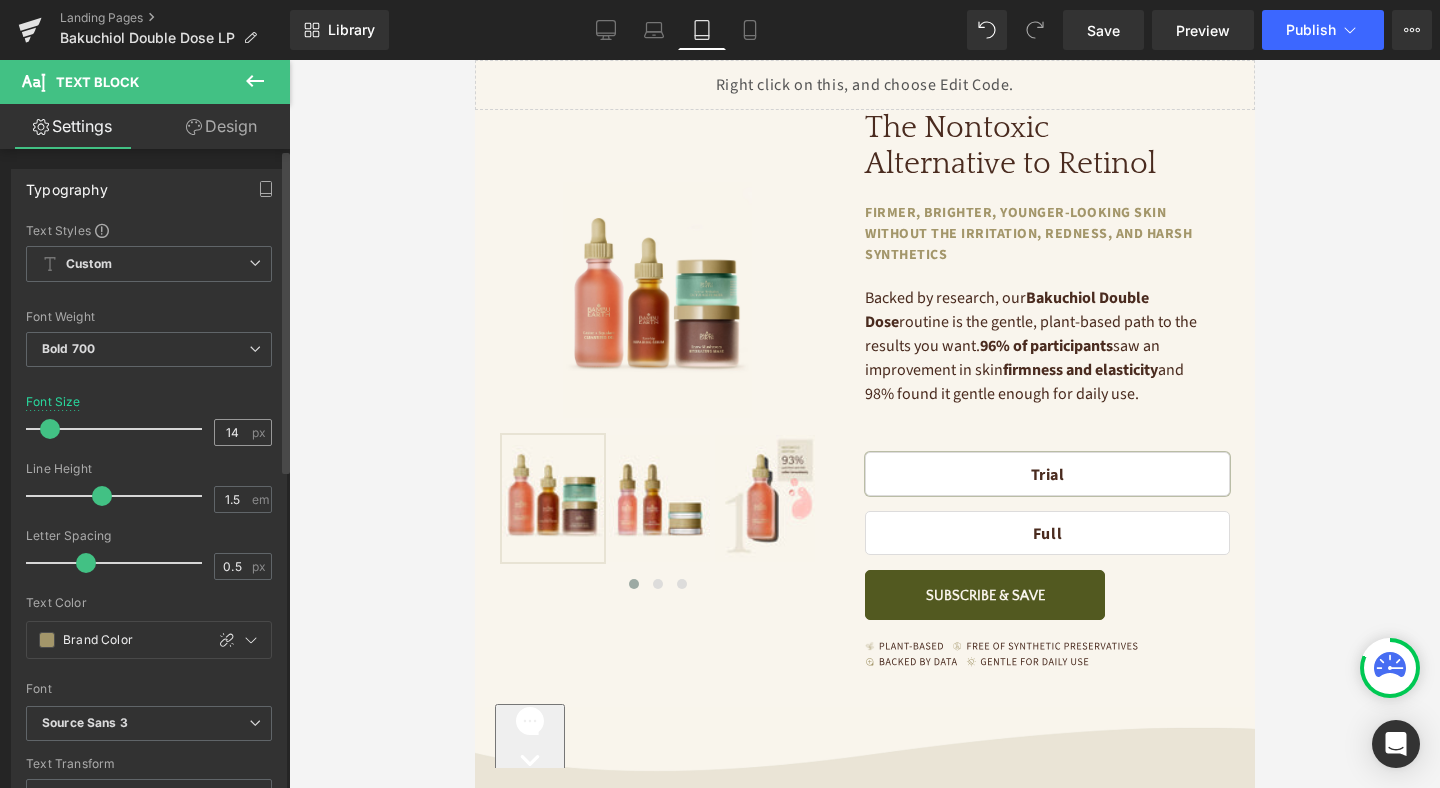 click on "14" at bounding box center [232, 432] 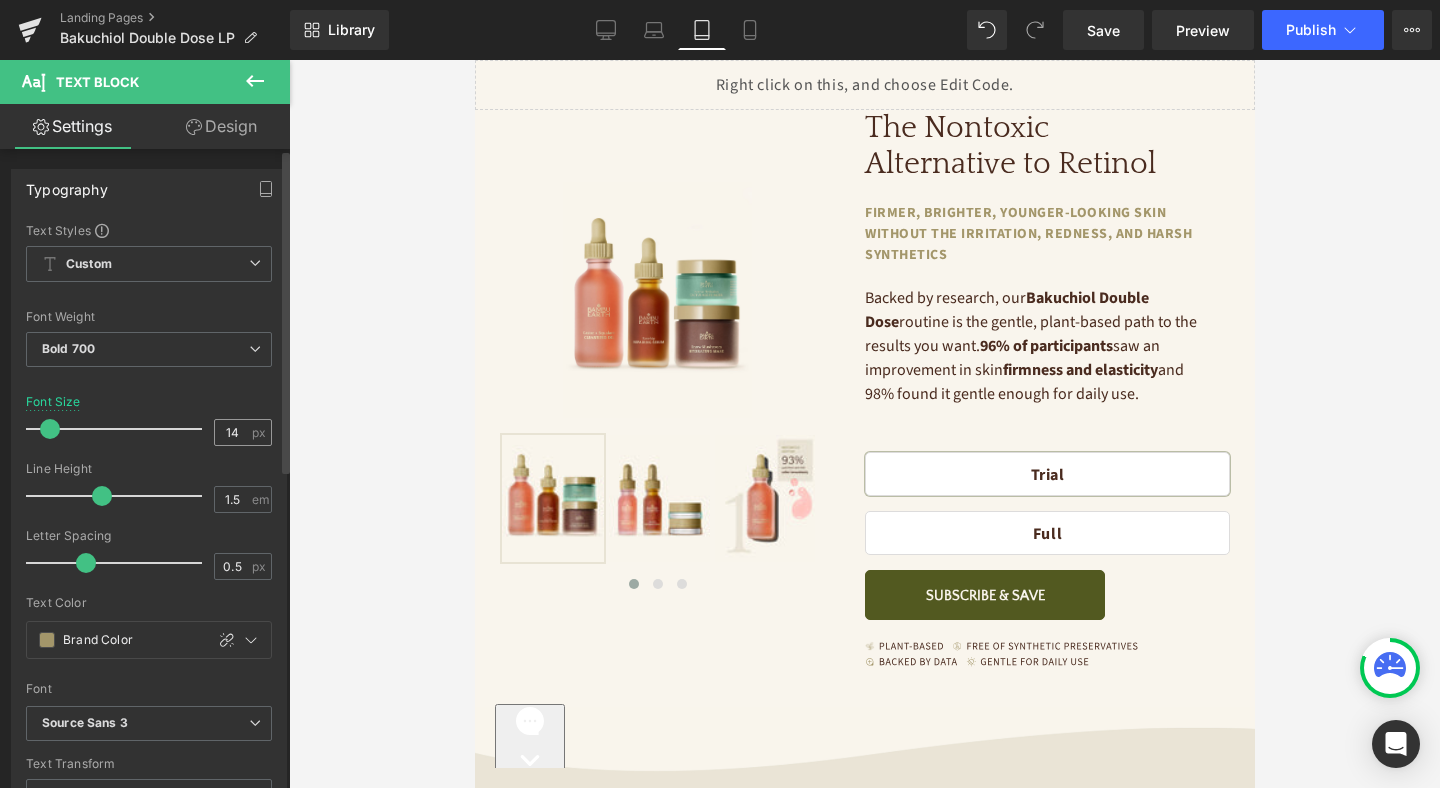 click on "14" at bounding box center (232, 432) 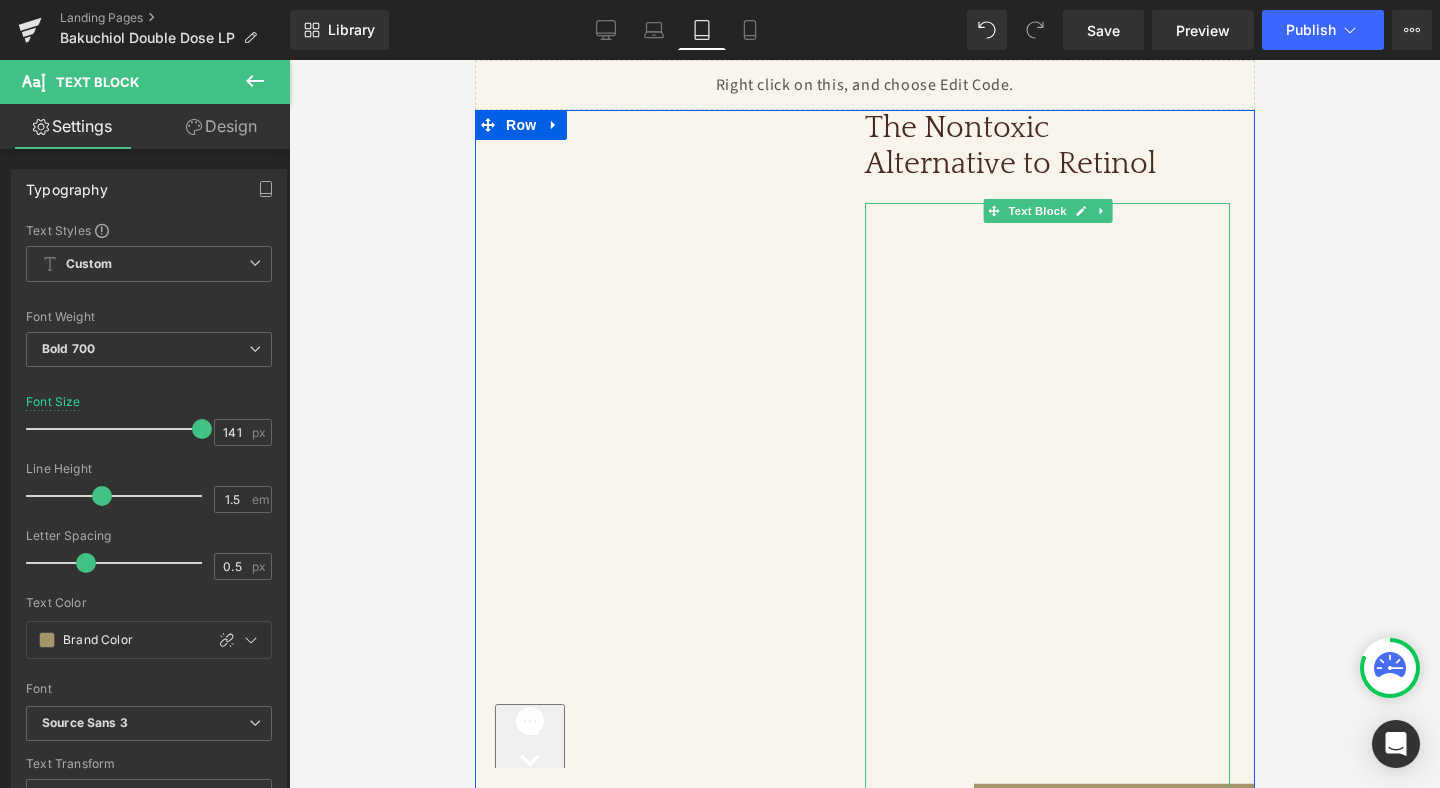 scroll, scrollTop: 0, scrollLeft: 0, axis: both 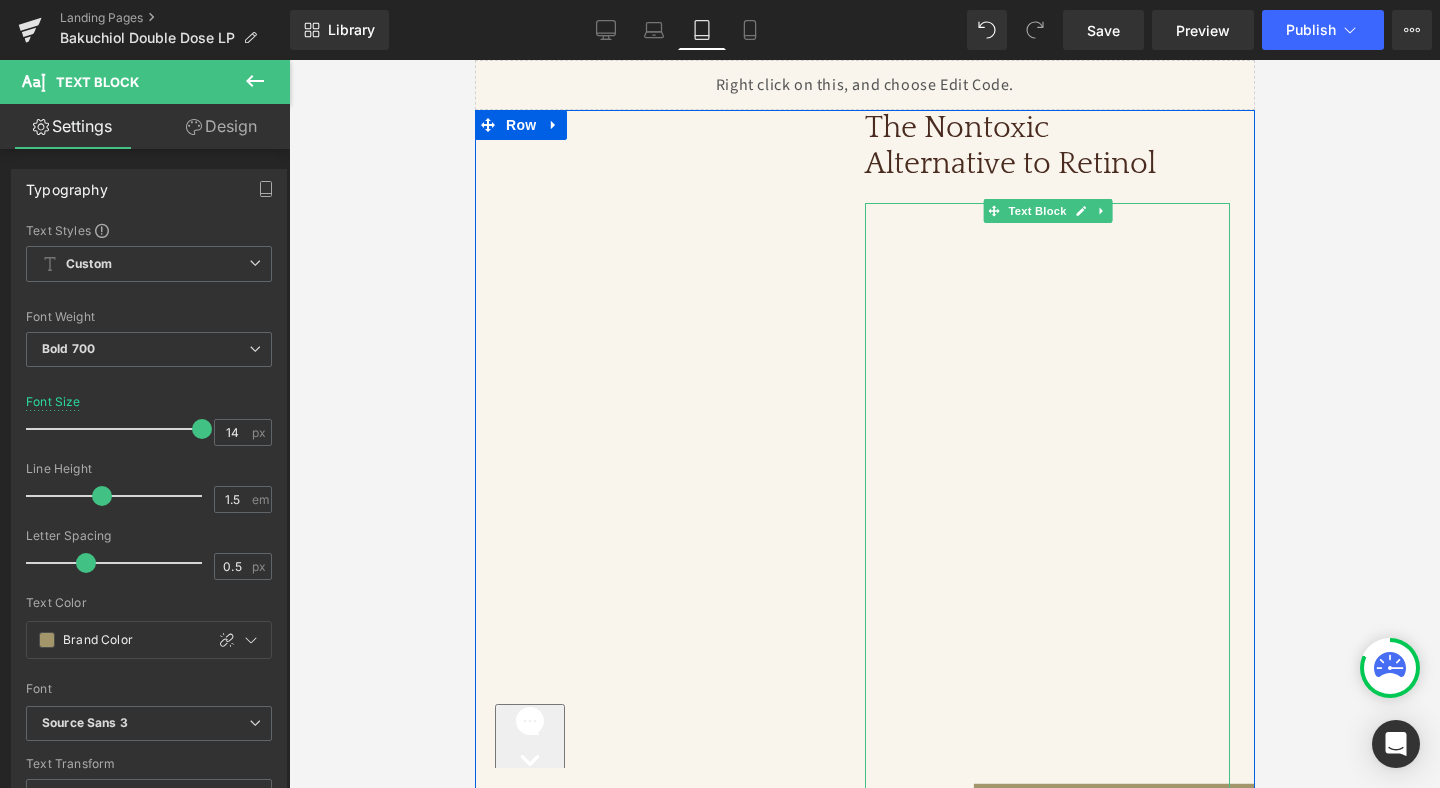 type on "1" 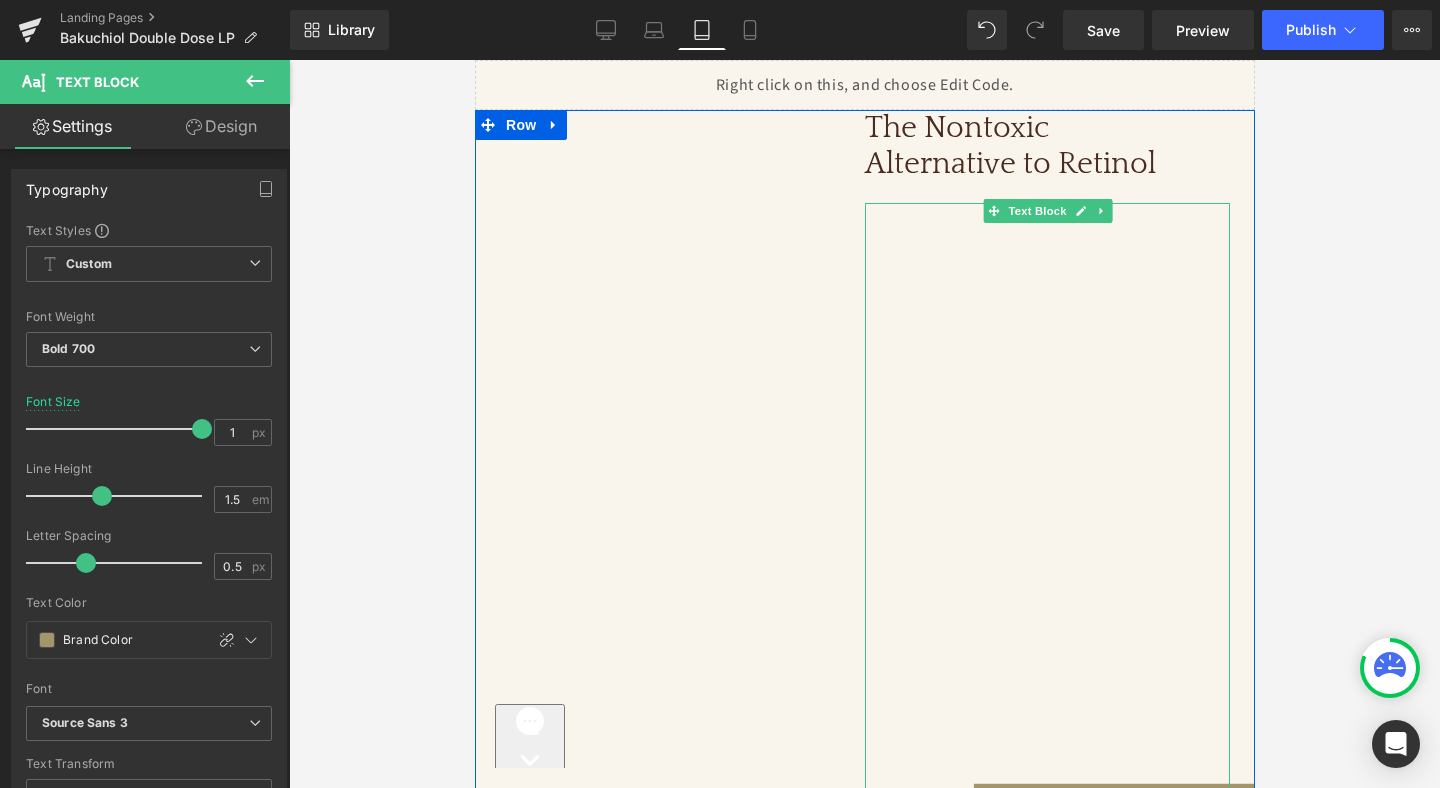 type on "16" 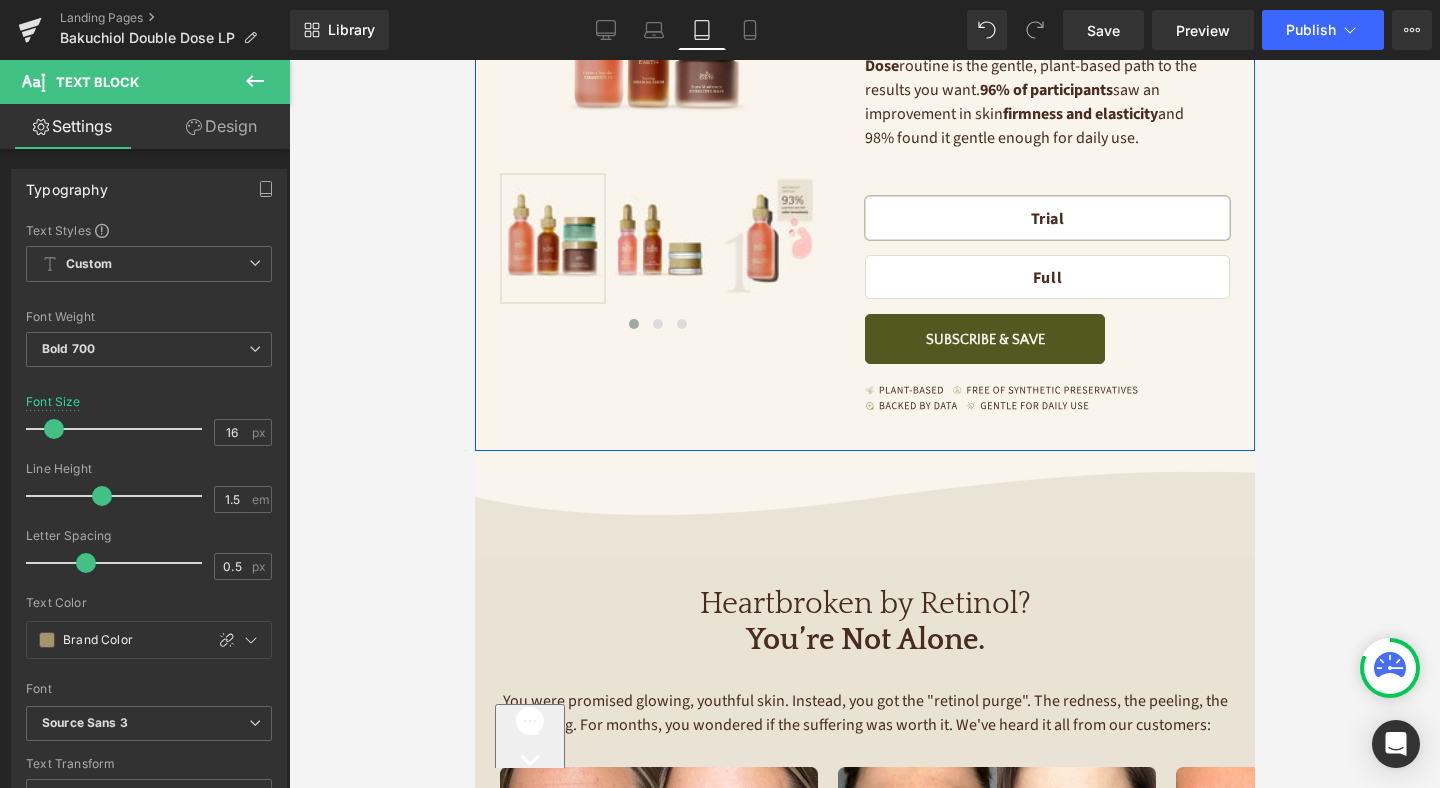 scroll, scrollTop: 276, scrollLeft: 0, axis: vertical 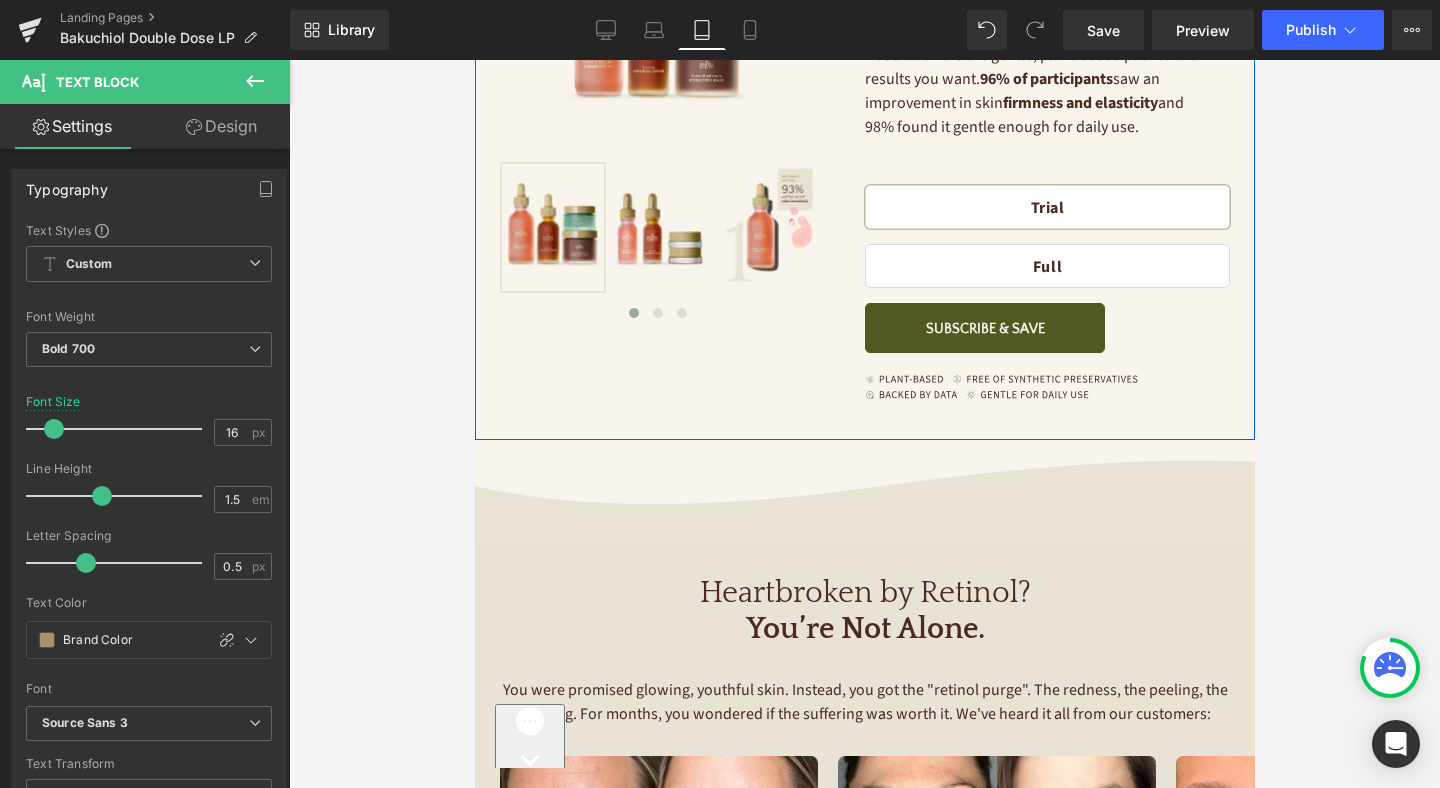 click at bounding box center [1046, 376] 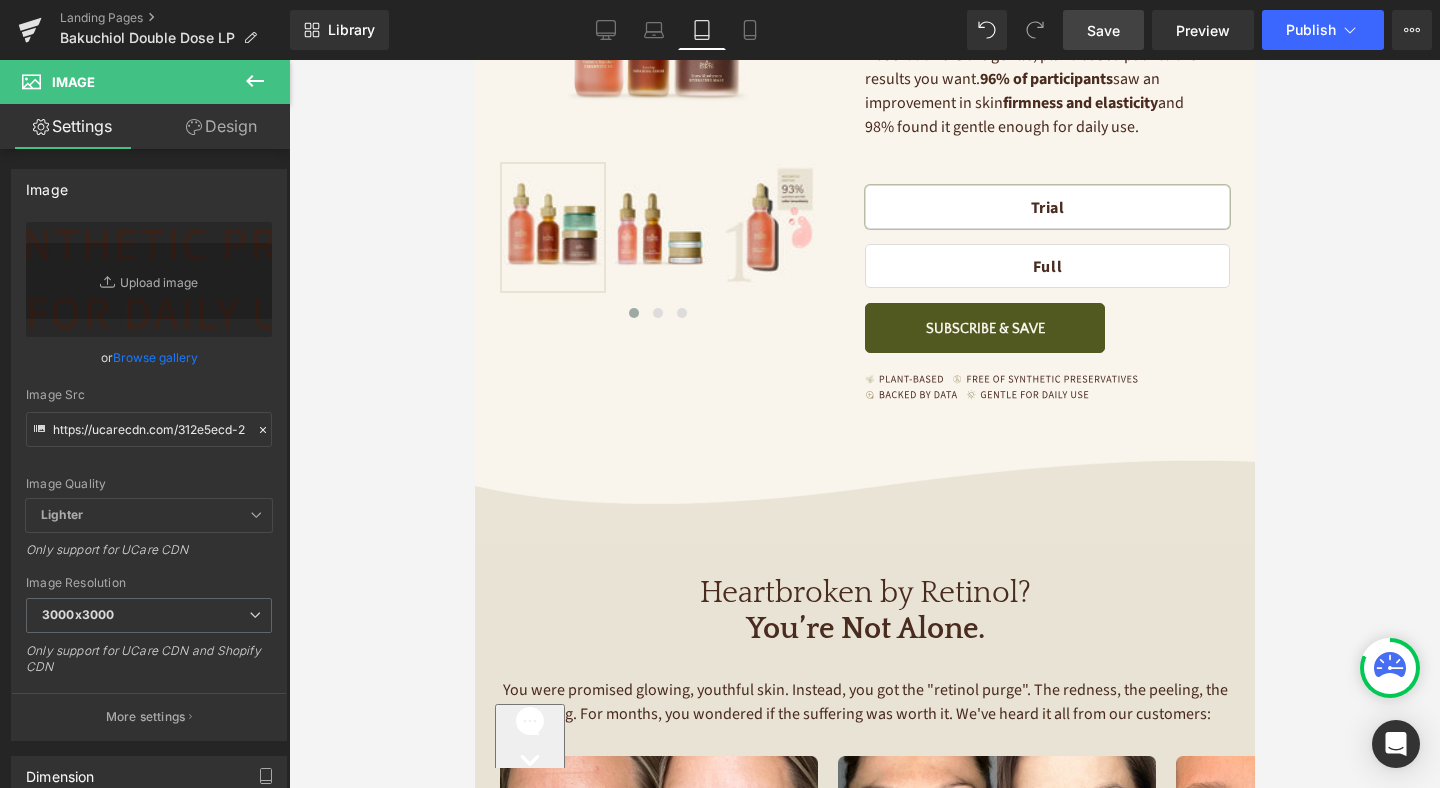 click on "Save" at bounding box center [1103, 30] 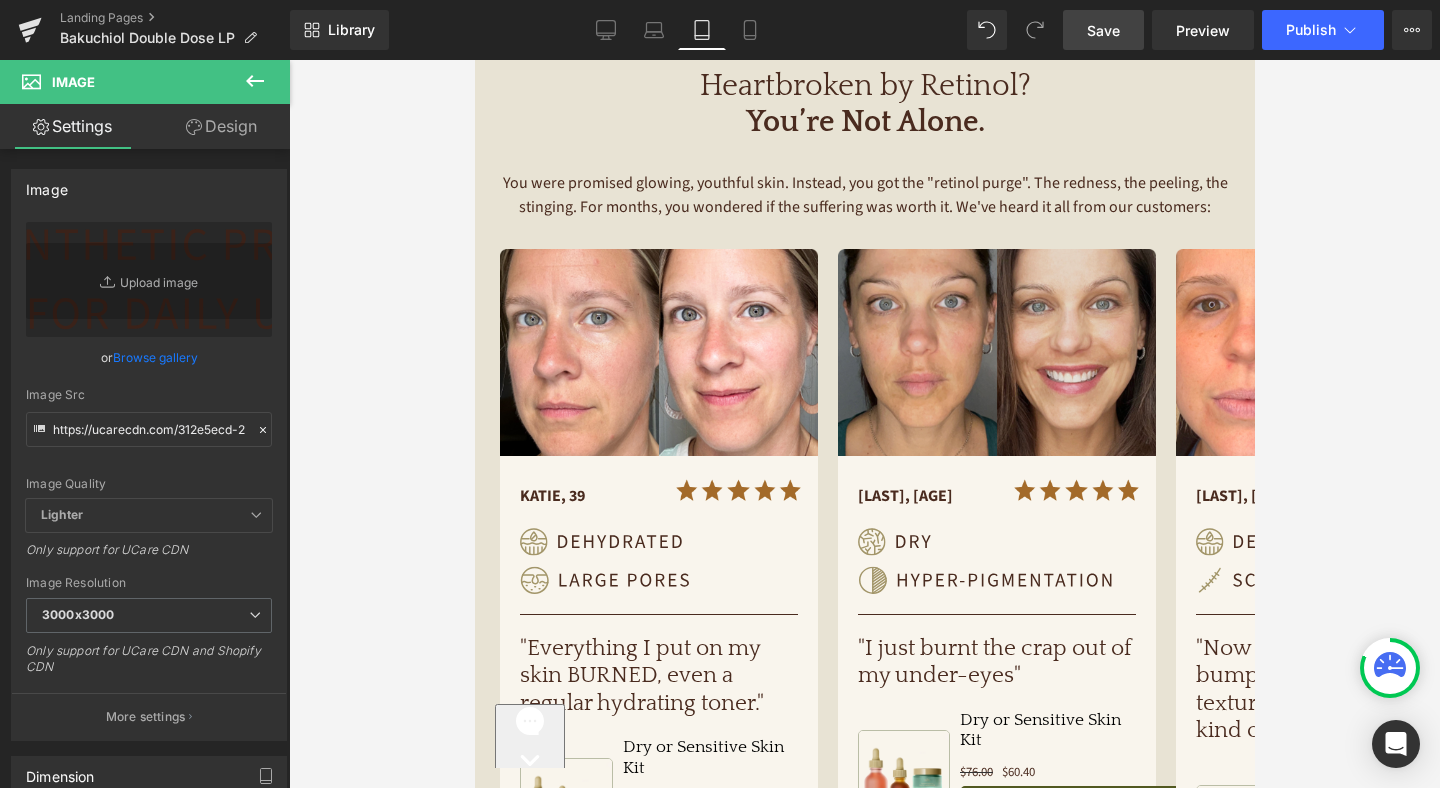 scroll, scrollTop: 815, scrollLeft: 0, axis: vertical 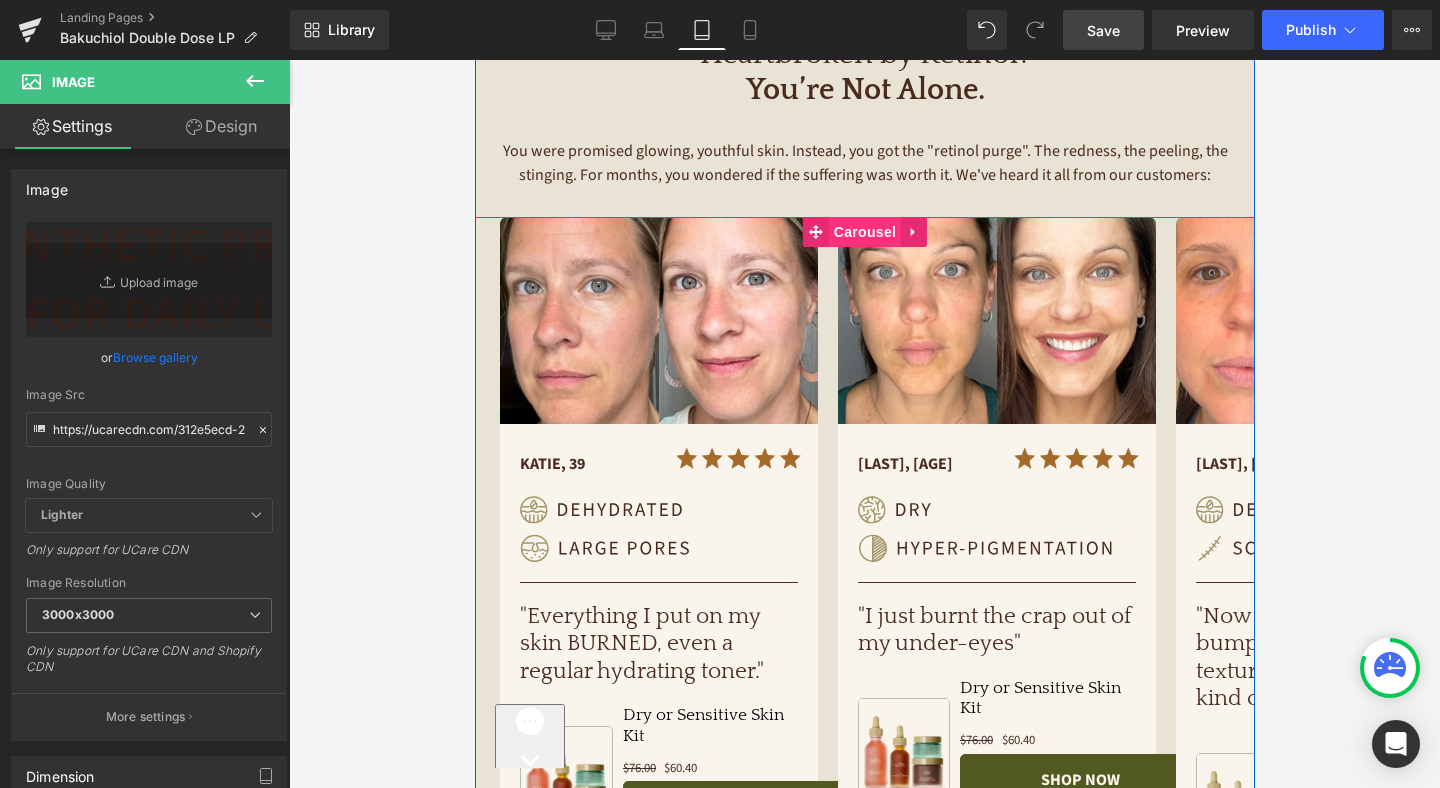 click on "Carousel" at bounding box center [864, 232] 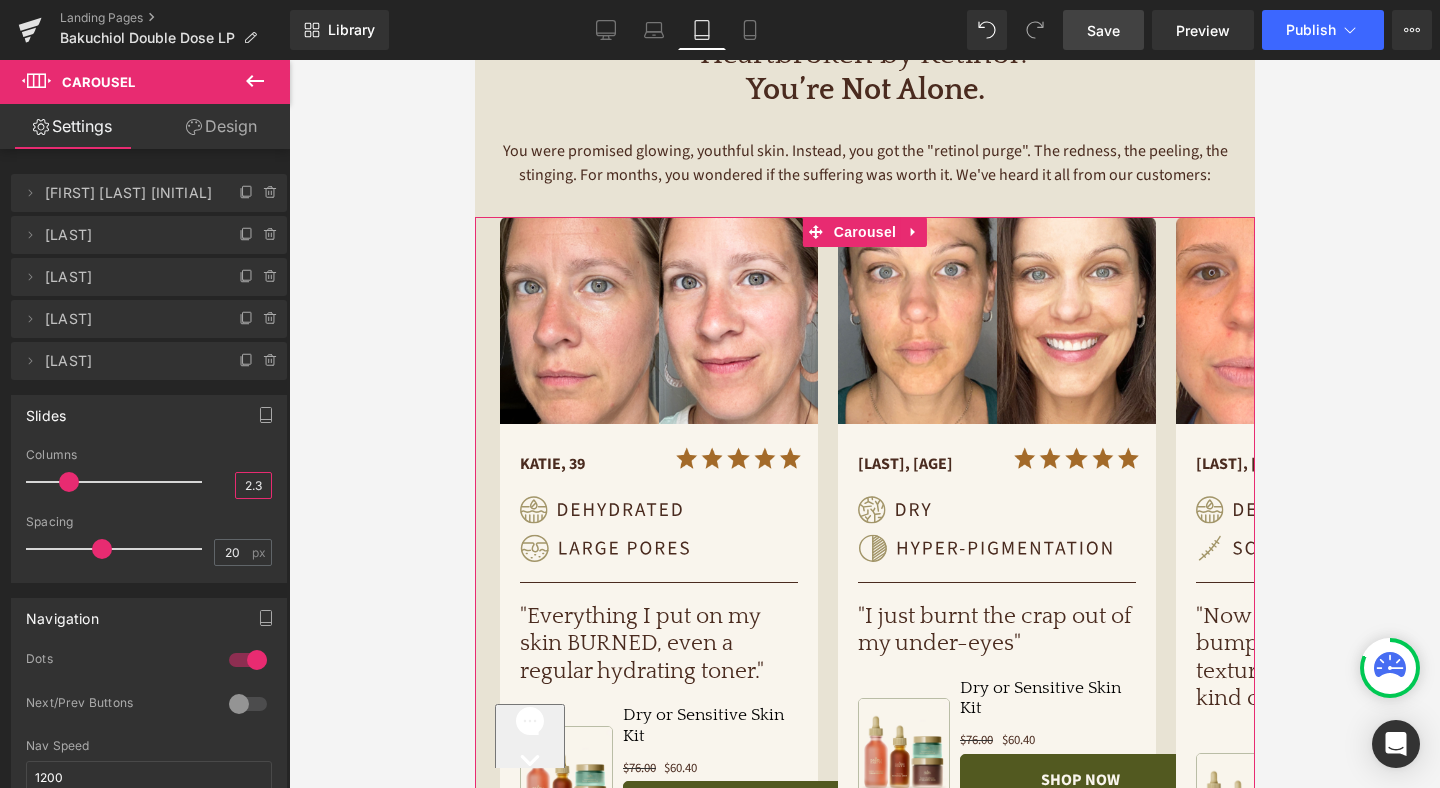 click on "2.3" at bounding box center (253, 485) 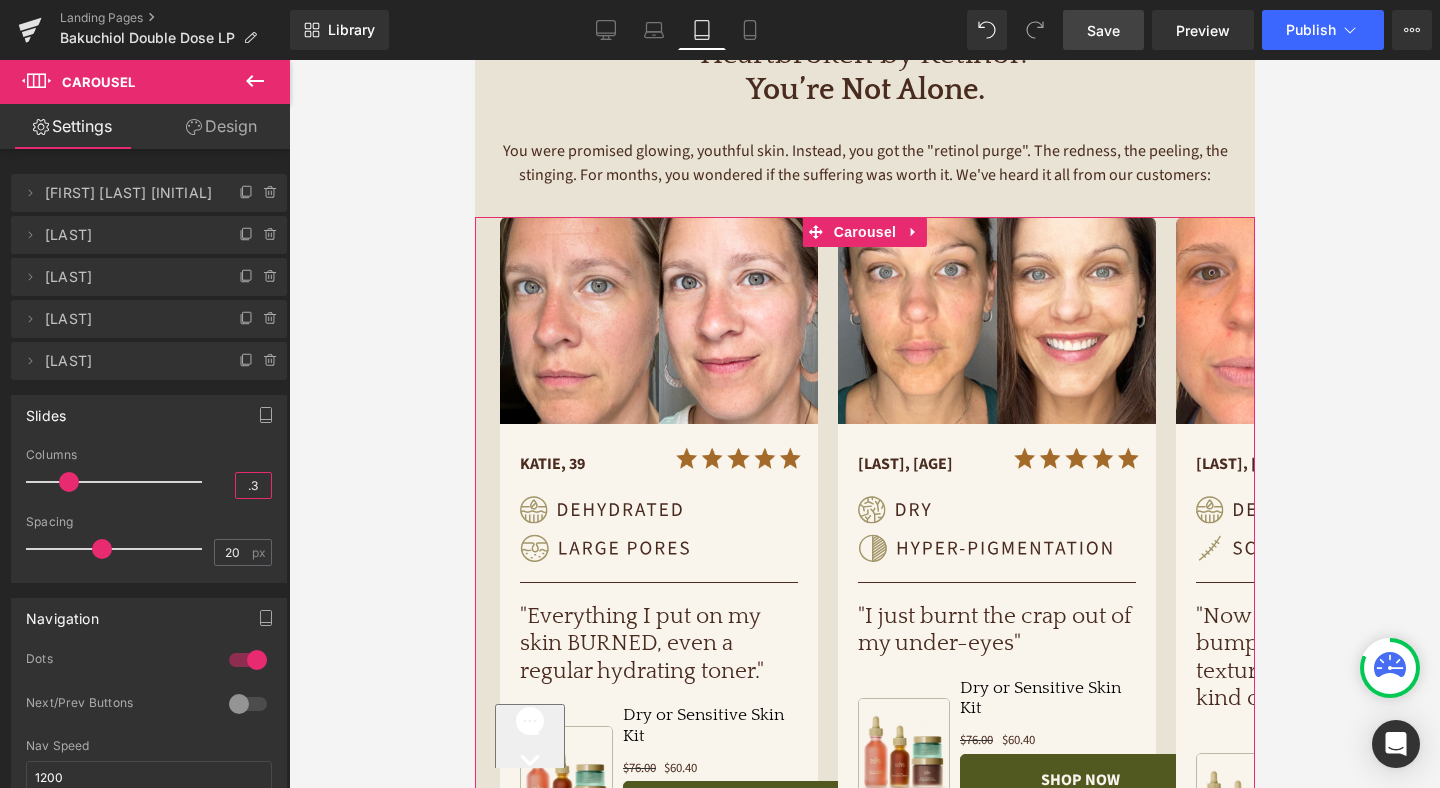 type on "3.3" 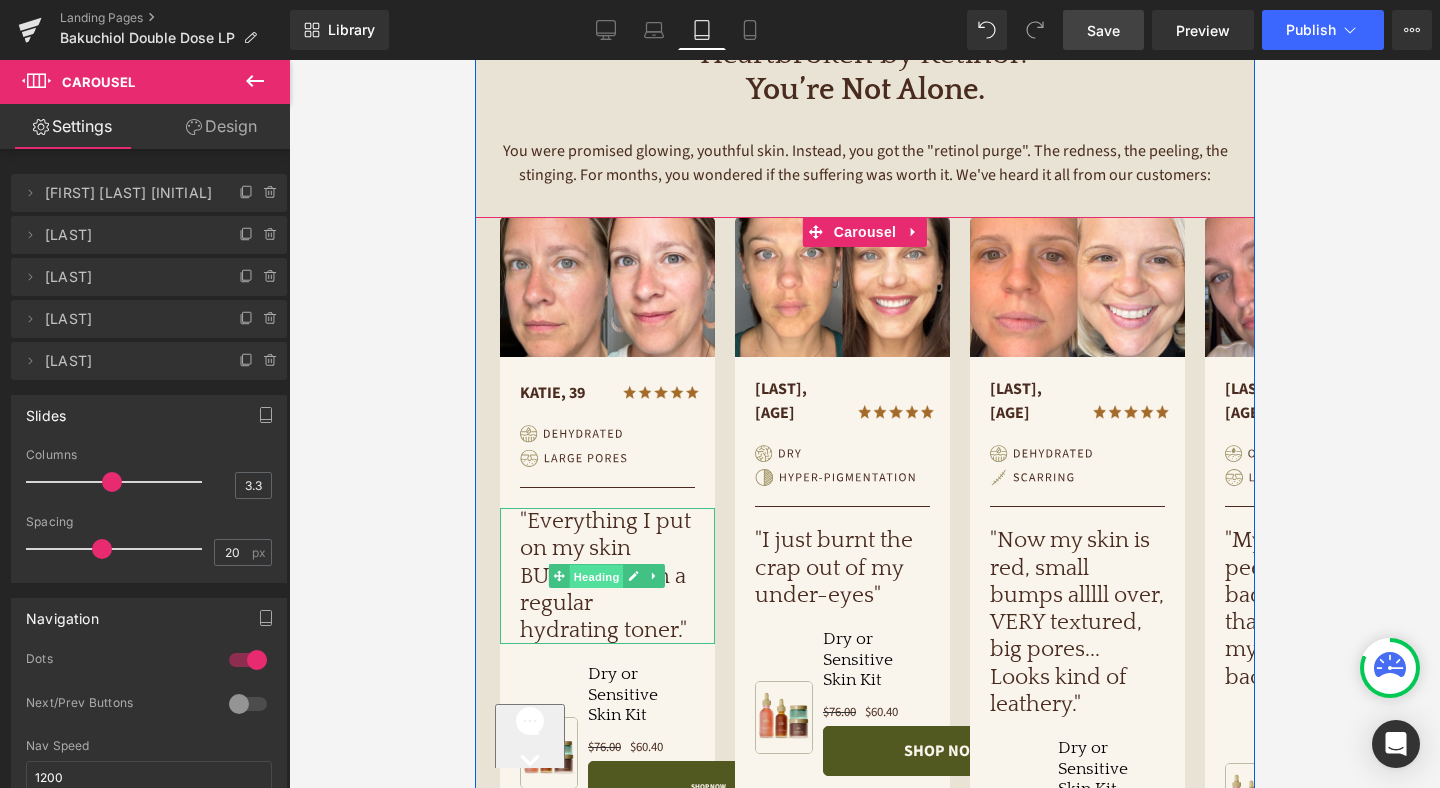 click on "Heading" at bounding box center (596, 577) 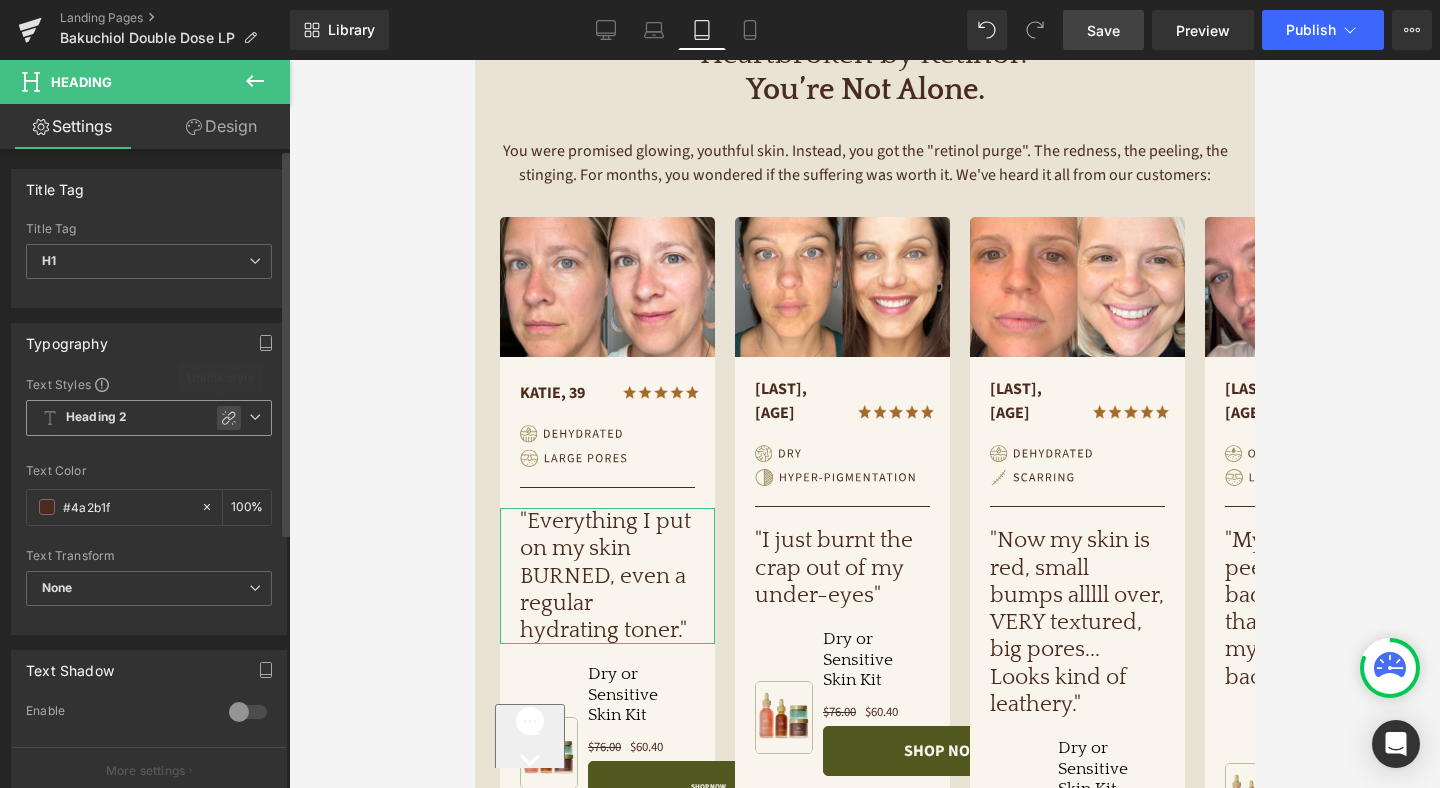 click 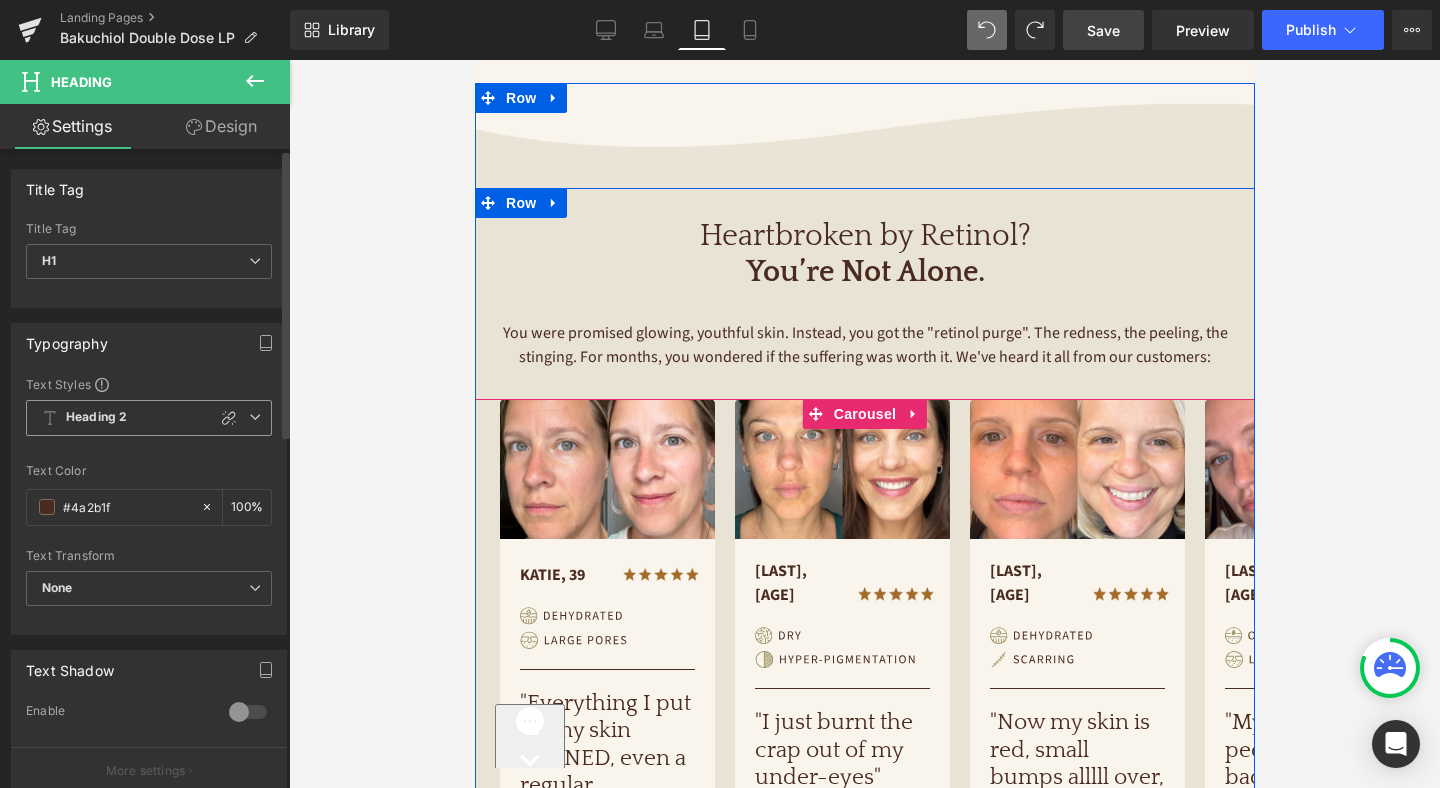 scroll, scrollTop: 628, scrollLeft: 0, axis: vertical 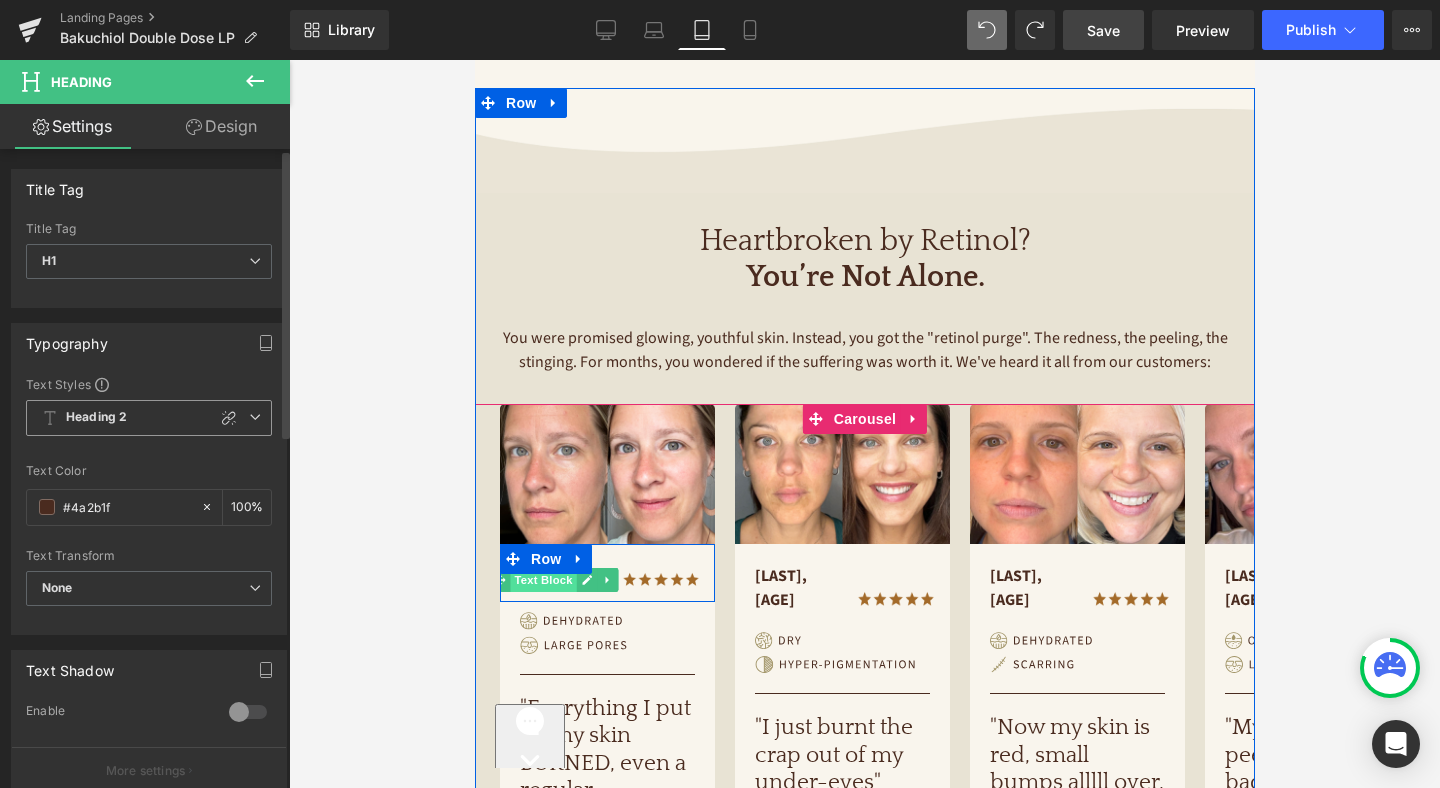 click on "Text Block" at bounding box center (542, 580) 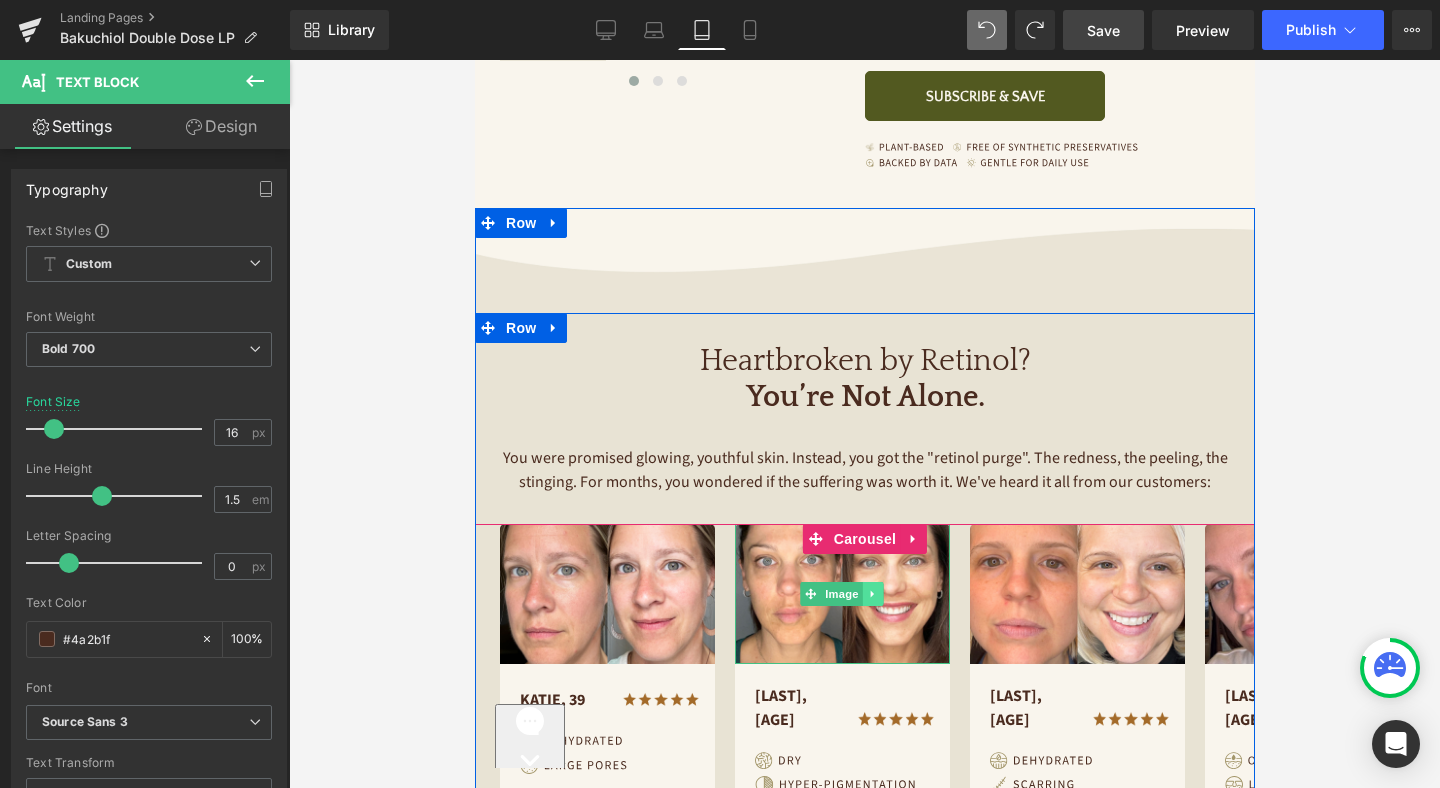scroll, scrollTop: 498, scrollLeft: 0, axis: vertical 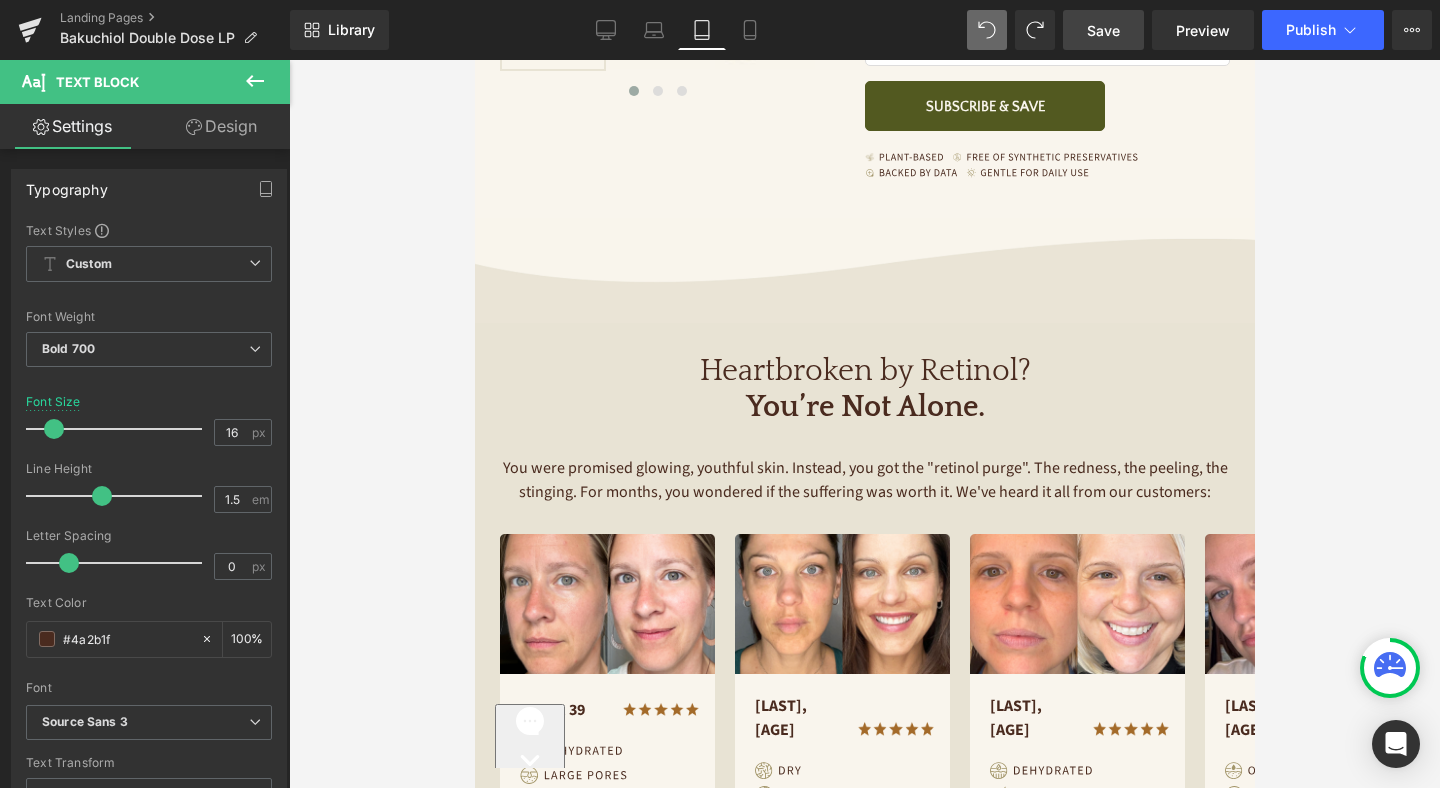 click on "Save" at bounding box center (1103, 30) 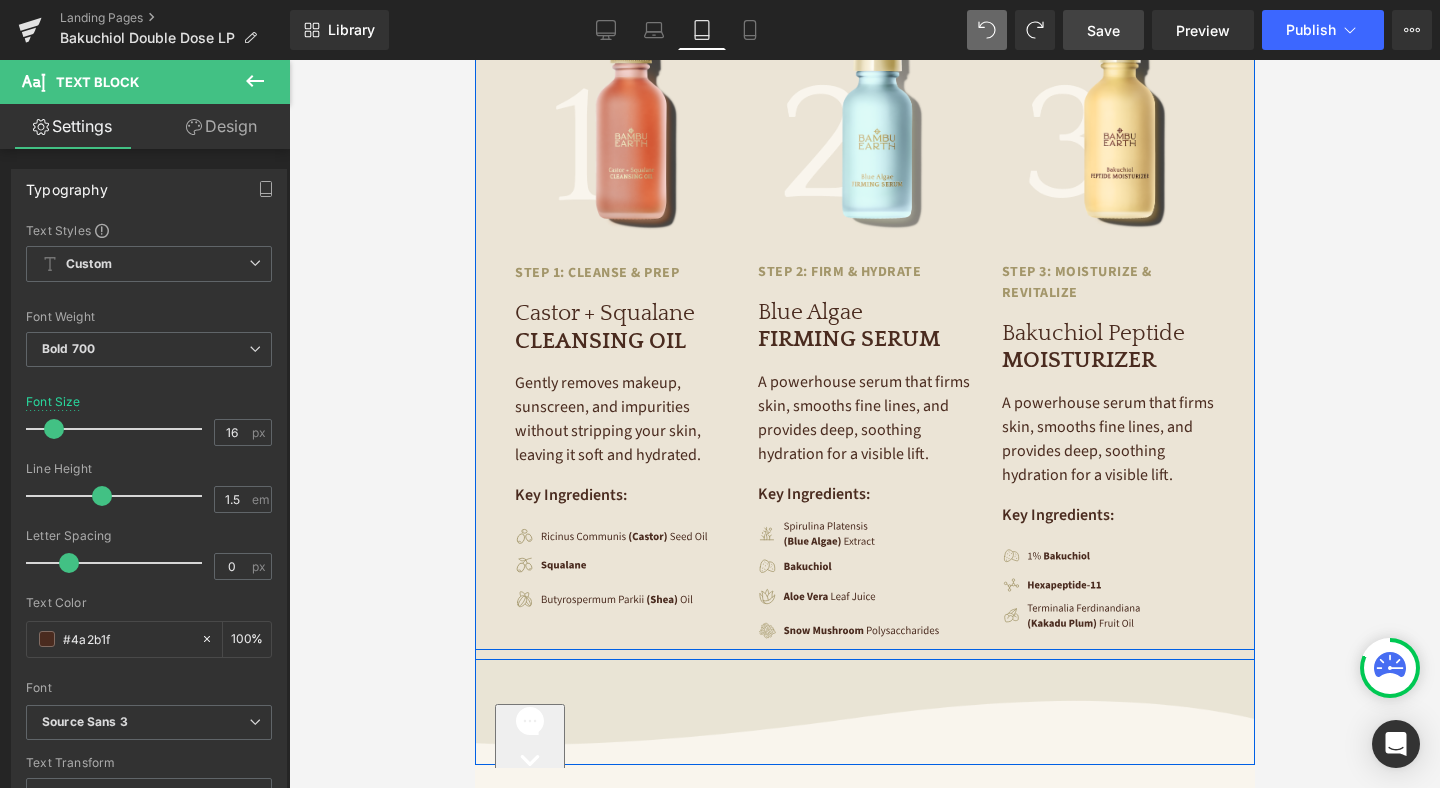 scroll, scrollTop: 3279, scrollLeft: 0, axis: vertical 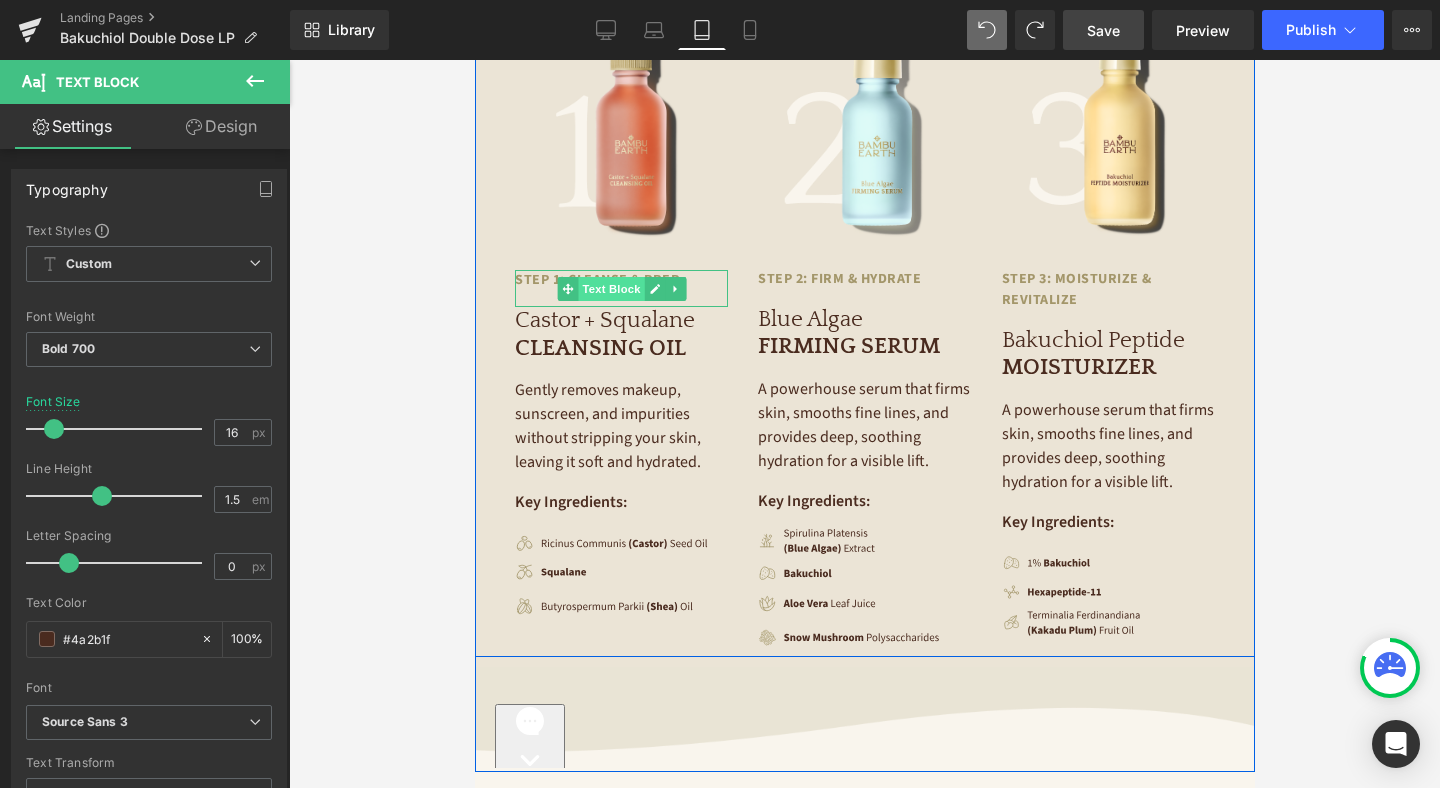 click on "Text Block" at bounding box center [610, 289] 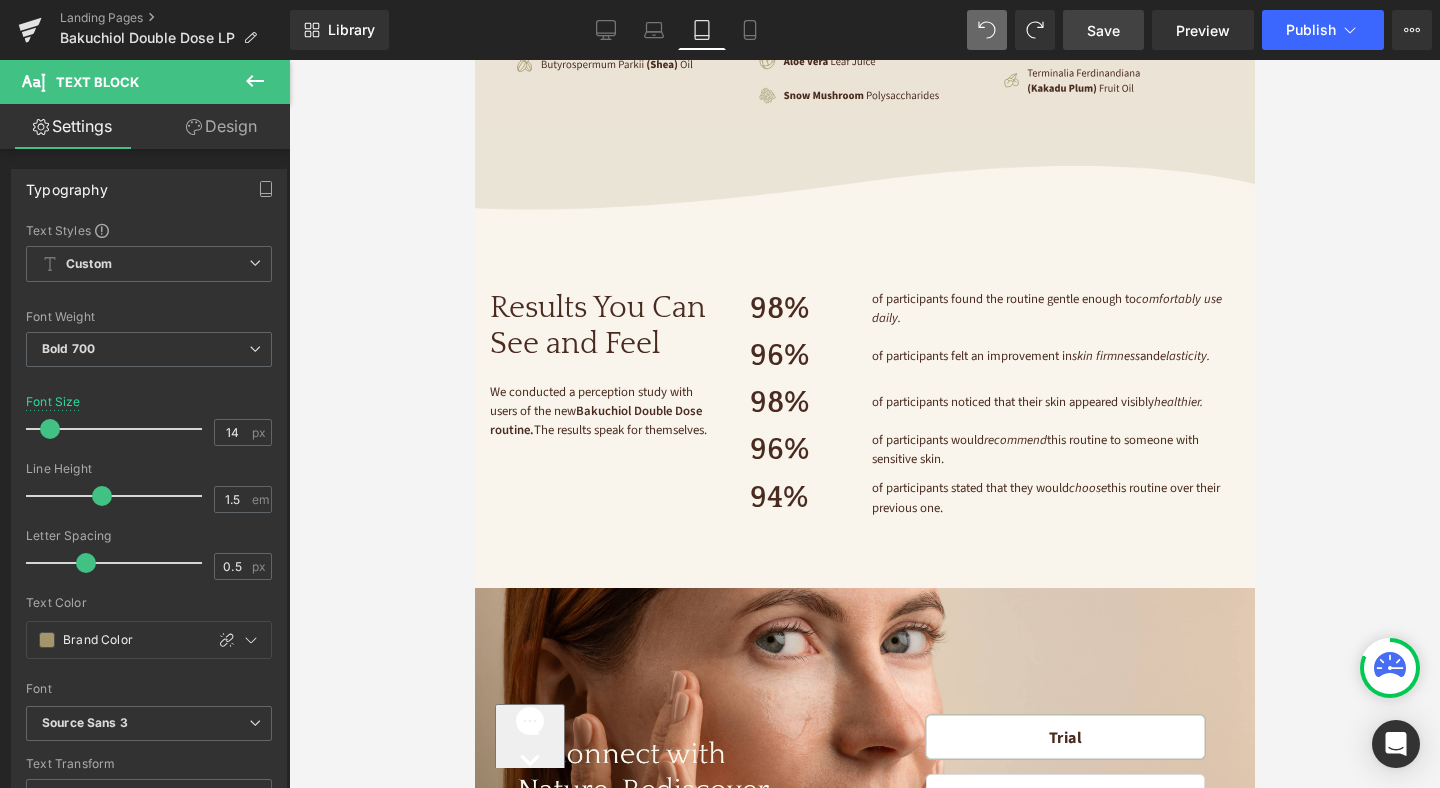 scroll, scrollTop: 3855, scrollLeft: 0, axis: vertical 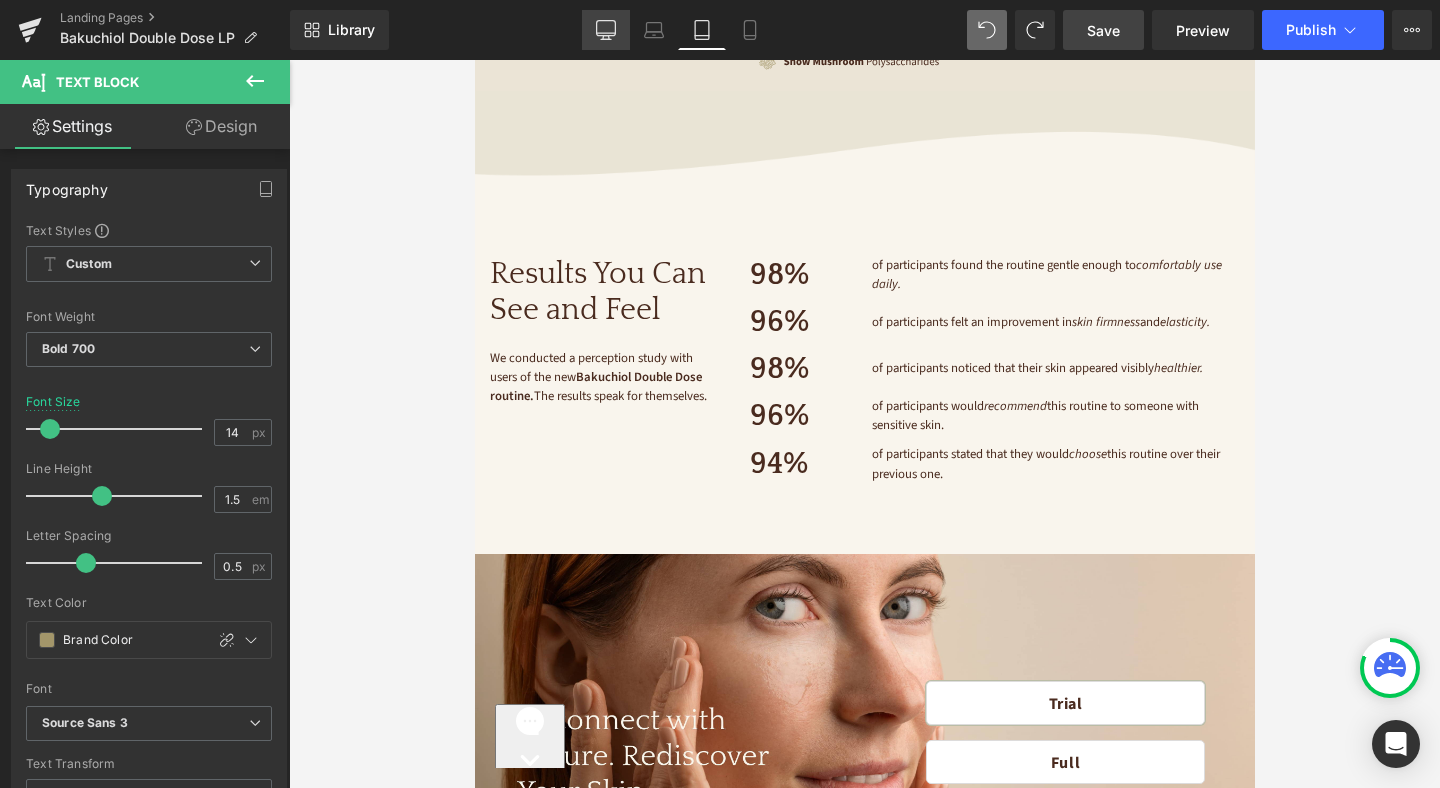 click 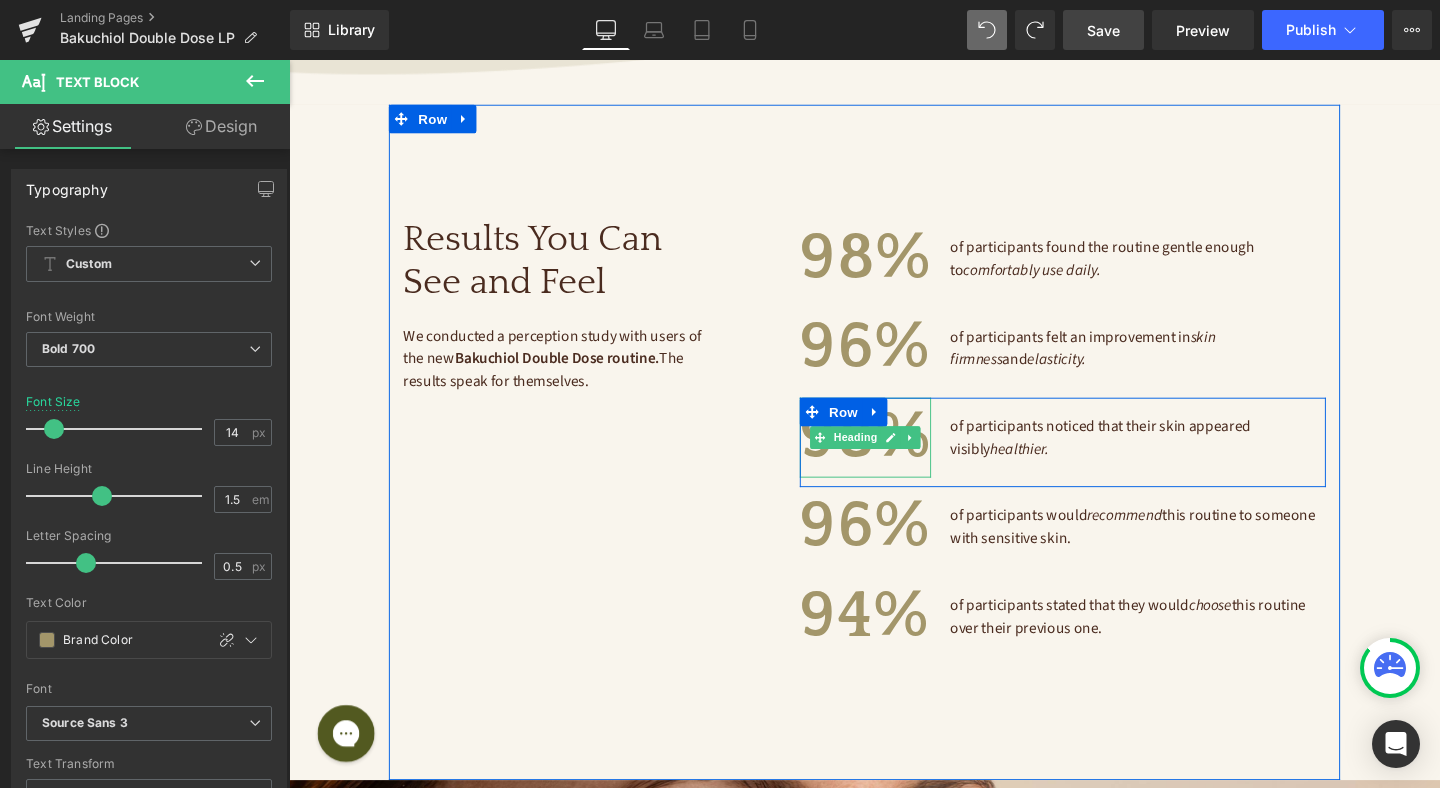 scroll, scrollTop: 4695, scrollLeft: 0, axis: vertical 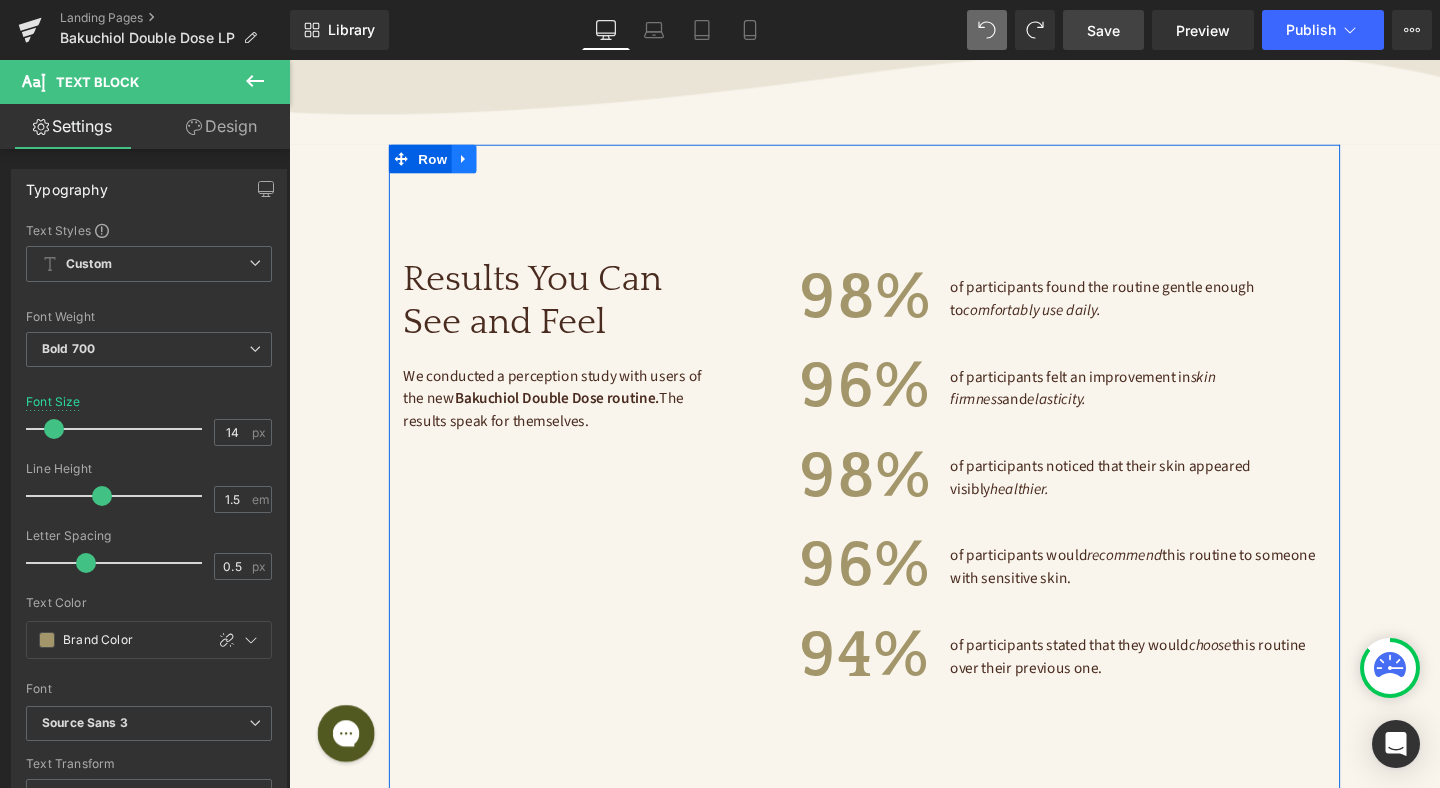 click 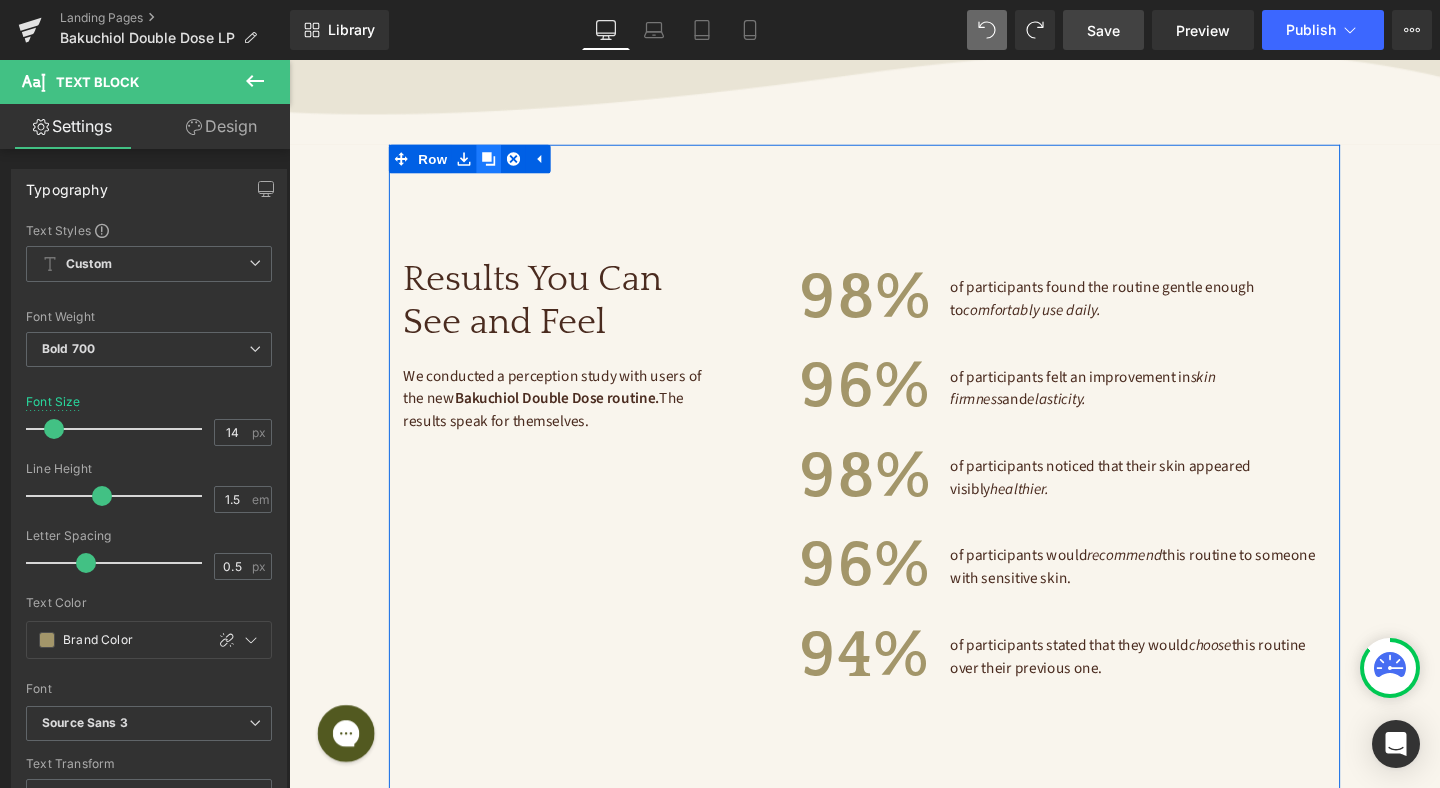 click 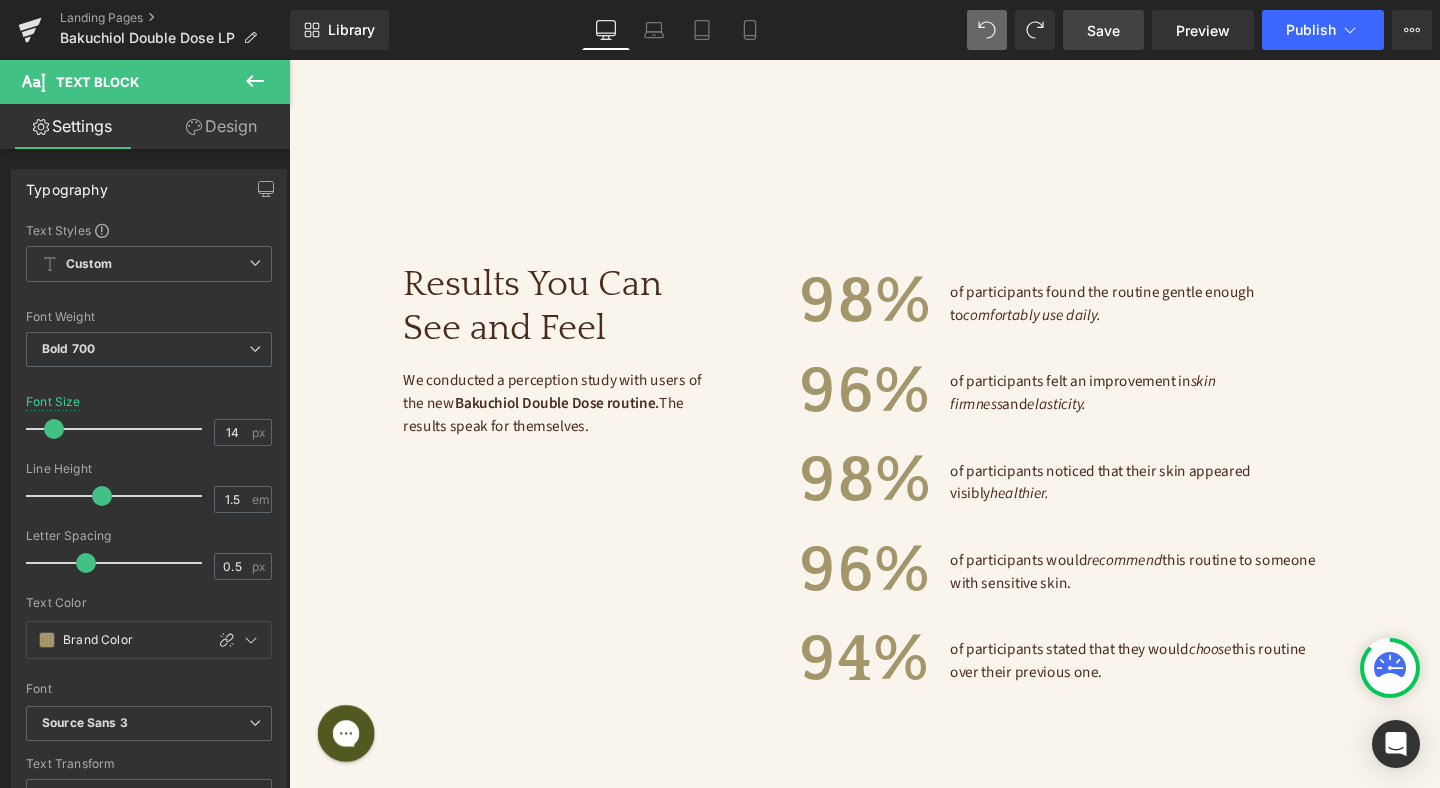 scroll, scrollTop: 5414, scrollLeft: 0, axis: vertical 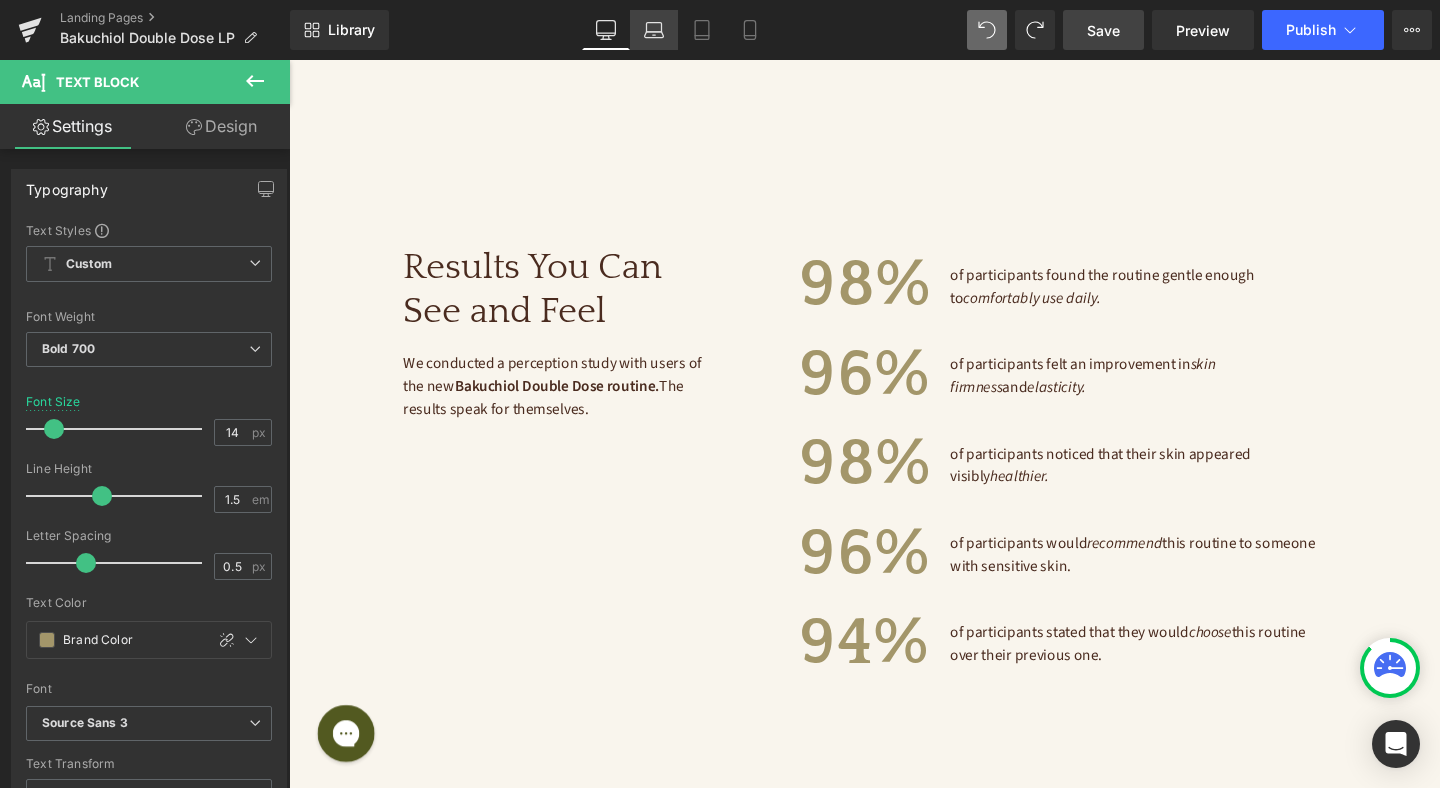 click 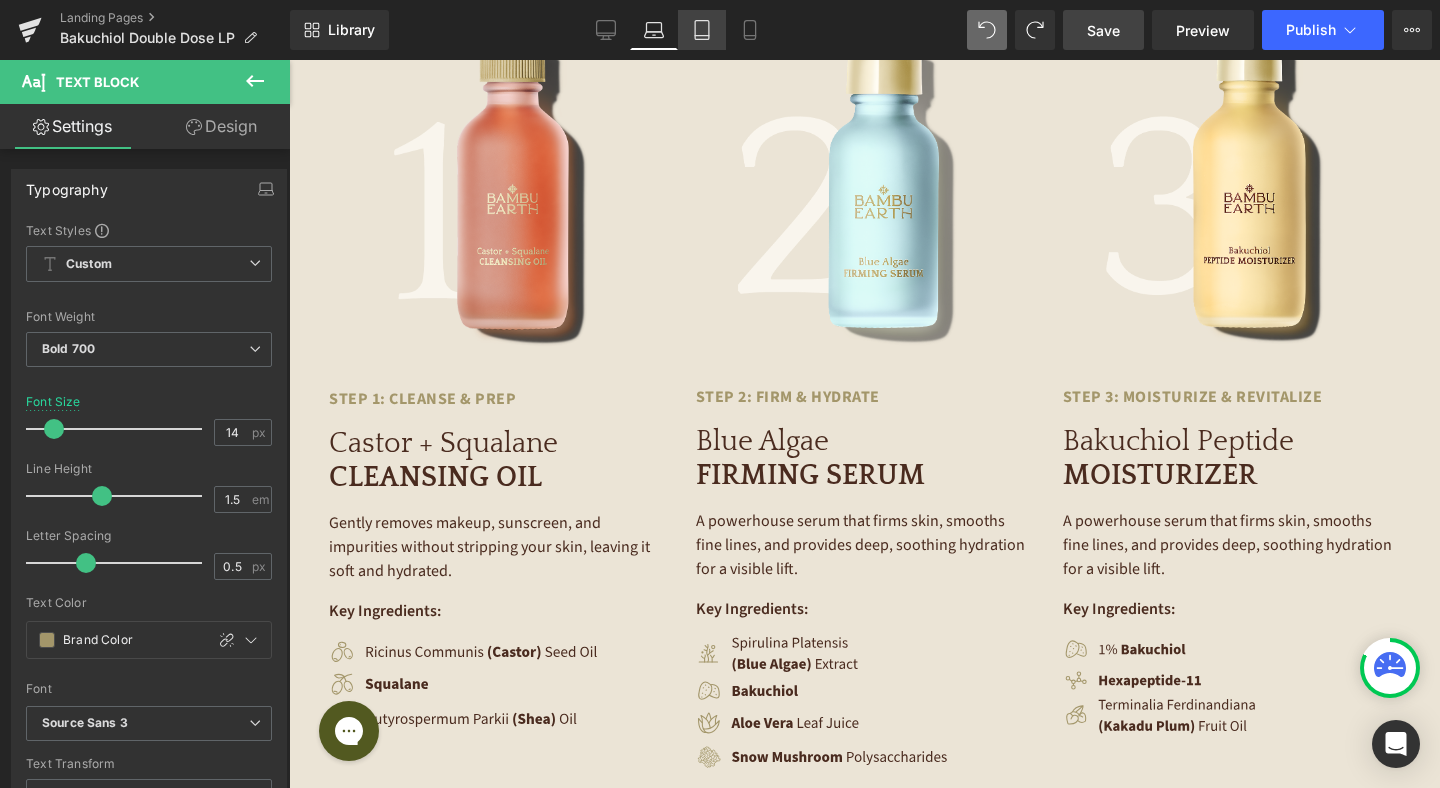 click 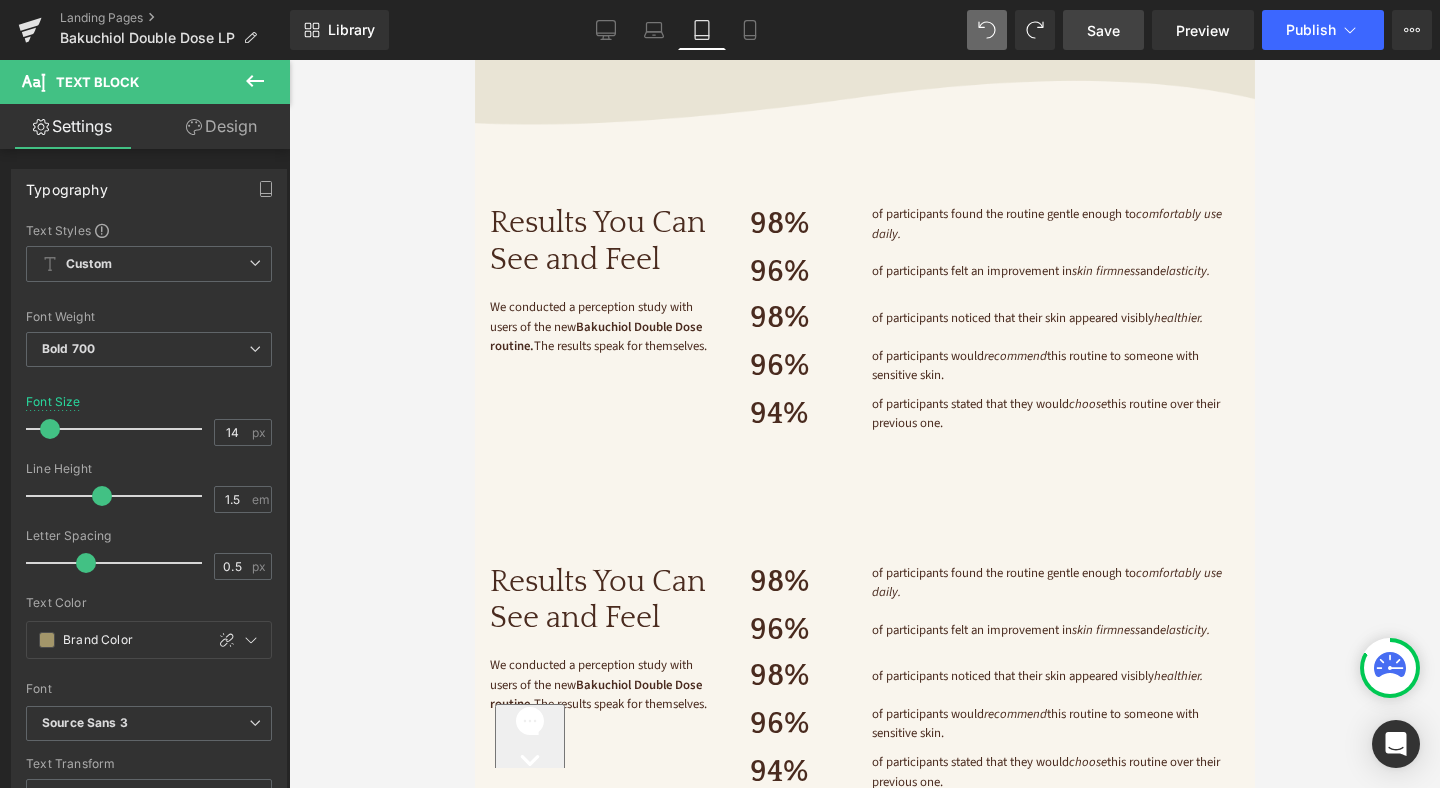 scroll, scrollTop: 3880, scrollLeft: 0, axis: vertical 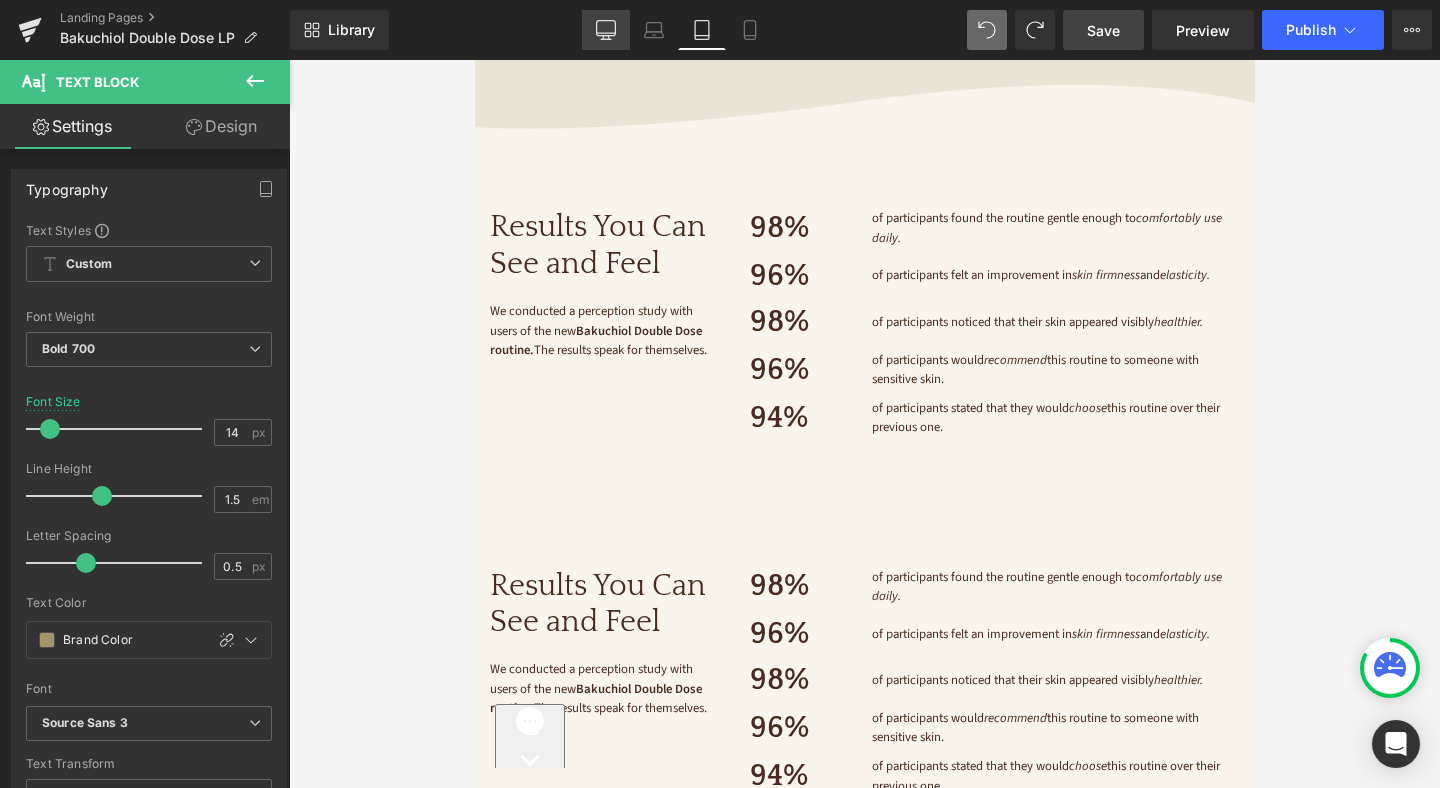 click 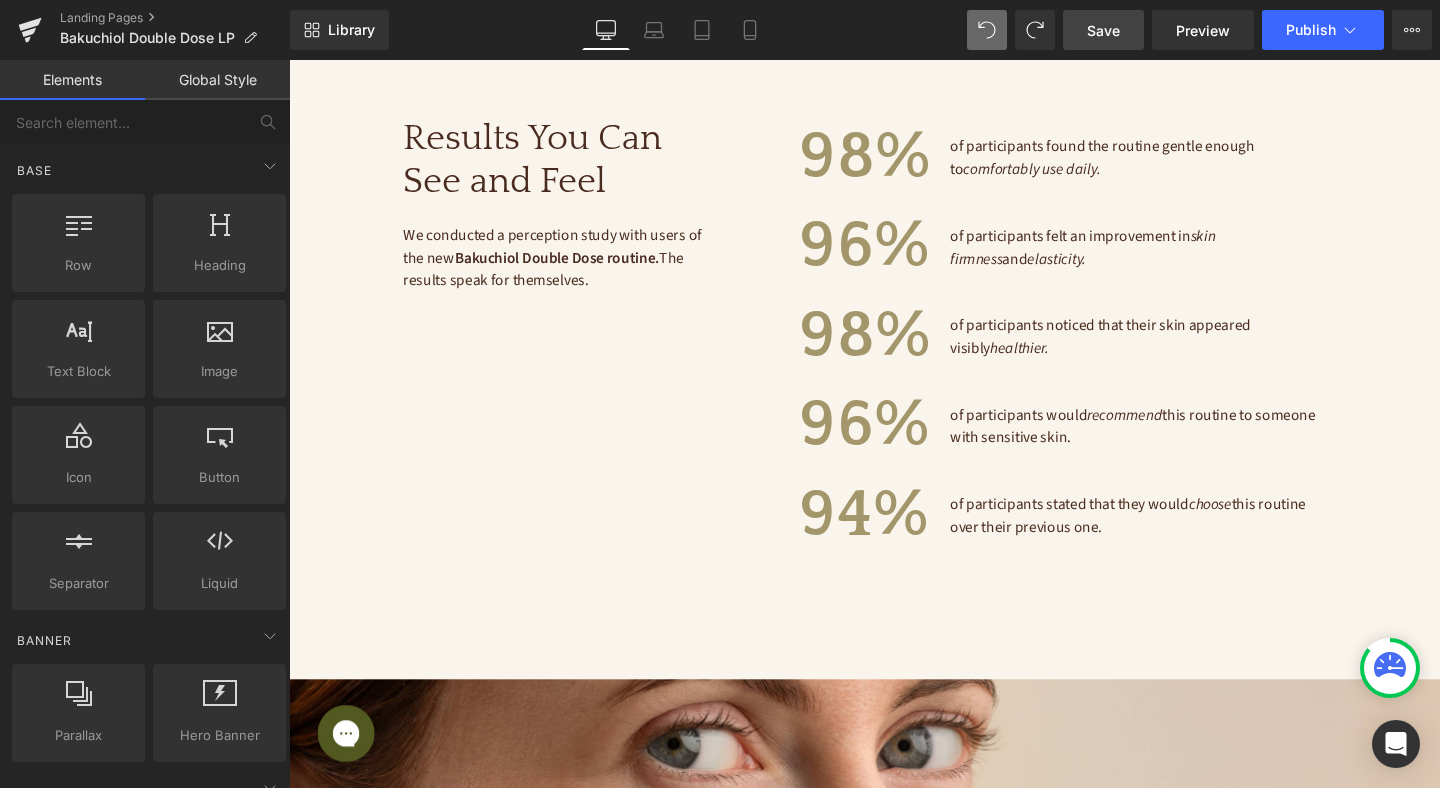 scroll, scrollTop: 4835, scrollLeft: 0, axis: vertical 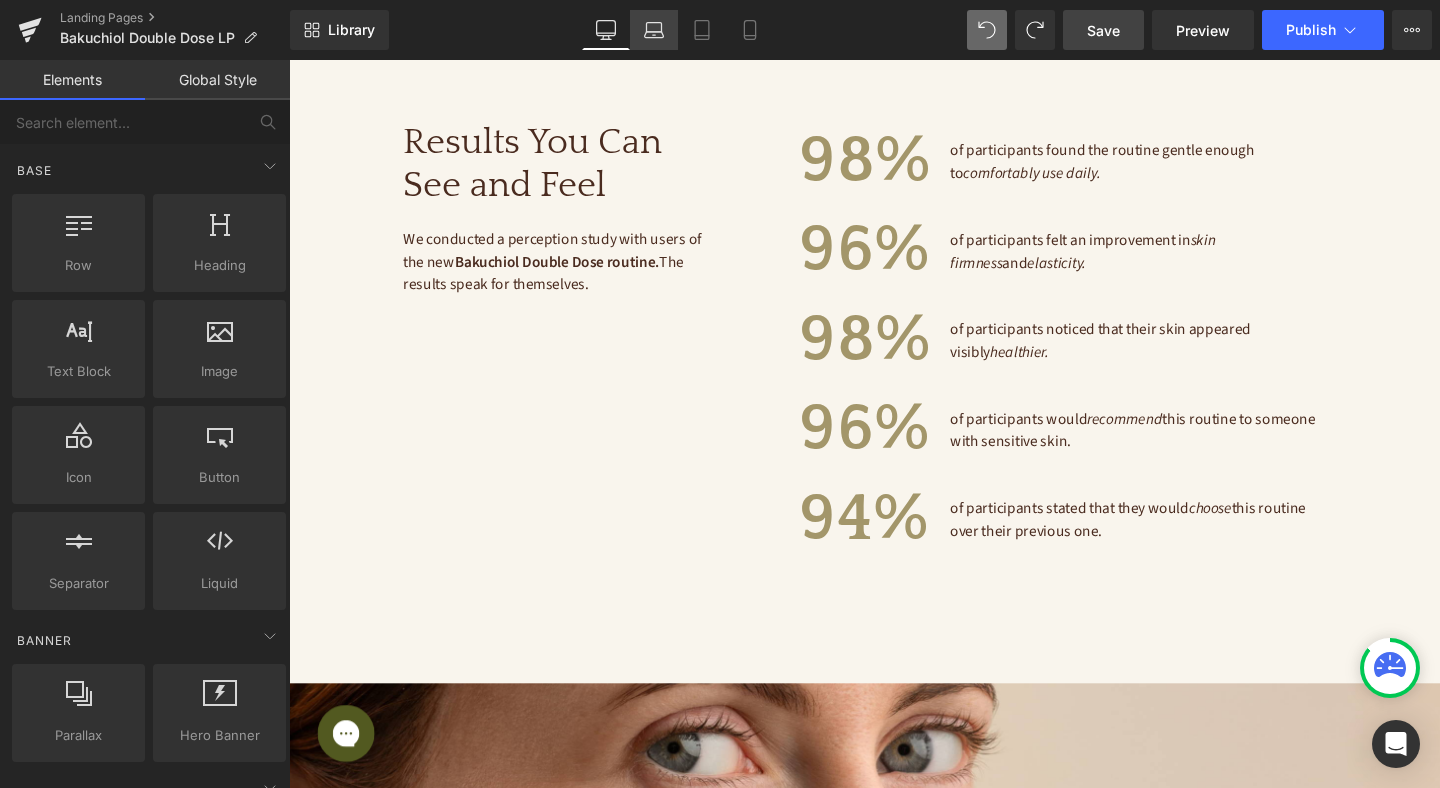 click 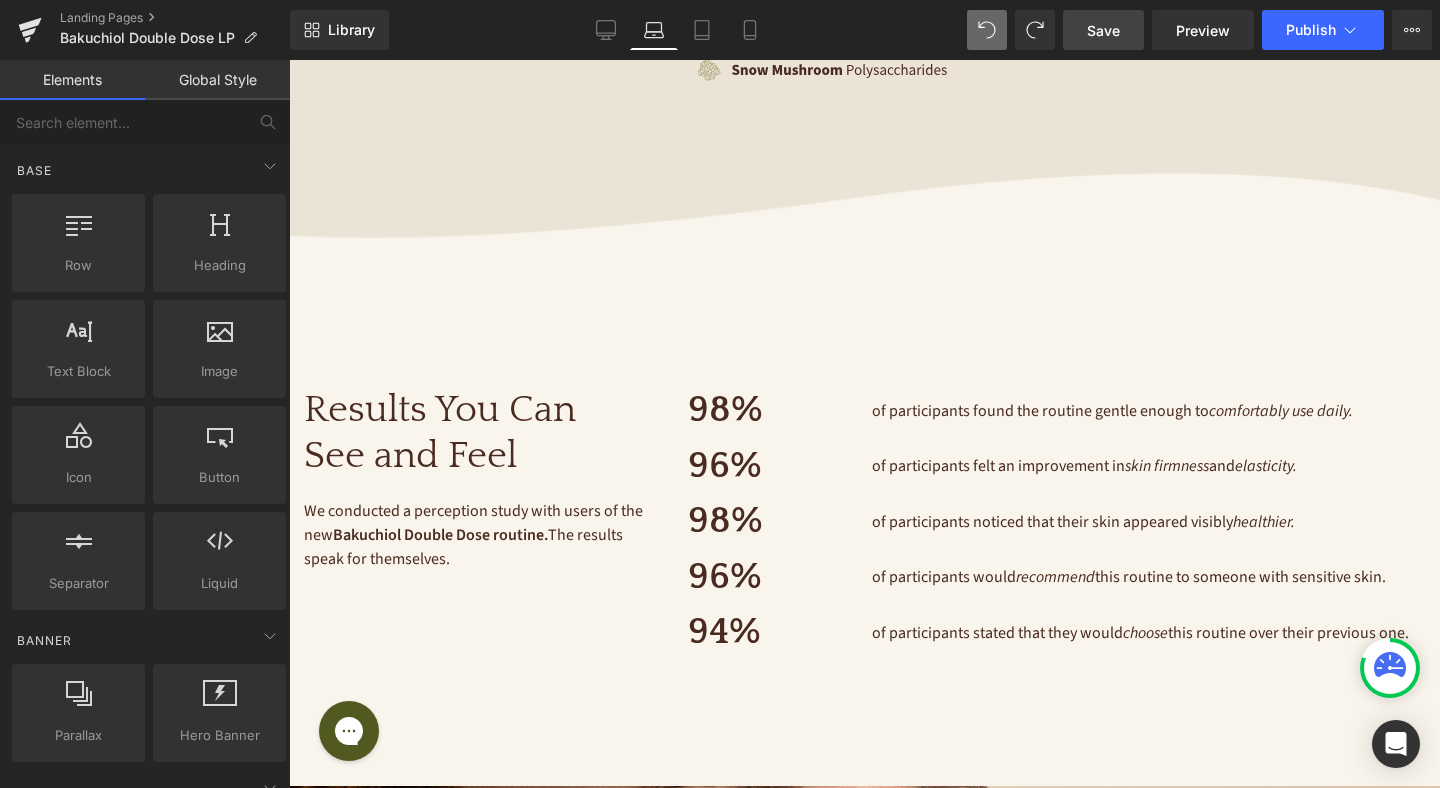 scroll, scrollTop: 4649, scrollLeft: 0, axis: vertical 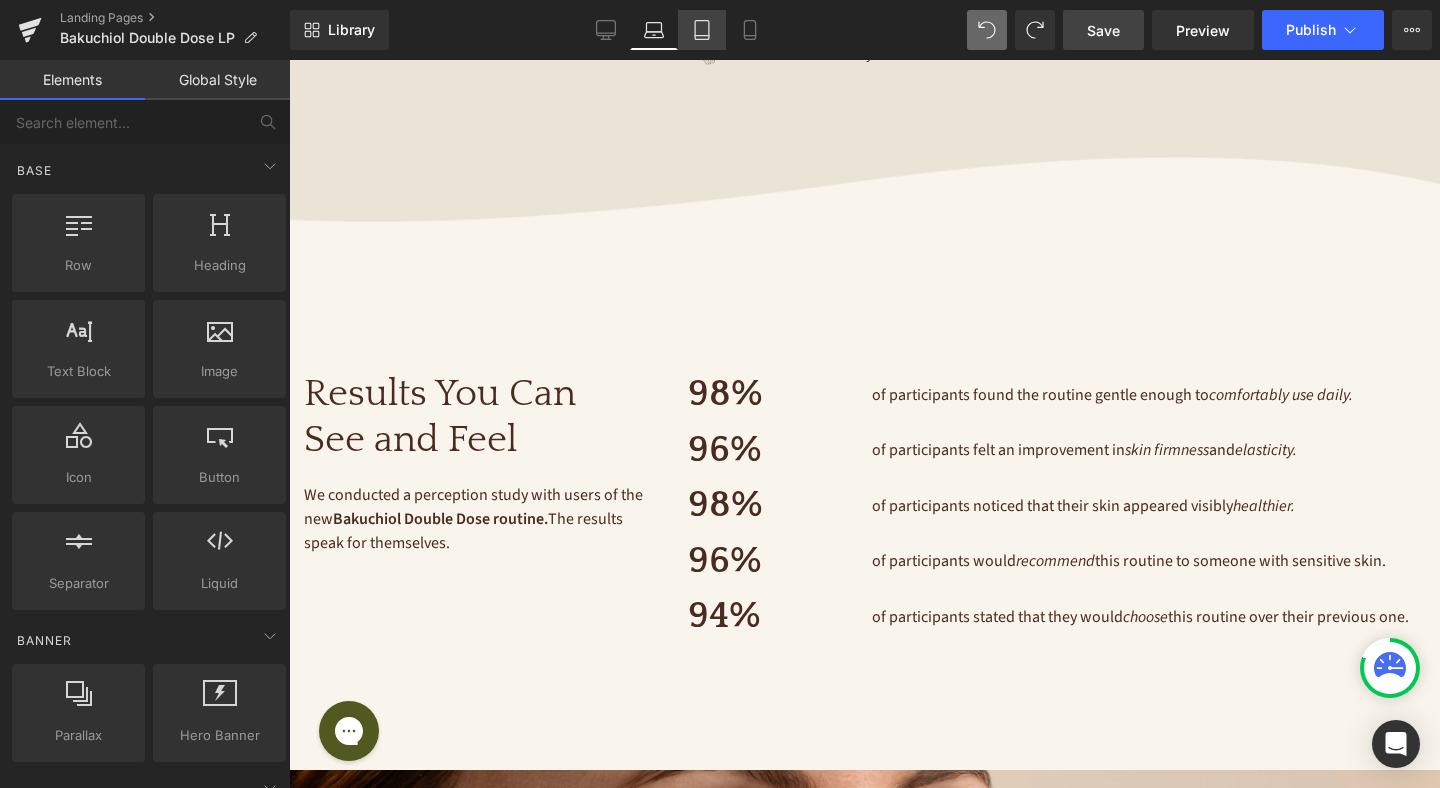 click 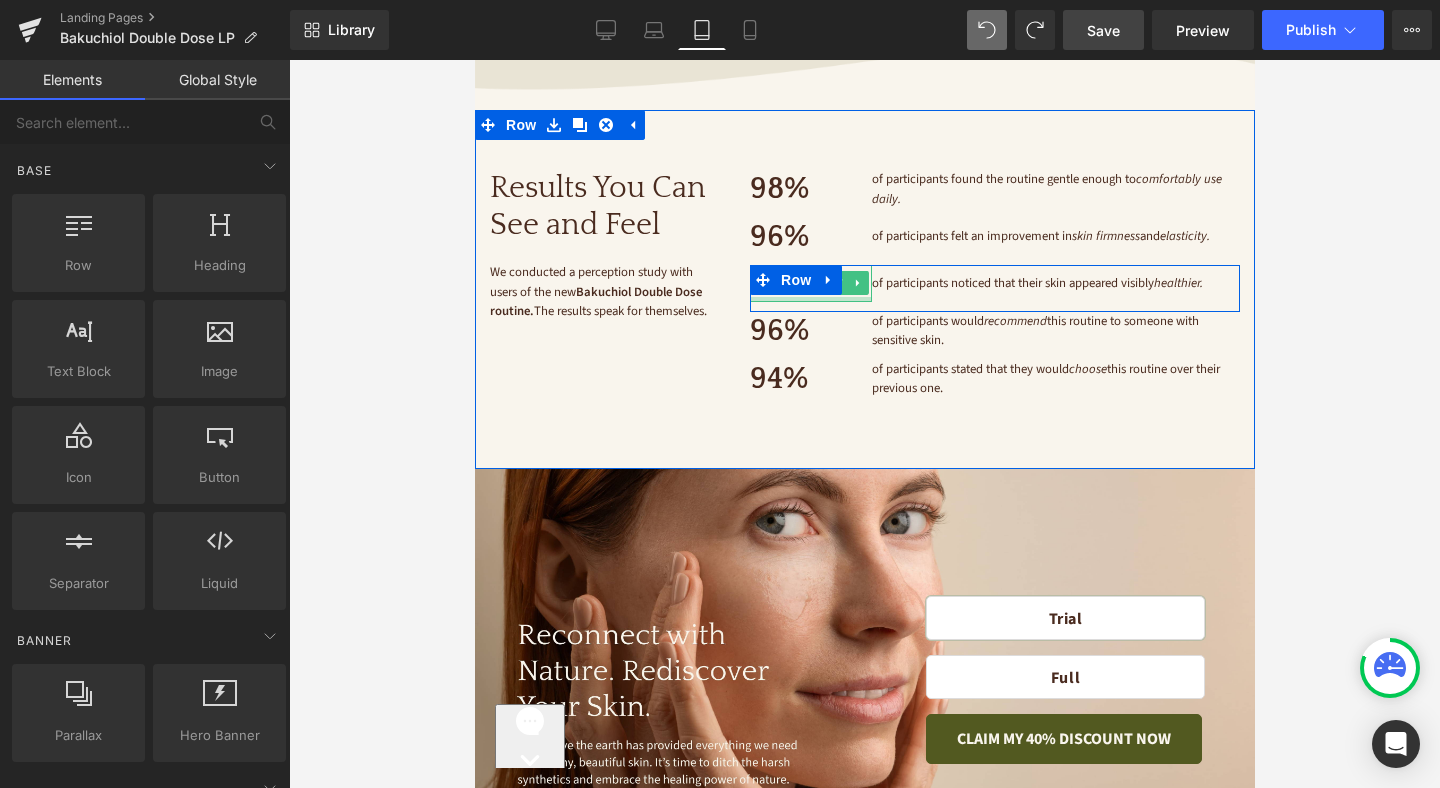 scroll, scrollTop: 3910, scrollLeft: 0, axis: vertical 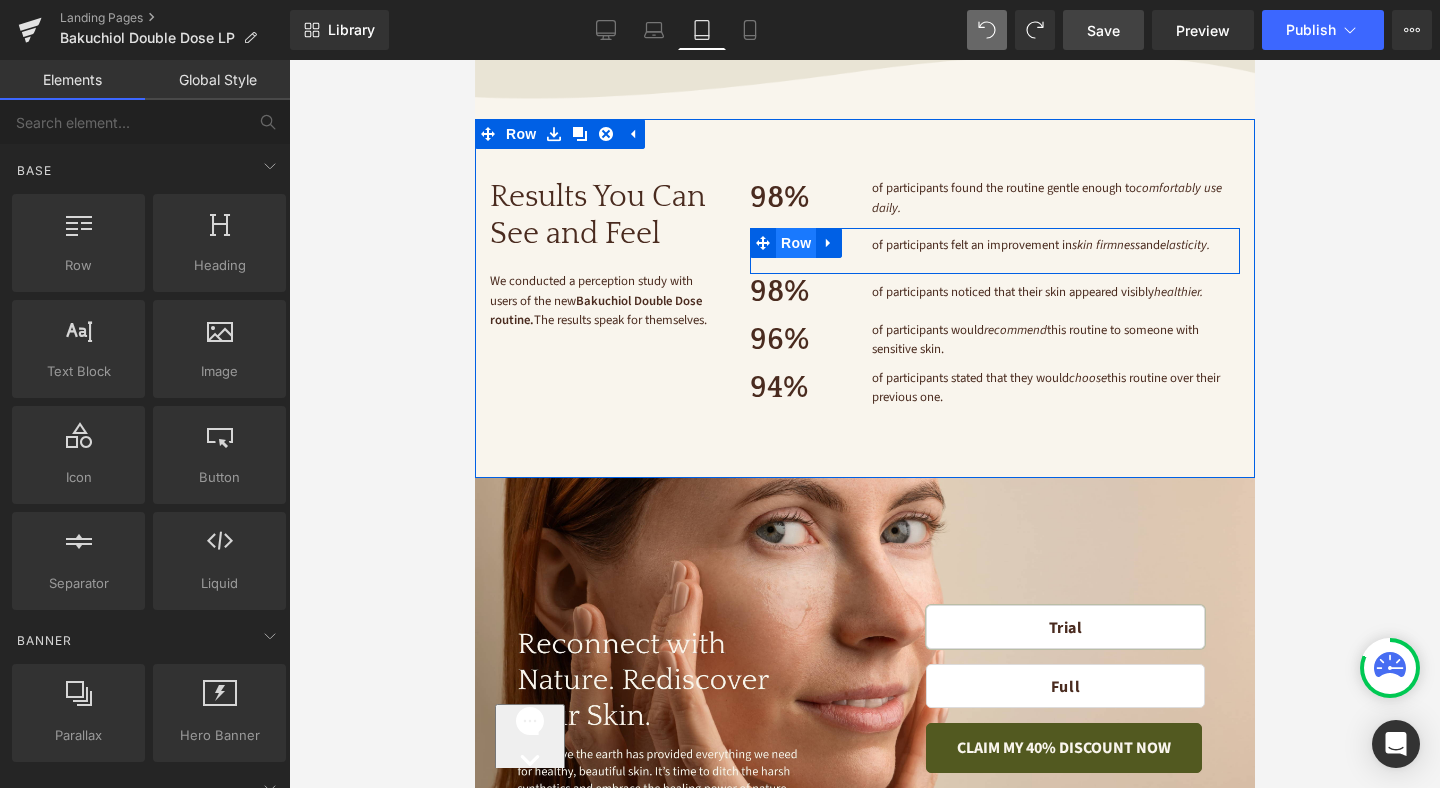 click on "Row" at bounding box center (795, 243) 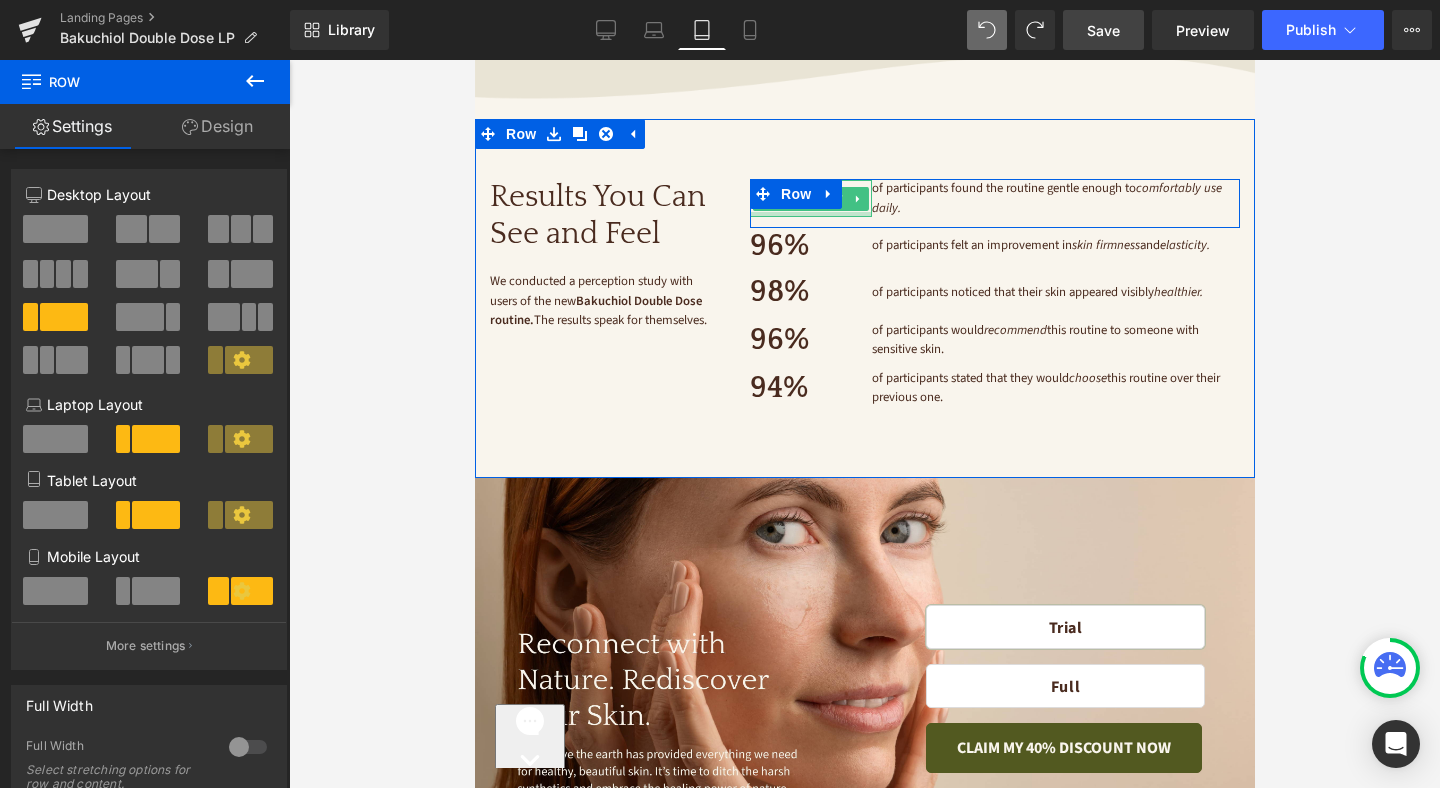 click at bounding box center (810, 214) 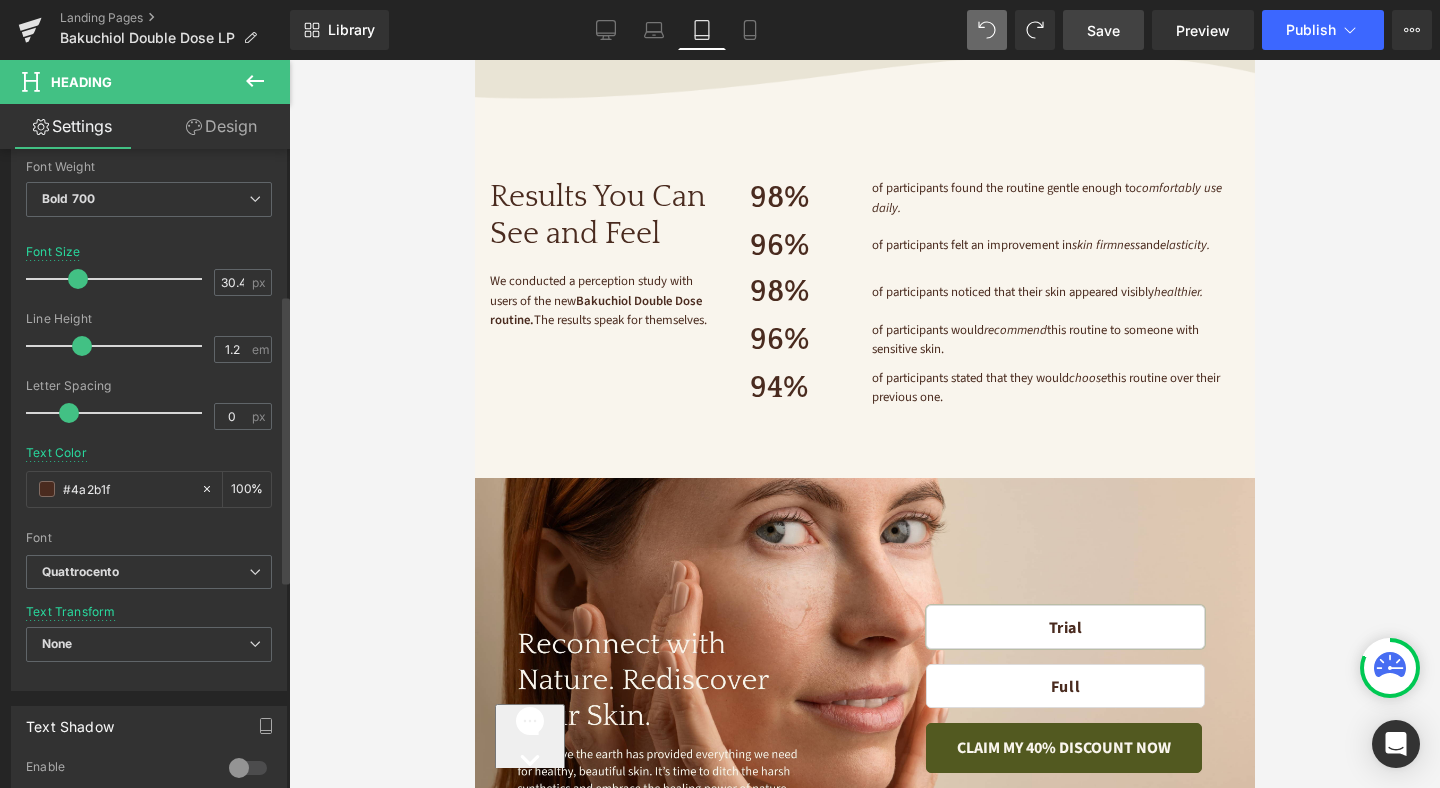 scroll, scrollTop: 321, scrollLeft: 0, axis: vertical 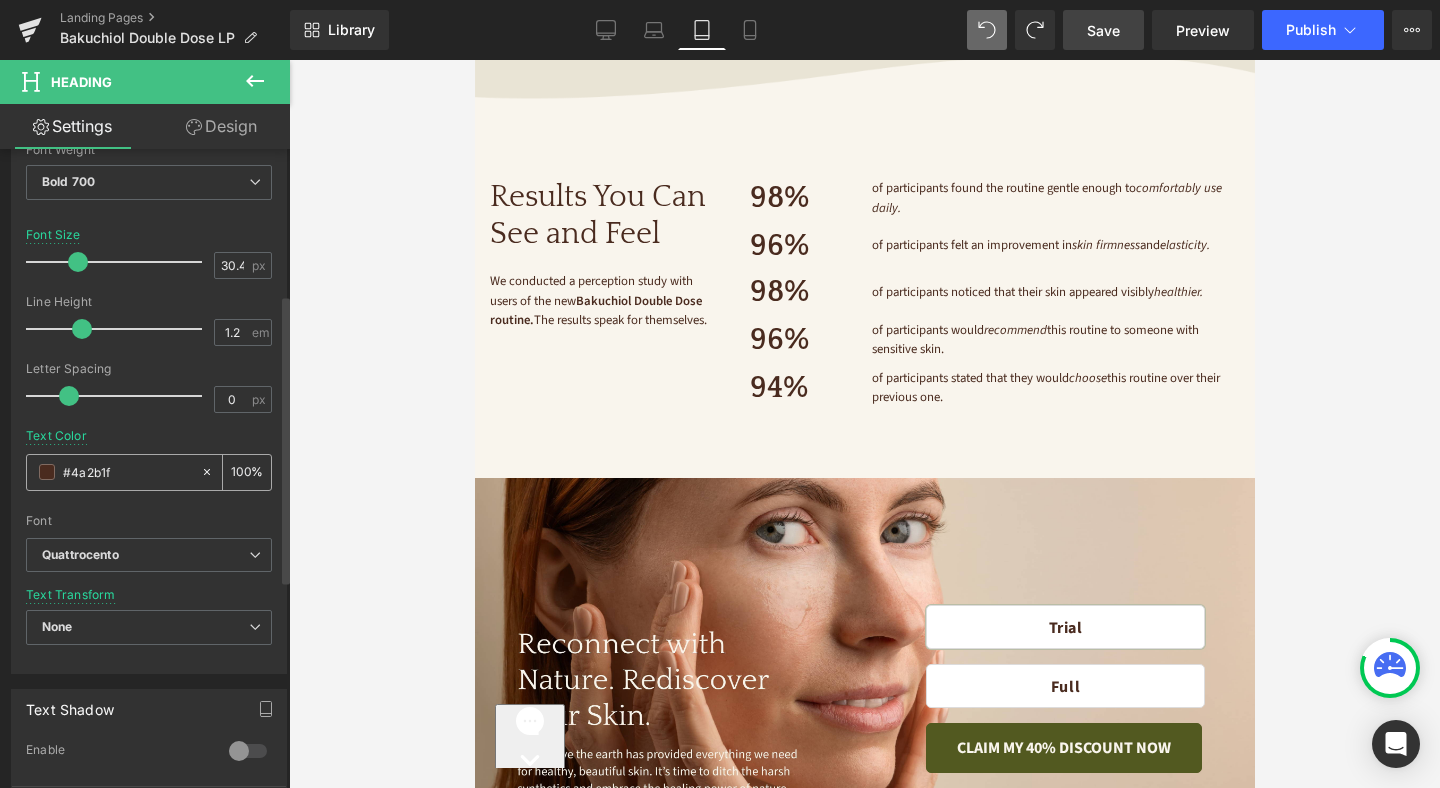 click at bounding box center (47, 472) 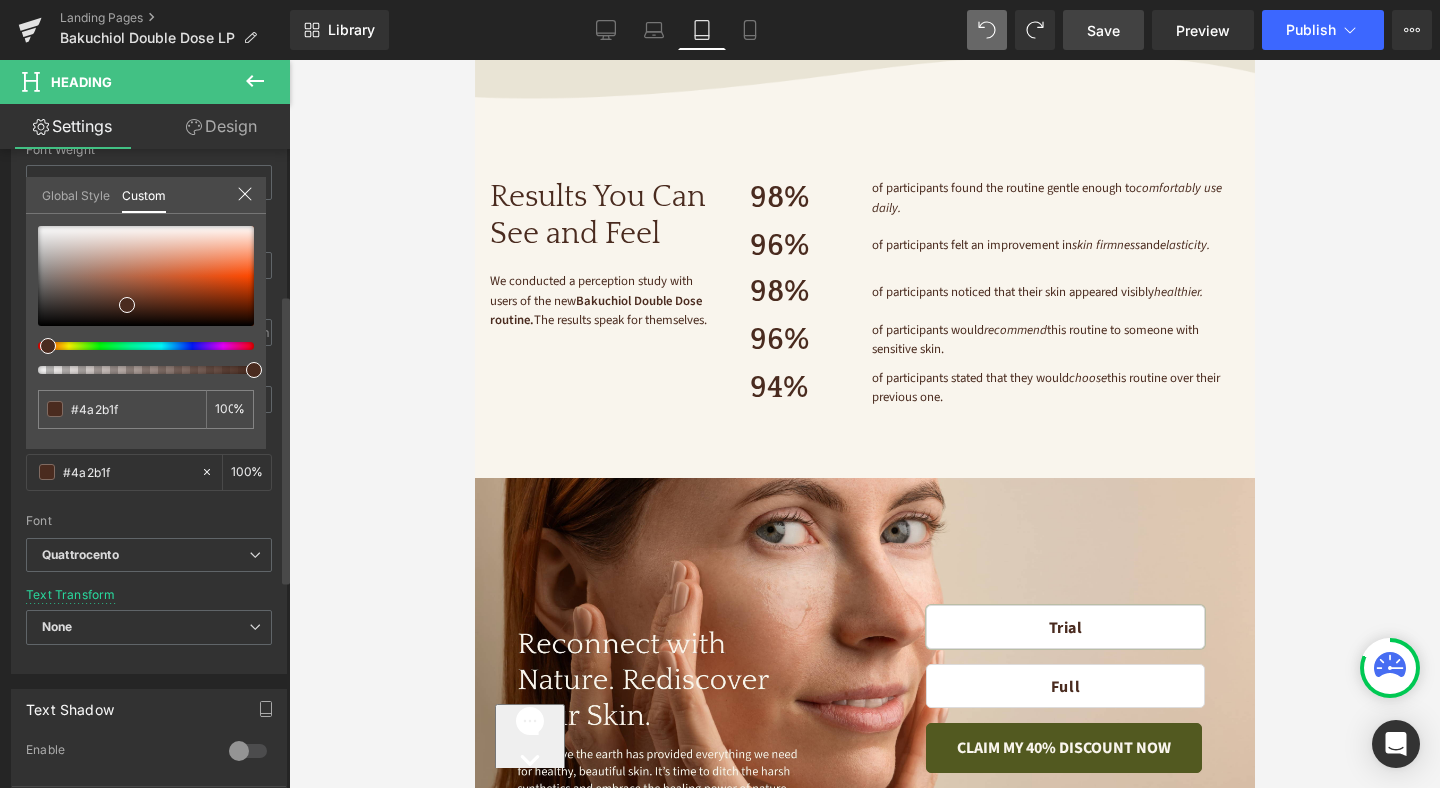 click on "Global Style" at bounding box center [76, 194] 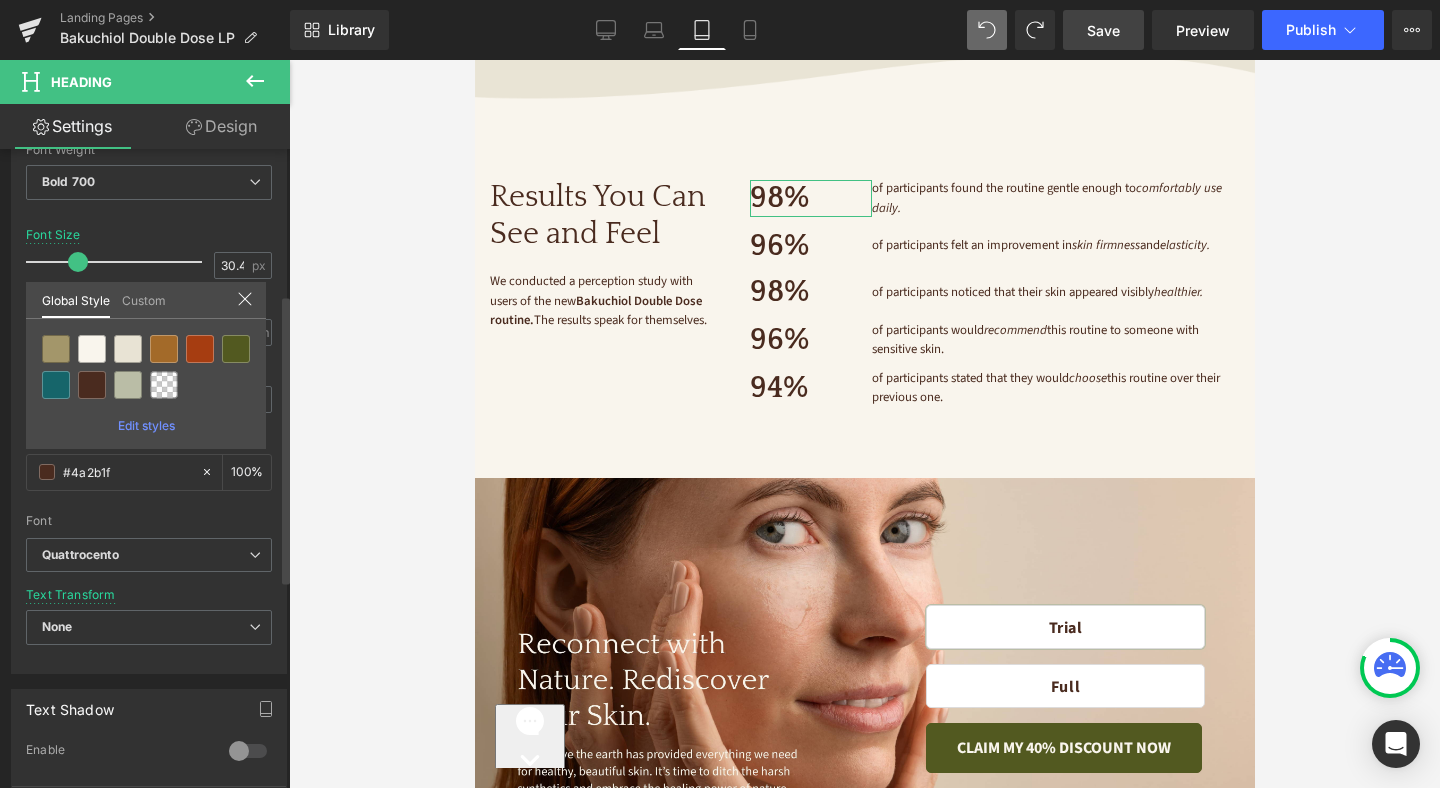 click on "Row  You are previewing how the   will restyle your page. You can not edit Elements in Preset Preview Mode.  Landing Pages Bakuchiol Double Dose LP Library Tablet Desktop Laptop Tablet Mobile Save Preview Publish Scheduled View Live Page View with current Template Save Template to Library Schedule Publish Publish Settings Shortcuts  Your page can’t be published   You've reached the maximum number of published pages on your plan  (0/0).  You need to upgrade your plan or unpublish all your pages to get 1 publish slot.   Unpublish pages   Upgrade plan  Elements Global Style Base Row  rows, columns, layouts, div Heading  headings, titles, h1,h2,h3,h4,h5,h6 Text Block  texts, paragraphs, contents, blocks Image  images, photos, alts, uploads Icon  icons, symbols Button  button, call to action, cta Separator  separators, dividers, horizontal lines Liquid  liquid, custom code, html, javascript, css, reviews, apps, applications, embeded, iframe Banner Parallax  Hero Banner  Stack Tabs  Carousel  Pricing  Accordion" at bounding box center [720, 0] 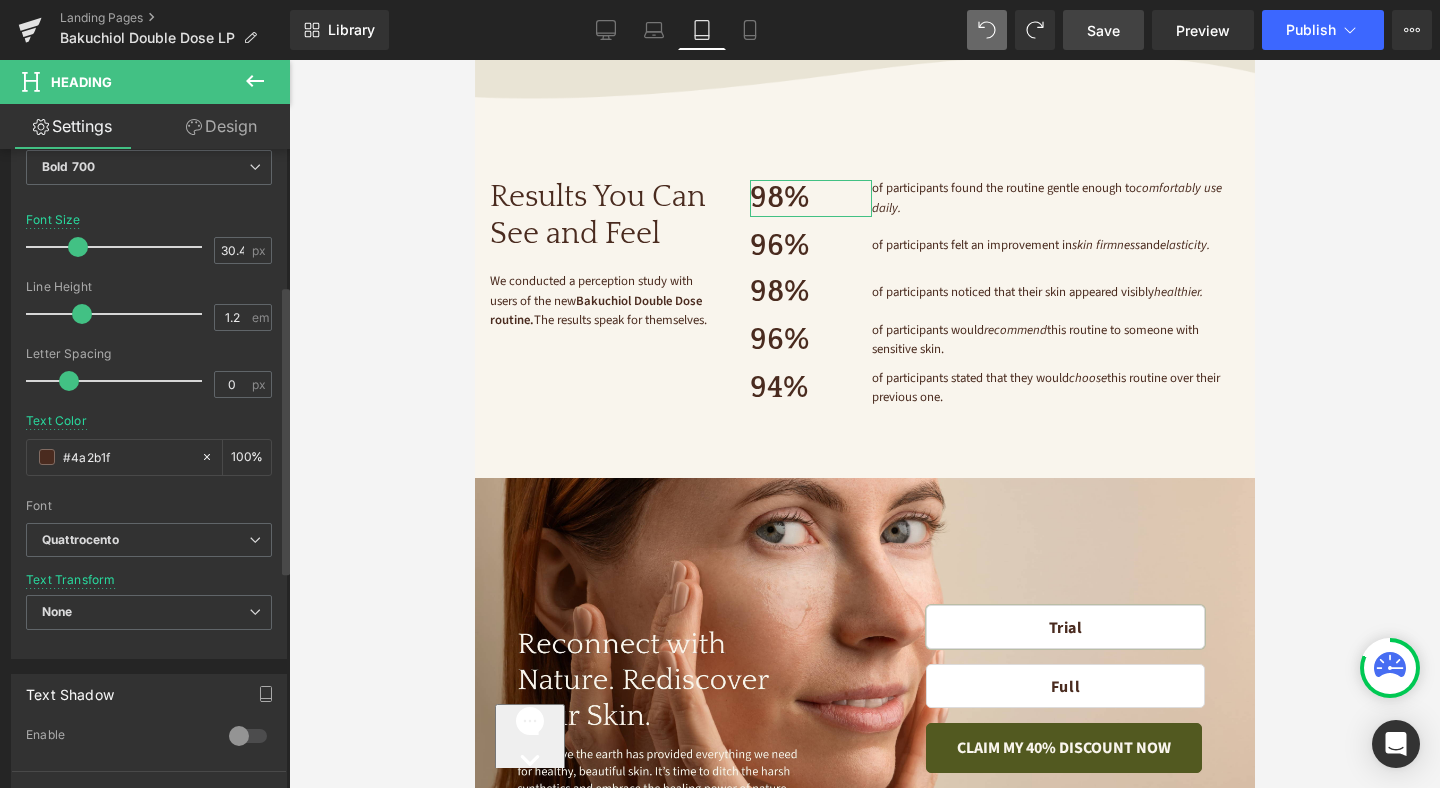 scroll, scrollTop: 374, scrollLeft: 0, axis: vertical 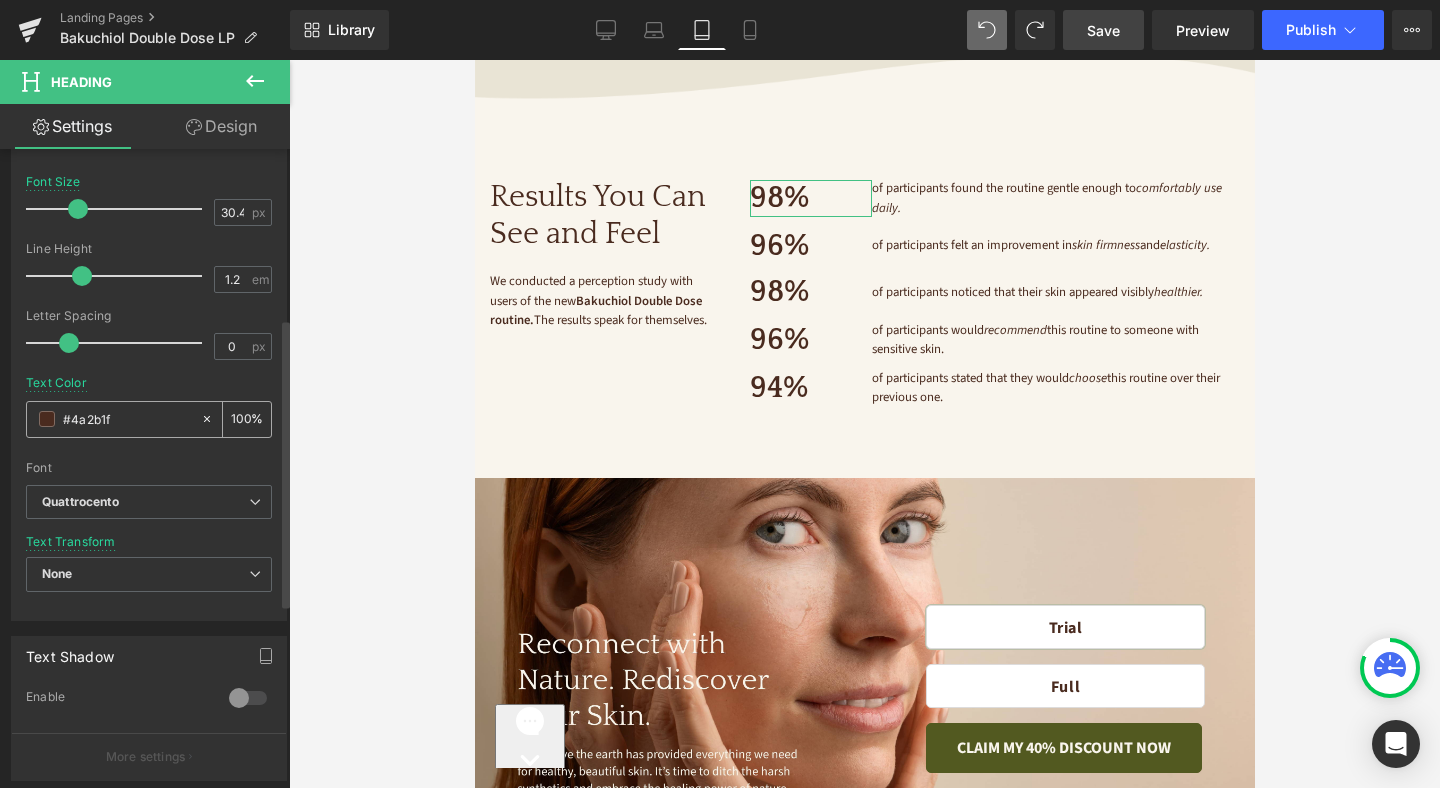 click at bounding box center (47, 419) 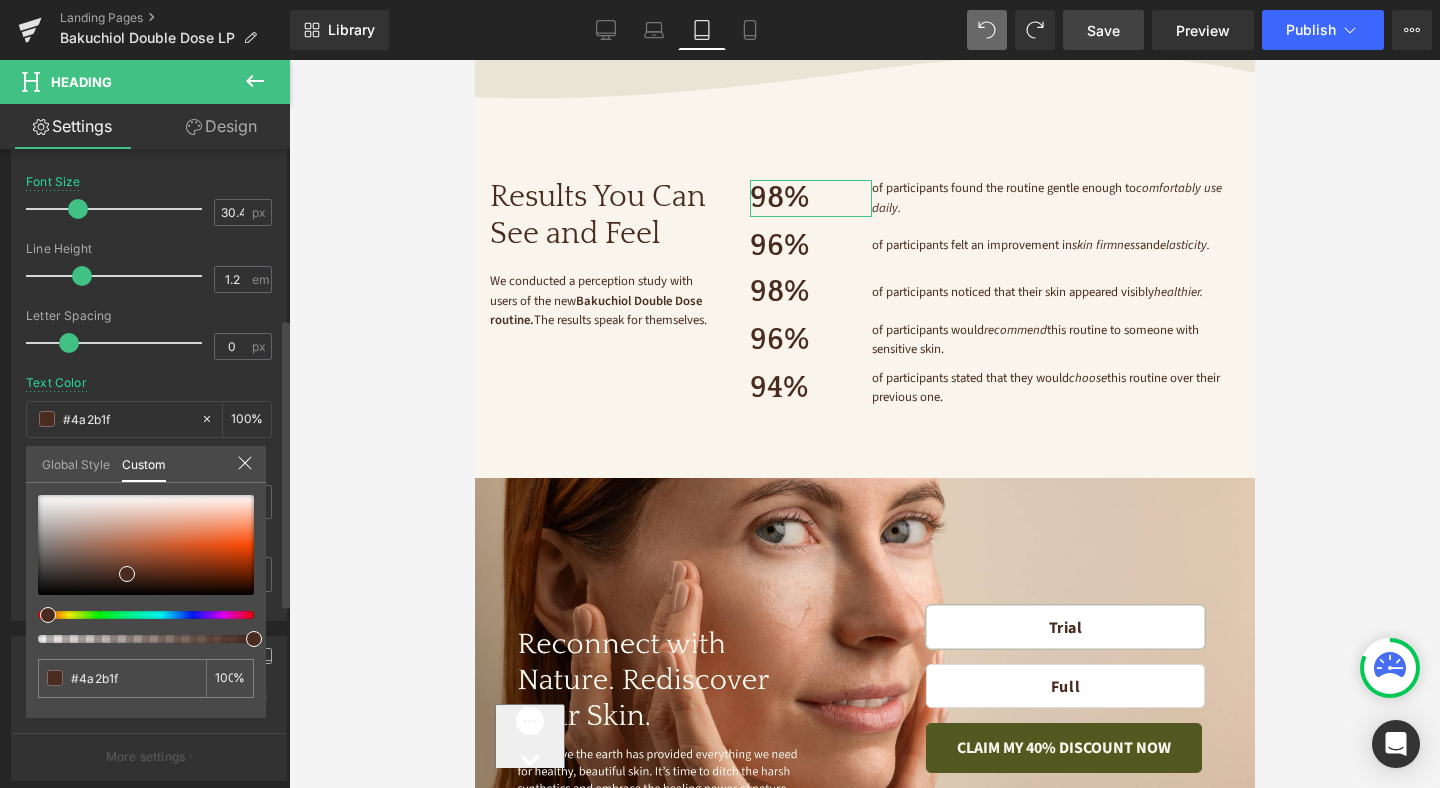 click on "Global Style" at bounding box center [76, 463] 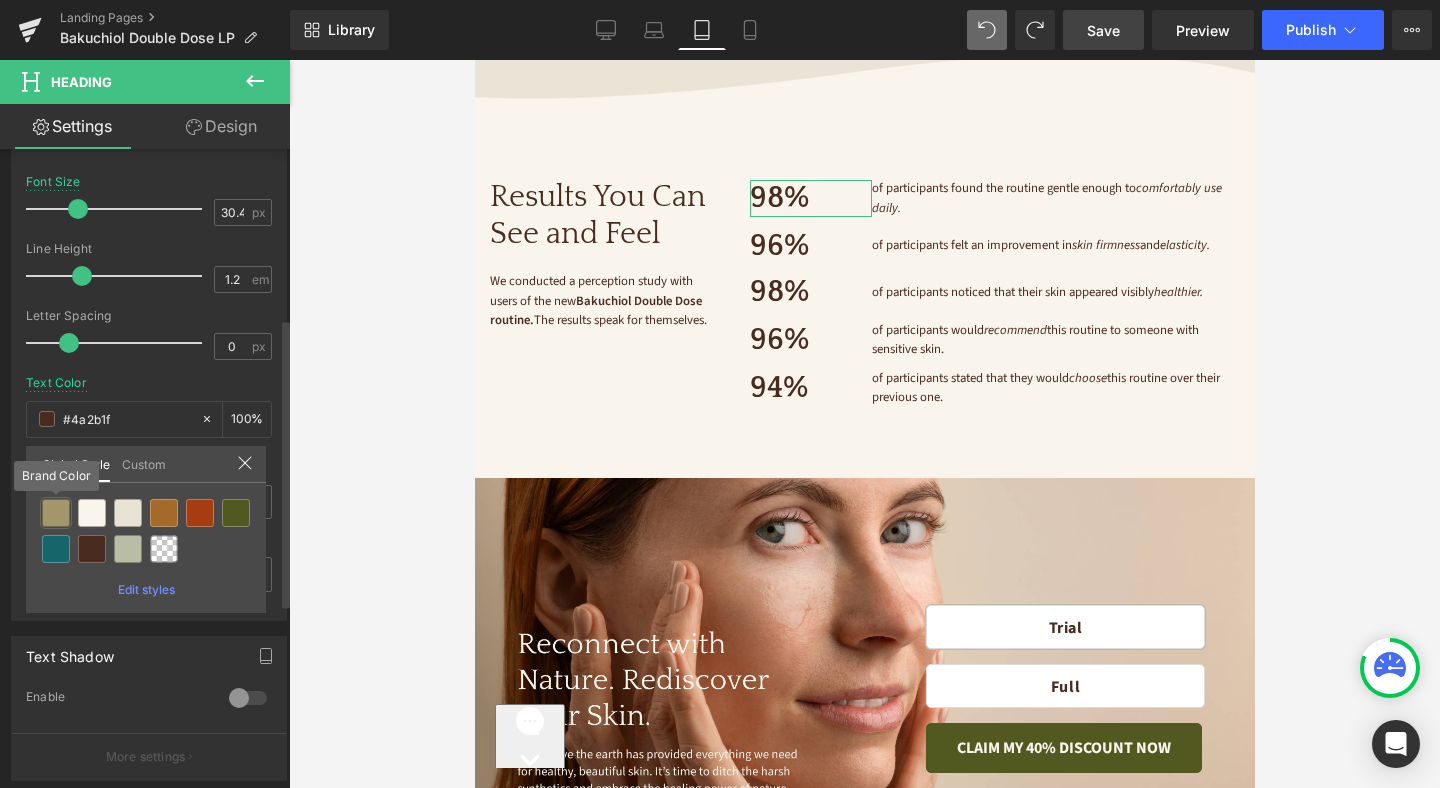 click at bounding box center (56, 513) 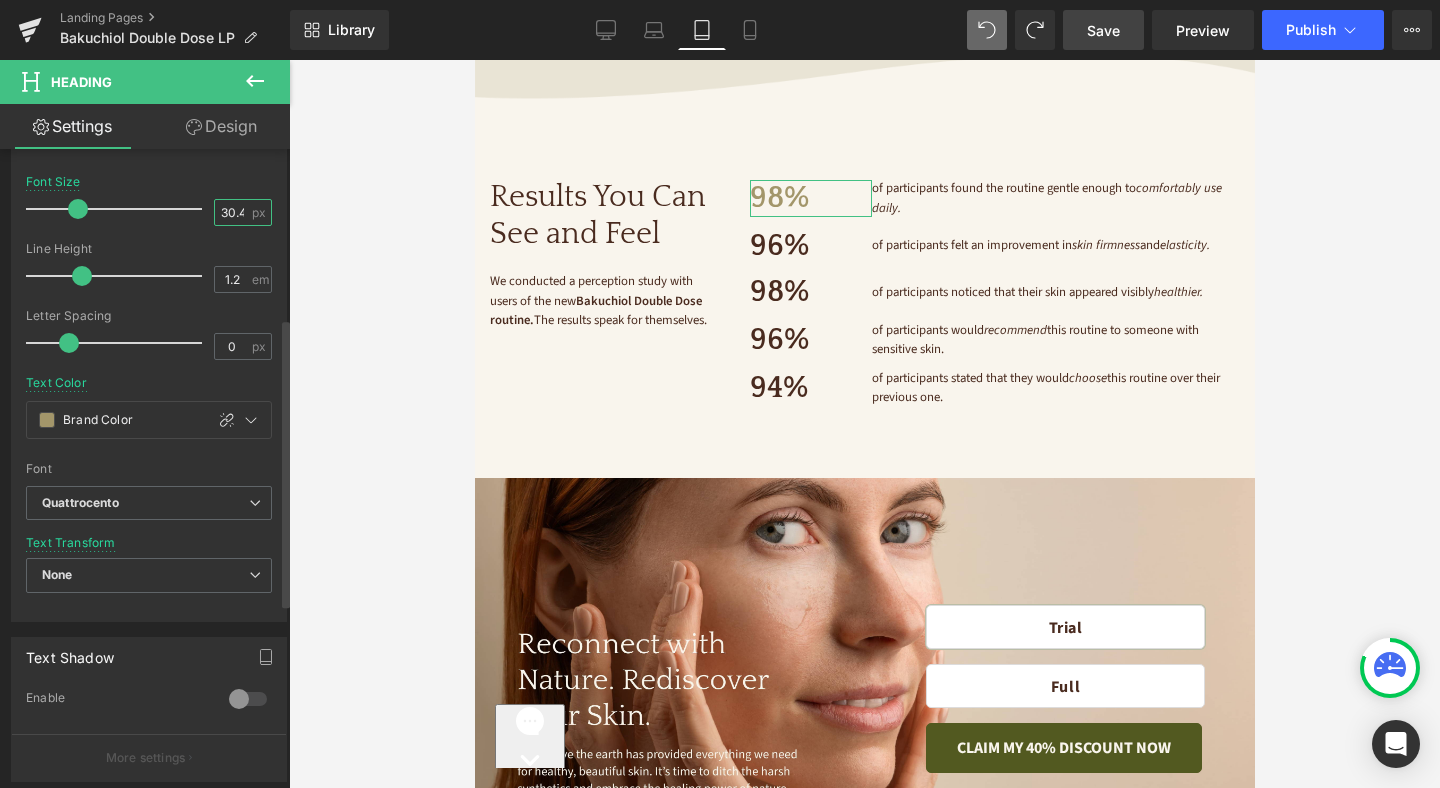 click on "30.4" at bounding box center [232, 212] 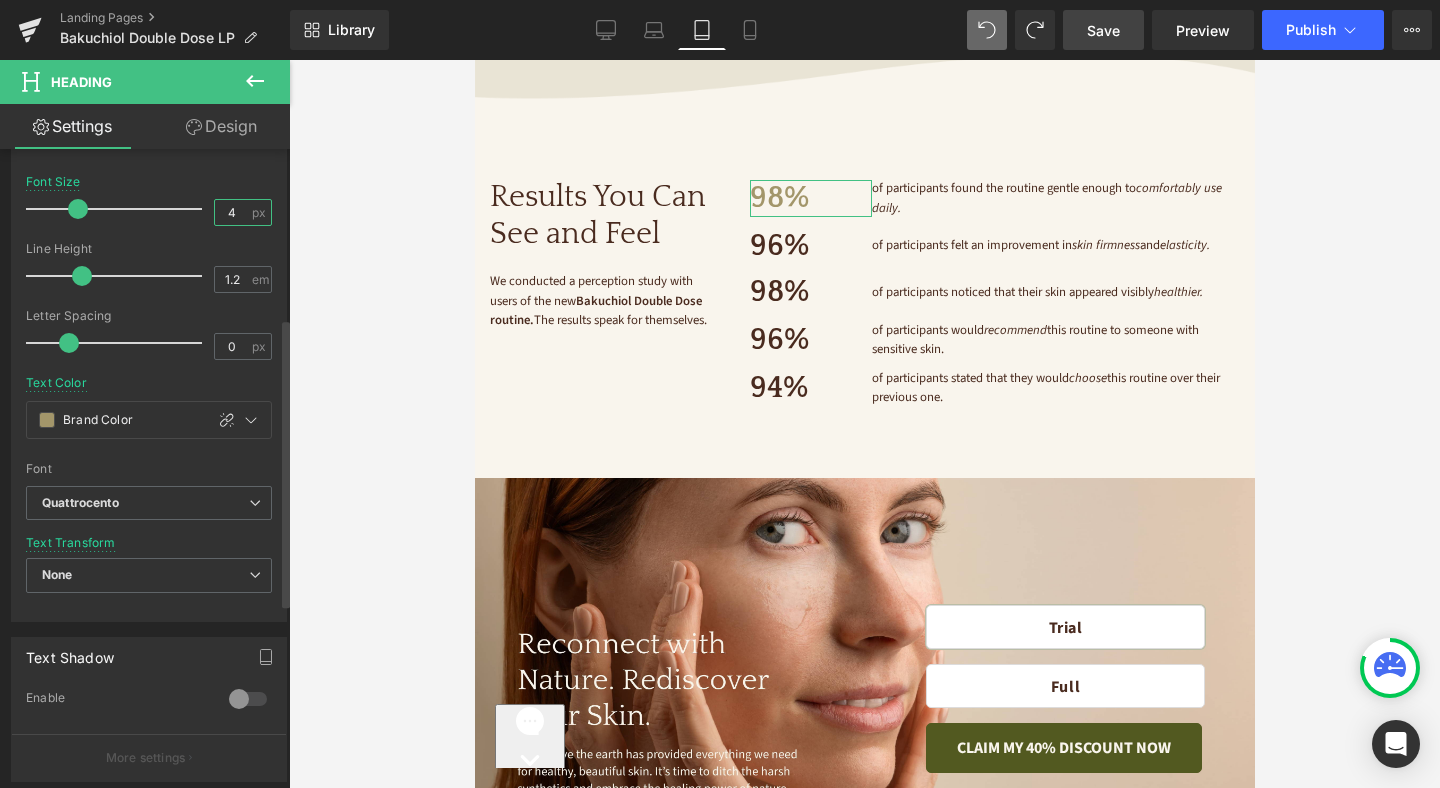 type on "45" 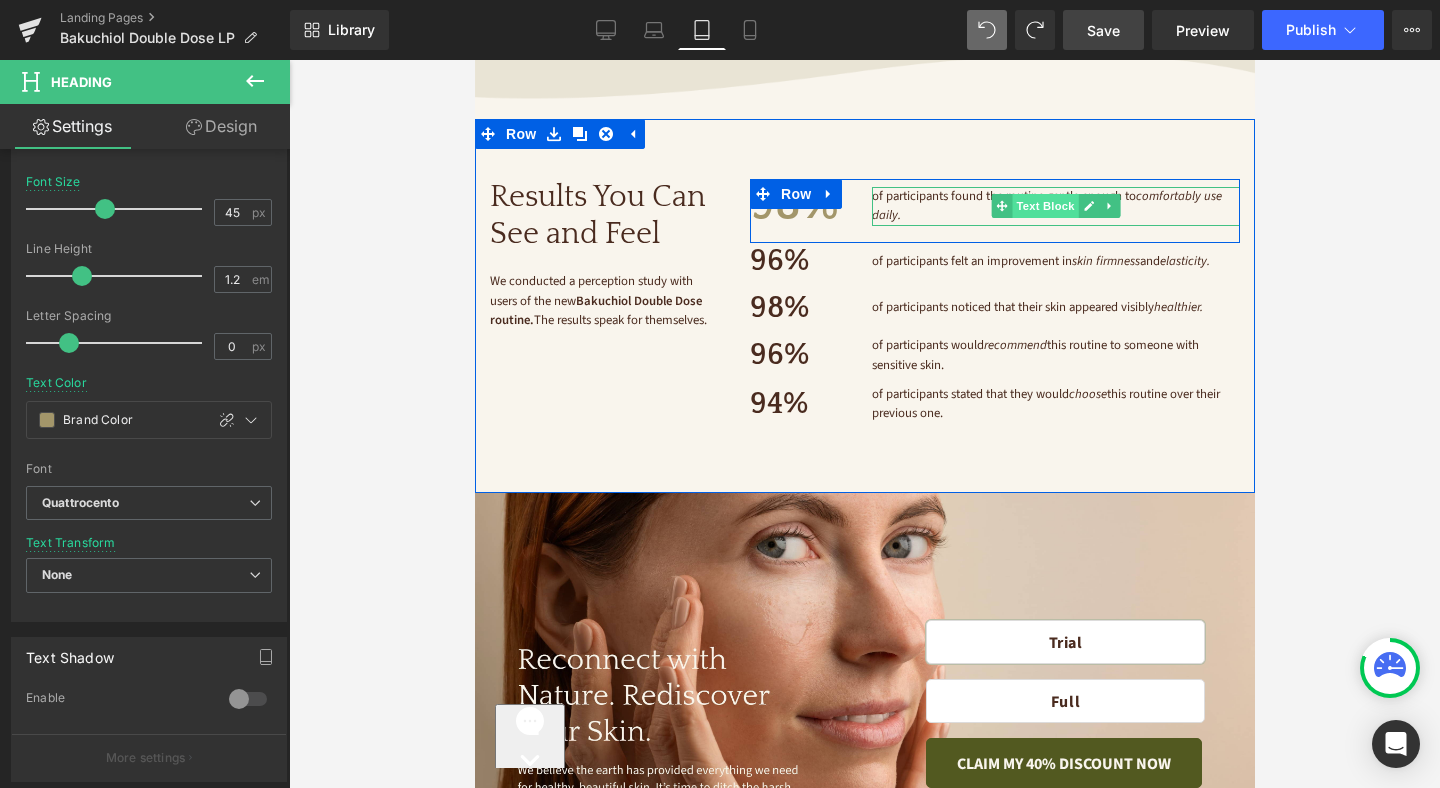 click on "Text Block" at bounding box center [1045, 206] 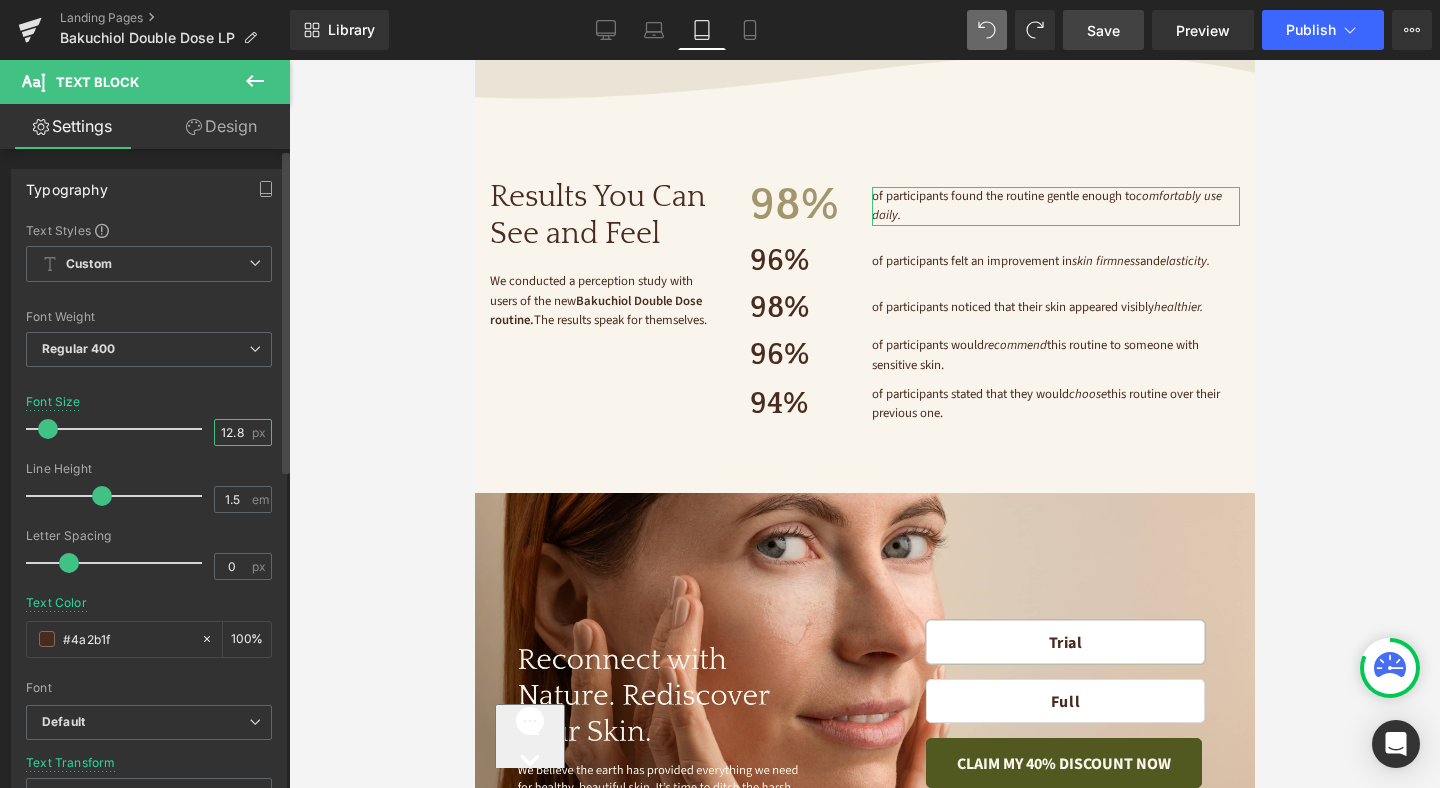 click on "12.8" at bounding box center [232, 432] 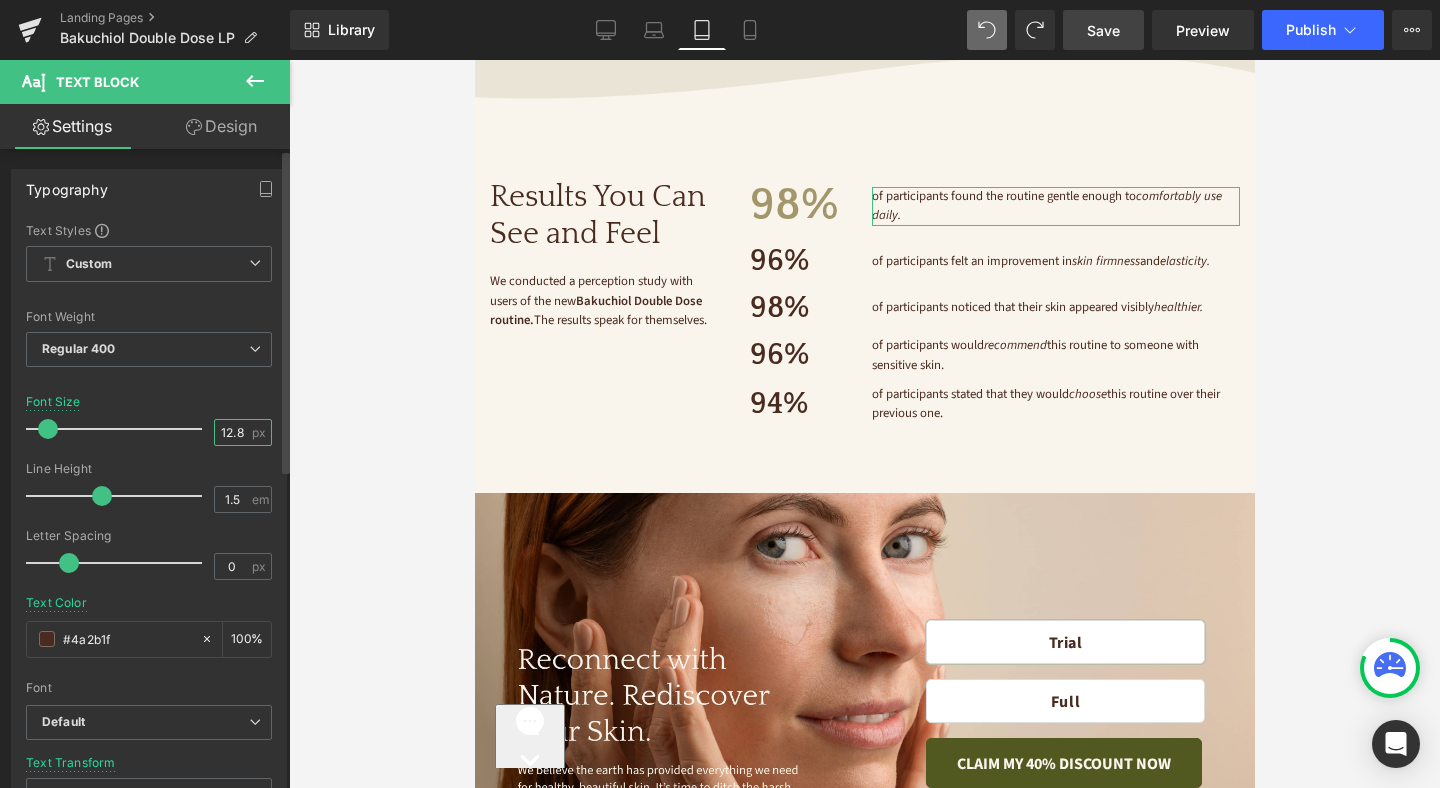 click on "12.8" at bounding box center [232, 432] 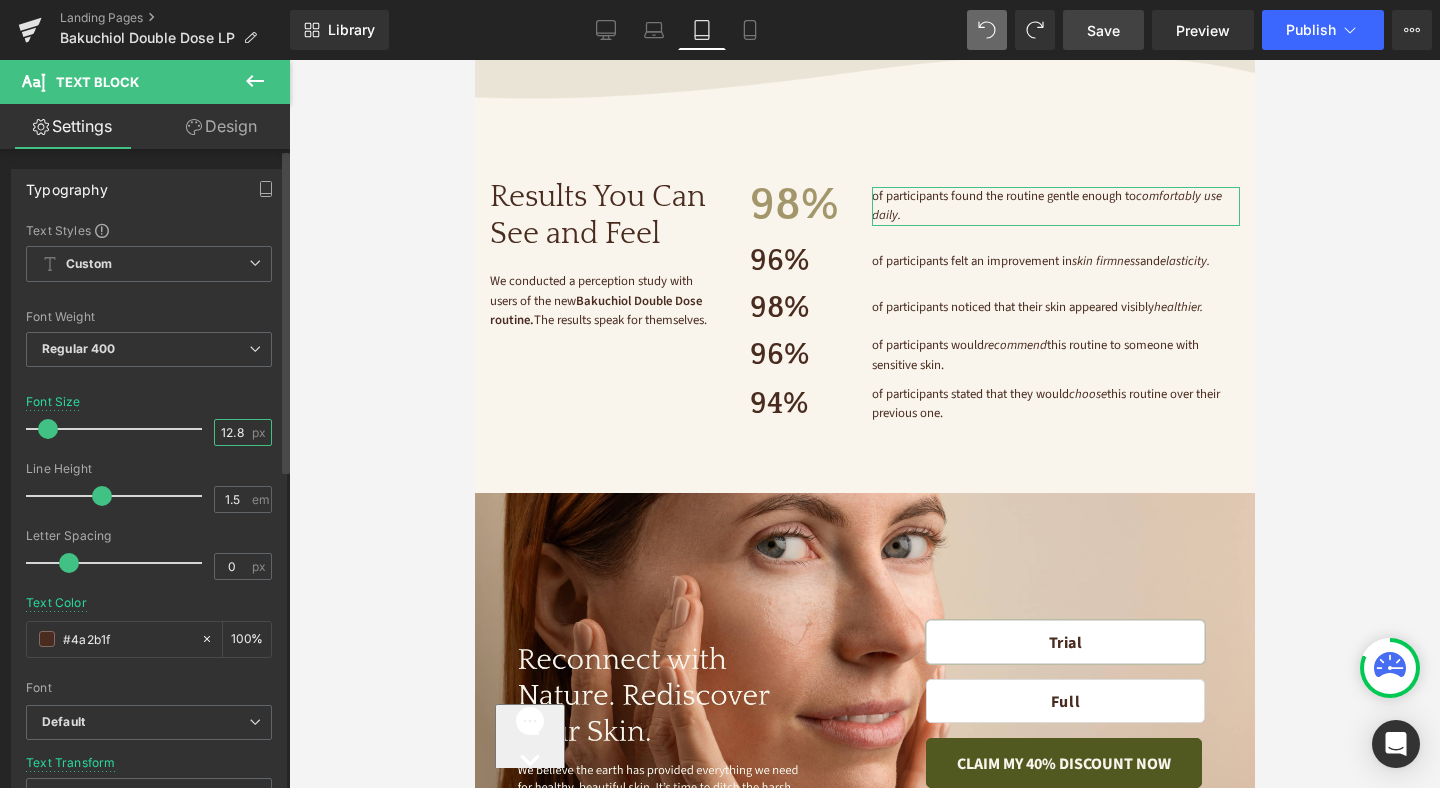 click on "12.8" at bounding box center (232, 432) 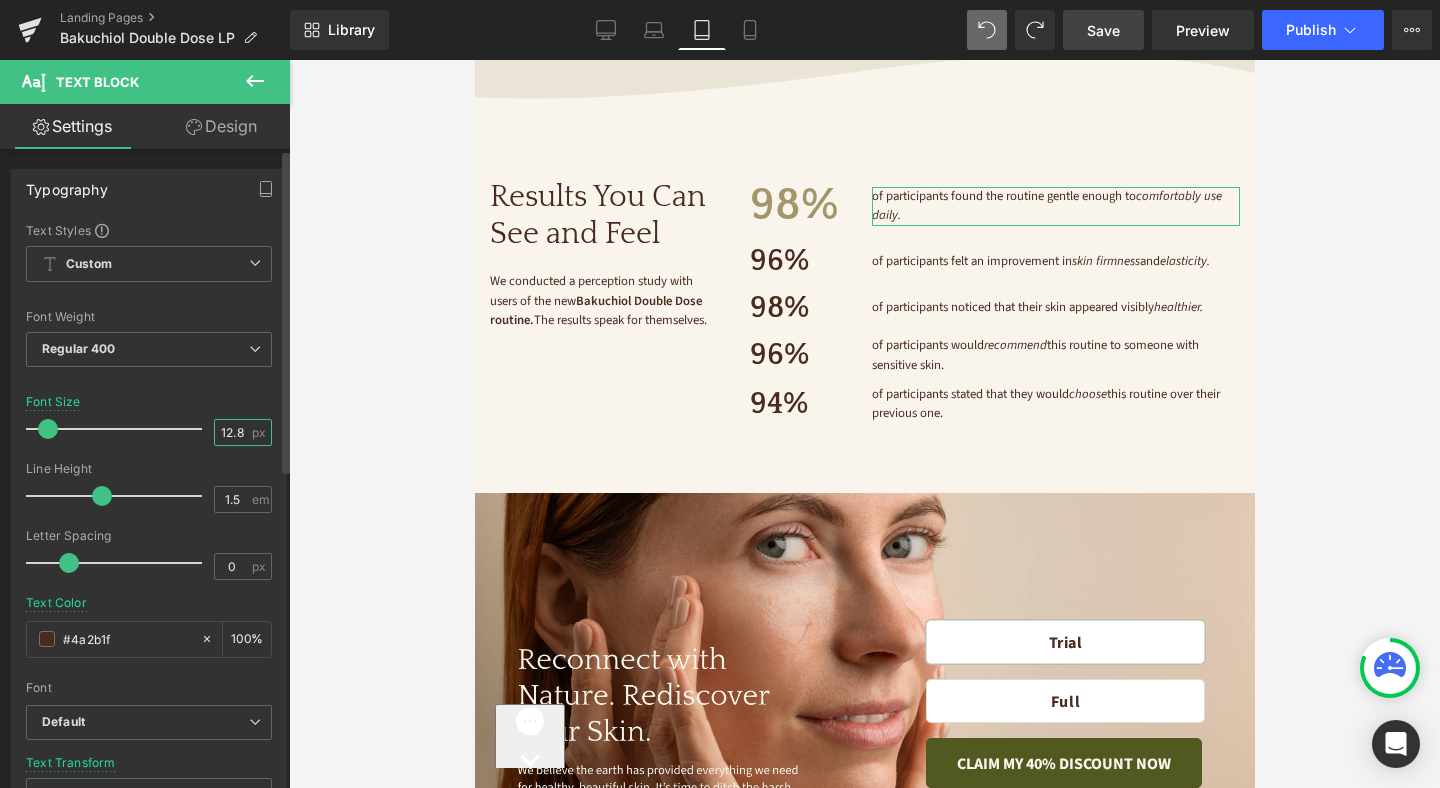click on "12.8" at bounding box center (232, 432) 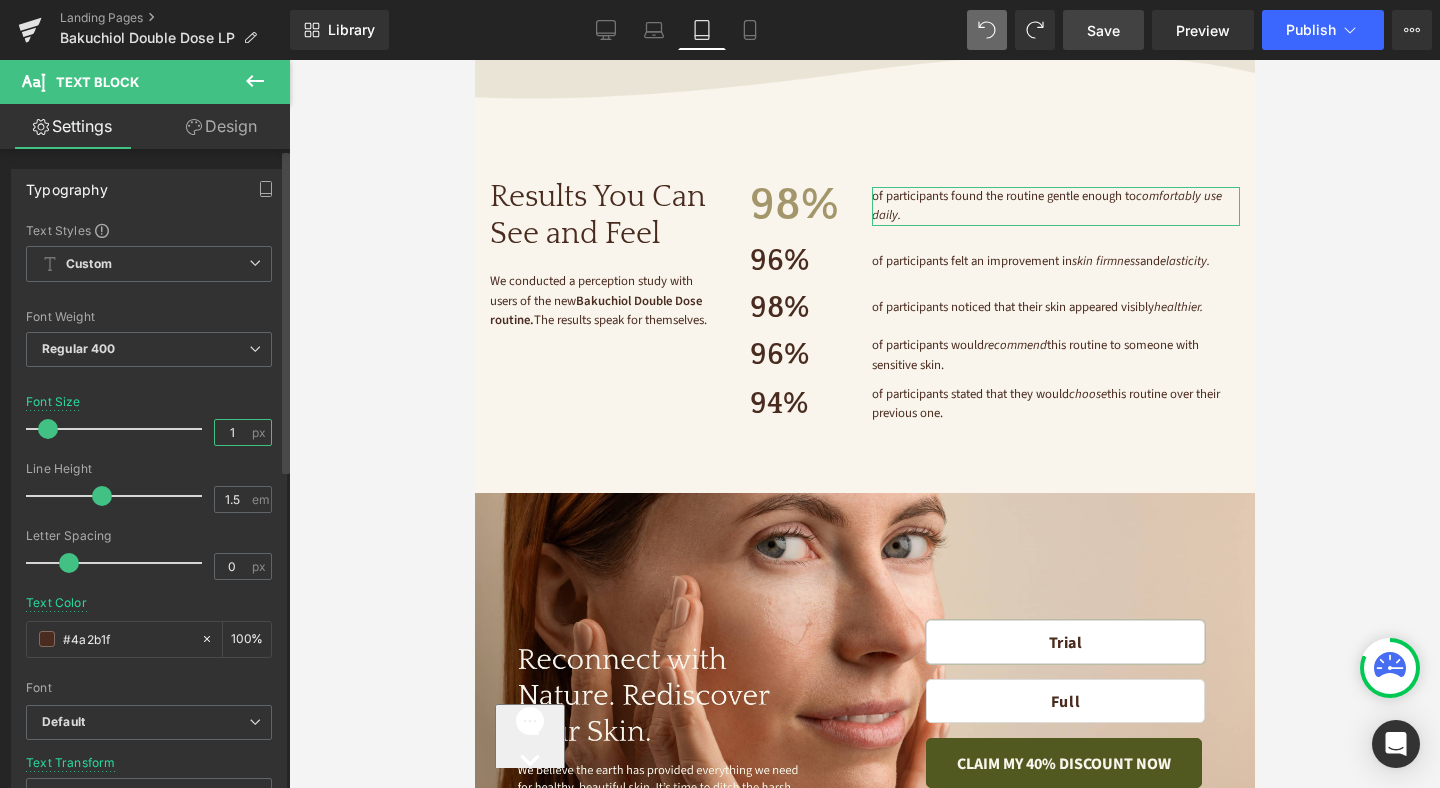 type on "16" 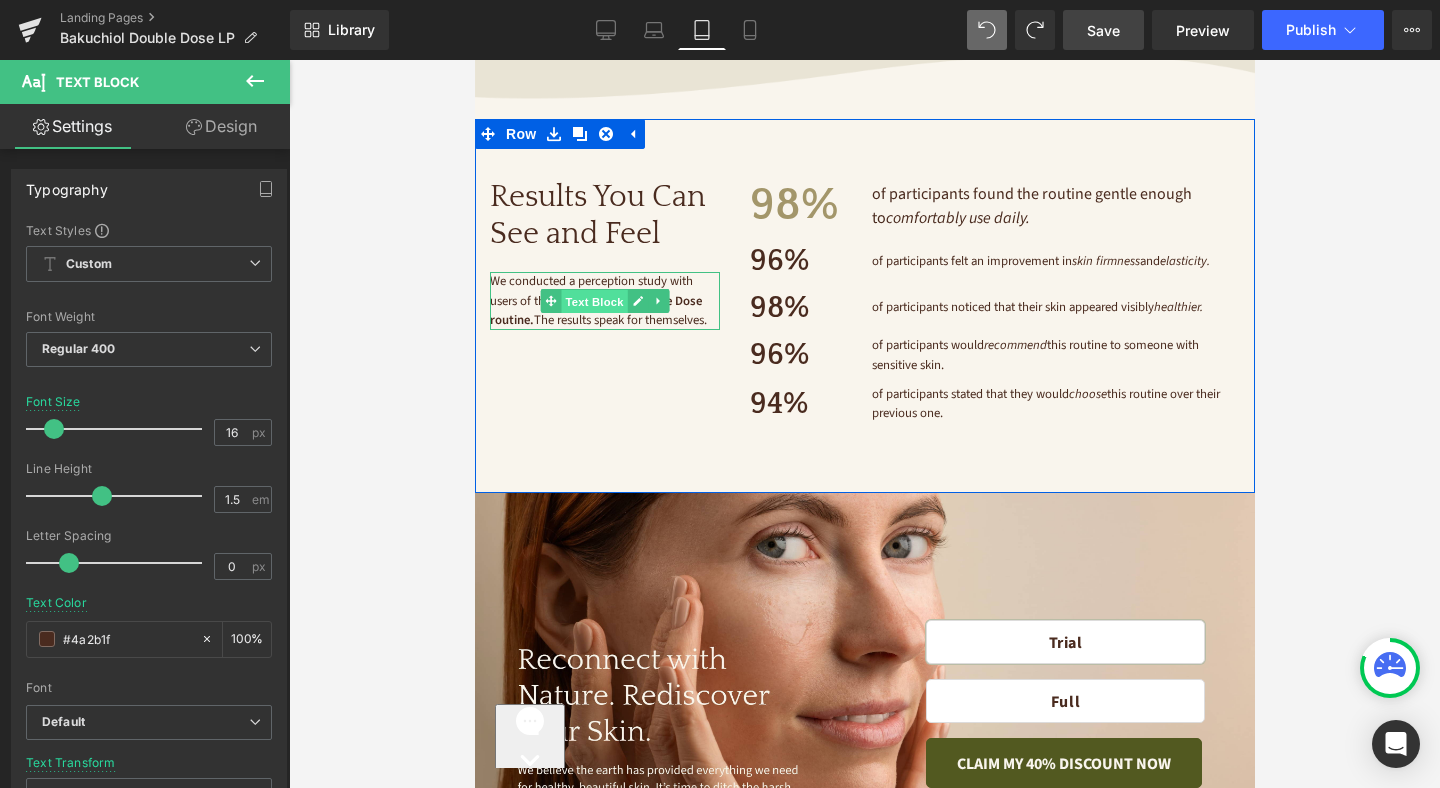 click on "Text Block" at bounding box center (593, 302) 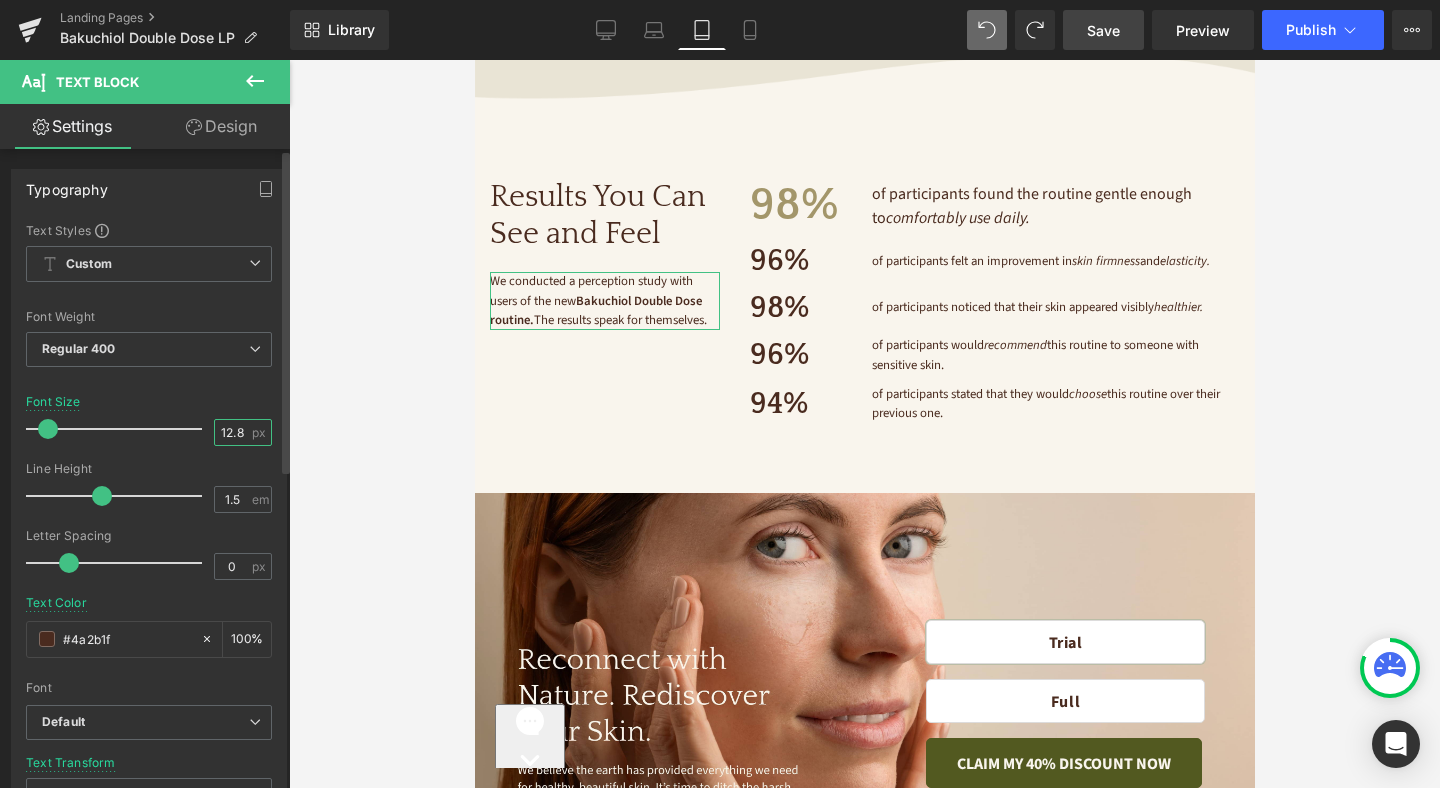 click on "12.8" at bounding box center [232, 432] 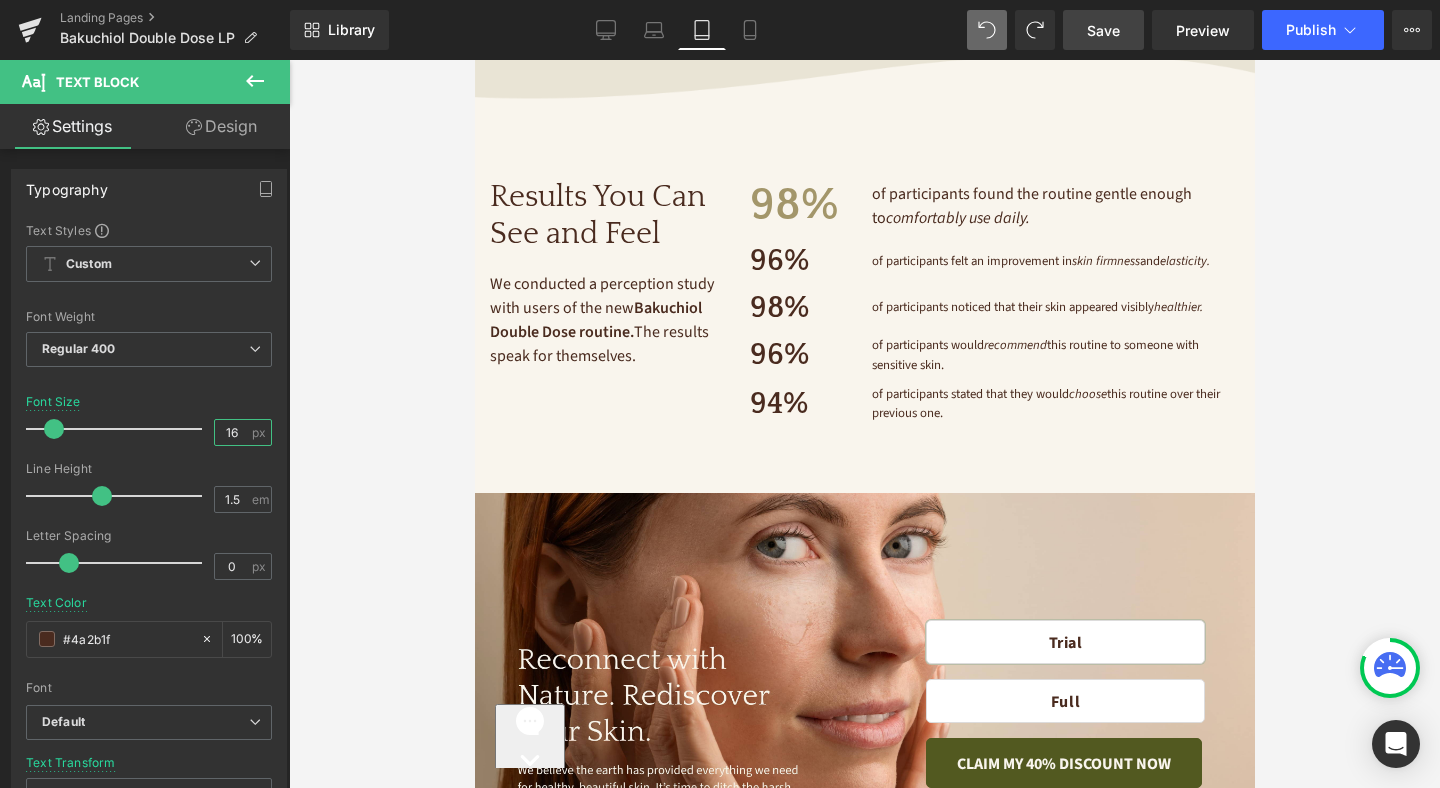 type on "16" 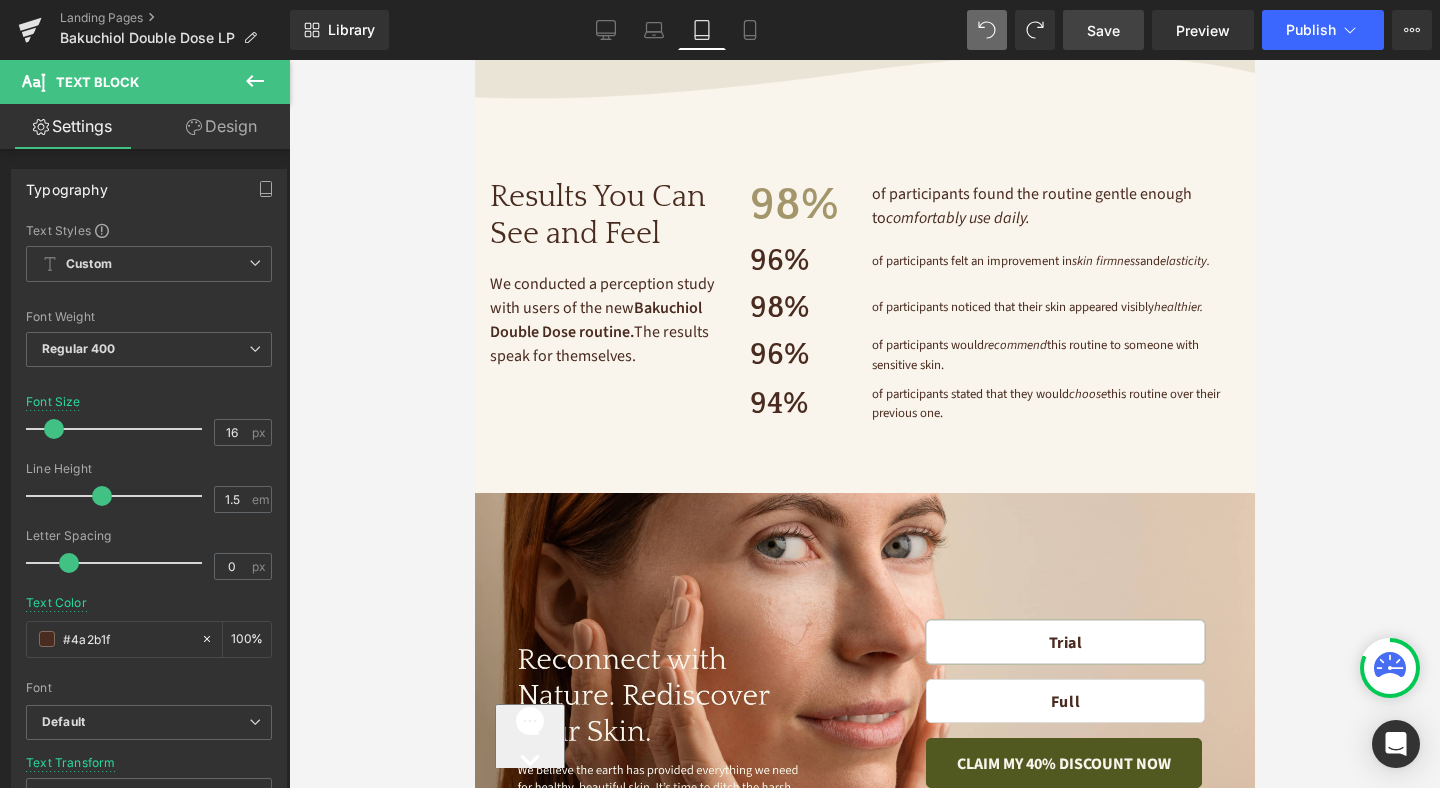 click on "Save" at bounding box center [1103, 30] 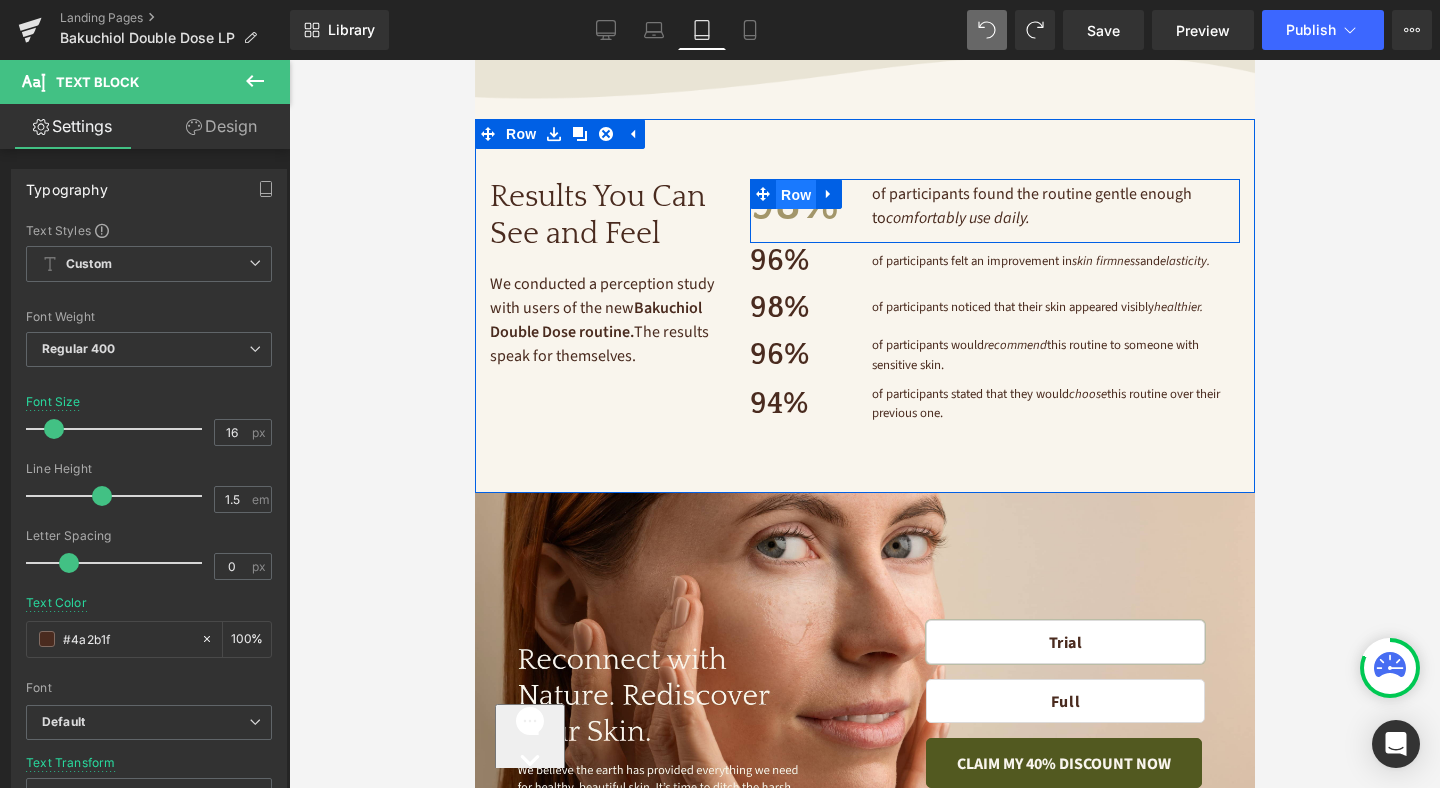 click on "Row" at bounding box center [795, 195] 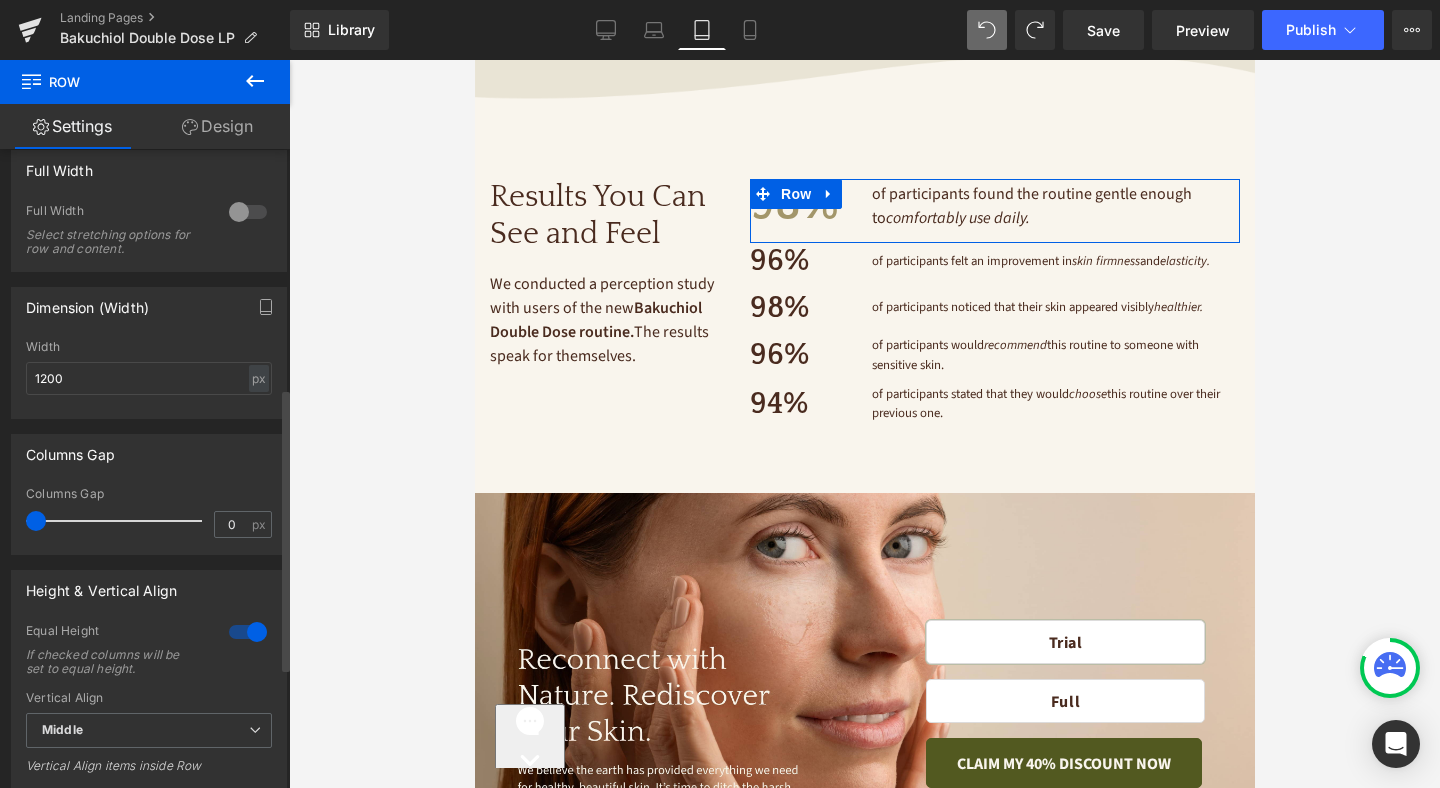 scroll, scrollTop: 542, scrollLeft: 0, axis: vertical 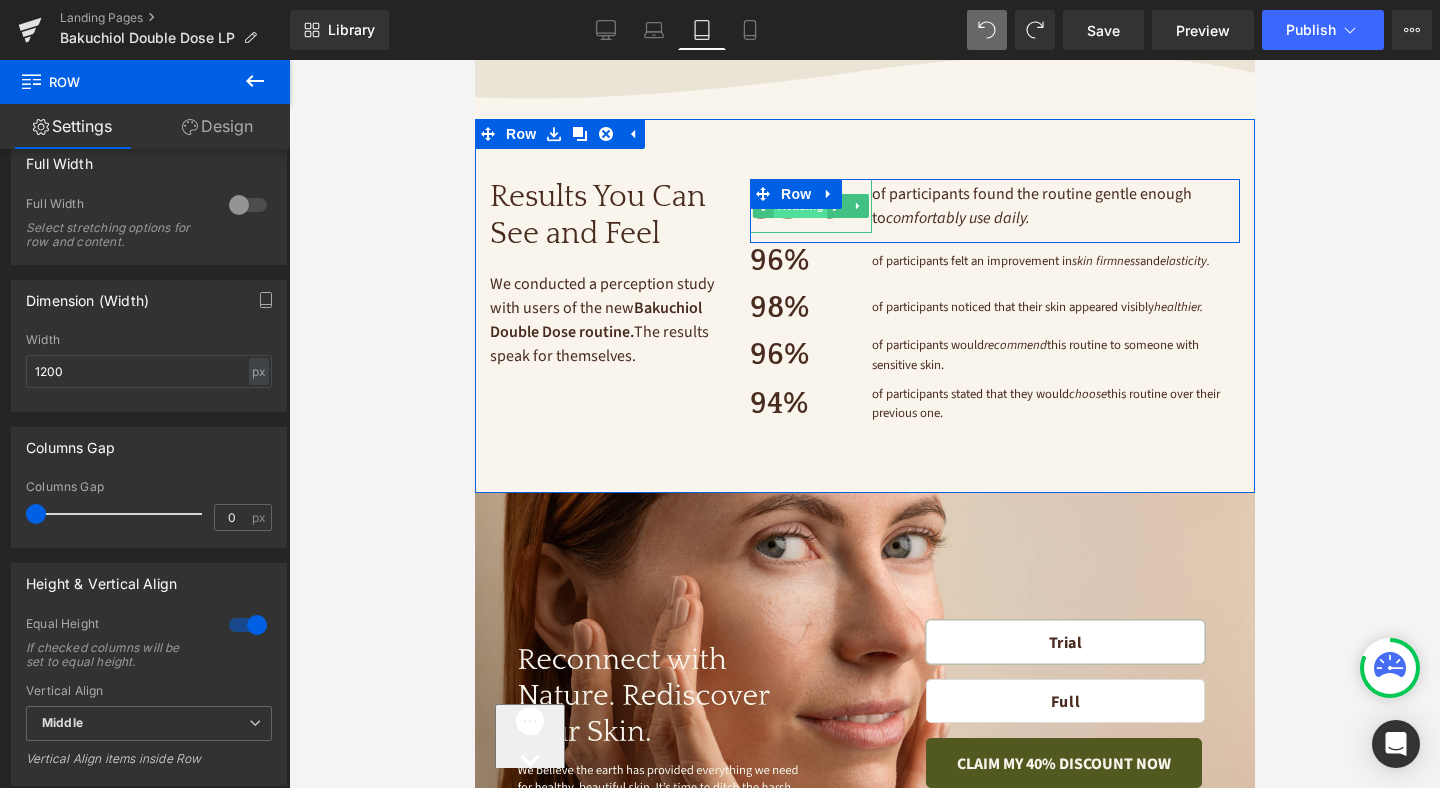 click on "Heading" at bounding box center (800, 206) 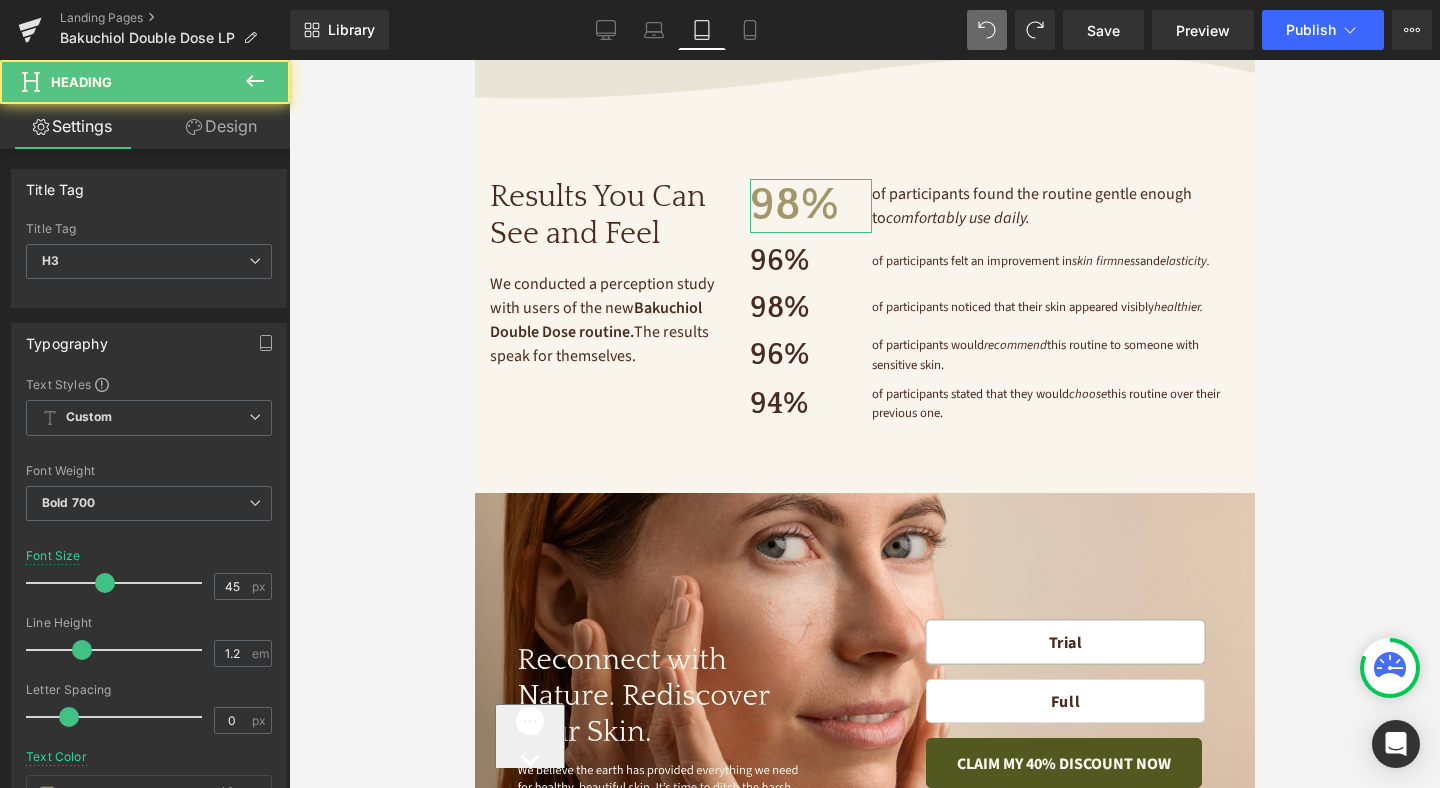 click on "Design" at bounding box center (221, 126) 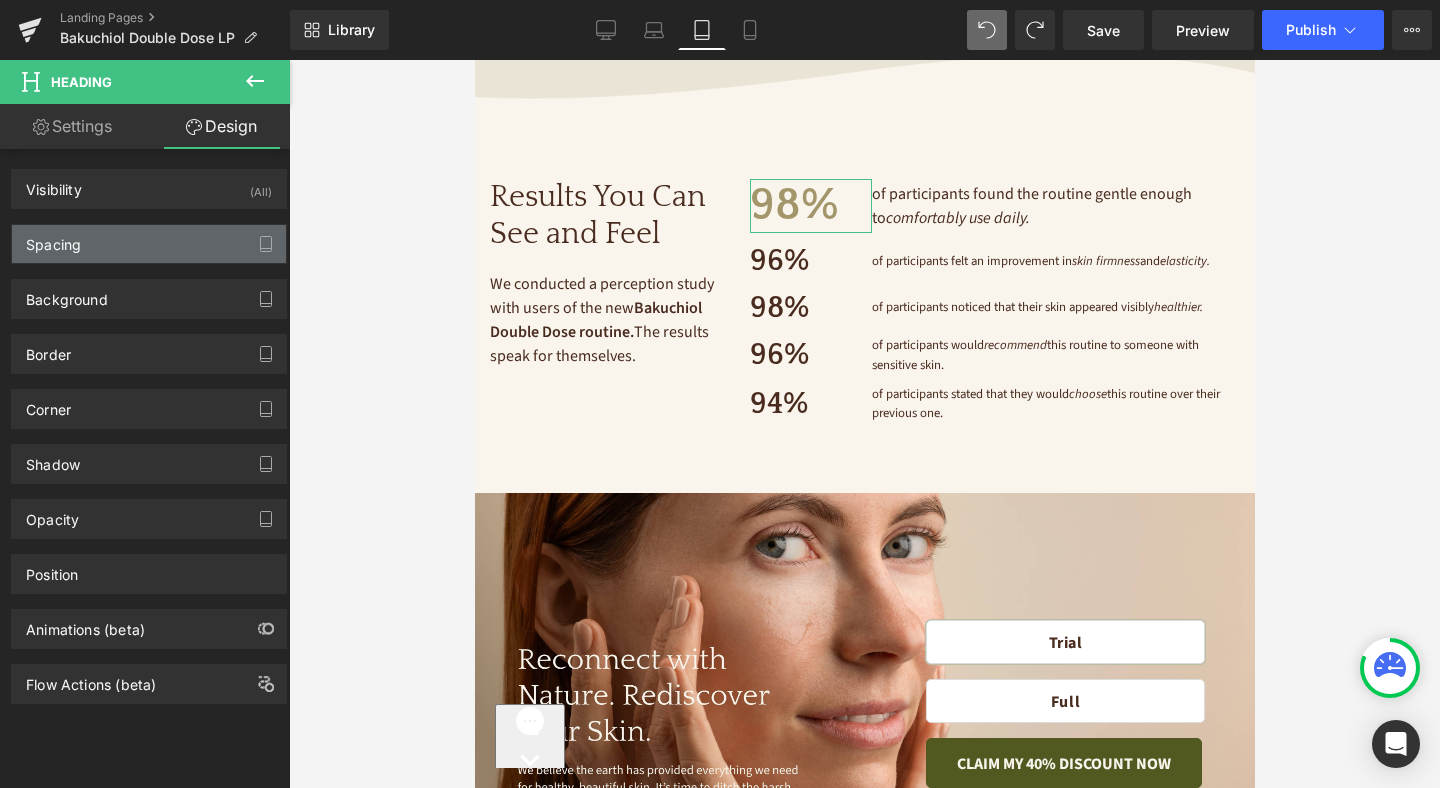 click on "Spacing" at bounding box center (149, 244) 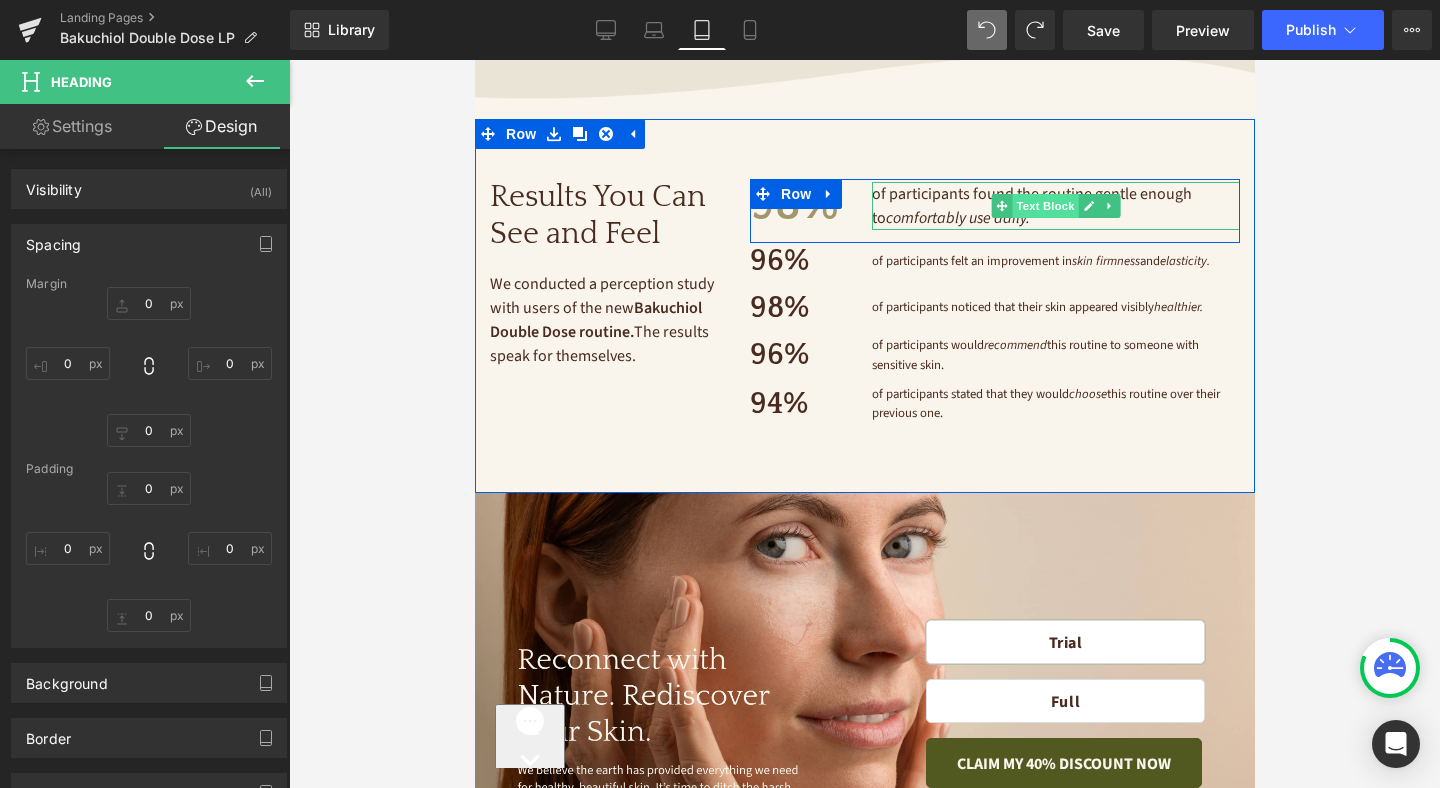 click on "Text Block" at bounding box center (1045, 206) 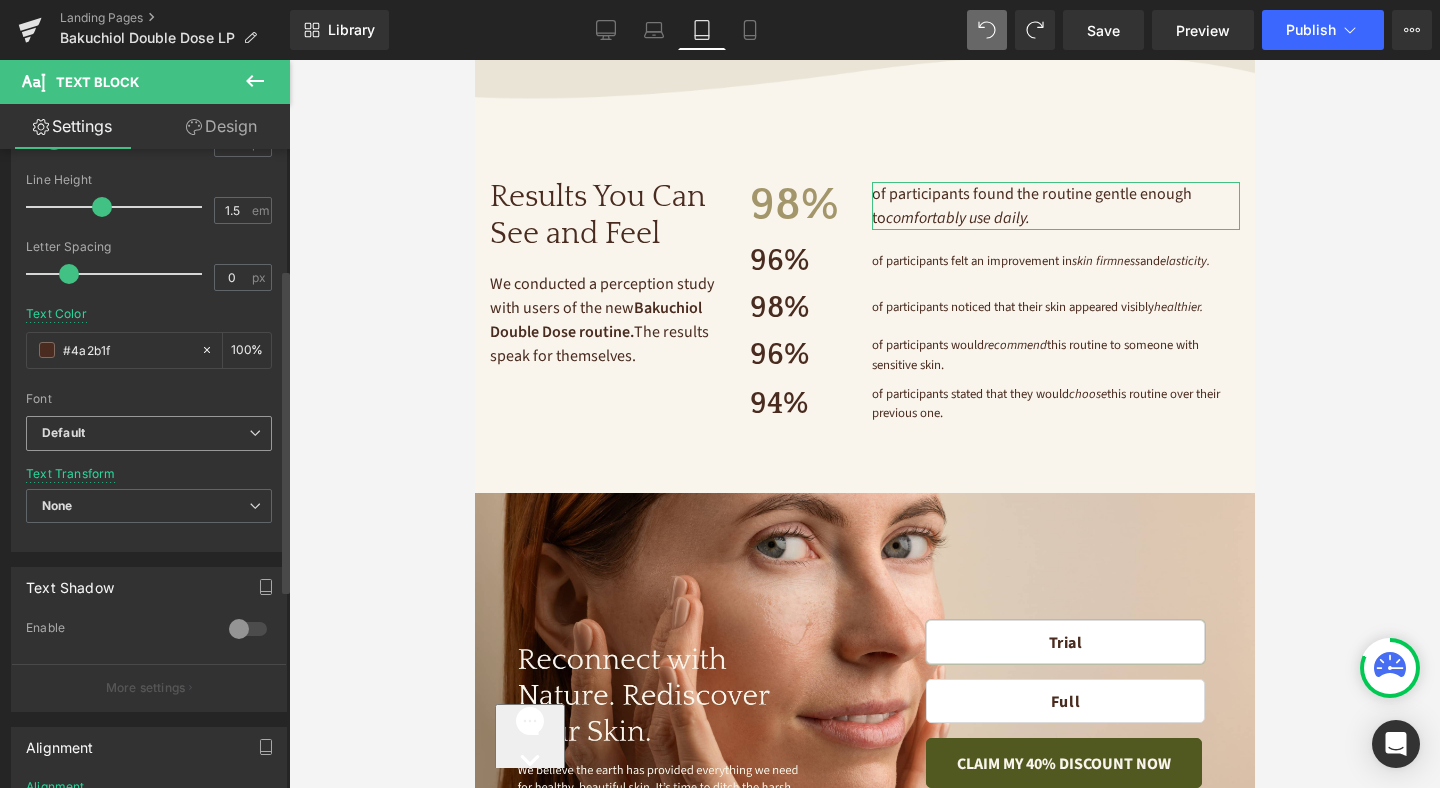 scroll, scrollTop: 0, scrollLeft: 0, axis: both 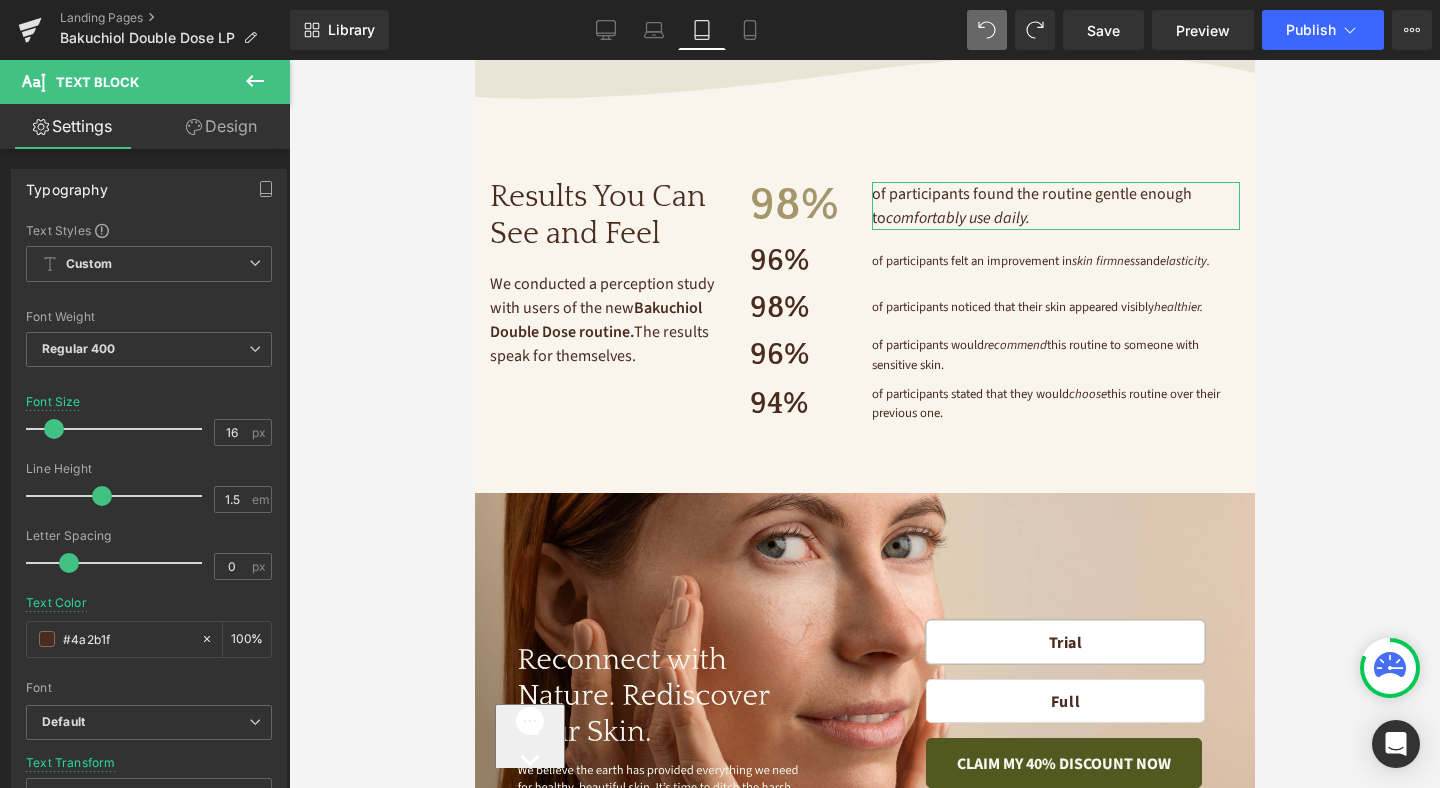 click on "Design" at bounding box center [221, 126] 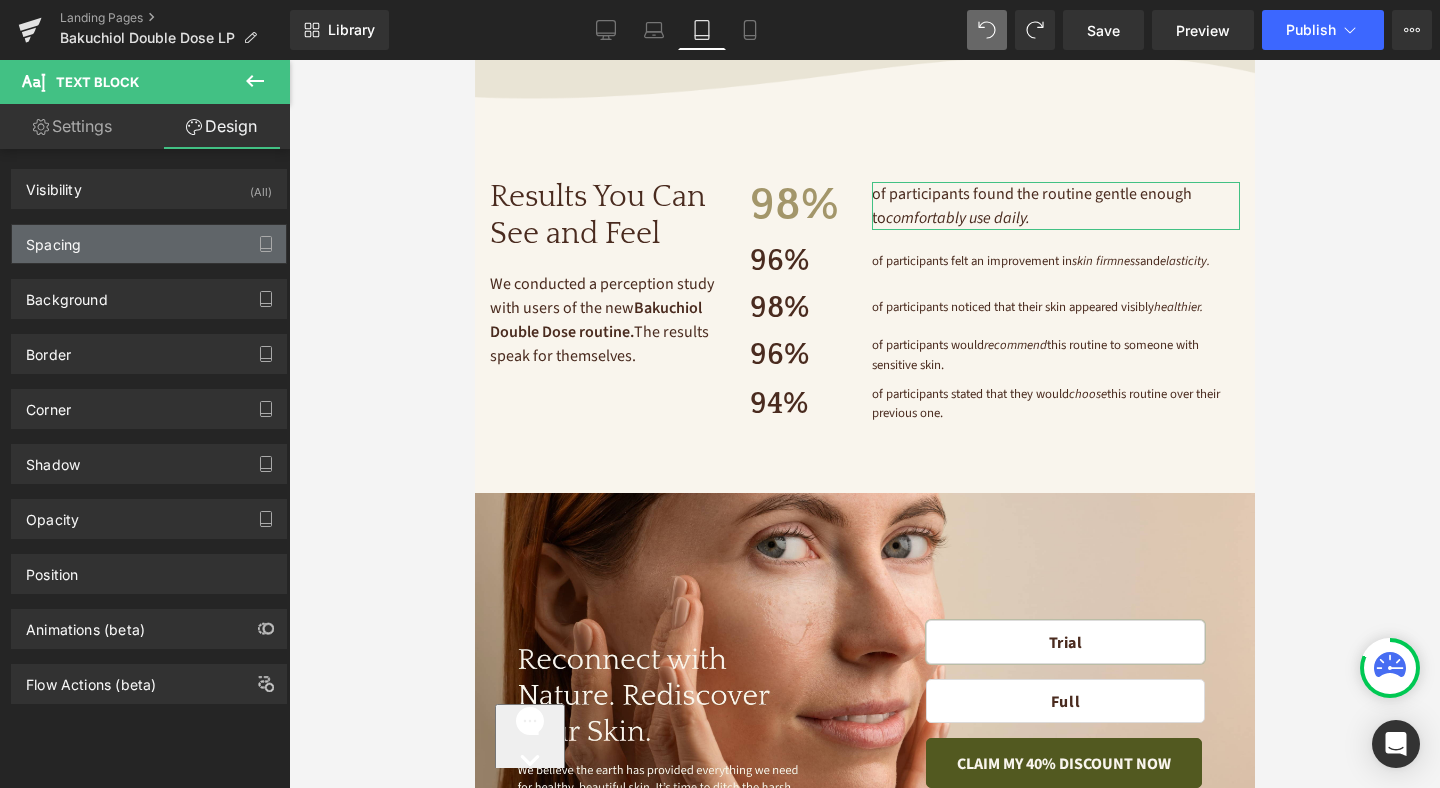 click on "Spacing" at bounding box center (149, 244) 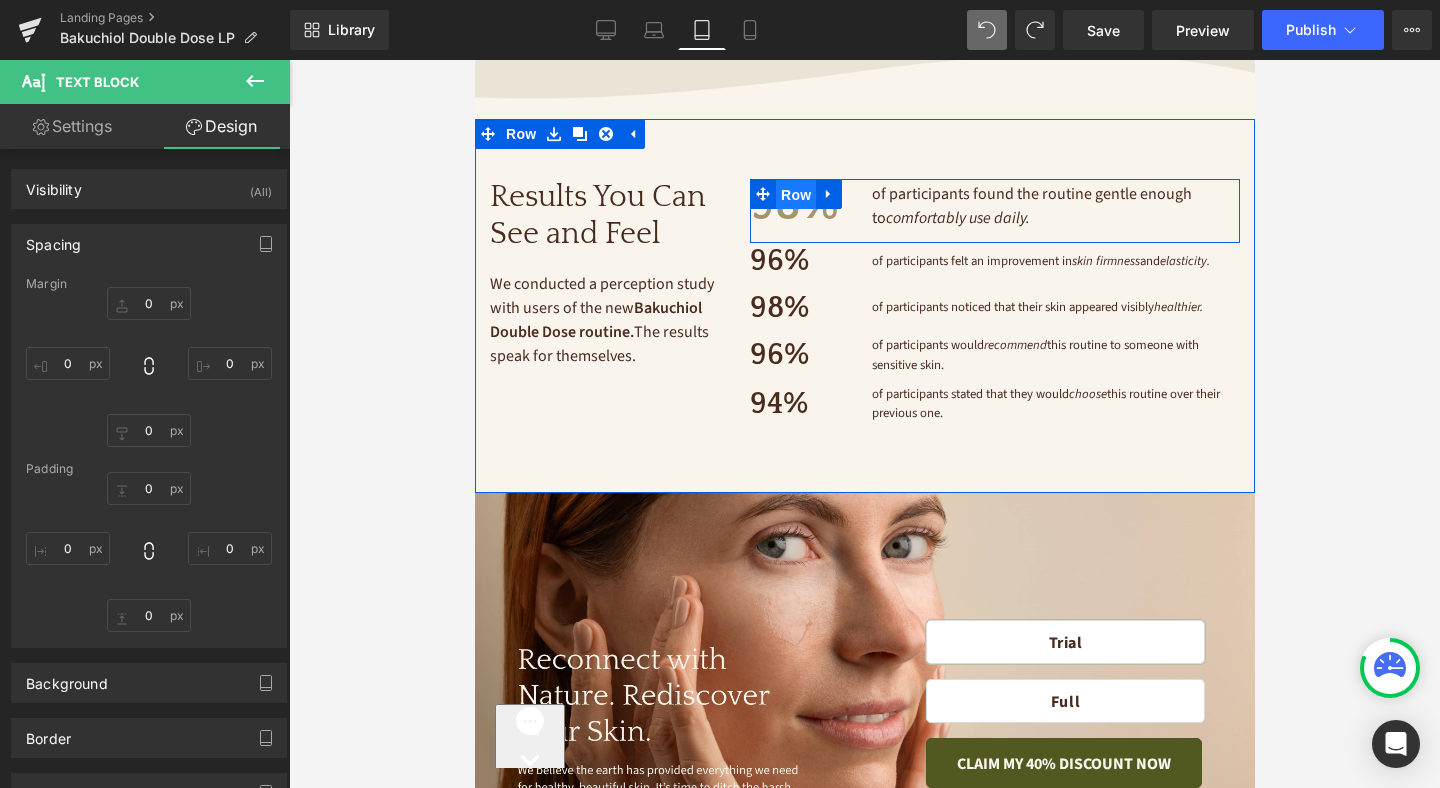click on "Row" at bounding box center [795, 195] 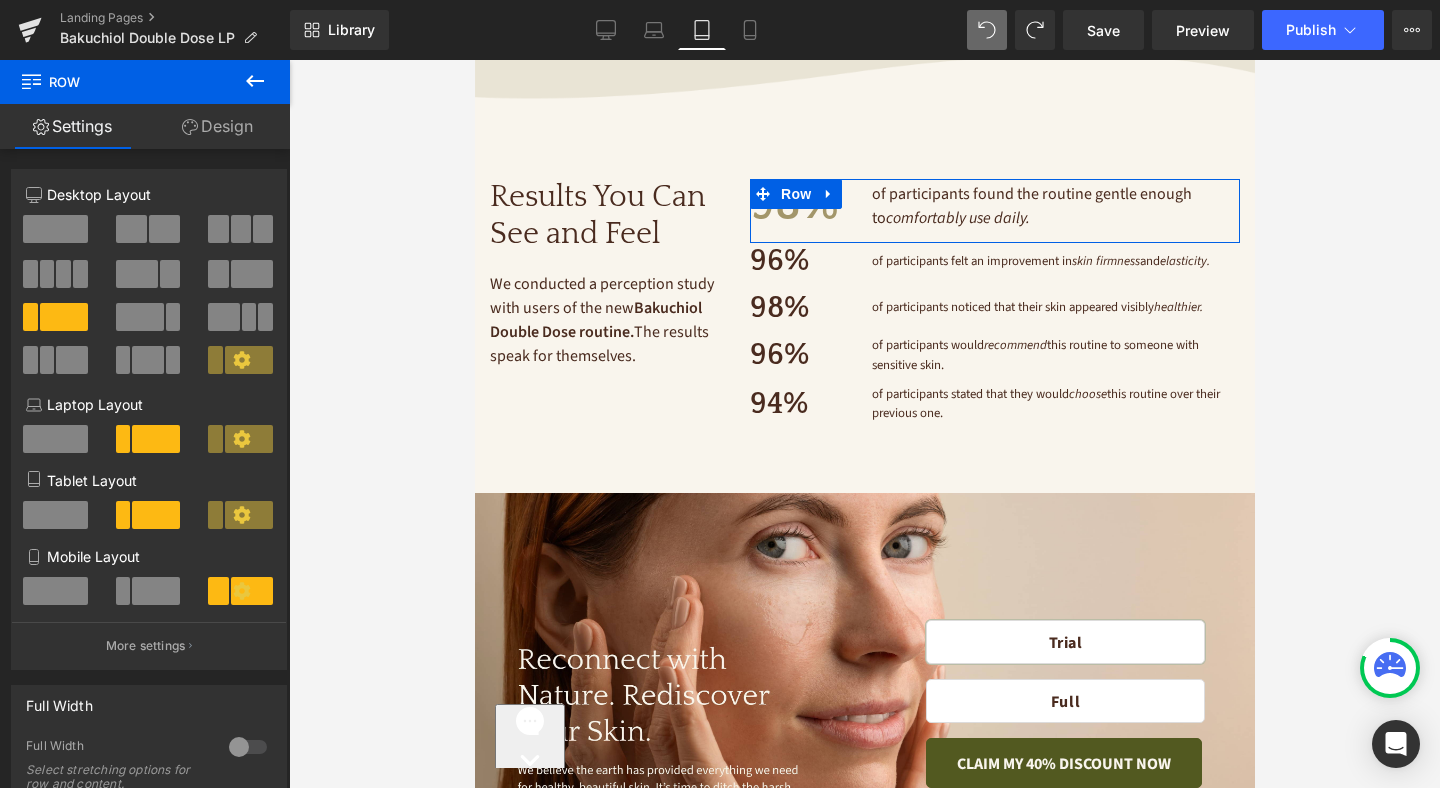 click 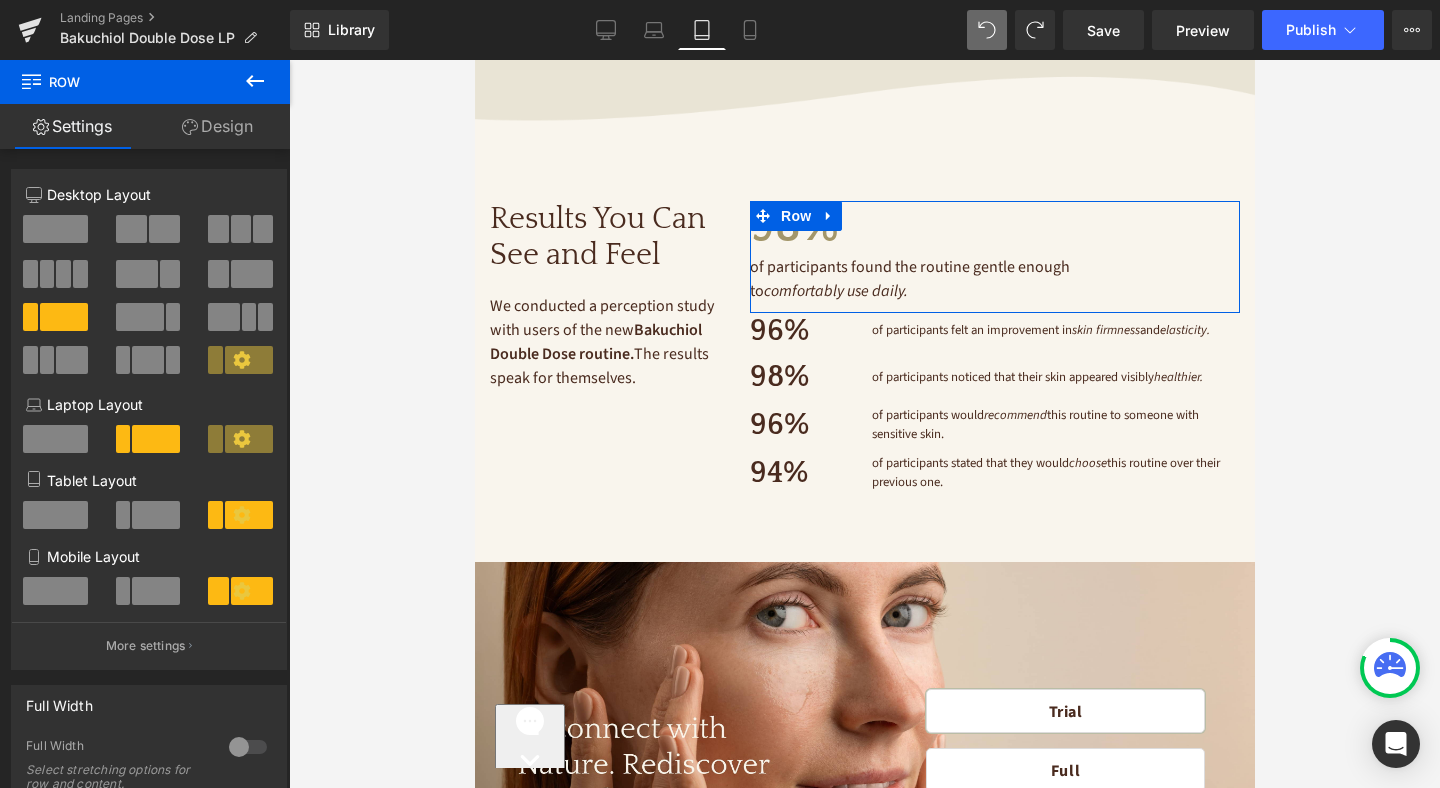 scroll, scrollTop: 3931, scrollLeft: 0, axis: vertical 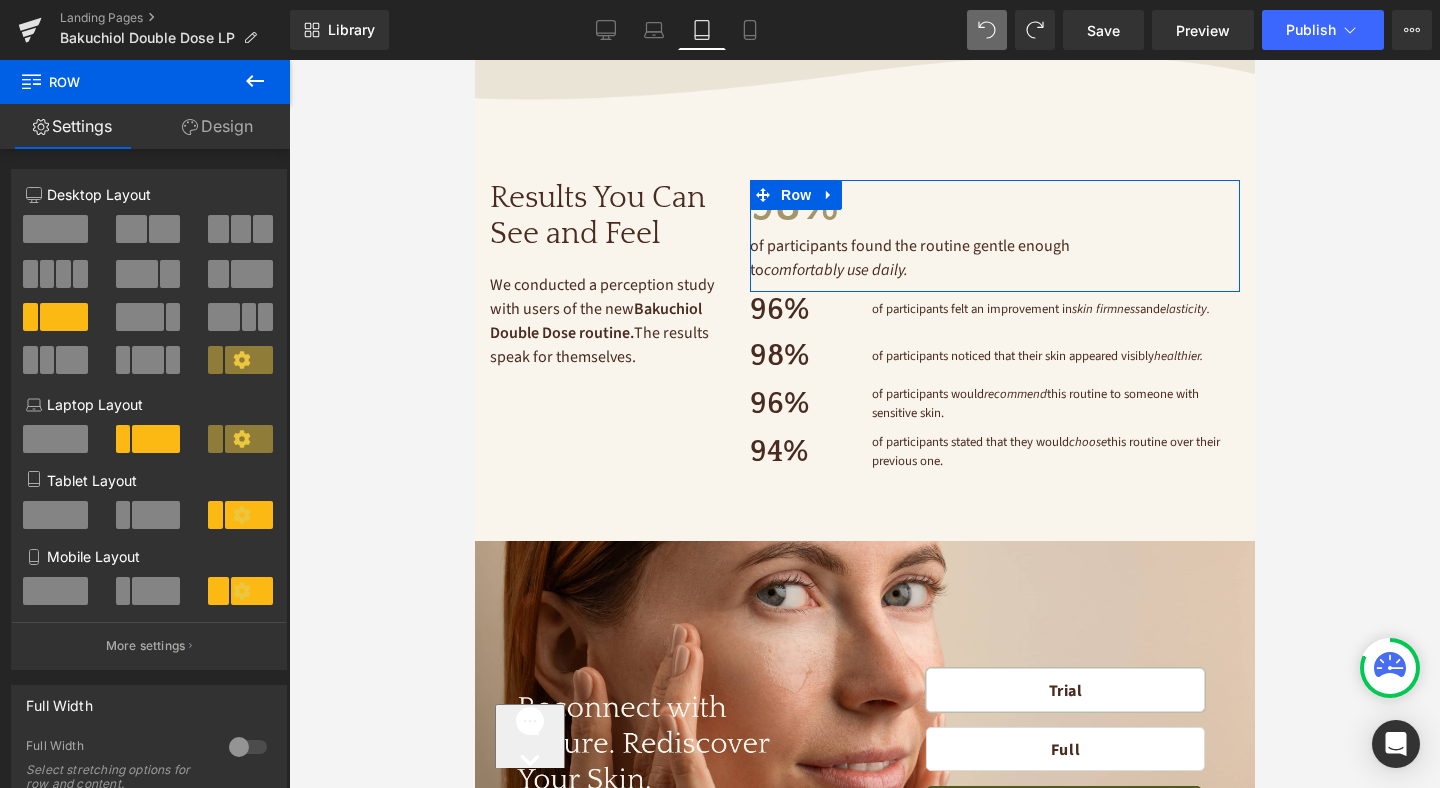 click at bounding box center [156, 515] 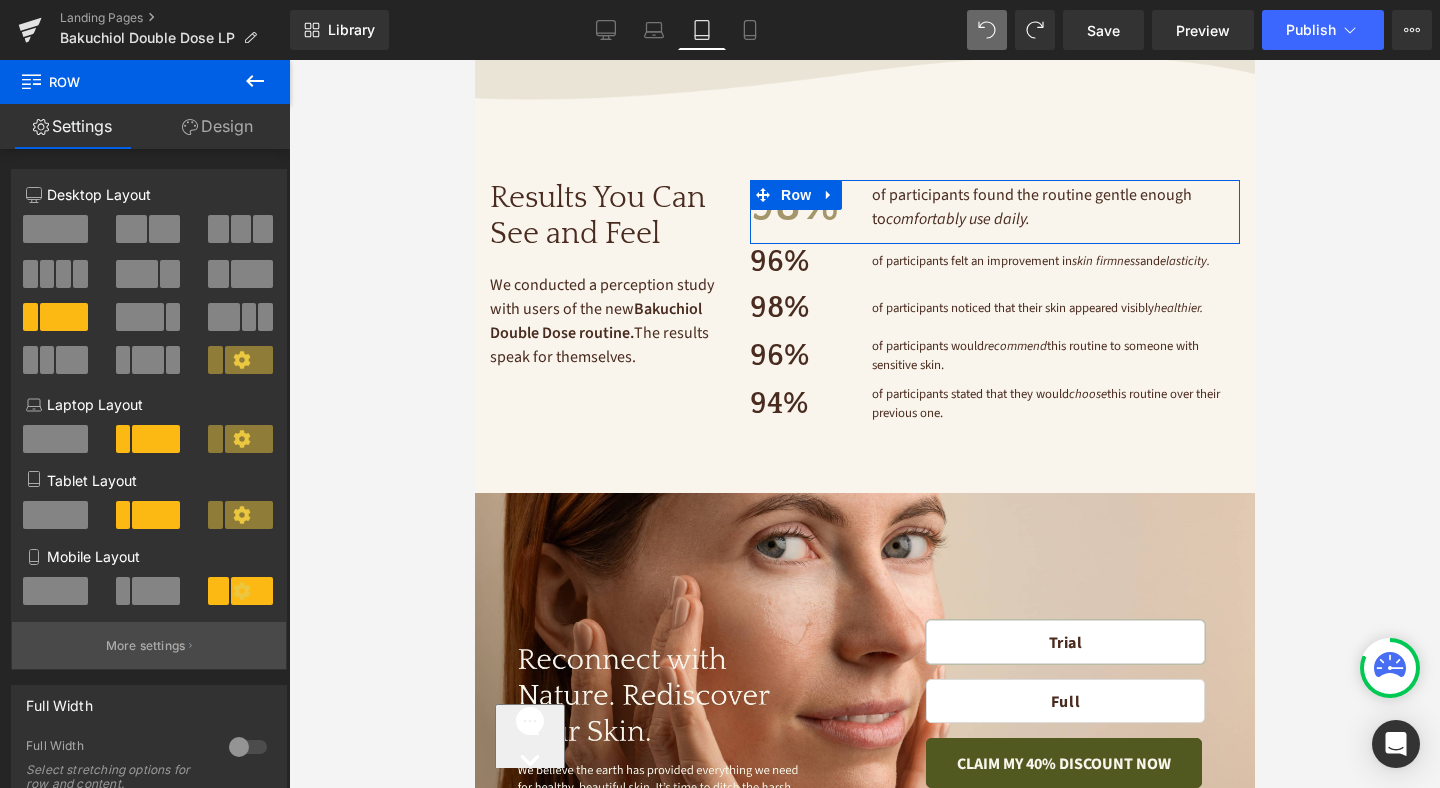 click on "More settings" at bounding box center [149, 645] 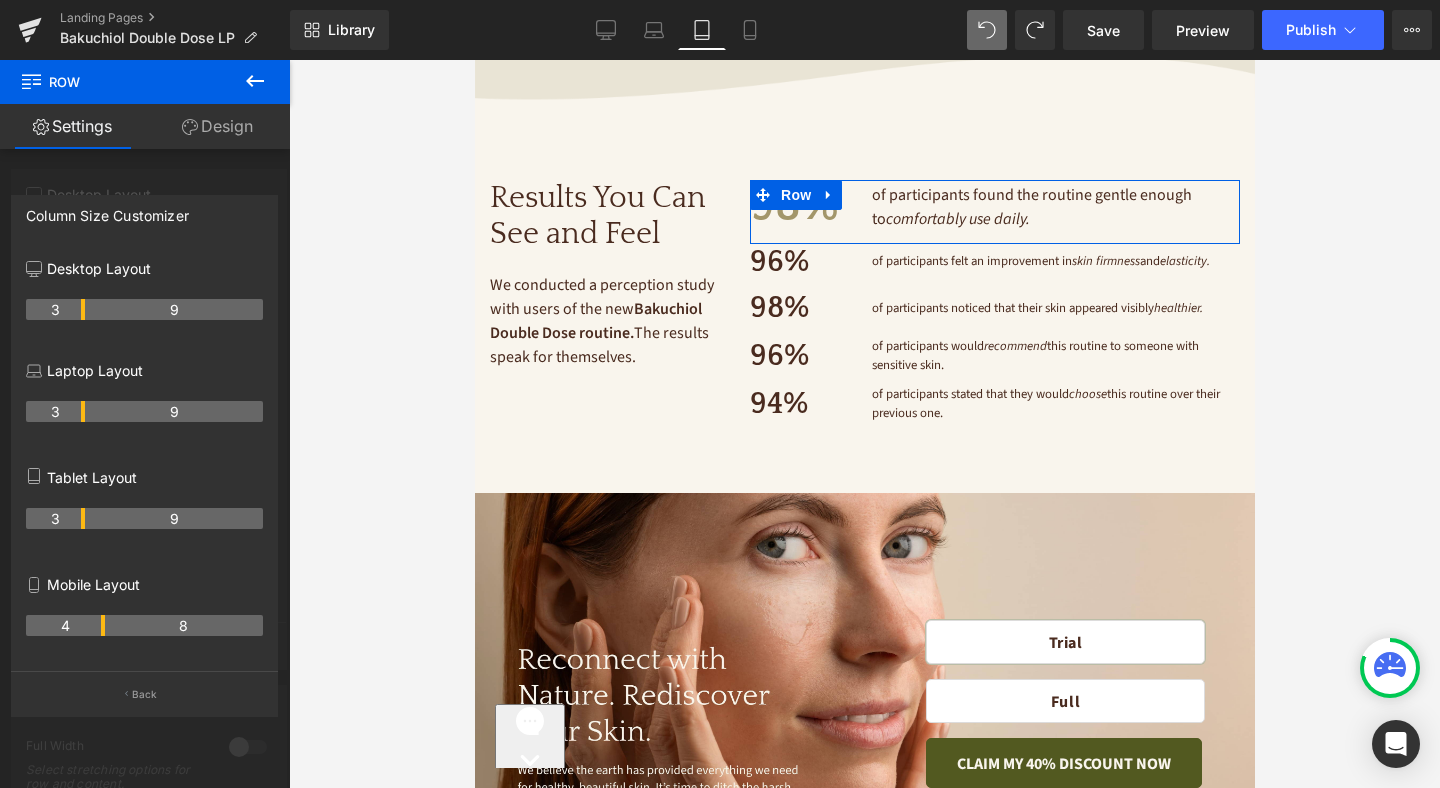click on "3" at bounding box center [55, 518] 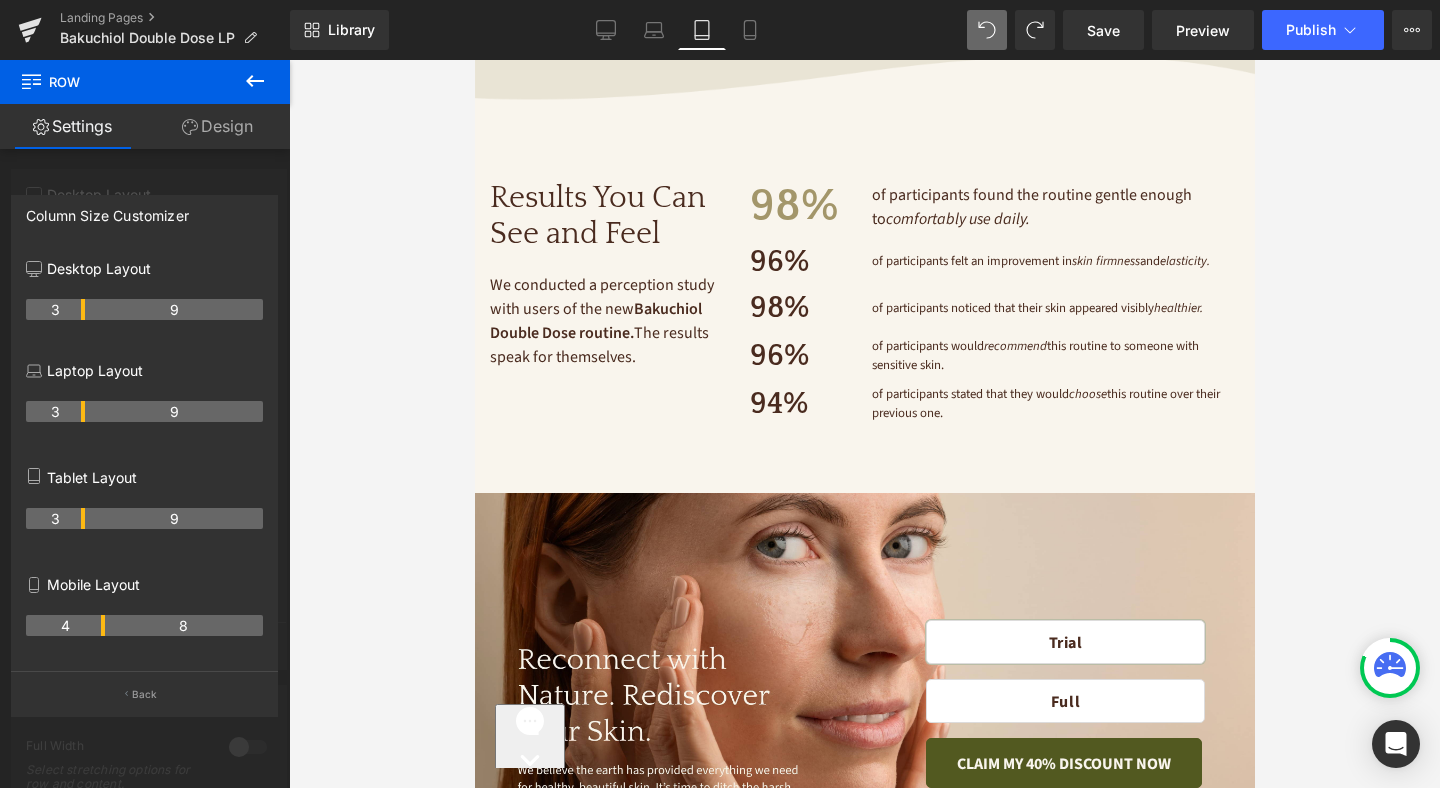 click 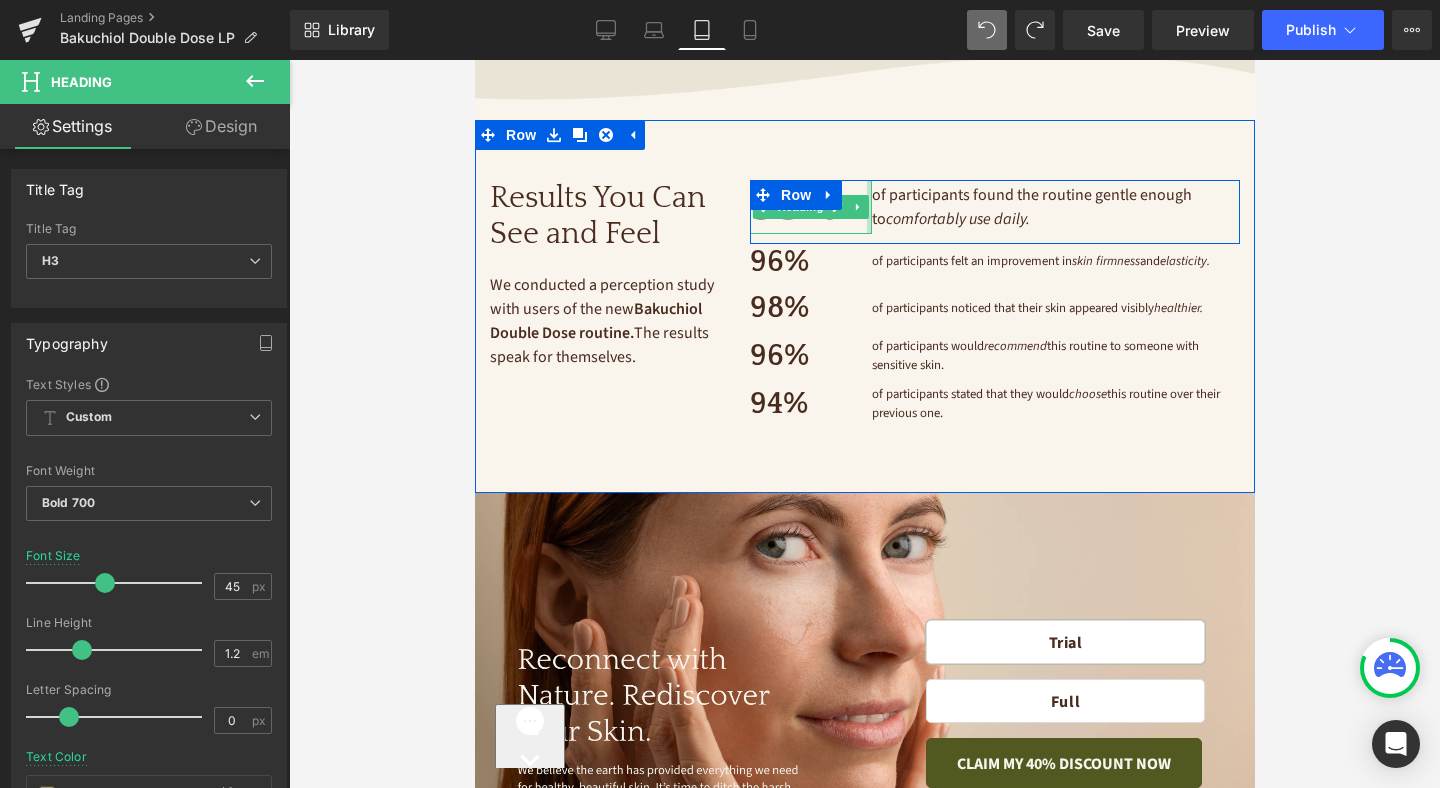 drag, startPoint x: 869, startPoint y: 223, endPoint x: 936, endPoint y: 235, distance: 68.06615 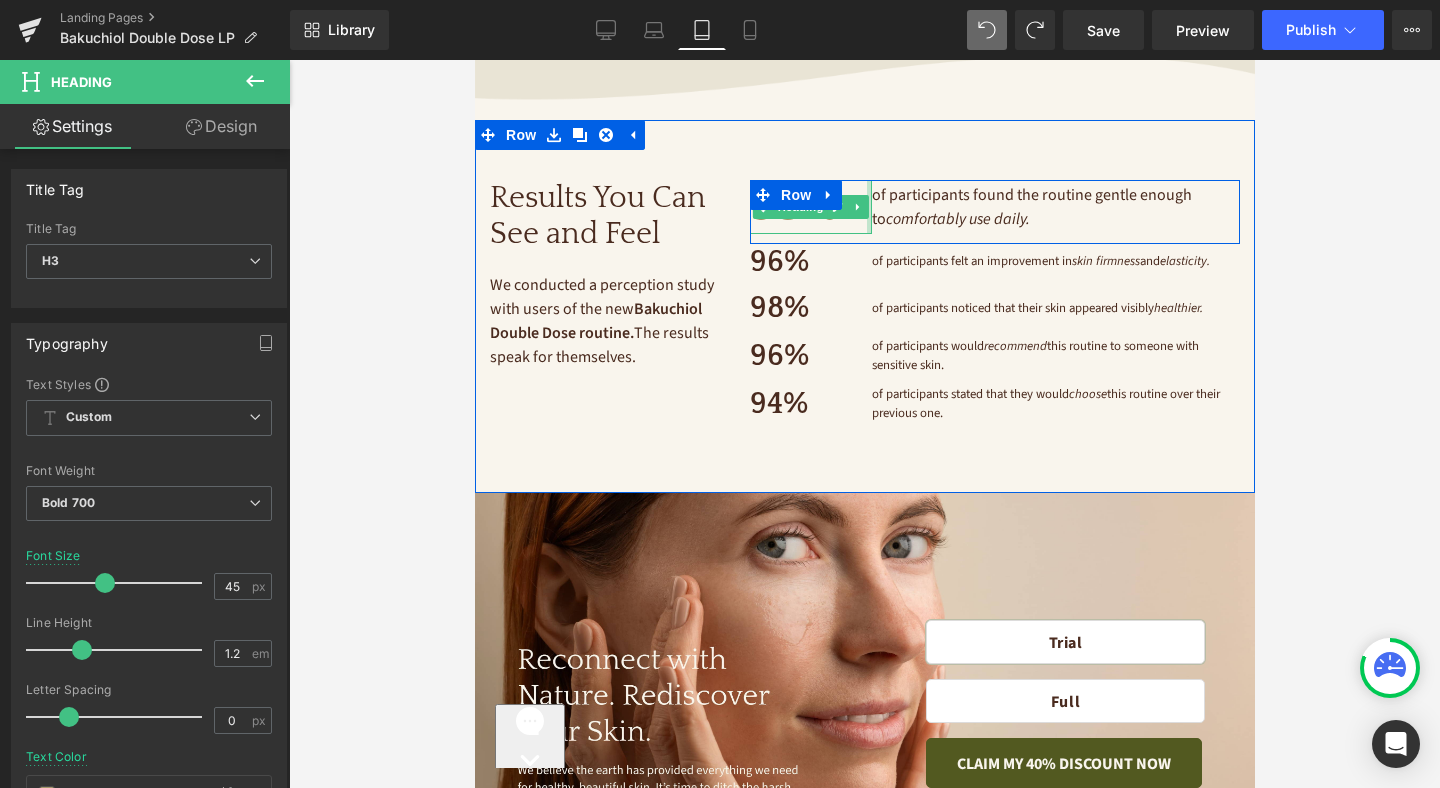 click on "98% Heading         of participants found the routine gentle enough to  comfortably use daily. Text Block         Row" at bounding box center (994, 212) 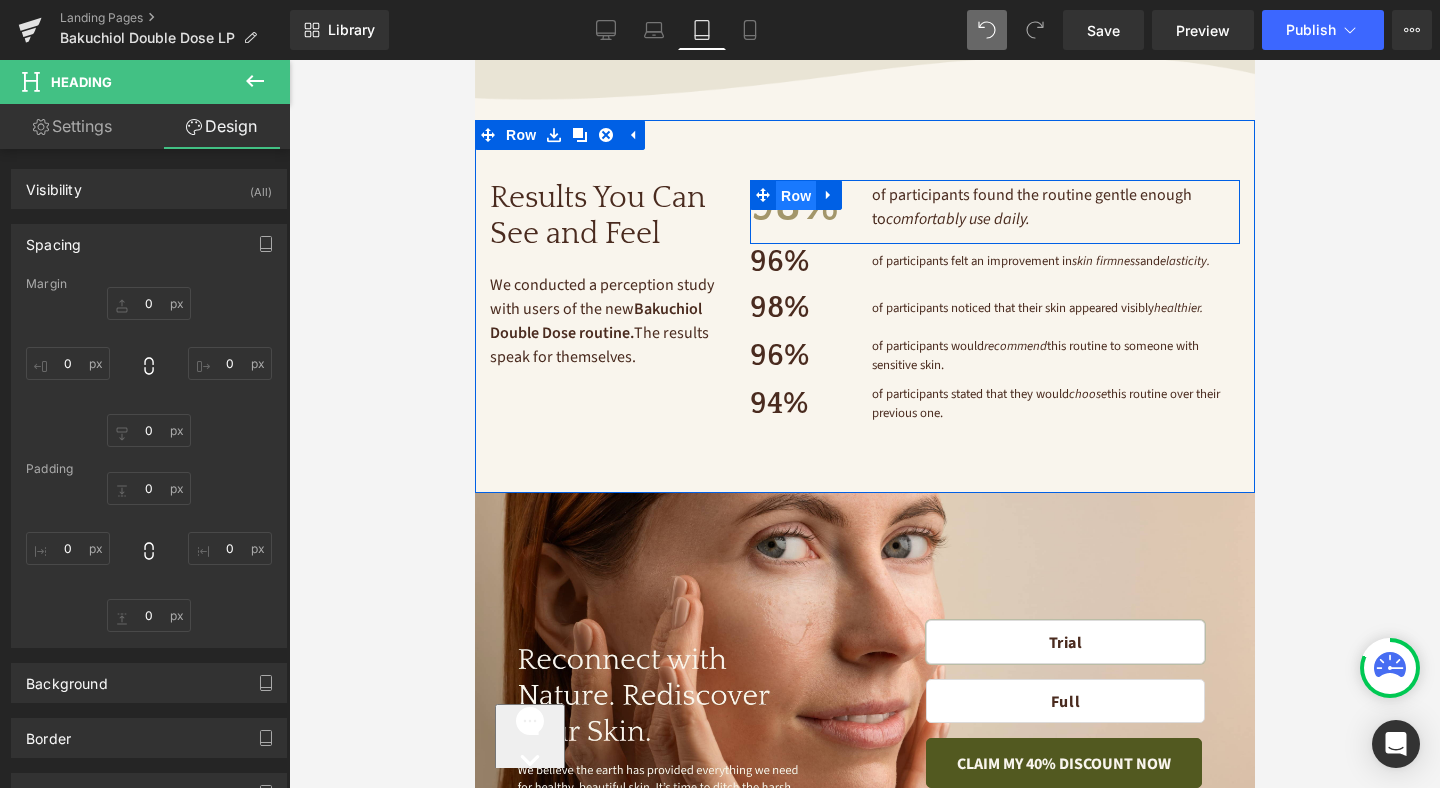 click on "Row" at bounding box center [795, 196] 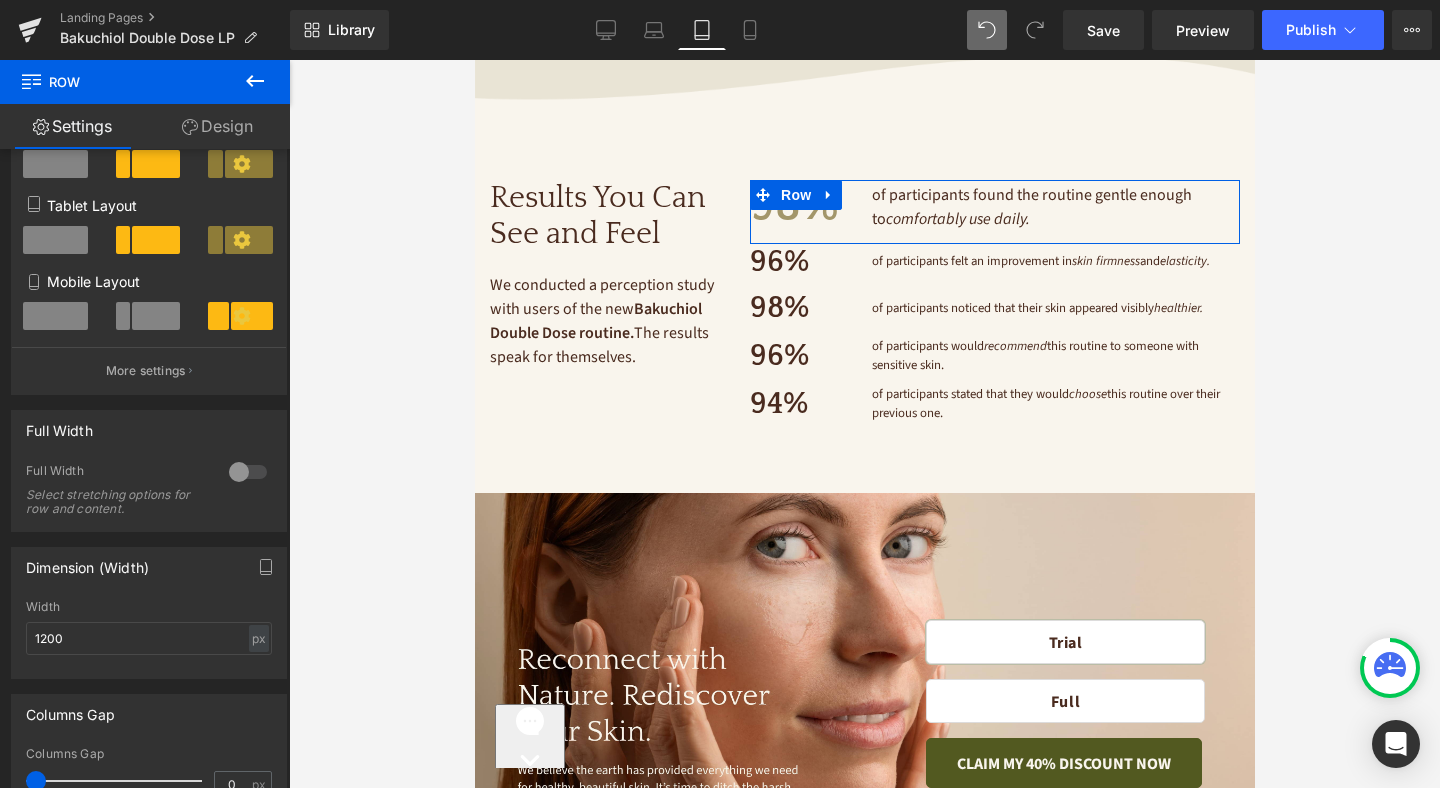 scroll, scrollTop: 284, scrollLeft: 0, axis: vertical 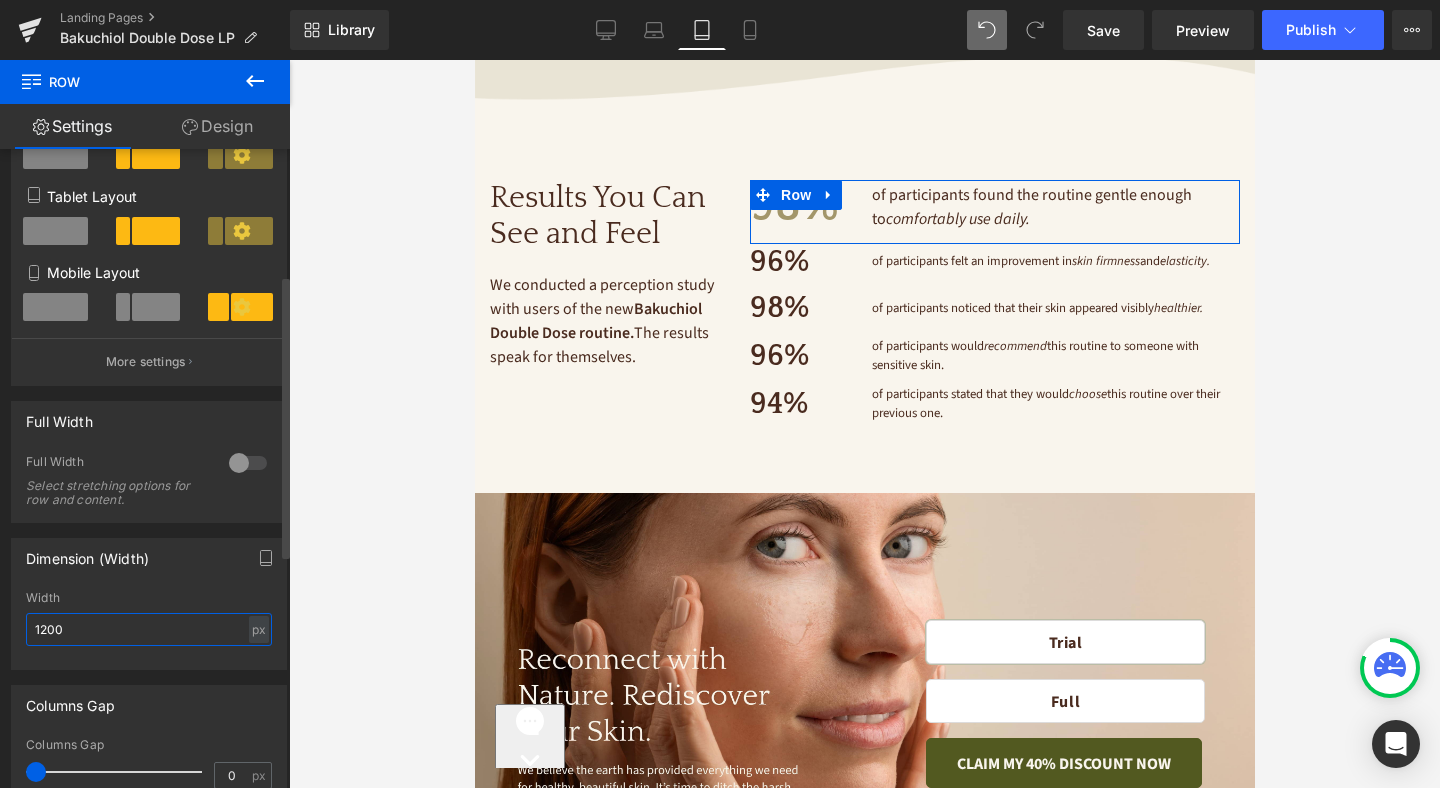 click on "1200" at bounding box center [149, 629] 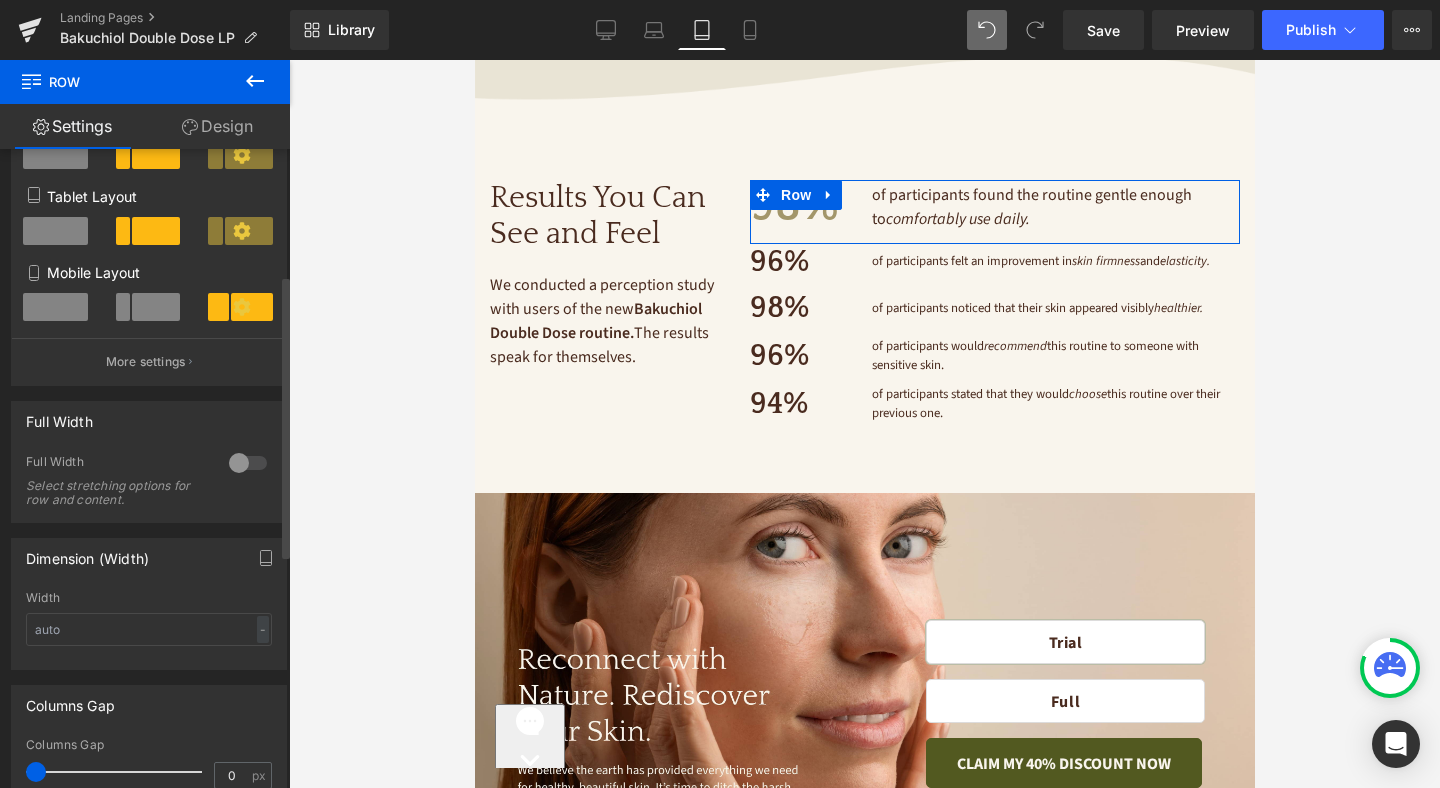 click on "Dimension (Width) 1200px Width - % px" at bounding box center [149, 604] 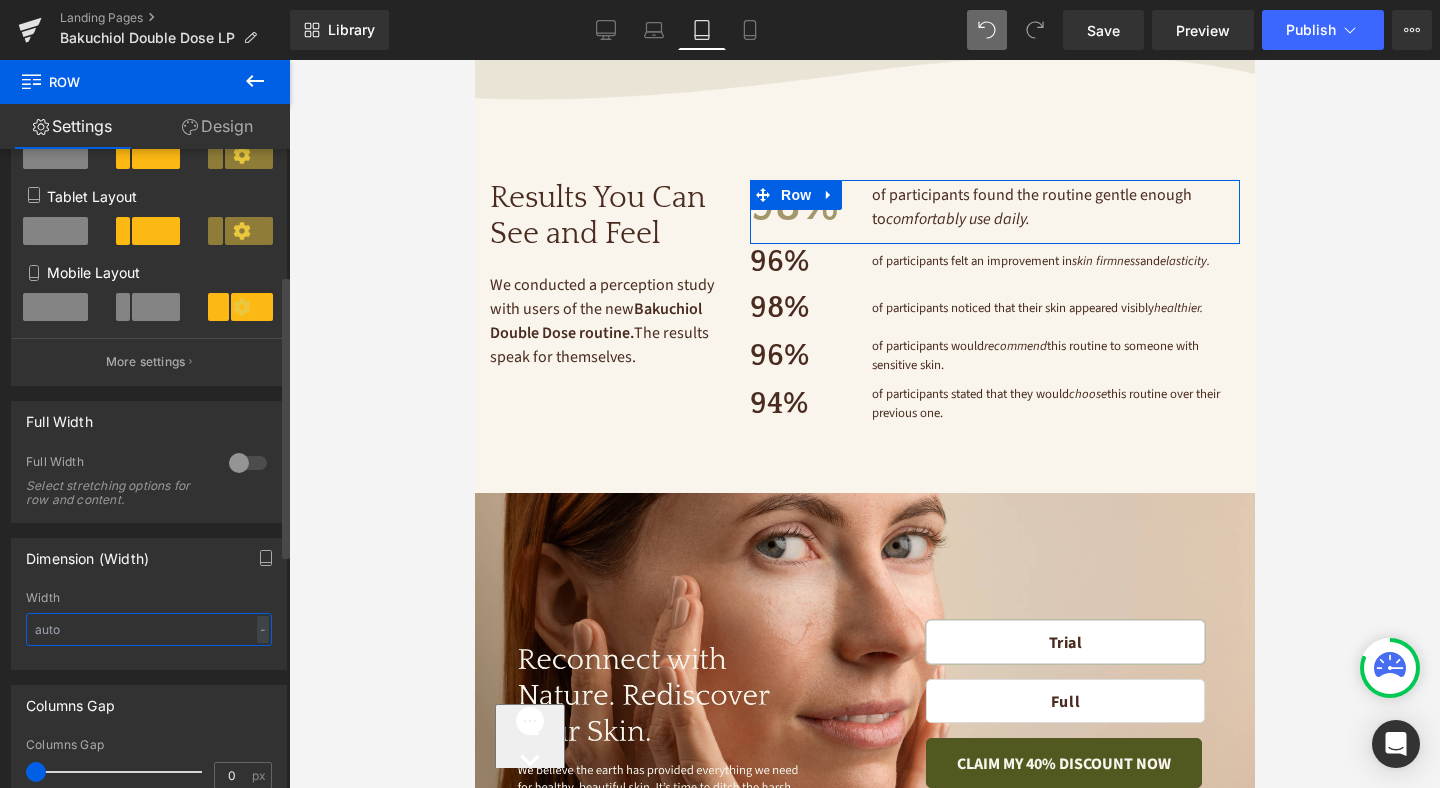 click at bounding box center (149, 629) 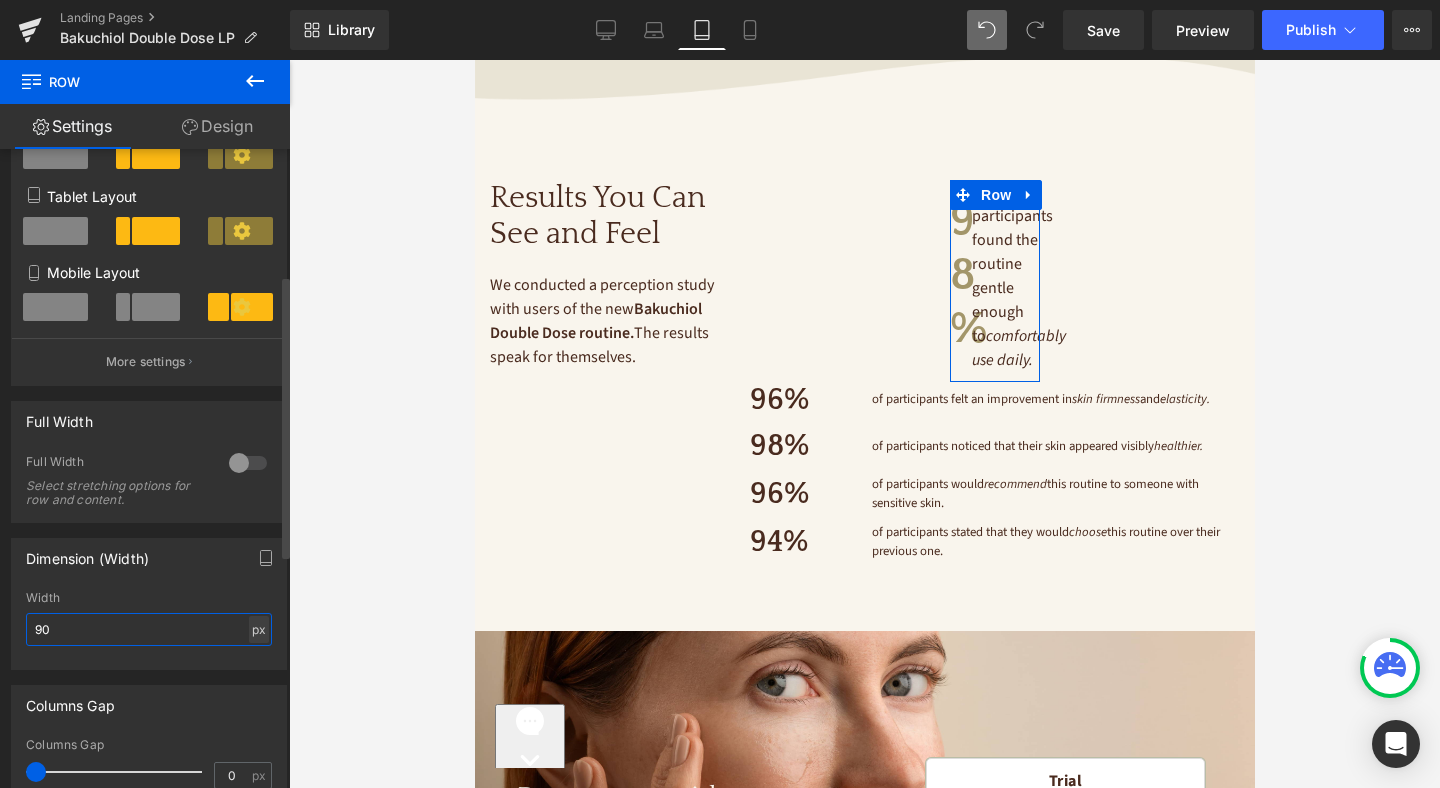 type on "90" 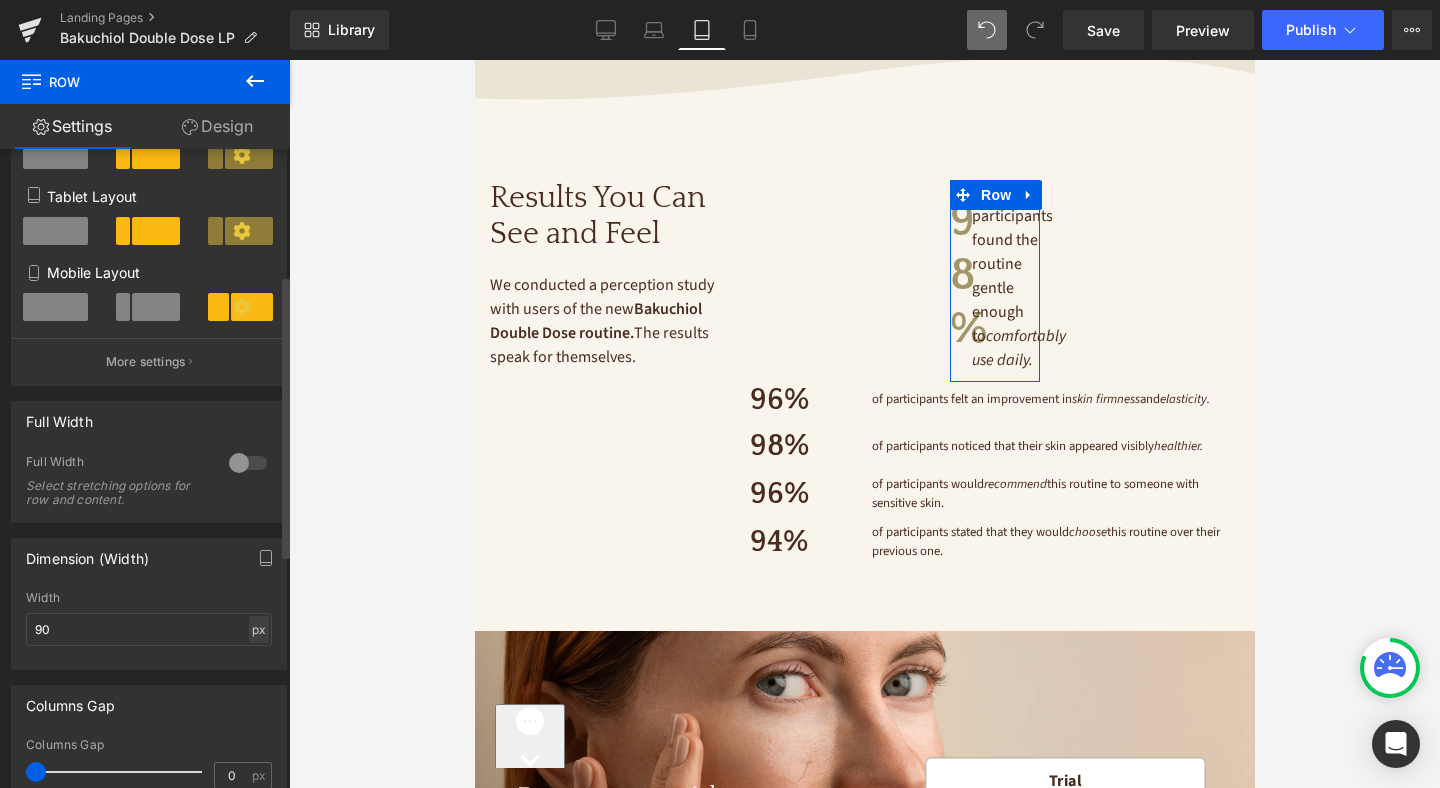 click on "px" at bounding box center [259, 629] 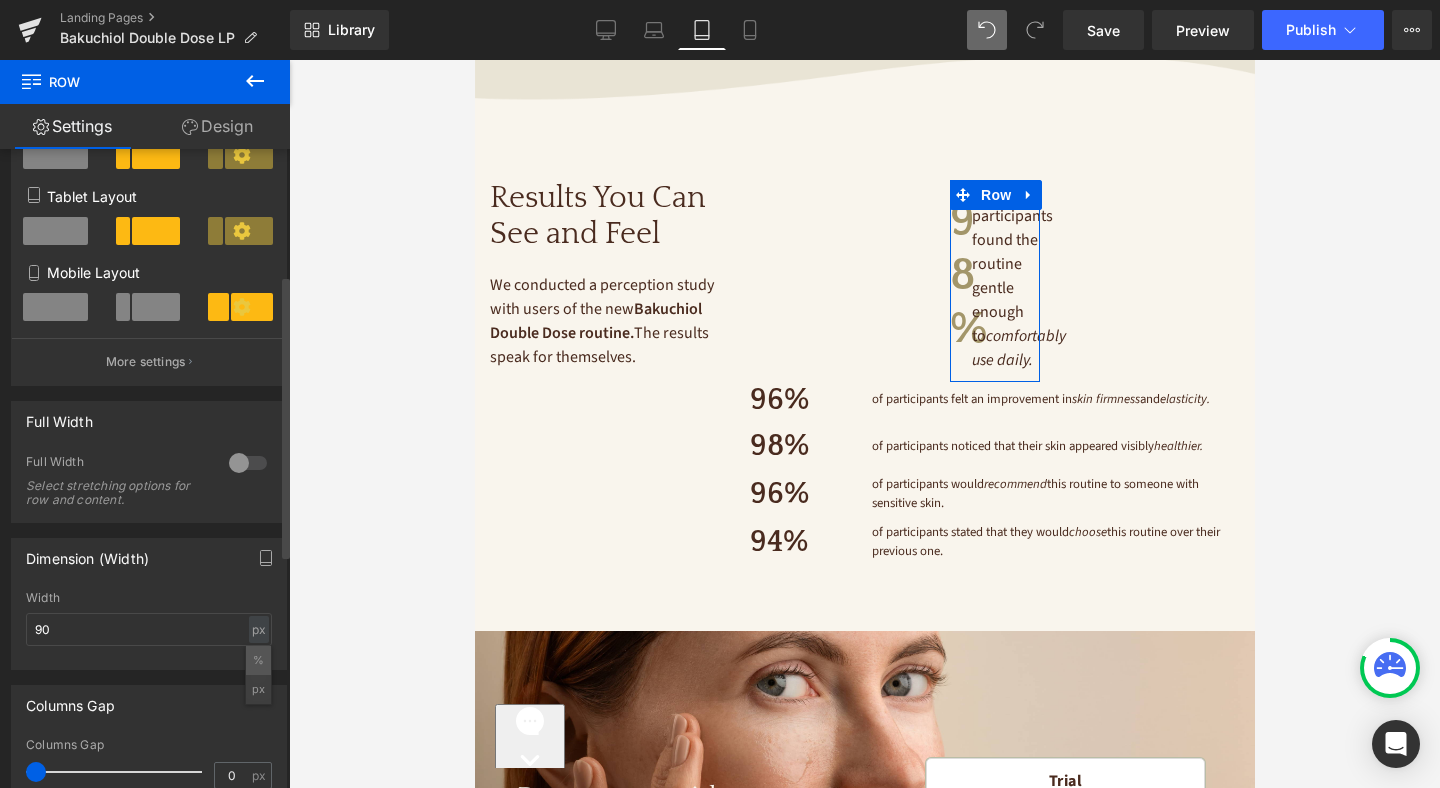 click on "%" at bounding box center [258, 660] 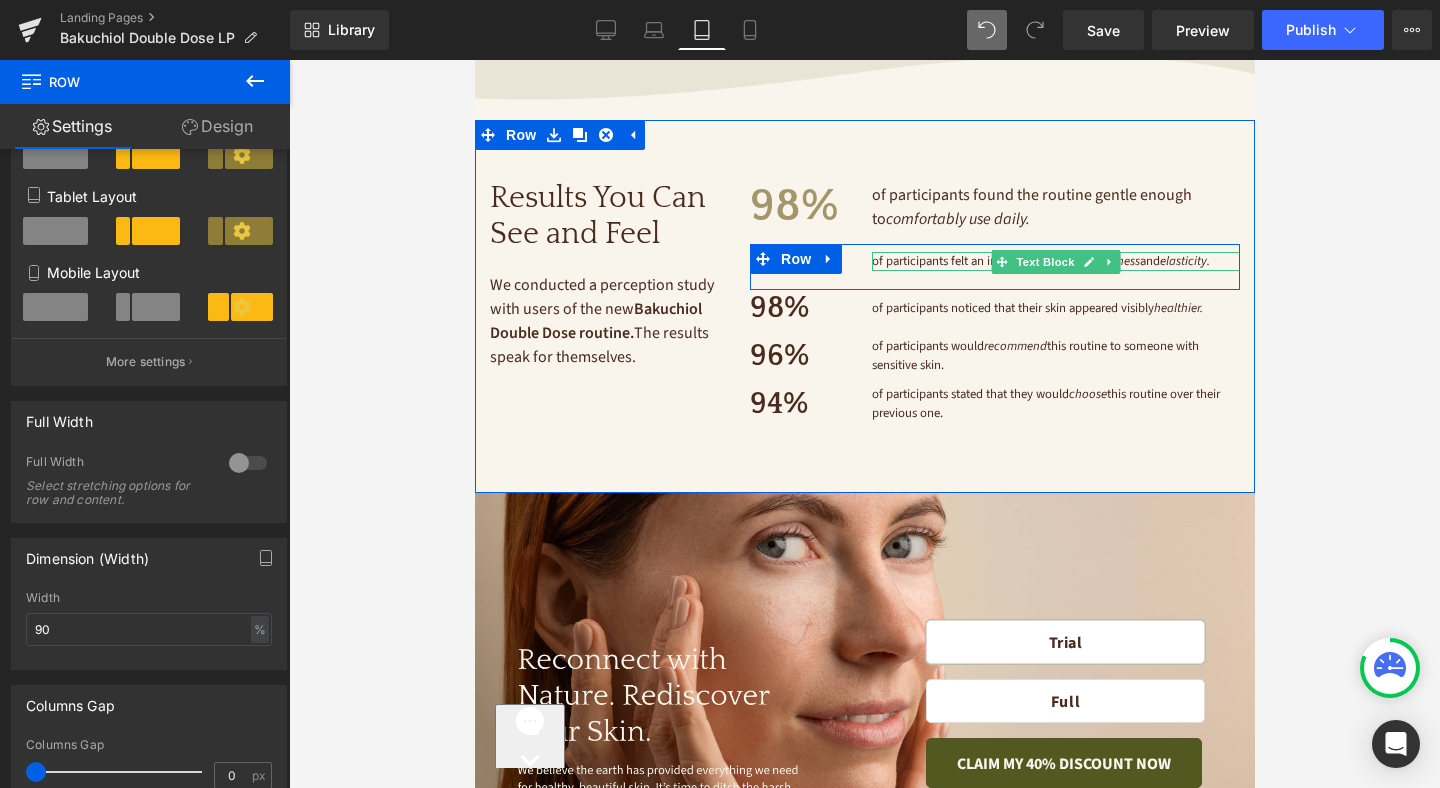 click on "of participants felt an improvement in  skin firmness  and  elasticity." at bounding box center (1040, 261) 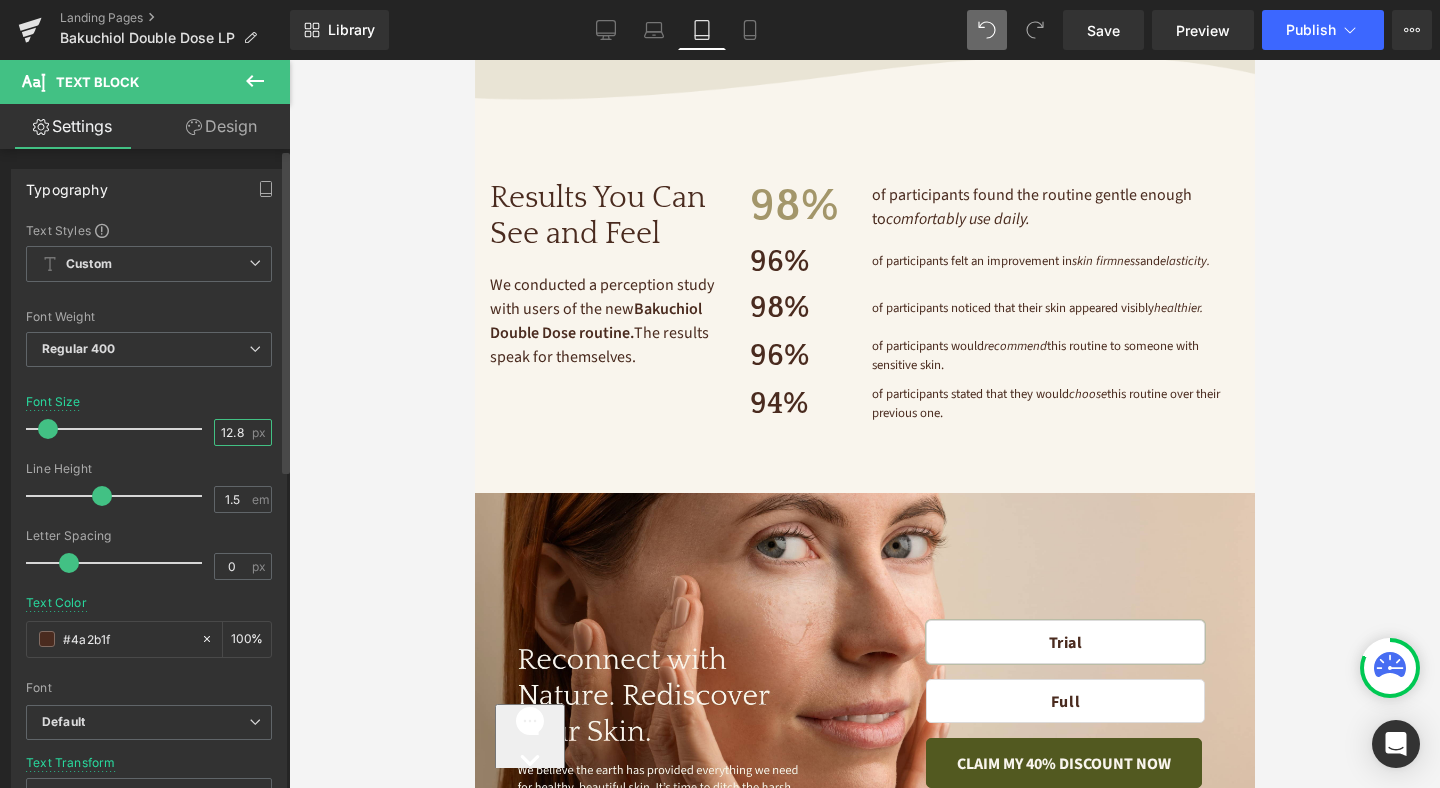 click on "12.8" at bounding box center [232, 432] 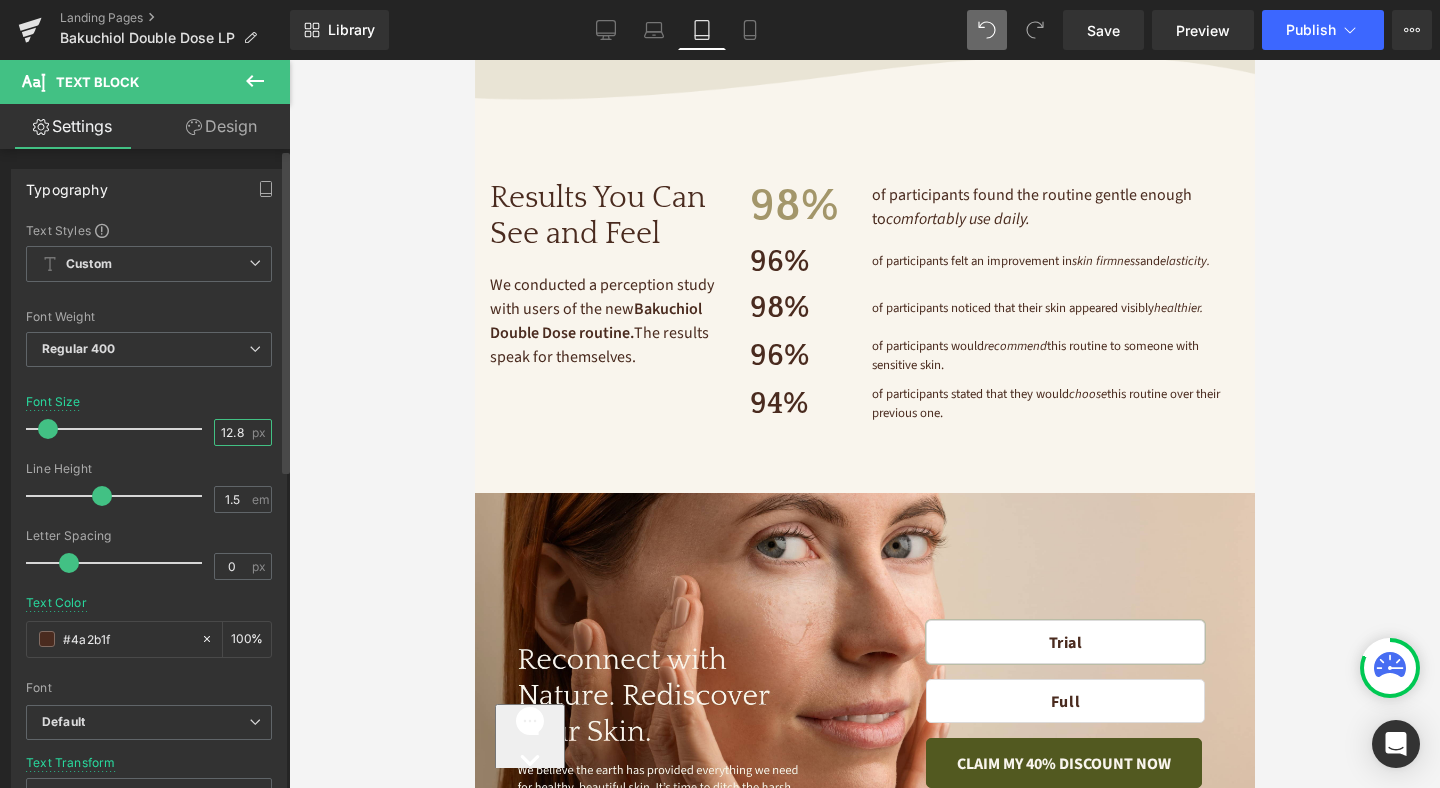 click on "12.8" at bounding box center (232, 432) 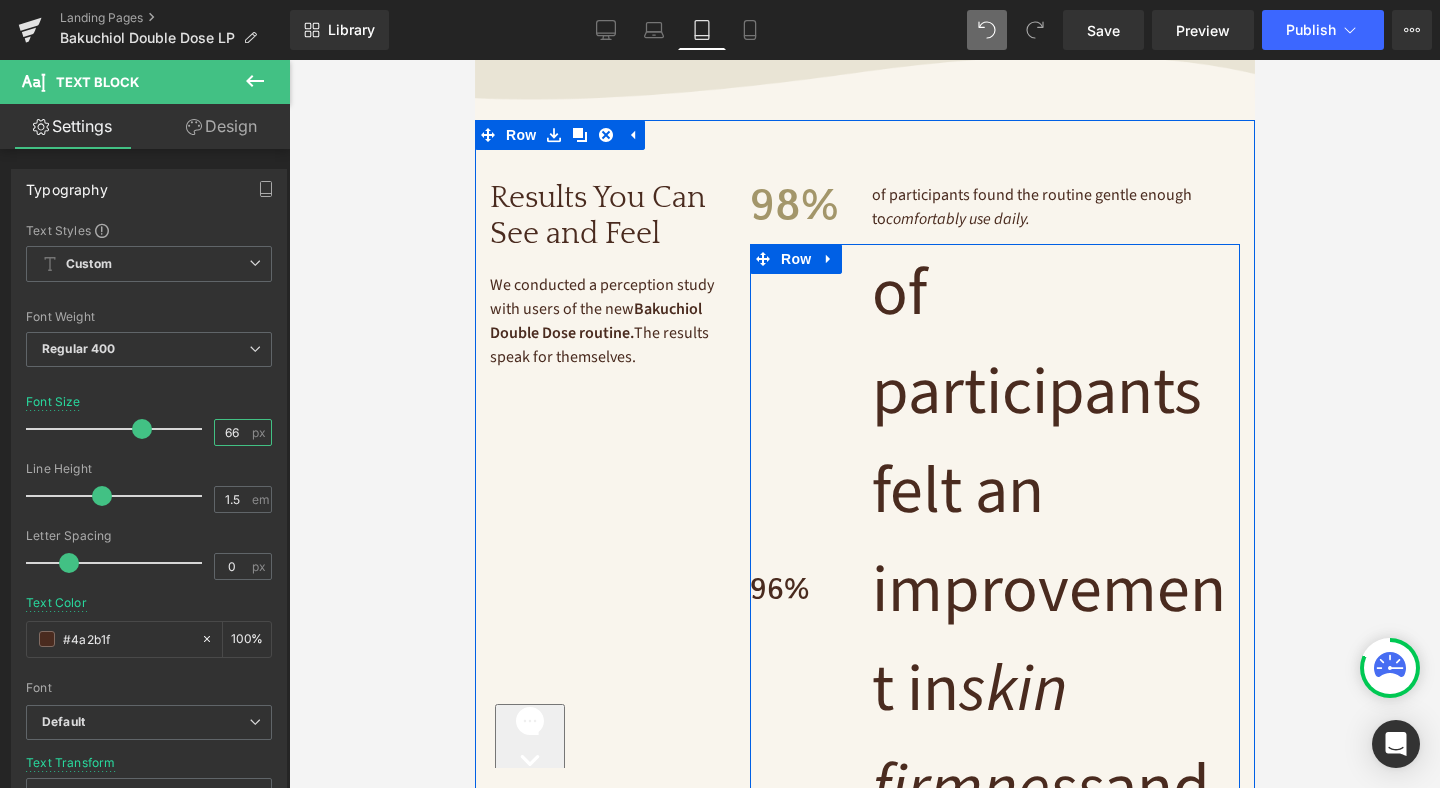 type on "6" 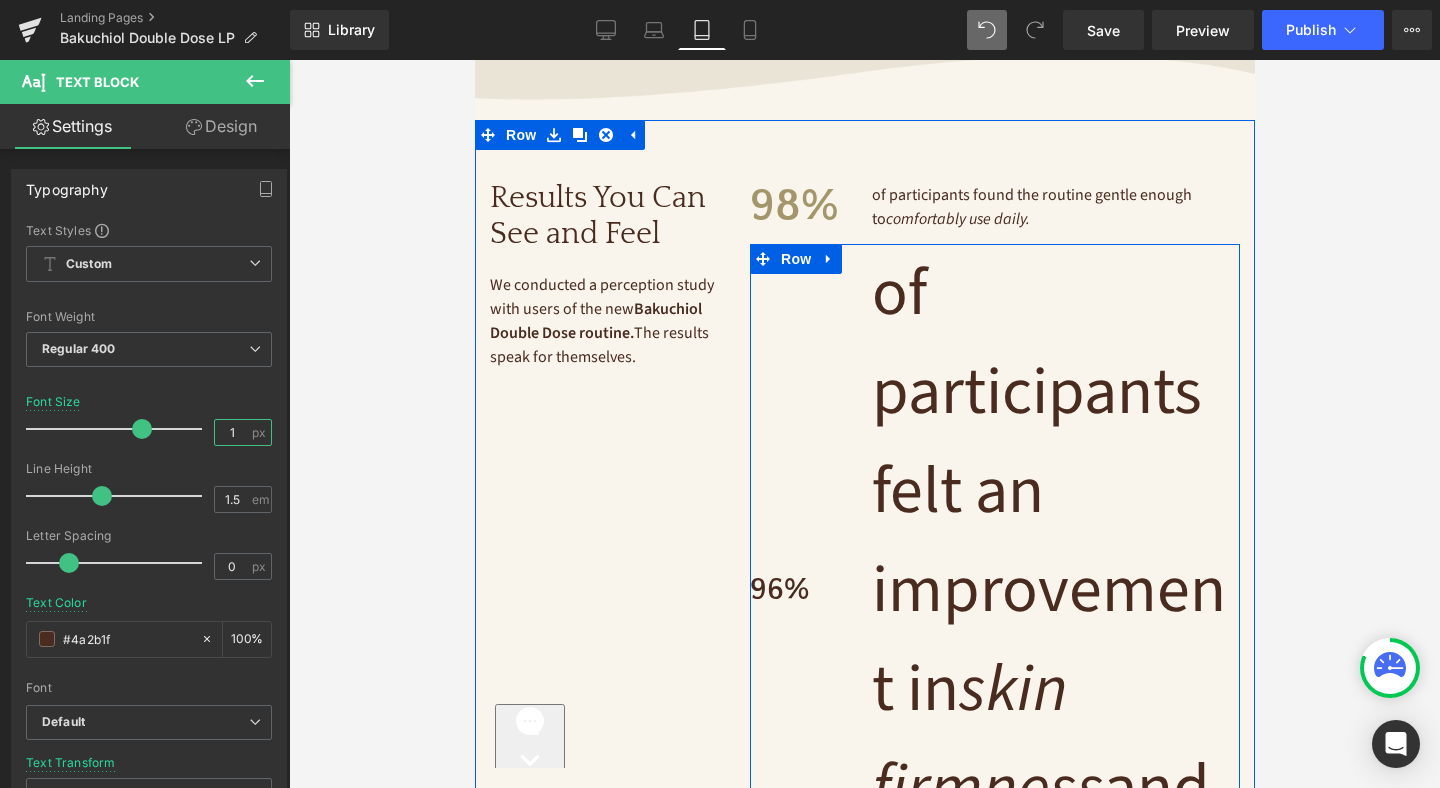 type on "16" 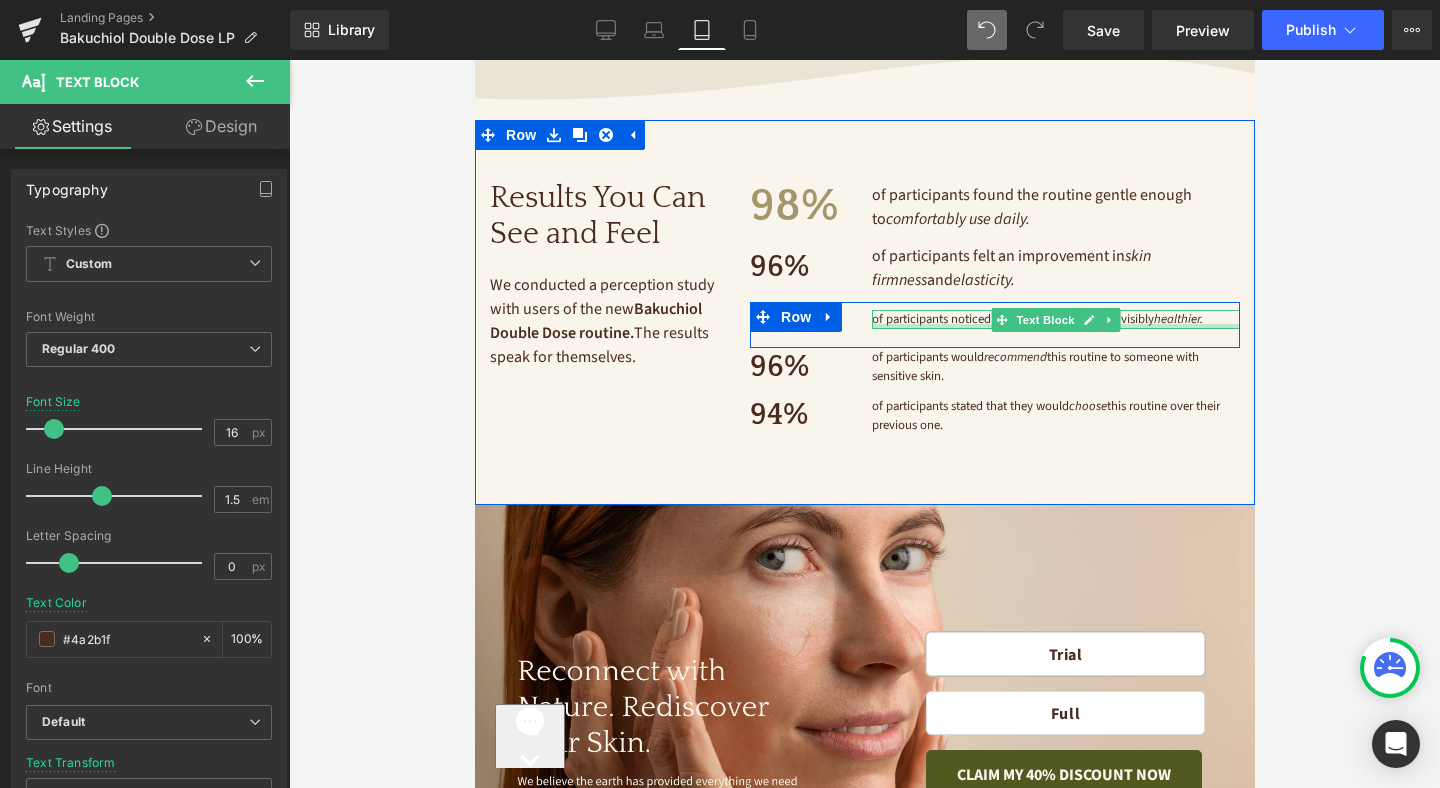 click at bounding box center (1055, 326) 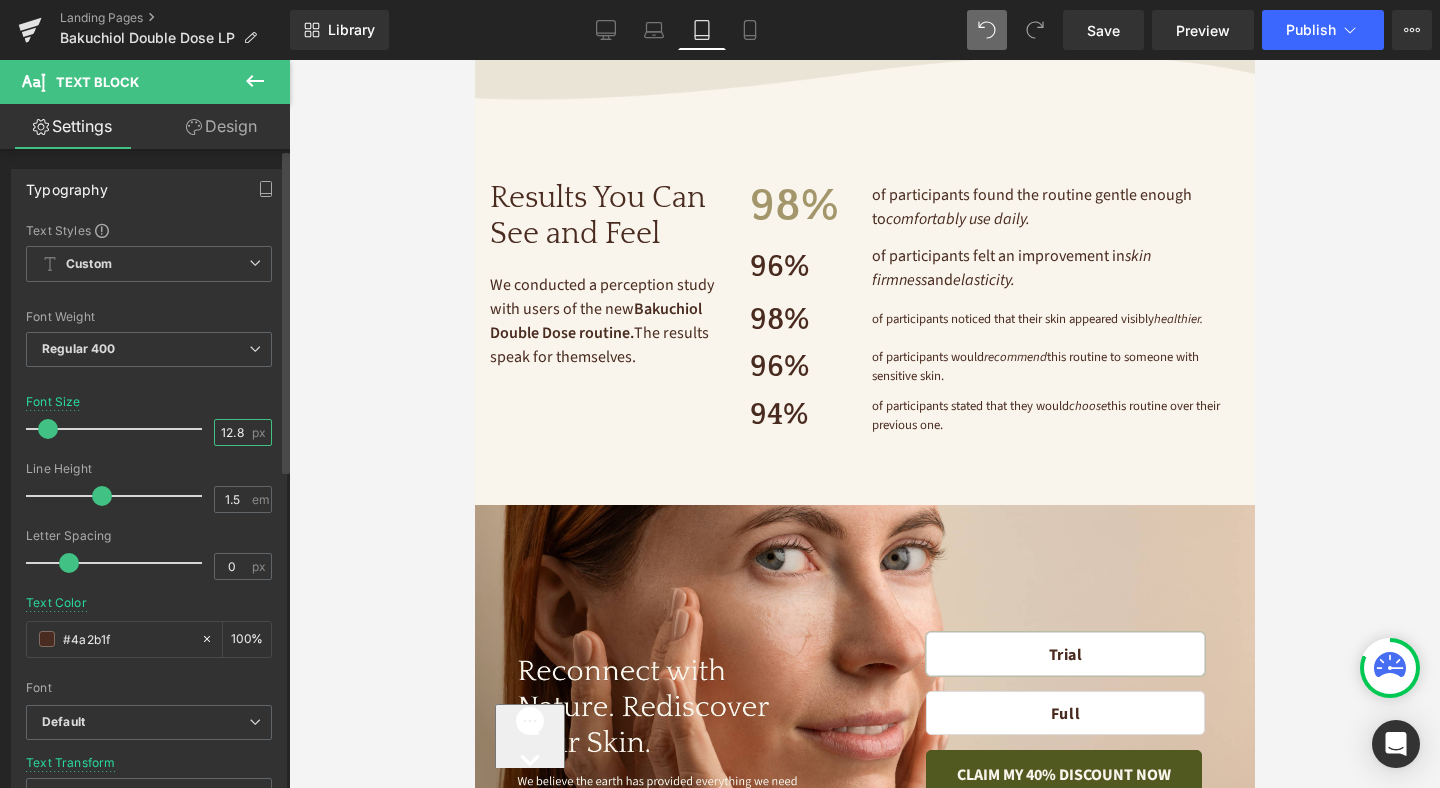 click on "12.8" at bounding box center (232, 432) 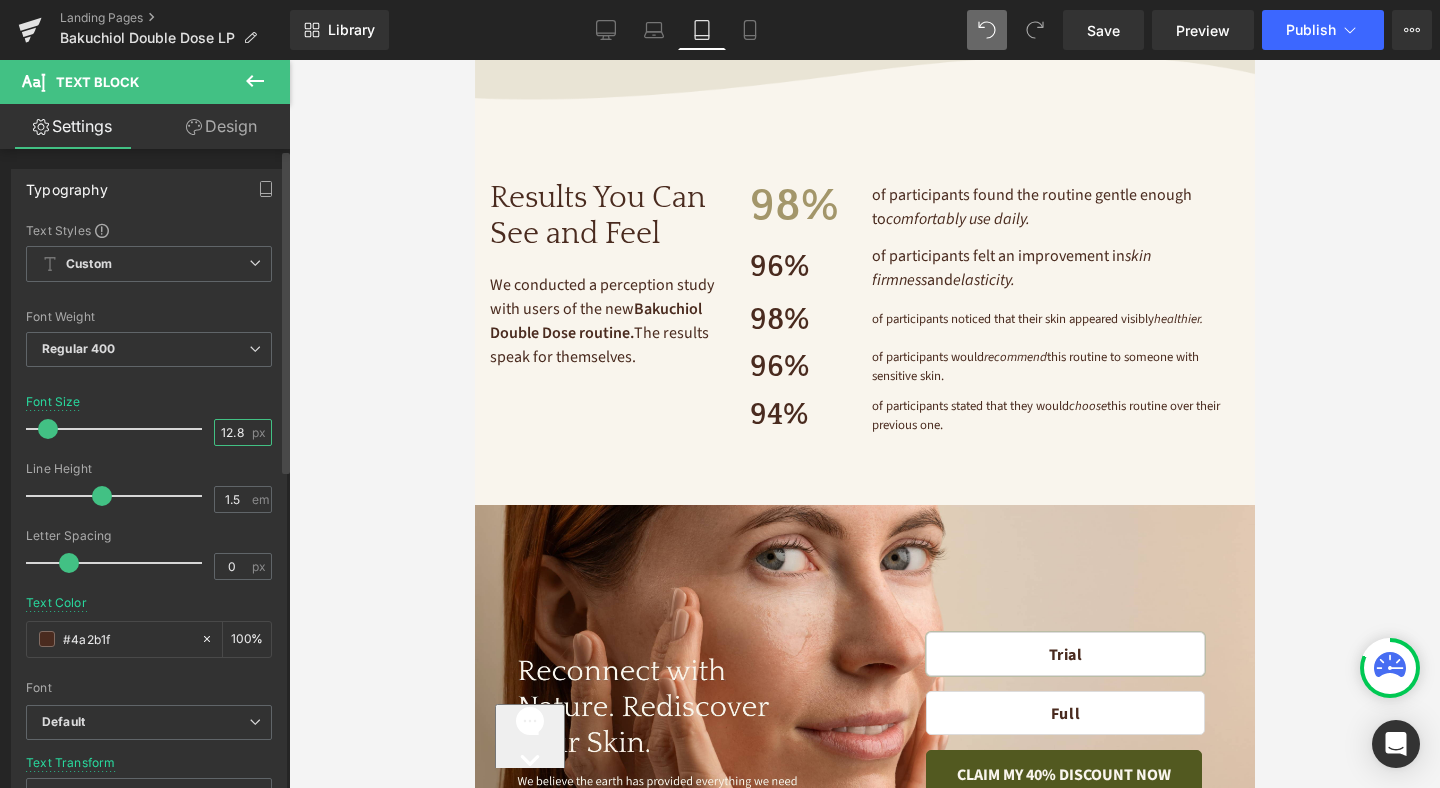 click on "12.8" at bounding box center [232, 432] 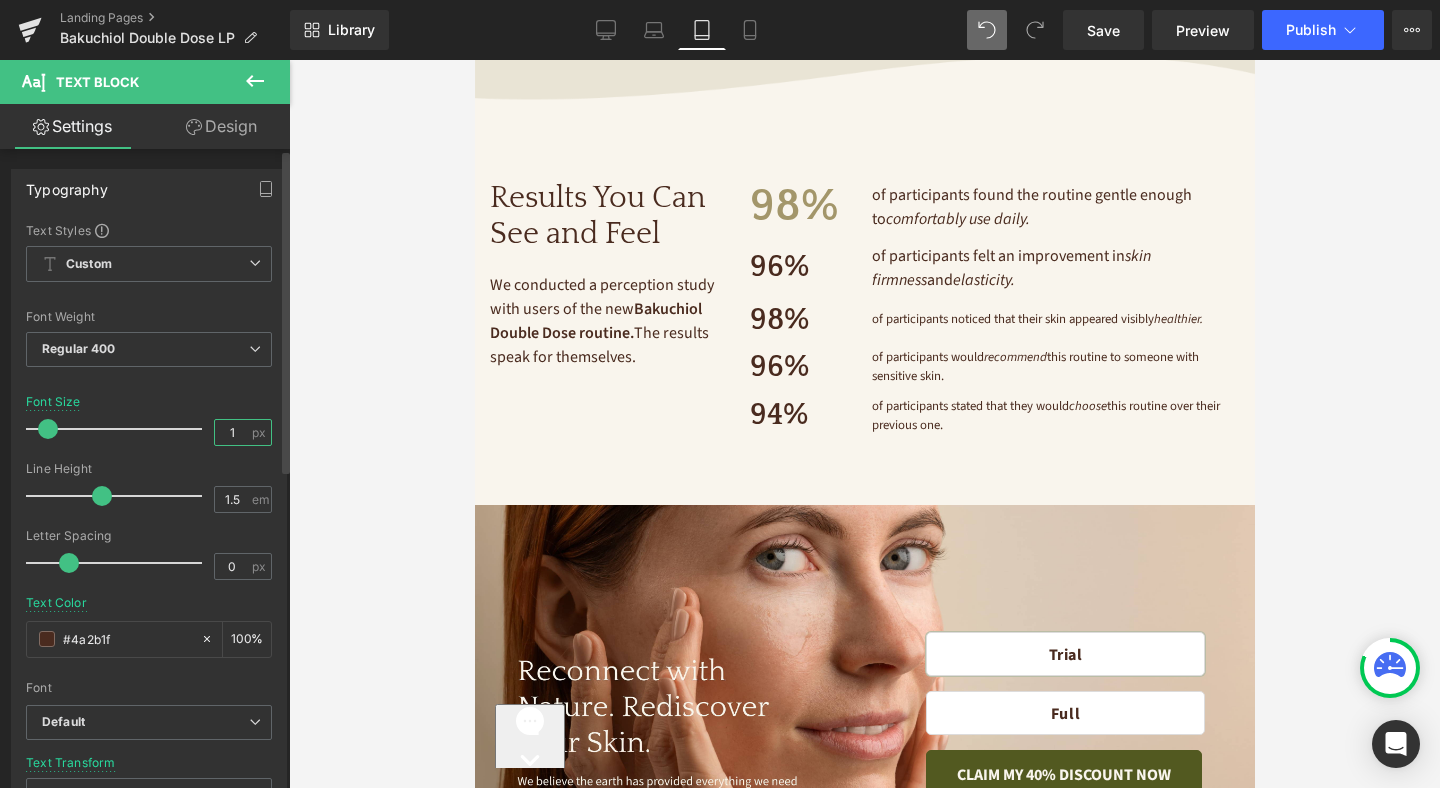 type on "16" 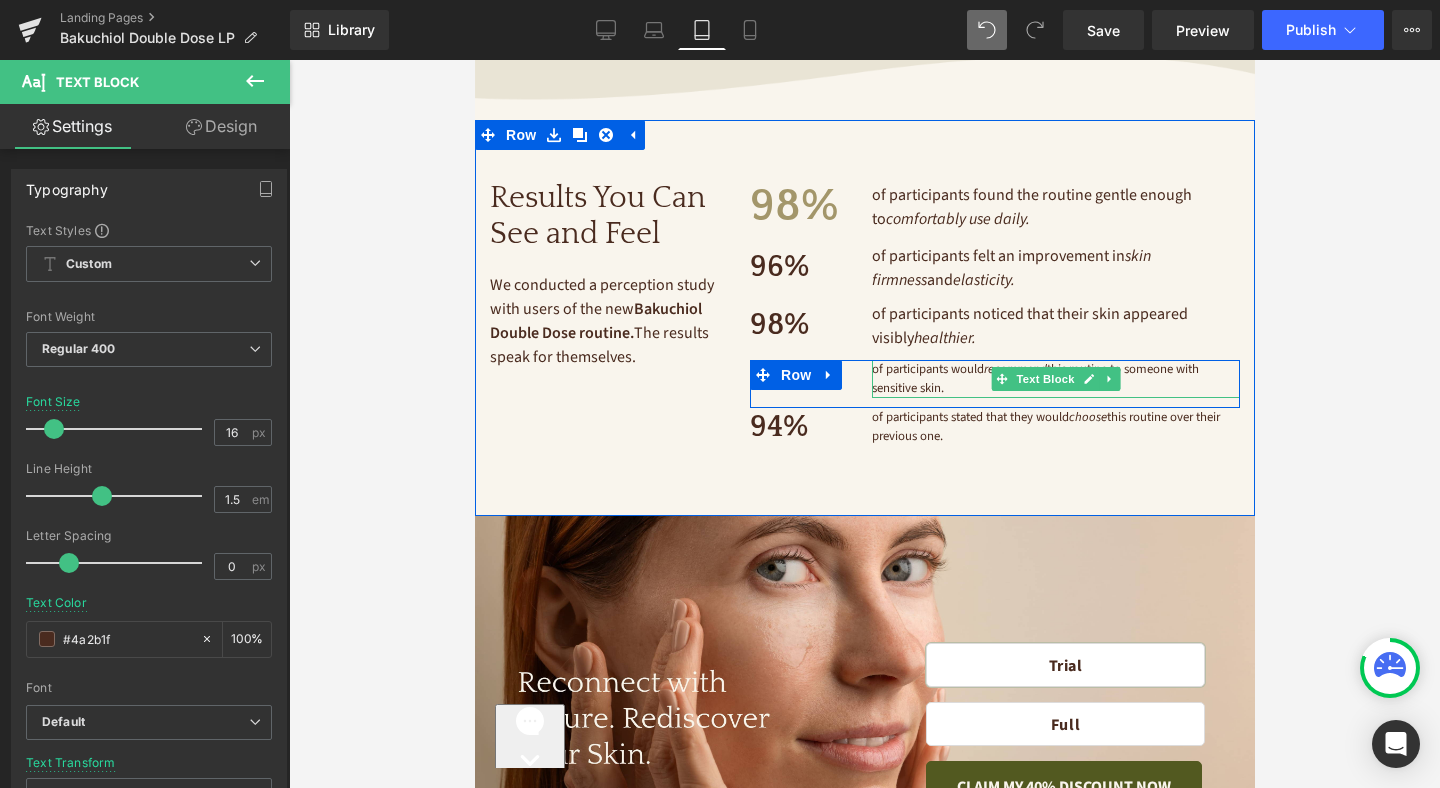 click on "of participants would  recommend  this routine to someone with sensitive skin." at bounding box center [1036, 378] 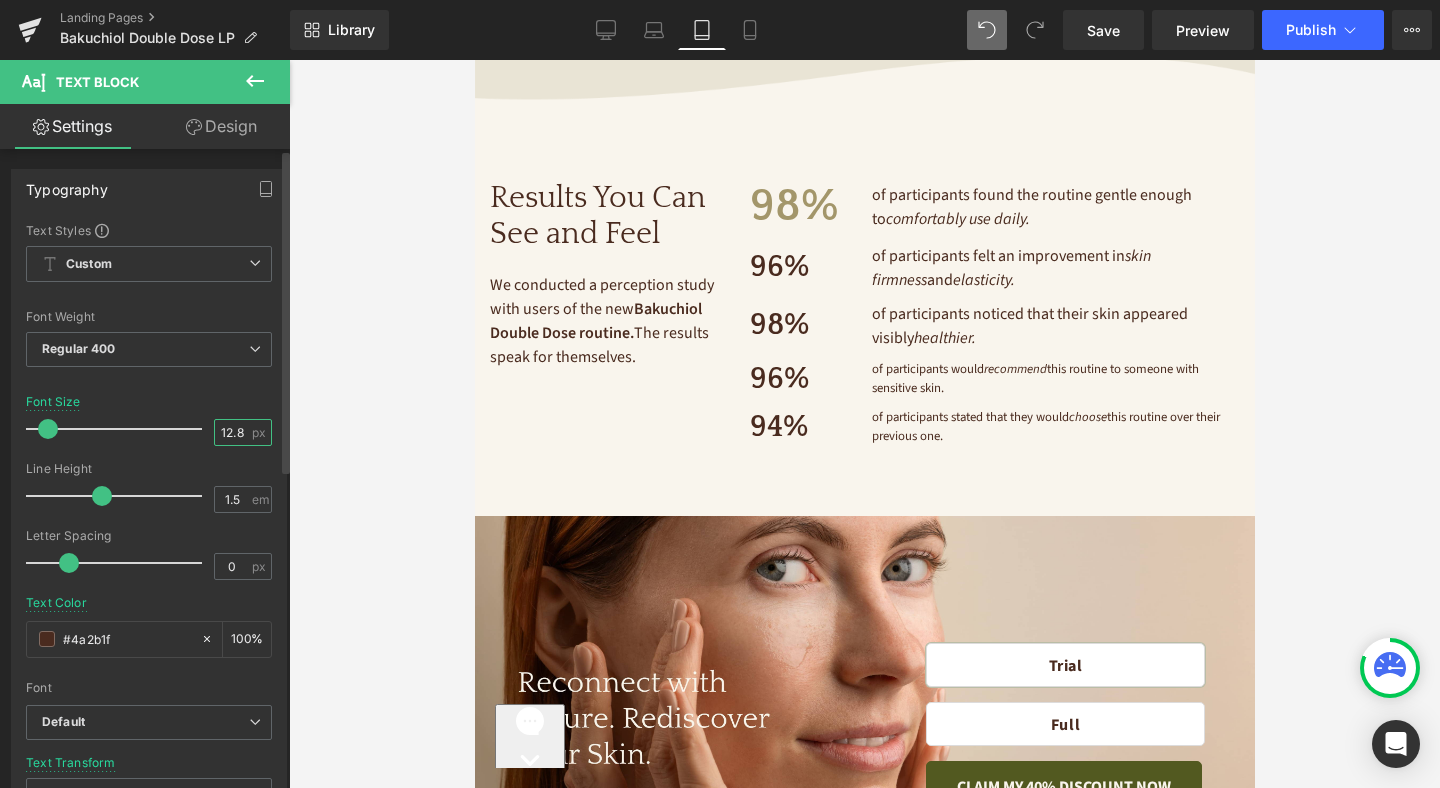 click on "12.8" at bounding box center [232, 432] 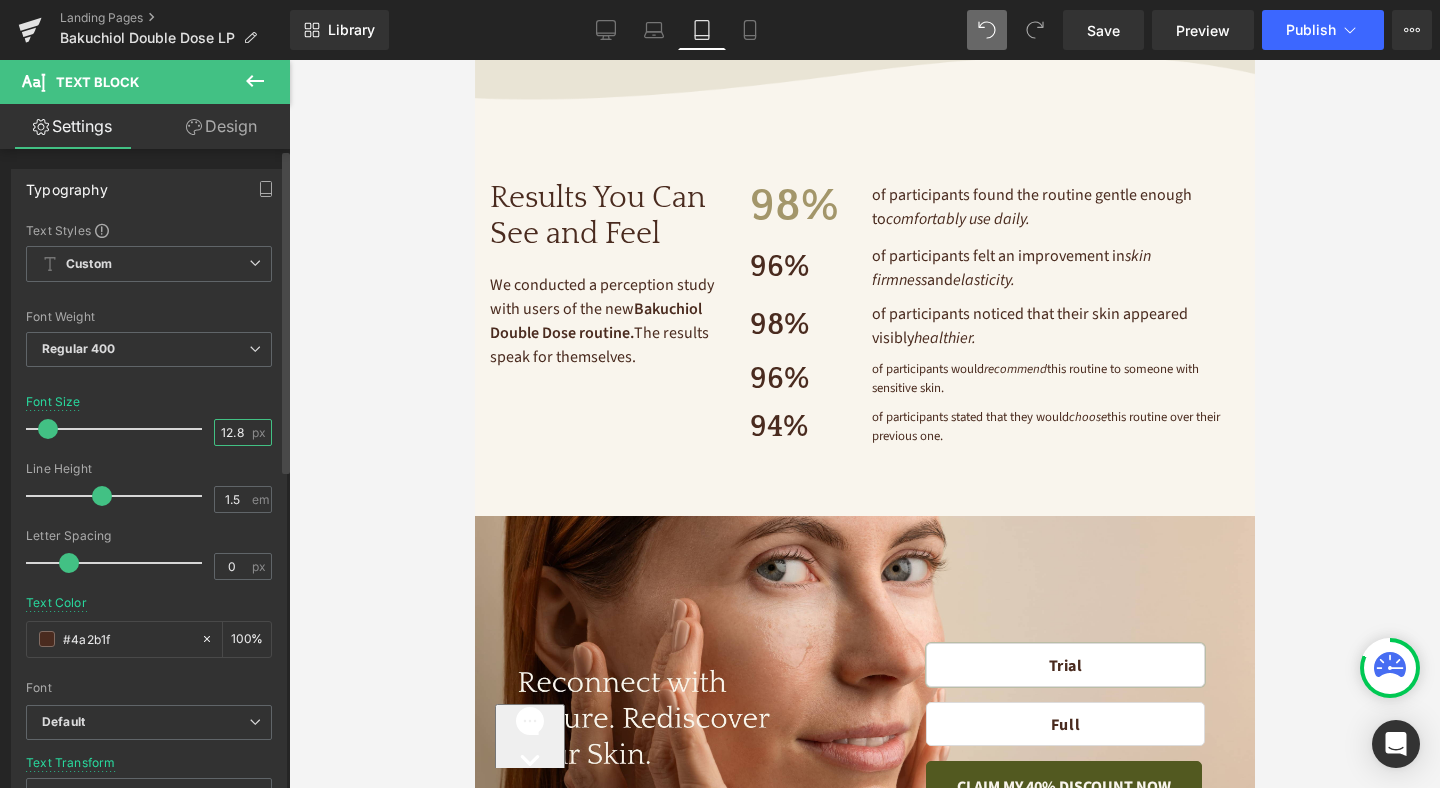 click on "12.8" at bounding box center (232, 432) 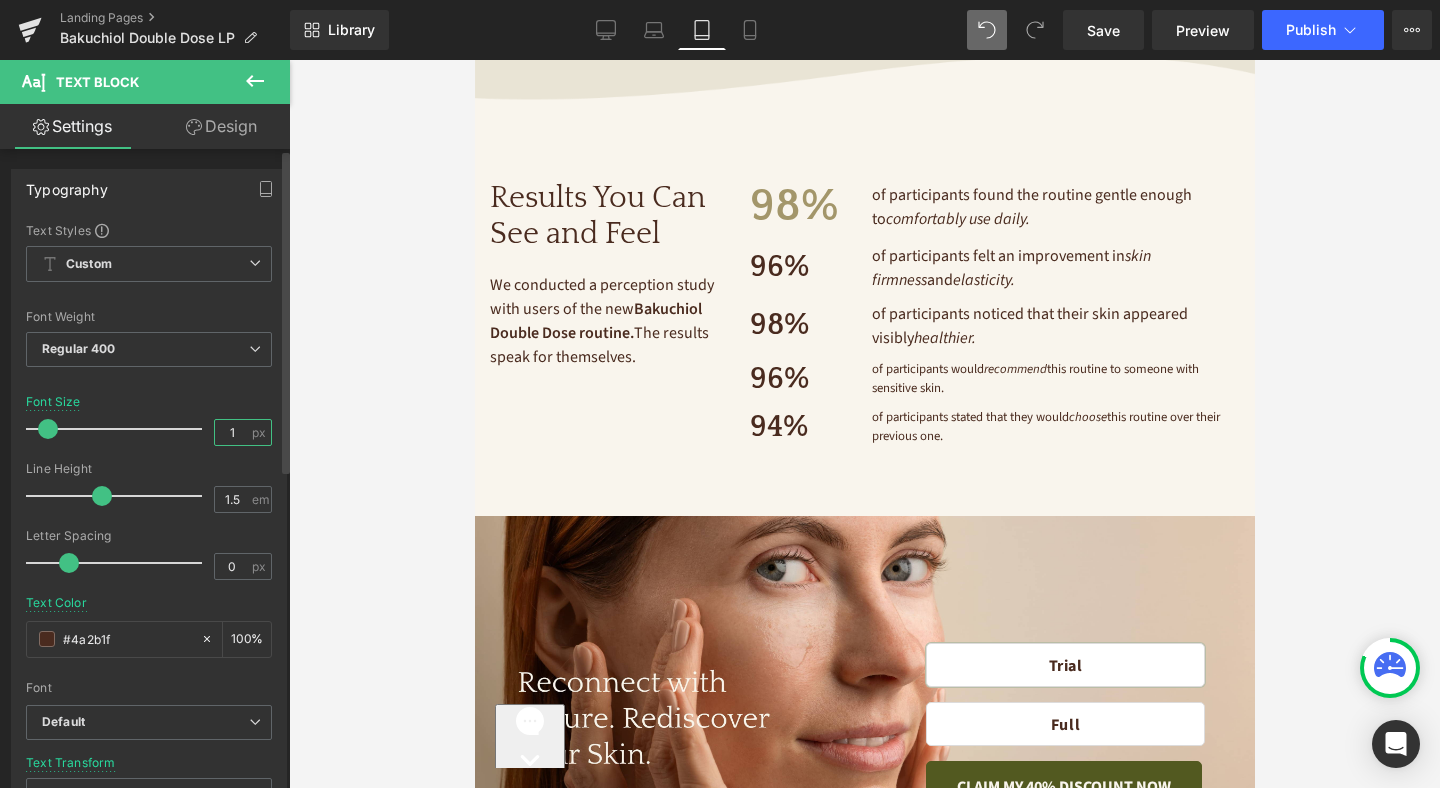type on "16" 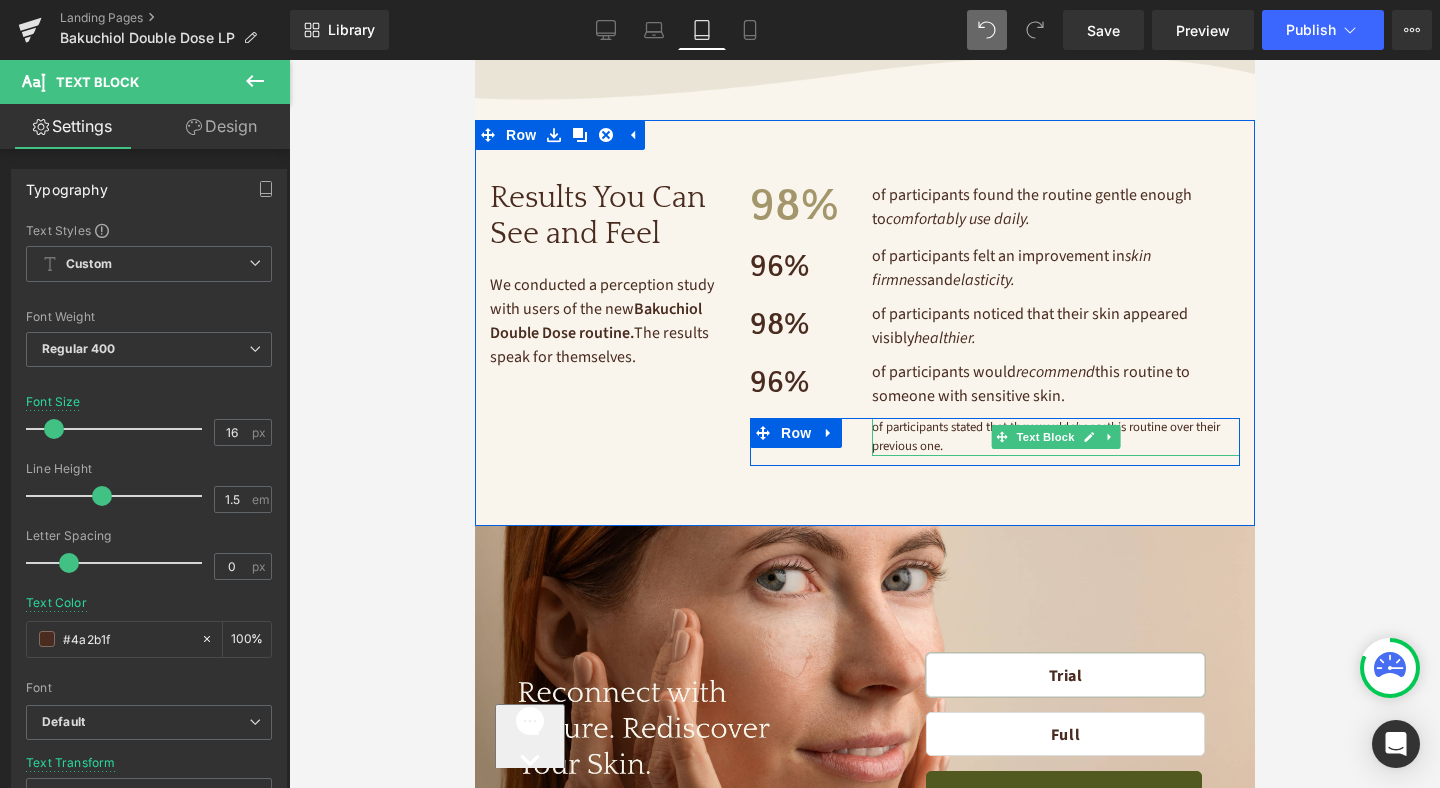 click on "of participants stated that they would  choose  this routine over their previous one." at bounding box center [1046, 436] 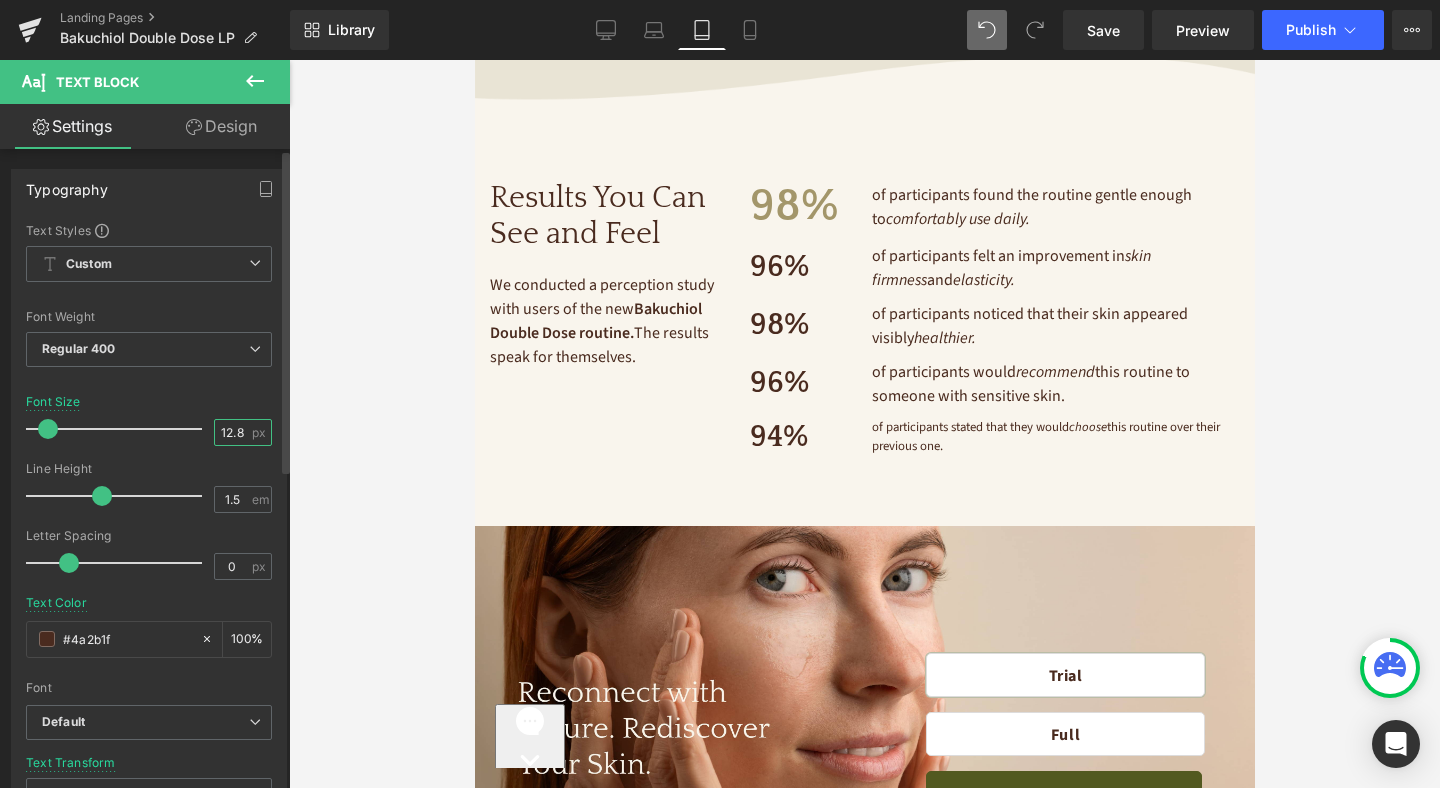 click on "12.8" at bounding box center [232, 432] 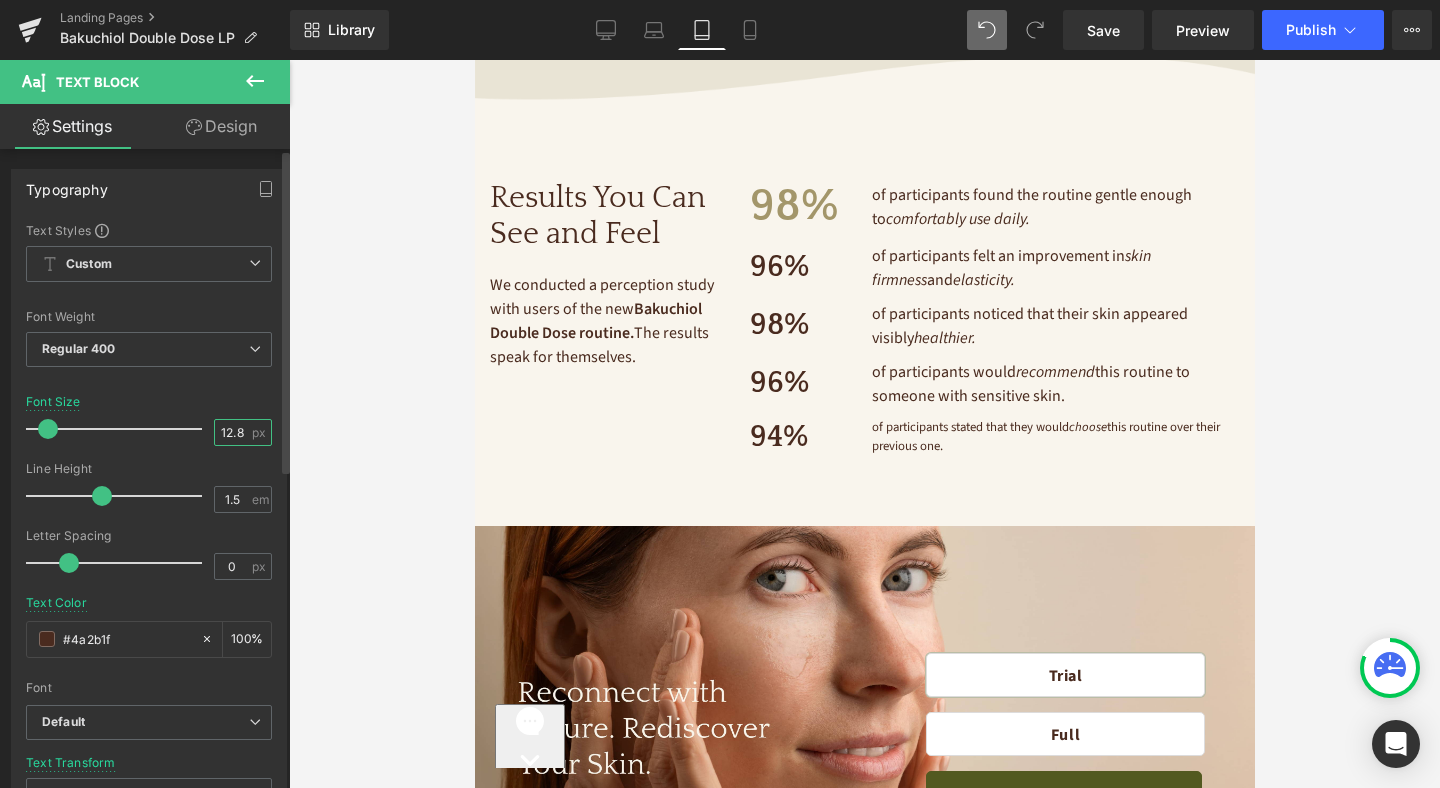 click on "12.8" at bounding box center [232, 432] 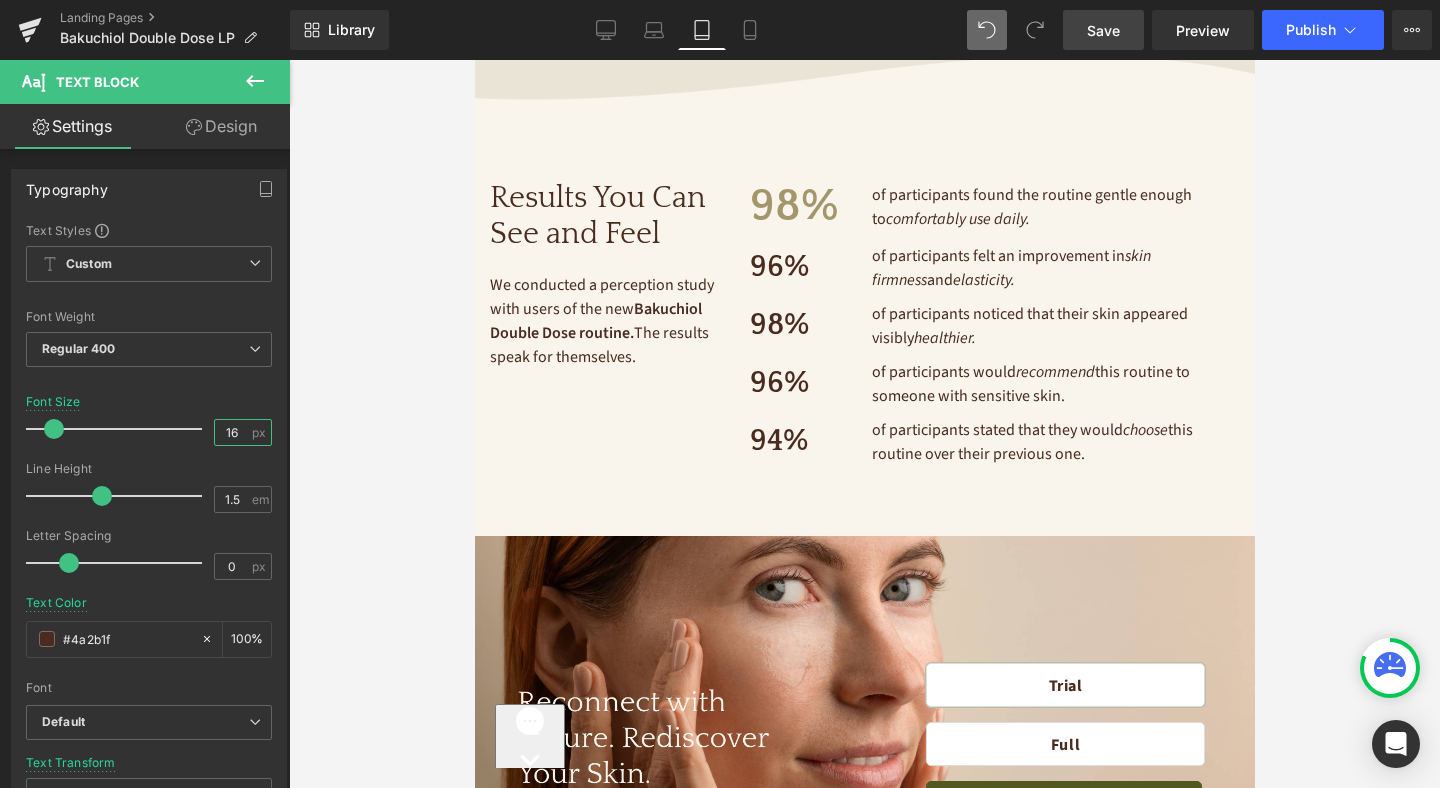 type on "16" 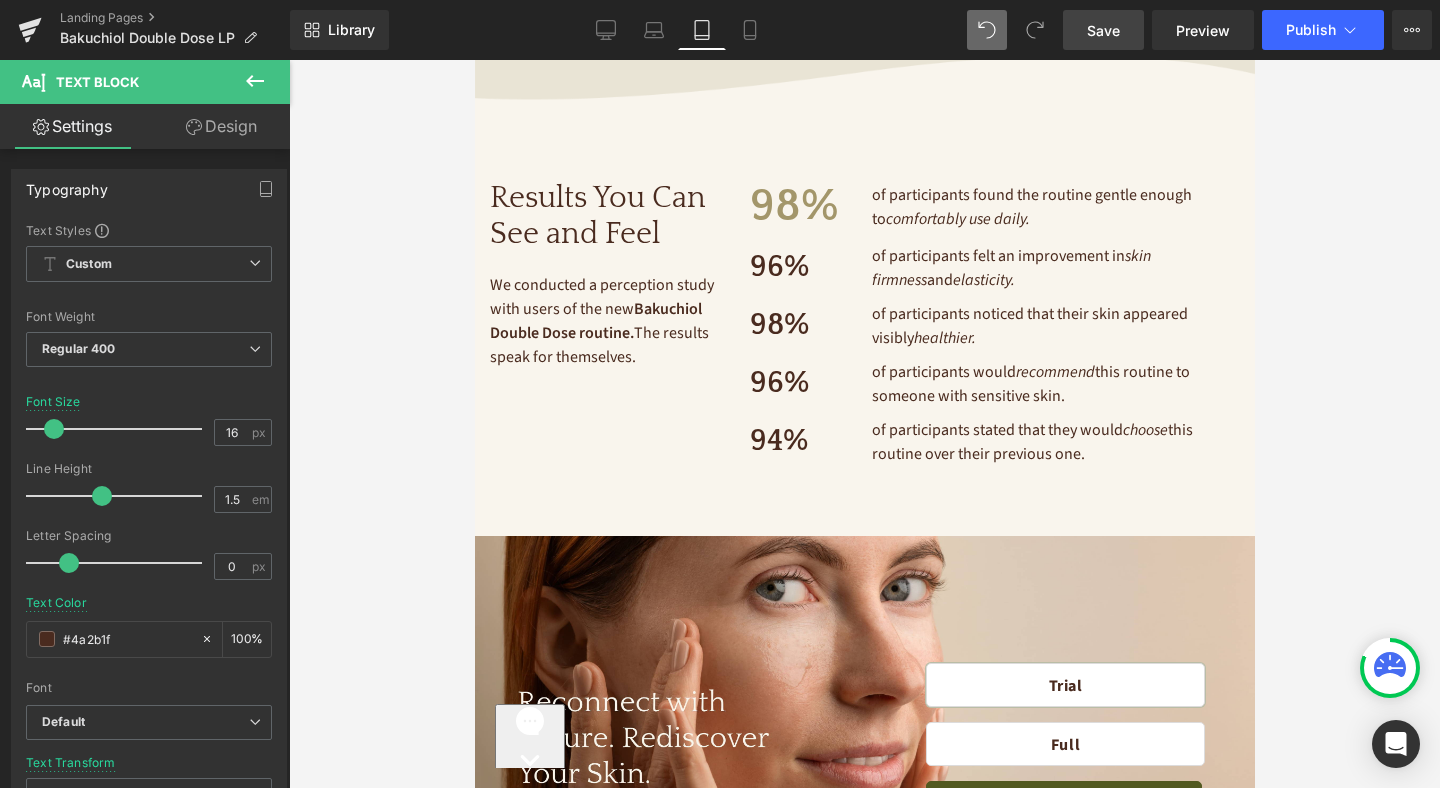 click on "Save" at bounding box center (1103, 30) 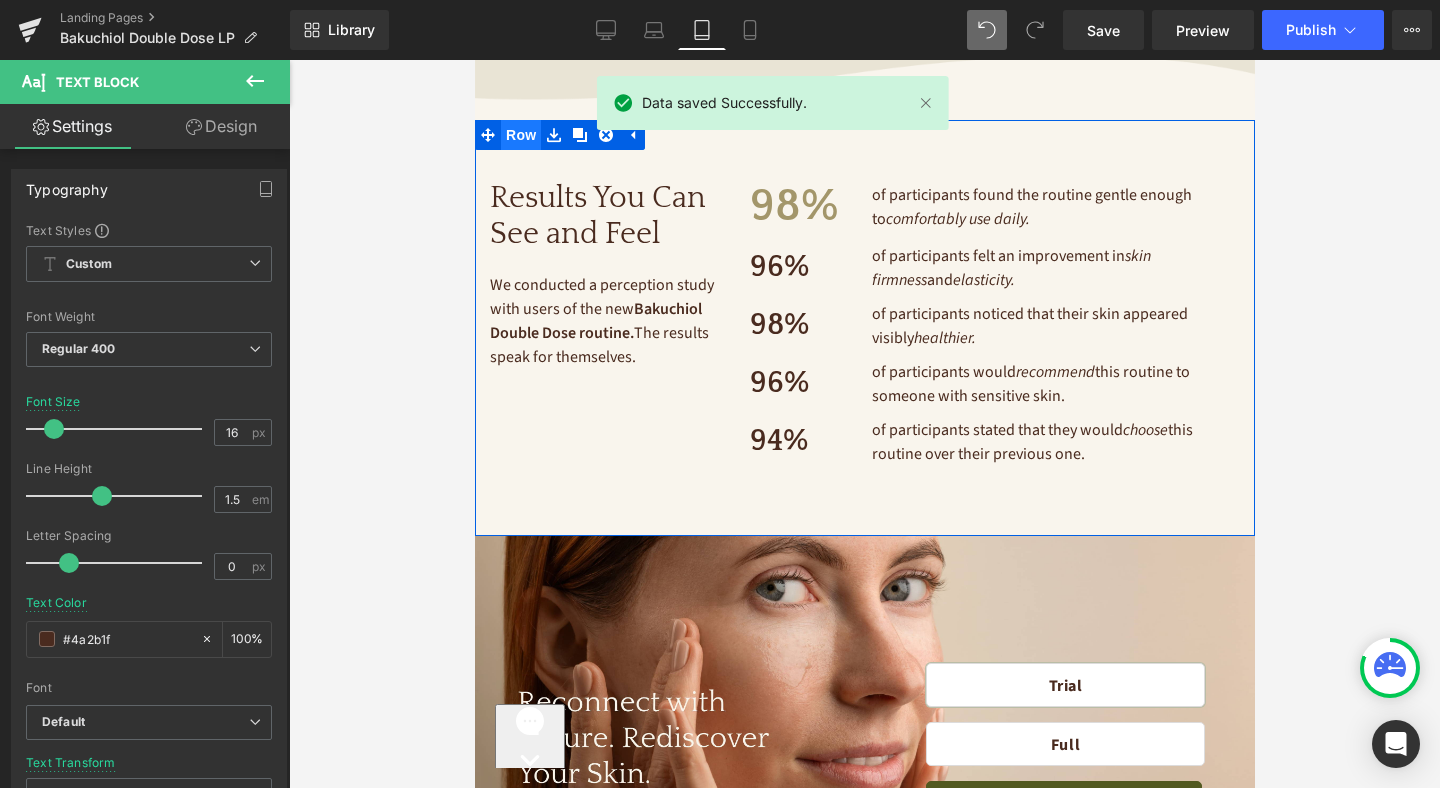 click on "Row" at bounding box center (520, 135) 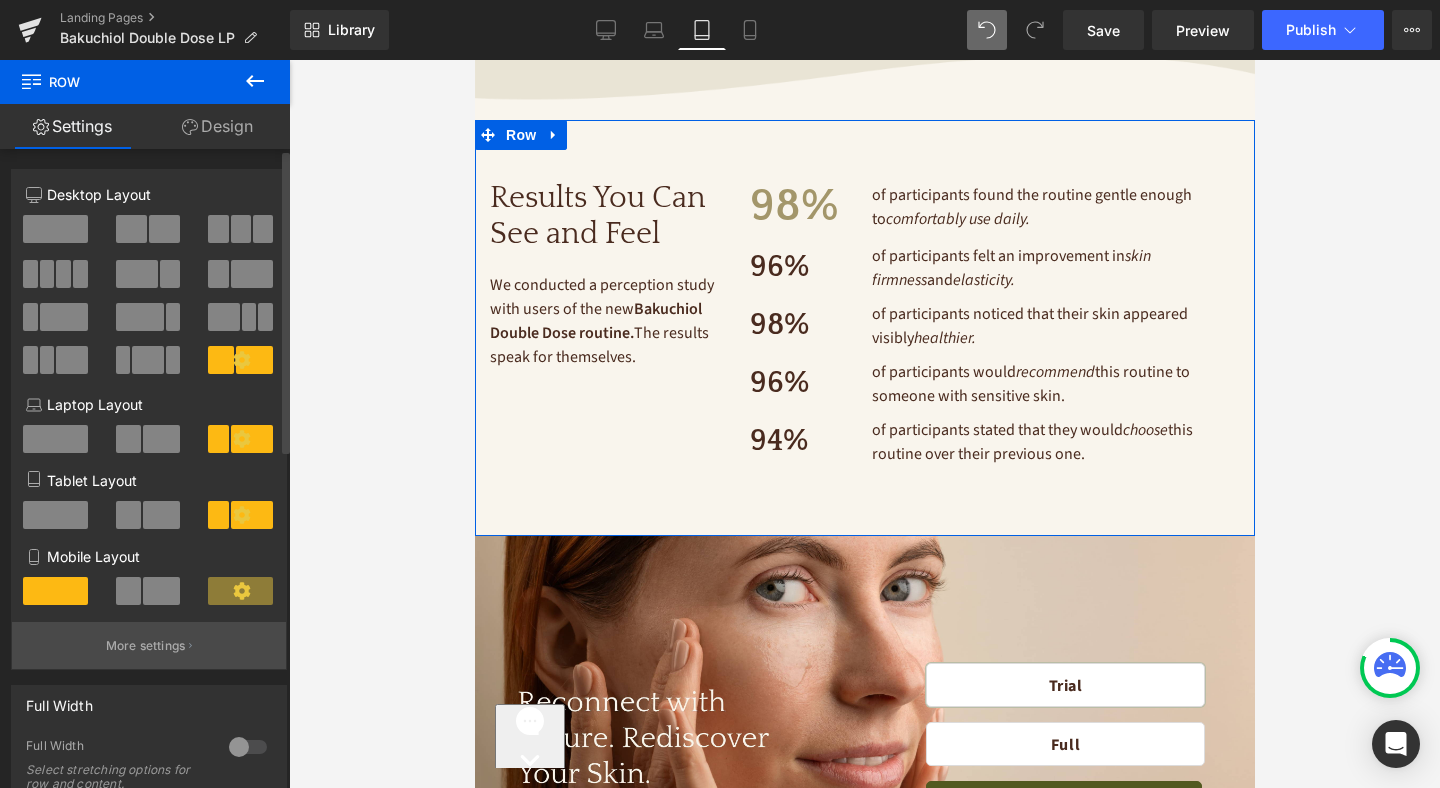 click on "More settings" at bounding box center (146, 646) 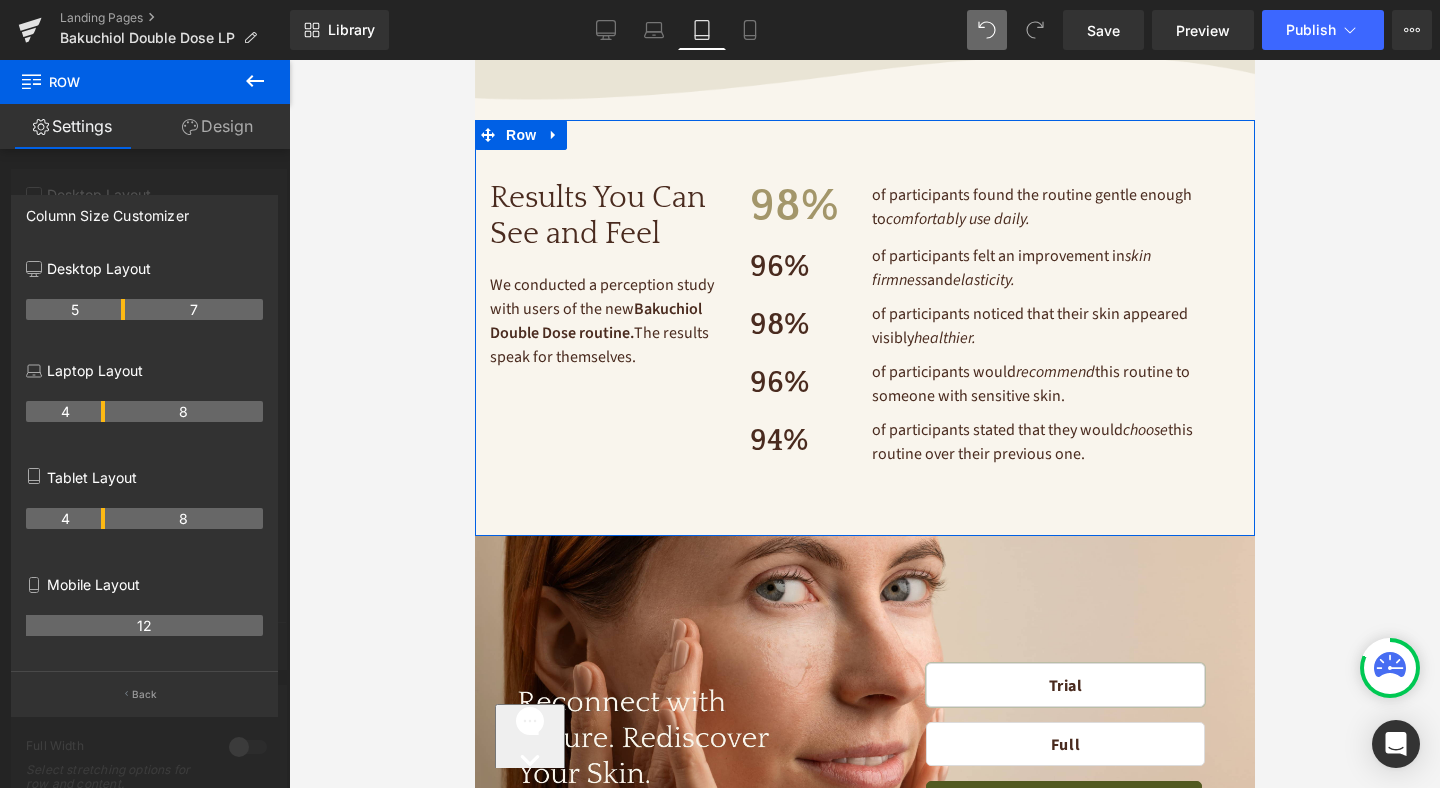 click on "4" at bounding box center (65, 518) 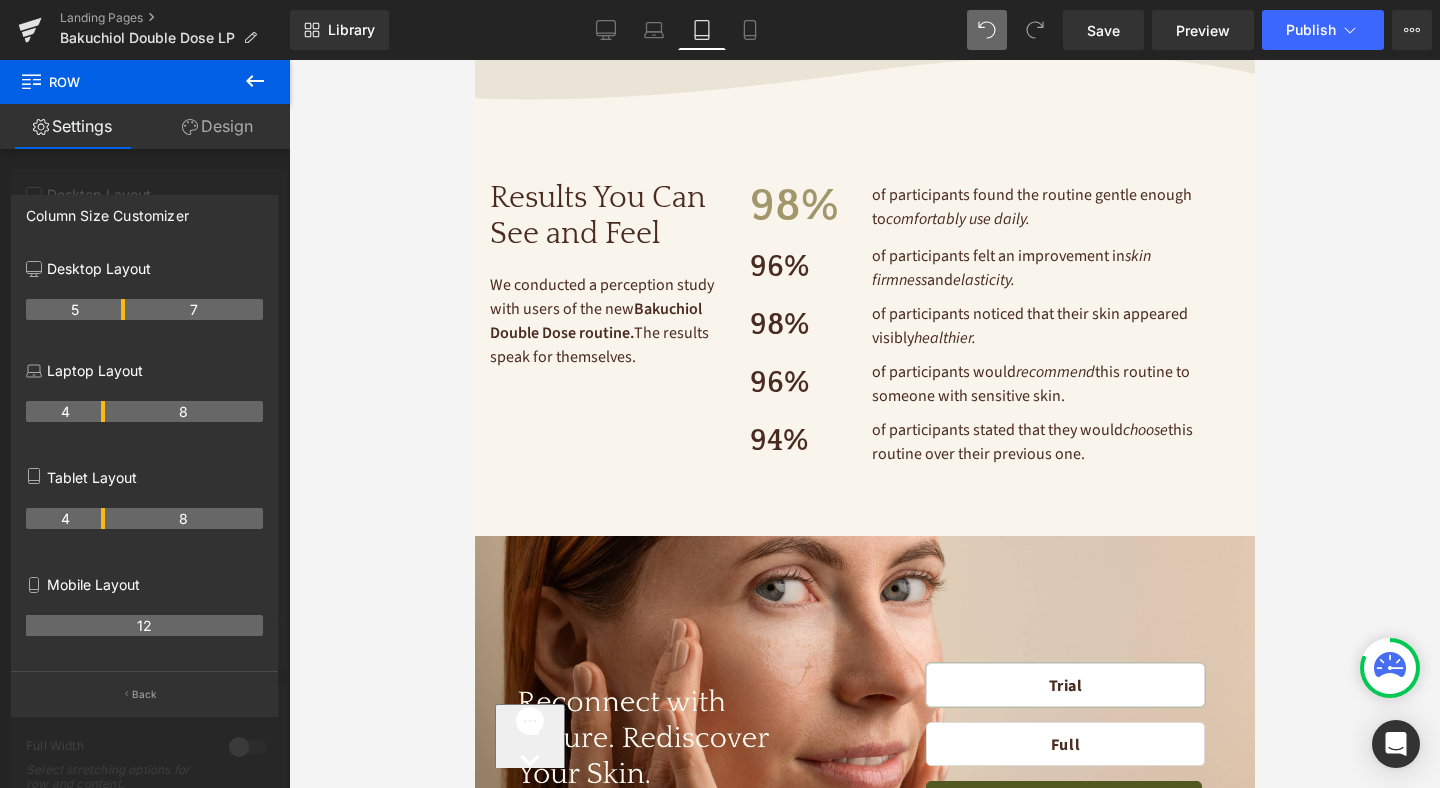 click 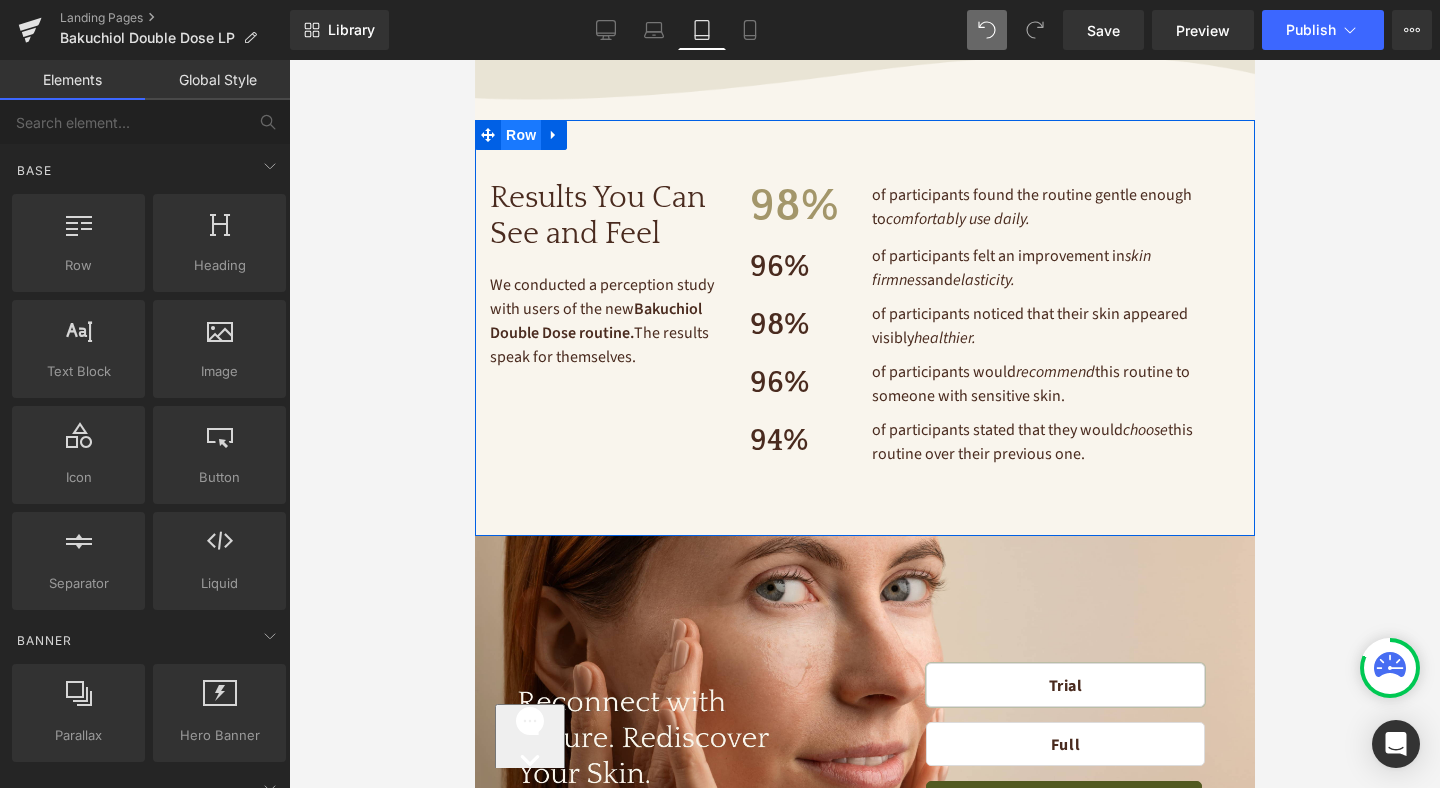 click on "Row" at bounding box center [520, 135] 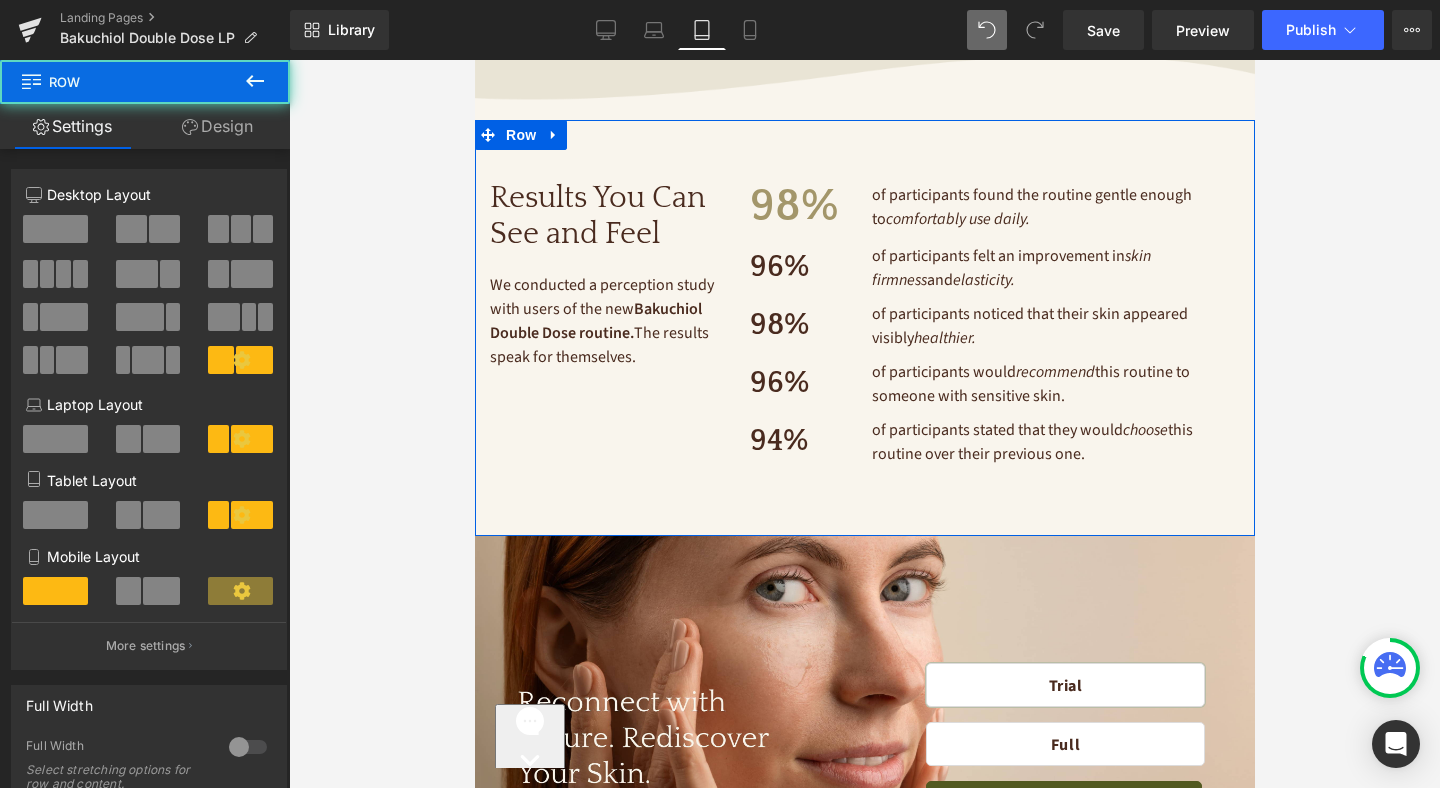 click on "Design" at bounding box center [217, 126] 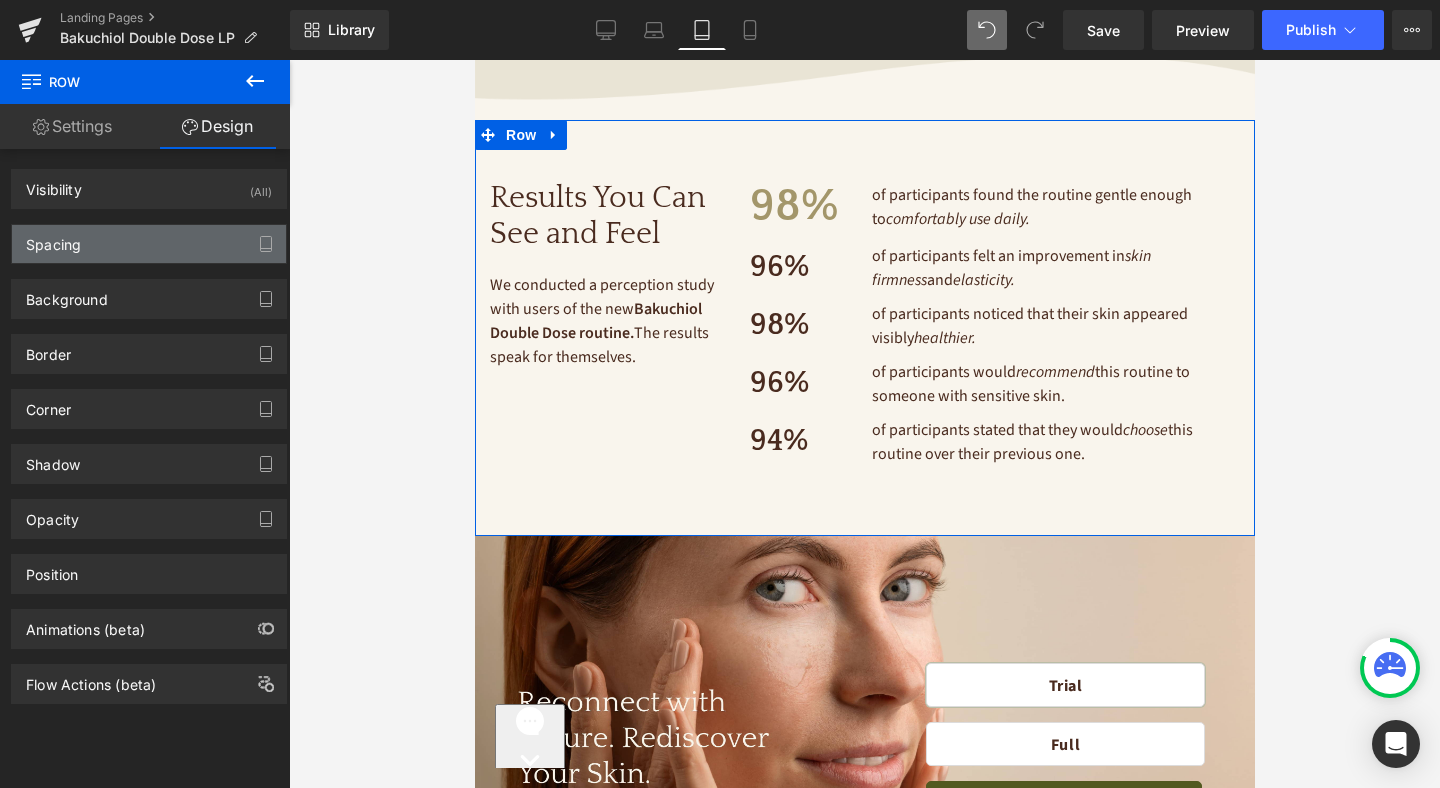 click on "Spacing" at bounding box center [149, 244] 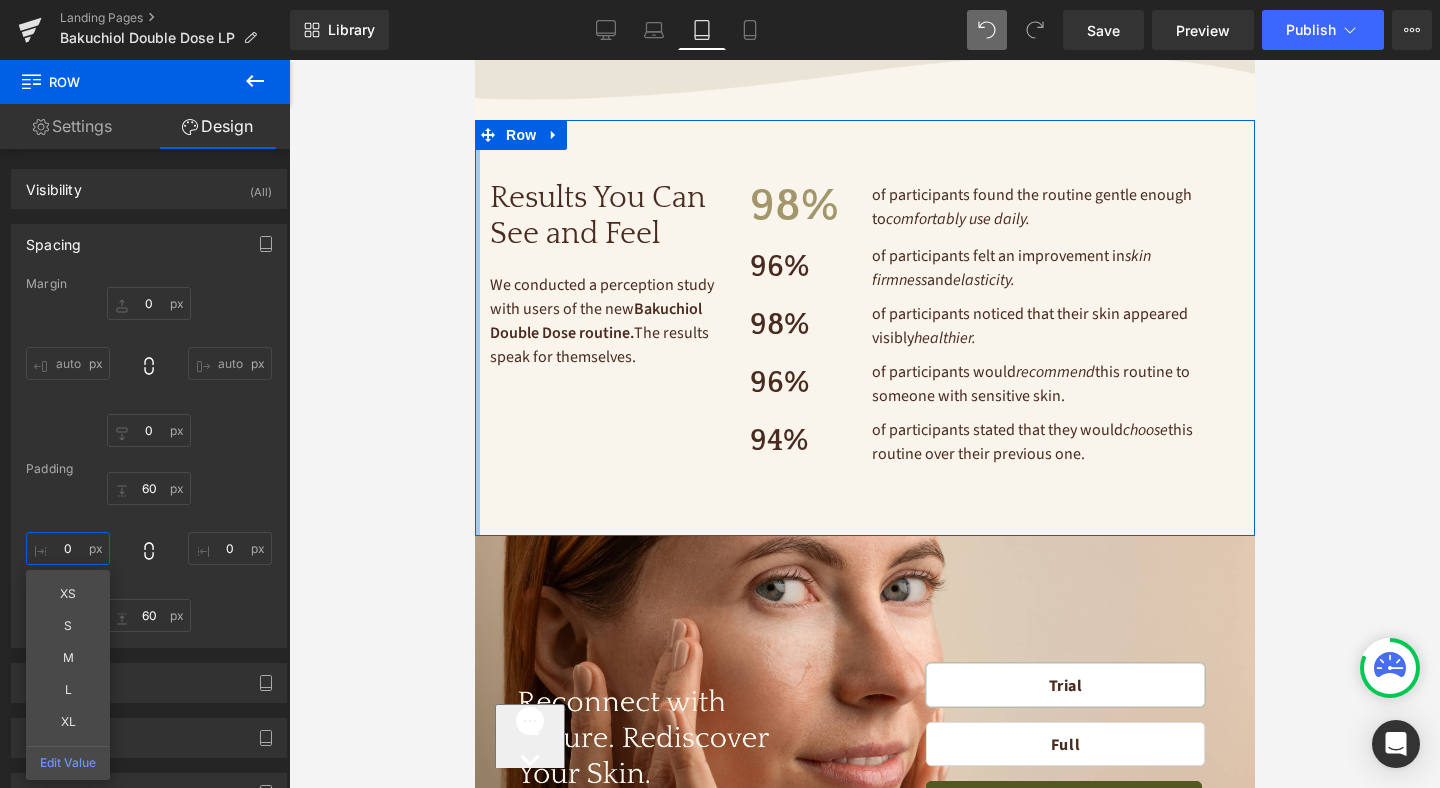click at bounding box center (68, 548) 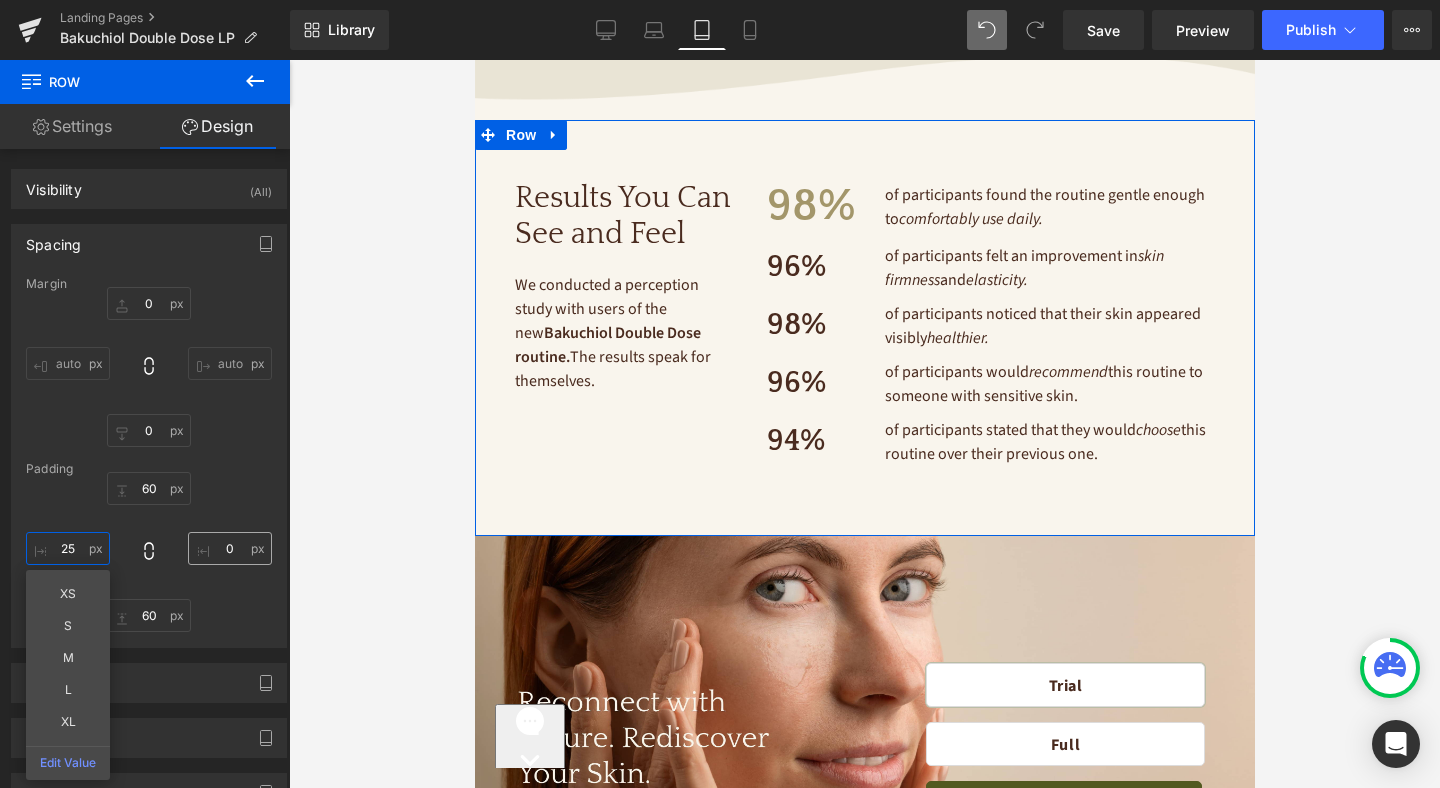 type on "25" 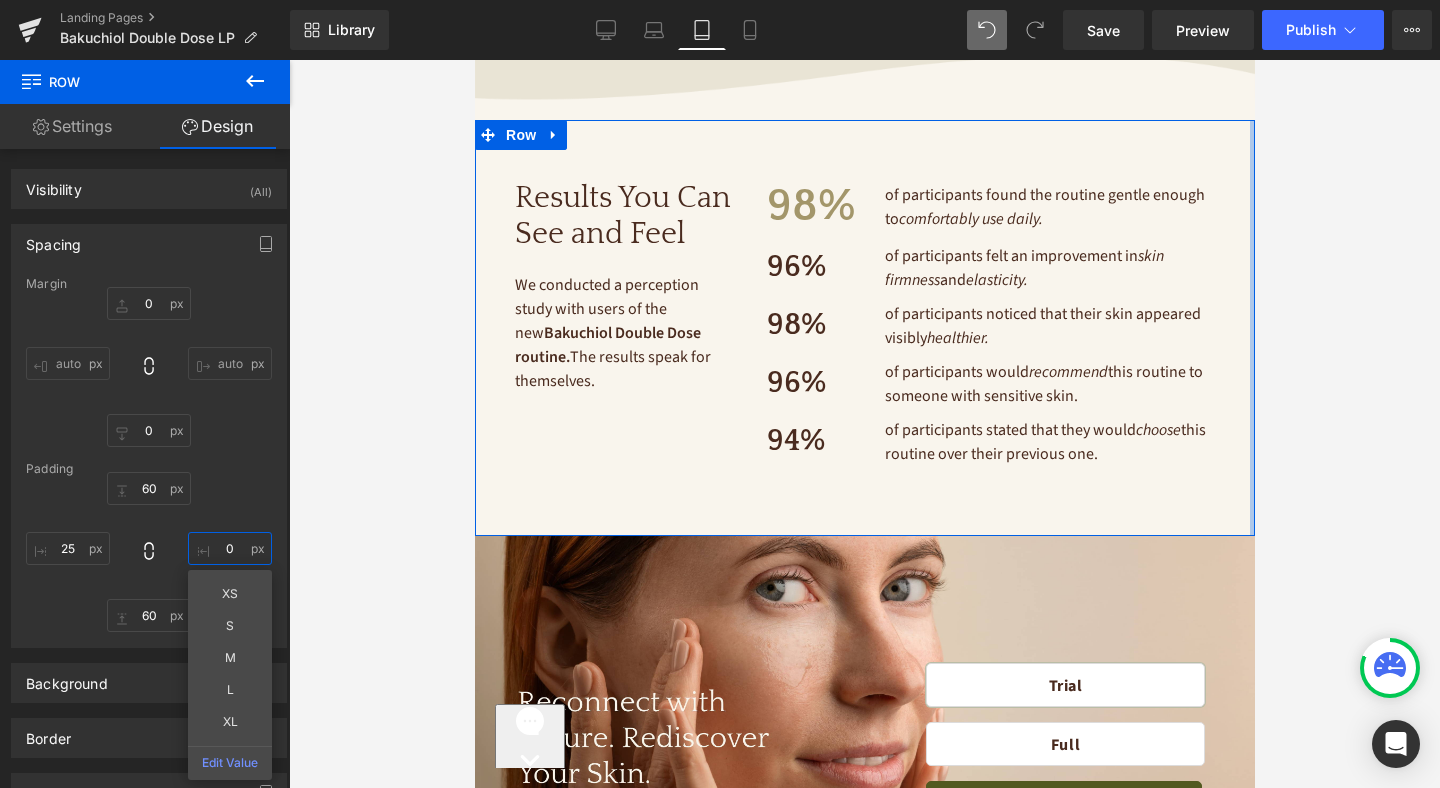 click at bounding box center [230, 548] 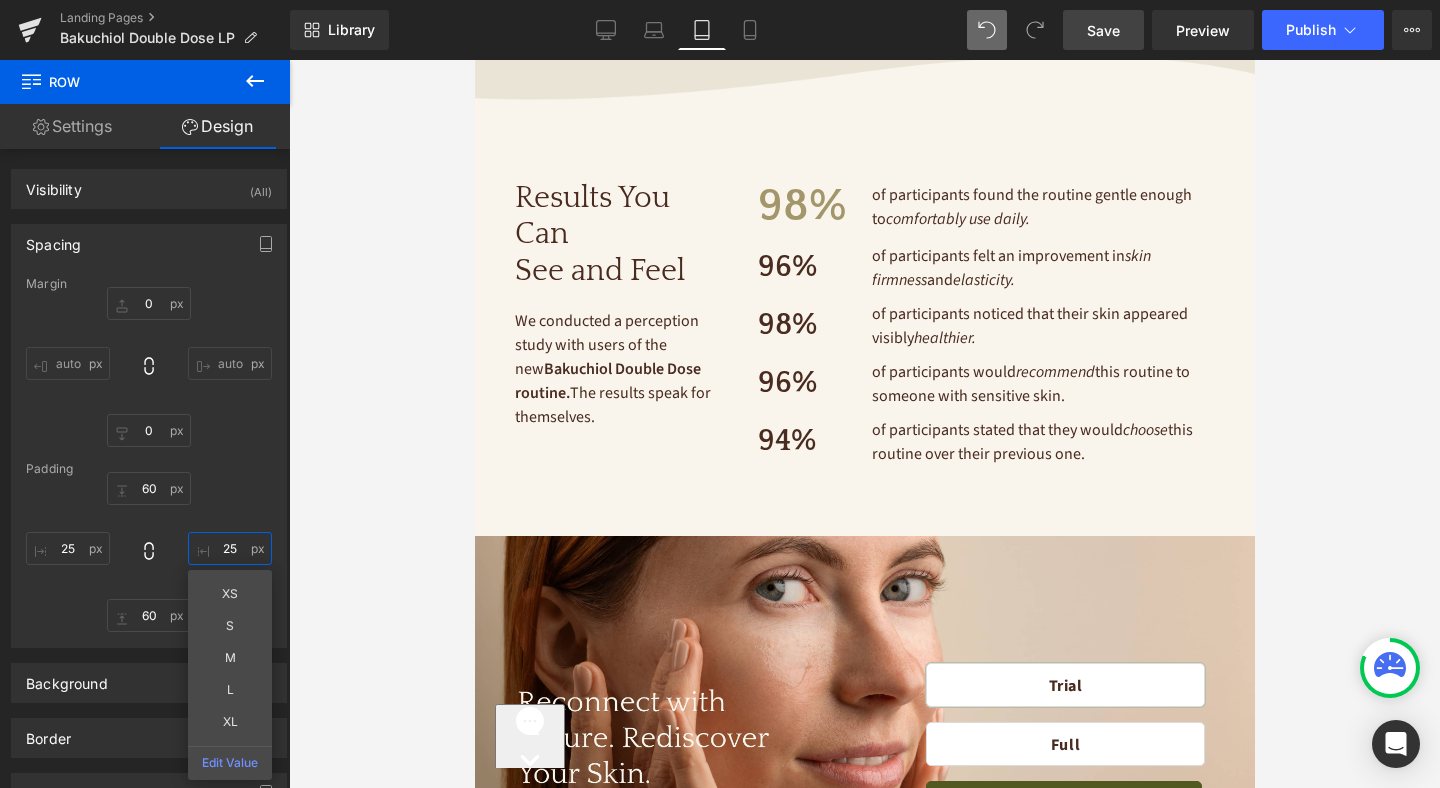 type on "25" 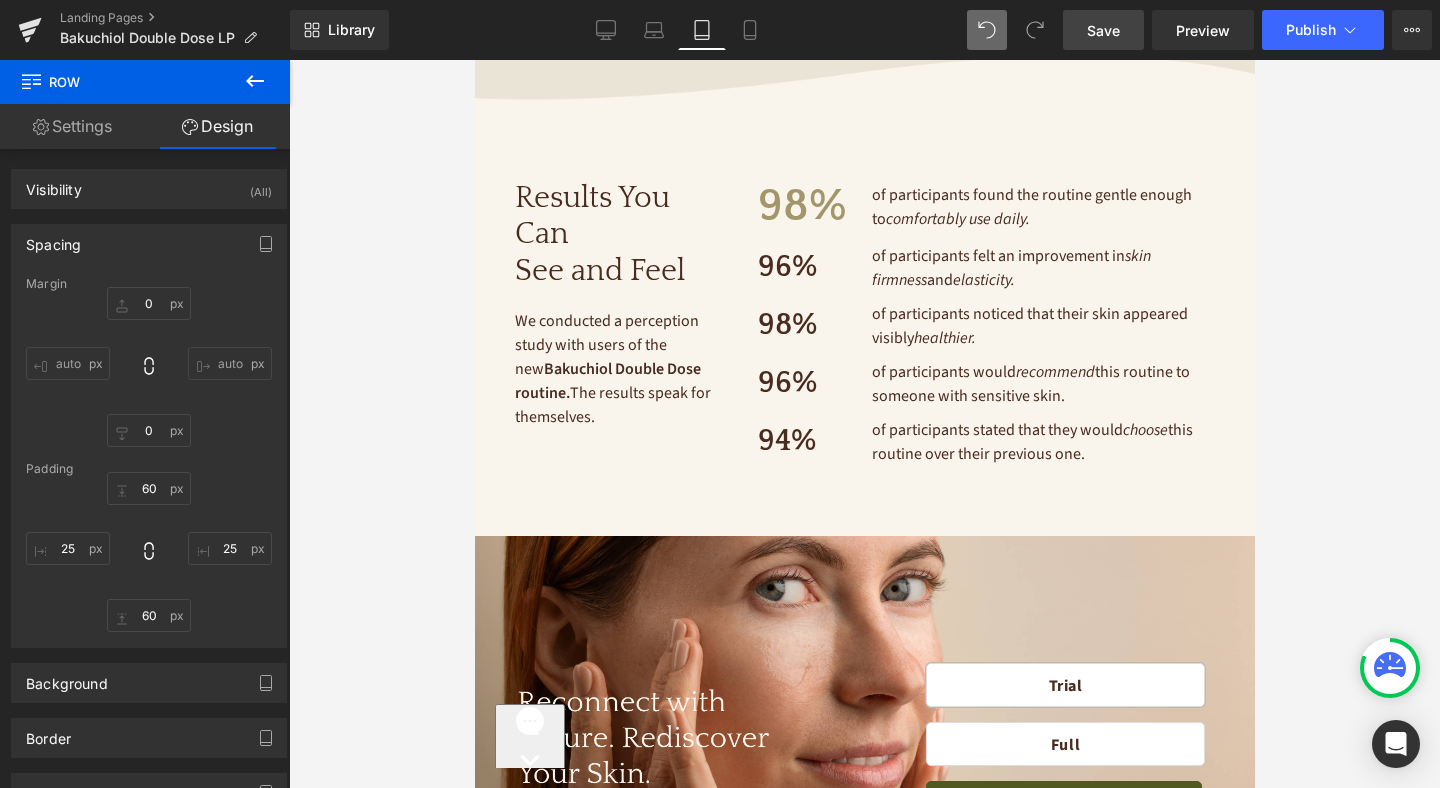 click on "Save" at bounding box center (1103, 30) 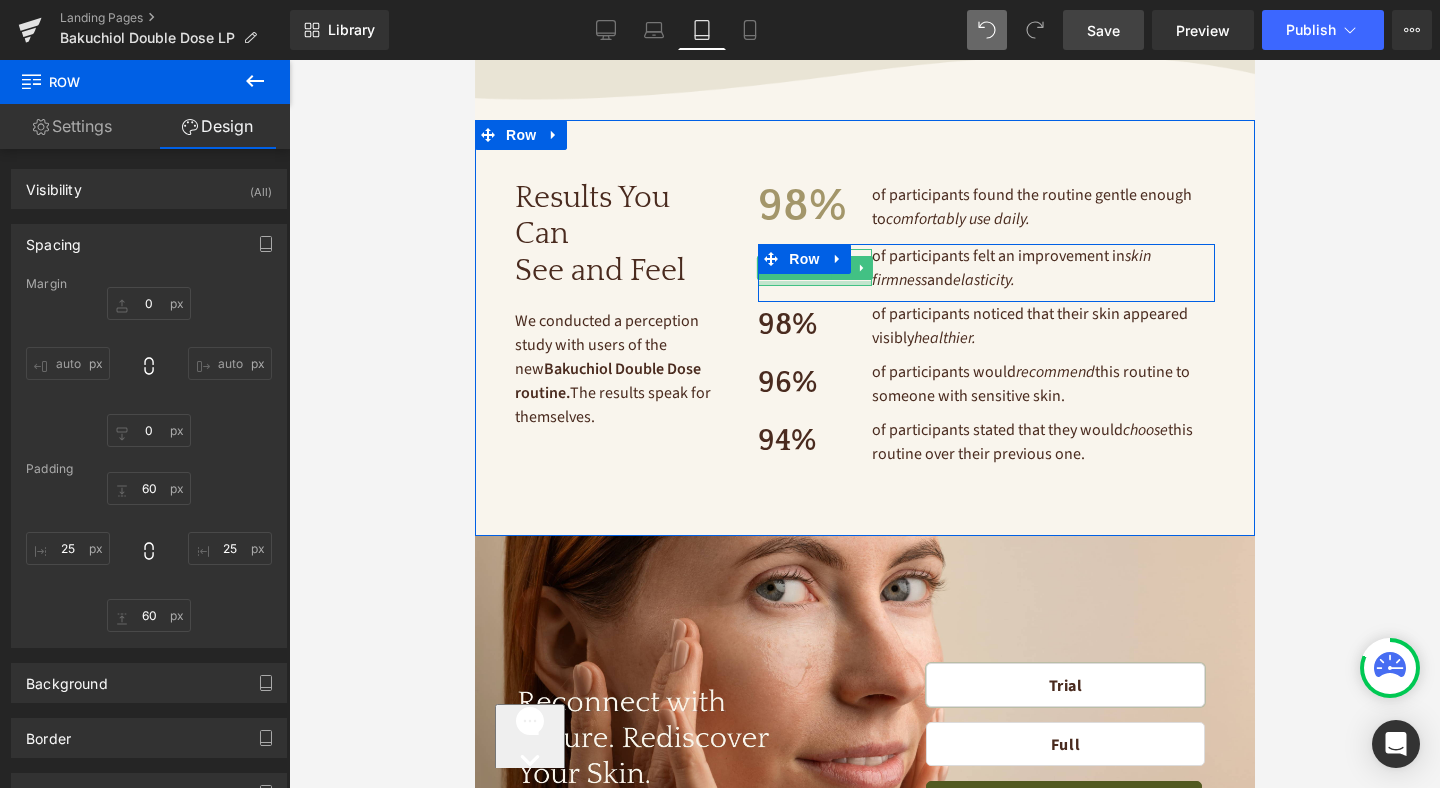 click at bounding box center (814, 283) 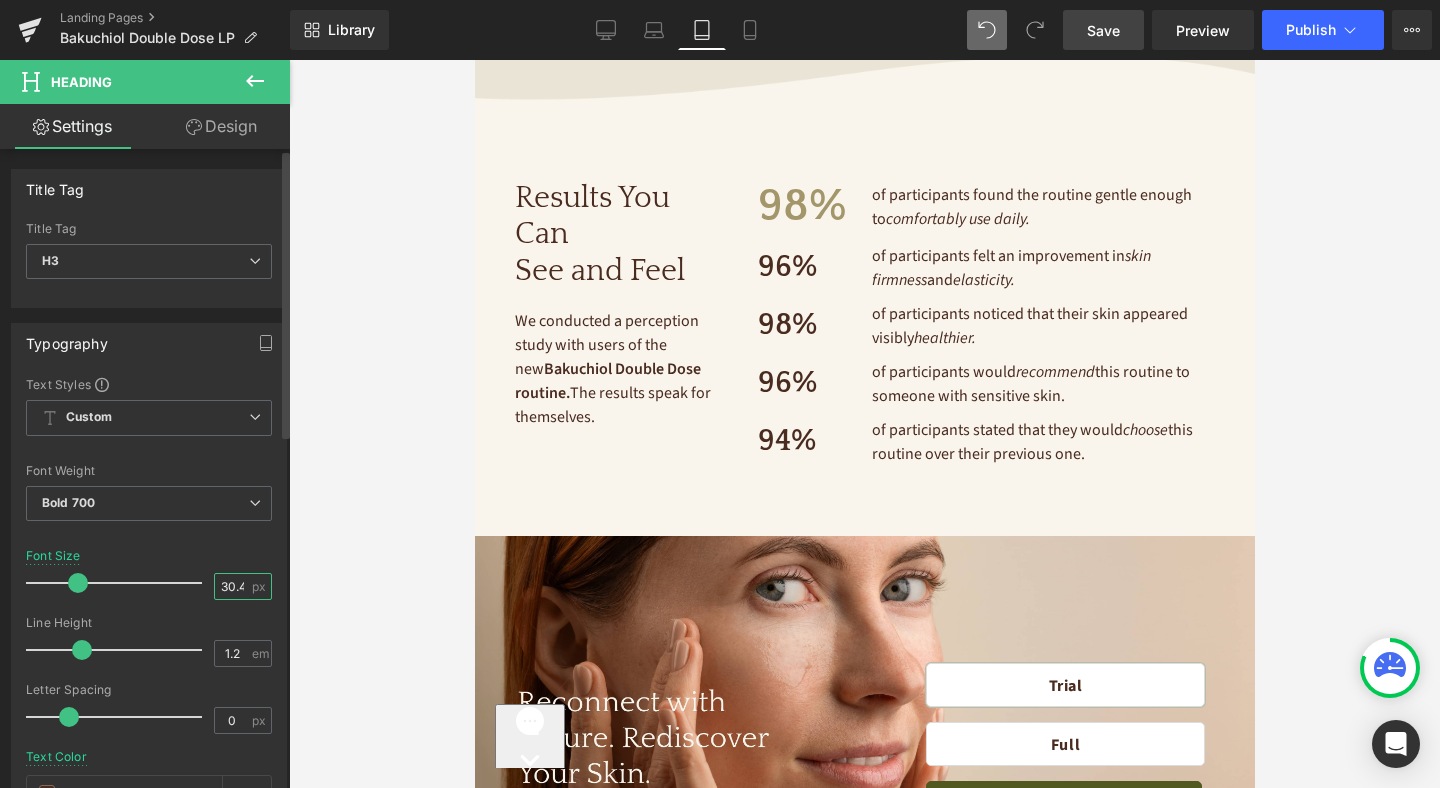 click on "30.4" at bounding box center [232, 586] 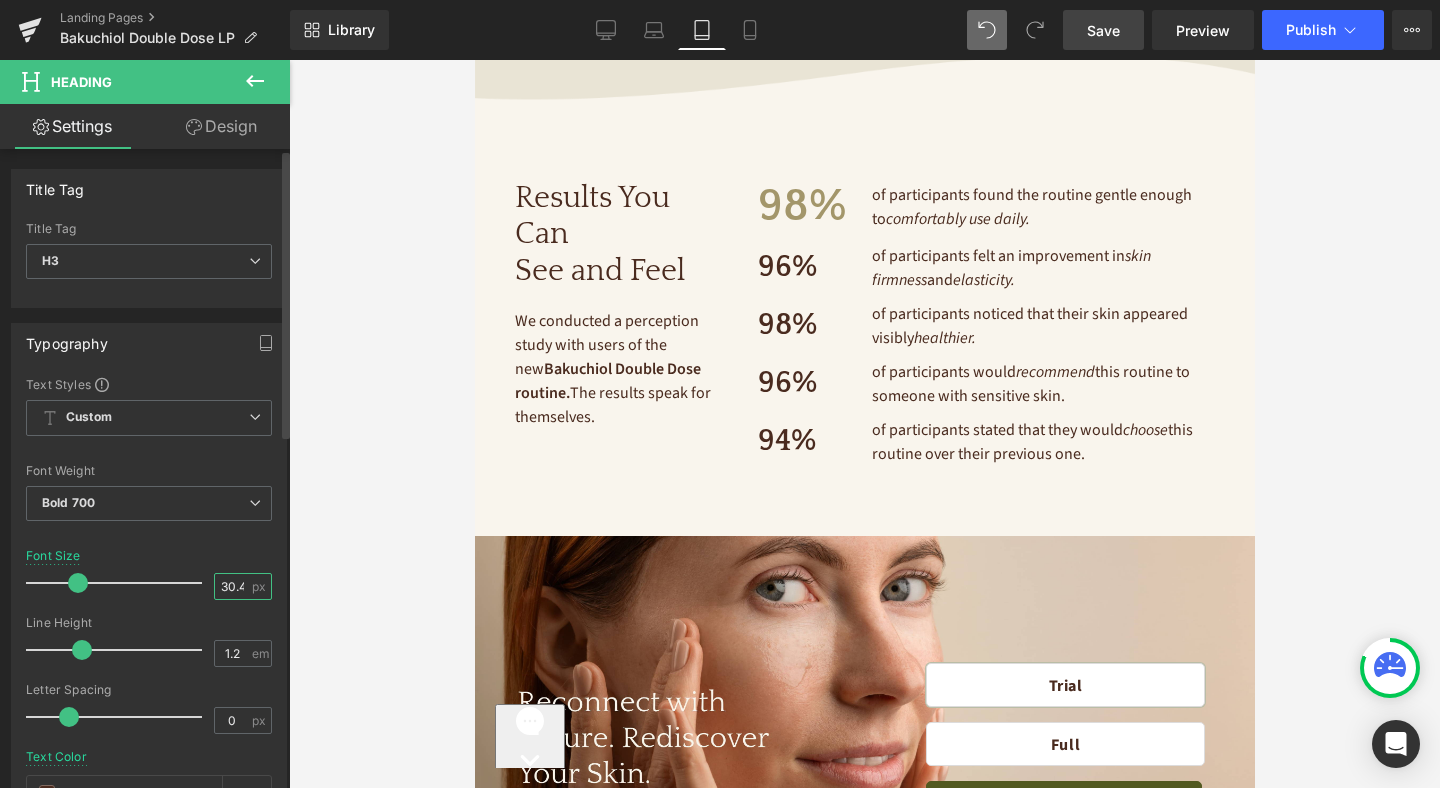 click on "30.4" at bounding box center [232, 586] 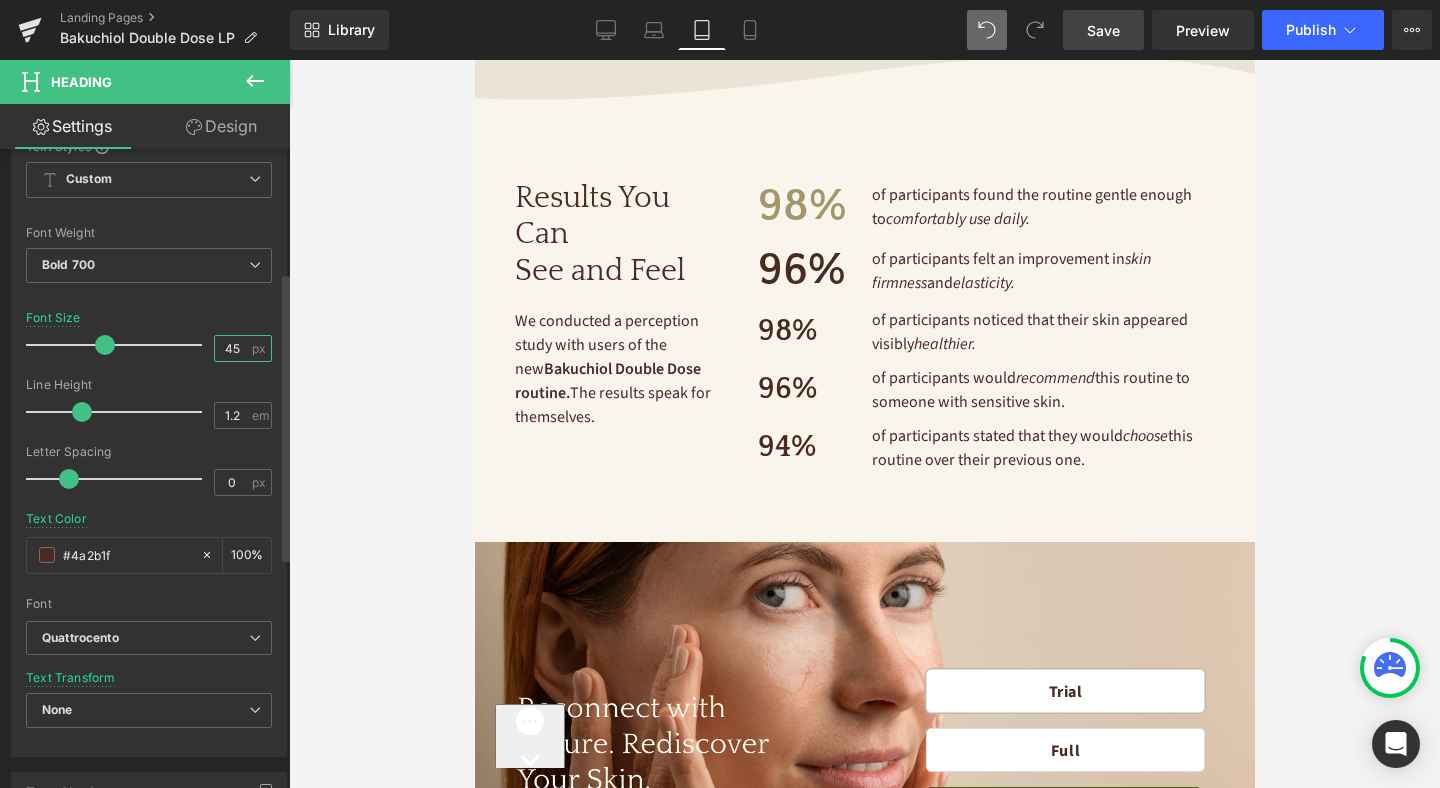 scroll, scrollTop: 272, scrollLeft: 0, axis: vertical 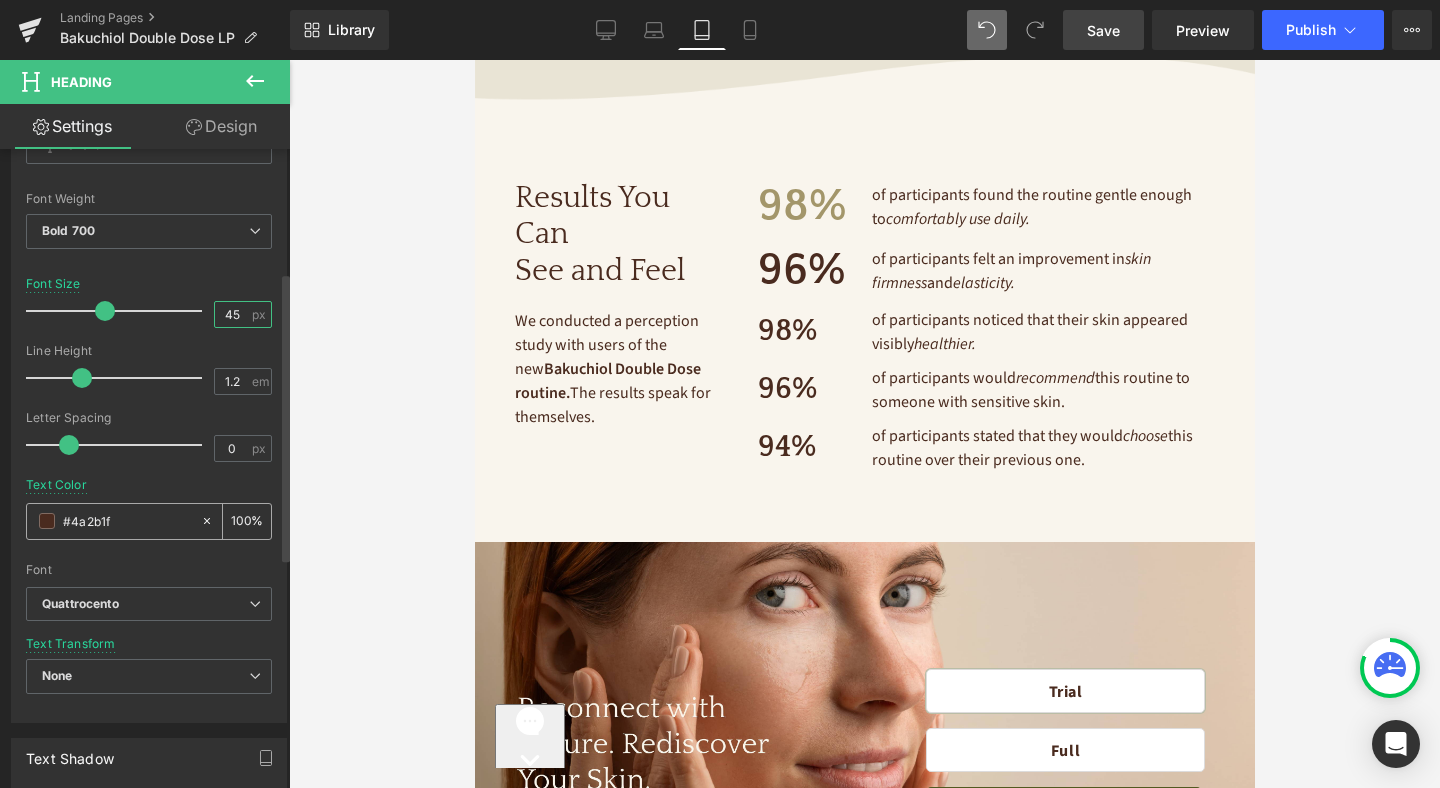 type on "45" 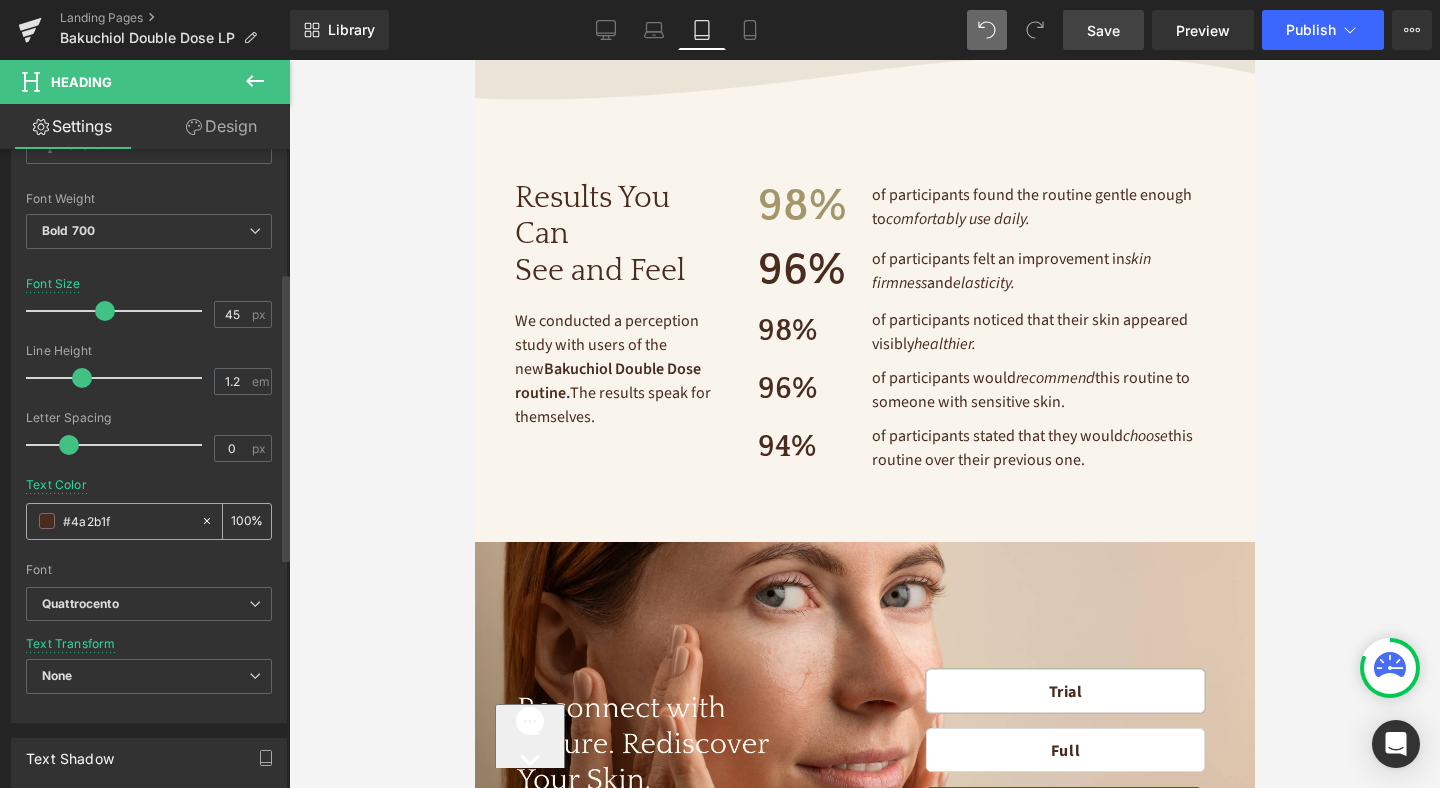 click at bounding box center (47, 521) 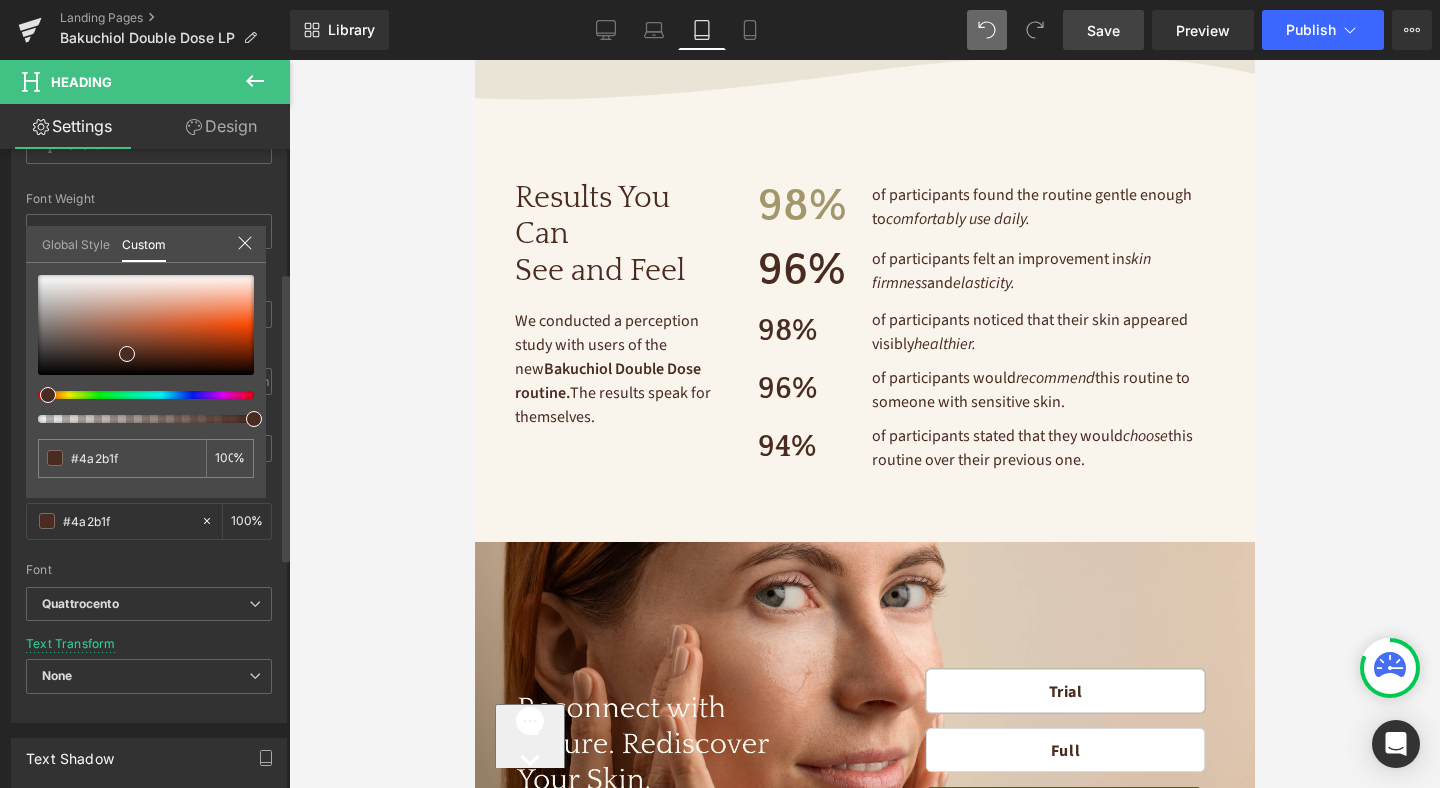 click on "Global Style" at bounding box center [76, 243] 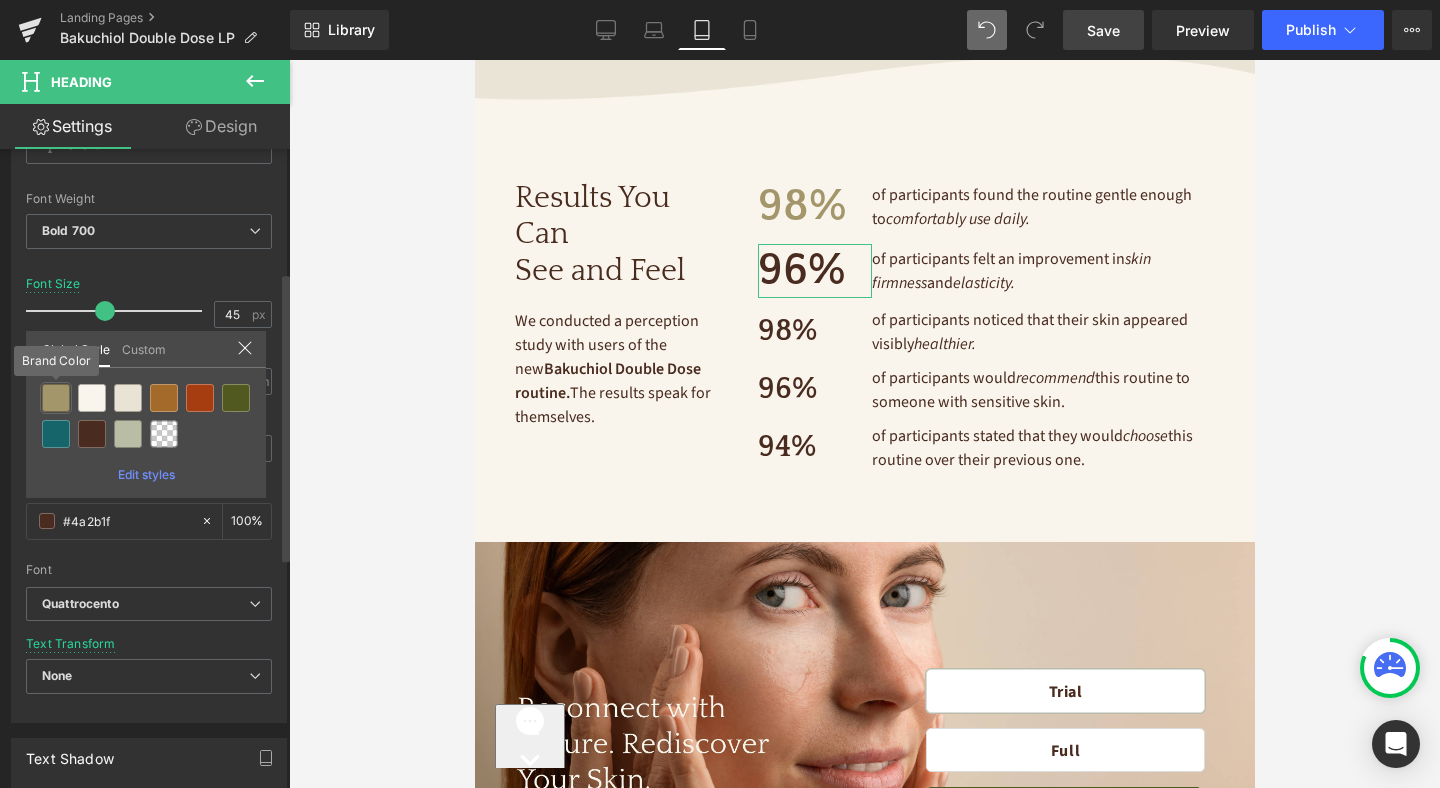 click at bounding box center (56, 398) 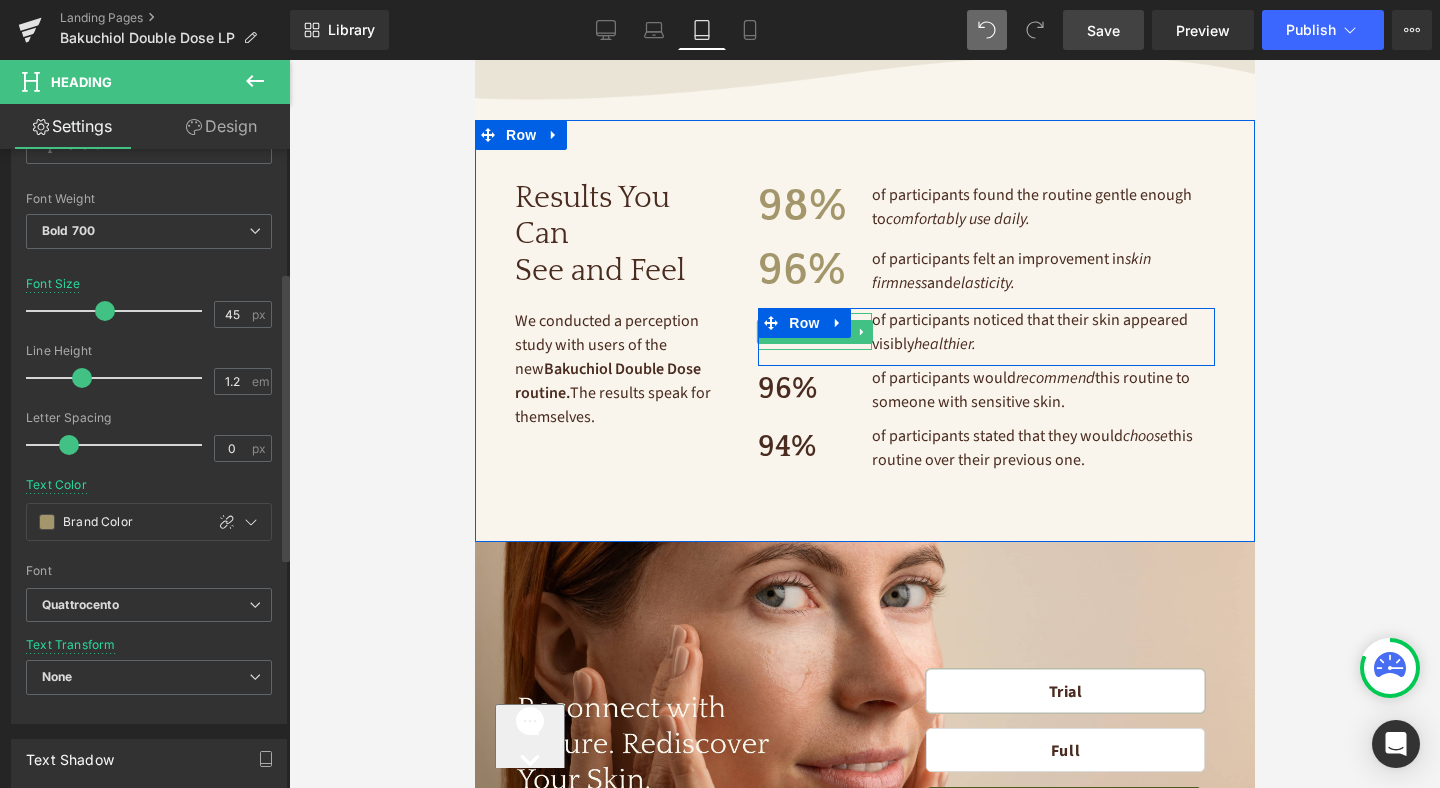 click on "98%" at bounding box center (814, 331) 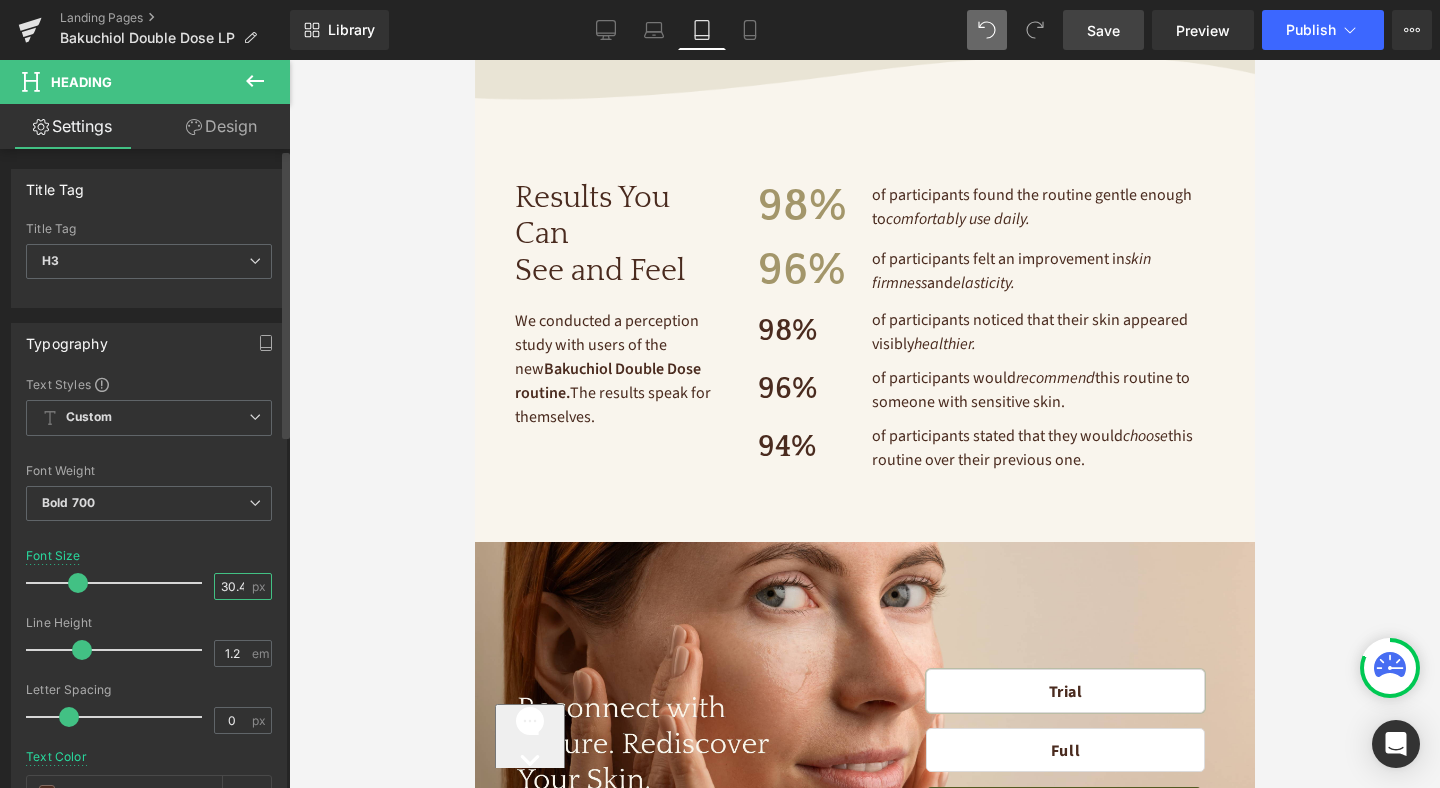 click on "30.4" at bounding box center (232, 586) 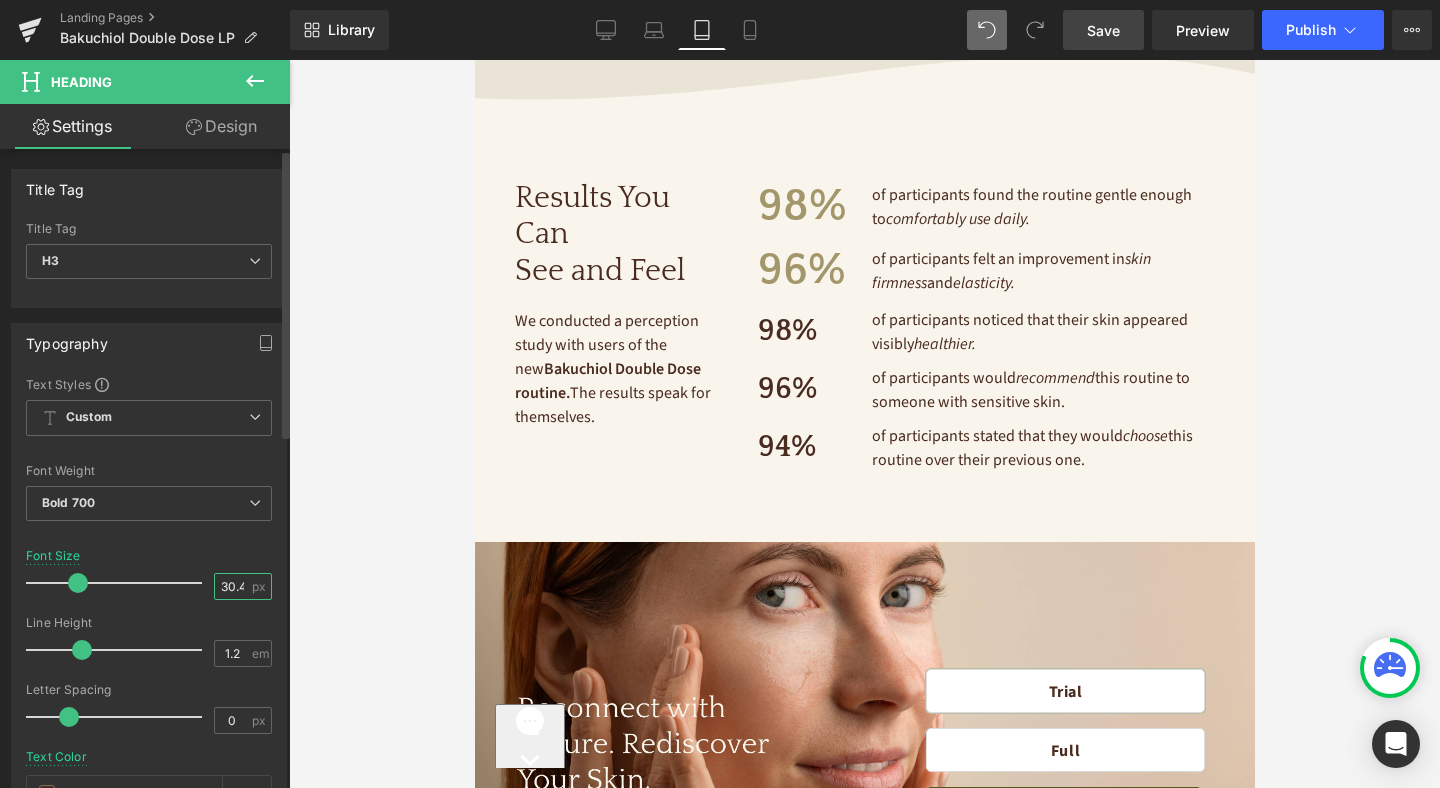 click on "30.4" at bounding box center [232, 586] 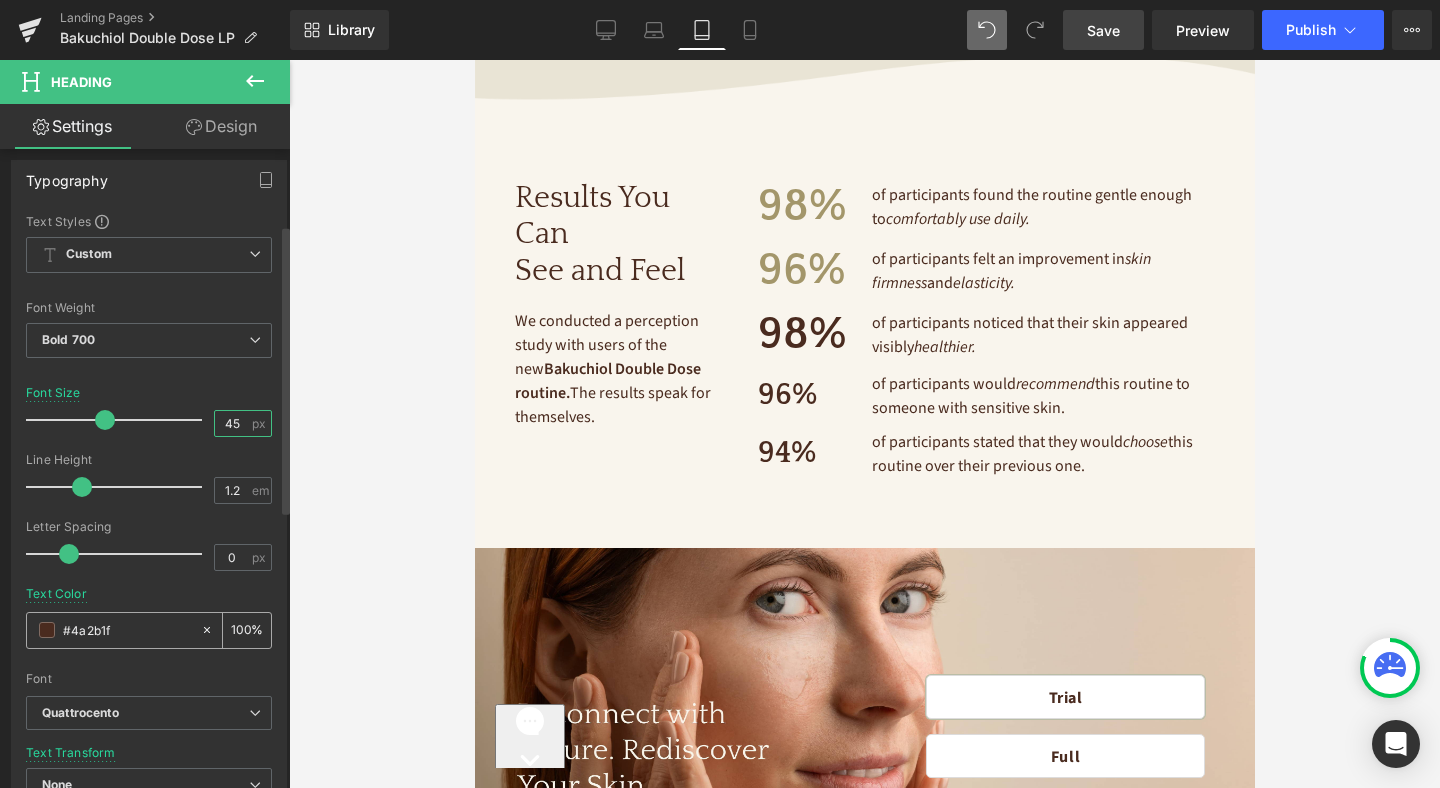 scroll, scrollTop: 167, scrollLeft: 0, axis: vertical 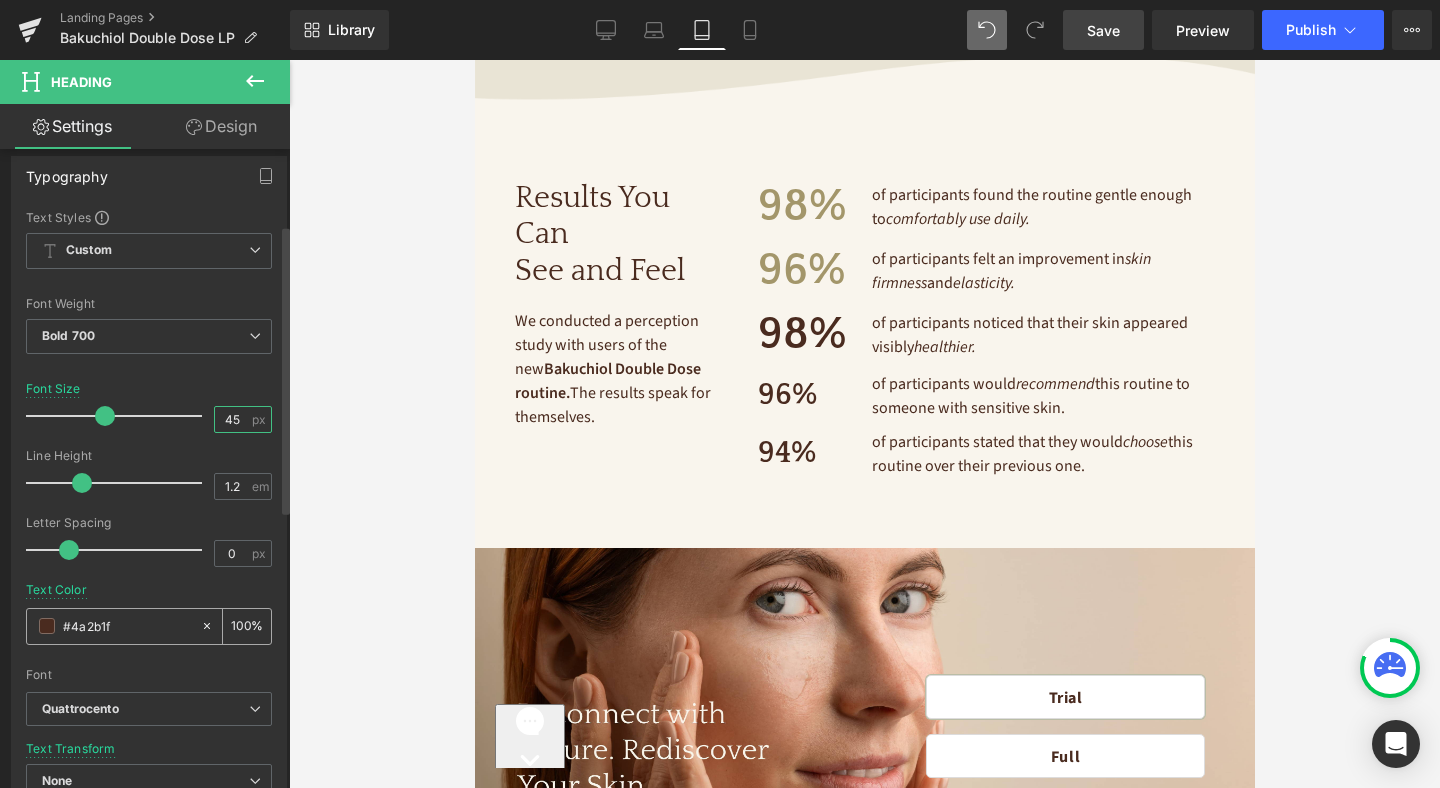 type on "45" 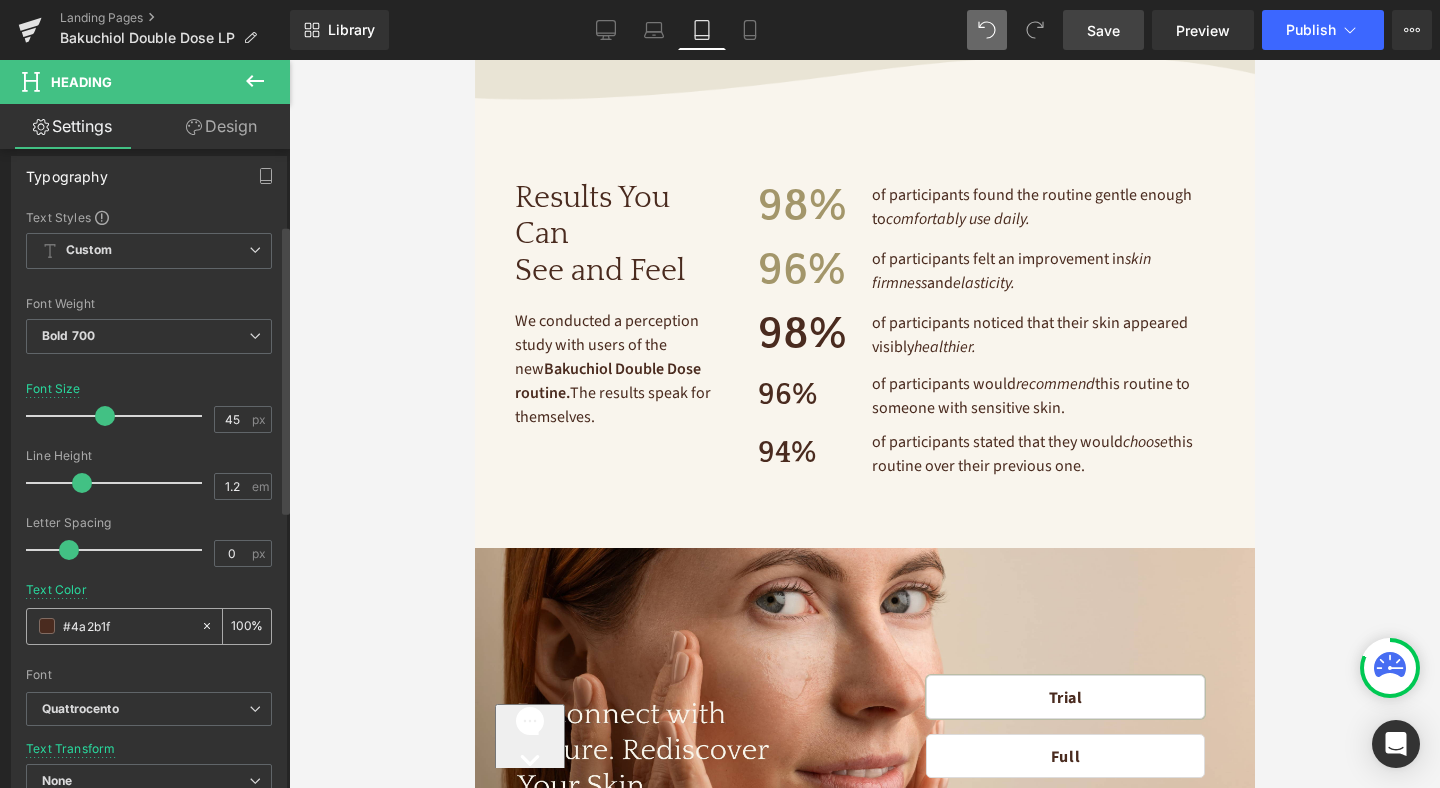 click on "#4a2b1f" at bounding box center [113, 626] 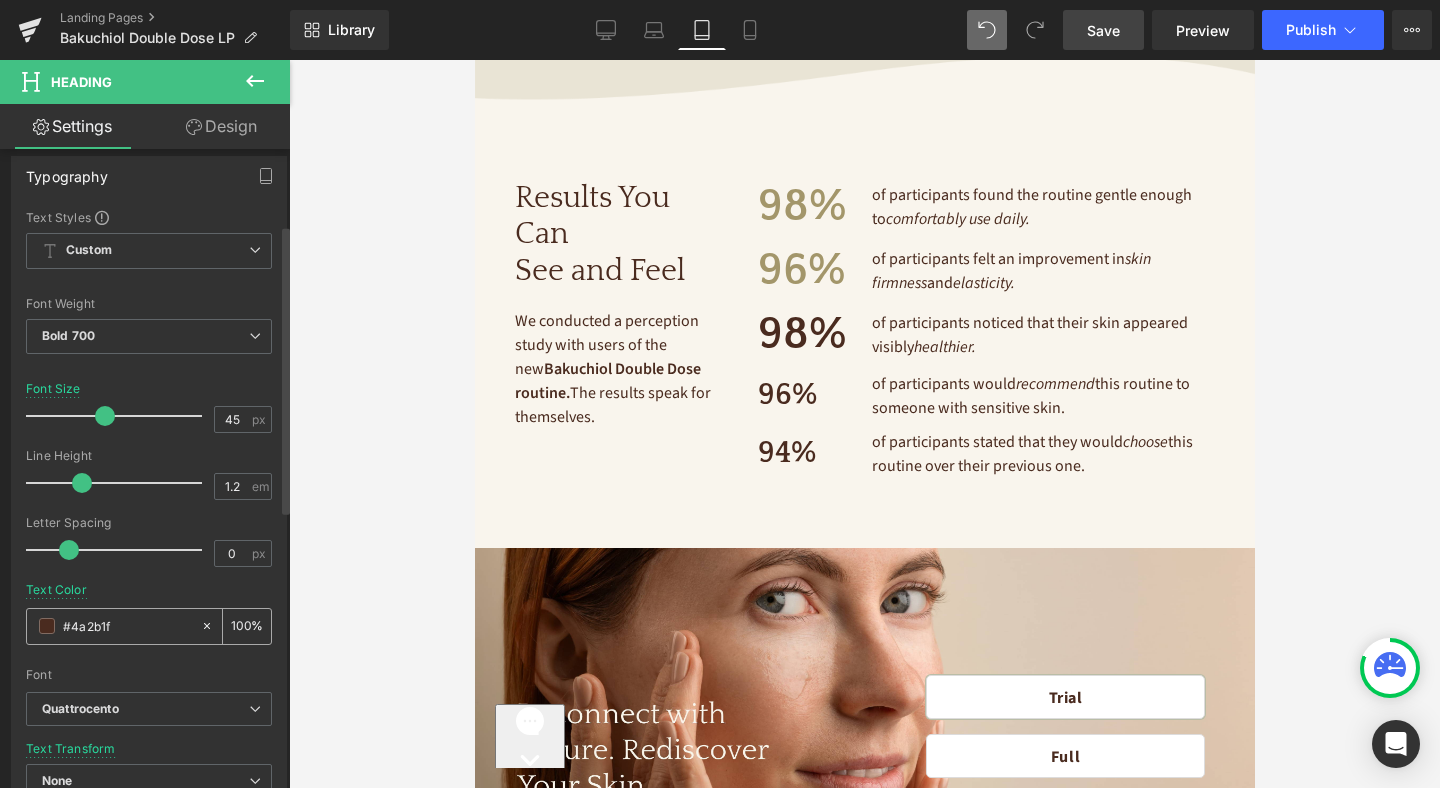 click at bounding box center (47, 626) 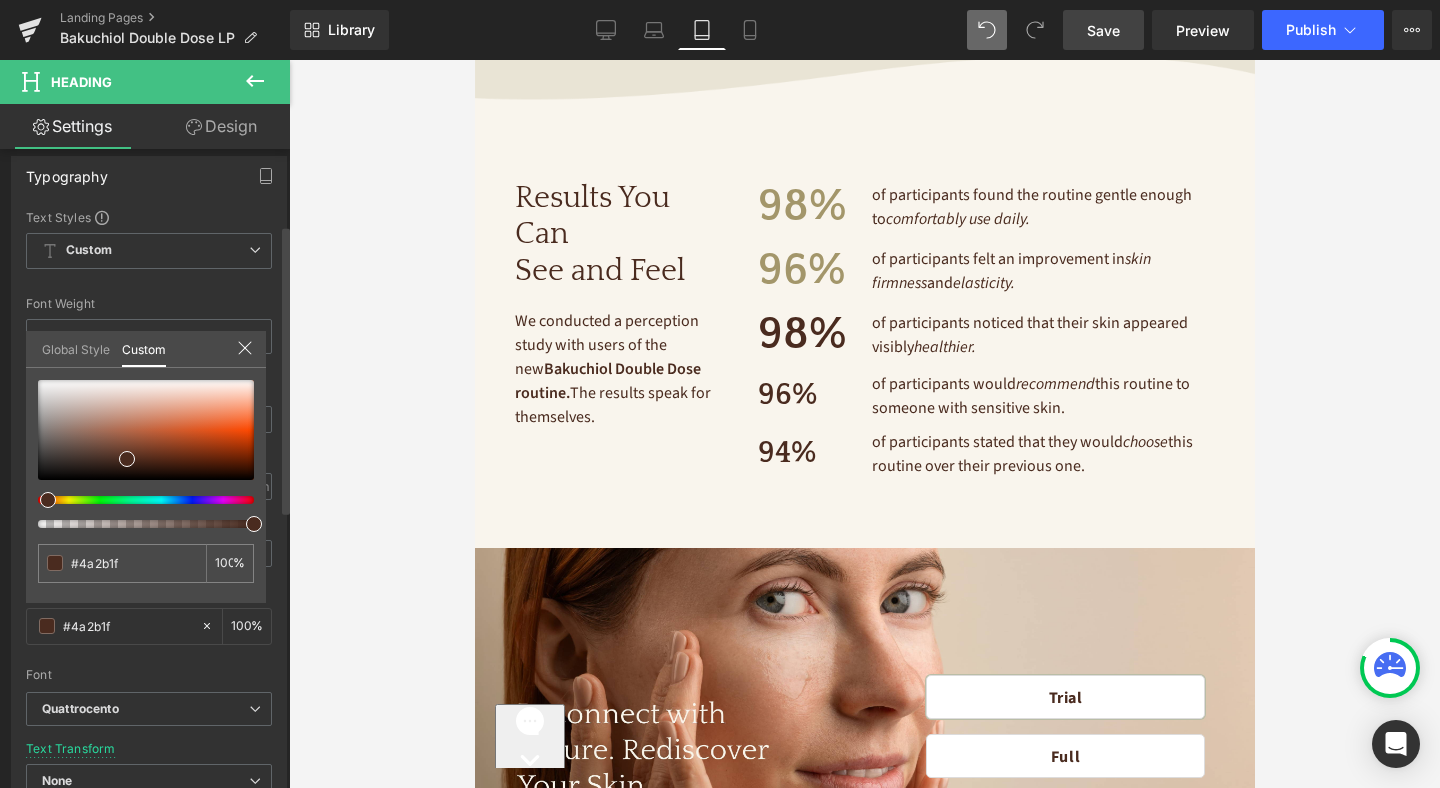 click on "Global Style" at bounding box center [76, 348] 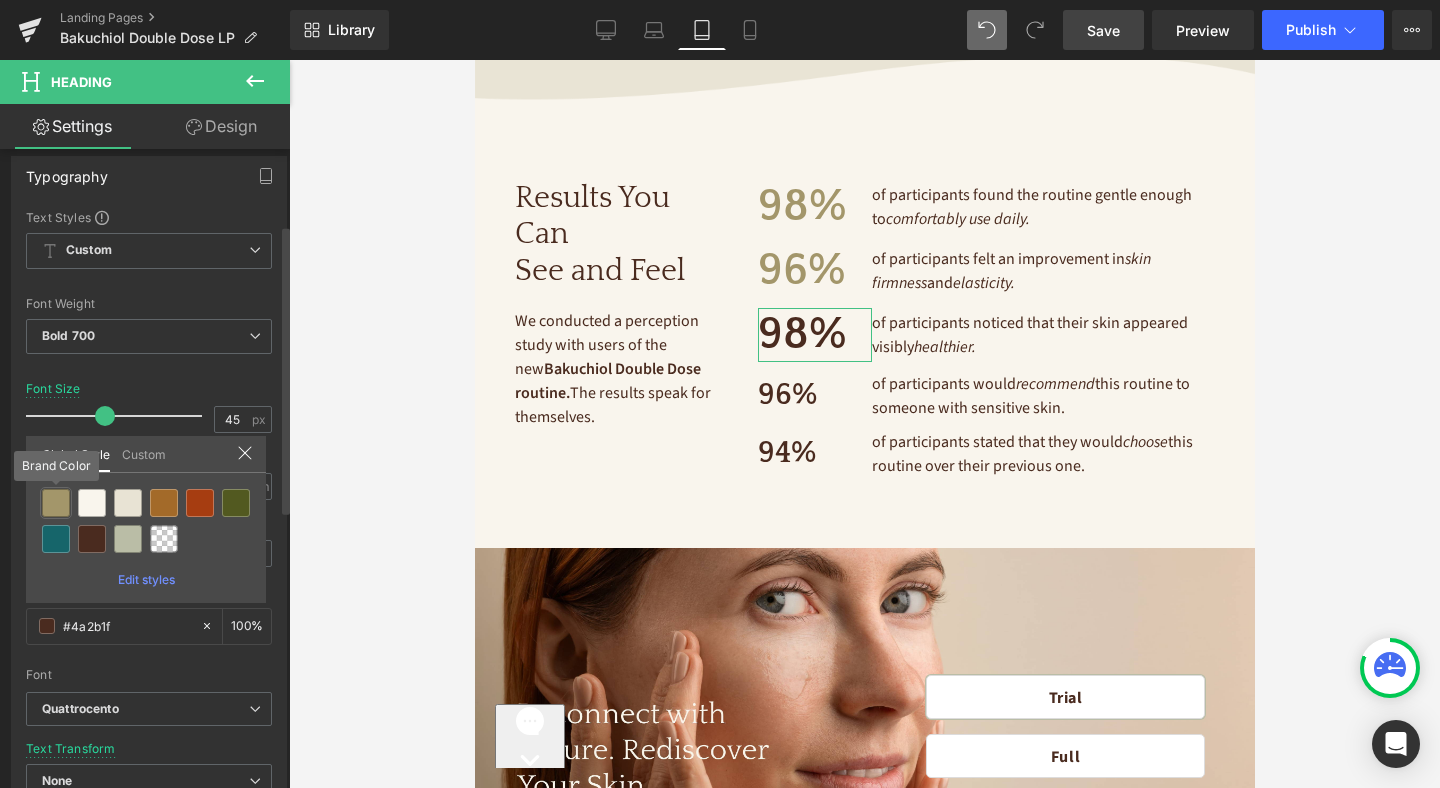 click at bounding box center (56, 503) 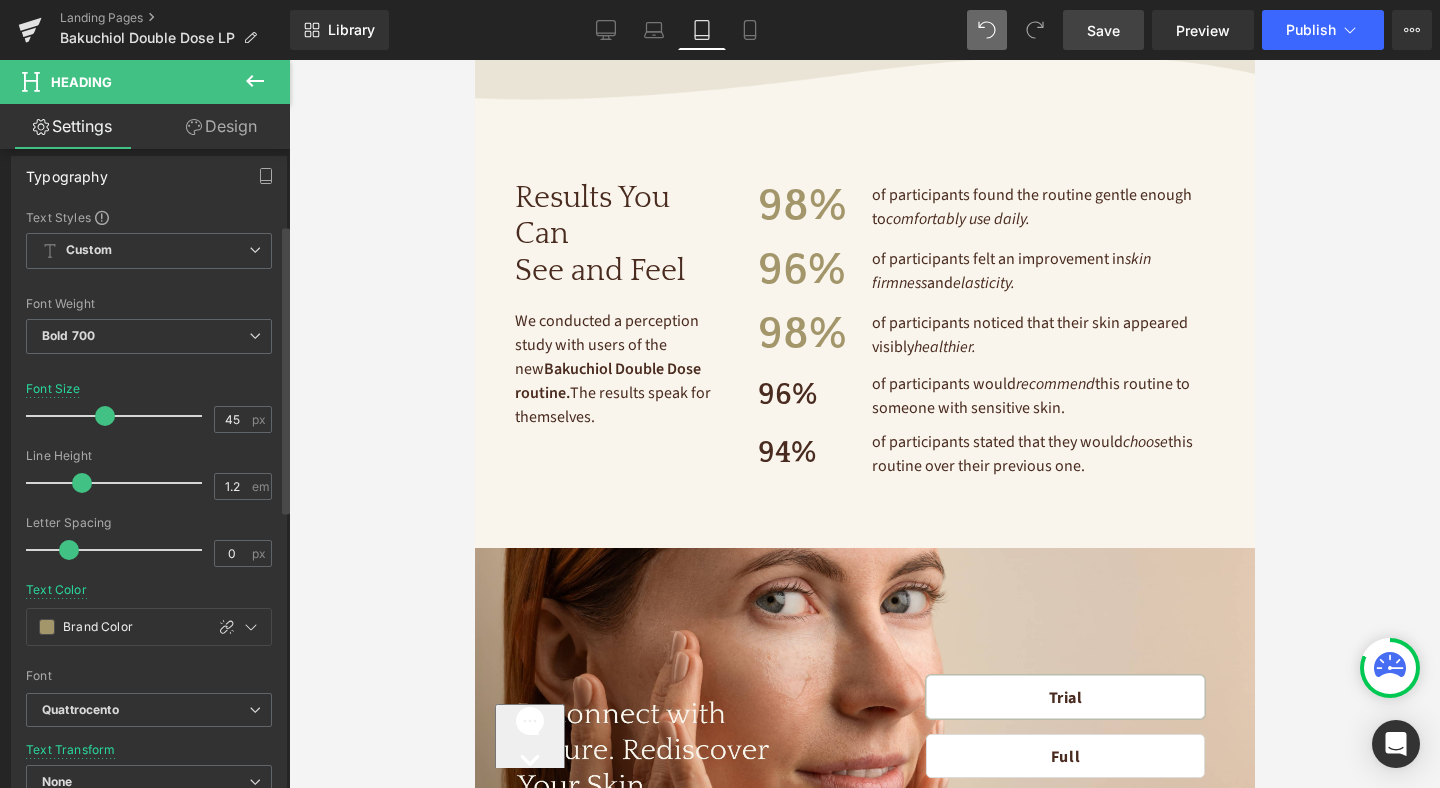 click on "Save" at bounding box center [1103, 30] 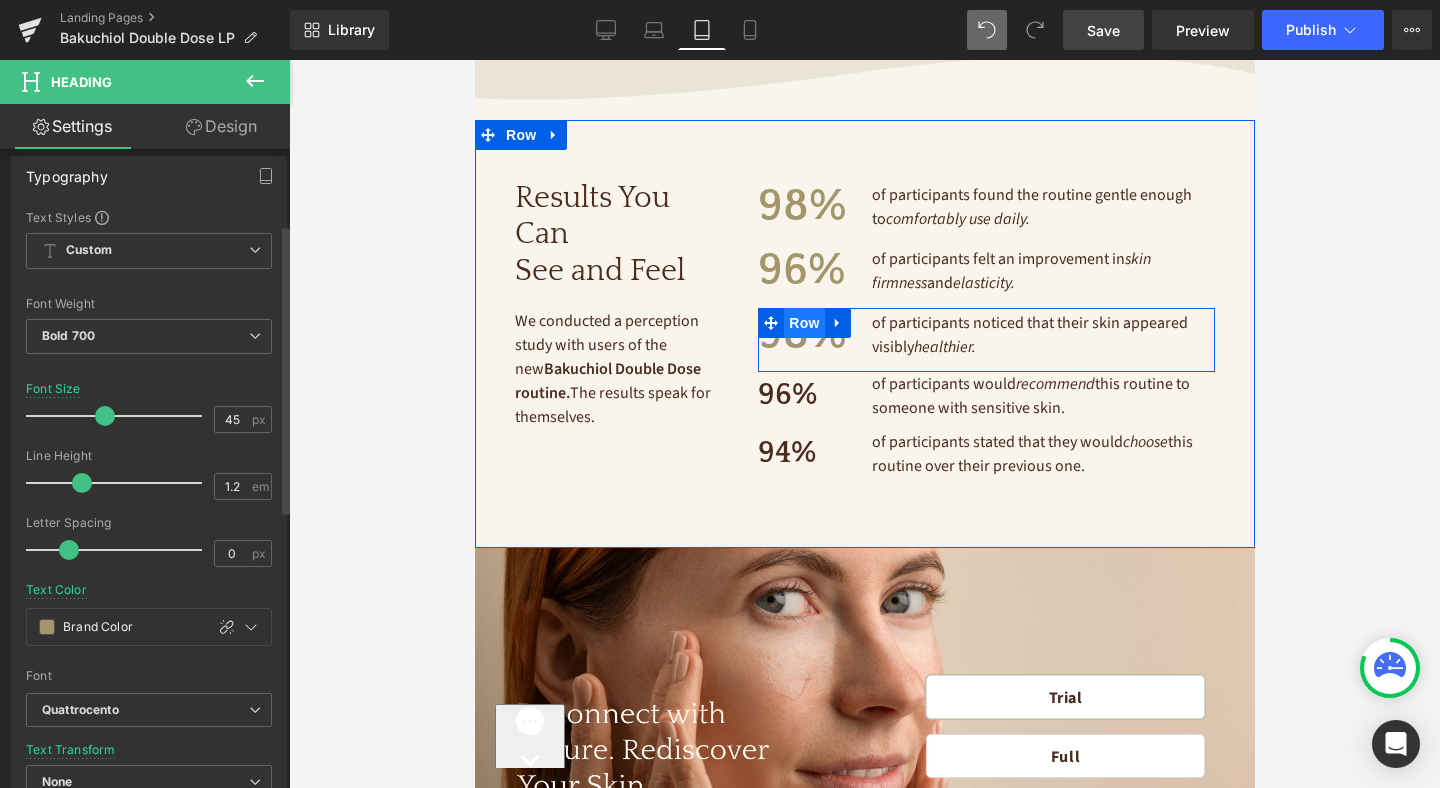 click on "Row" at bounding box center [803, 323] 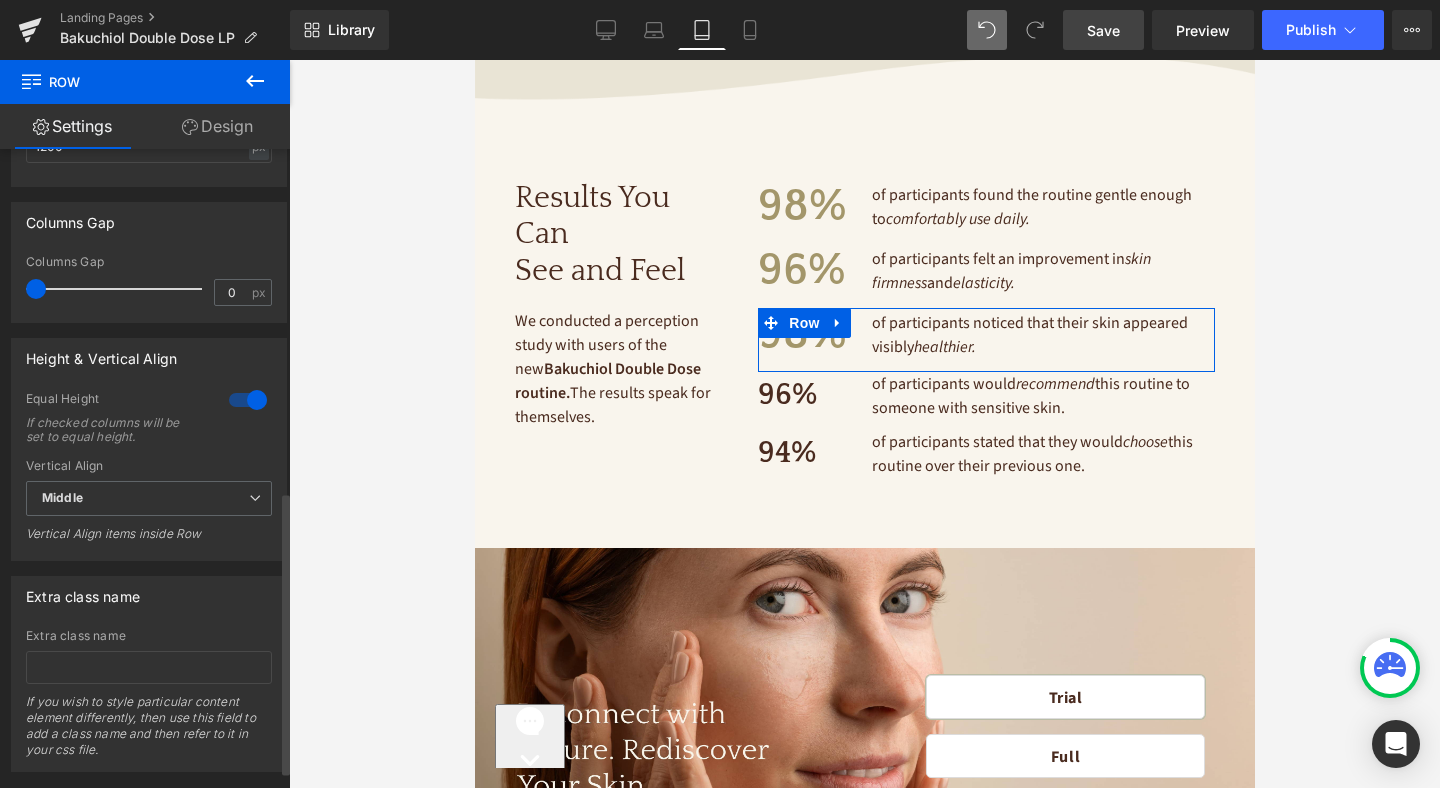 scroll, scrollTop: 774, scrollLeft: 0, axis: vertical 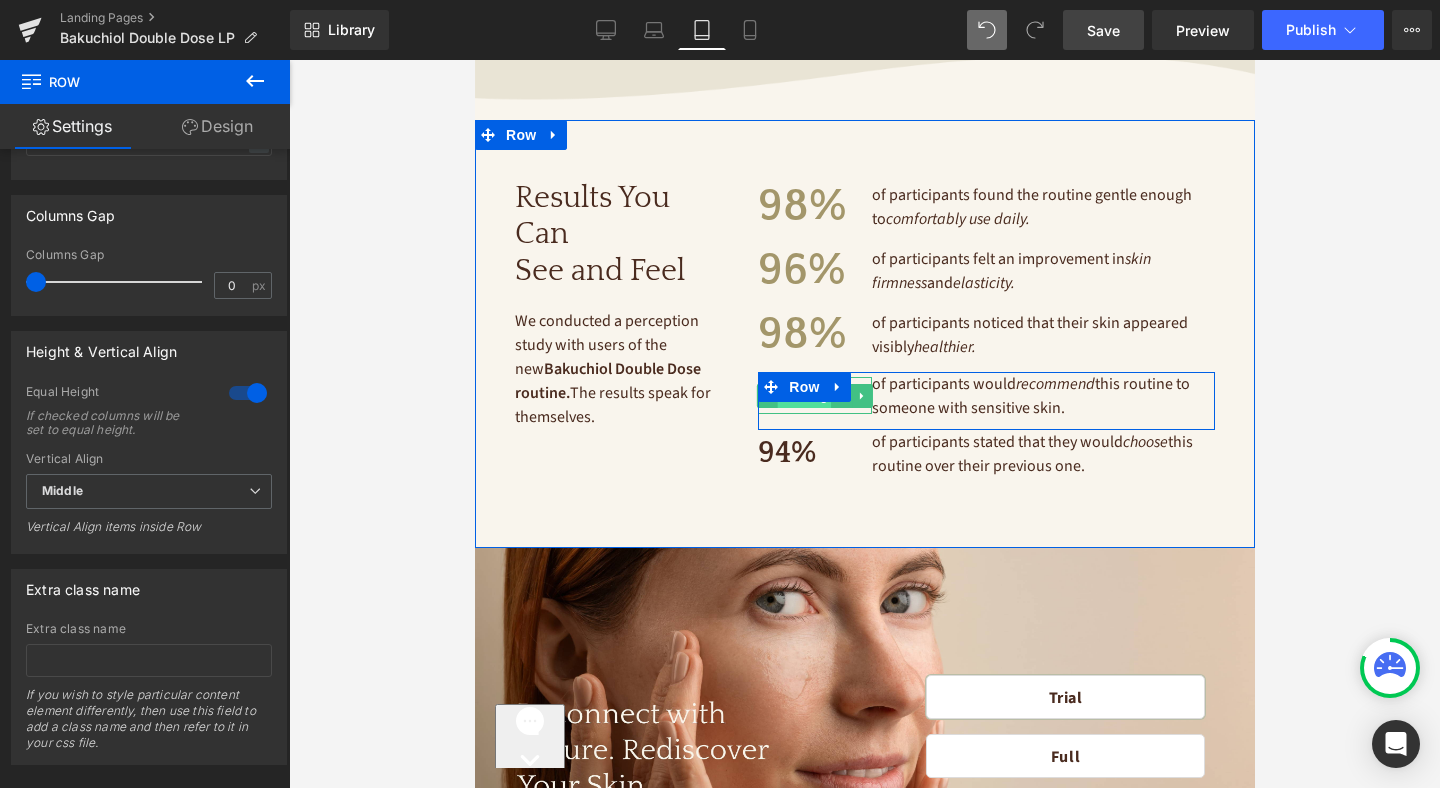 click on "Heading" at bounding box center [804, 396] 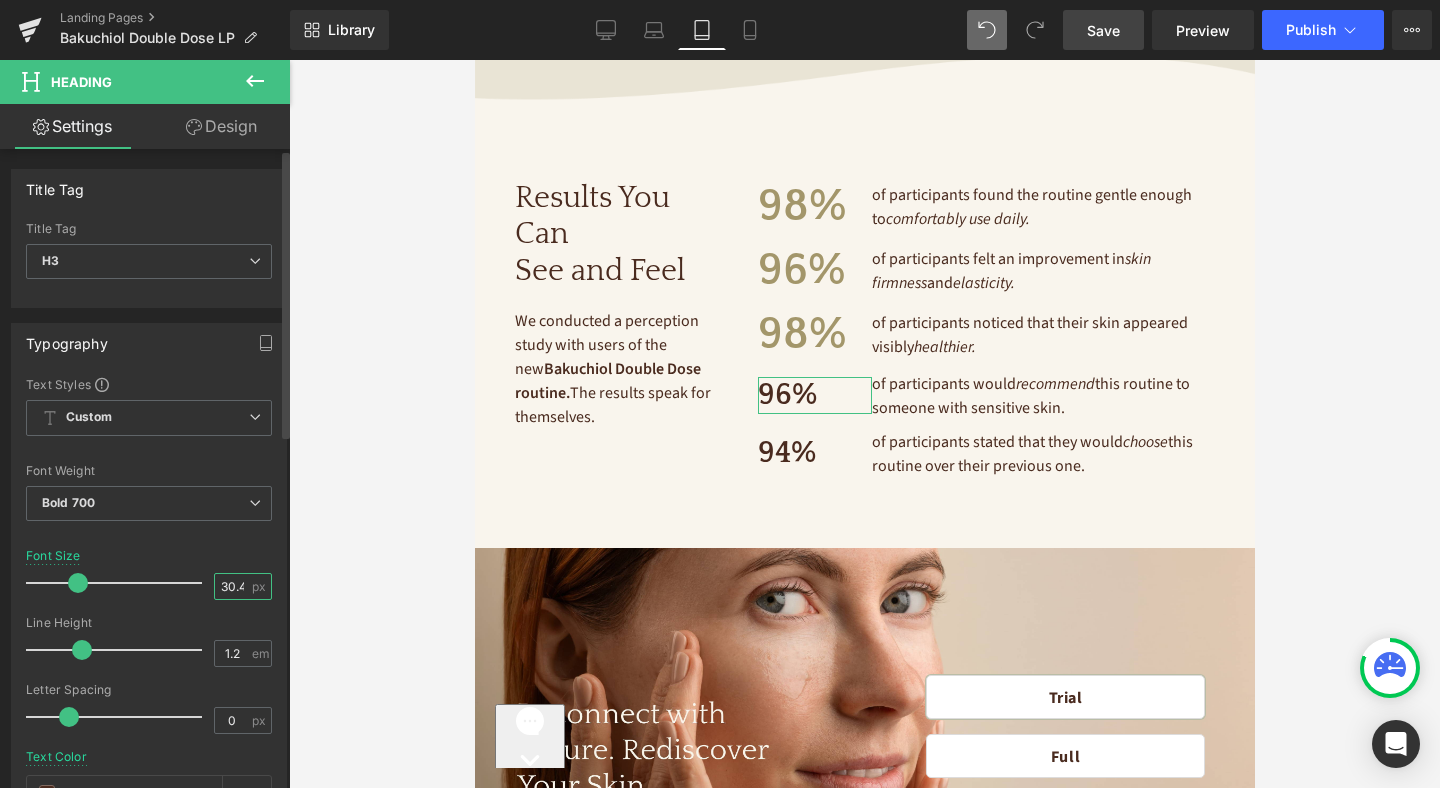 click on "30.4" at bounding box center (232, 586) 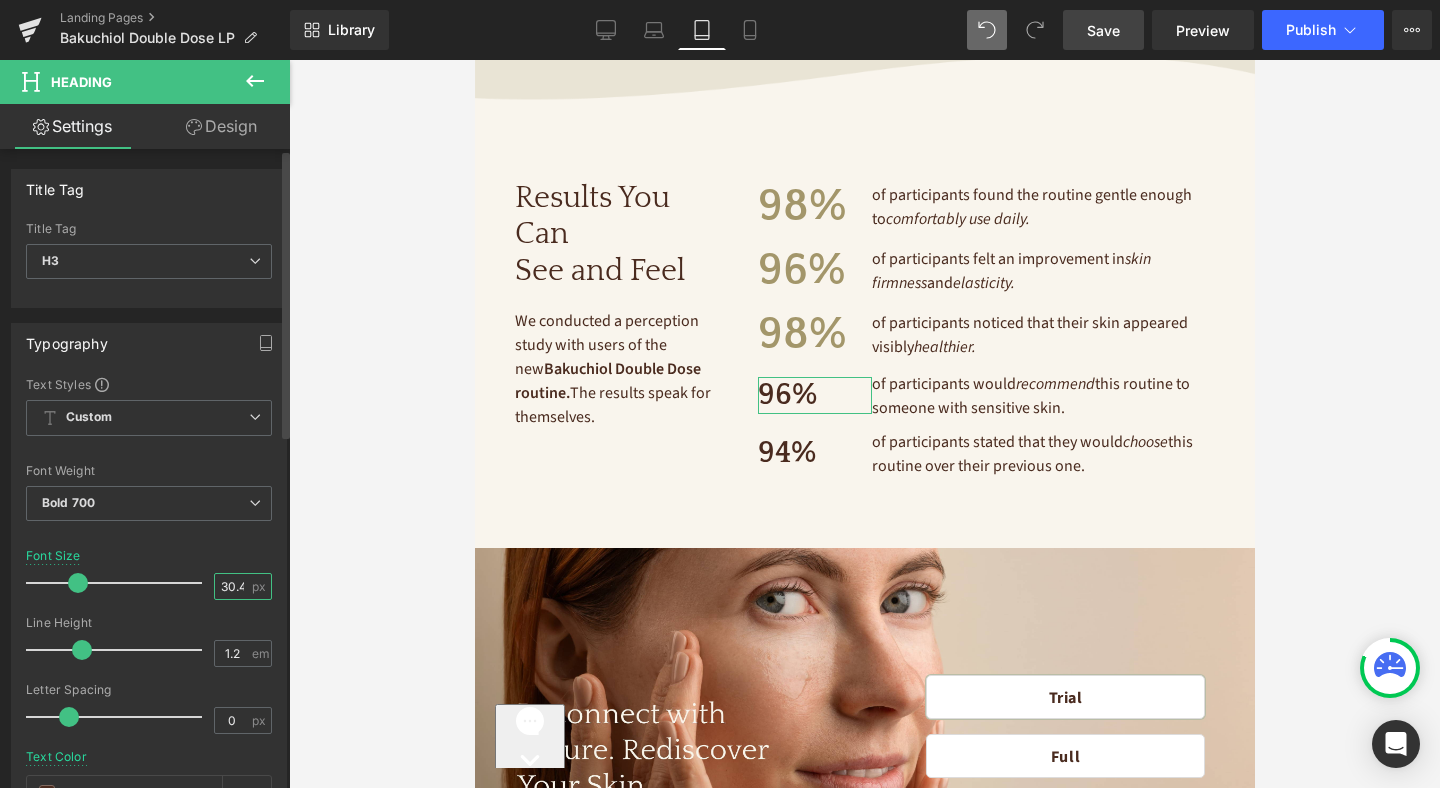 click on "30.4" at bounding box center (232, 586) 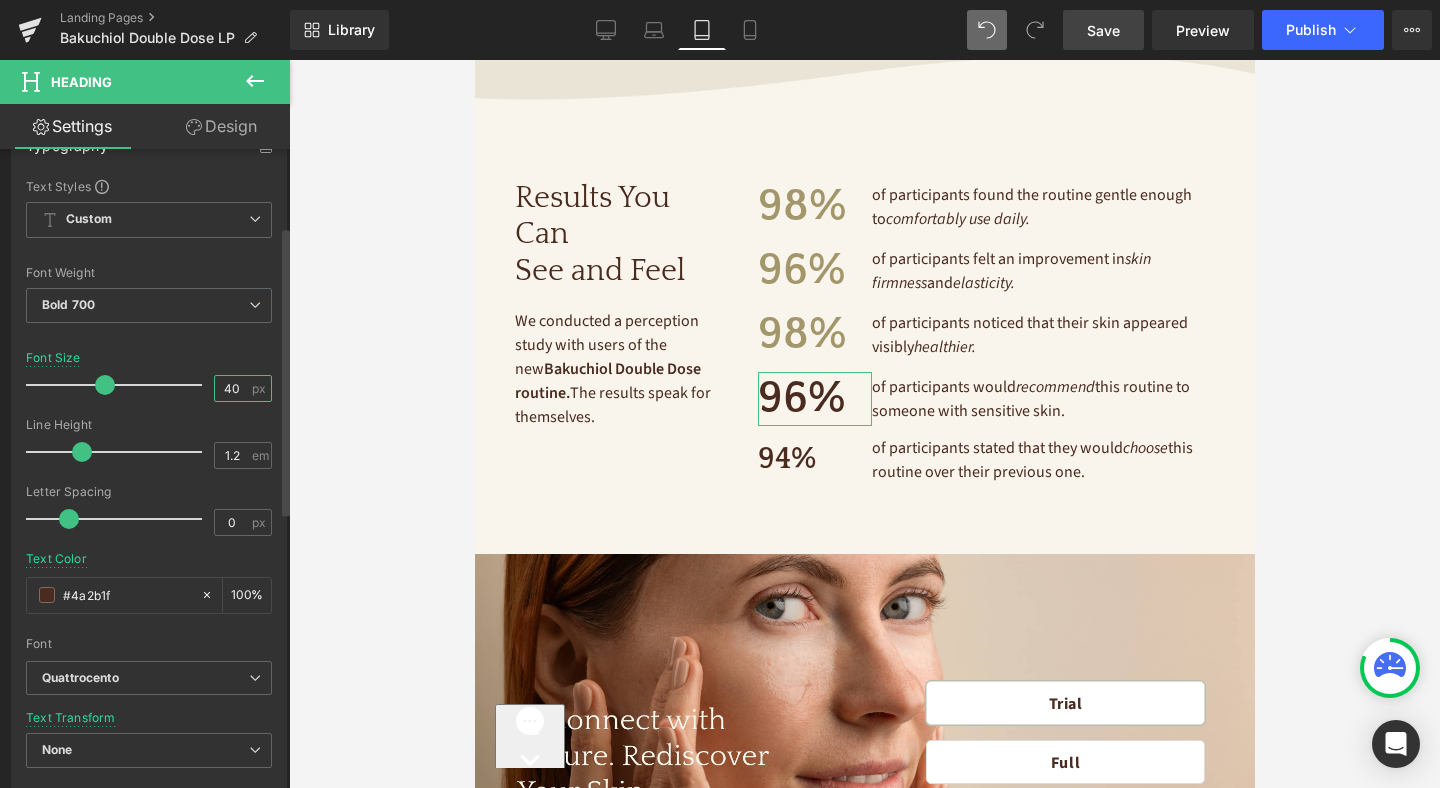 scroll, scrollTop: 212, scrollLeft: 0, axis: vertical 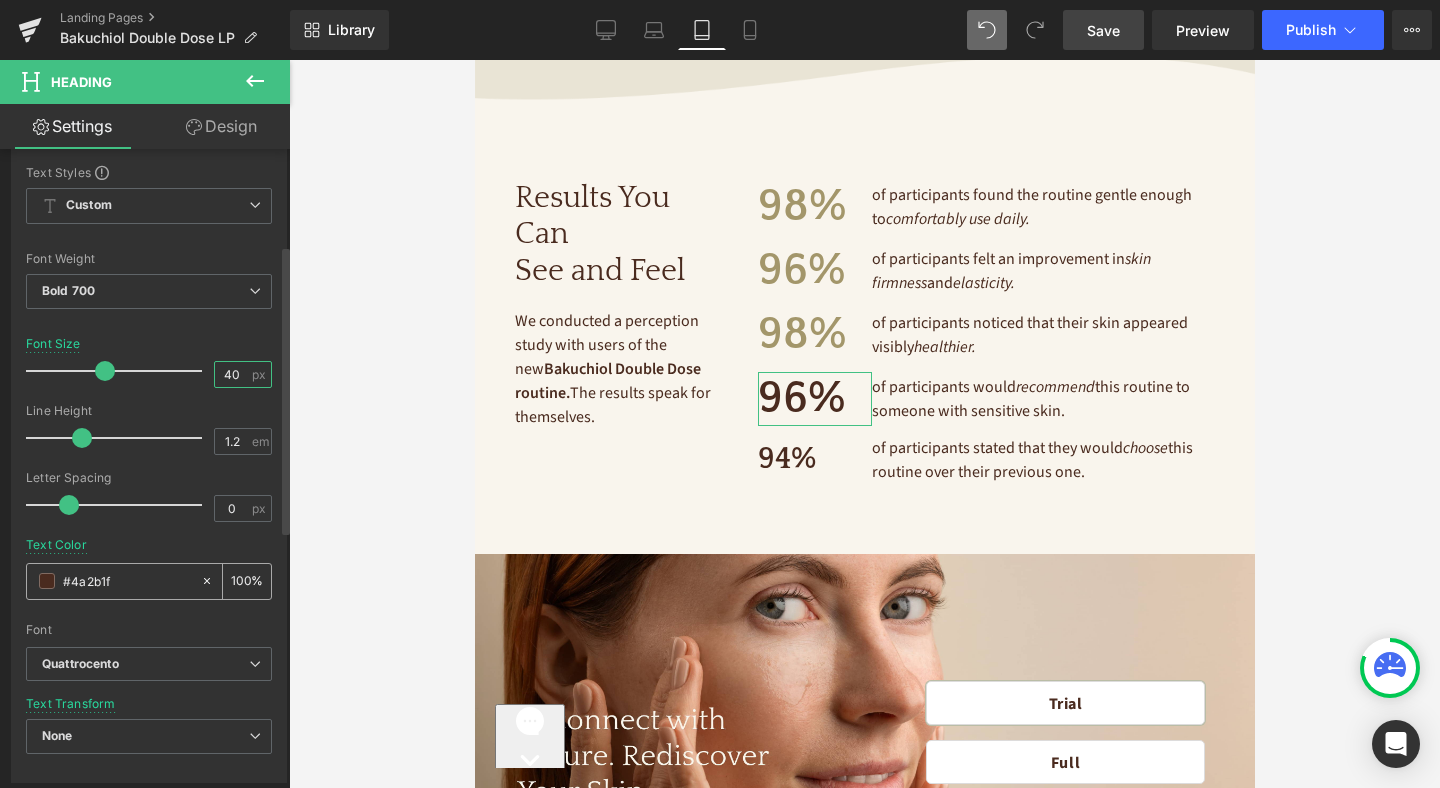 type on "40" 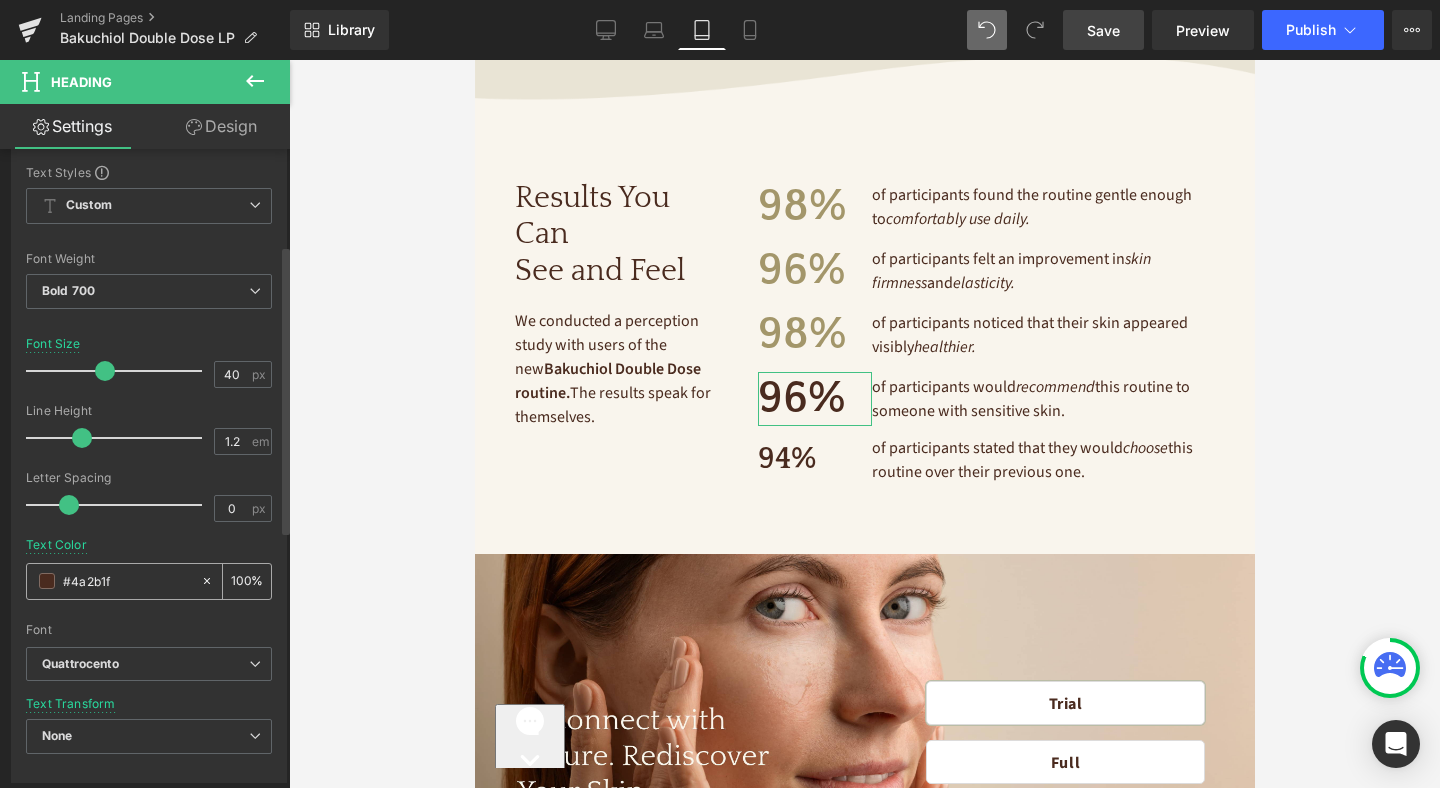 click at bounding box center (47, 581) 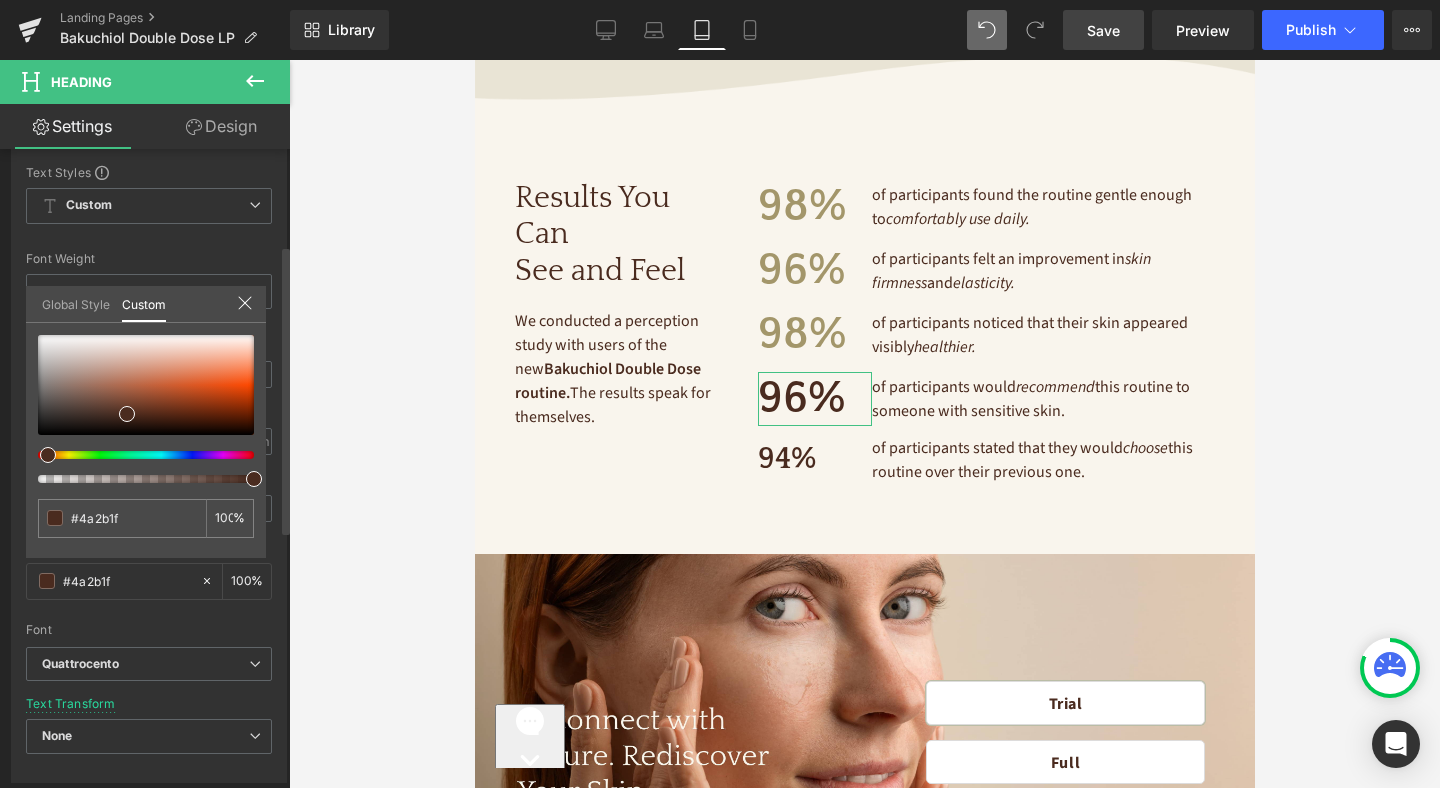 click on "Global Style" at bounding box center [76, 303] 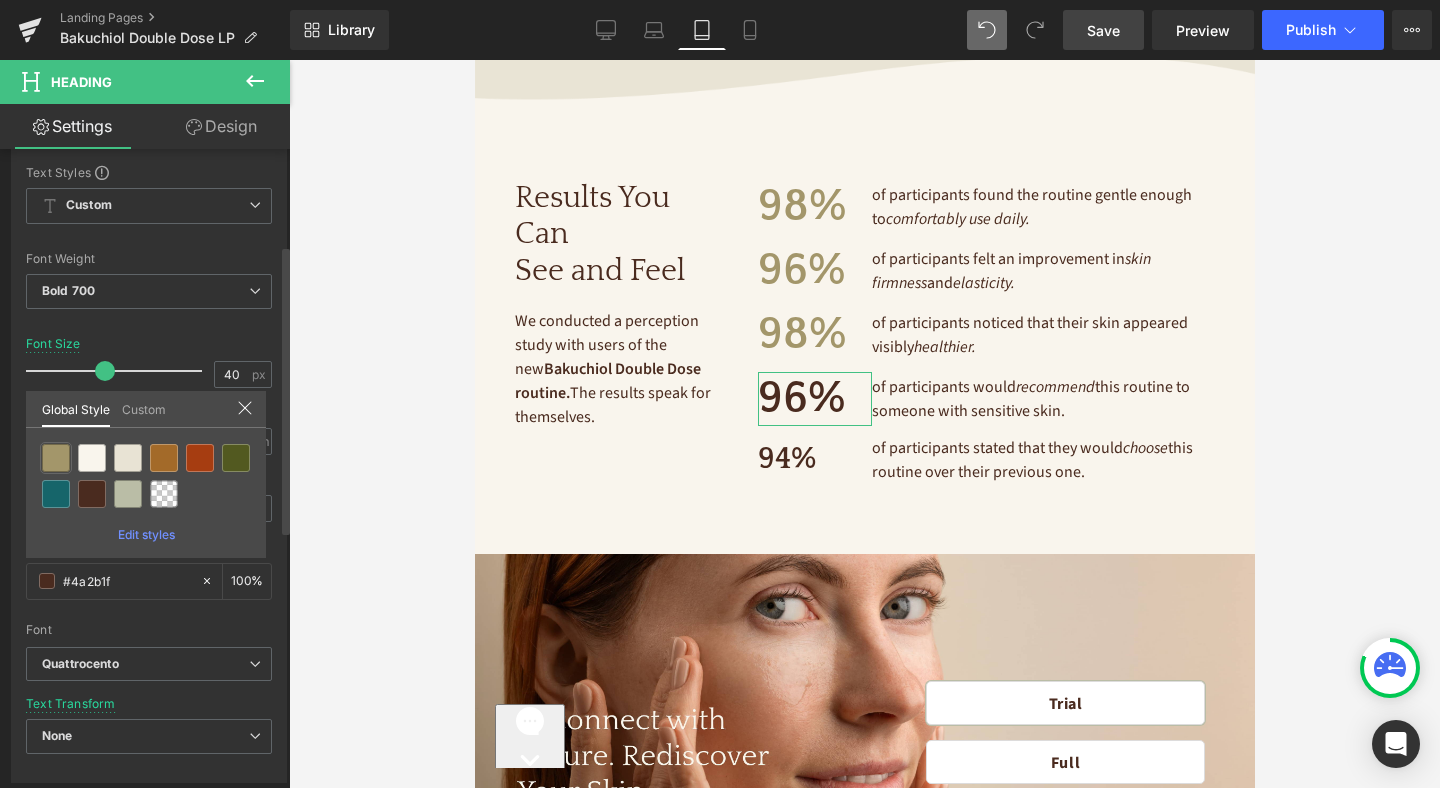 click at bounding box center (56, 458) 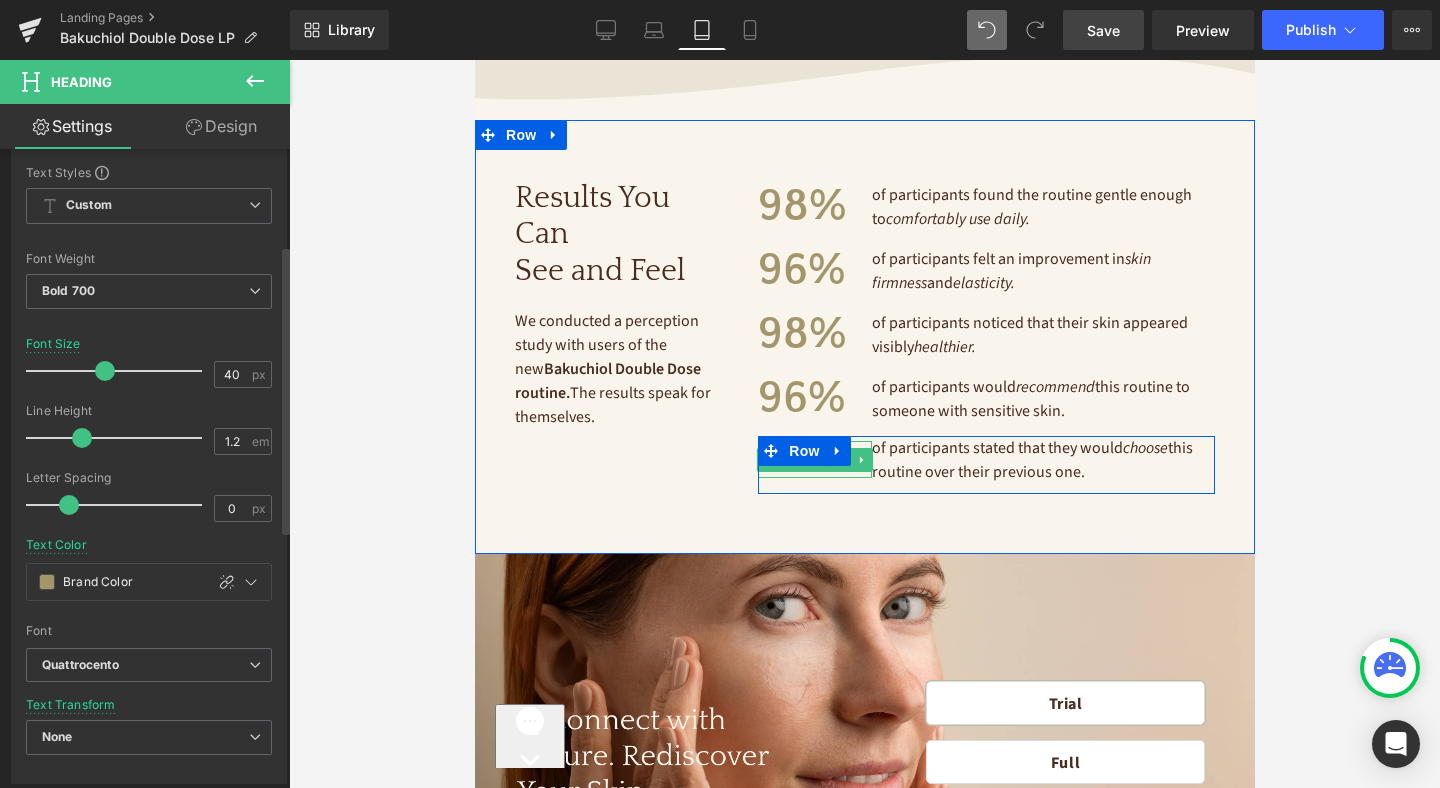 click on "94%" at bounding box center [814, 459] 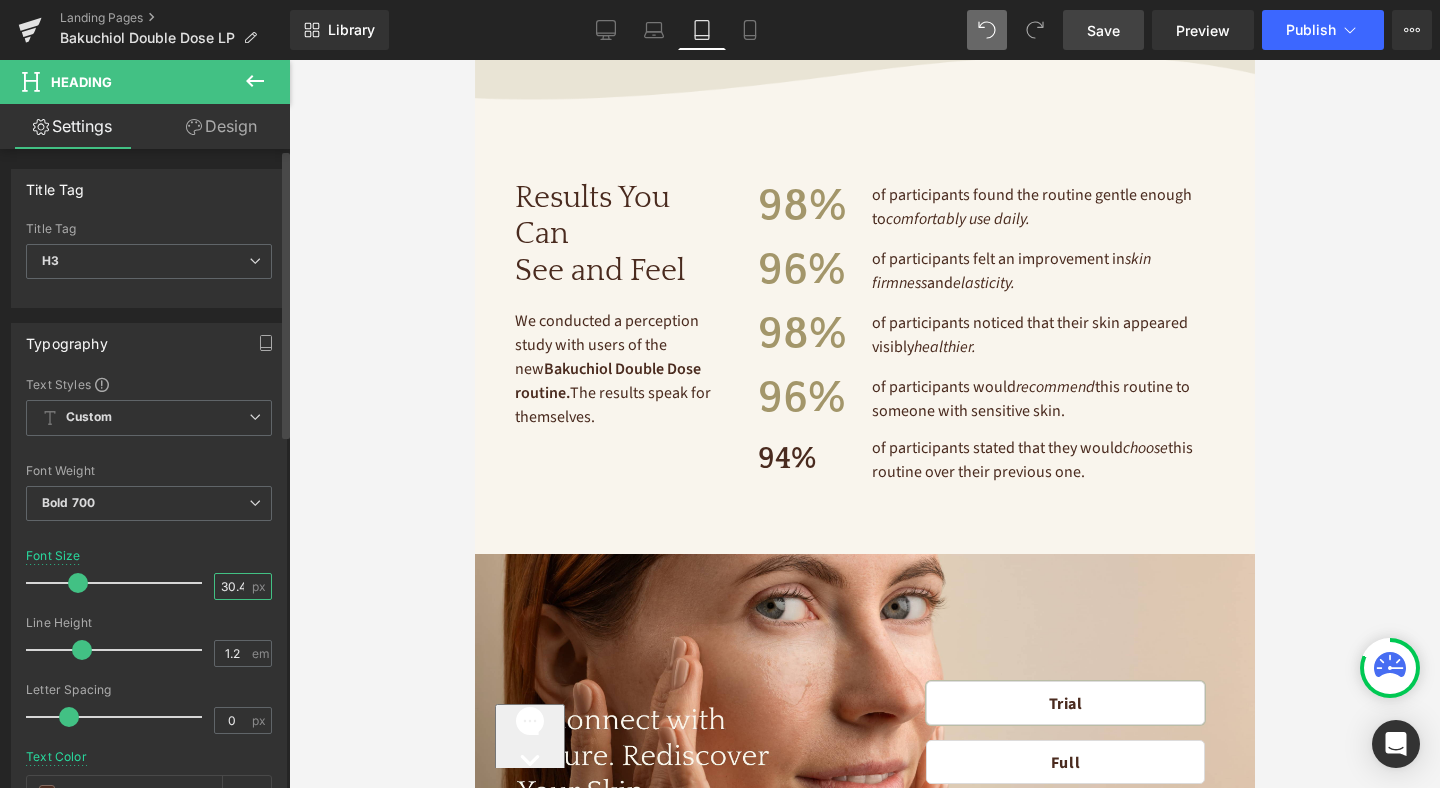 click on "30.4" at bounding box center [232, 586] 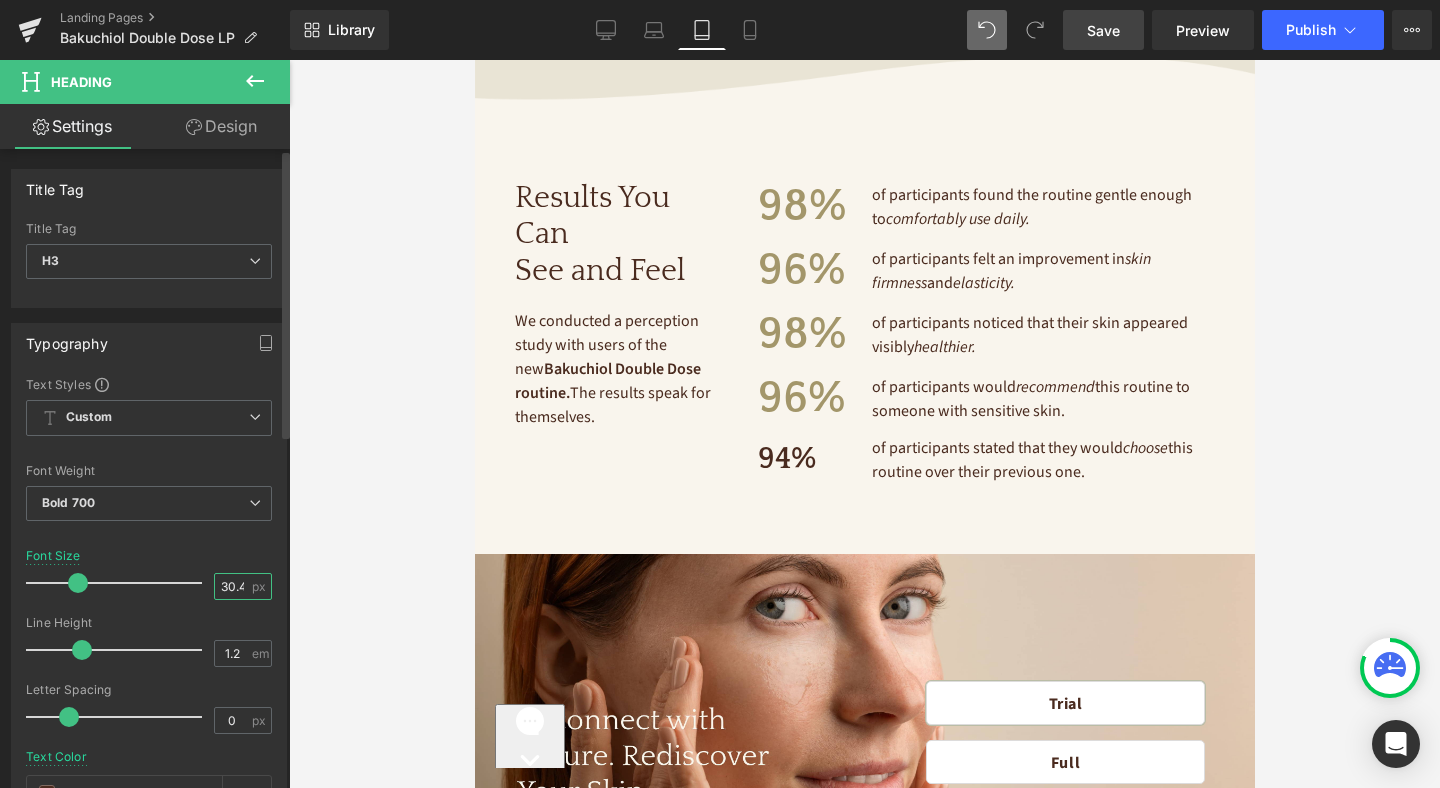 click on "30.4" at bounding box center (232, 586) 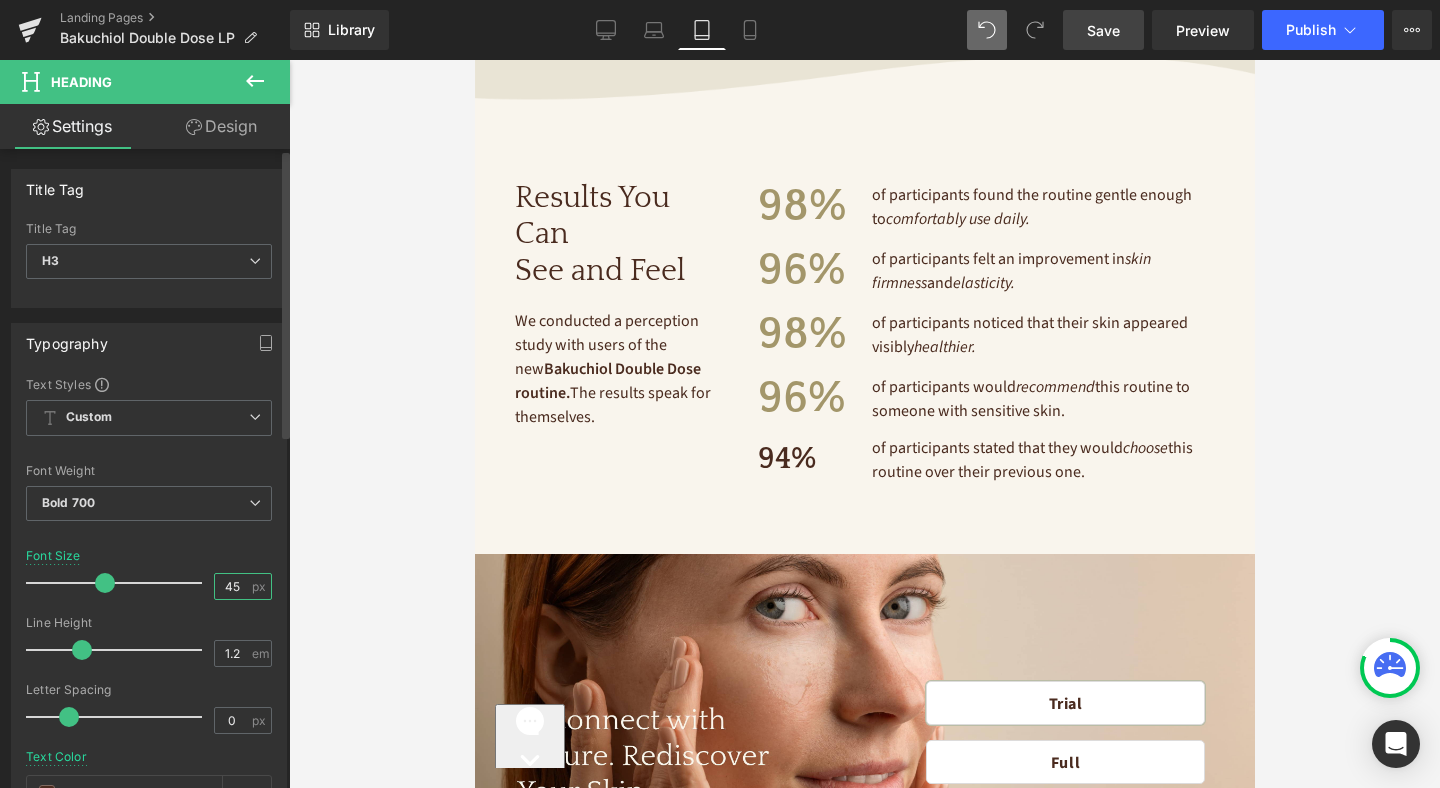 type on "45" 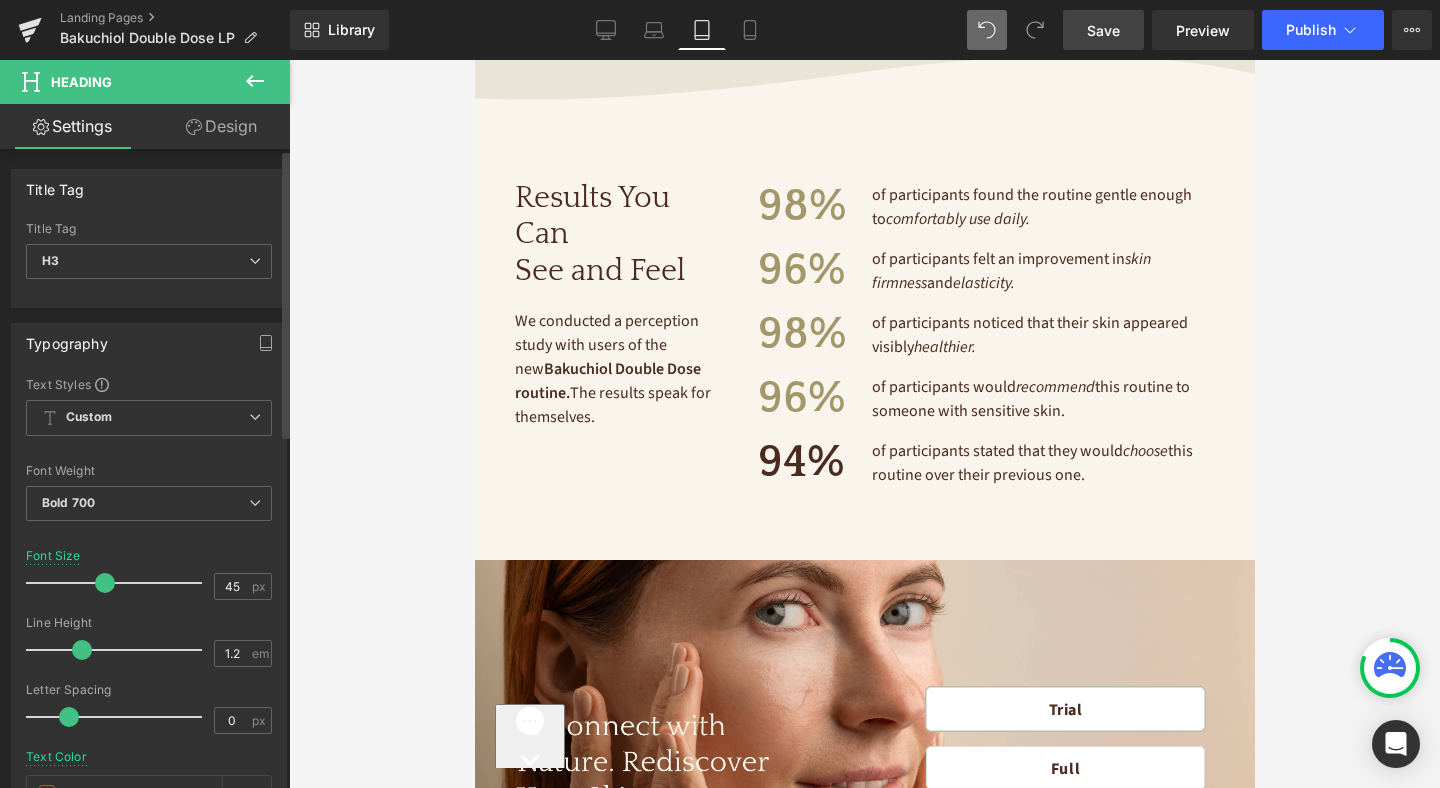 click on "Font Size 45 px" at bounding box center (149, 582) 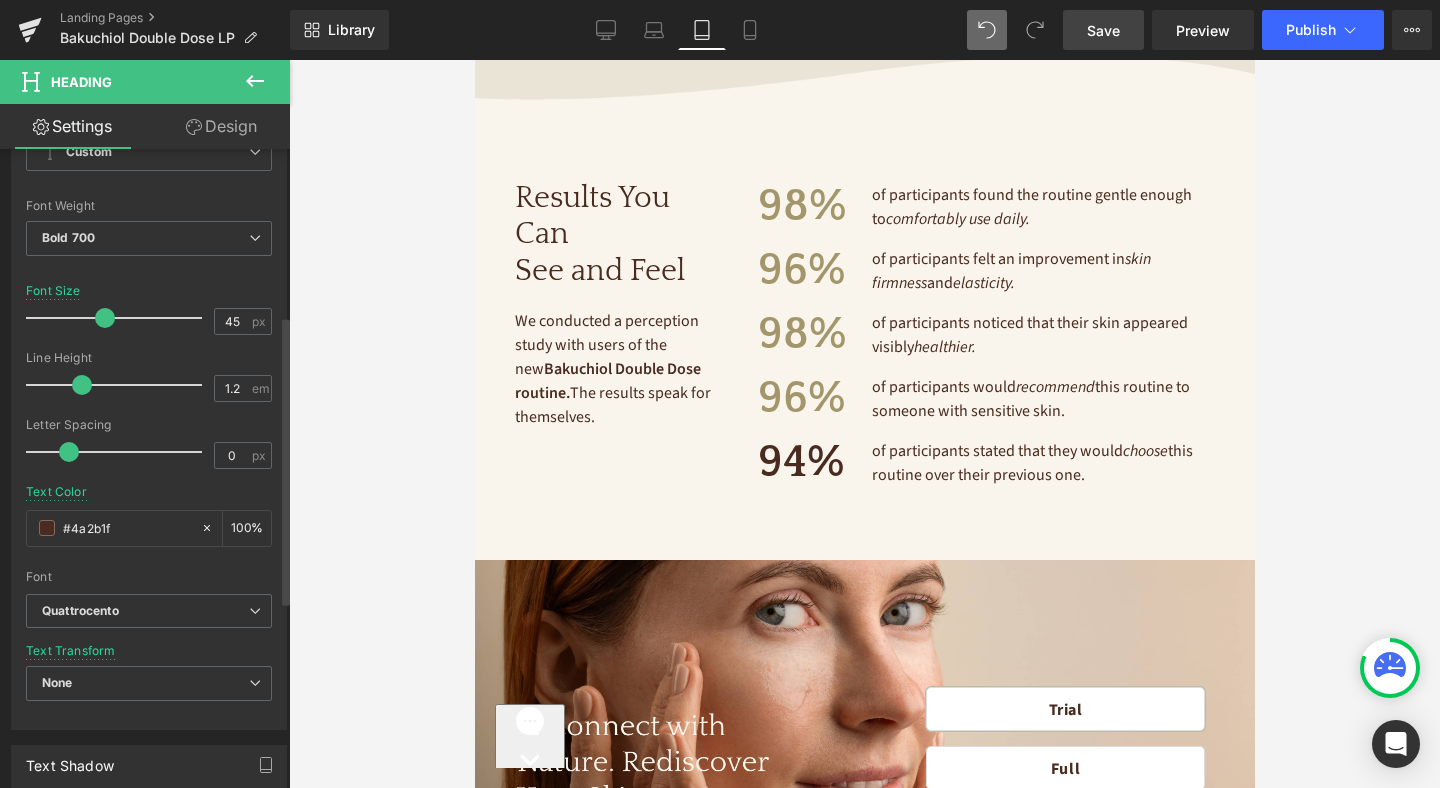 scroll, scrollTop: 490, scrollLeft: 0, axis: vertical 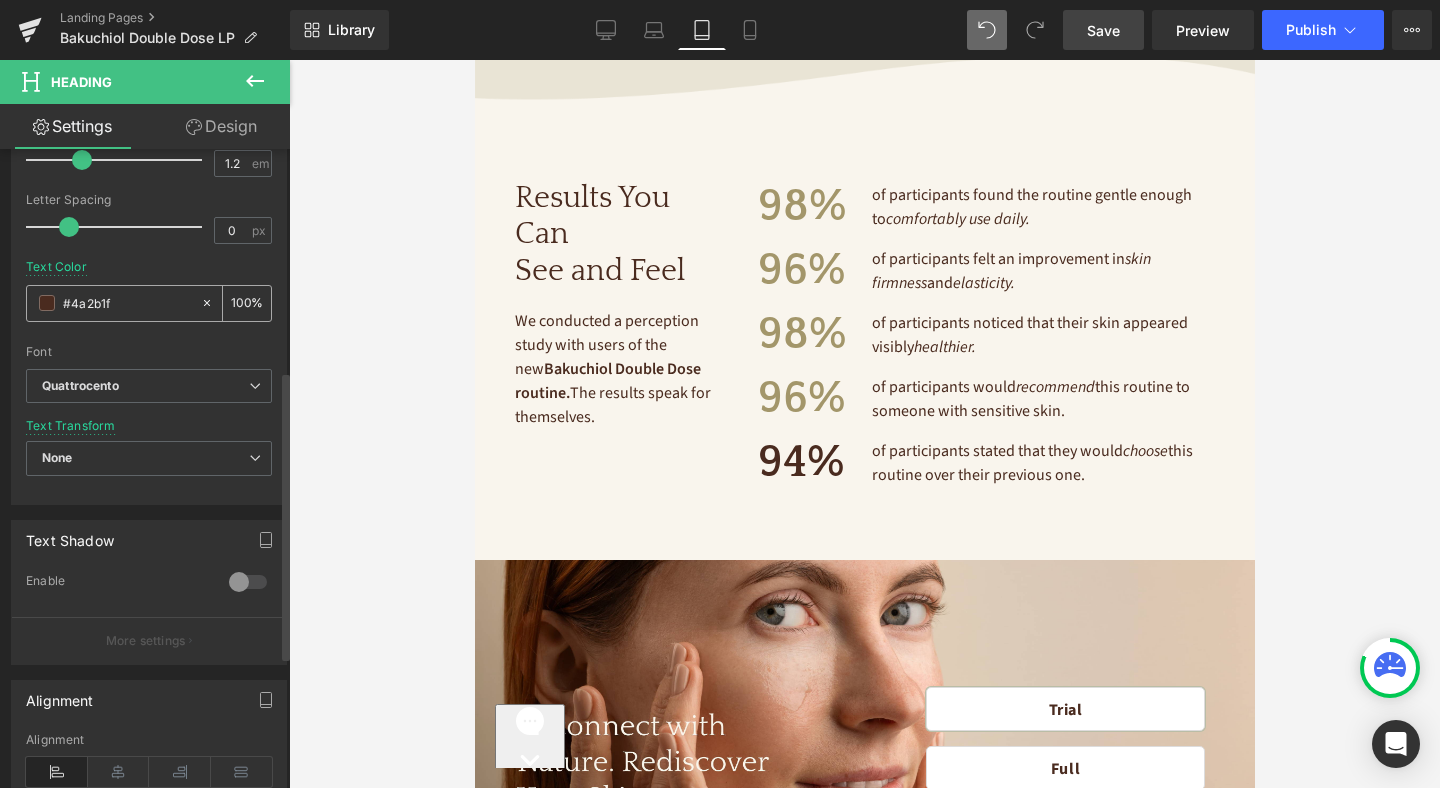 click at bounding box center [47, 303] 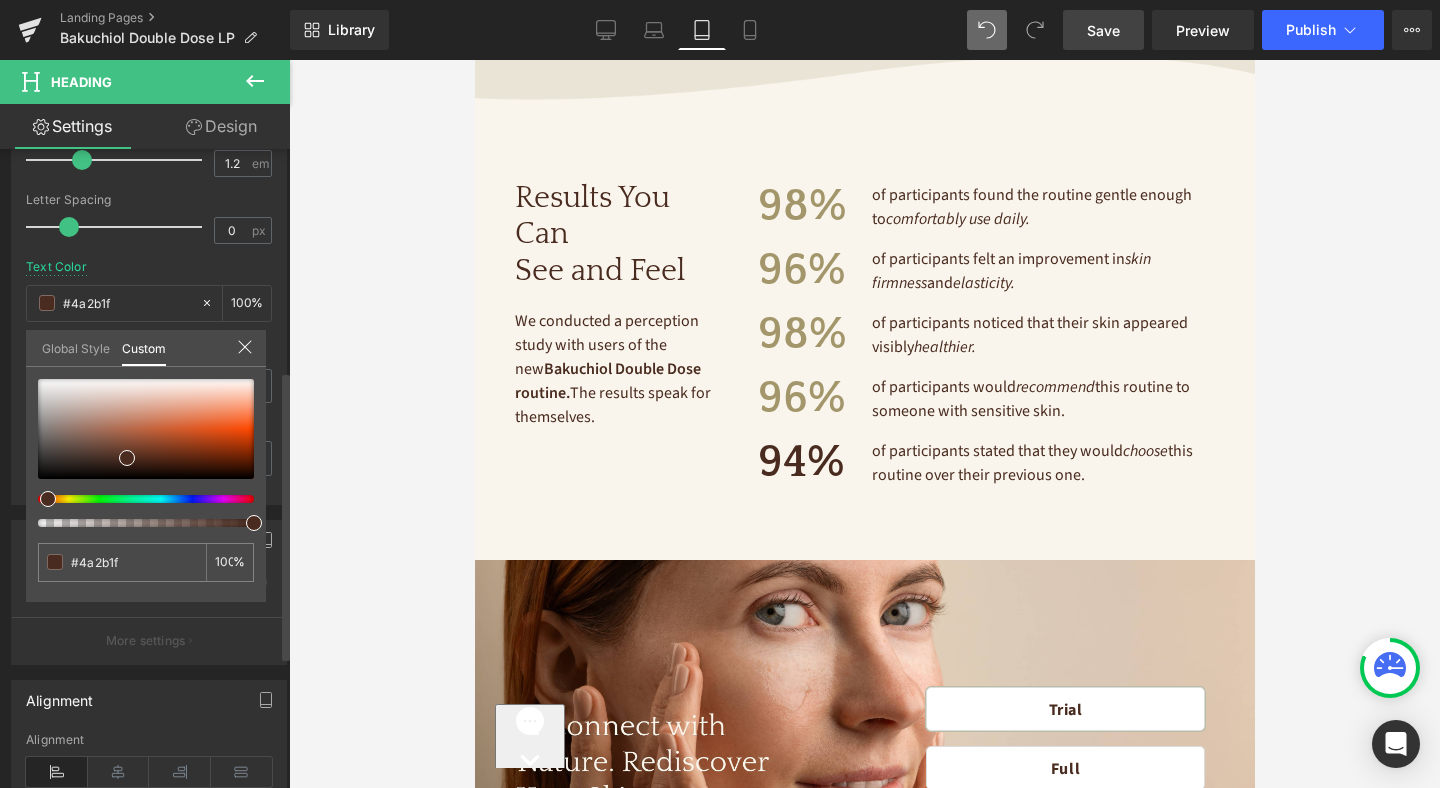 click on "Global Style" at bounding box center (76, 347) 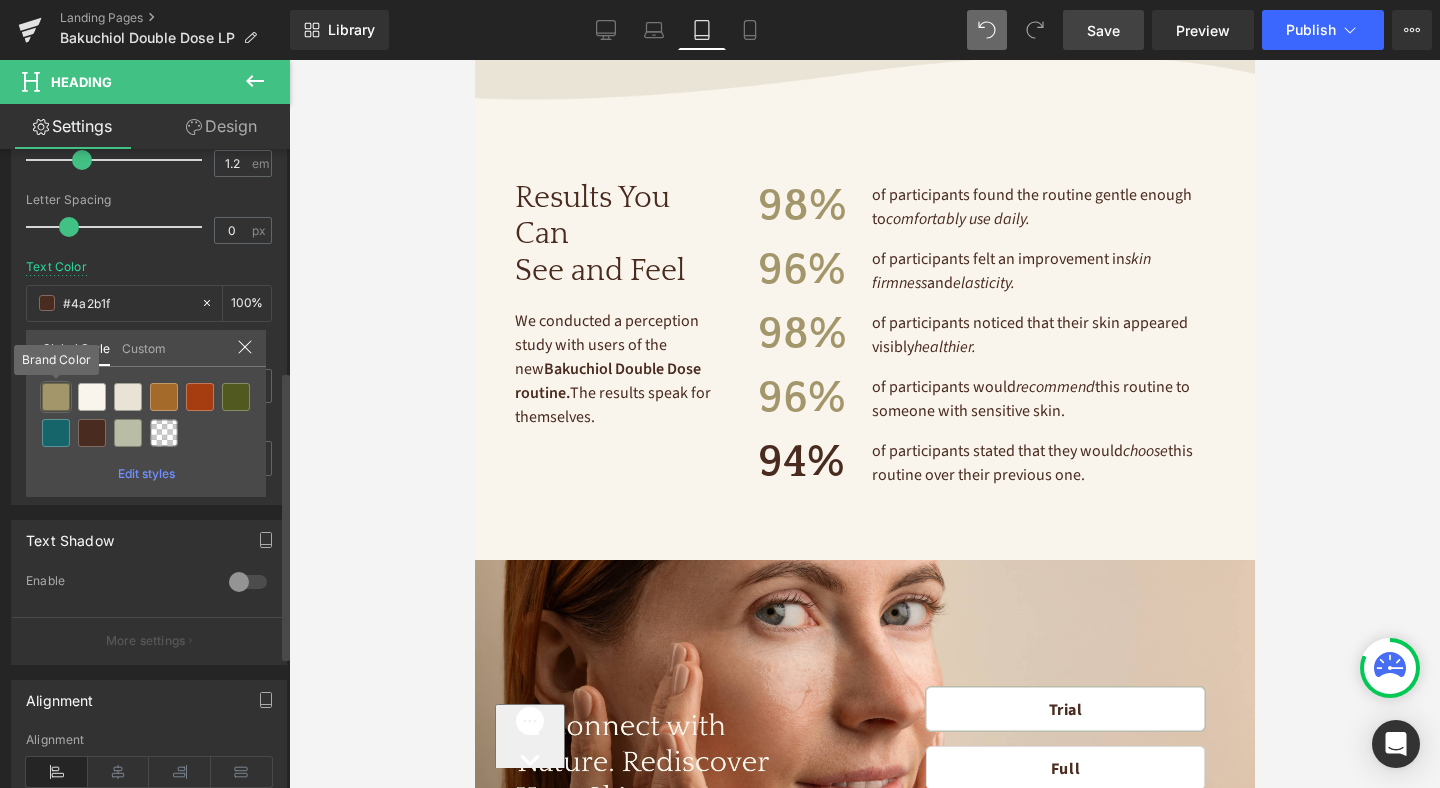 click at bounding box center [56, 397] 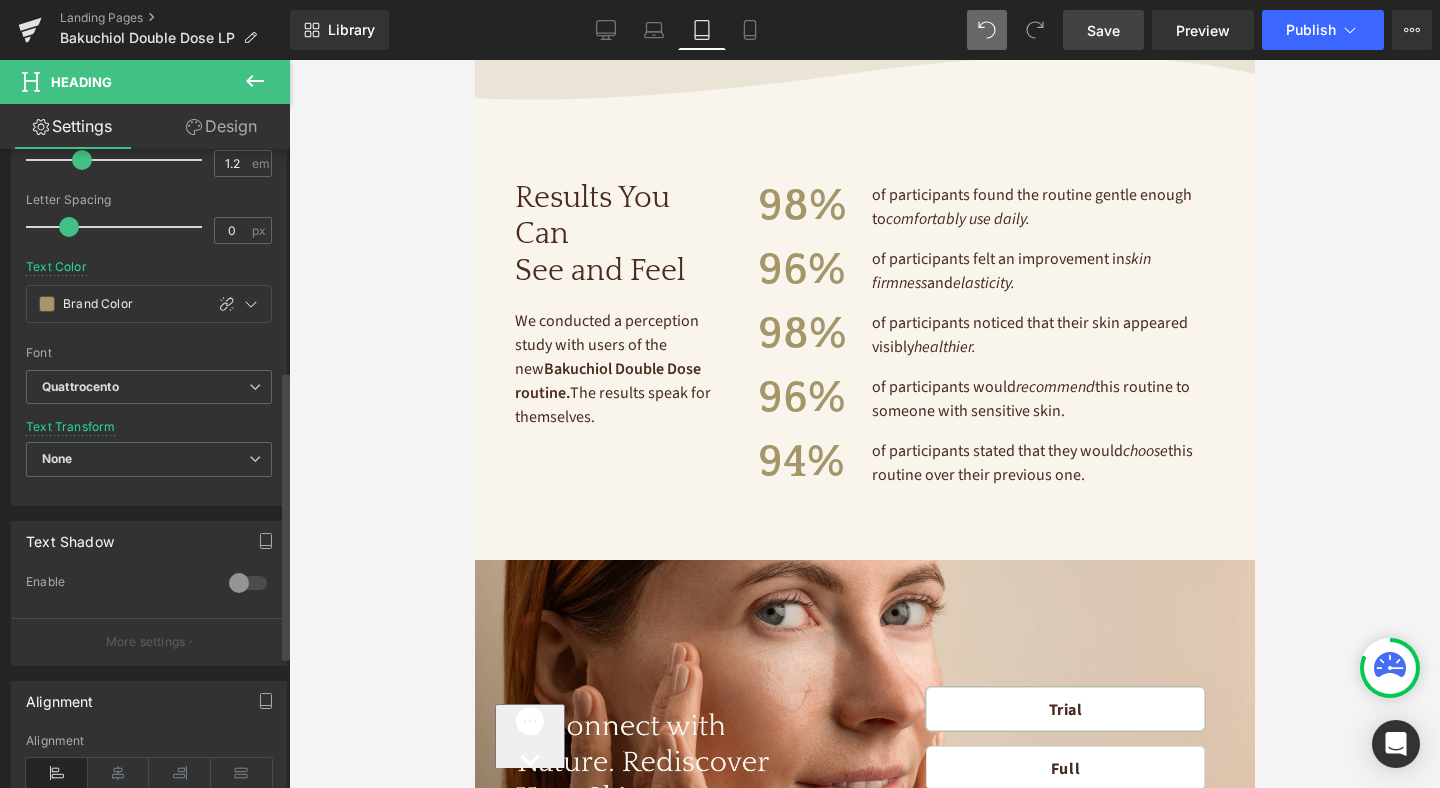 click on "Save" at bounding box center (1103, 30) 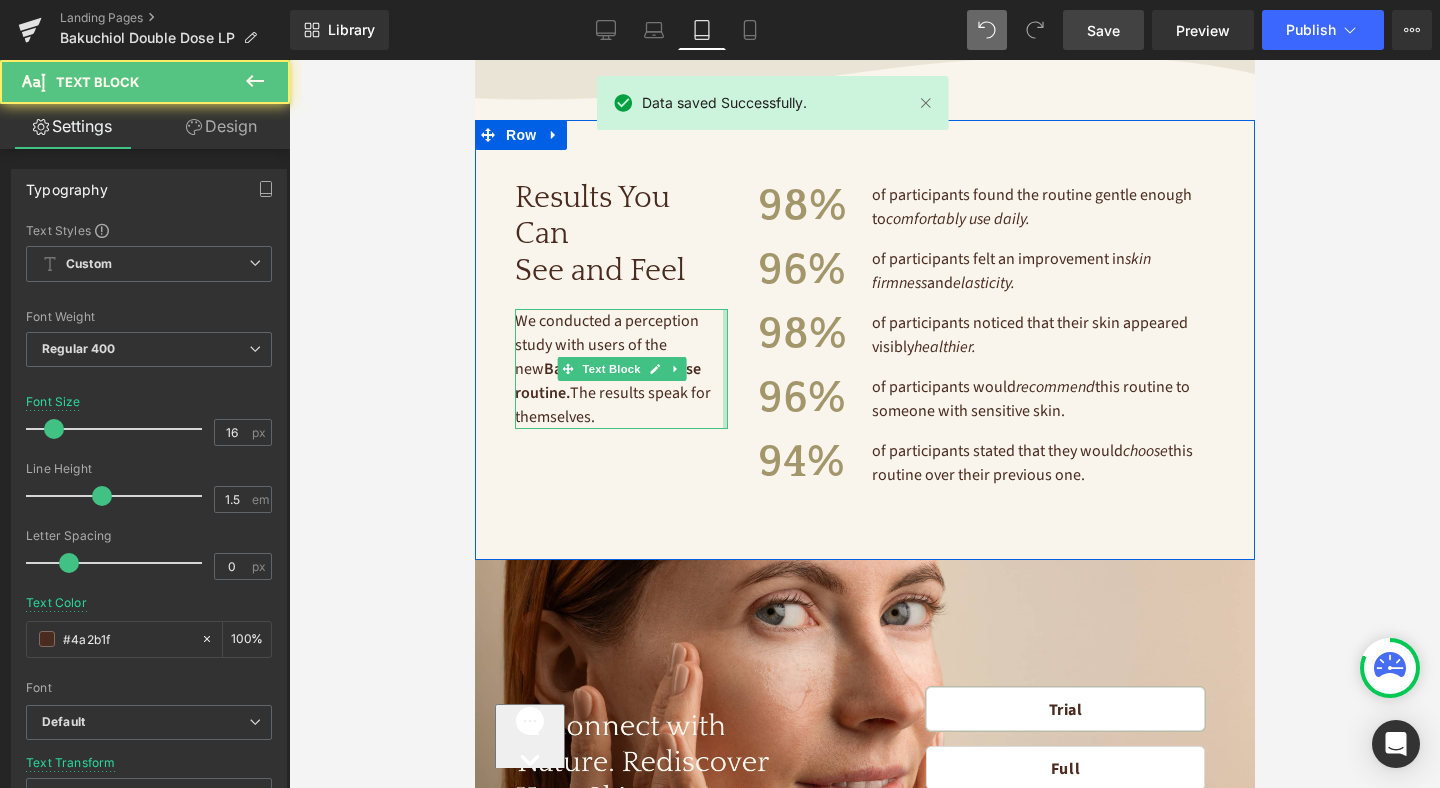 drag, startPoint x: 726, startPoint y: 354, endPoint x: 743, endPoint y: 353, distance: 17.029387 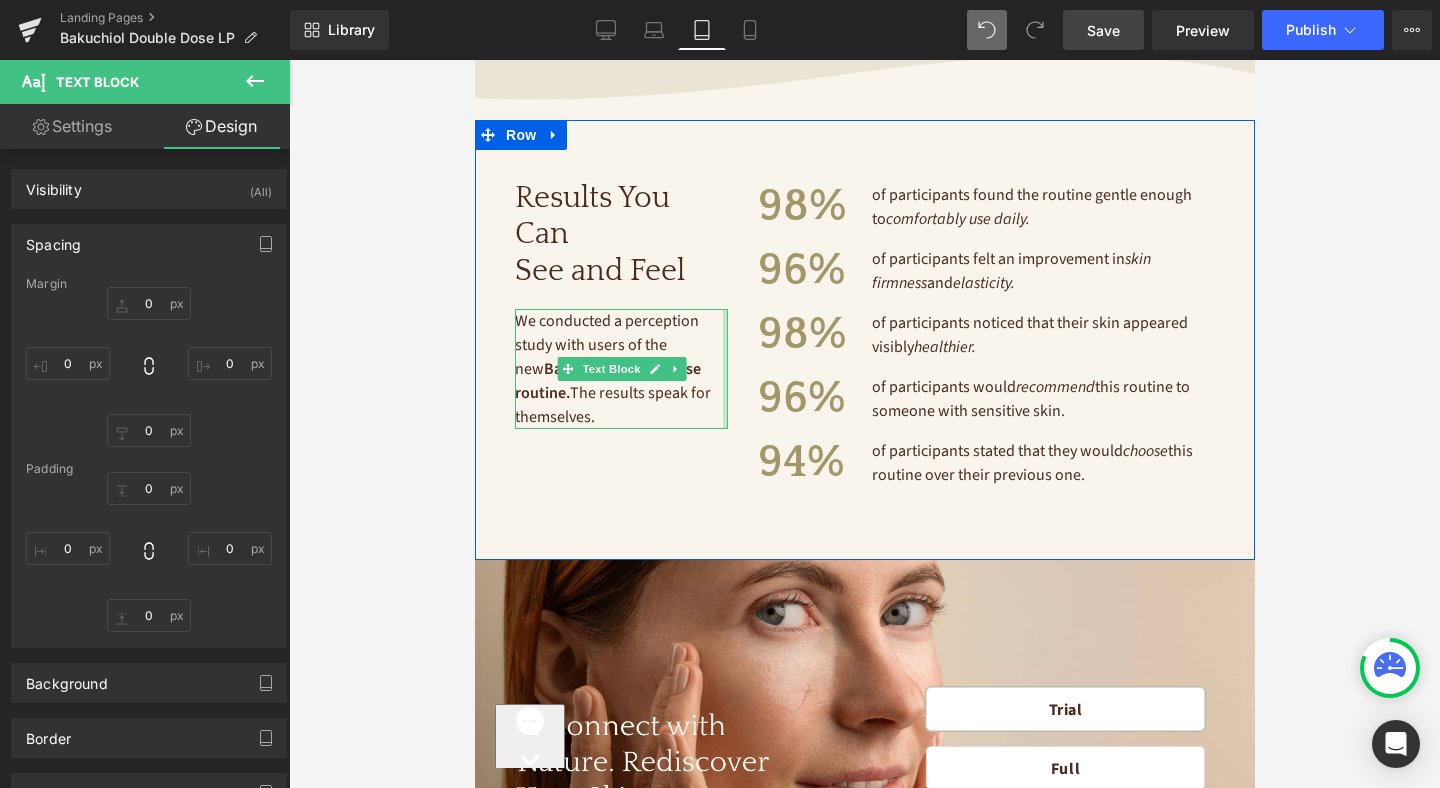 drag, startPoint x: 725, startPoint y: 355, endPoint x: 802, endPoint y: 368, distance: 78.08969 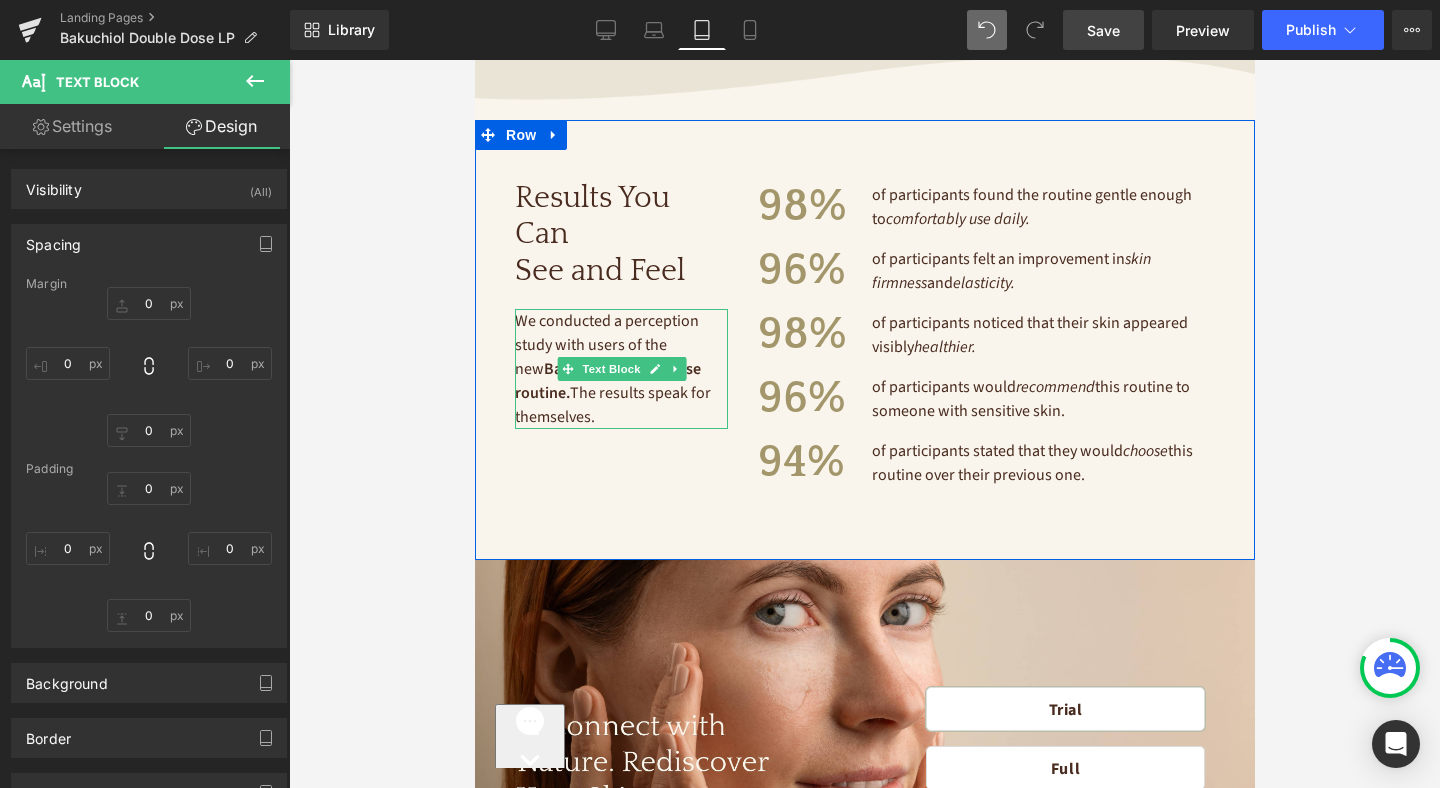 click on "98% Heading         of participants found the routine gentle enough to  comfortably use daily. Text Block         Row         96% Heading         of participants felt an improvement in  skin firmness  and  elasticity. Text Block         Row         98% Heading         of participants noticed that their skin appeared visibly  healthier. Text Block         Row         96% Heading         of participants would  recommend  this routine to someone with sensitive skin. Text Block         Row         94% Heading         of participants stated that they would  choose  this routine over their previous one. Text Block         Row" at bounding box center [985, 340] 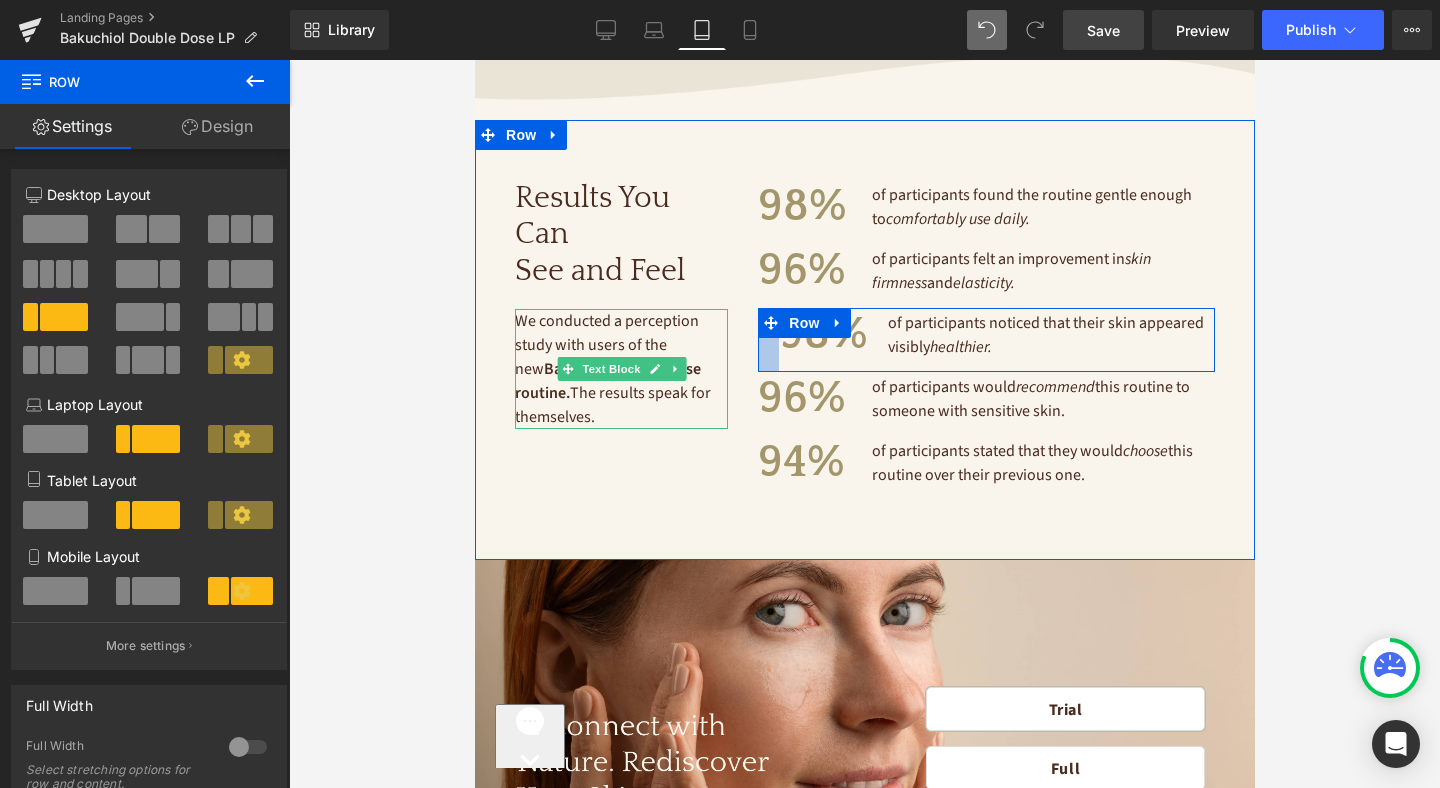 drag, startPoint x: 759, startPoint y: 350, endPoint x: 780, endPoint y: 358, distance: 22.472204 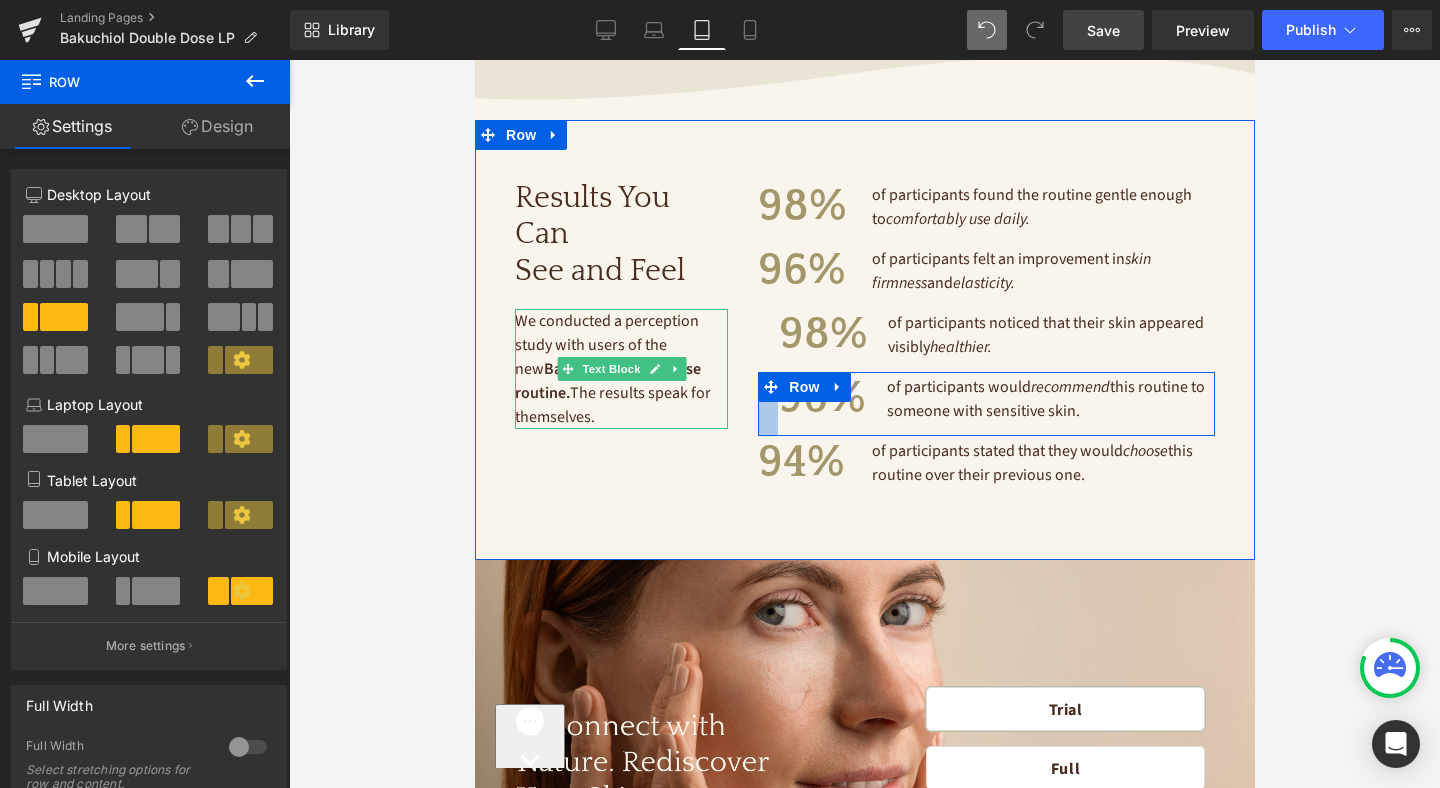 drag, startPoint x: 761, startPoint y: 418, endPoint x: 781, endPoint y: 418, distance: 20 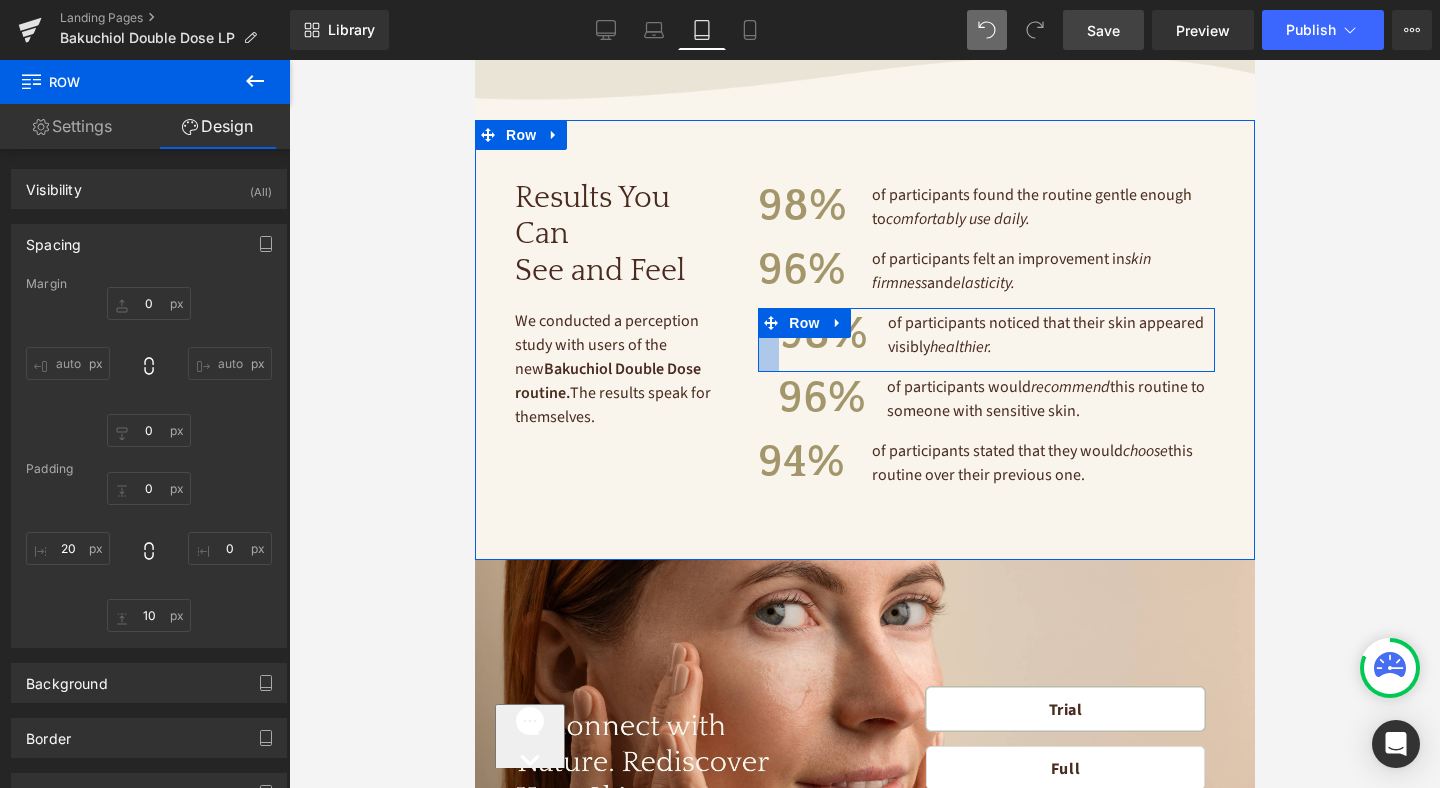 click at bounding box center (767, 340) 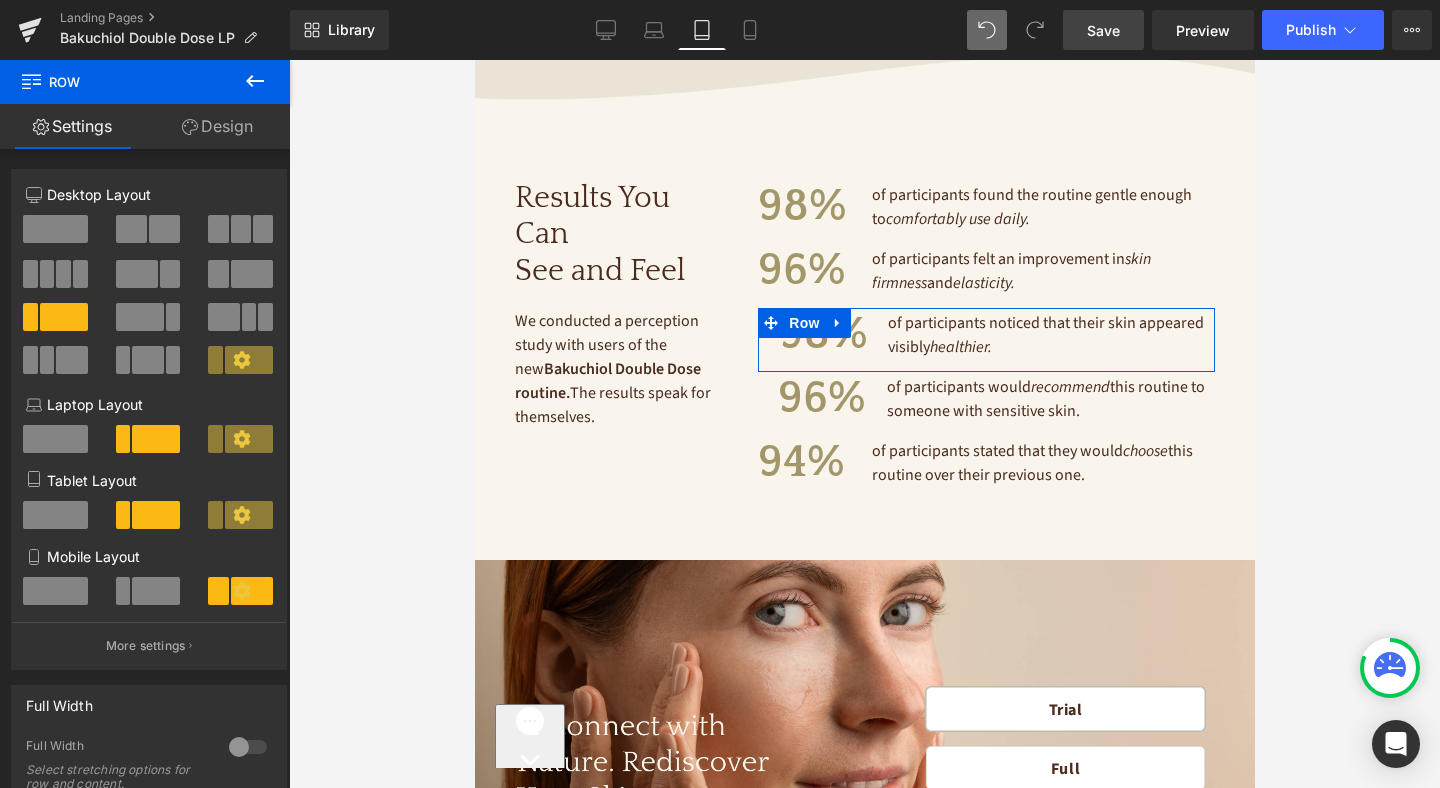 click on "Design" at bounding box center [217, 126] 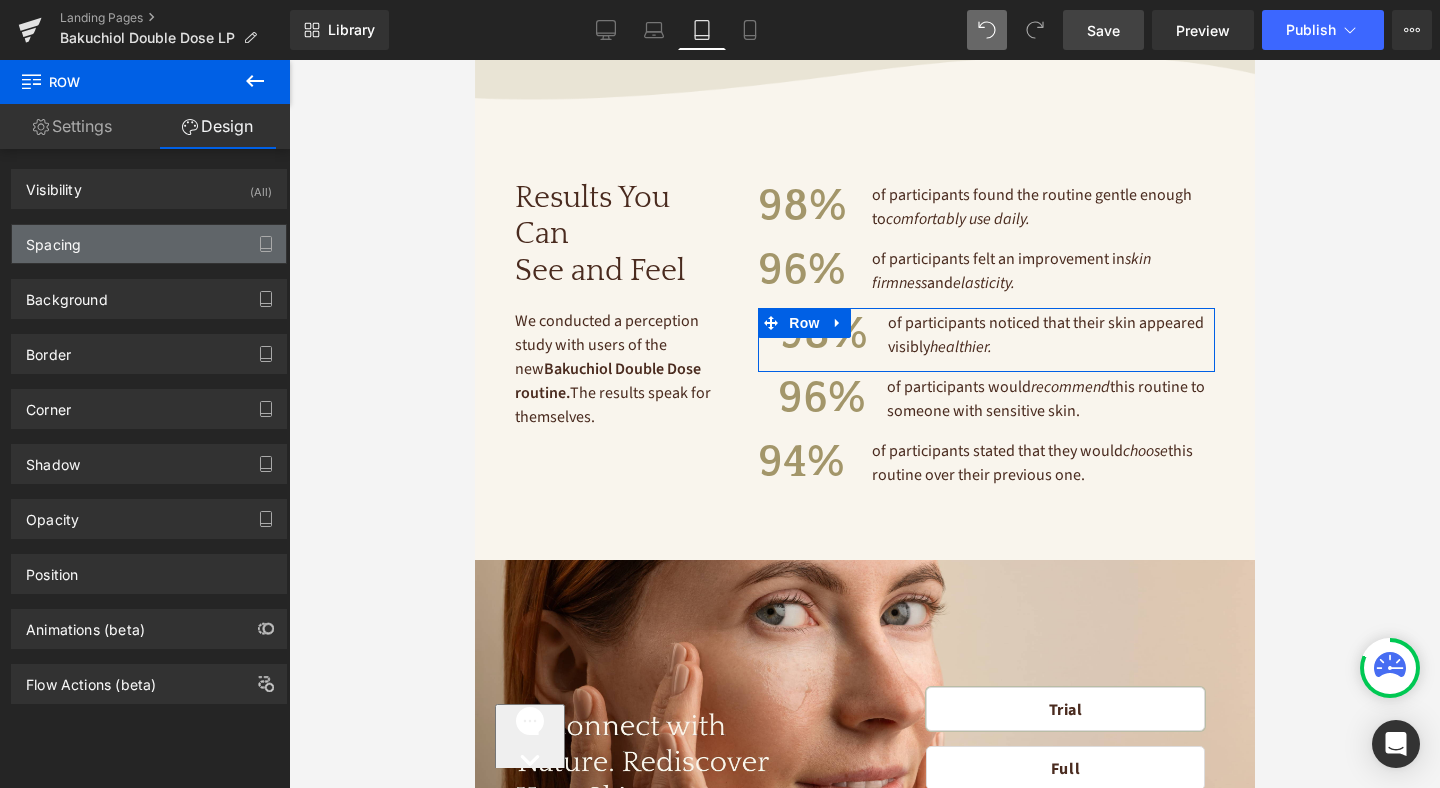 click on "Spacing" at bounding box center [149, 244] 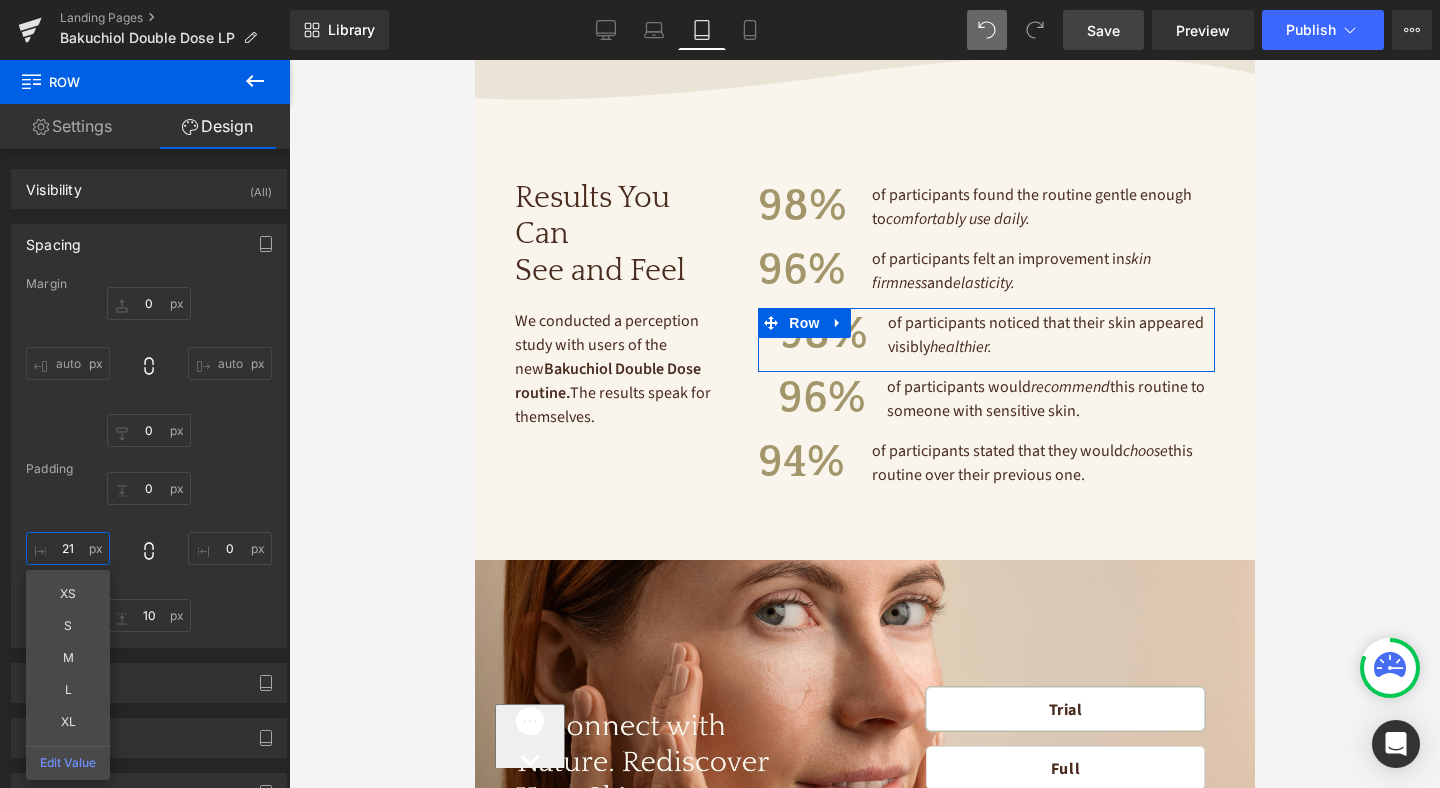 click at bounding box center [68, 548] 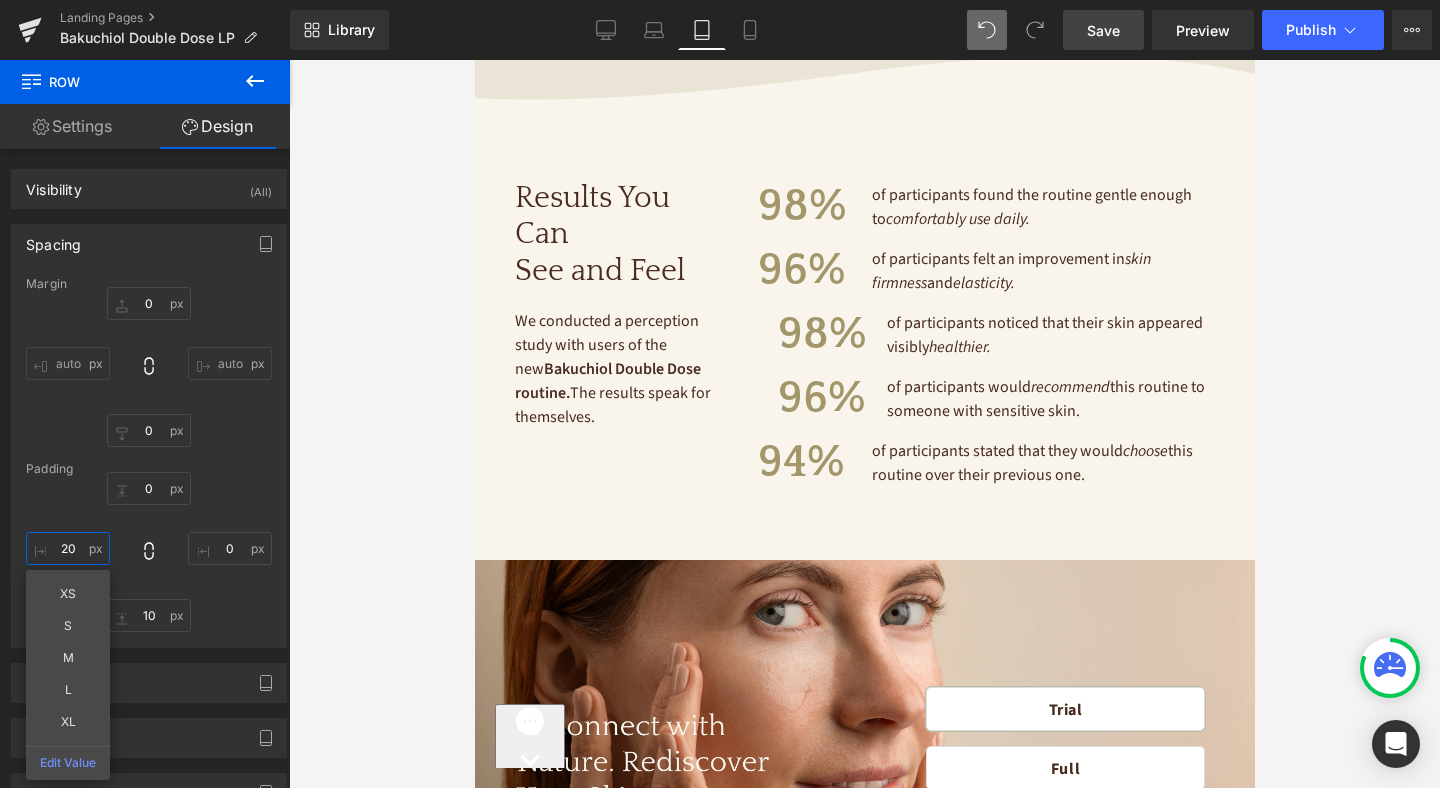 type on "20" 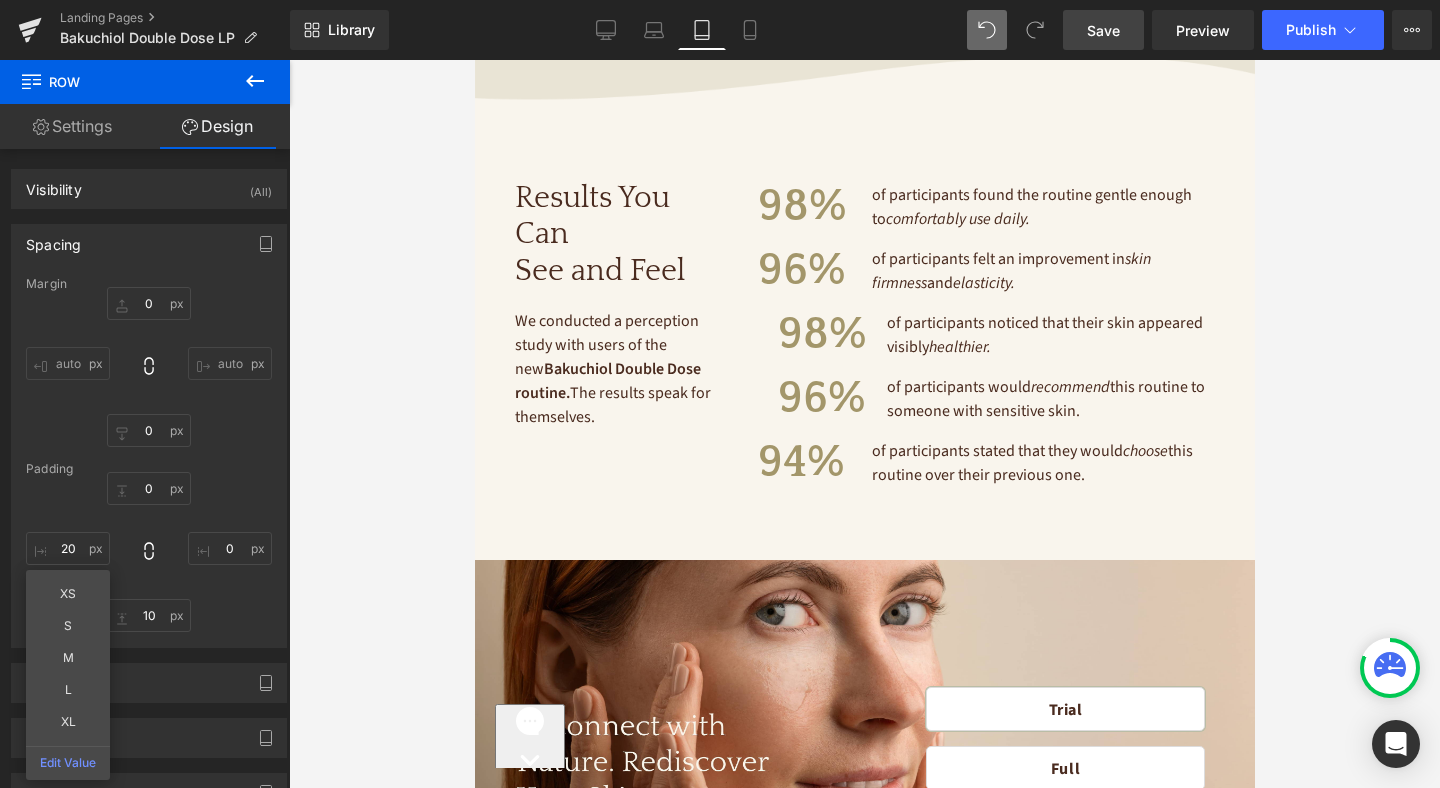 click on "Save" at bounding box center [1103, 30] 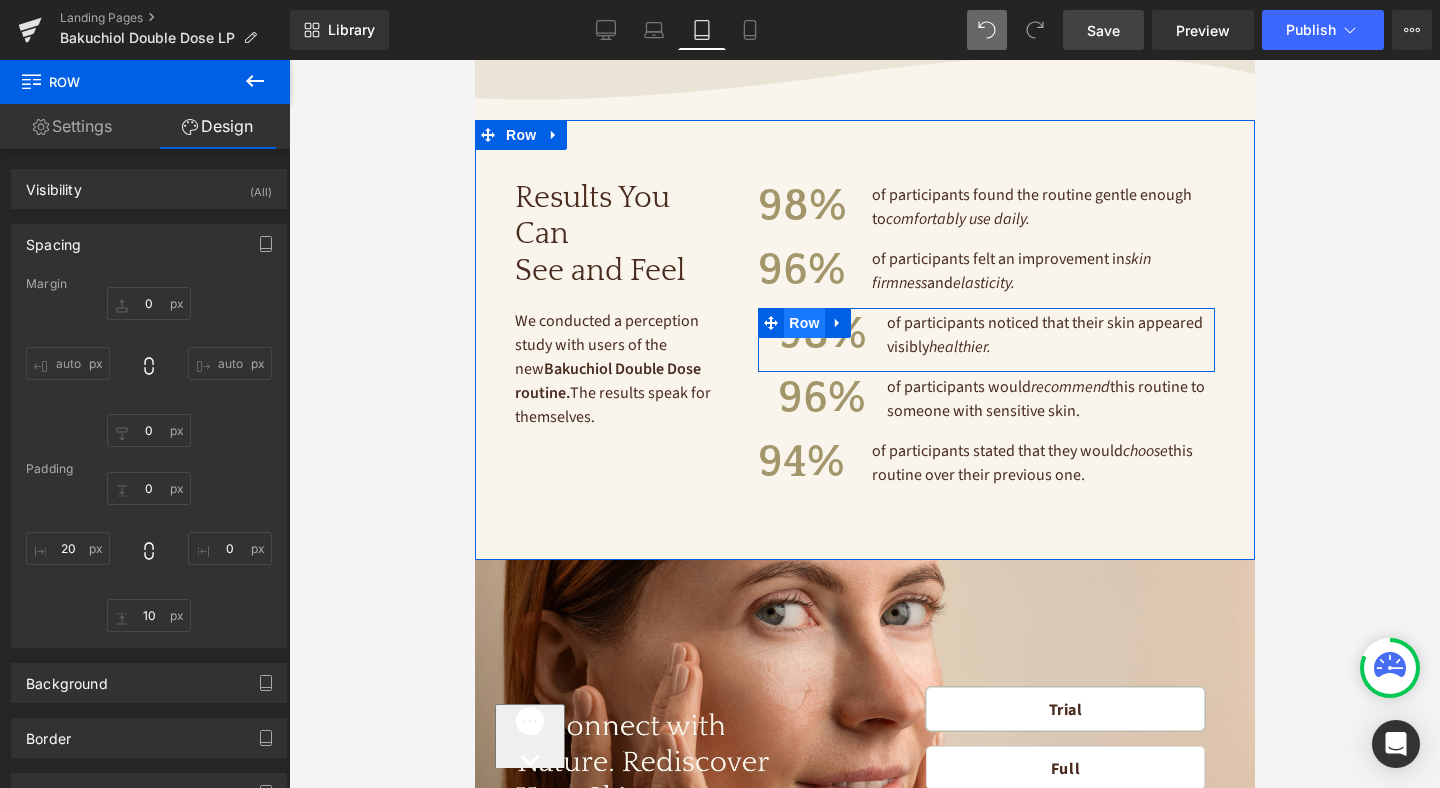 click on "Row" at bounding box center [803, 323] 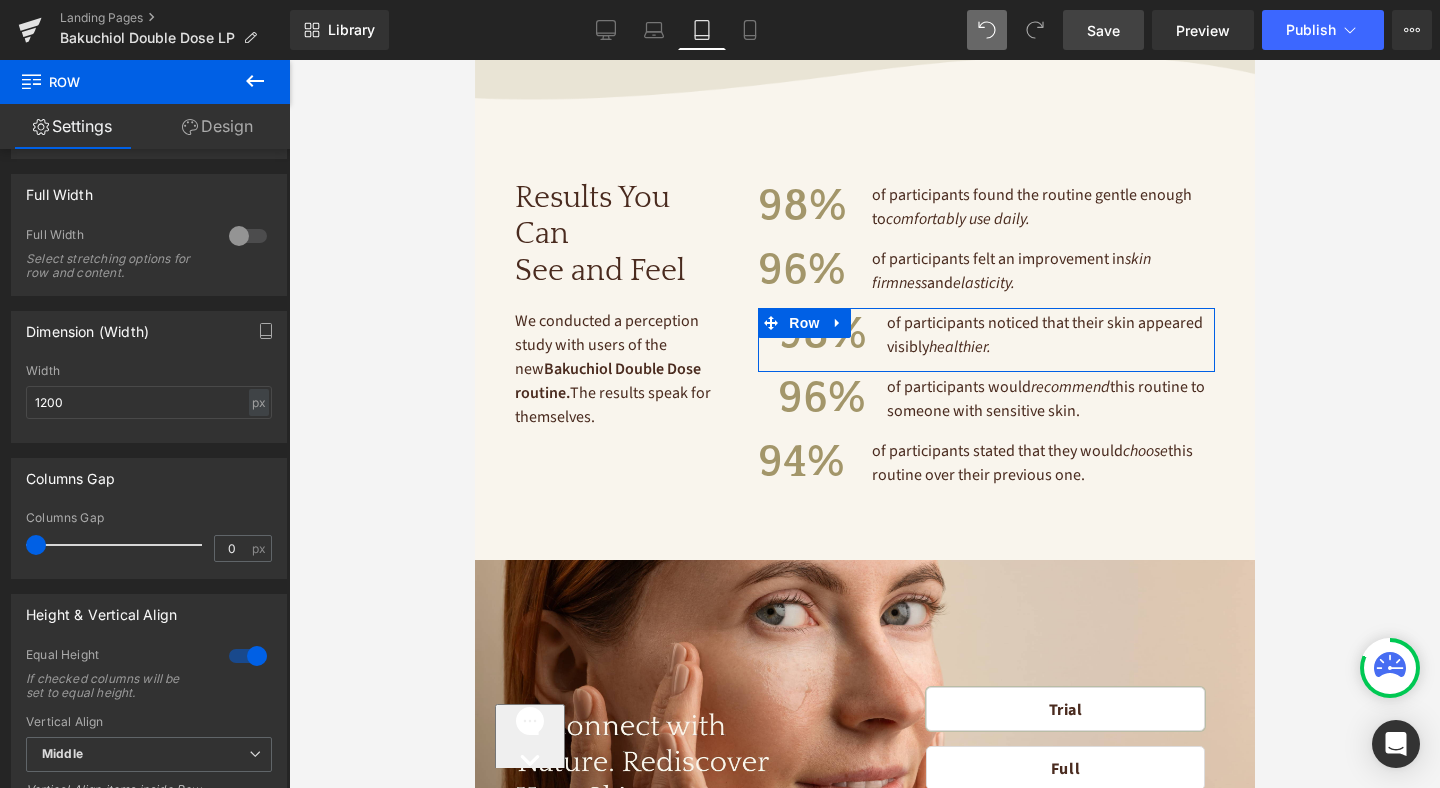 scroll, scrollTop: 526, scrollLeft: 0, axis: vertical 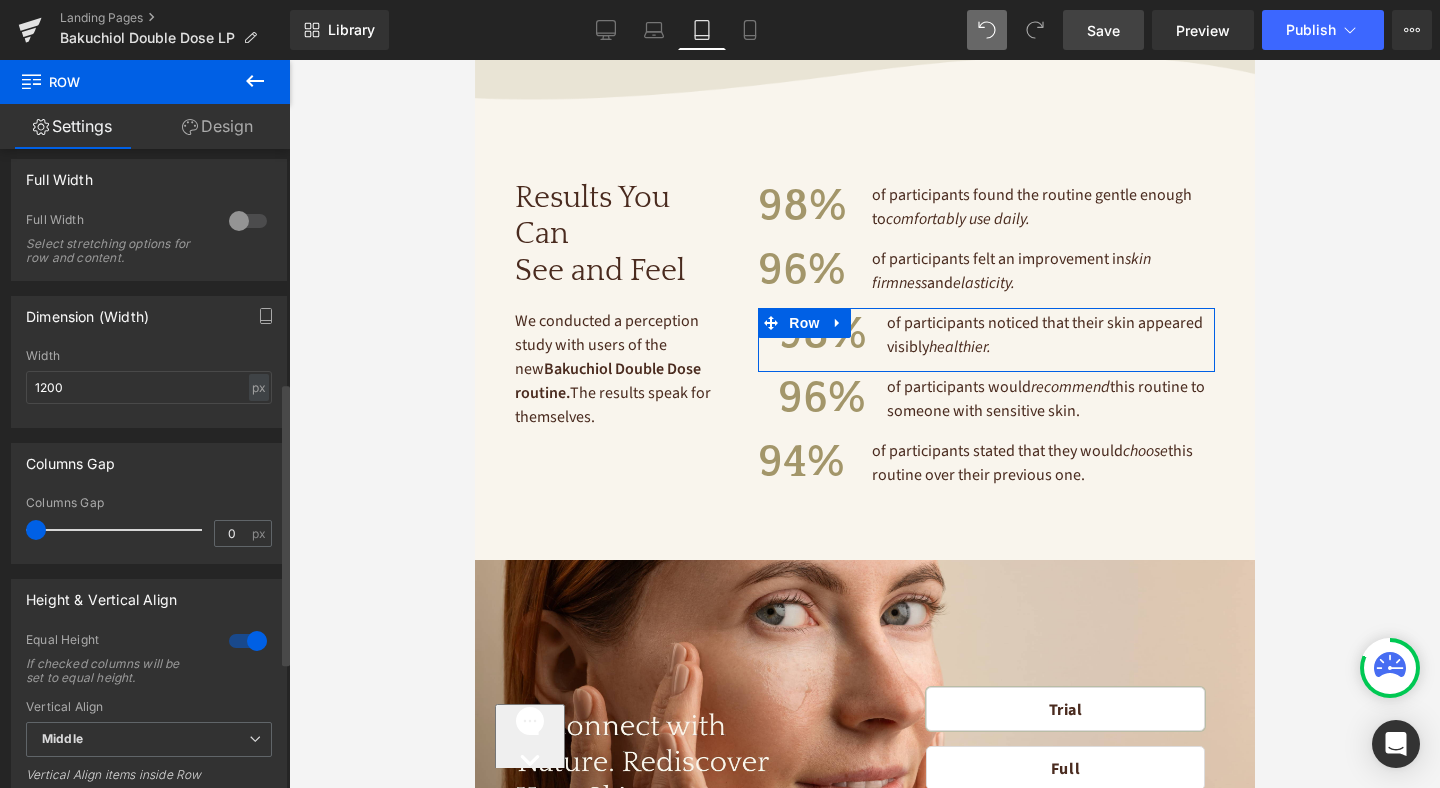 drag, startPoint x: 37, startPoint y: 530, endPoint x: 0, endPoint y: 561, distance: 48.270073 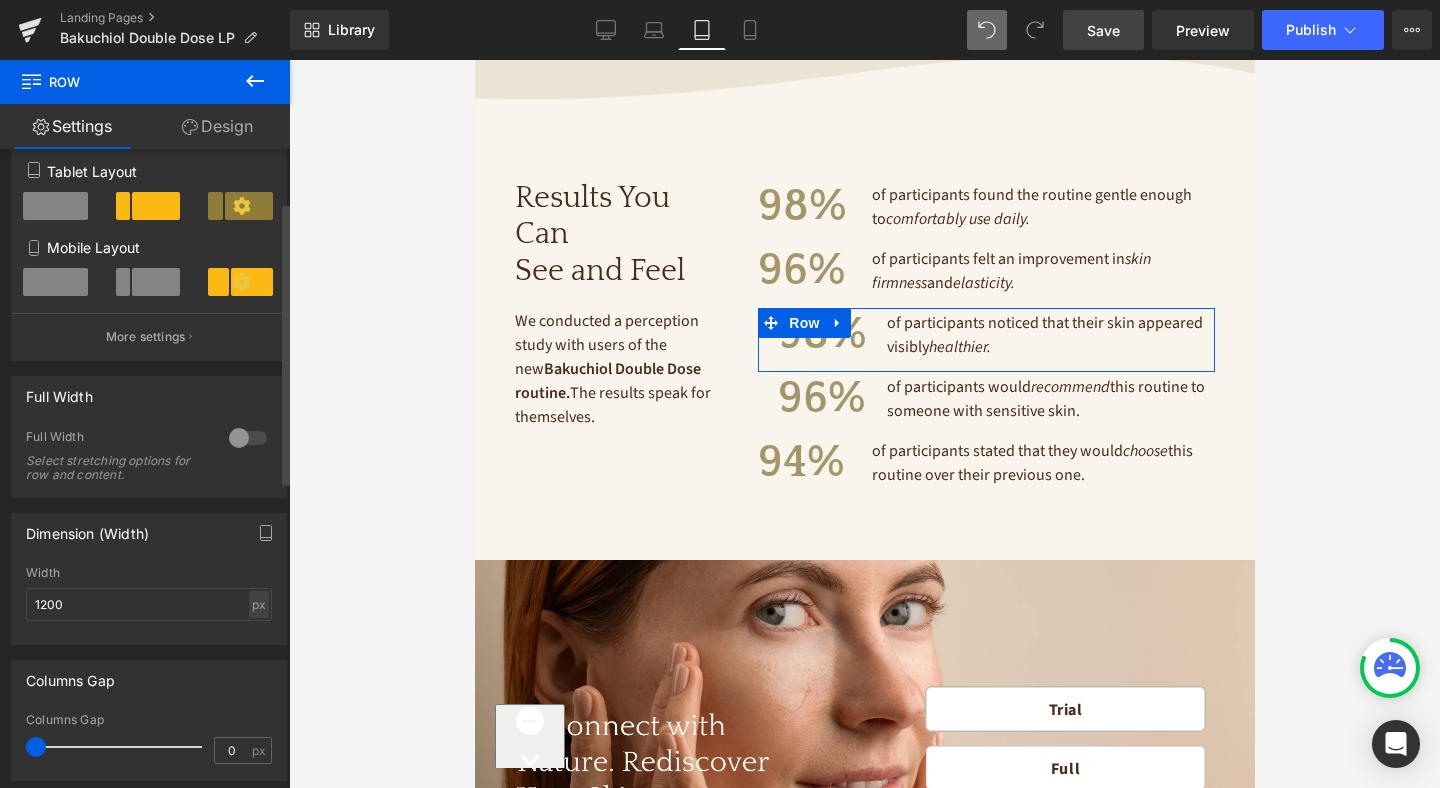 scroll, scrollTop: 0, scrollLeft: 0, axis: both 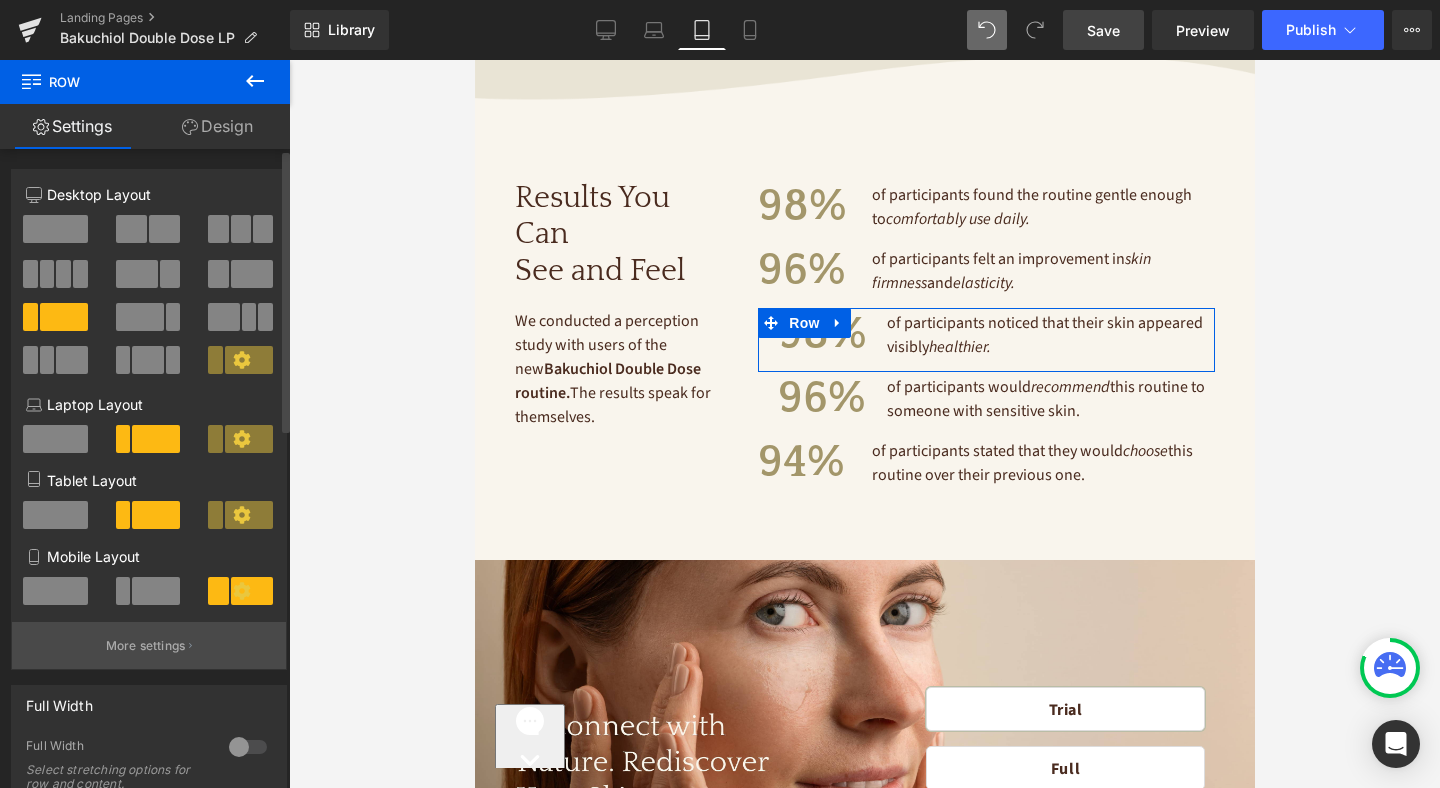 click on "More settings" at bounding box center (146, 646) 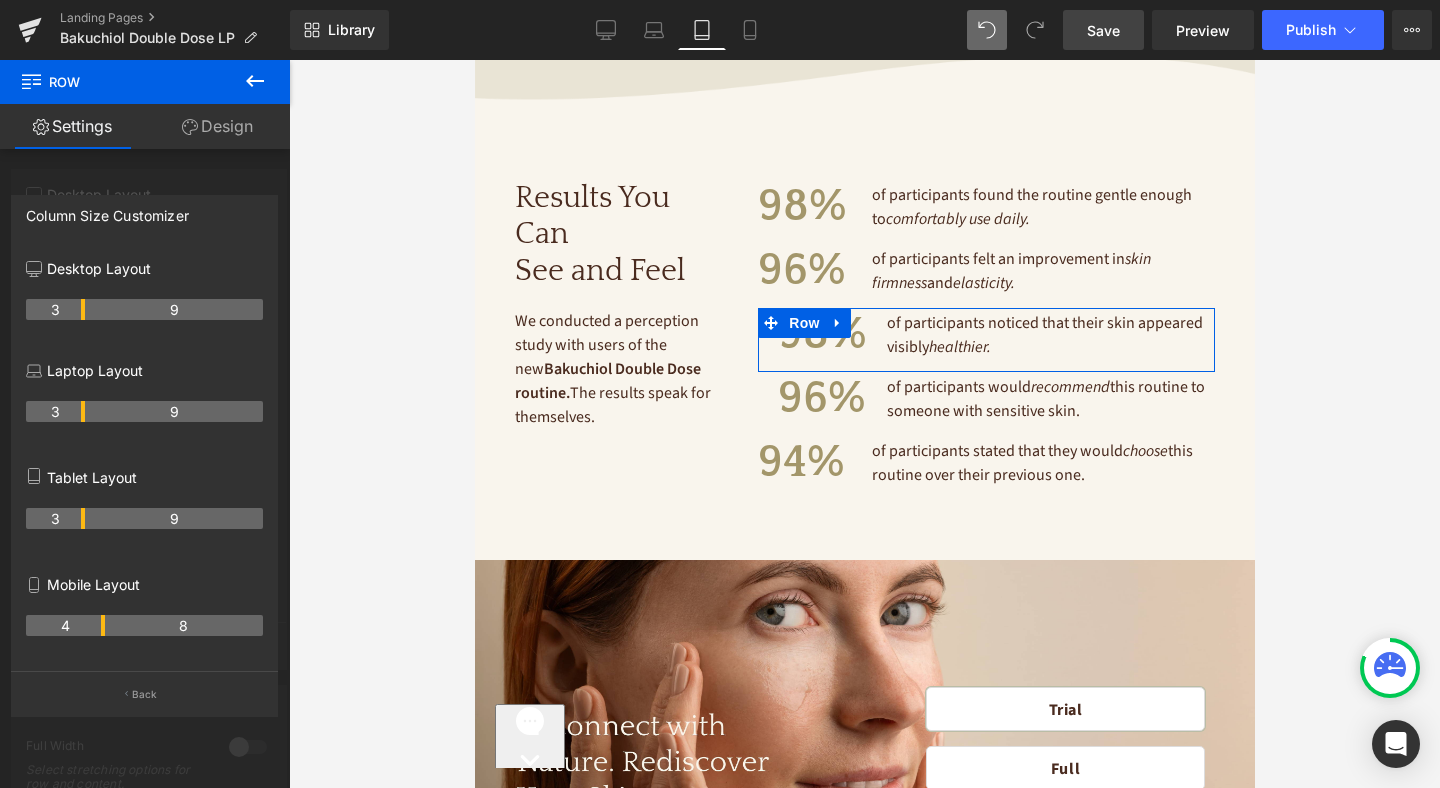 click on "3" at bounding box center (55, 518) 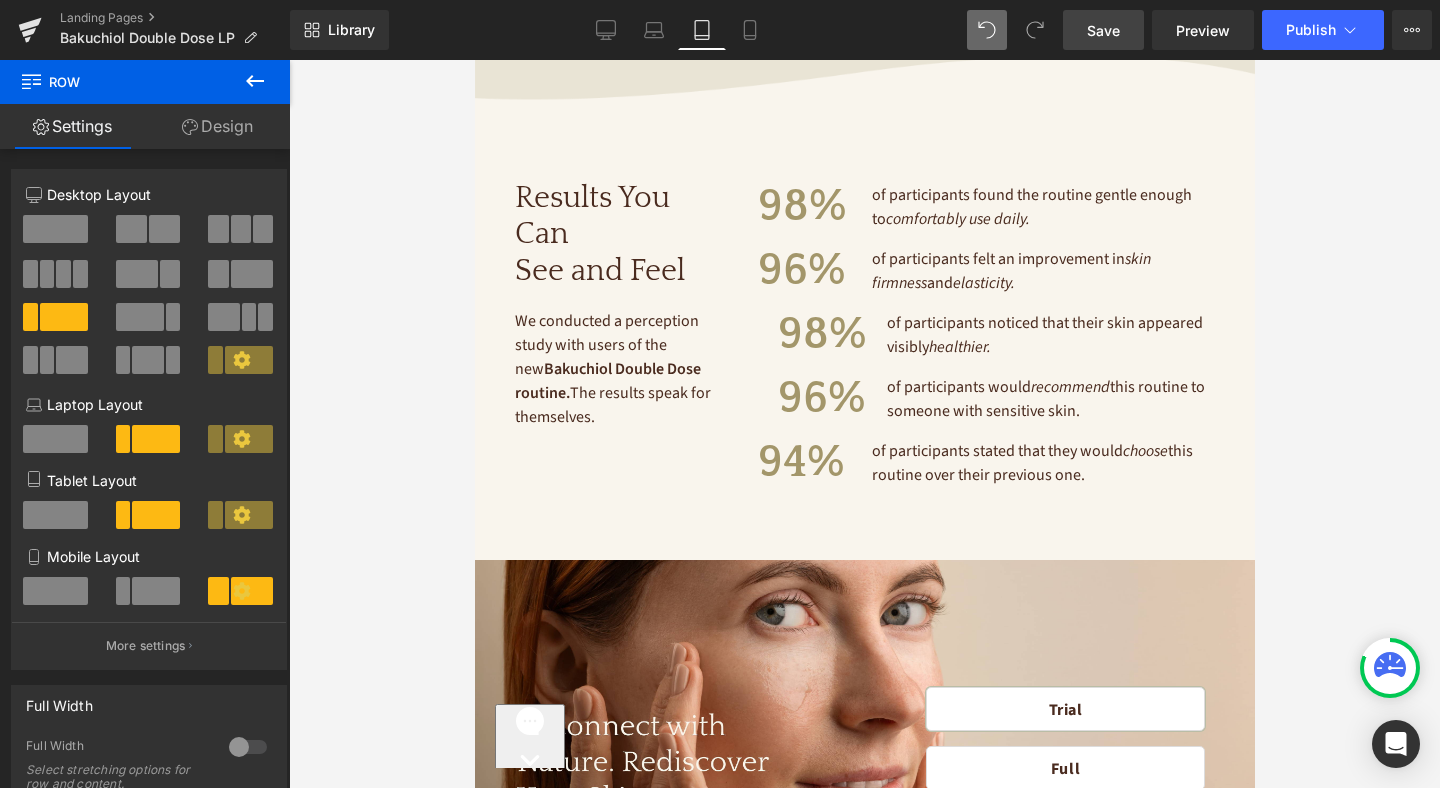 click on "×
Now Shipping Worldwide
Shipping to:" at bounding box center [864, -1246] 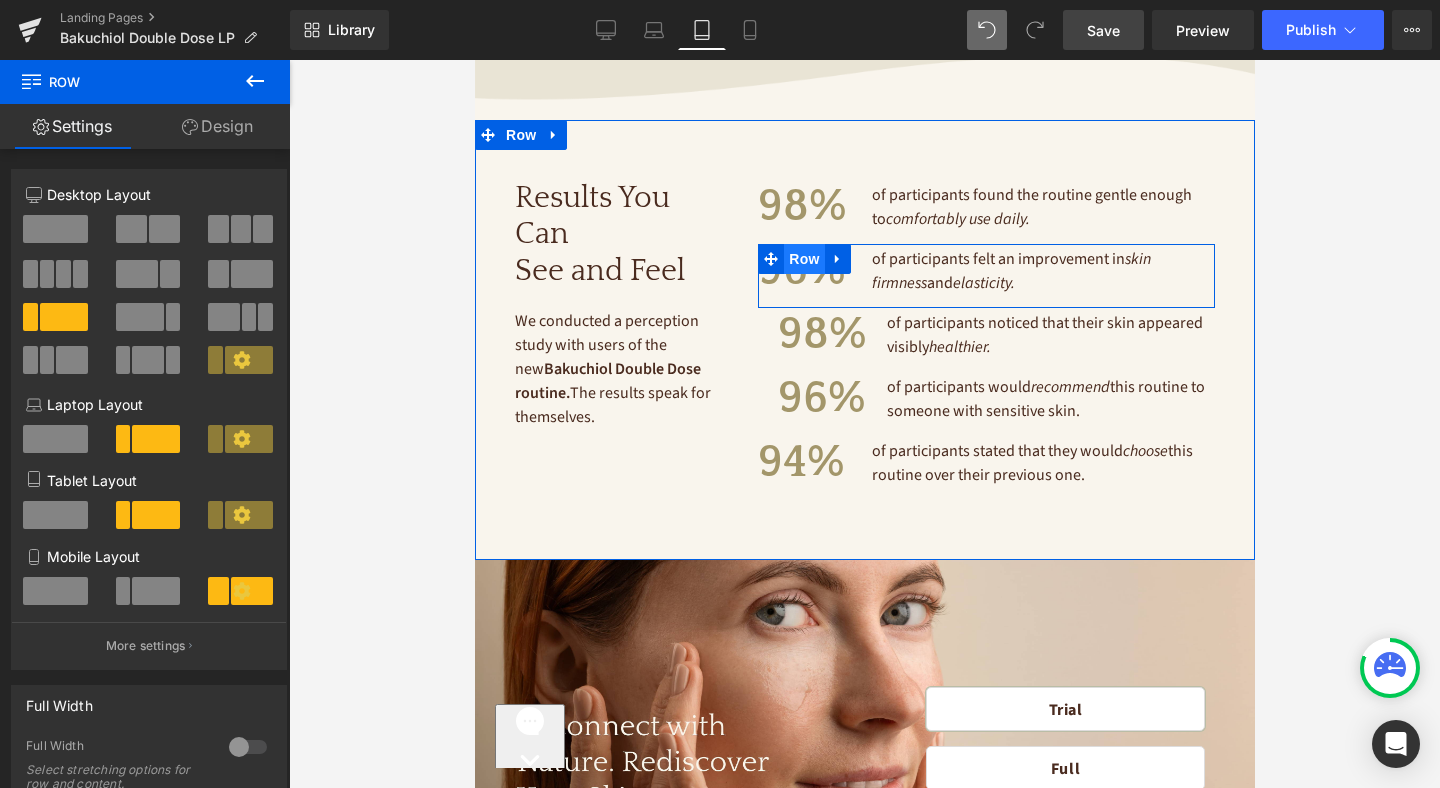 click on "Row" at bounding box center (803, 259) 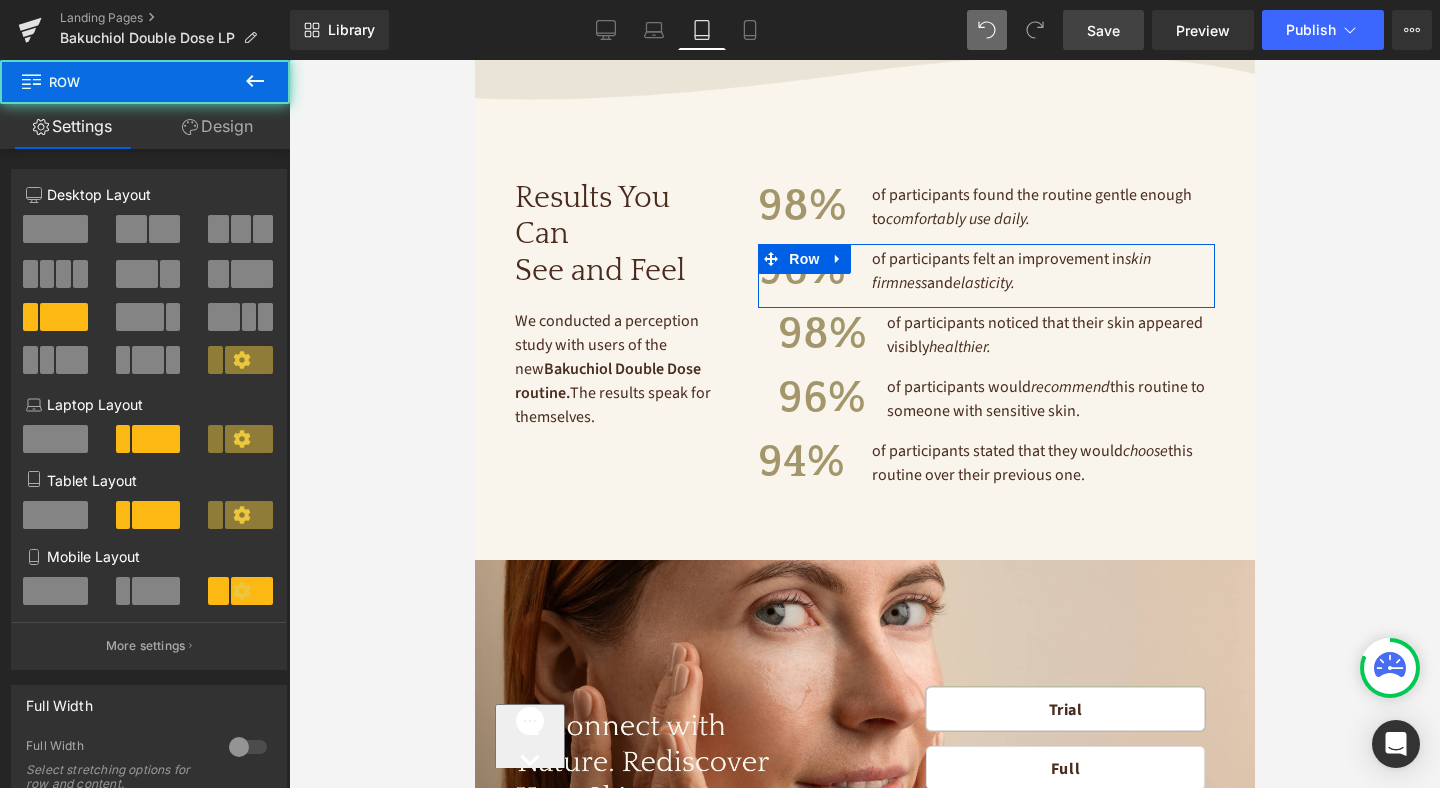 click on "Design" at bounding box center (217, 126) 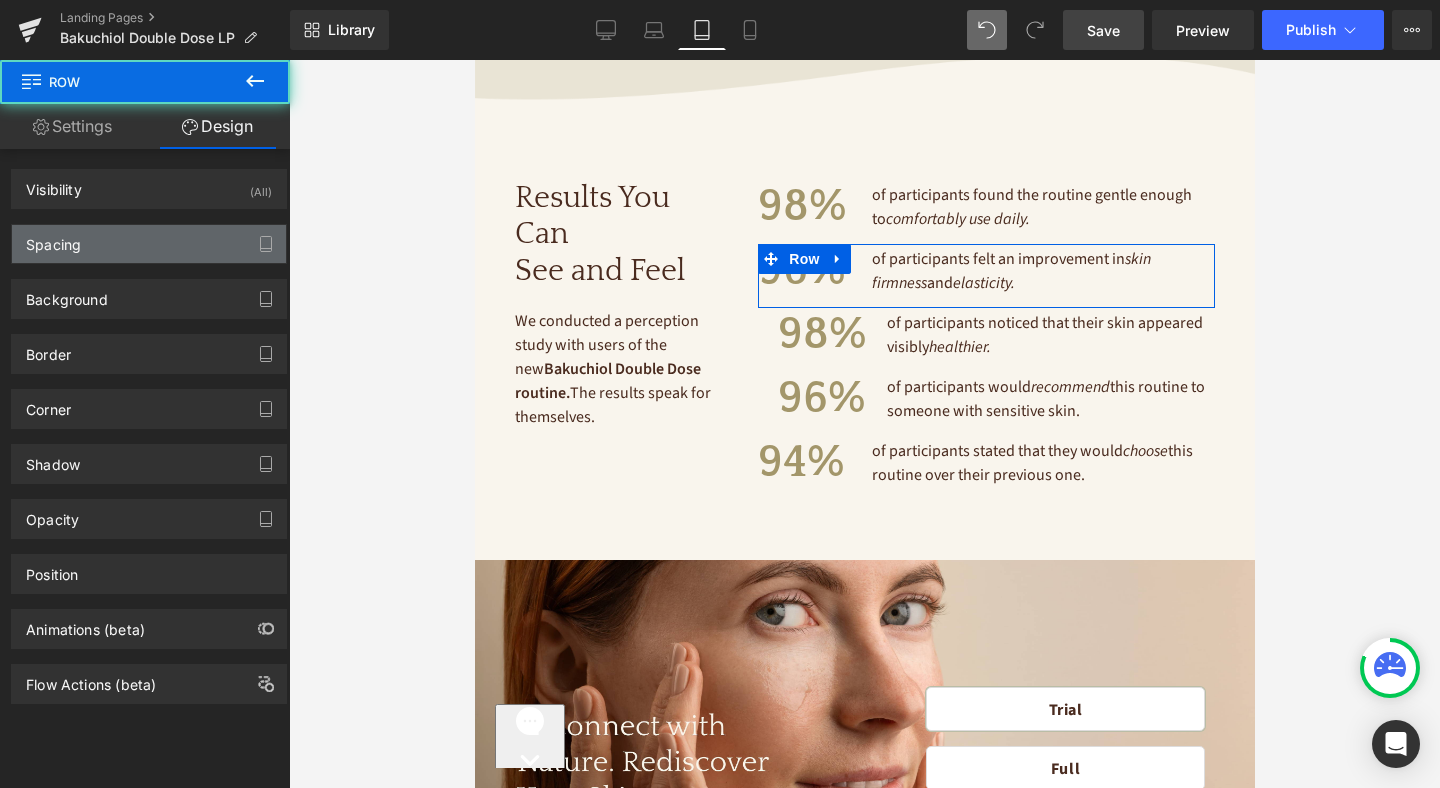 click on "Spacing" at bounding box center (149, 244) 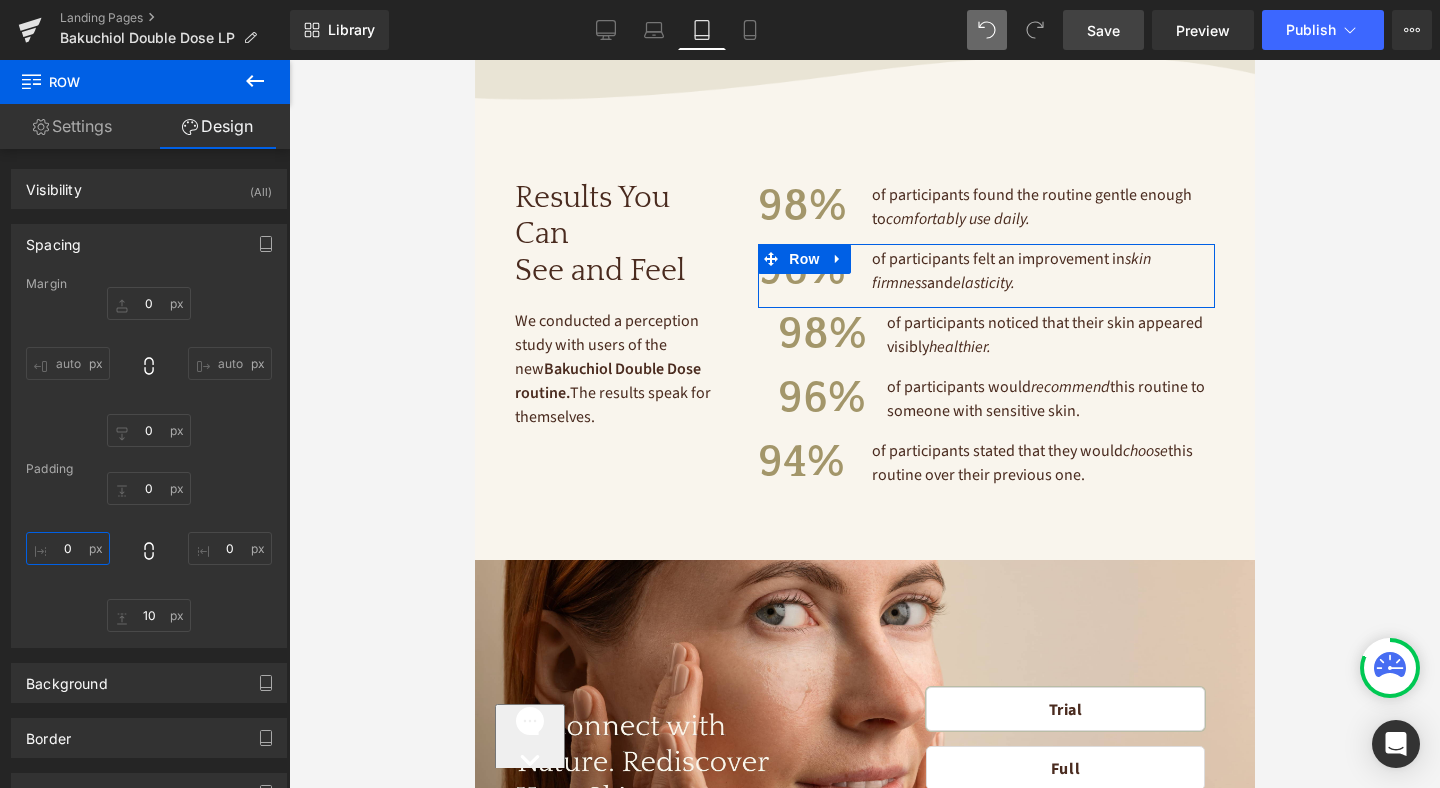 click at bounding box center (68, 548) 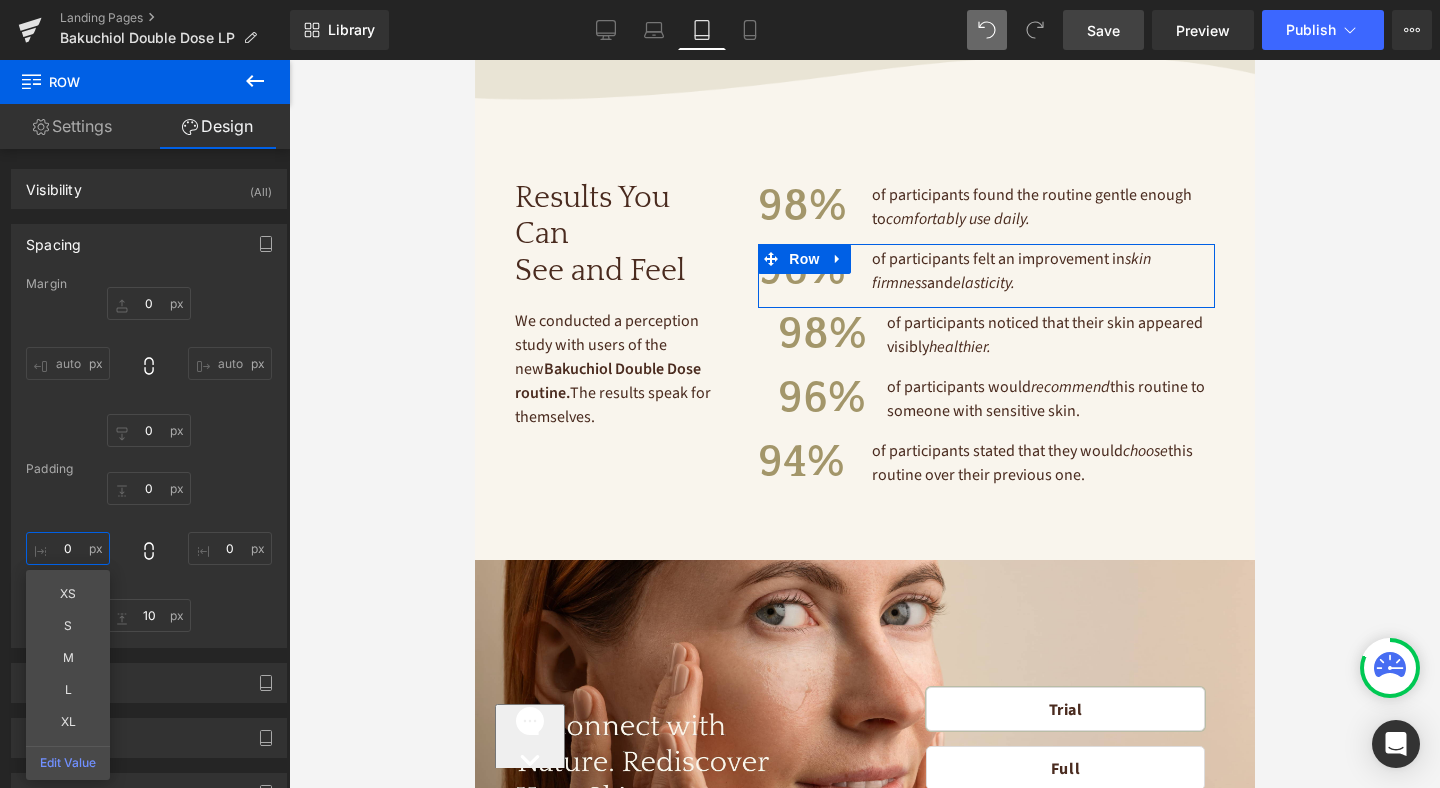 type on "0" 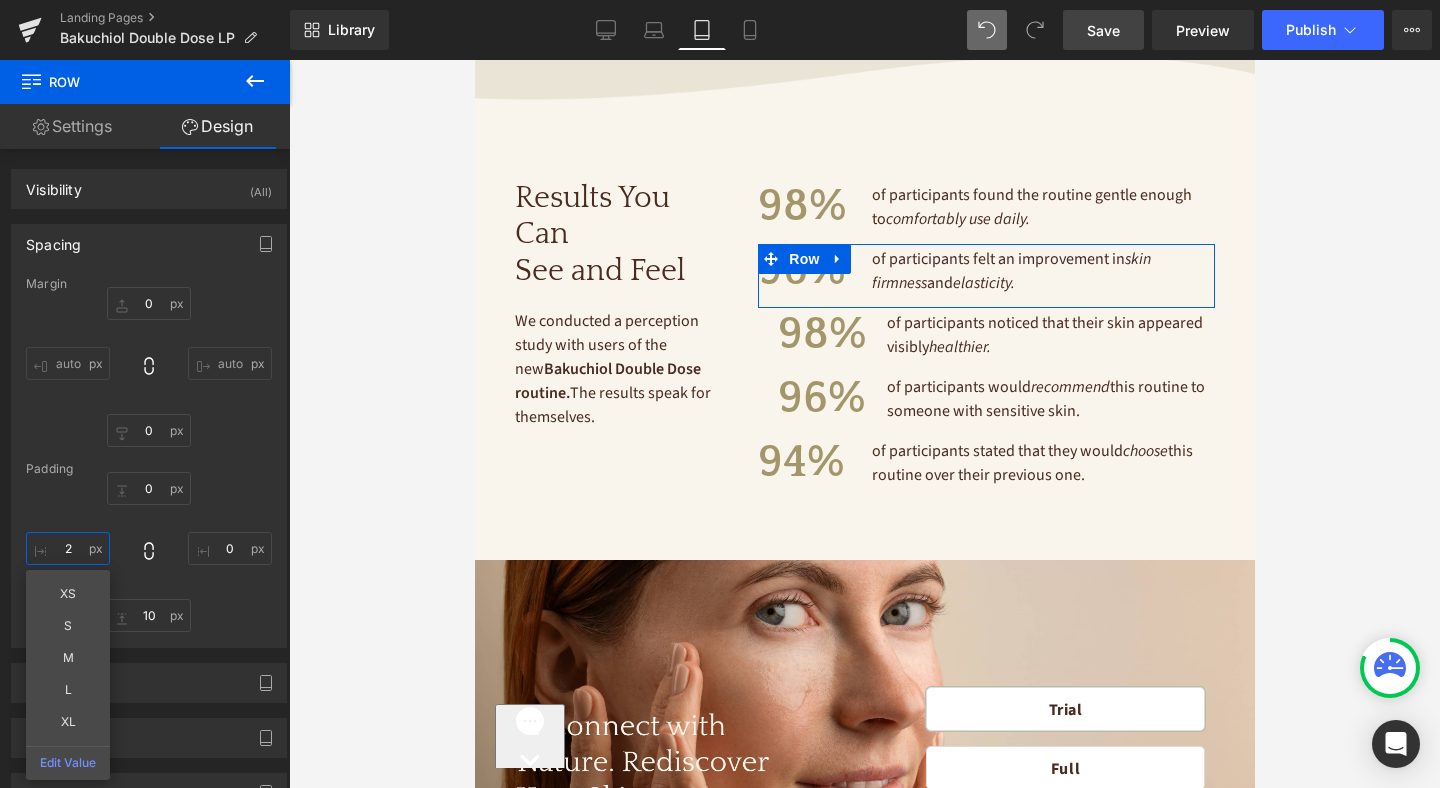 type on "20" 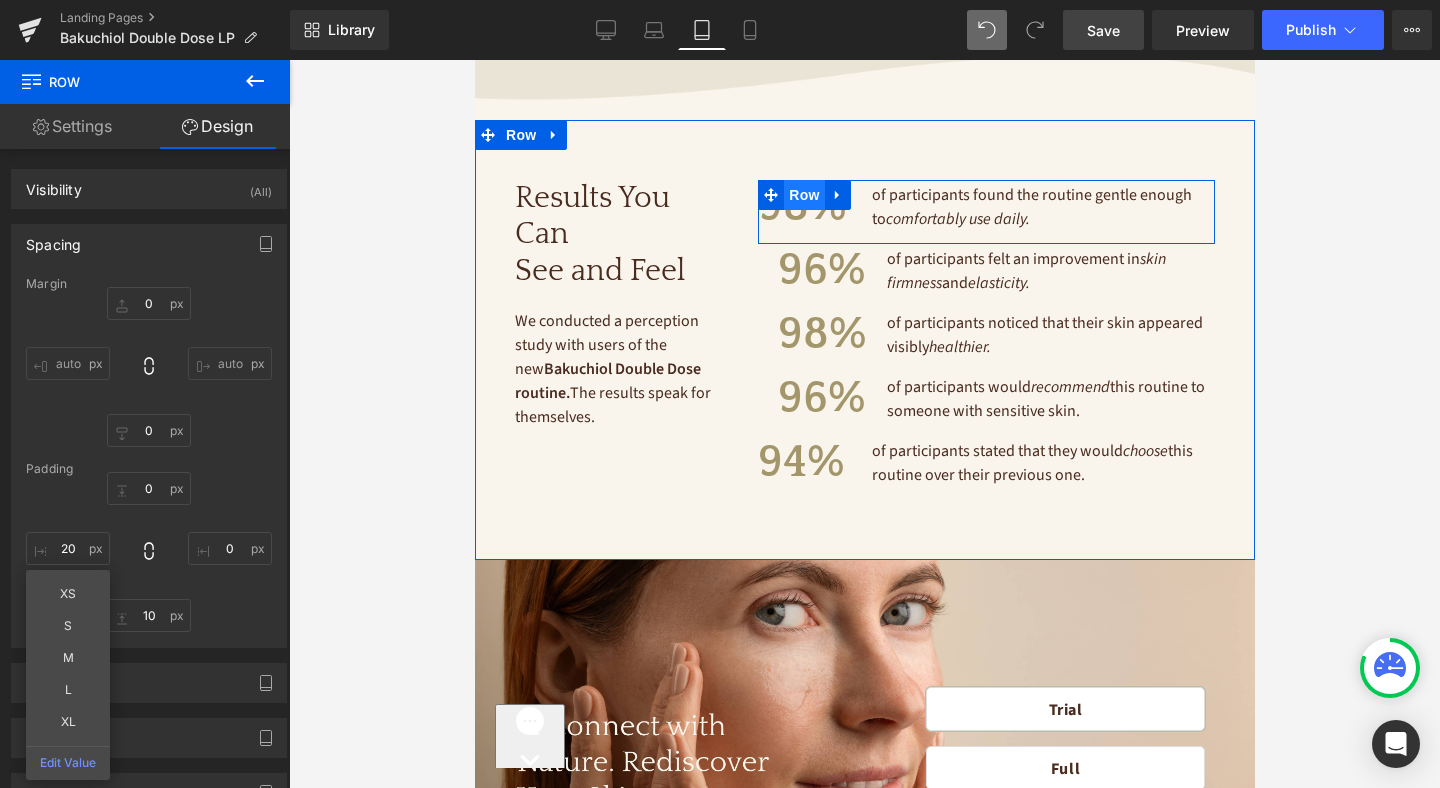 click on "Row" at bounding box center [803, 195] 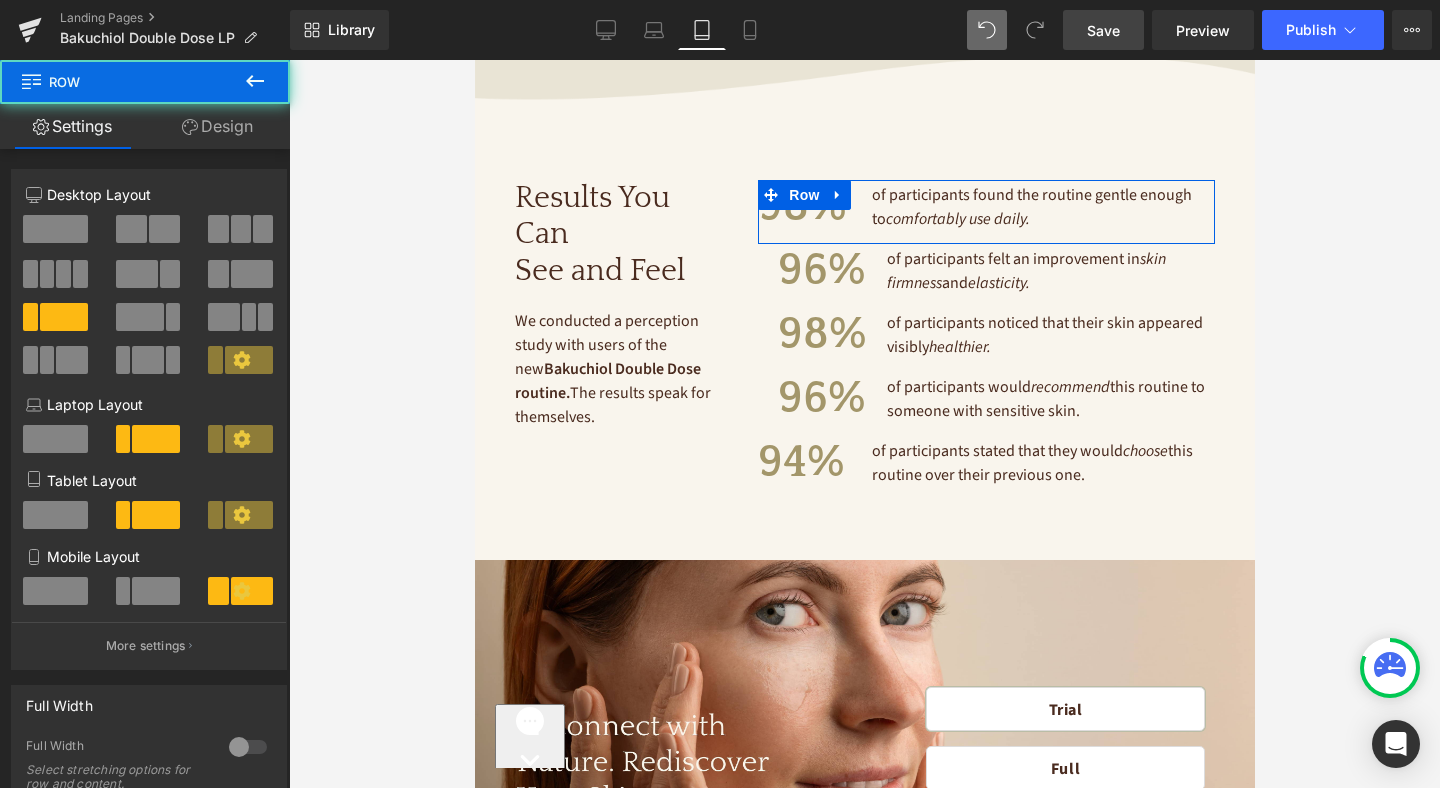 click on "Design" at bounding box center [217, 126] 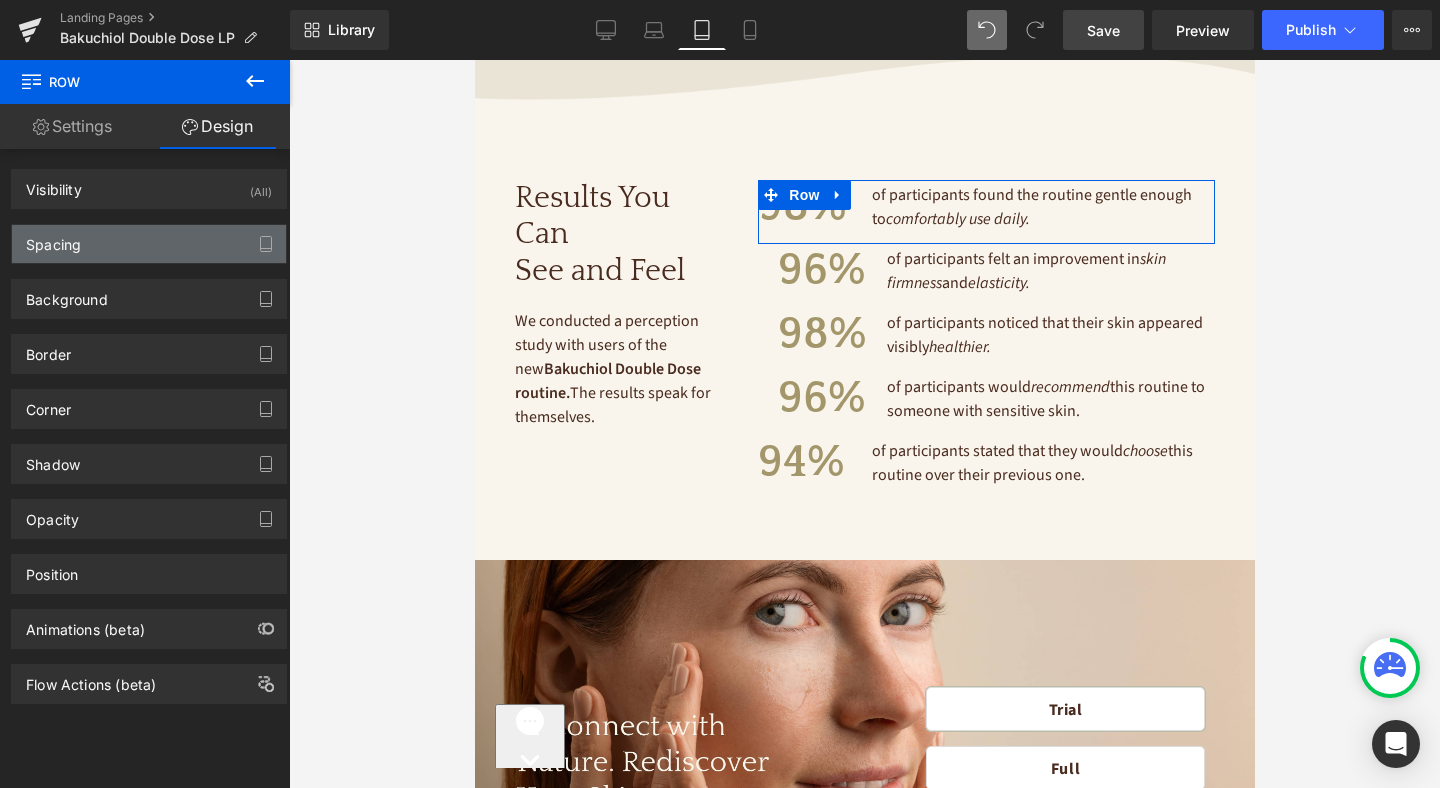 click on "Spacing" at bounding box center (149, 244) 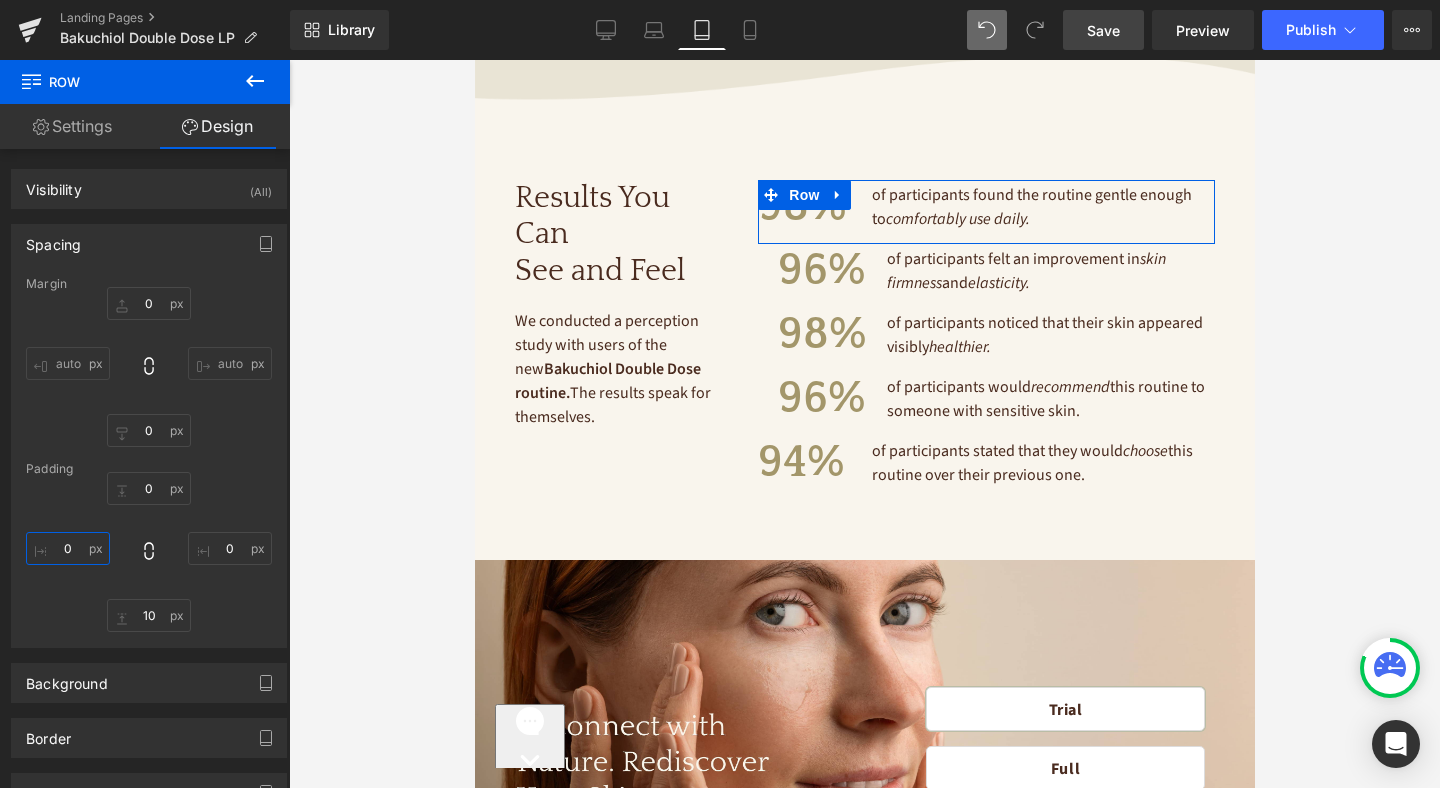 click at bounding box center (68, 548) 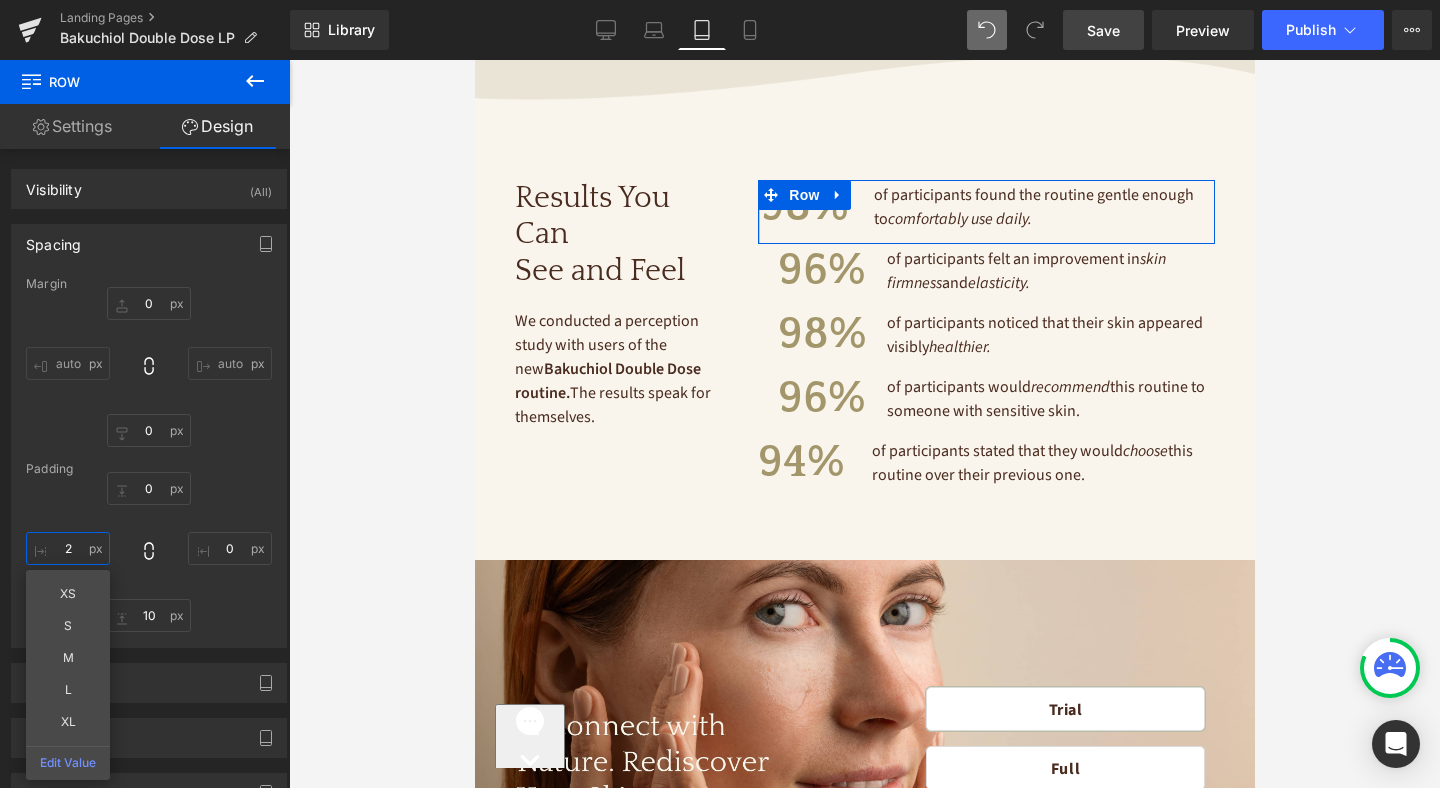 type on "20" 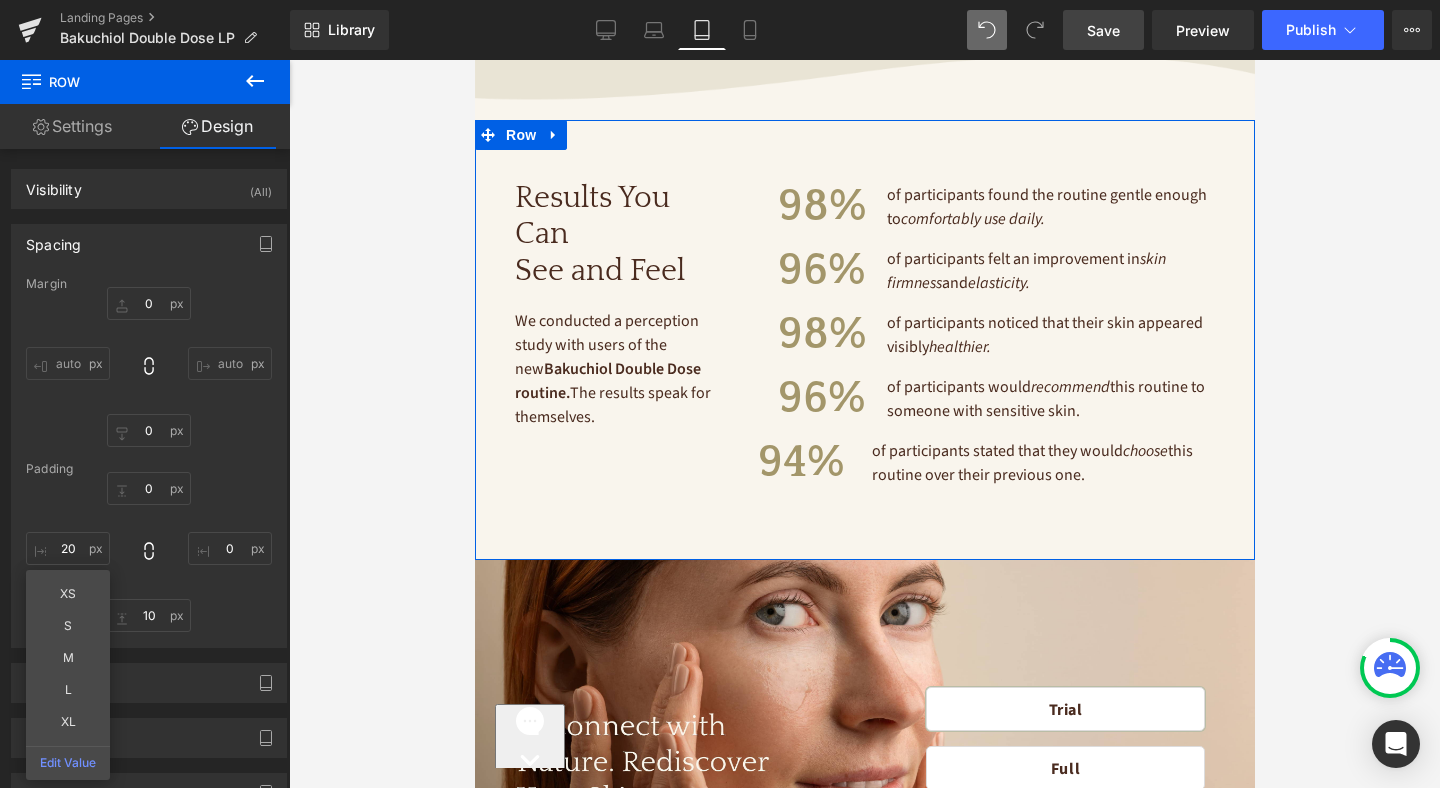 click on "Row" at bounding box center [803, 451] 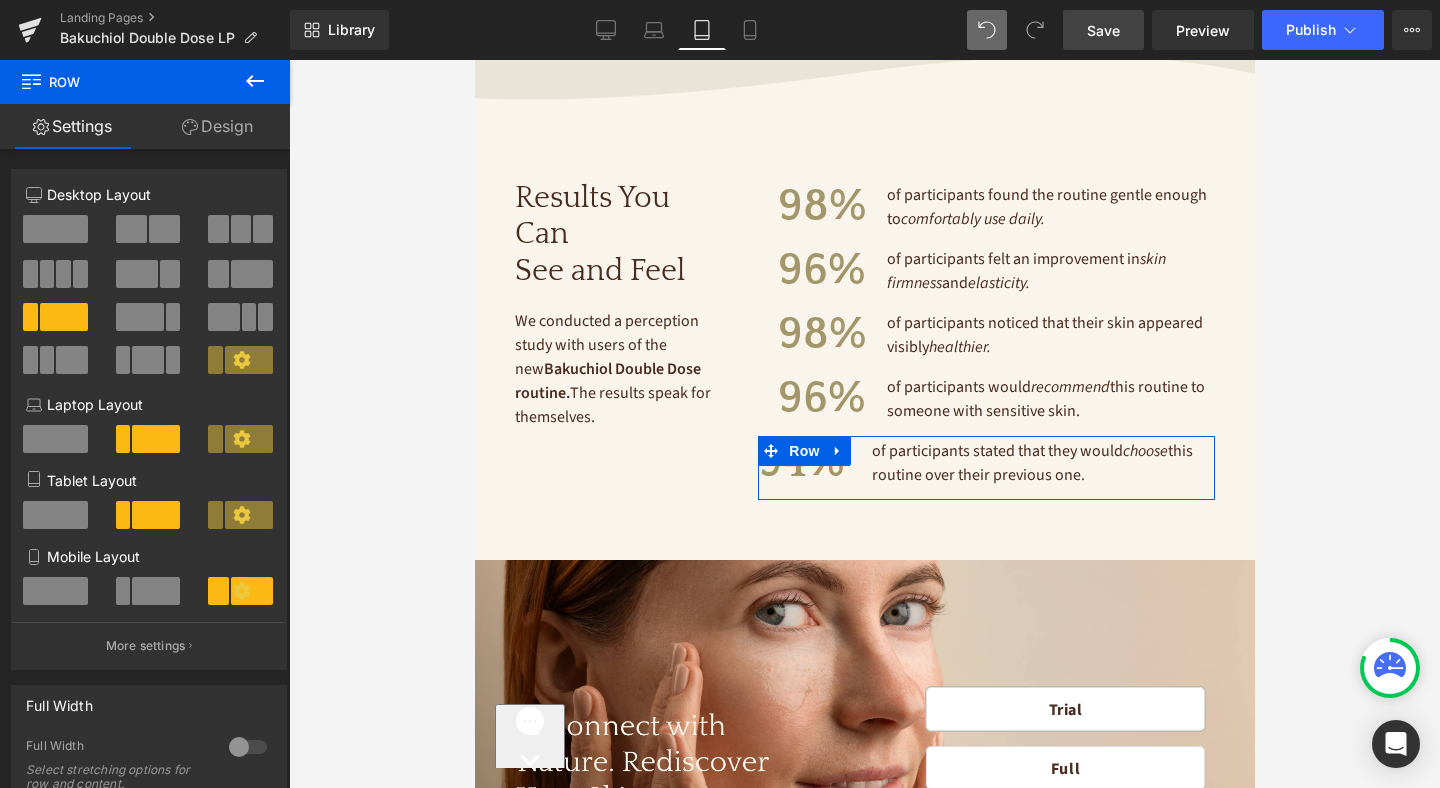 click on "Design" at bounding box center [217, 126] 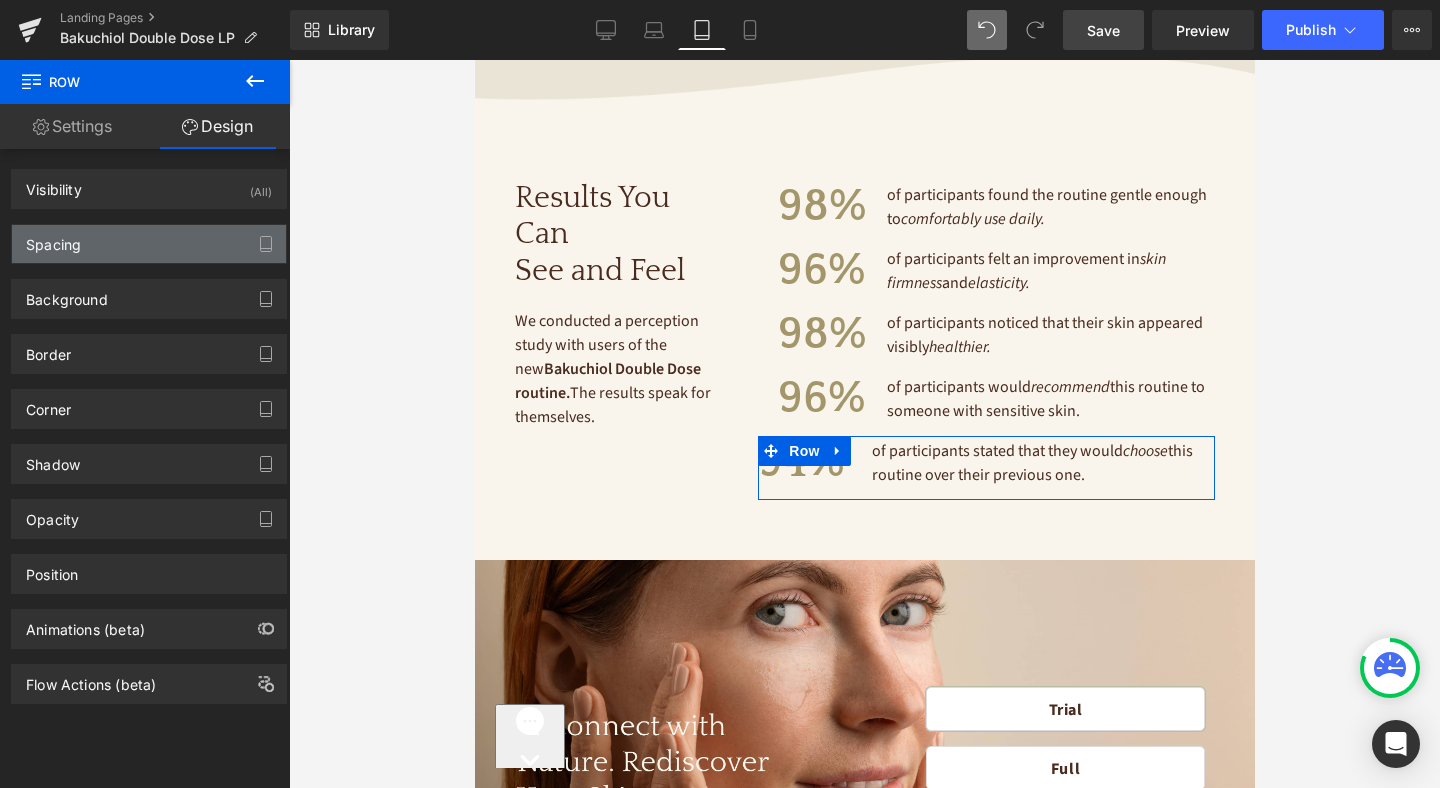 click on "Spacing" at bounding box center (149, 244) 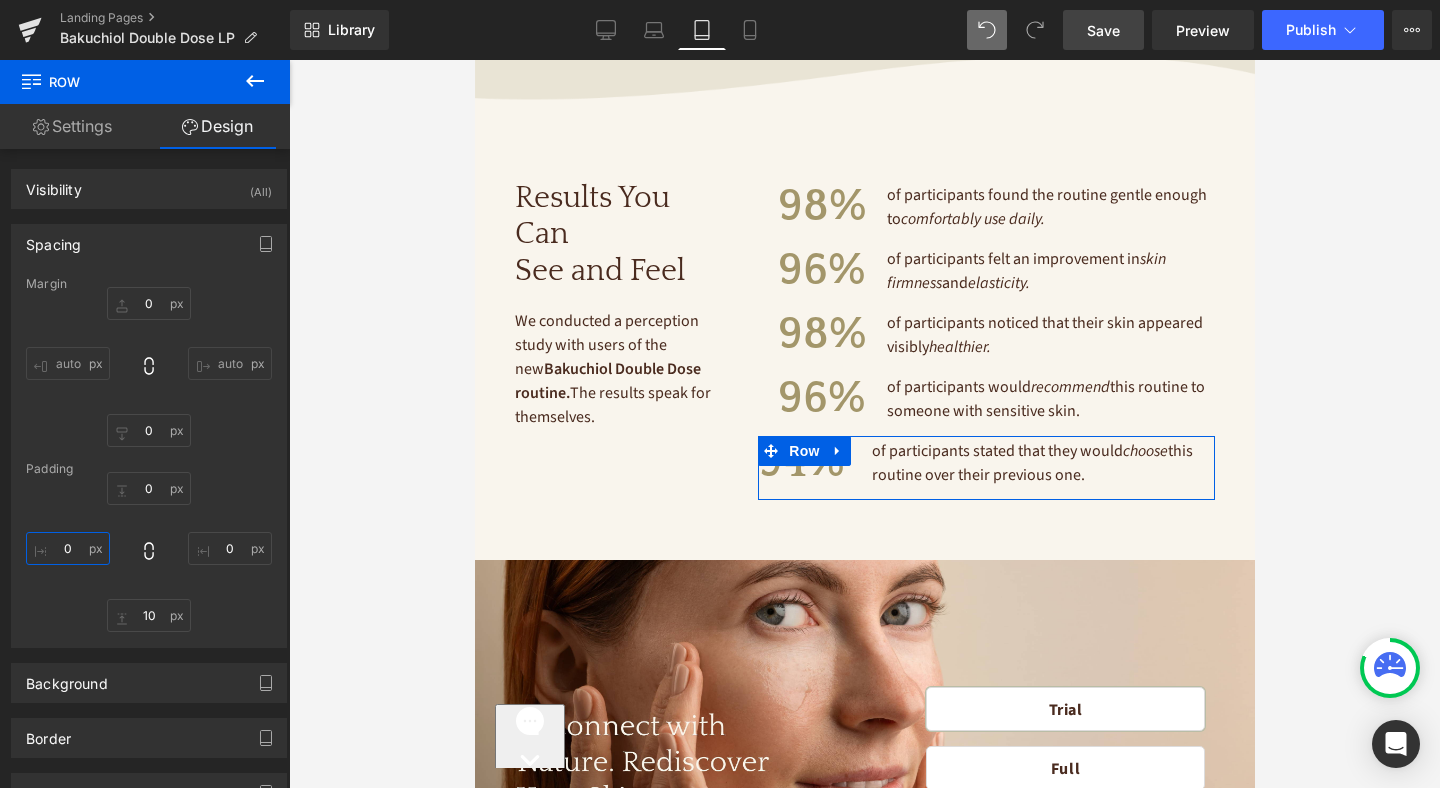 click at bounding box center (68, 548) 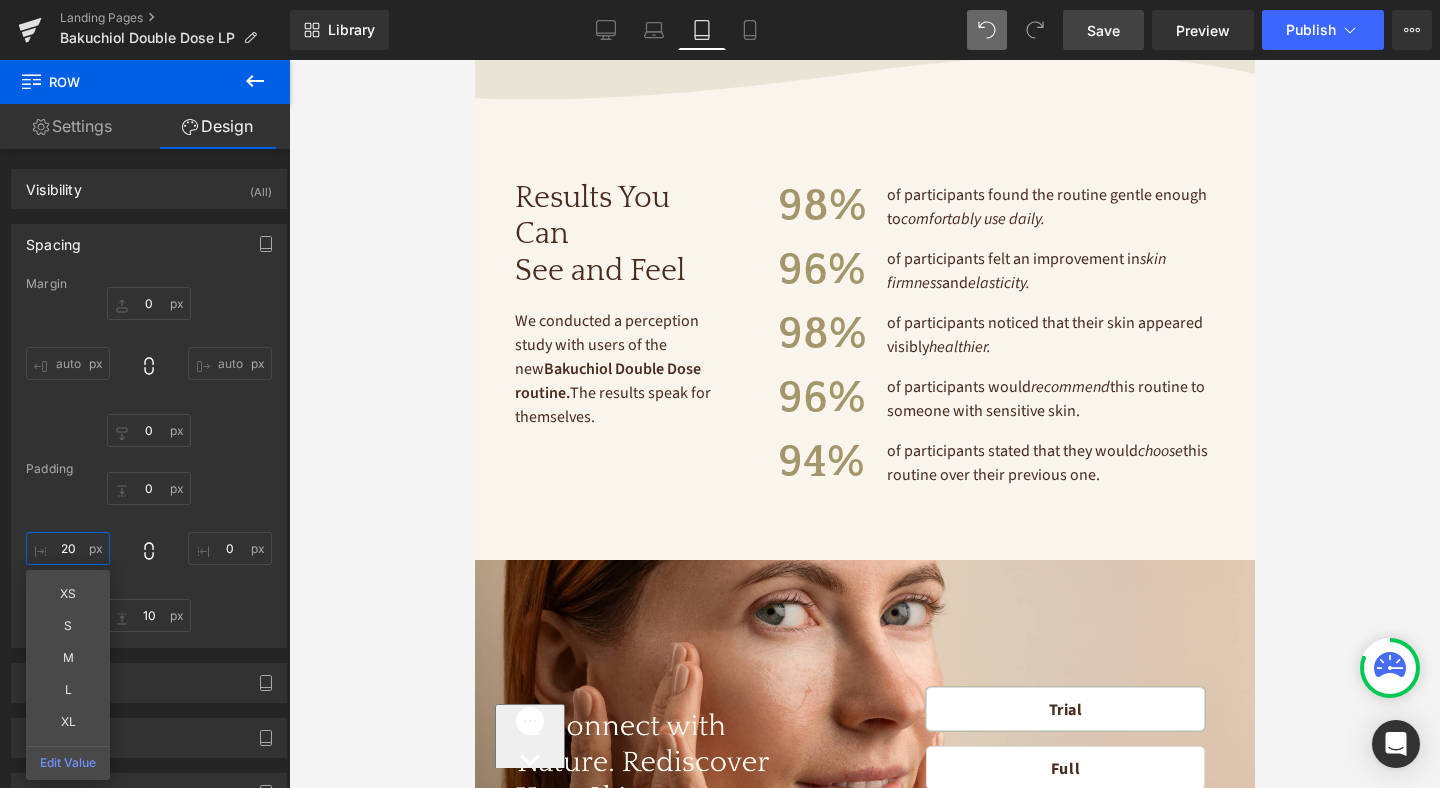 type on "20" 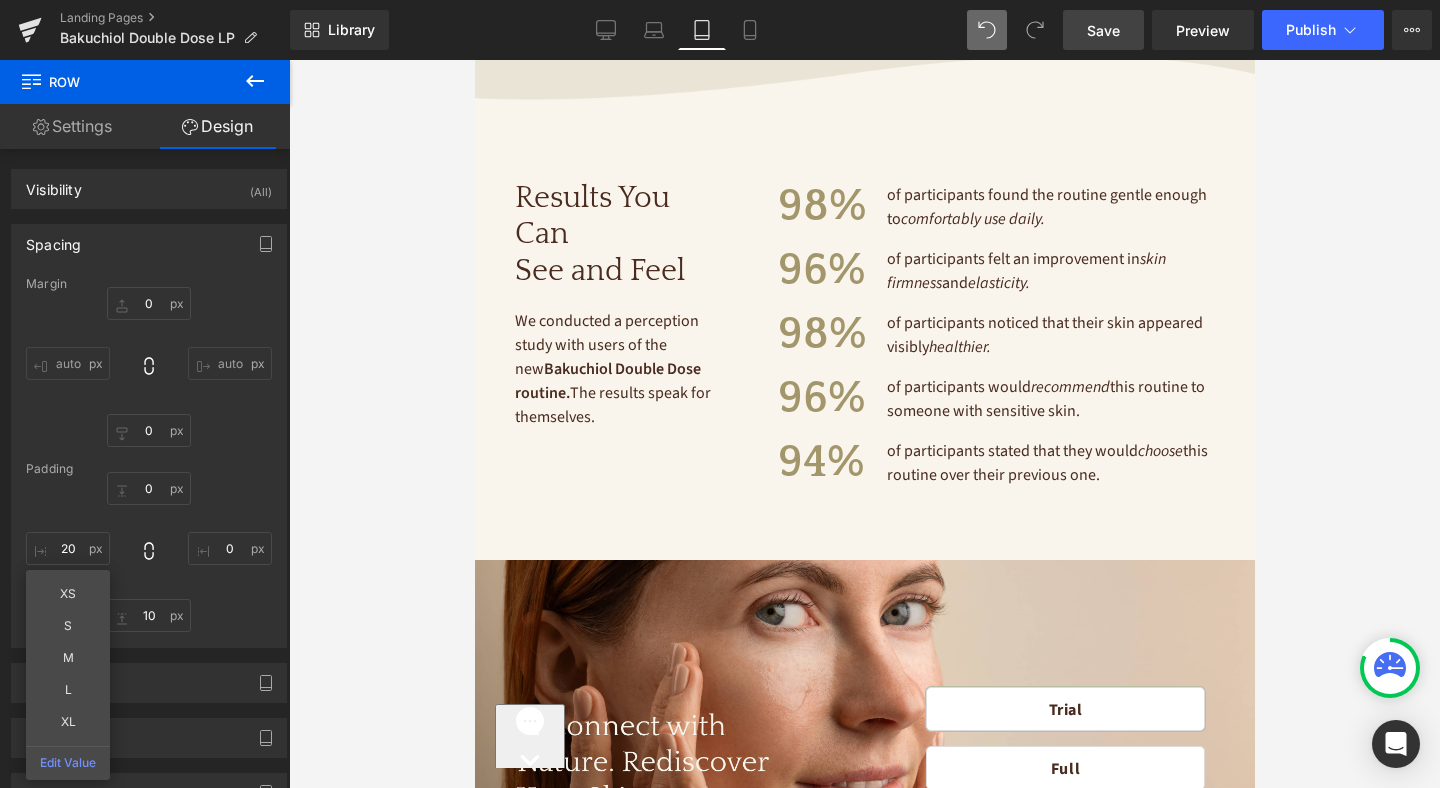 click on "Save" at bounding box center (1103, 30) 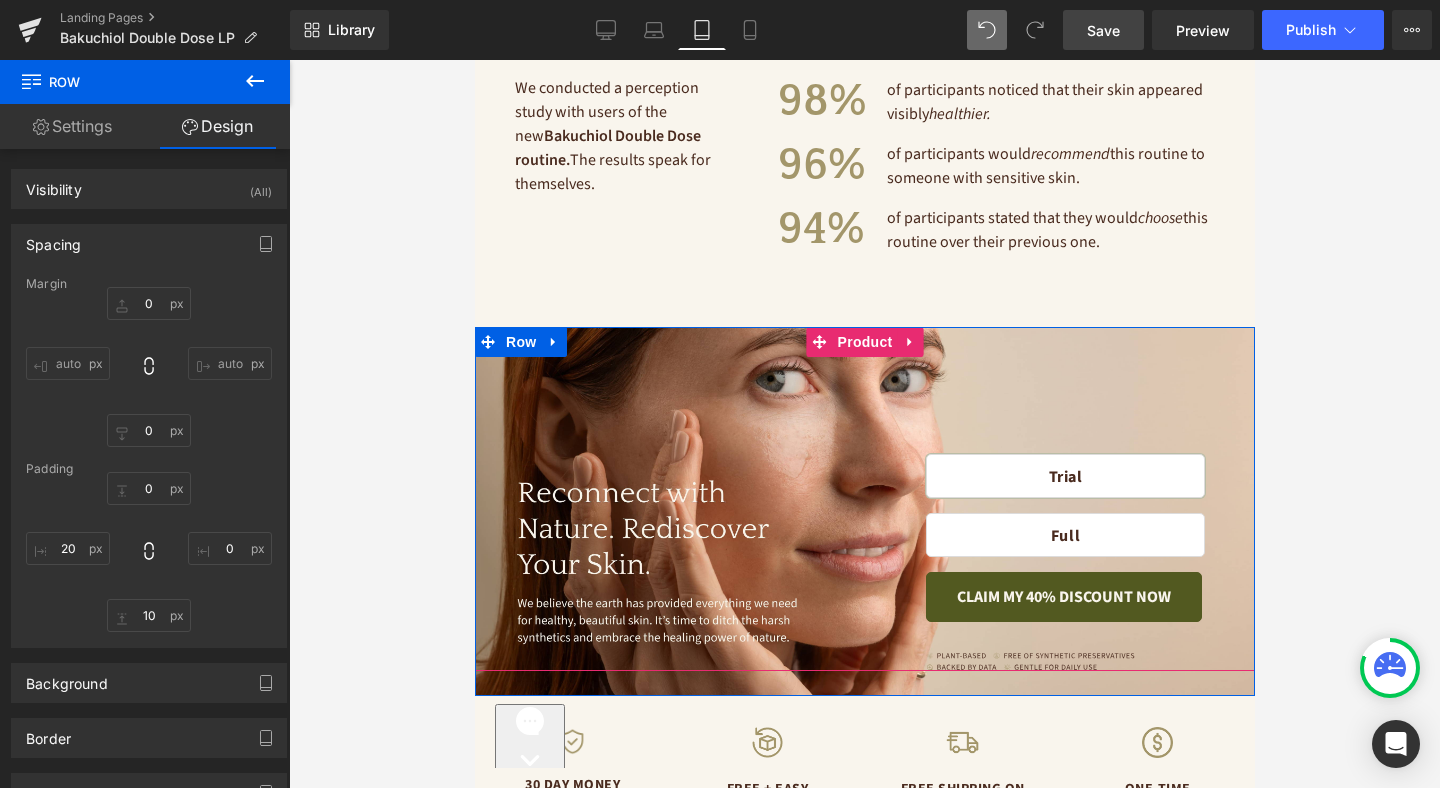 scroll, scrollTop: 4167, scrollLeft: 0, axis: vertical 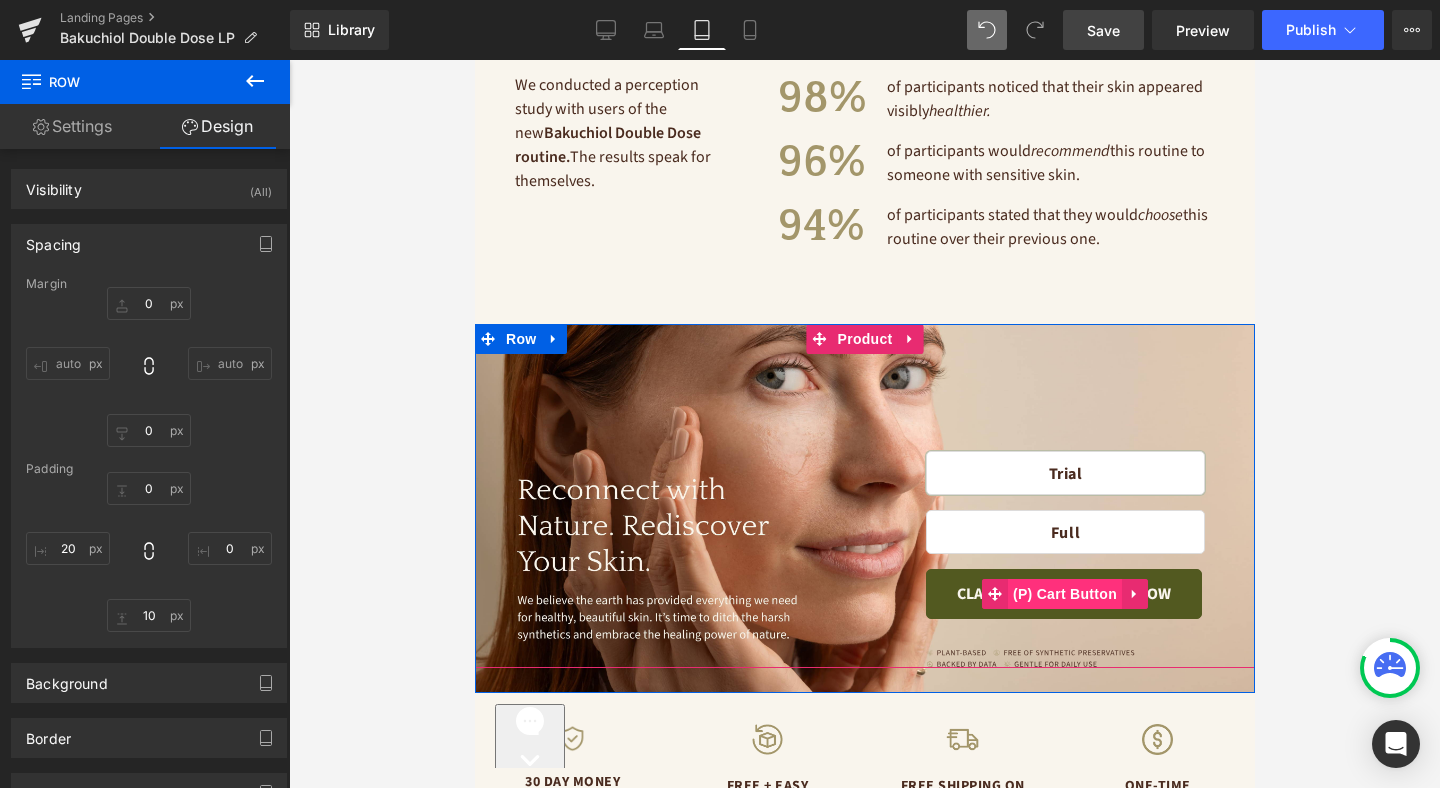 click on "(P) Cart Button" at bounding box center [1064, 594] 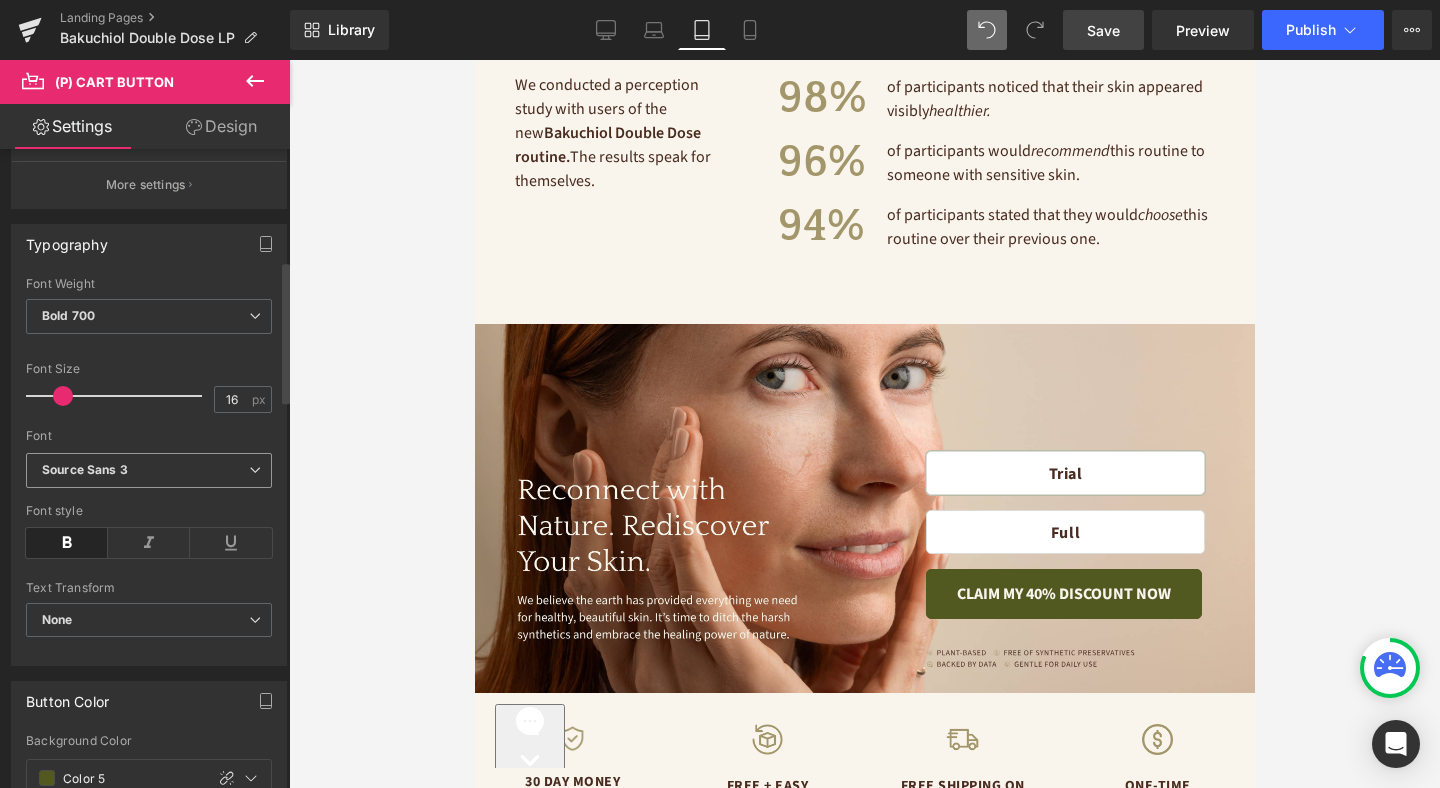 scroll, scrollTop: 513, scrollLeft: 0, axis: vertical 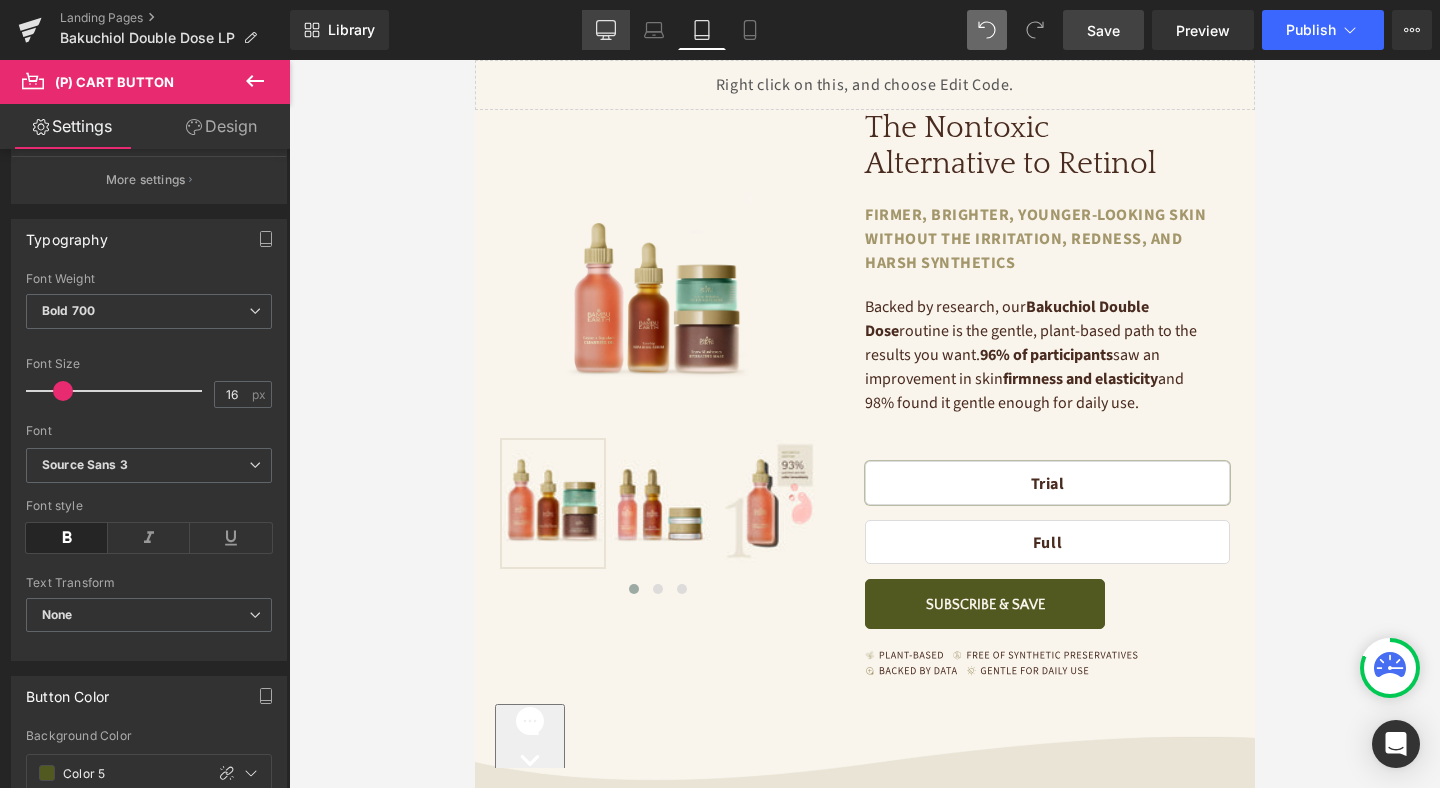 click 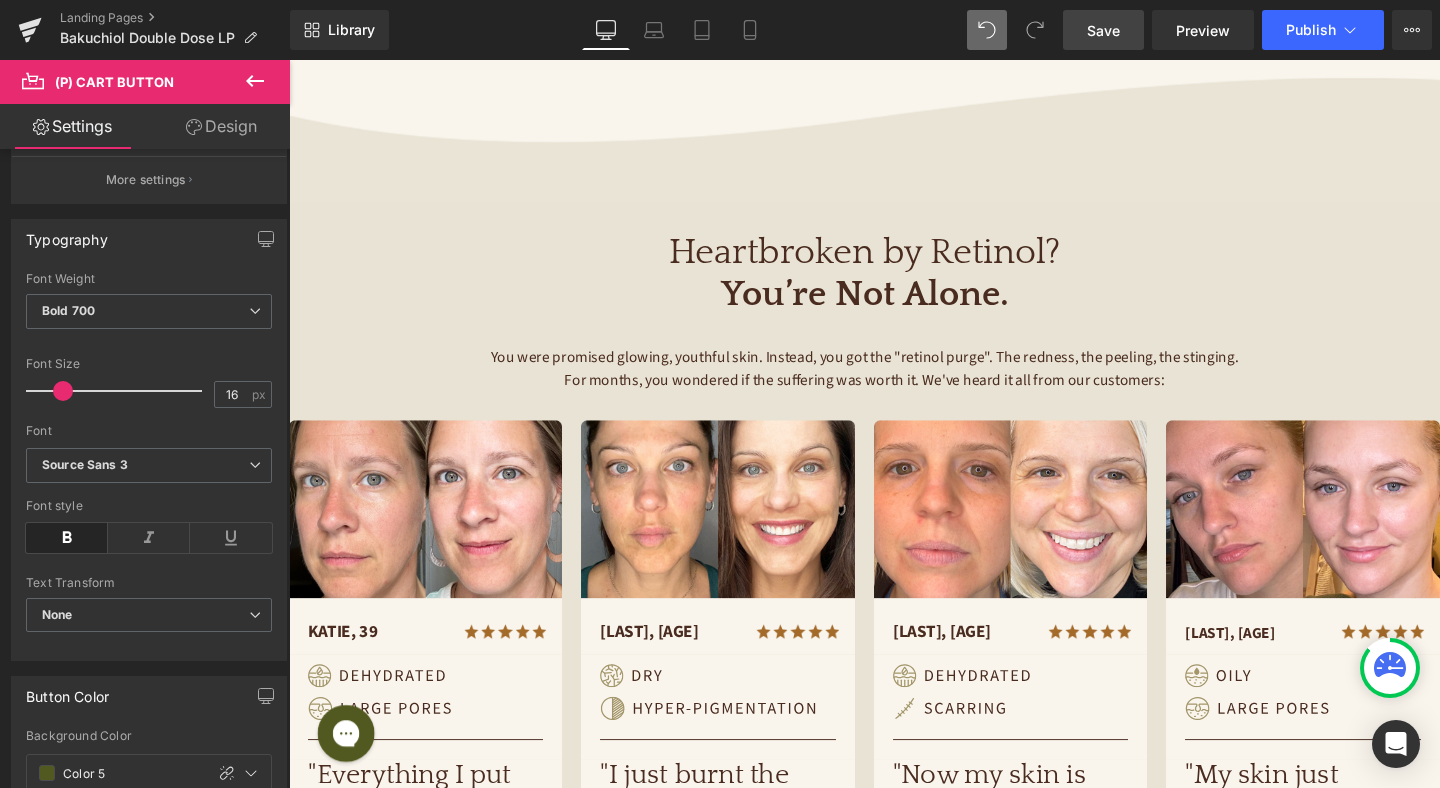 scroll, scrollTop: 0, scrollLeft: 0, axis: both 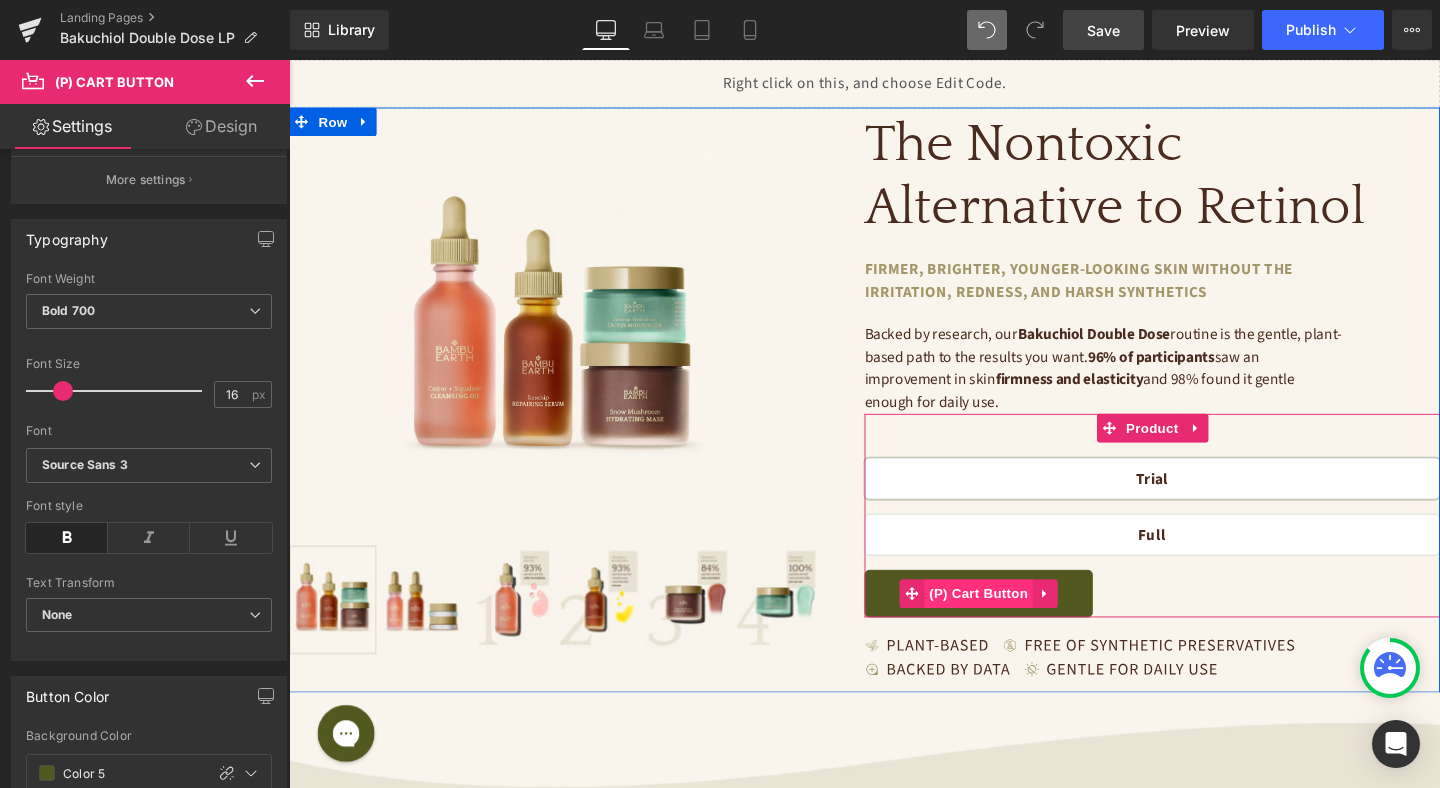 click on "(P) Cart Button" at bounding box center [1014, 621] 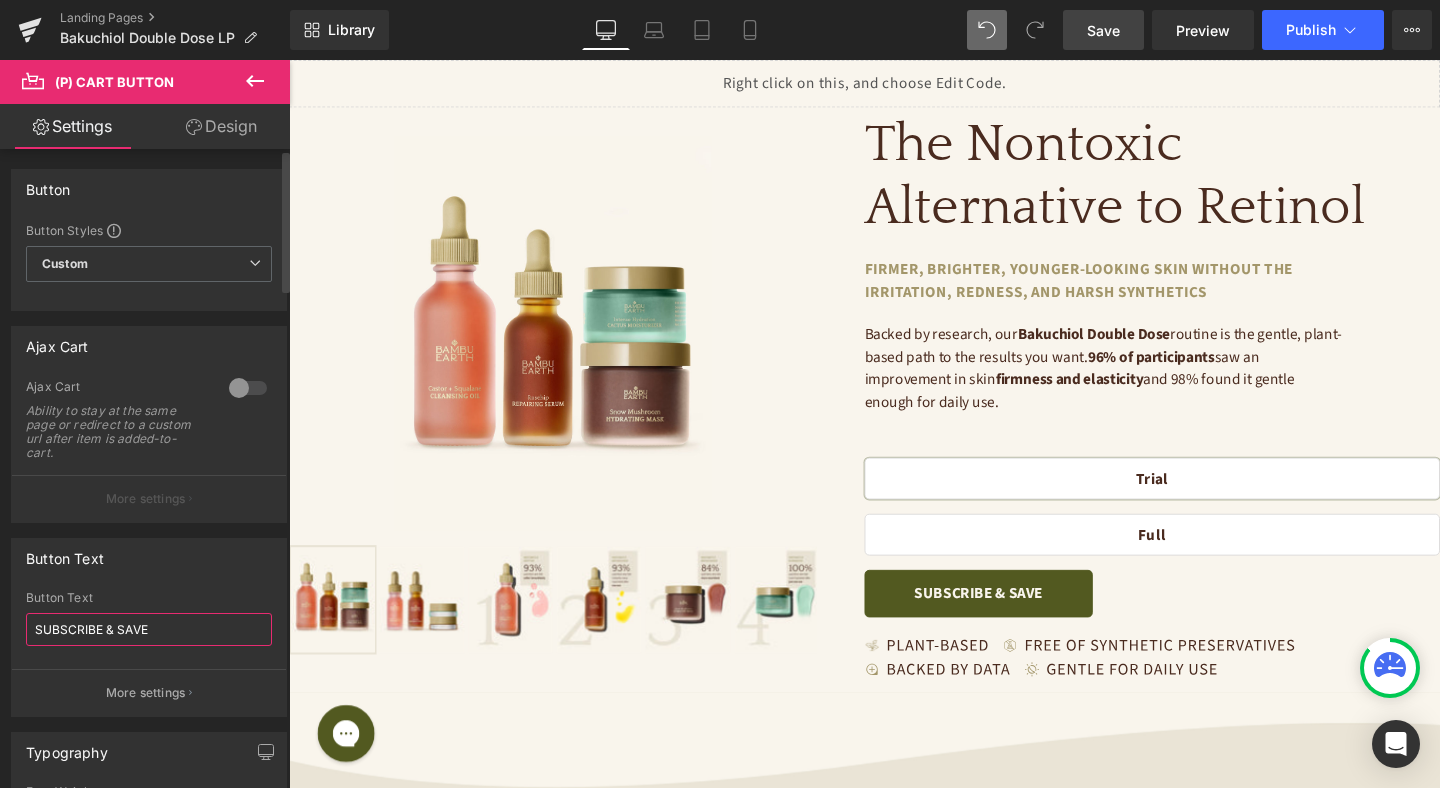 click on "SUBSCRIBE & SAVE" at bounding box center [149, 629] 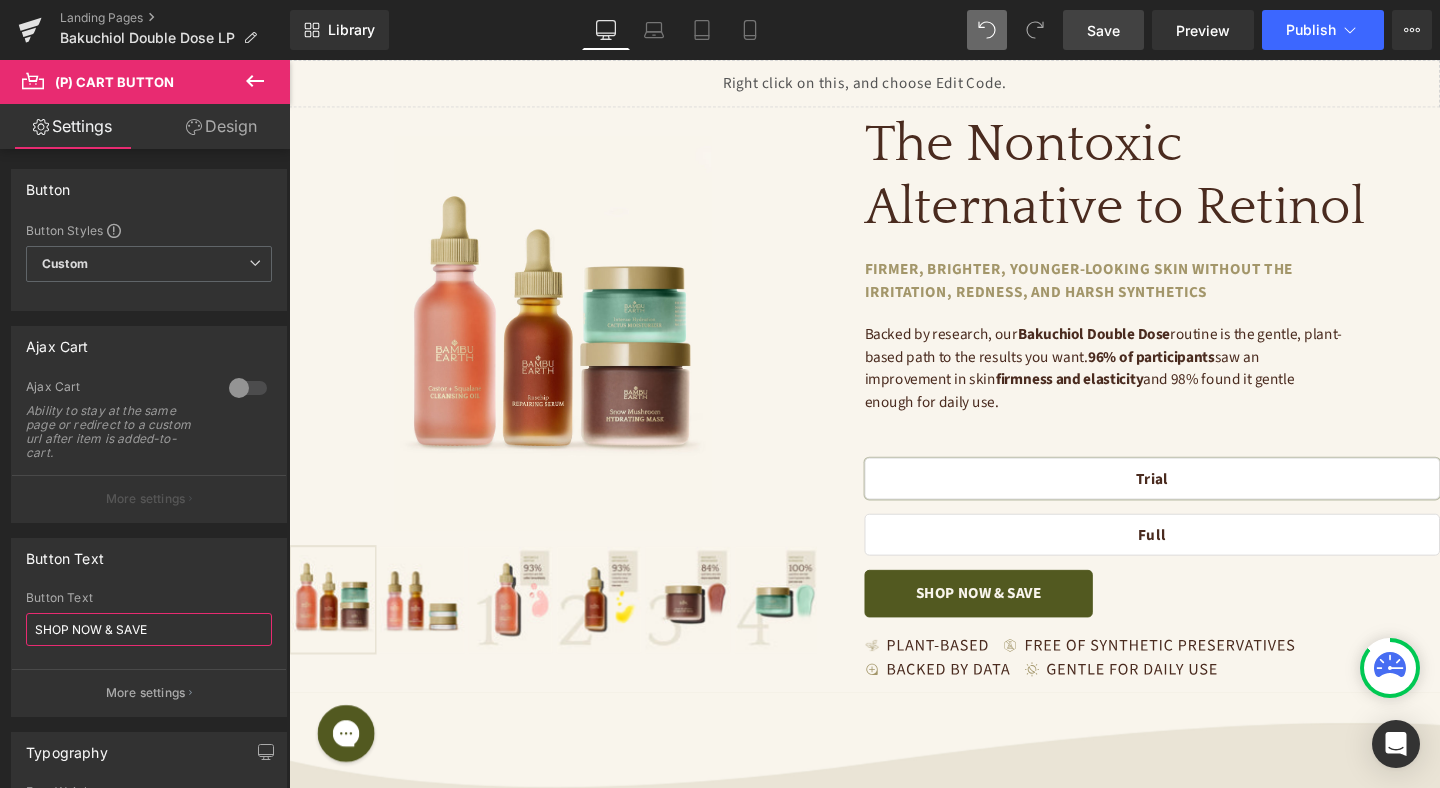 type on "SHOP NOW & SAVE" 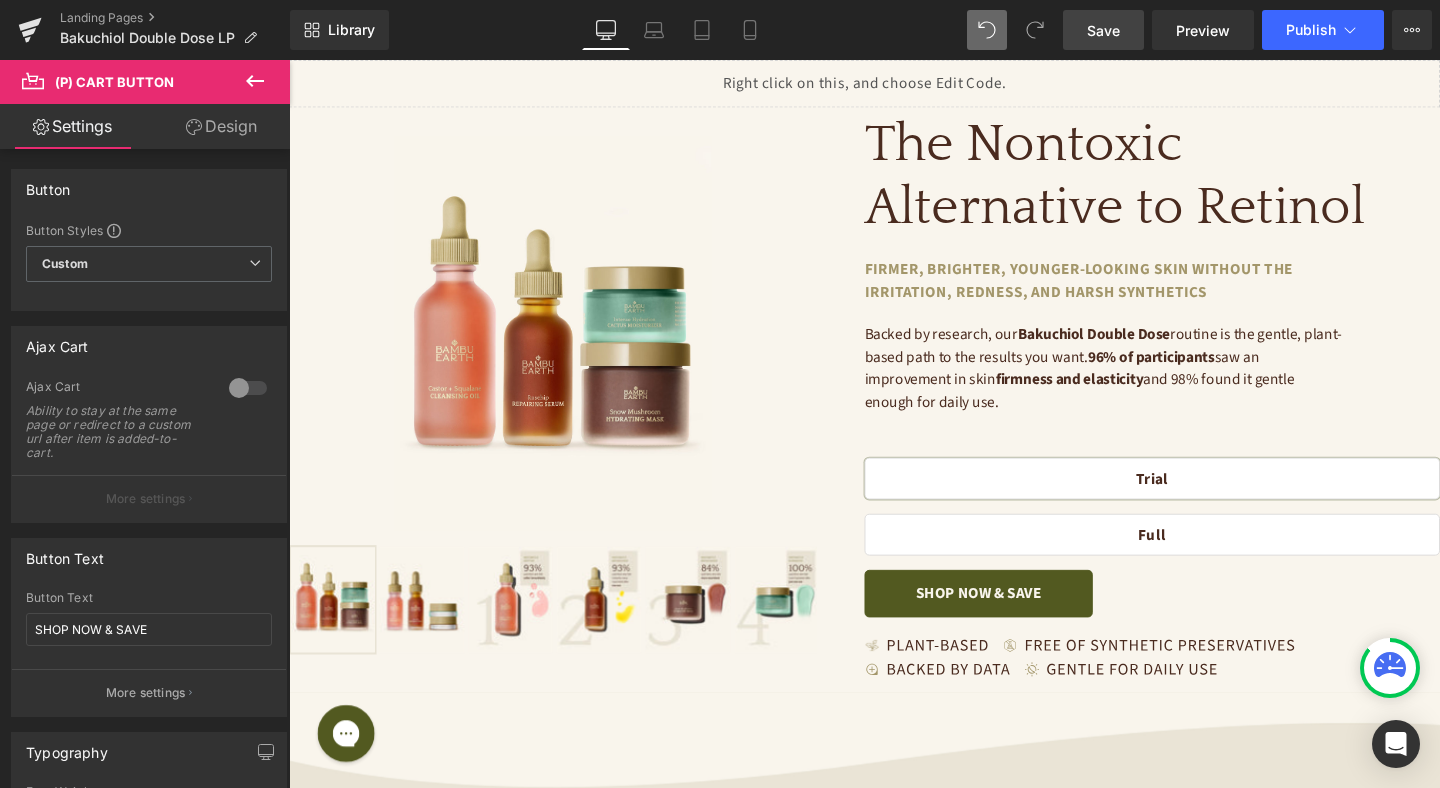 click on "Save" at bounding box center [1103, 30] 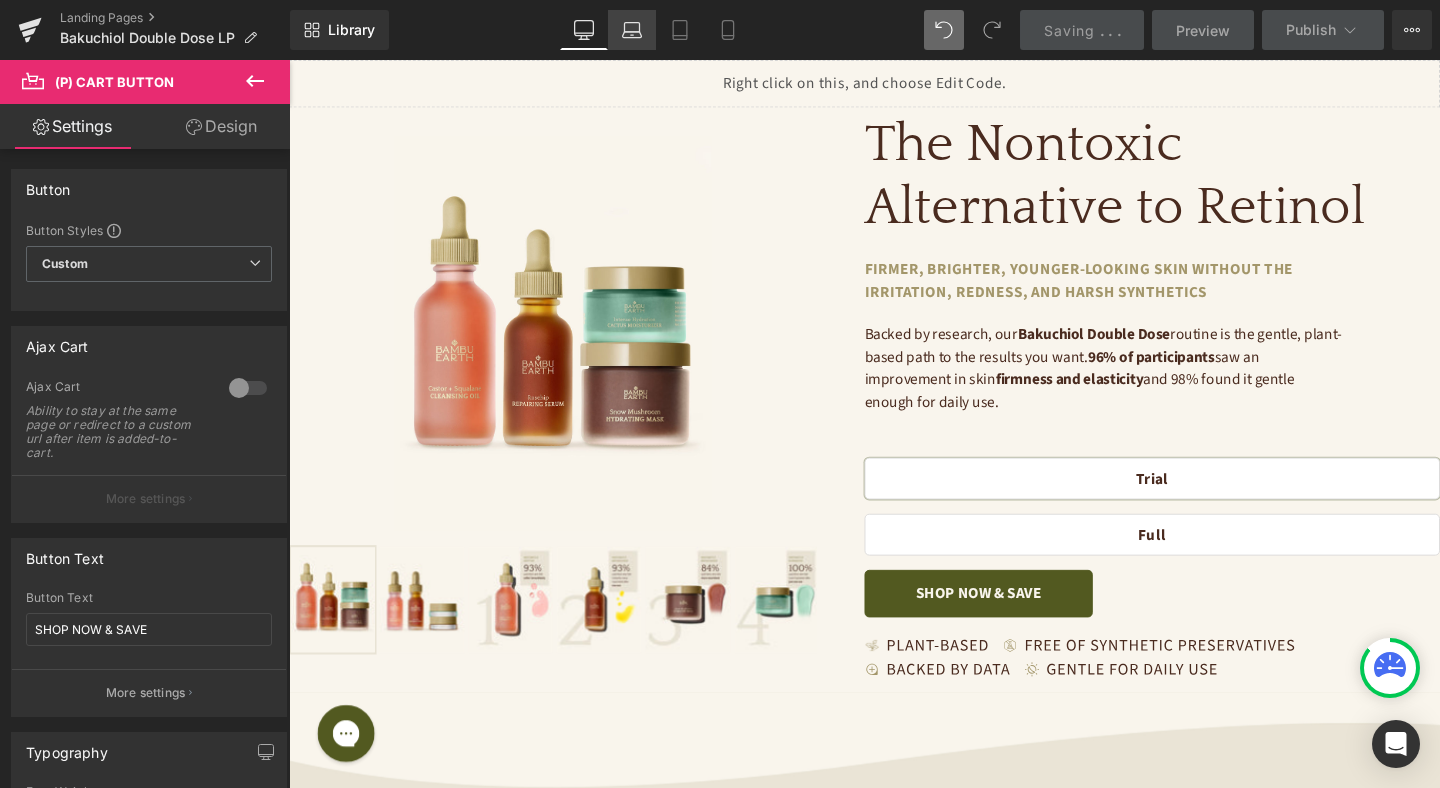 click 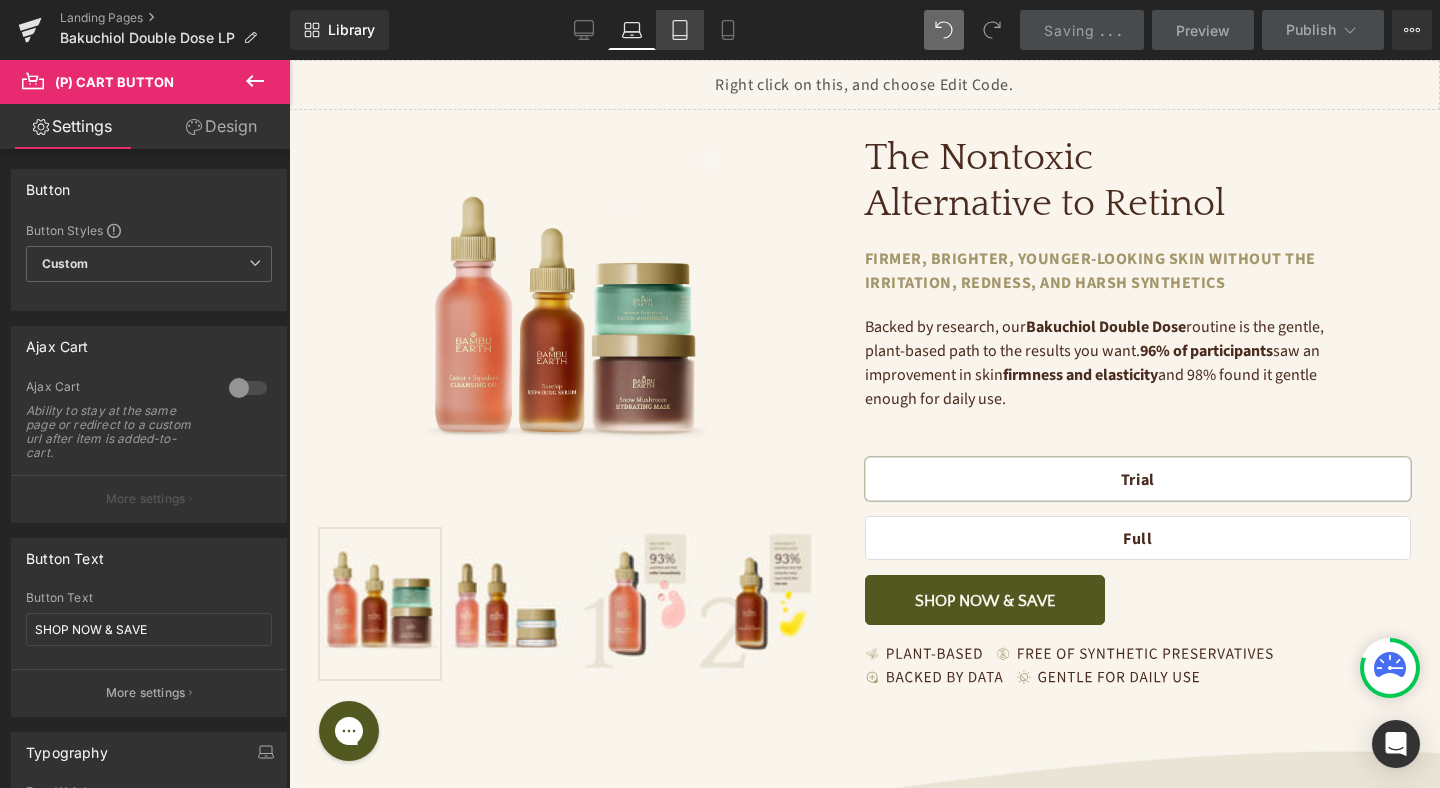 click 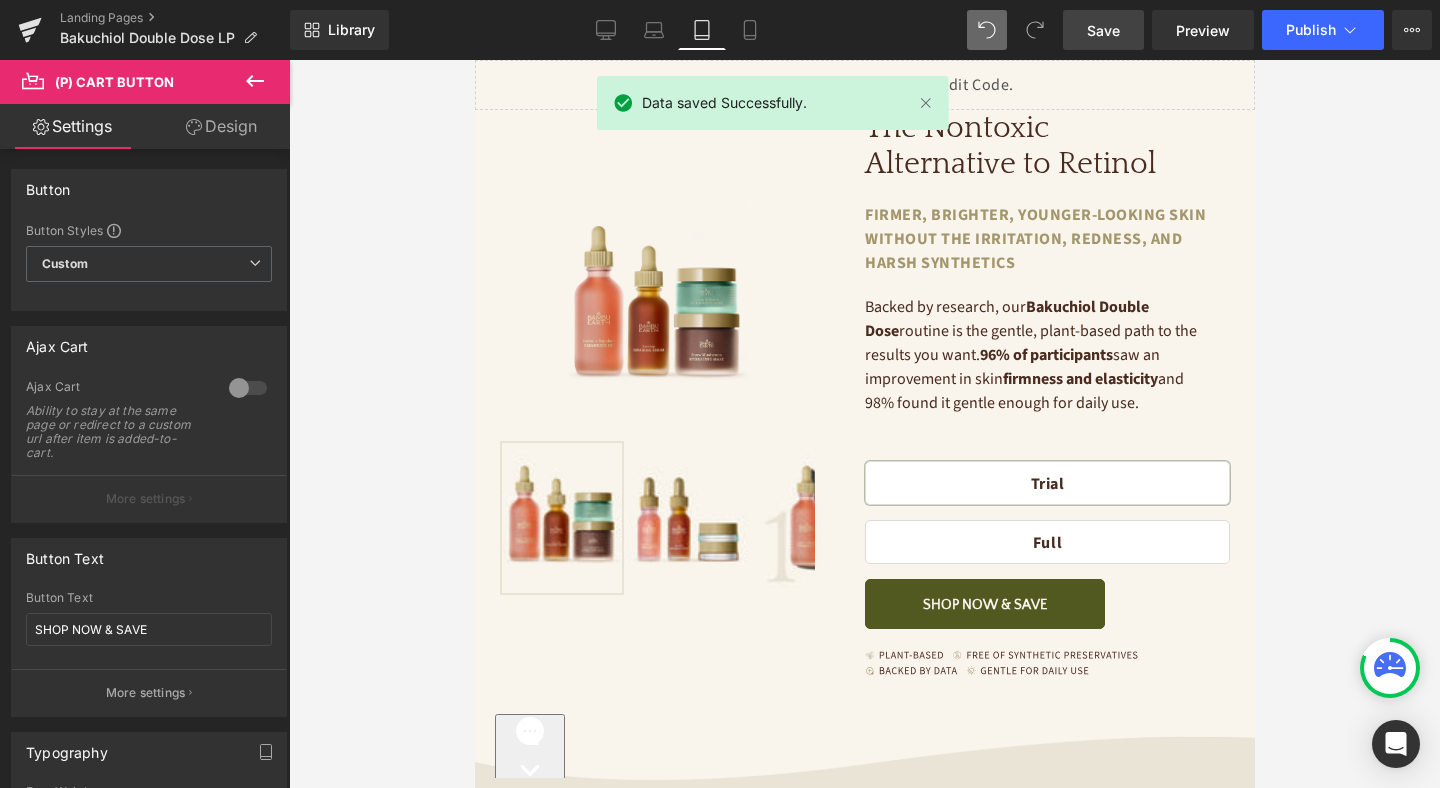 scroll, scrollTop: 3, scrollLeft: 0, axis: vertical 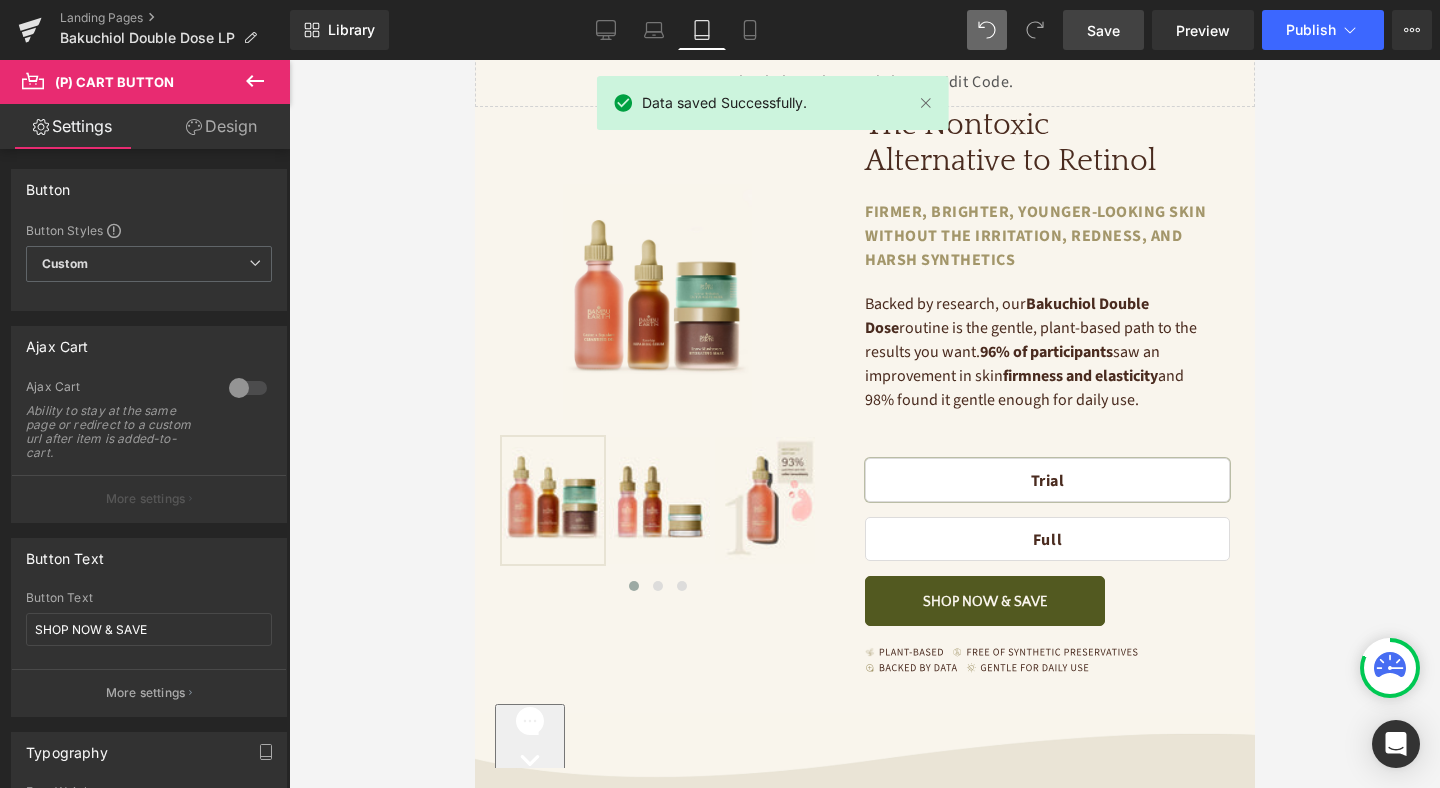 click 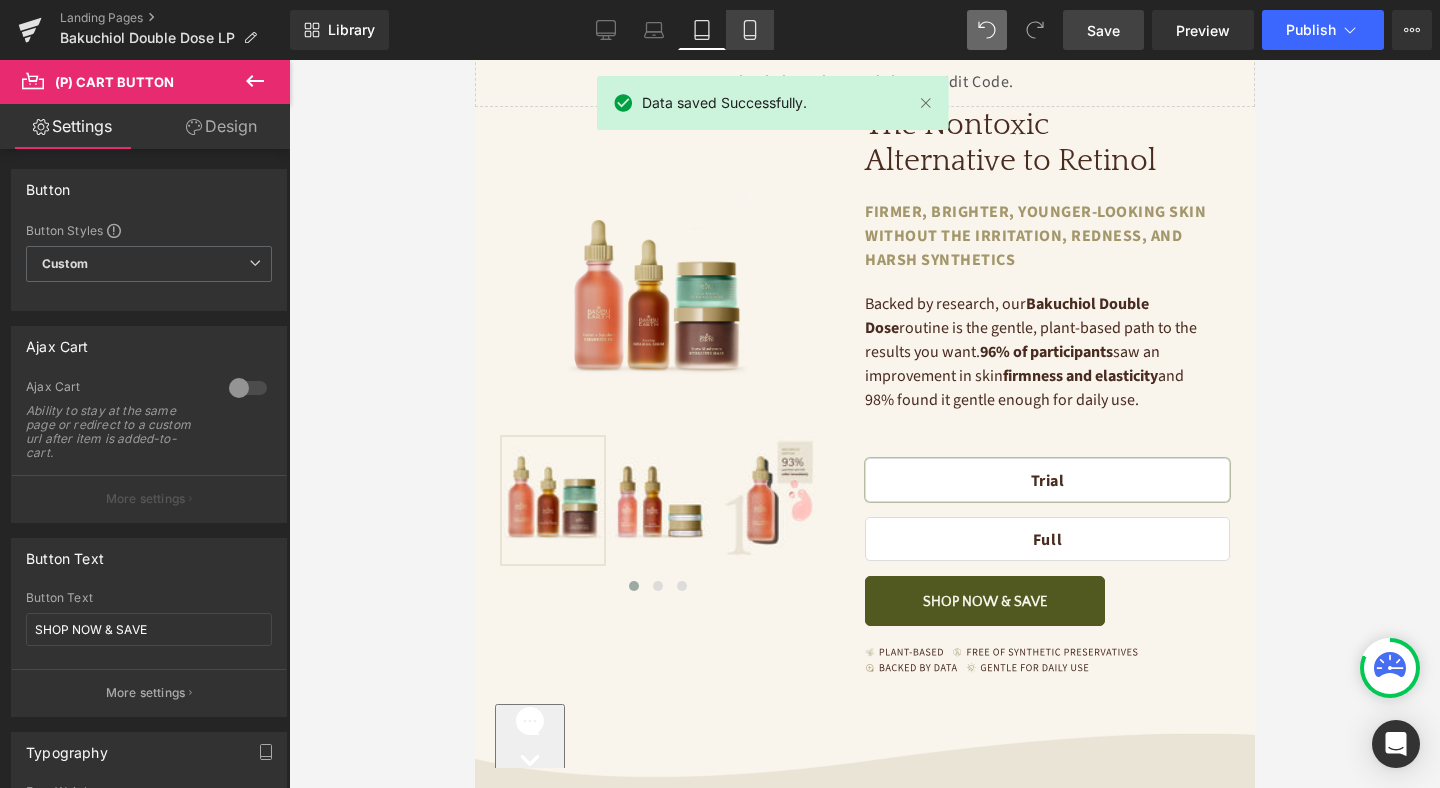 click 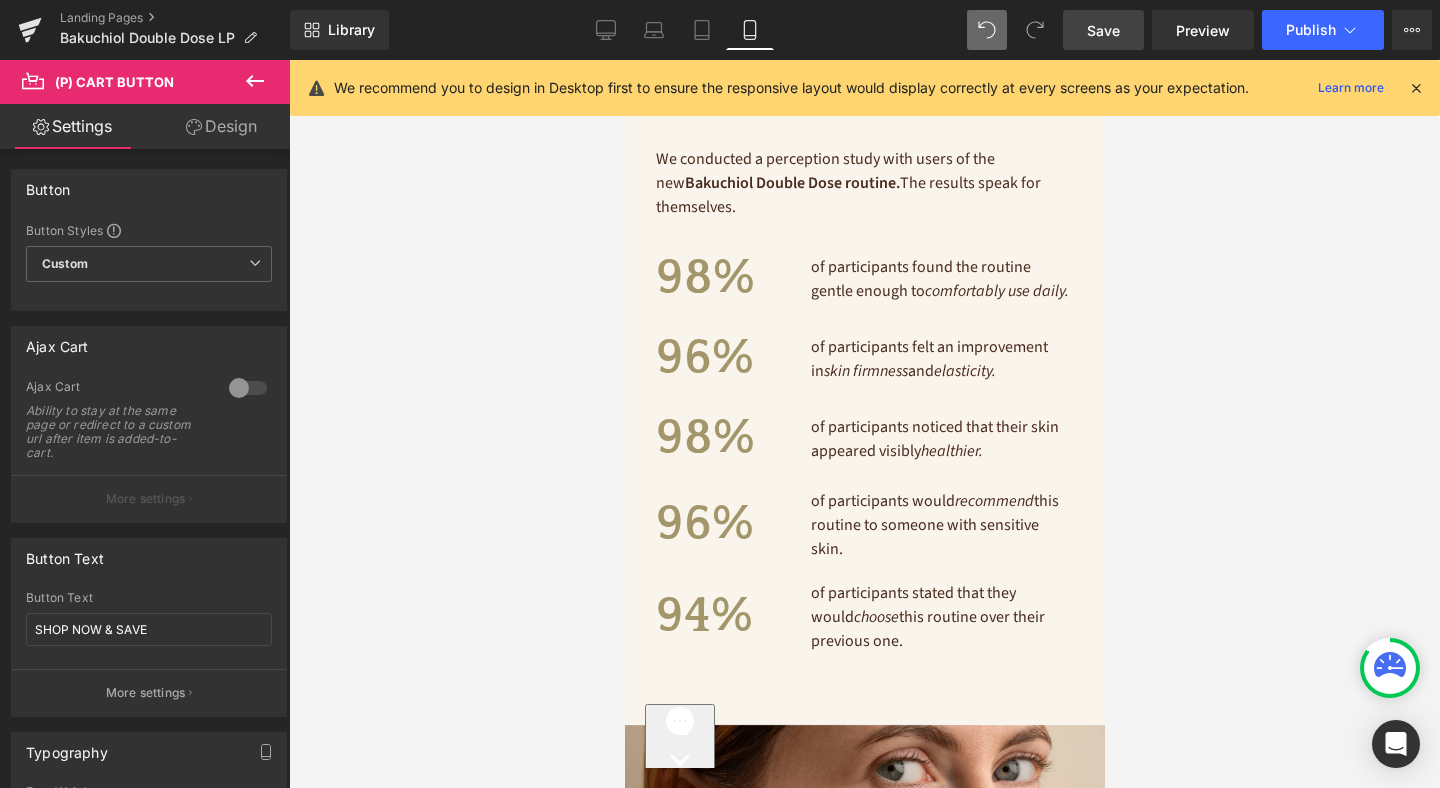 scroll, scrollTop: 6207, scrollLeft: 0, axis: vertical 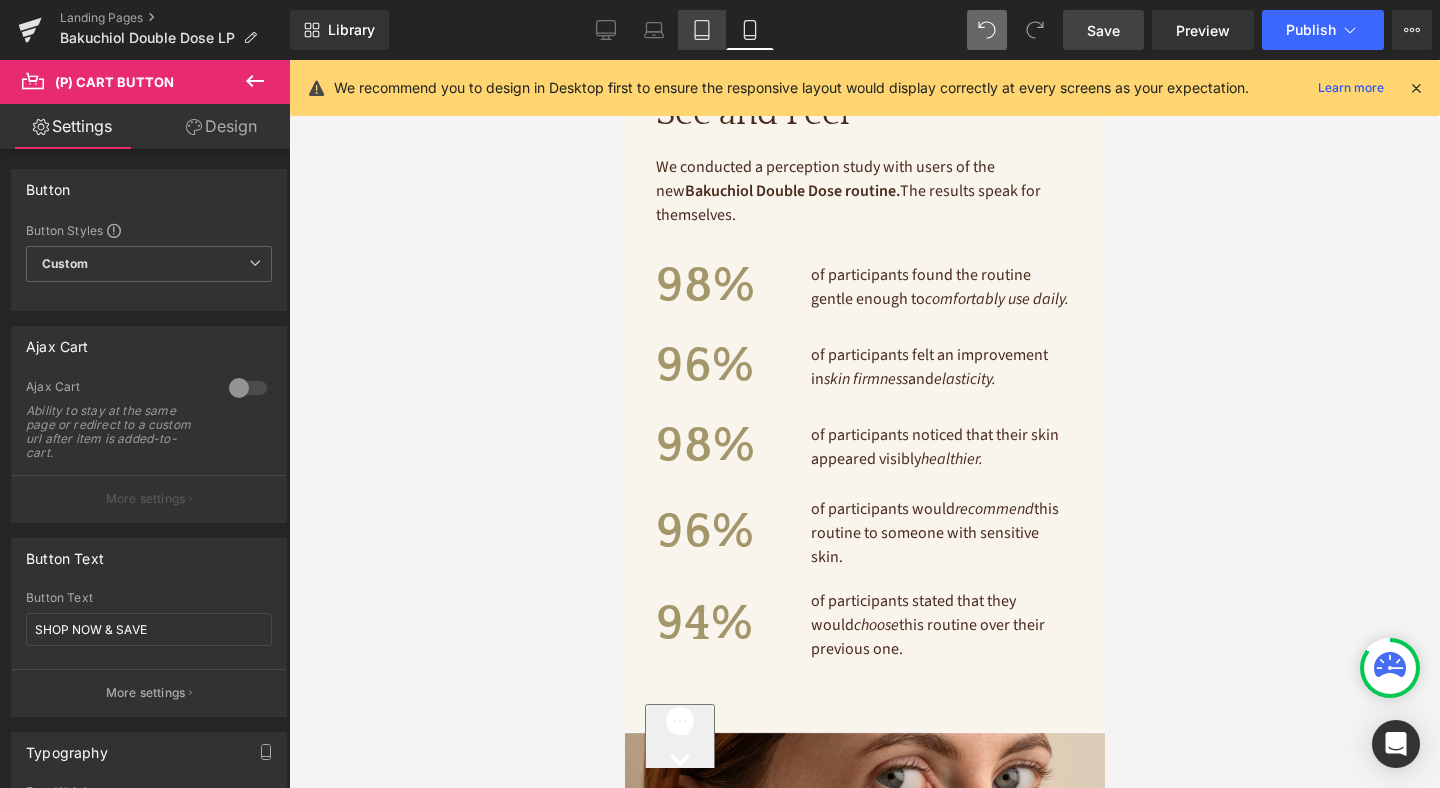 click 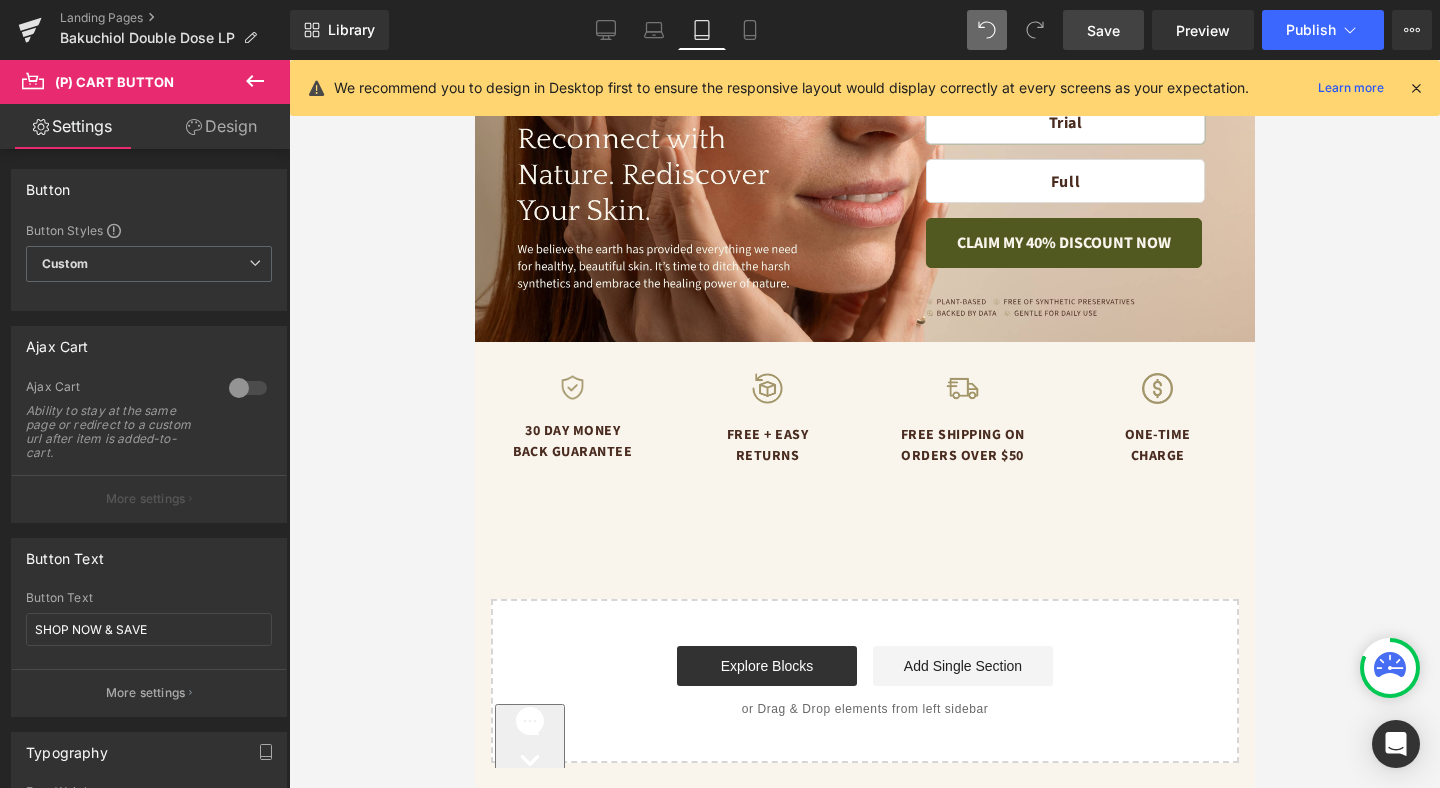 scroll, scrollTop: 4523, scrollLeft: 0, axis: vertical 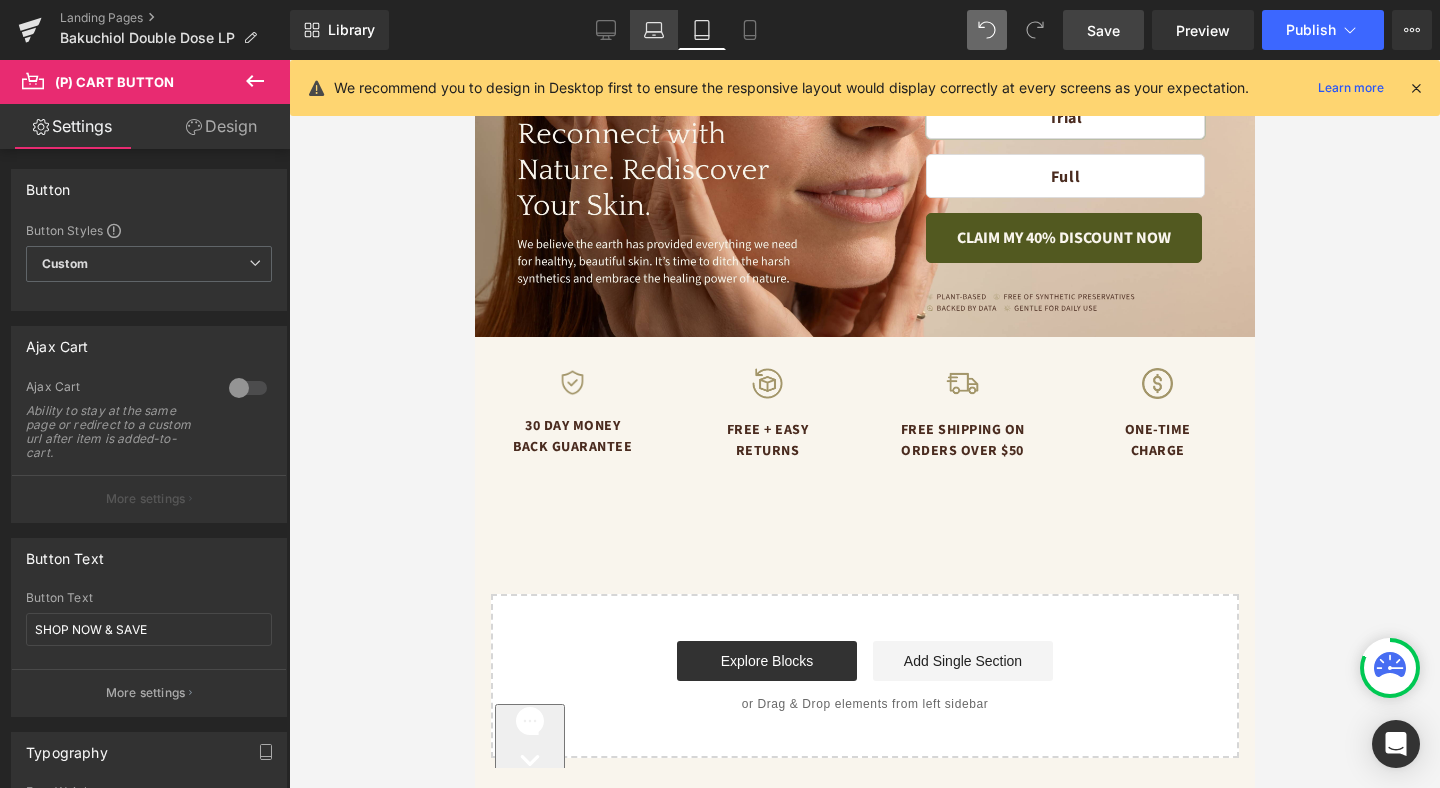 click on "Laptop" at bounding box center [654, 30] 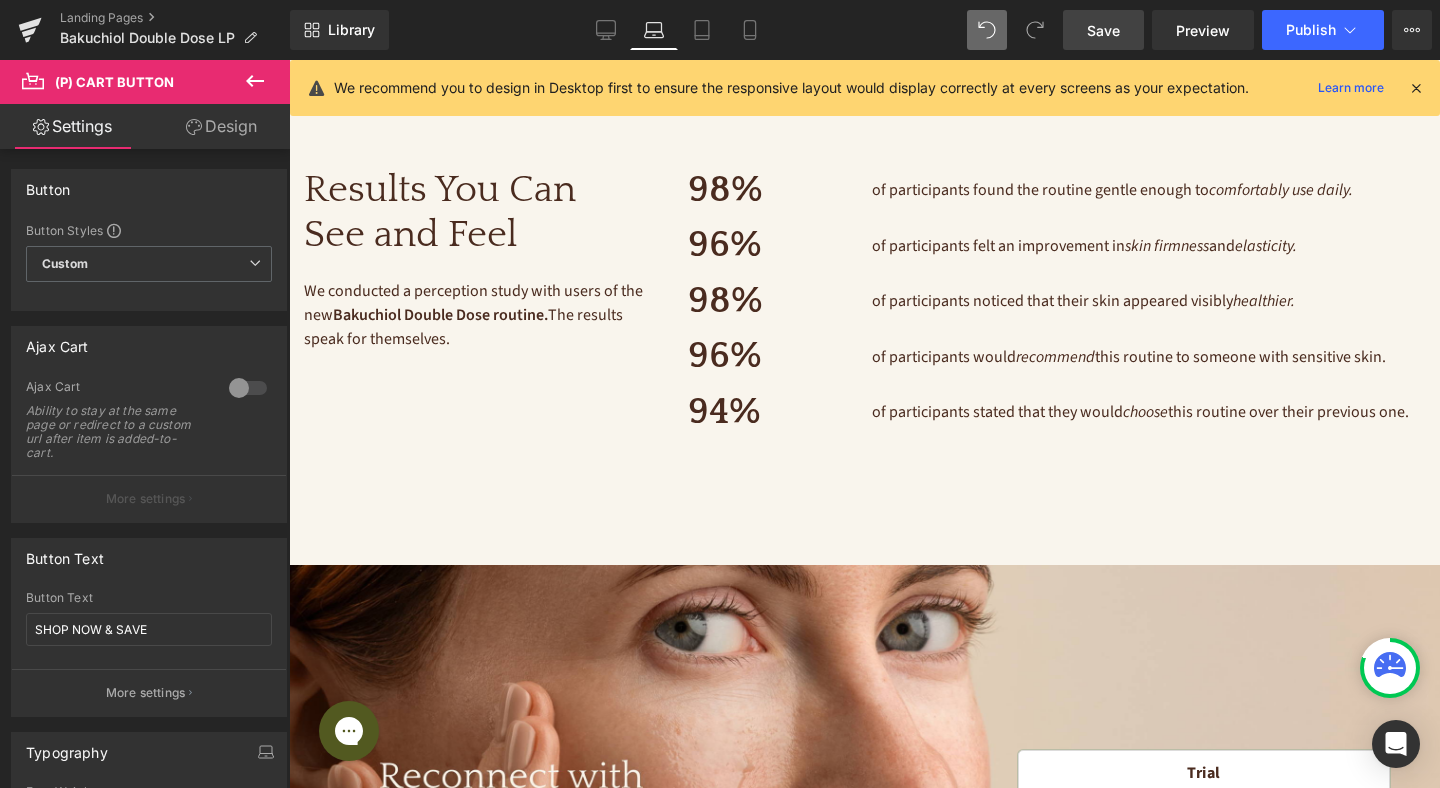 scroll, scrollTop: 4879, scrollLeft: 0, axis: vertical 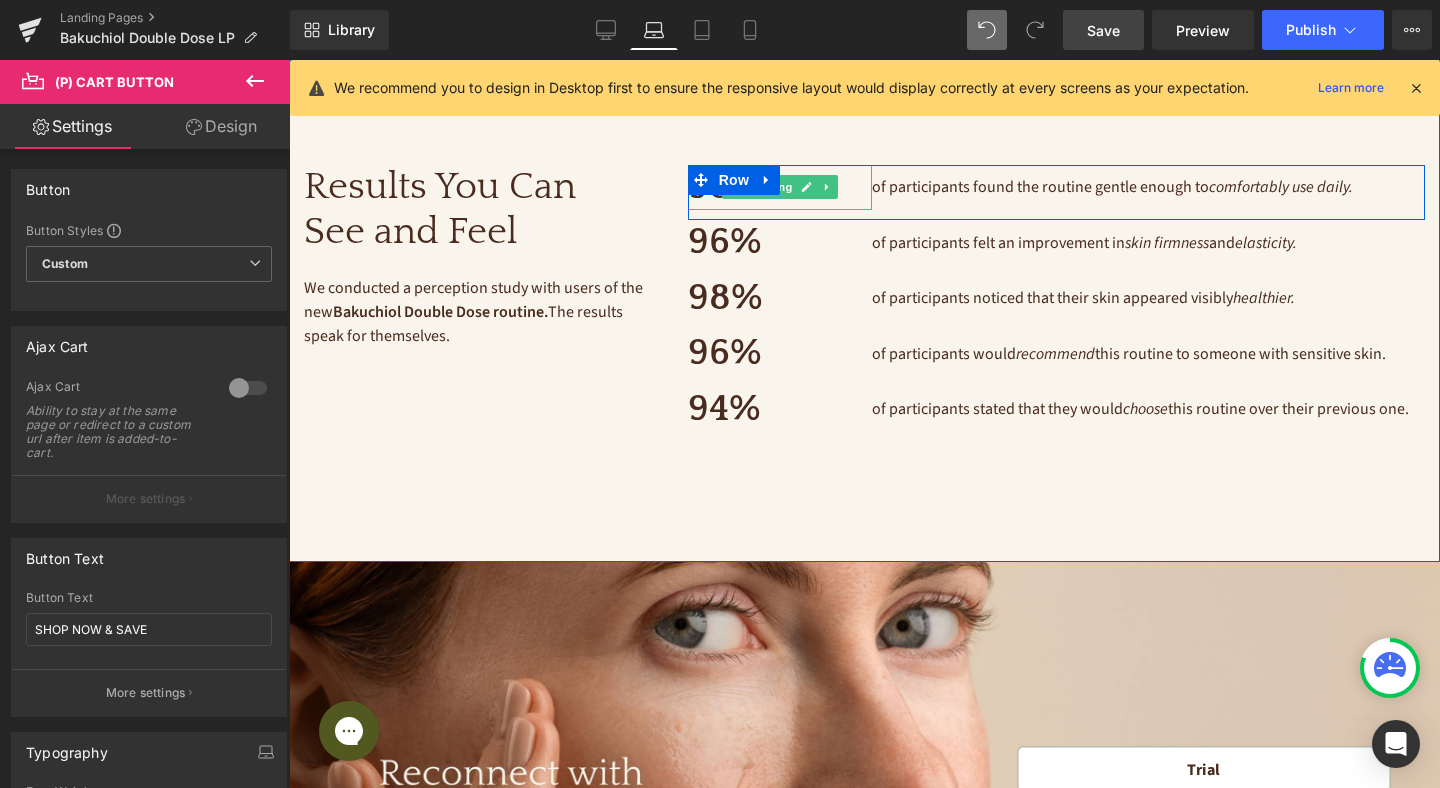 click on "98%" at bounding box center (780, 188) 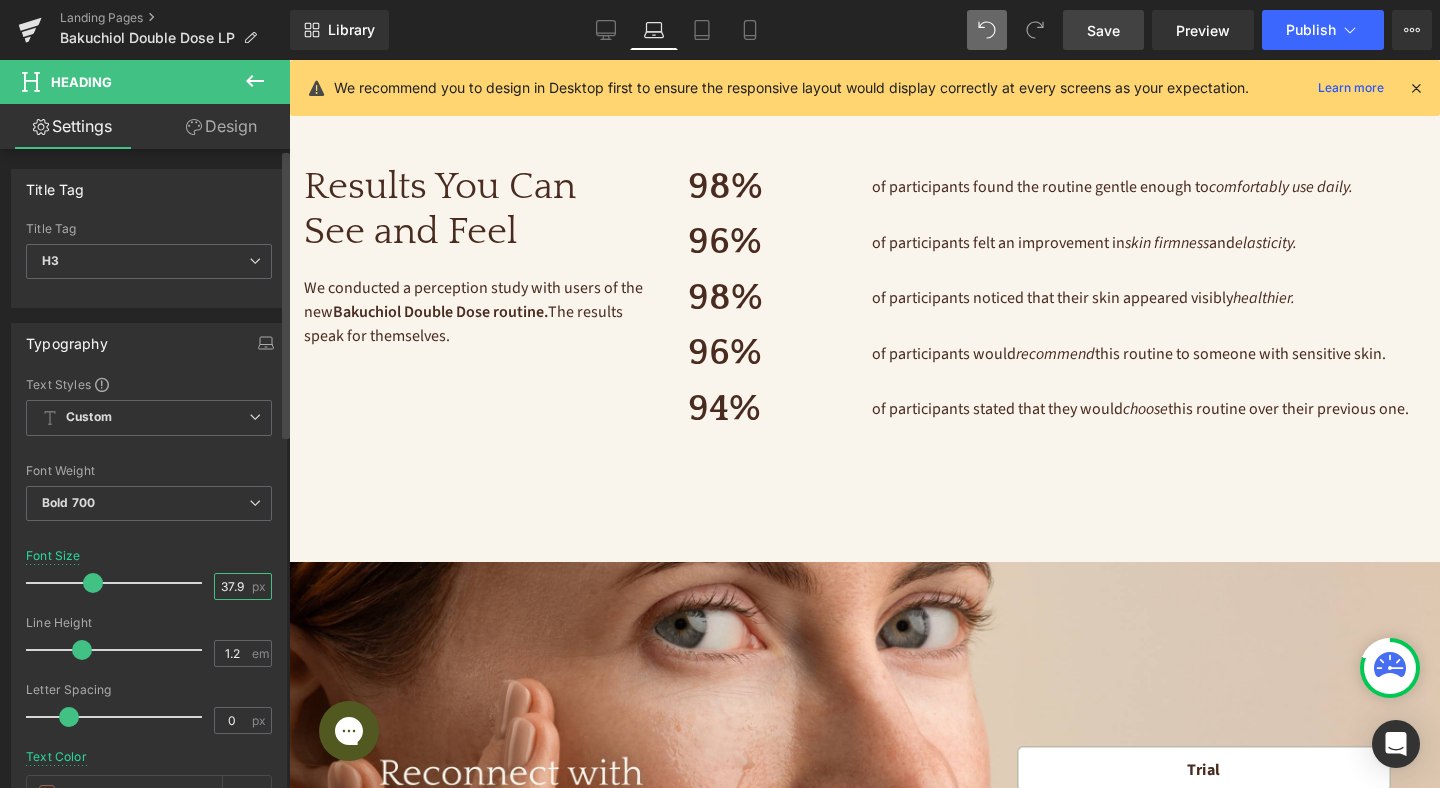 click on "37.92" at bounding box center [232, 586] 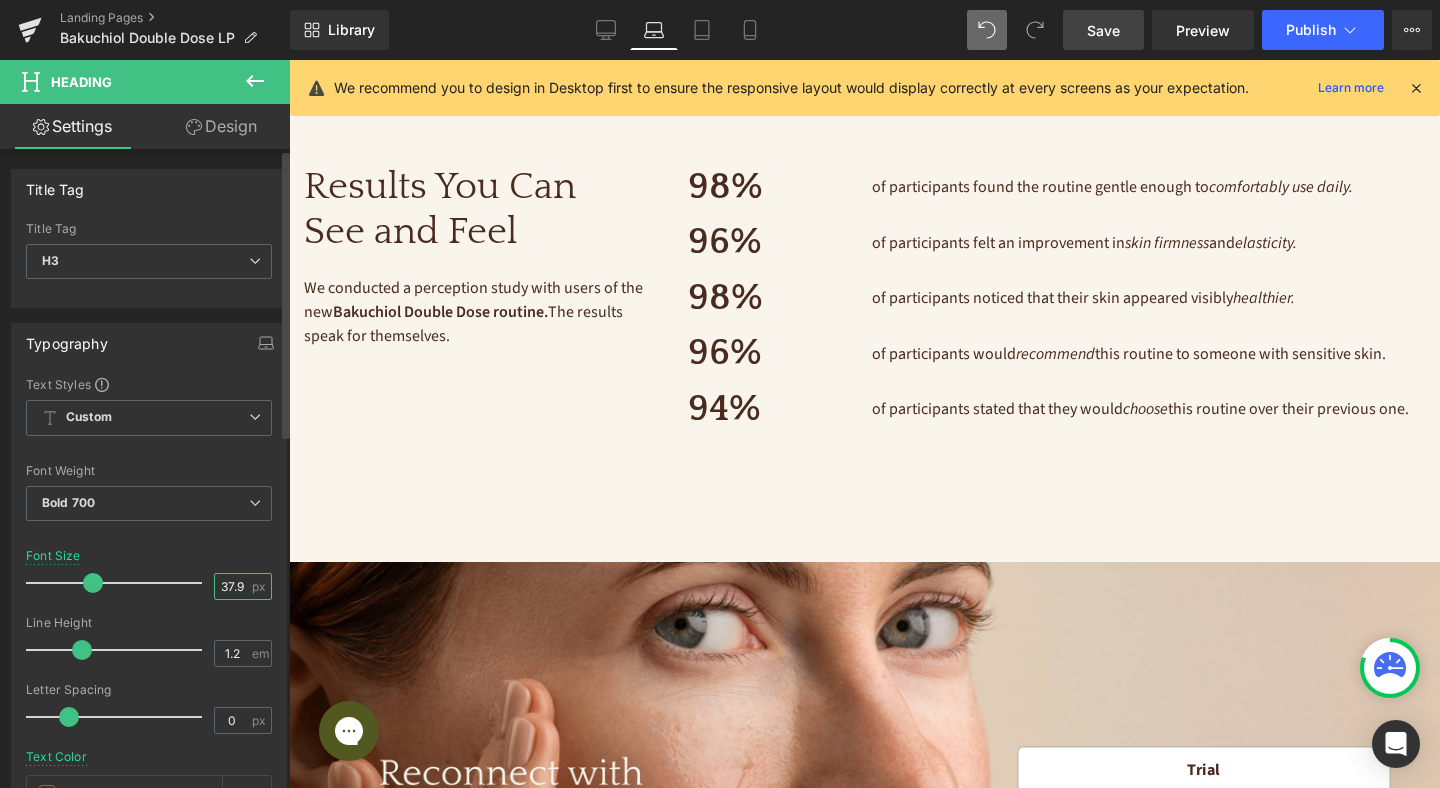 click on "37.92" at bounding box center (232, 586) 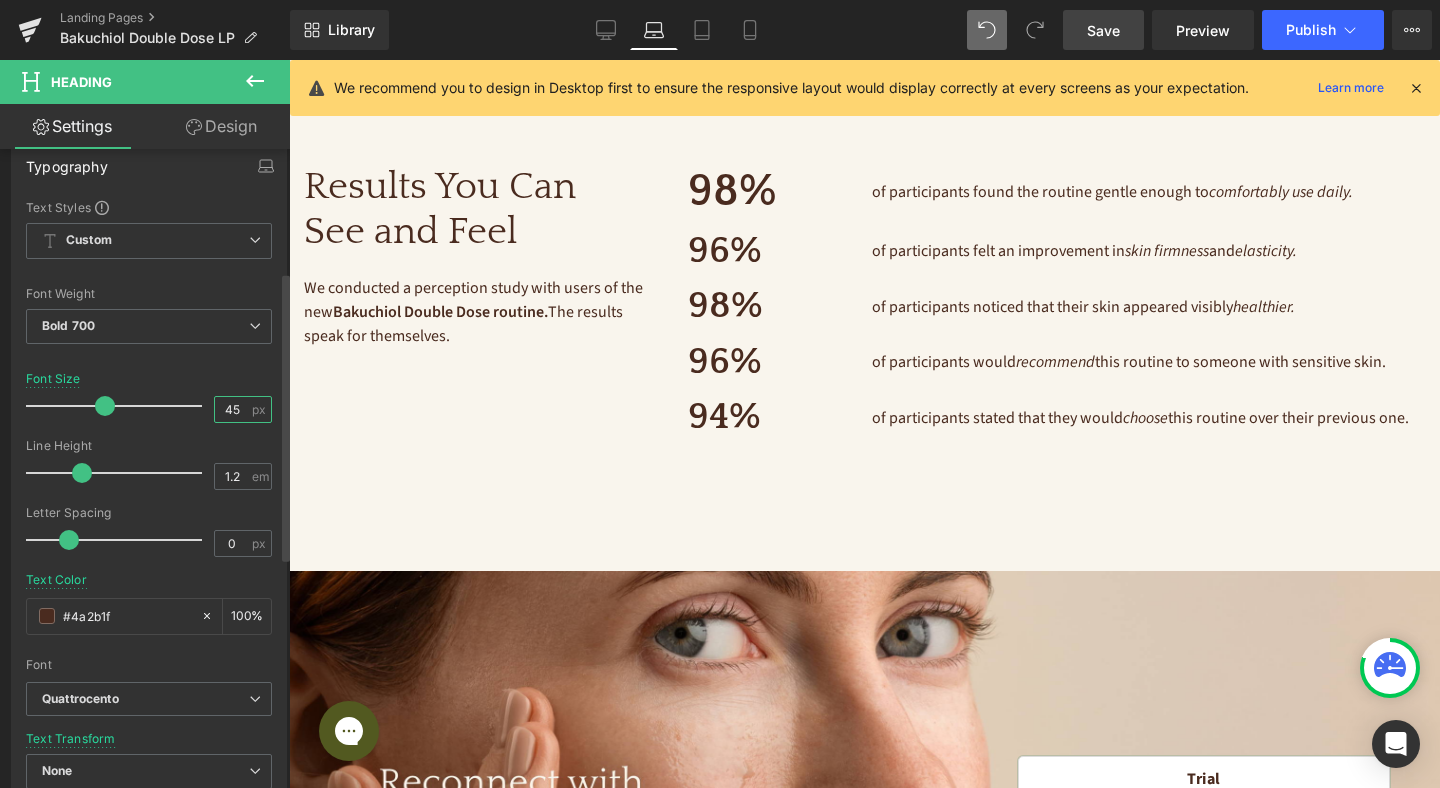 scroll, scrollTop: 356, scrollLeft: 0, axis: vertical 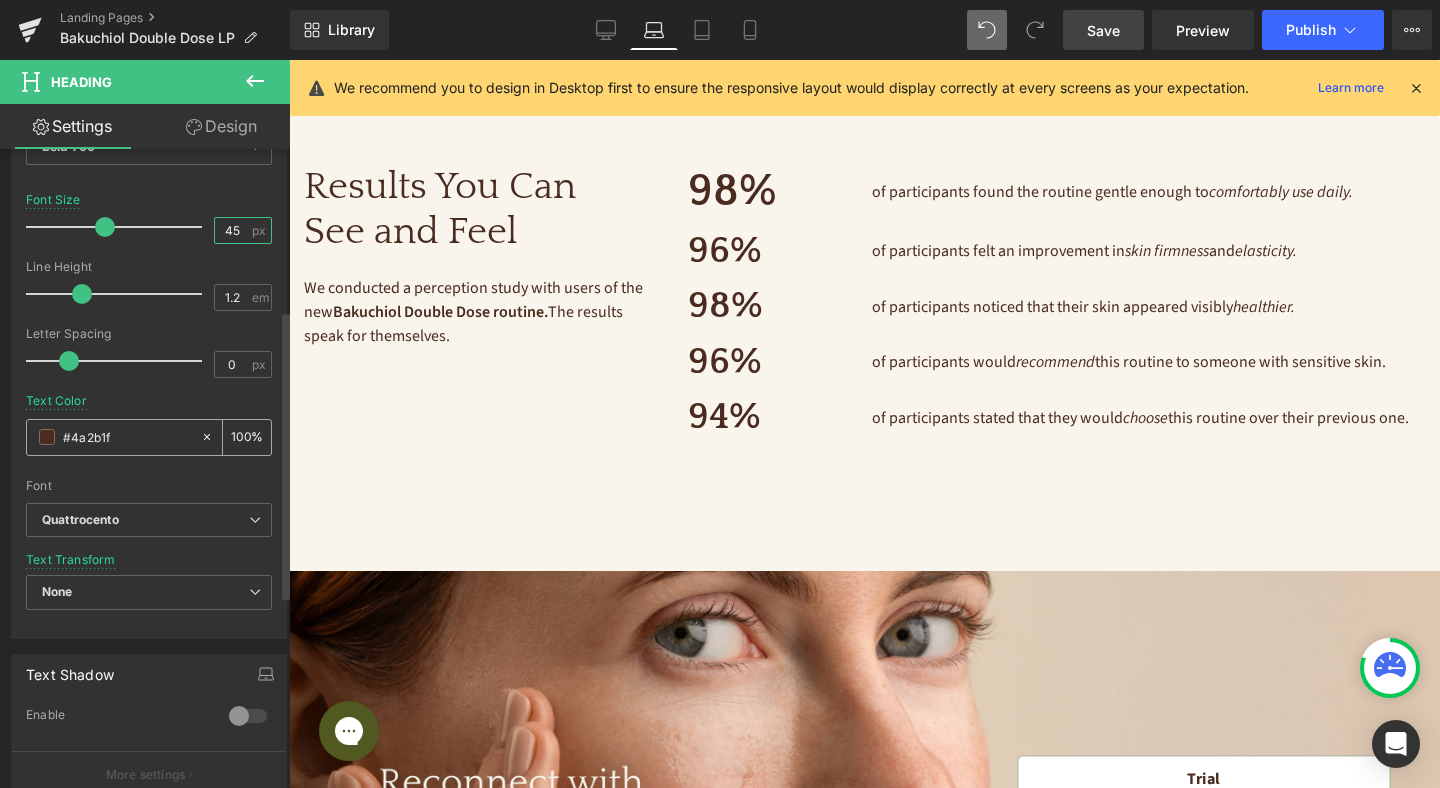 type on "45" 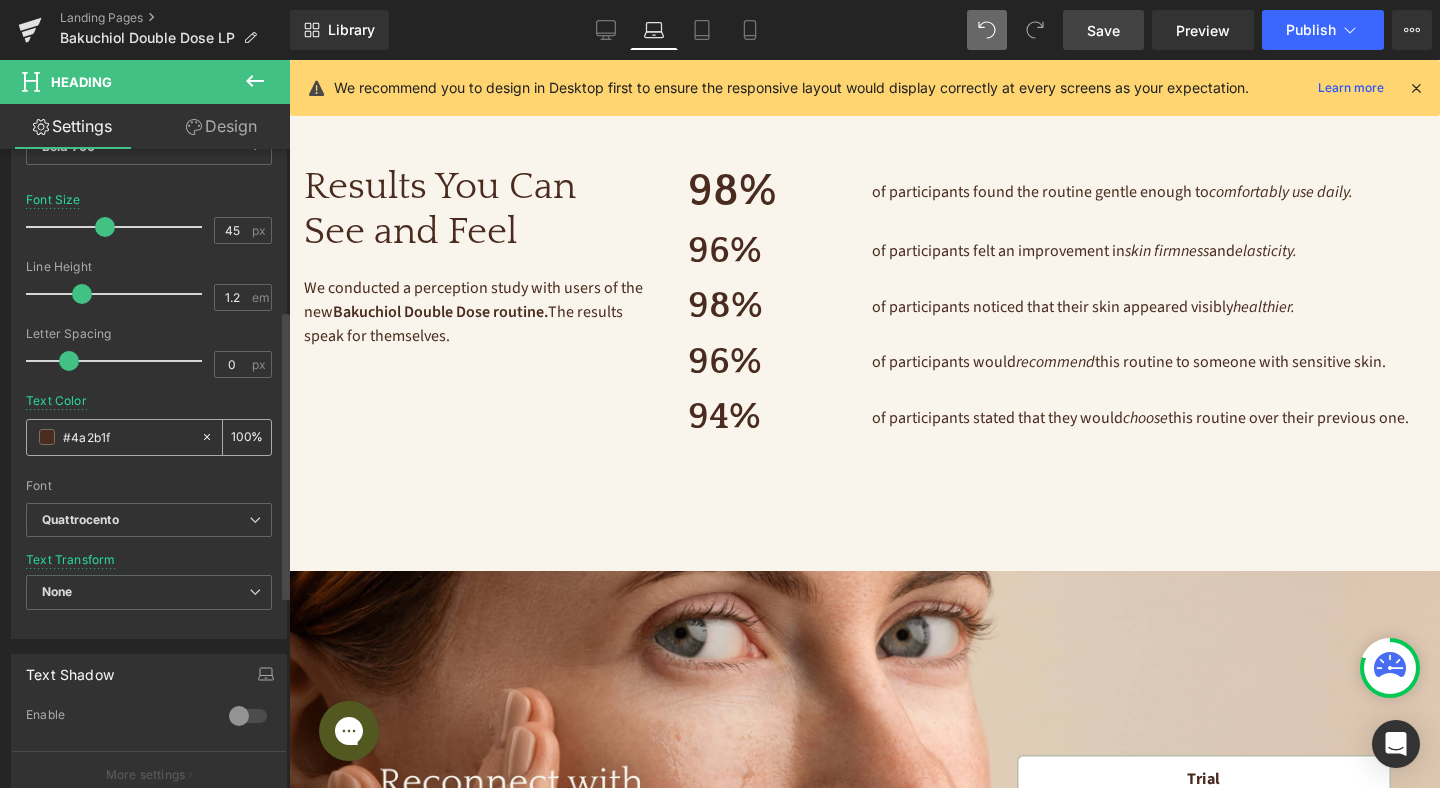 click at bounding box center [47, 437] 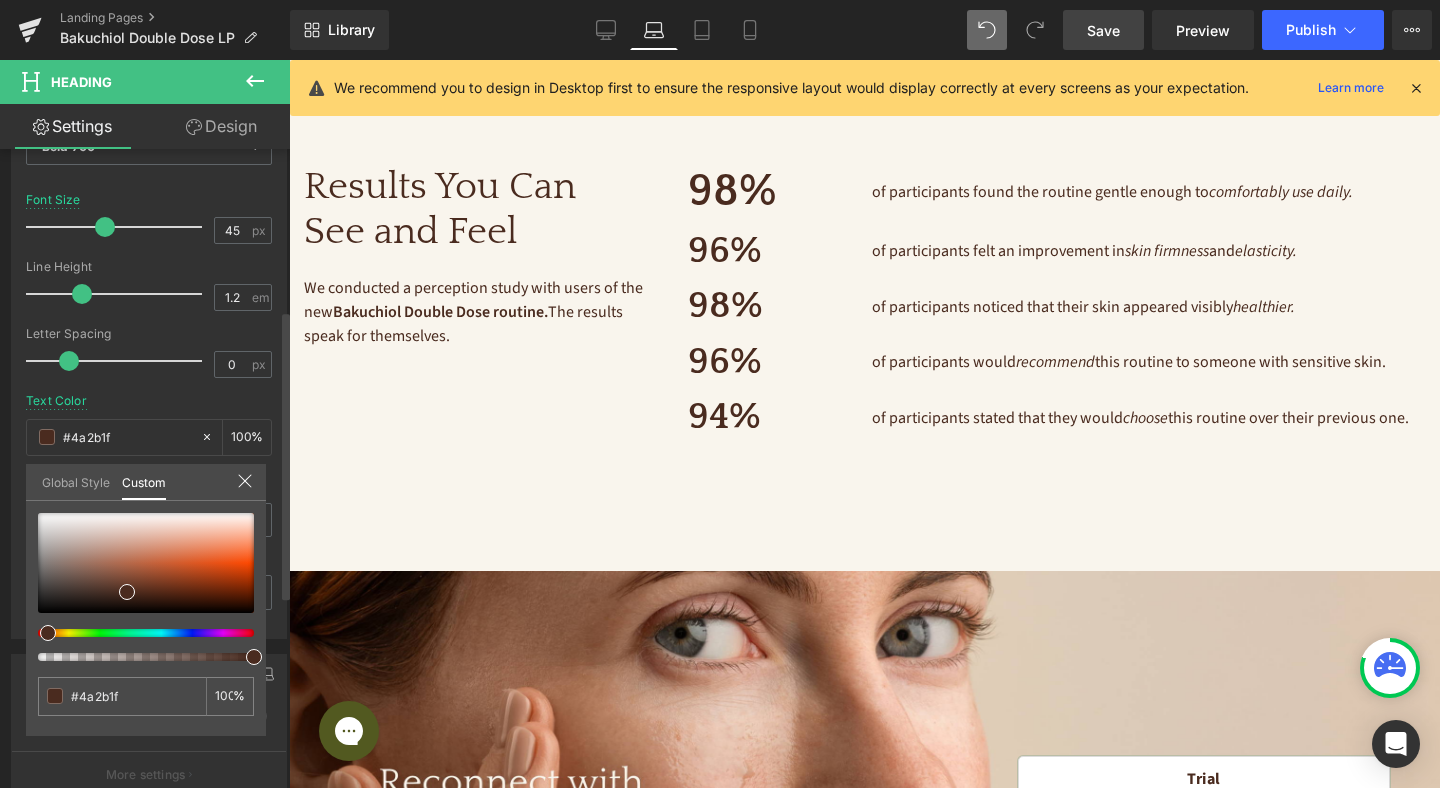 click on "Global Style" at bounding box center (76, 481) 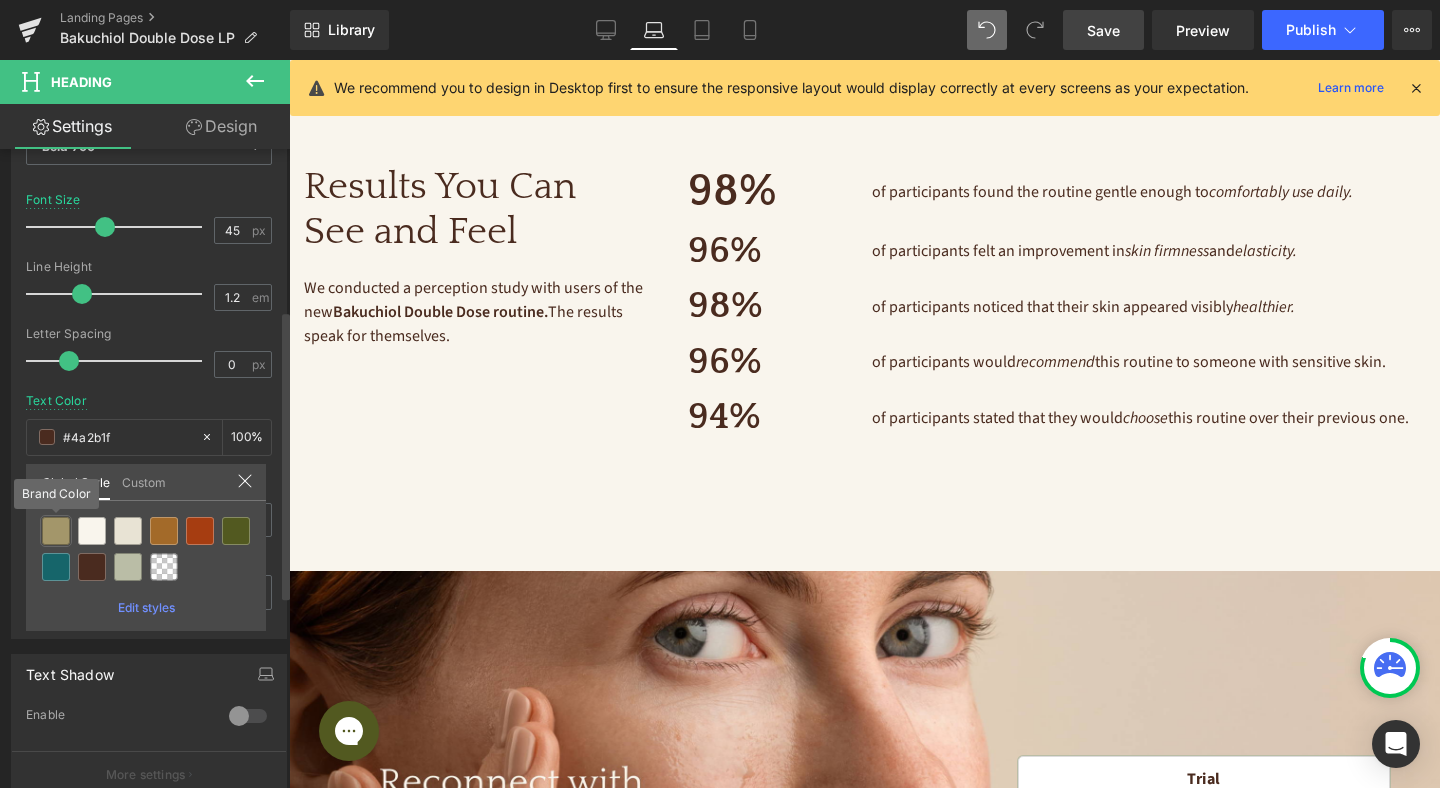 click at bounding box center (56, 531) 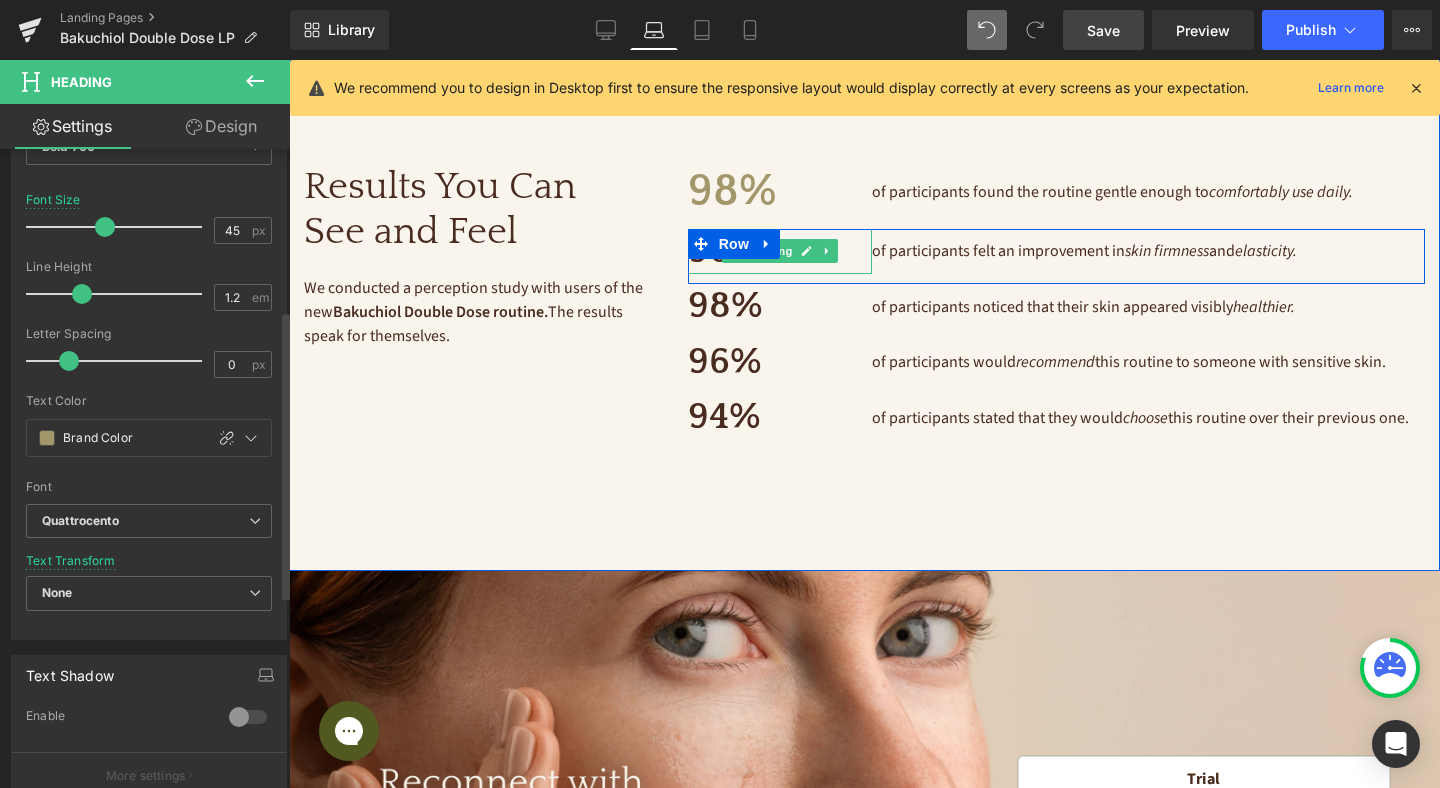 click on "96%" at bounding box center [780, 252] 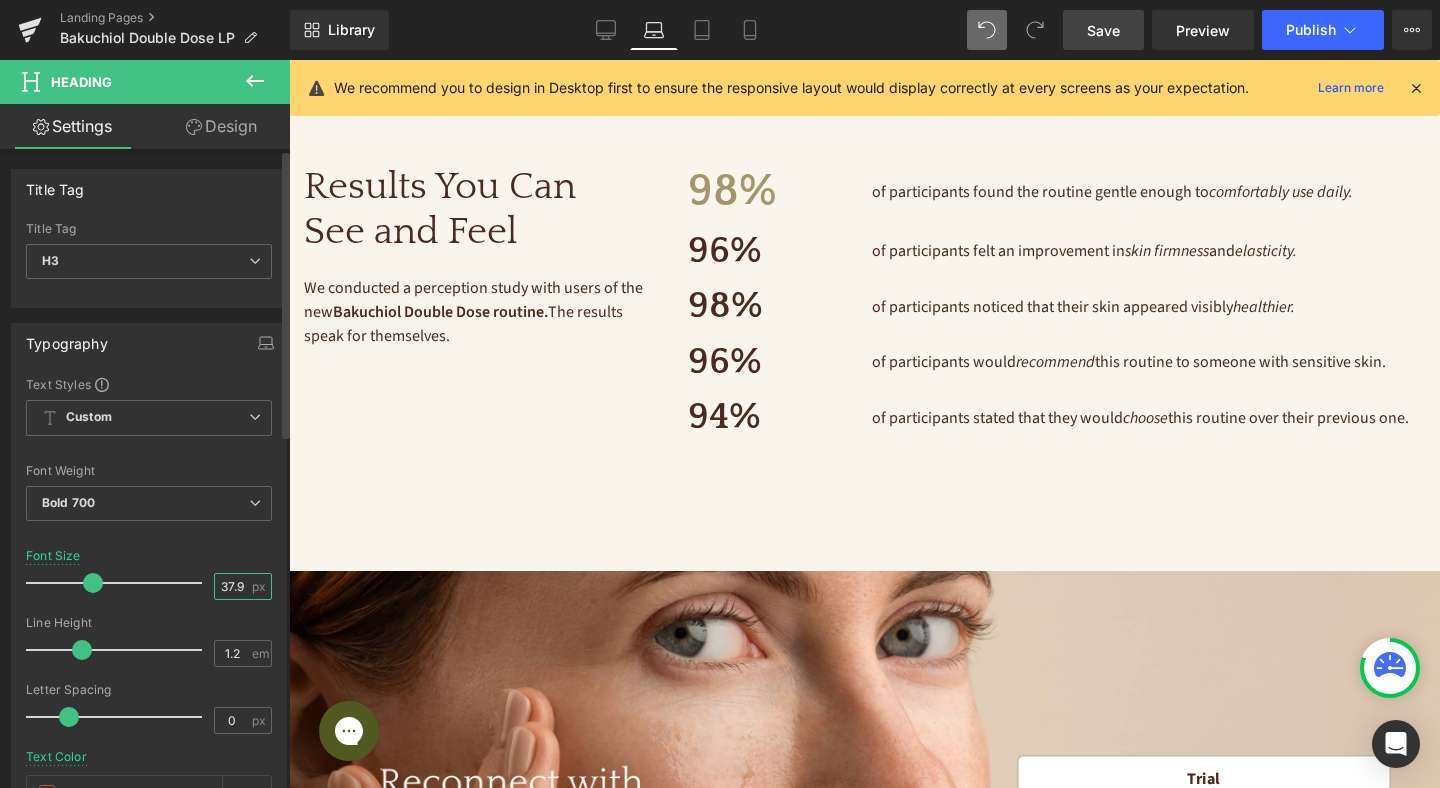 click on "37.92" at bounding box center (232, 586) 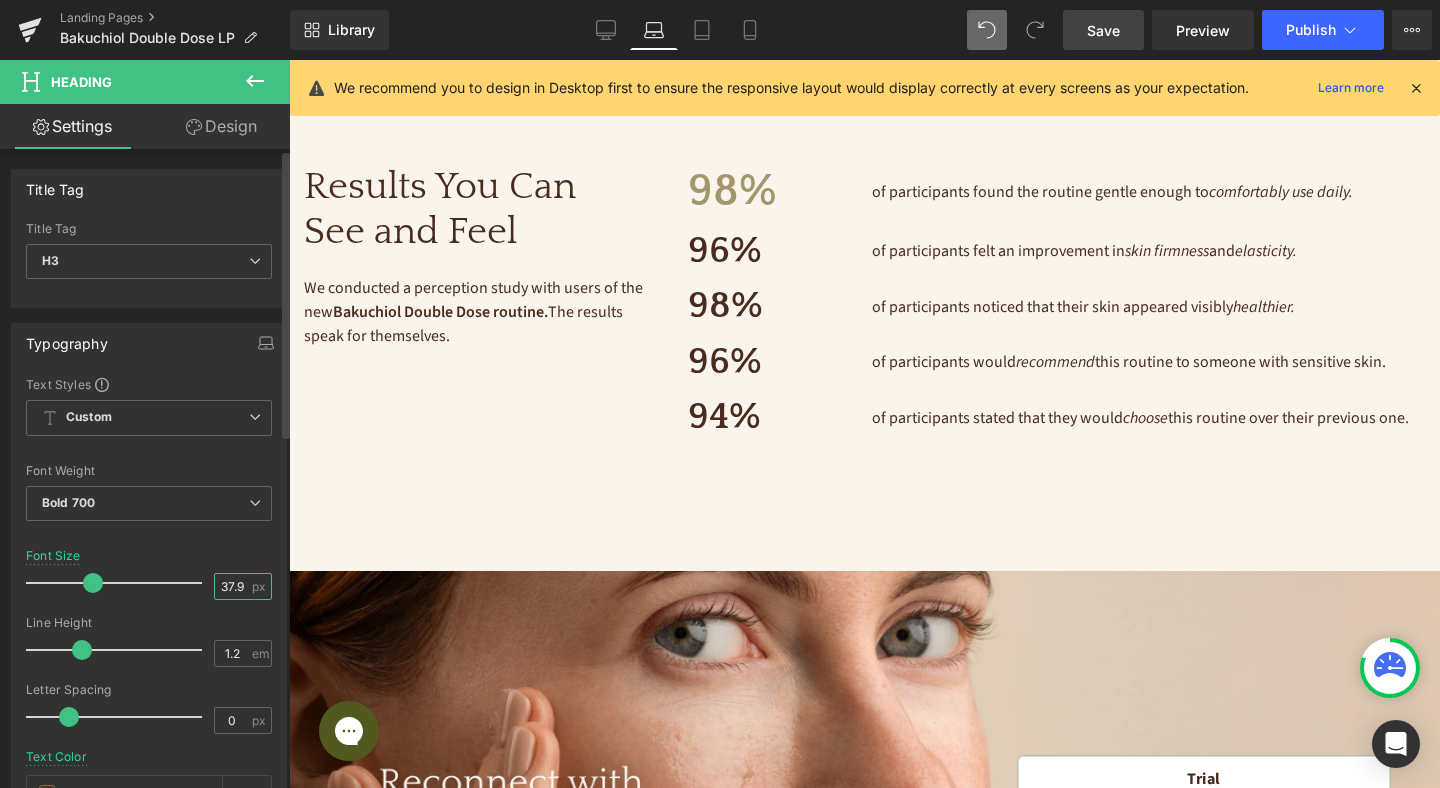 click on "37.92" at bounding box center (232, 586) 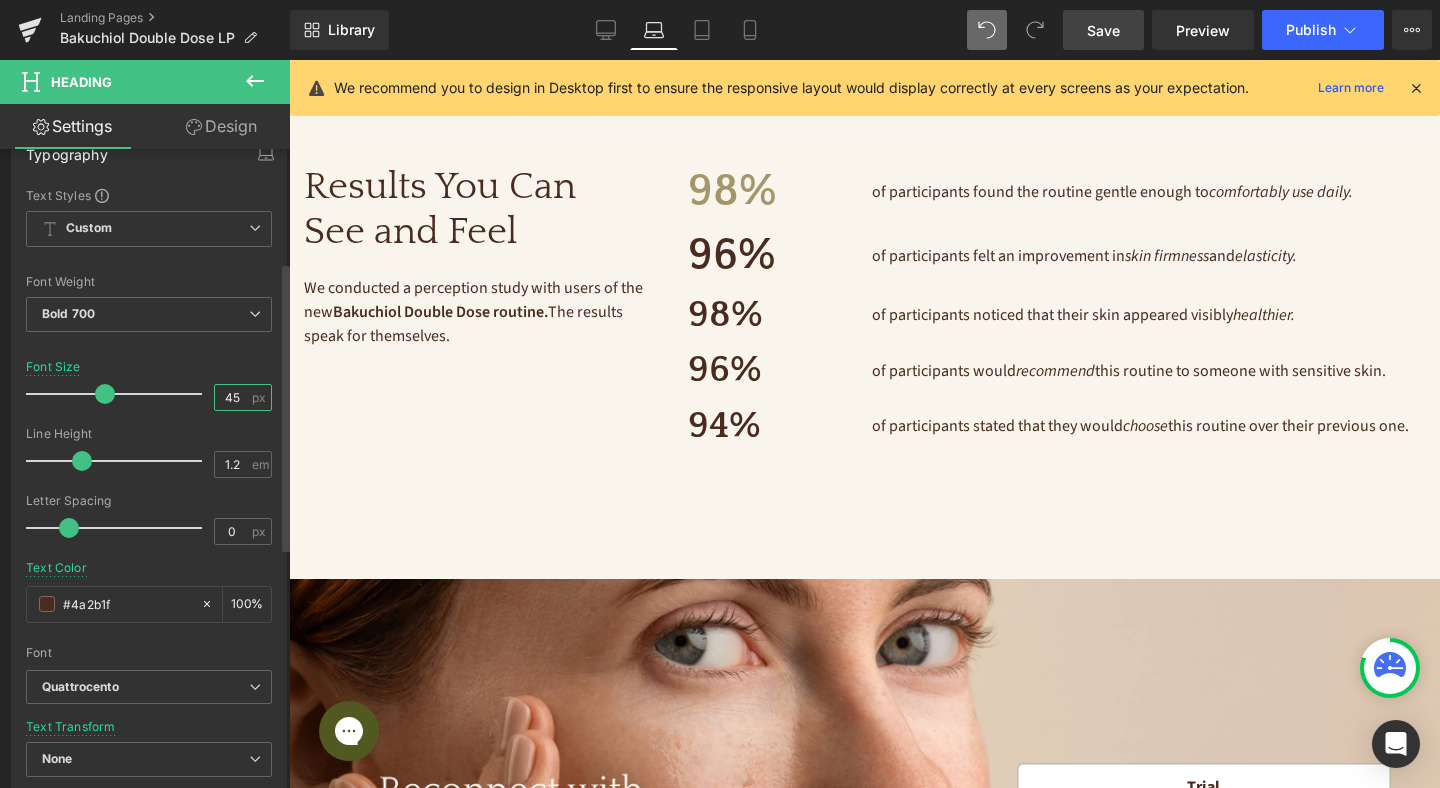 scroll, scrollTop: 352, scrollLeft: 0, axis: vertical 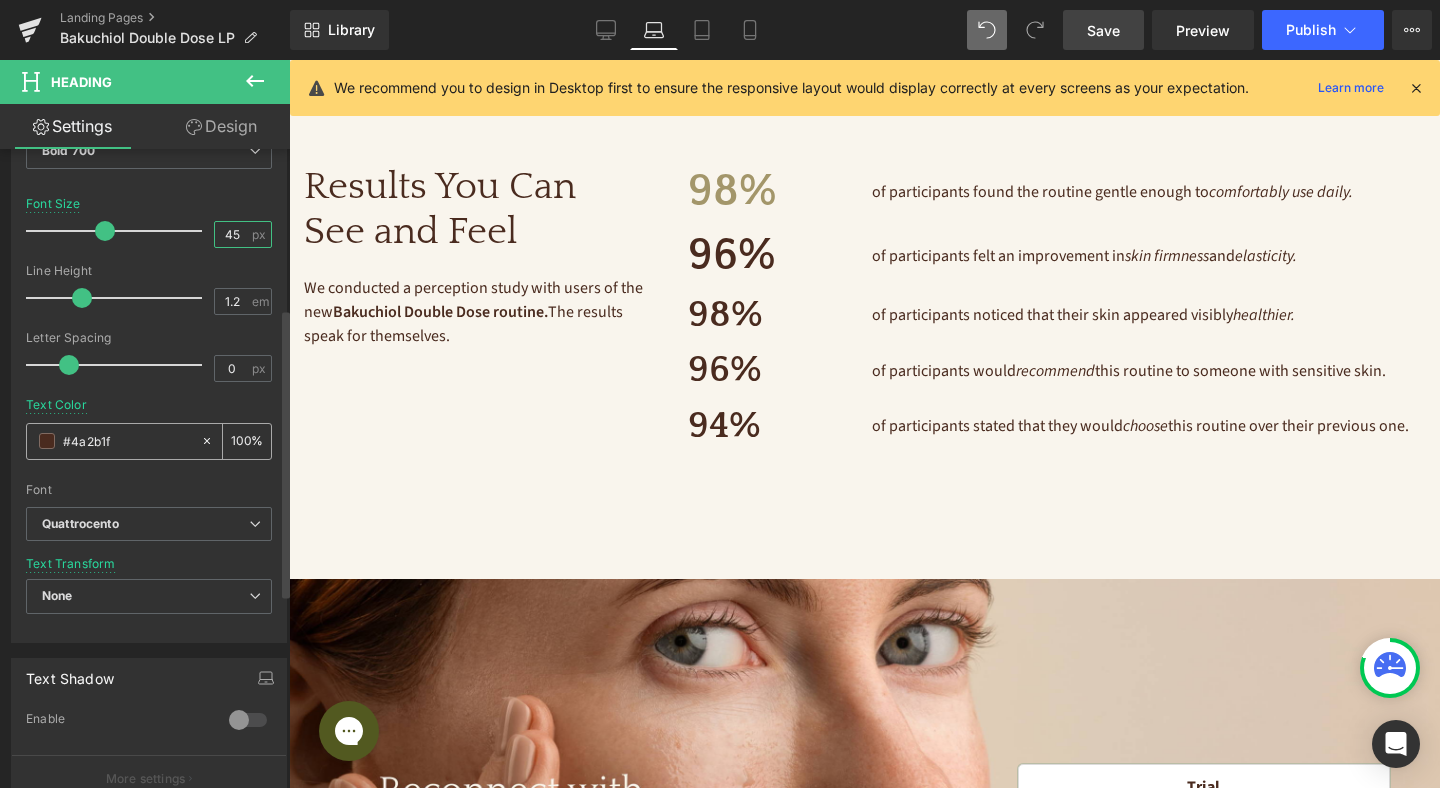 type on "45" 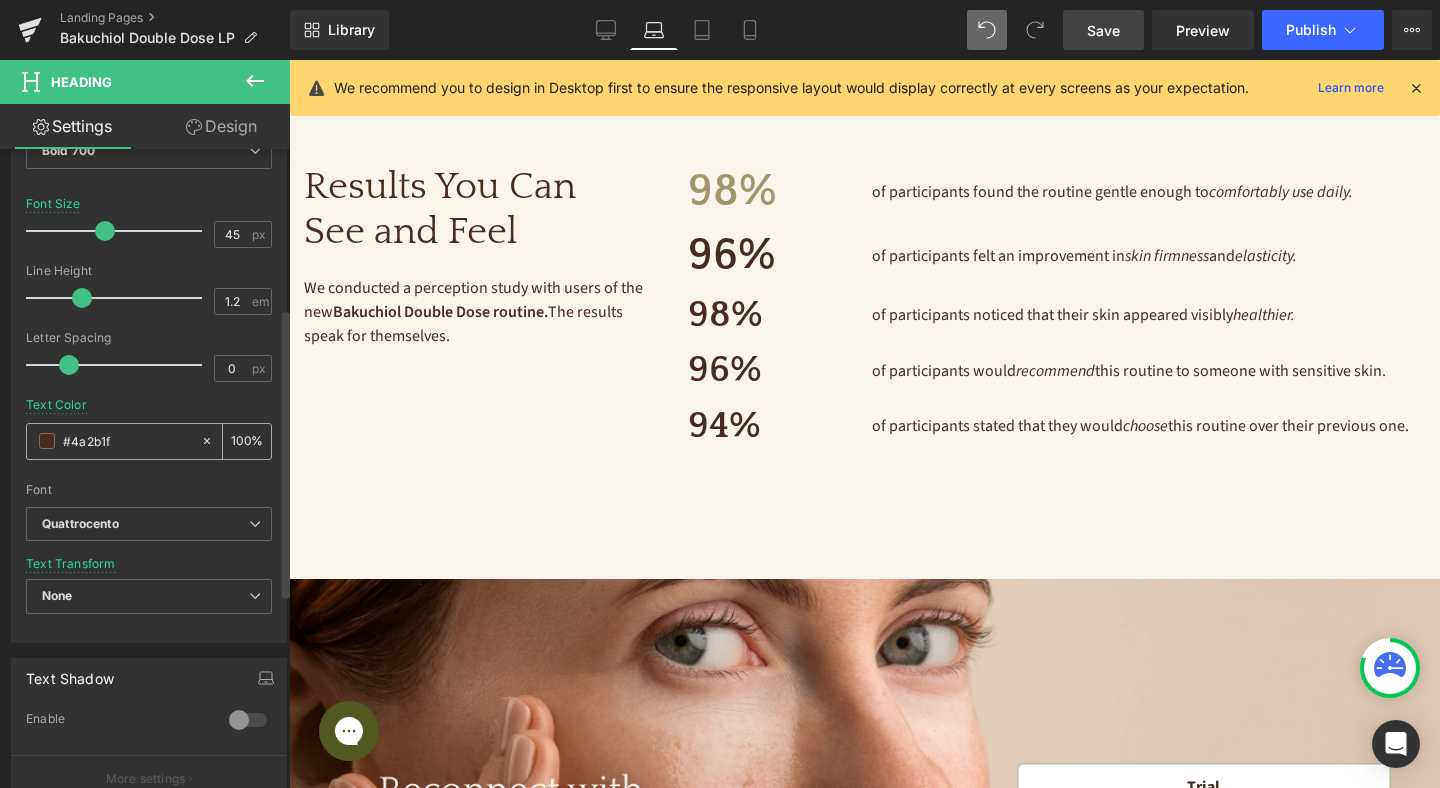 click at bounding box center (47, 441) 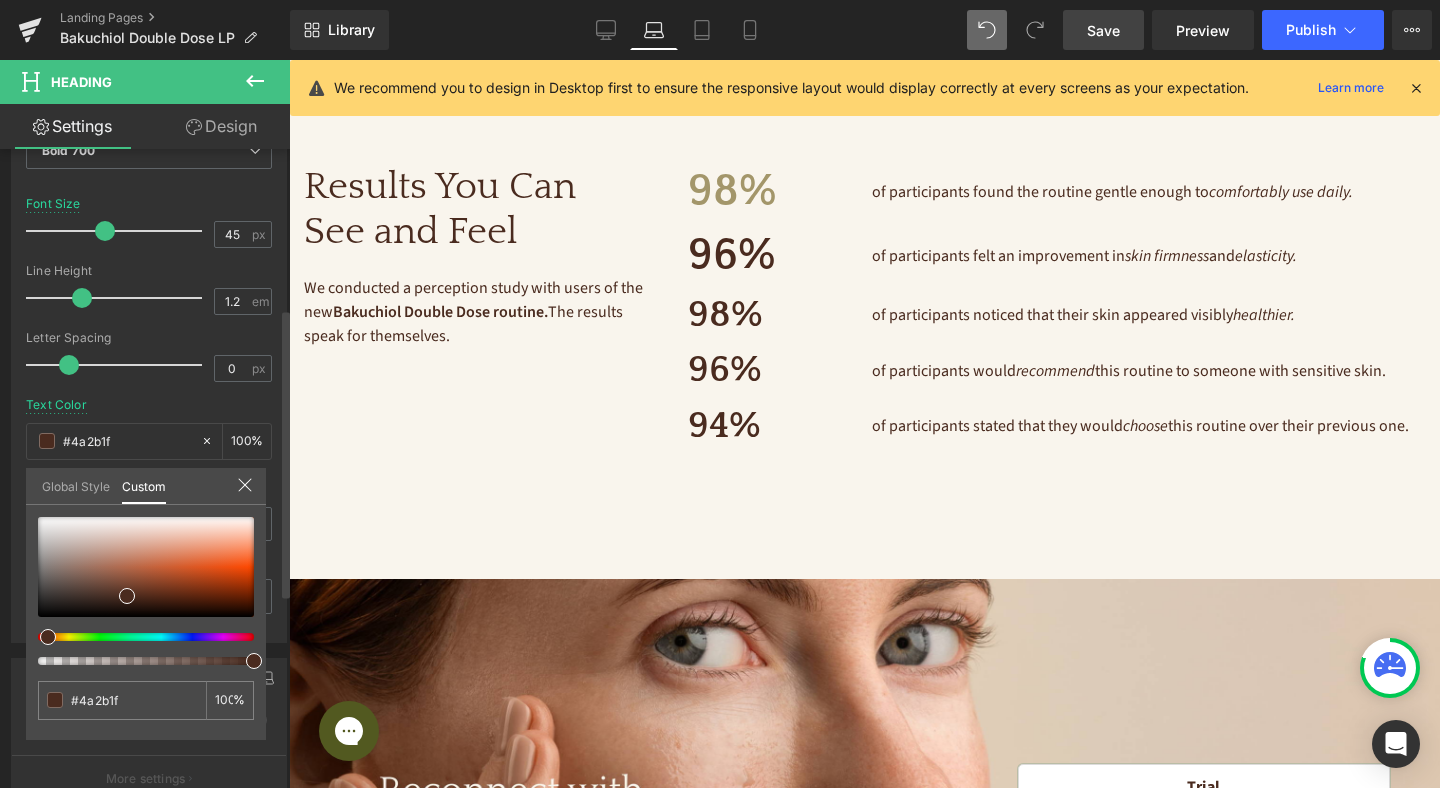 click on "Global Style" at bounding box center [76, 485] 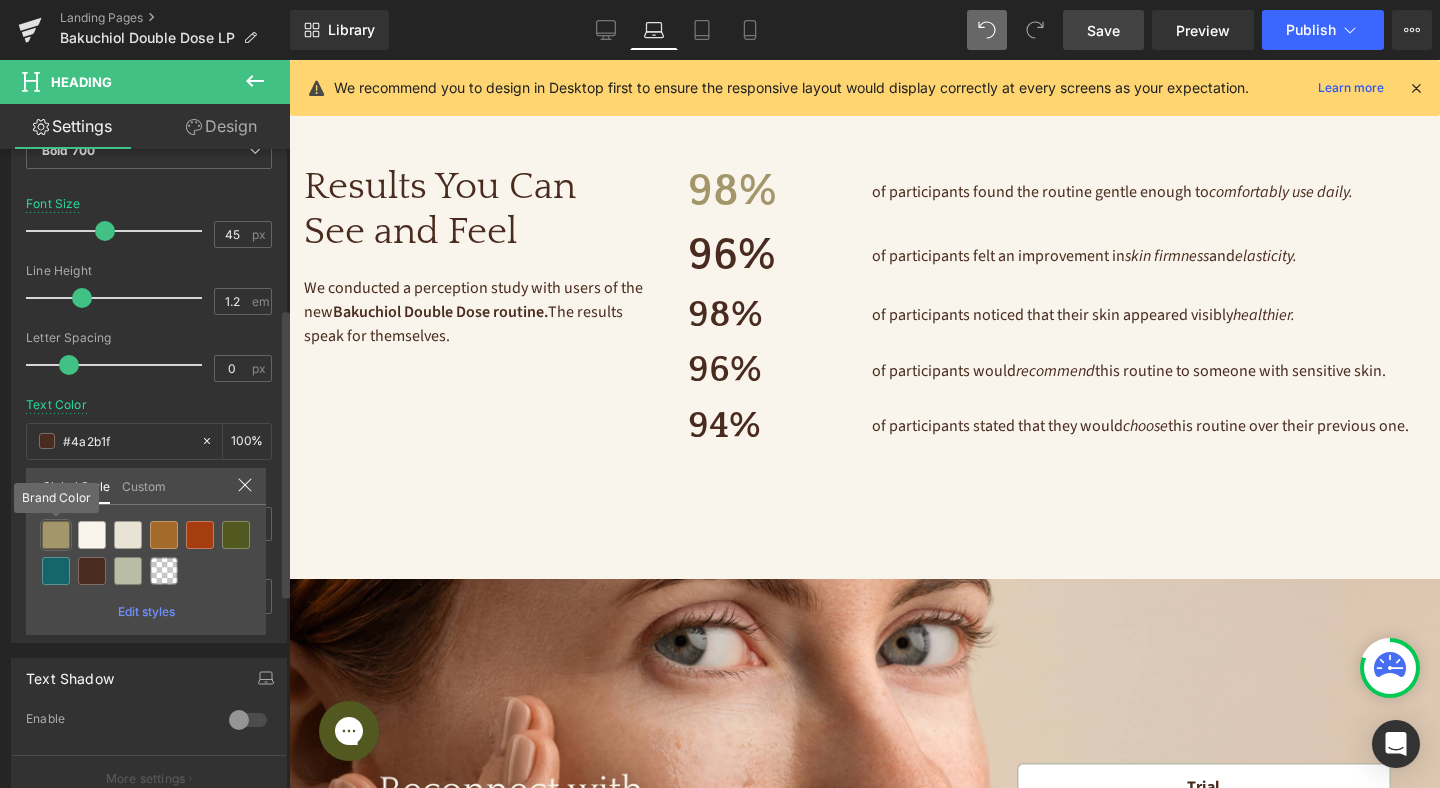 click at bounding box center [56, 535] 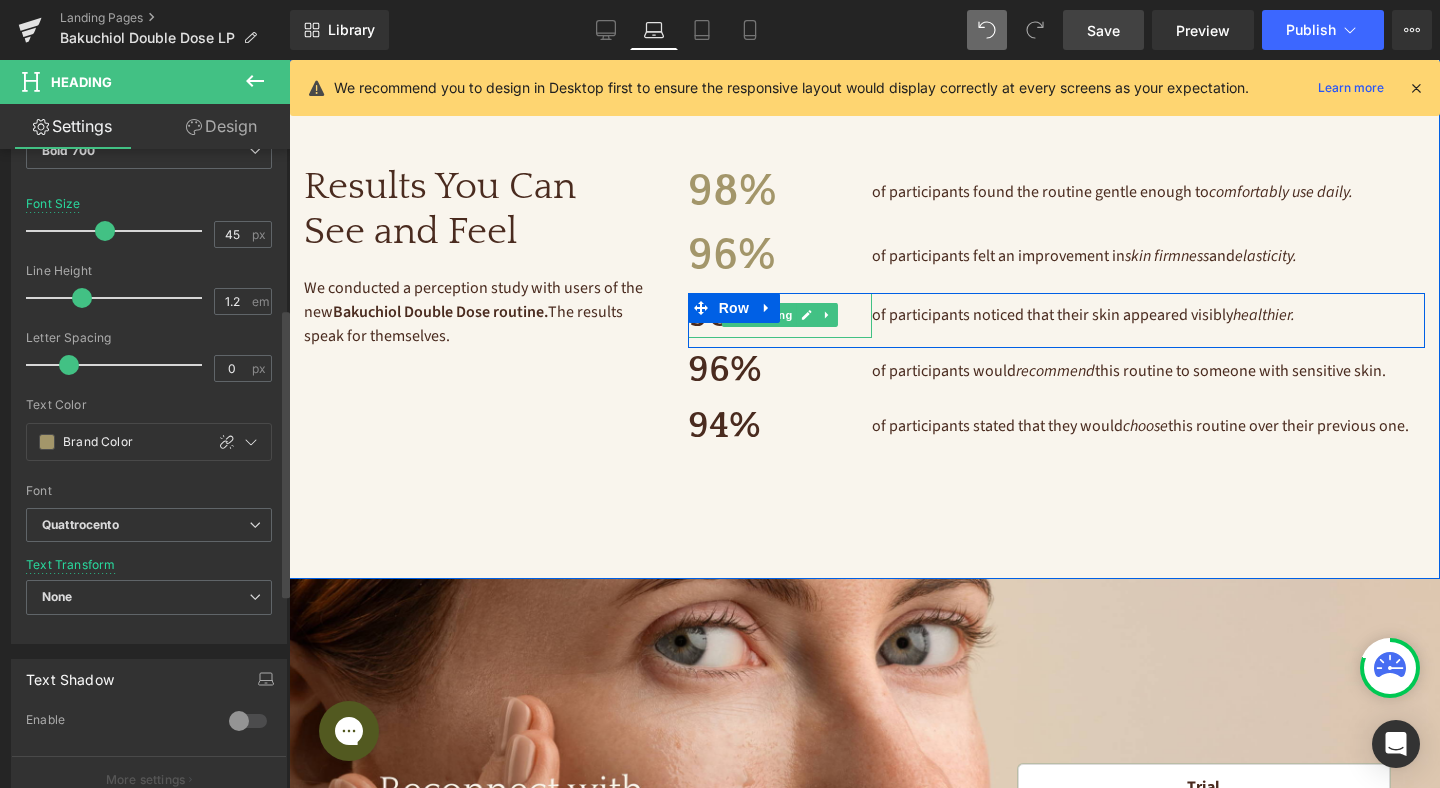 click on "98%" at bounding box center [780, 316] 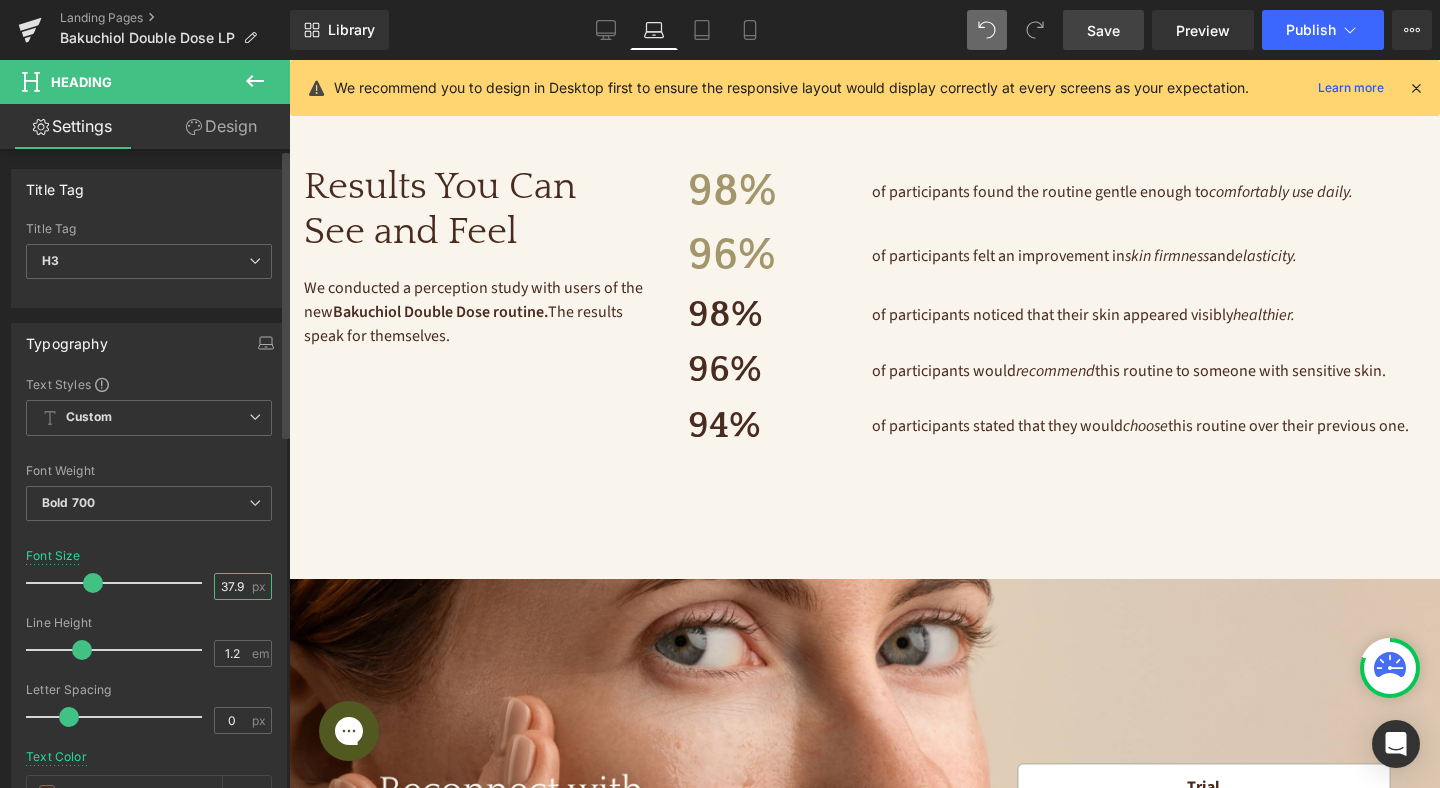 click on "37.92" at bounding box center [232, 586] 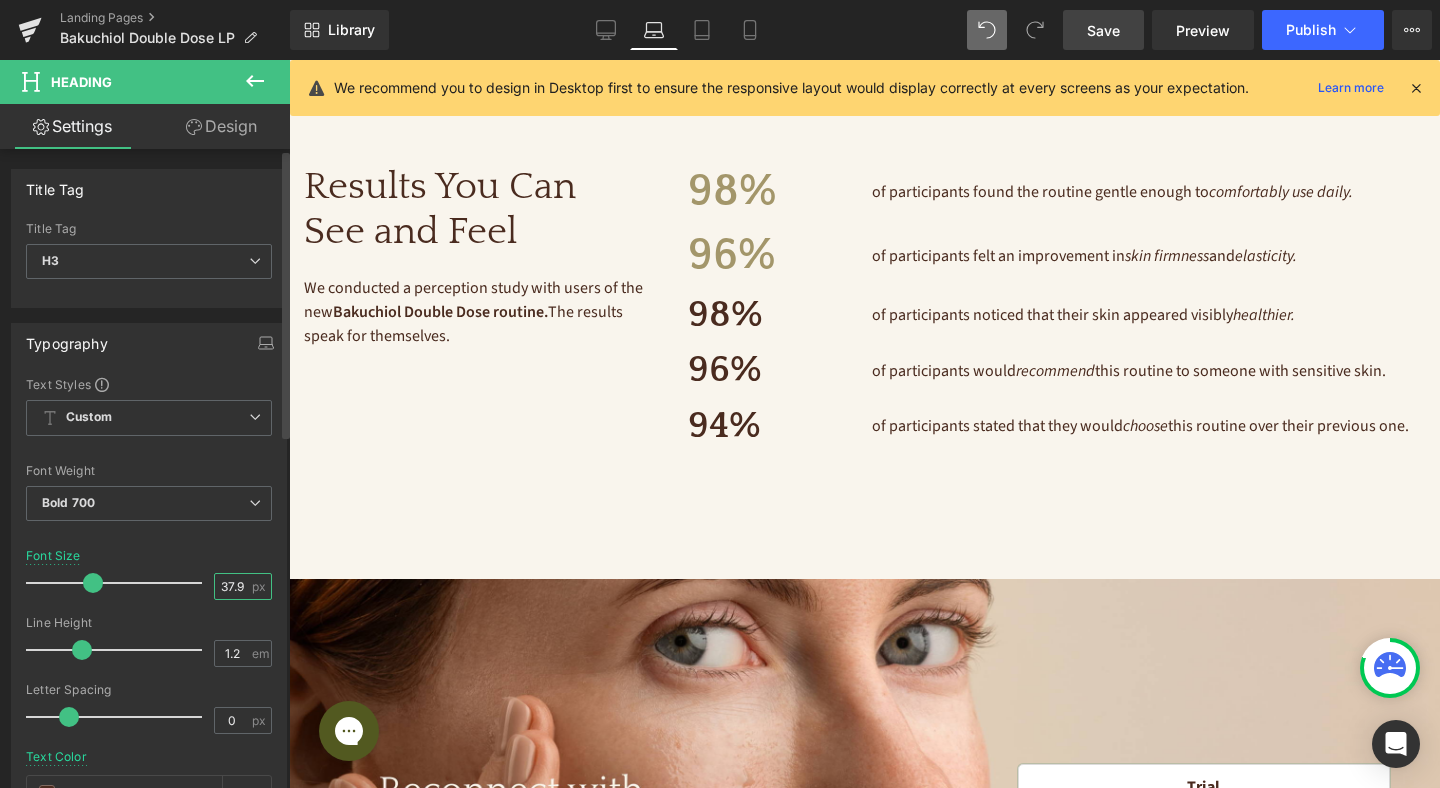 click on "37.92" at bounding box center (232, 586) 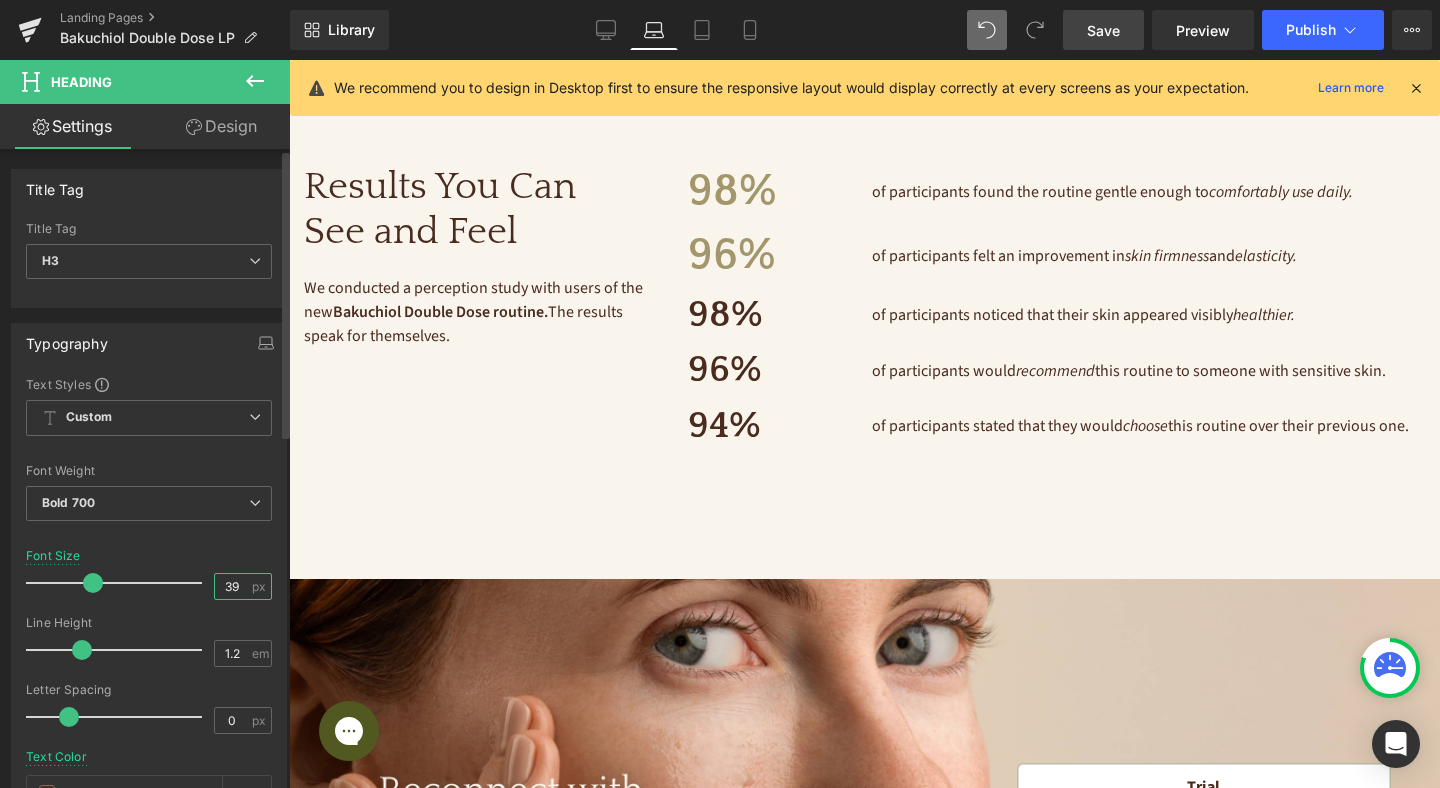 scroll, scrollTop: 0, scrollLeft: 0, axis: both 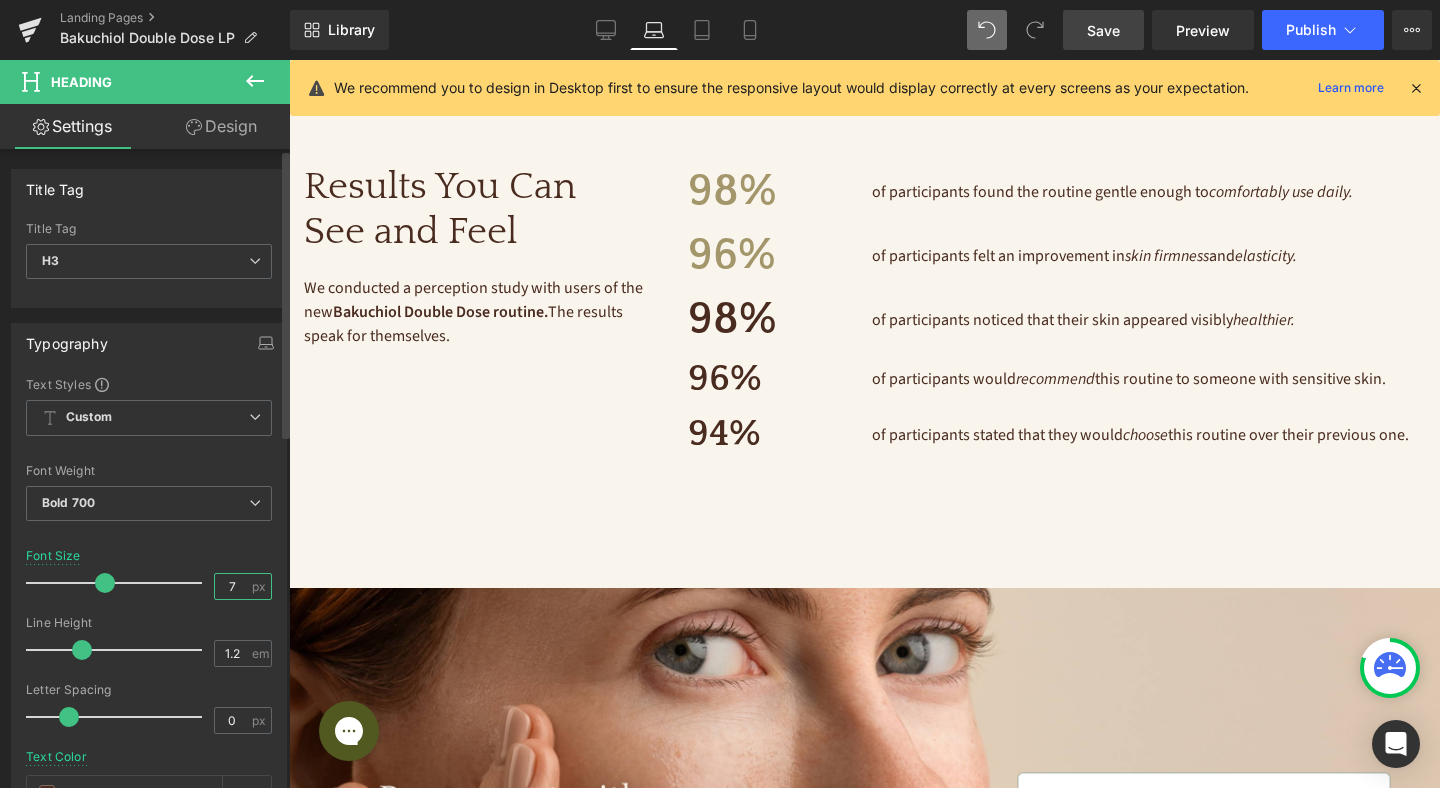 type on "6" 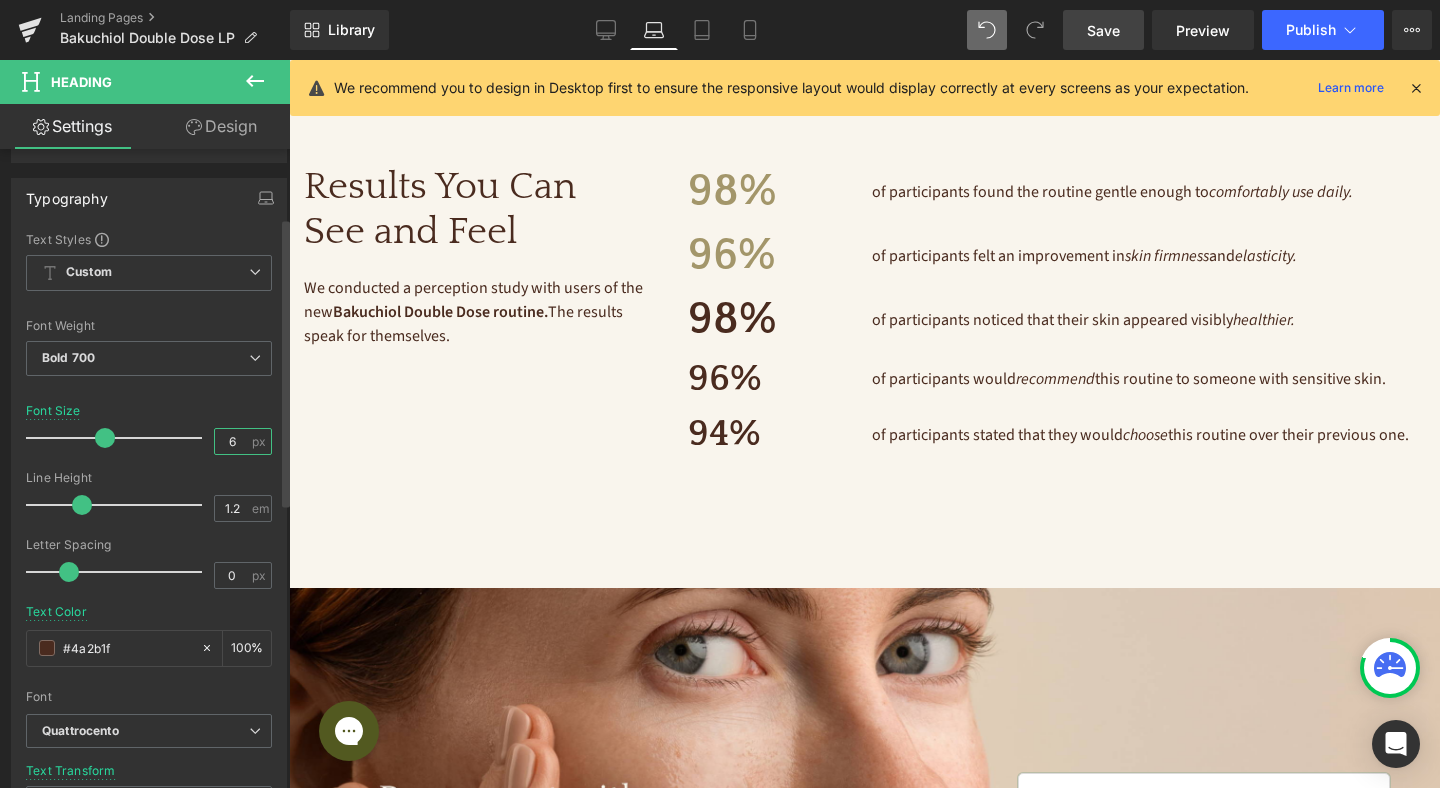 scroll, scrollTop: 151, scrollLeft: 0, axis: vertical 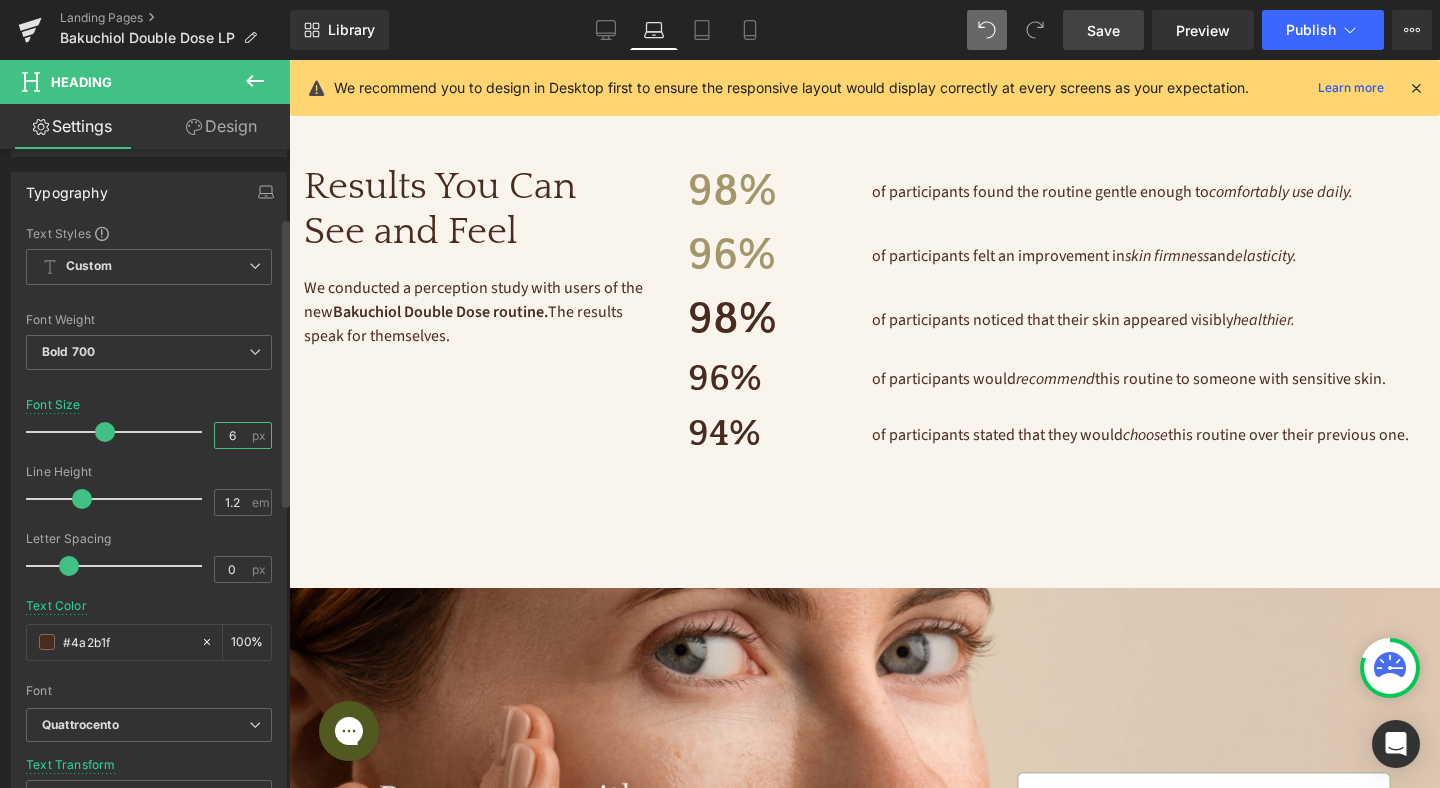 click on "6" at bounding box center [232, 435] 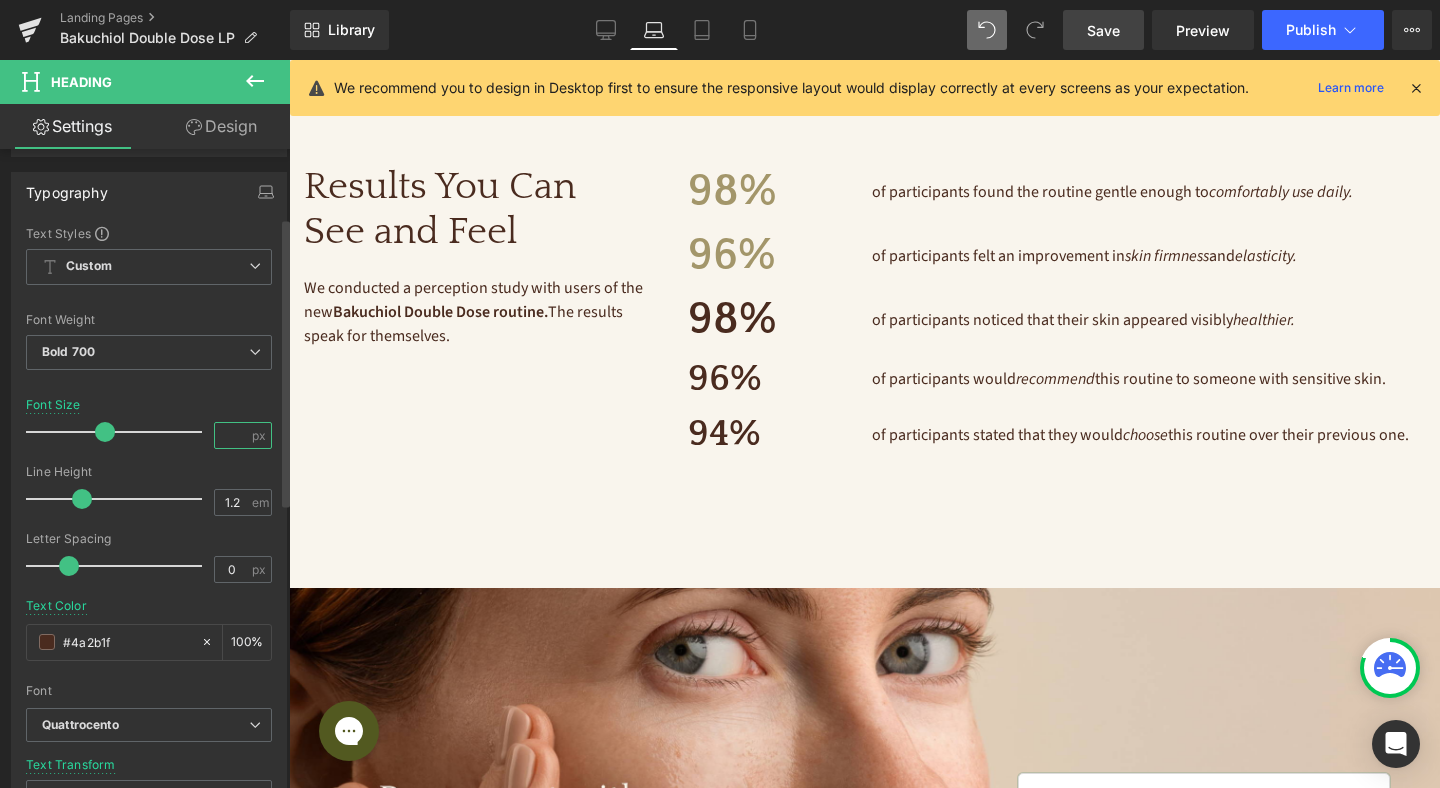 scroll, scrollTop: 0, scrollLeft: 0, axis: both 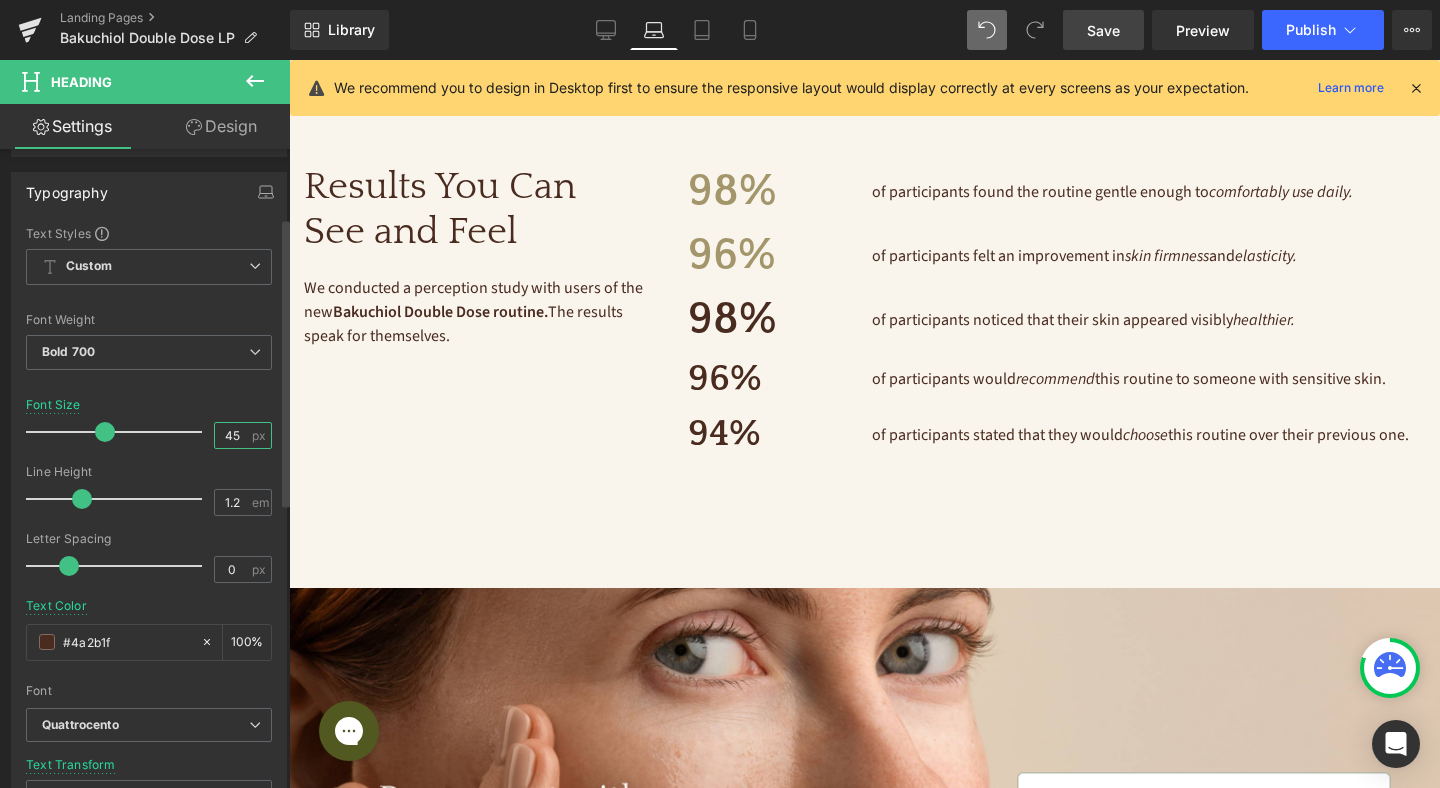 type on "45" 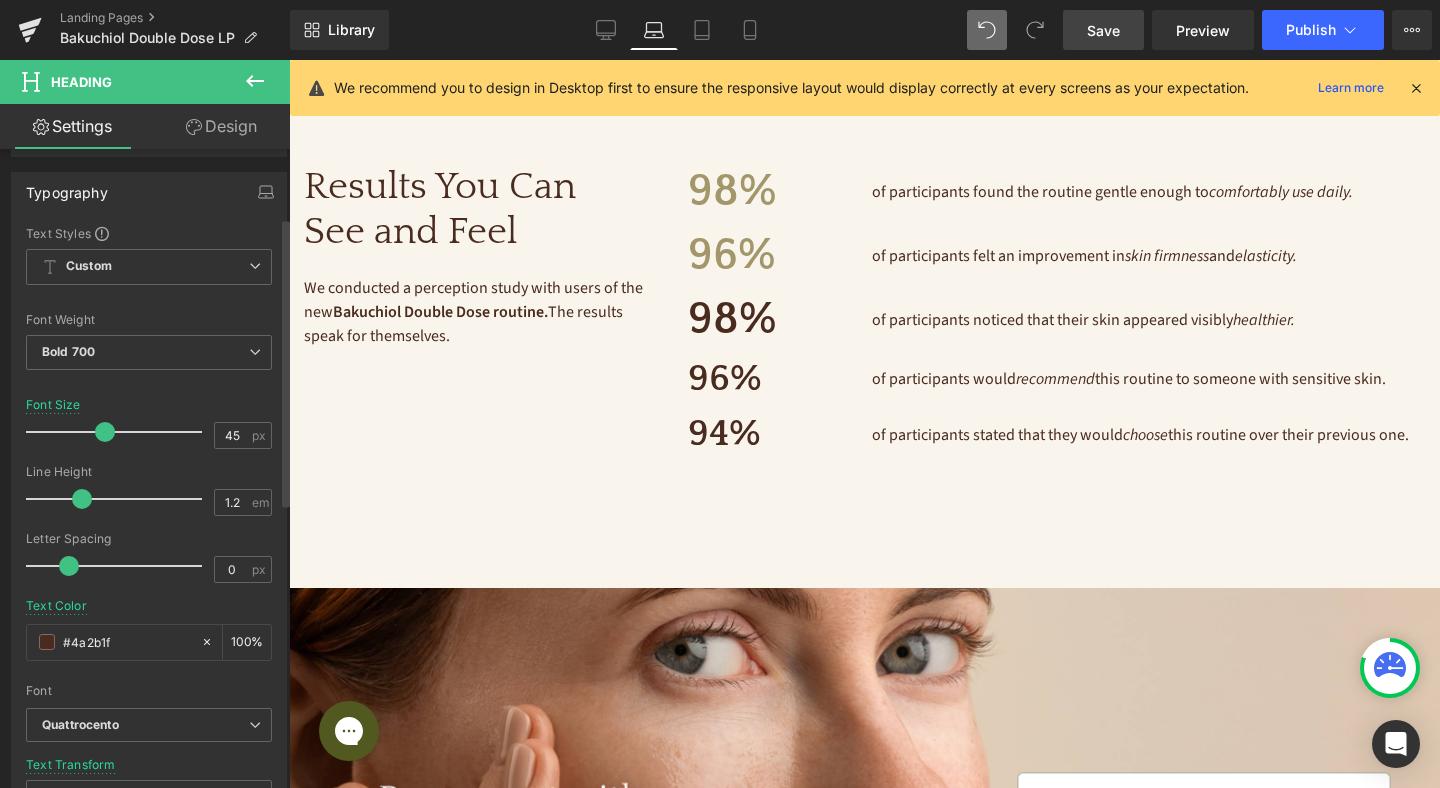click on "Font Size 45 px" at bounding box center (149, 431) 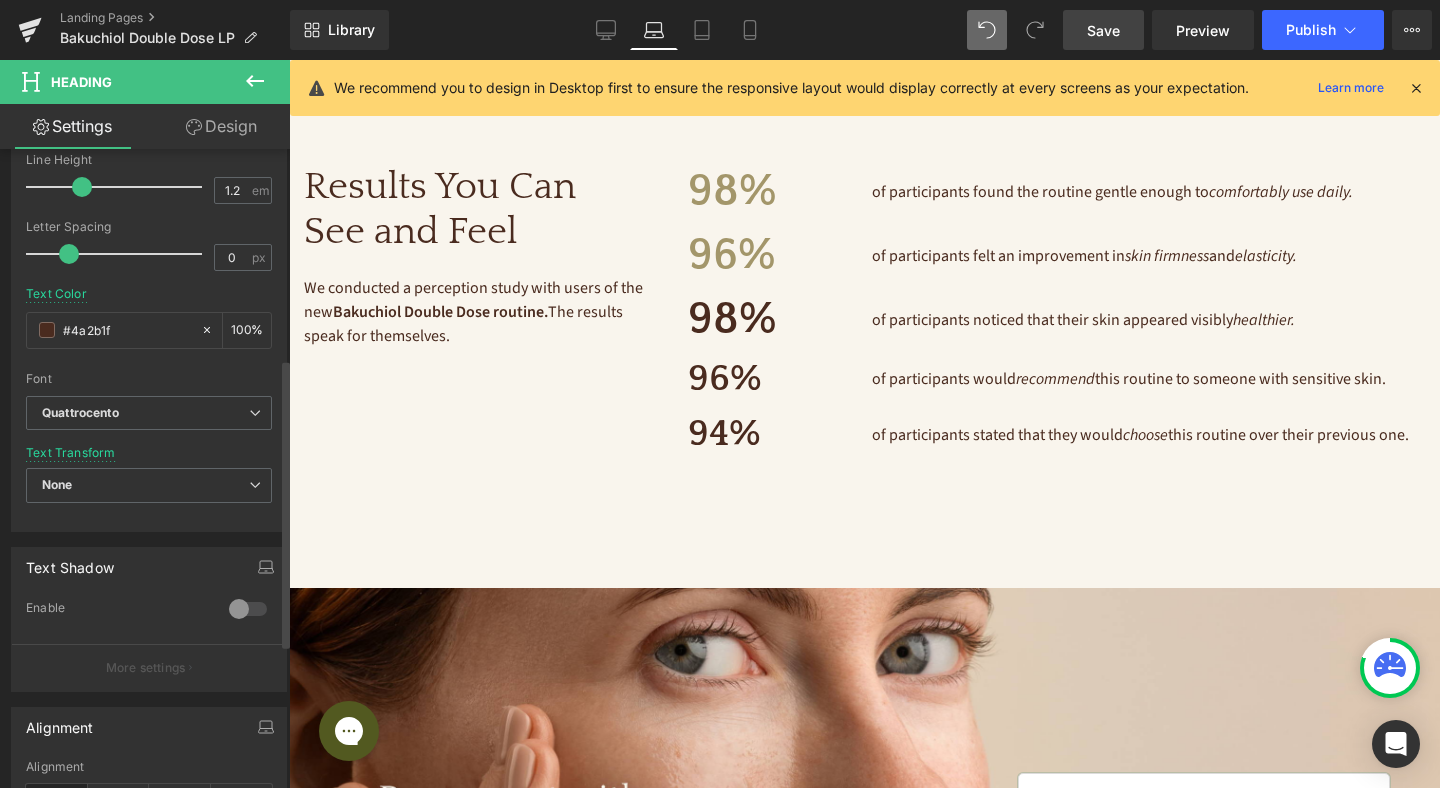 scroll, scrollTop: 468, scrollLeft: 0, axis: vertical 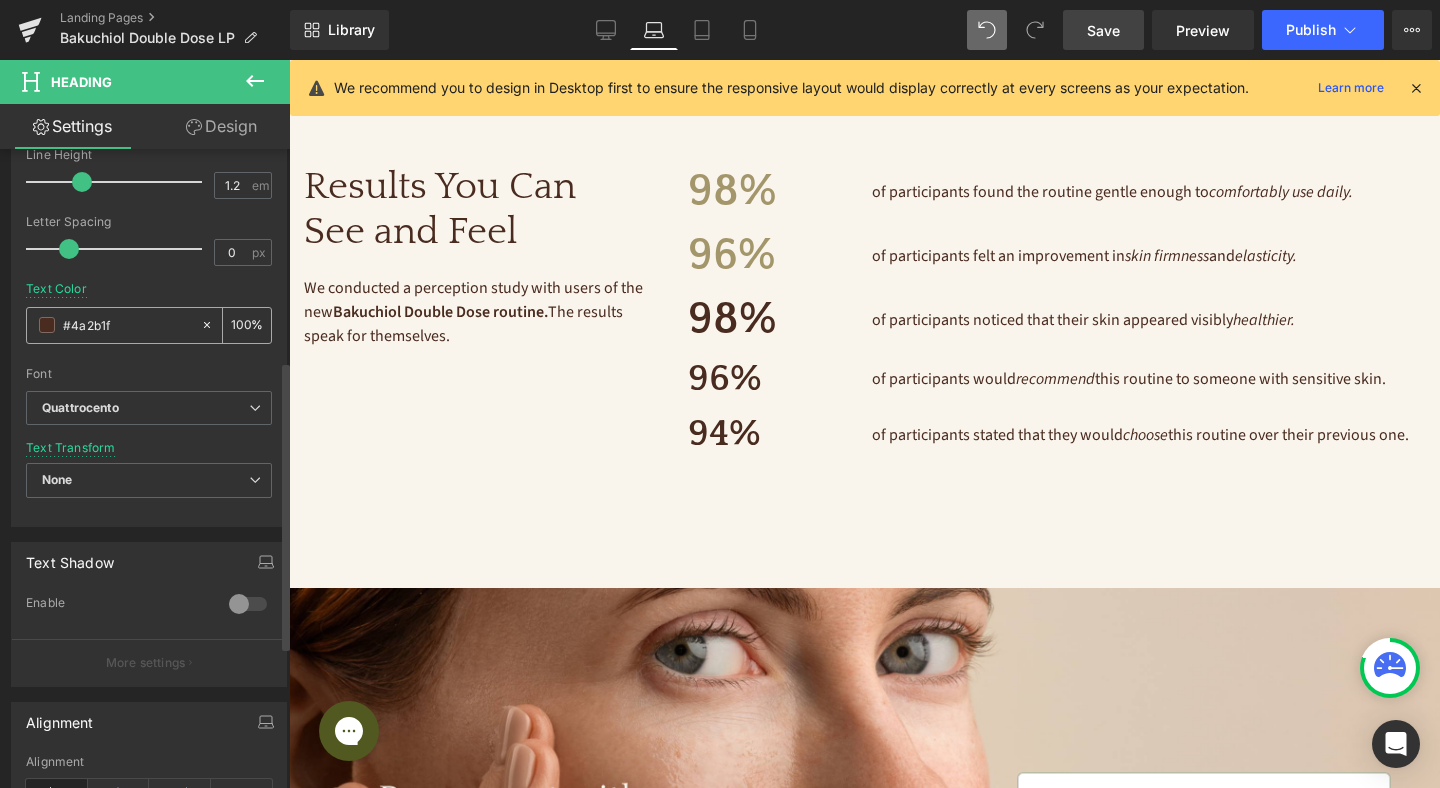 click at bounding box center [47, 325] 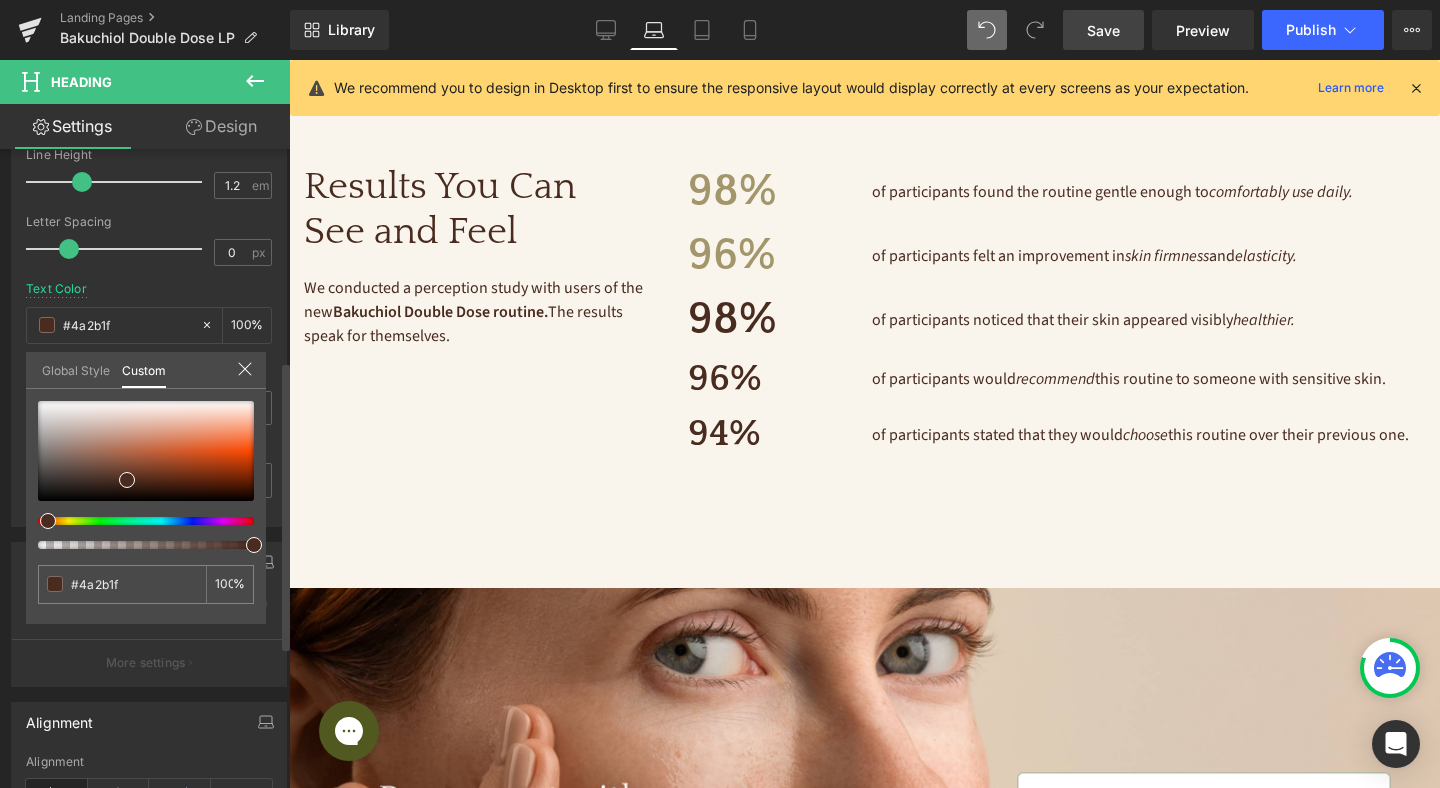 click on "Global Style" at bounding box center [76, 369] 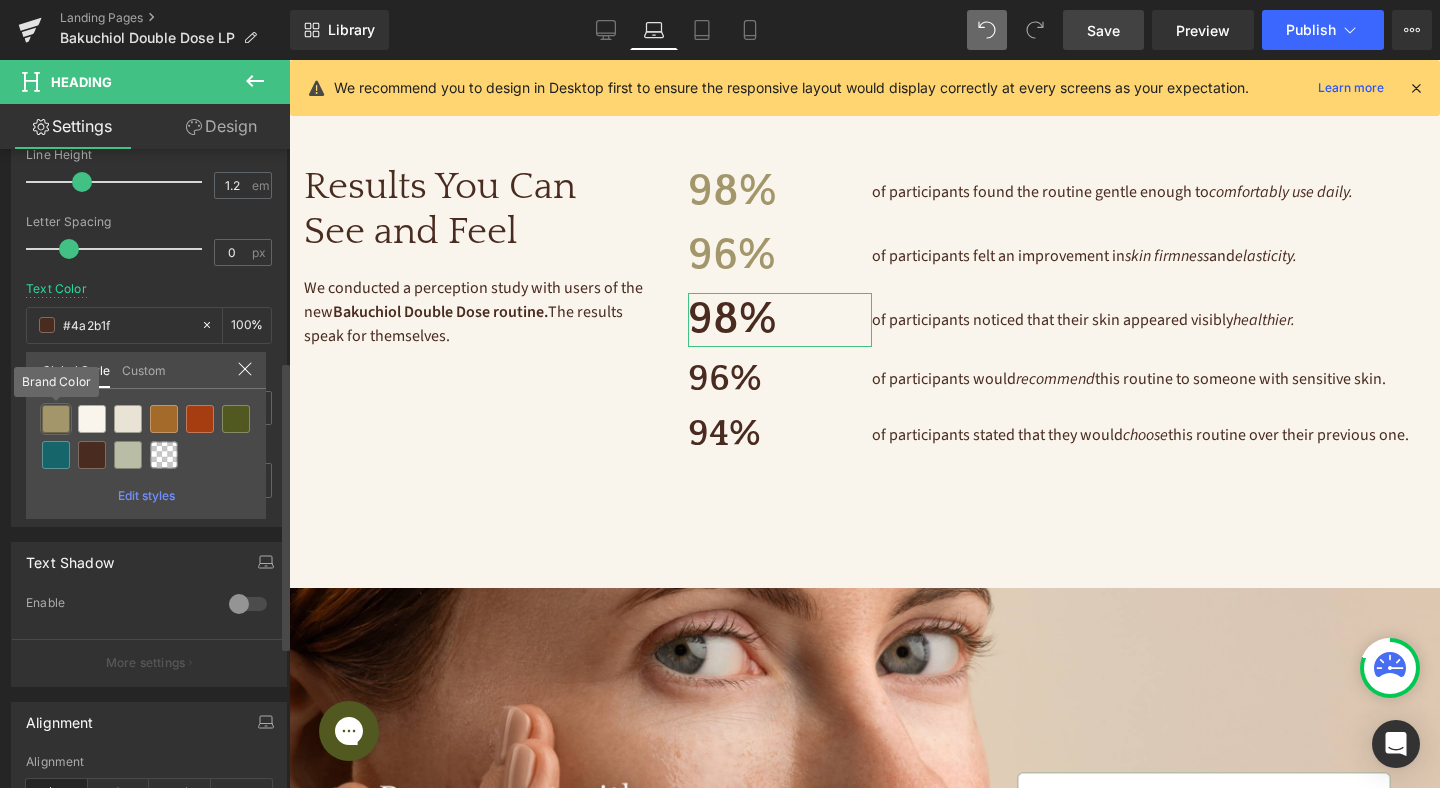 click at bounding box center (56, 419) 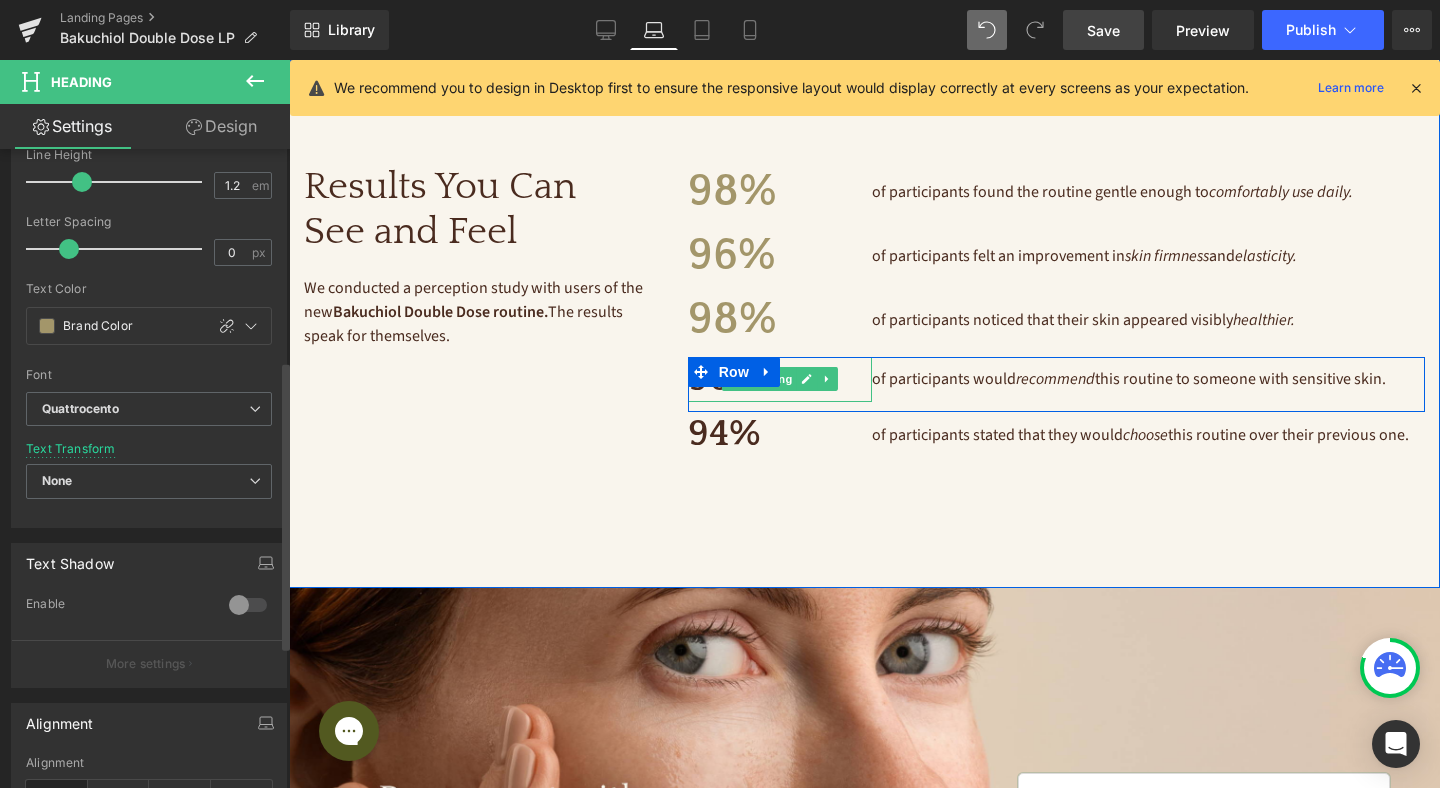 click on "96%" at bounding box center [780, 380] 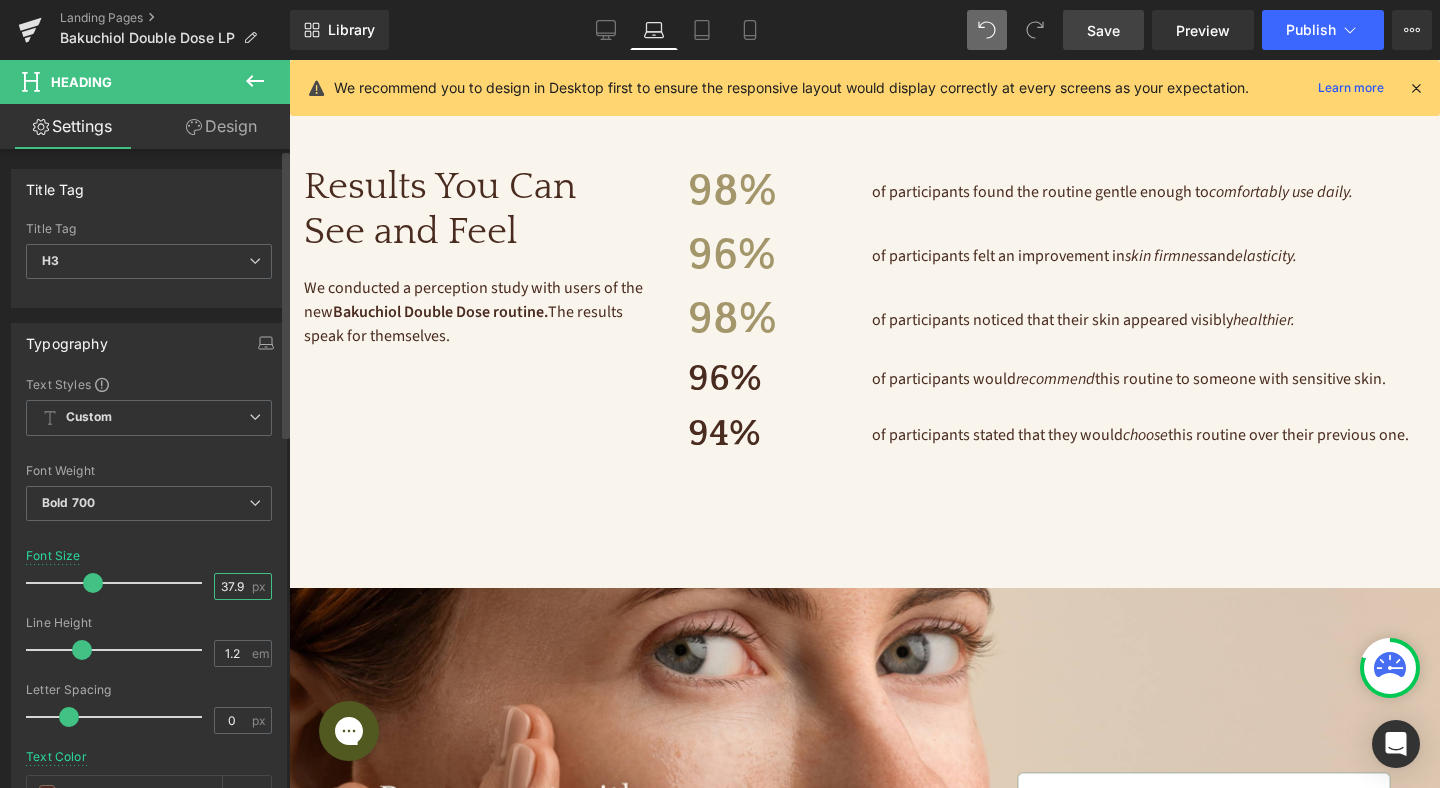 click on "37.92" at bounding box center [232, 586] 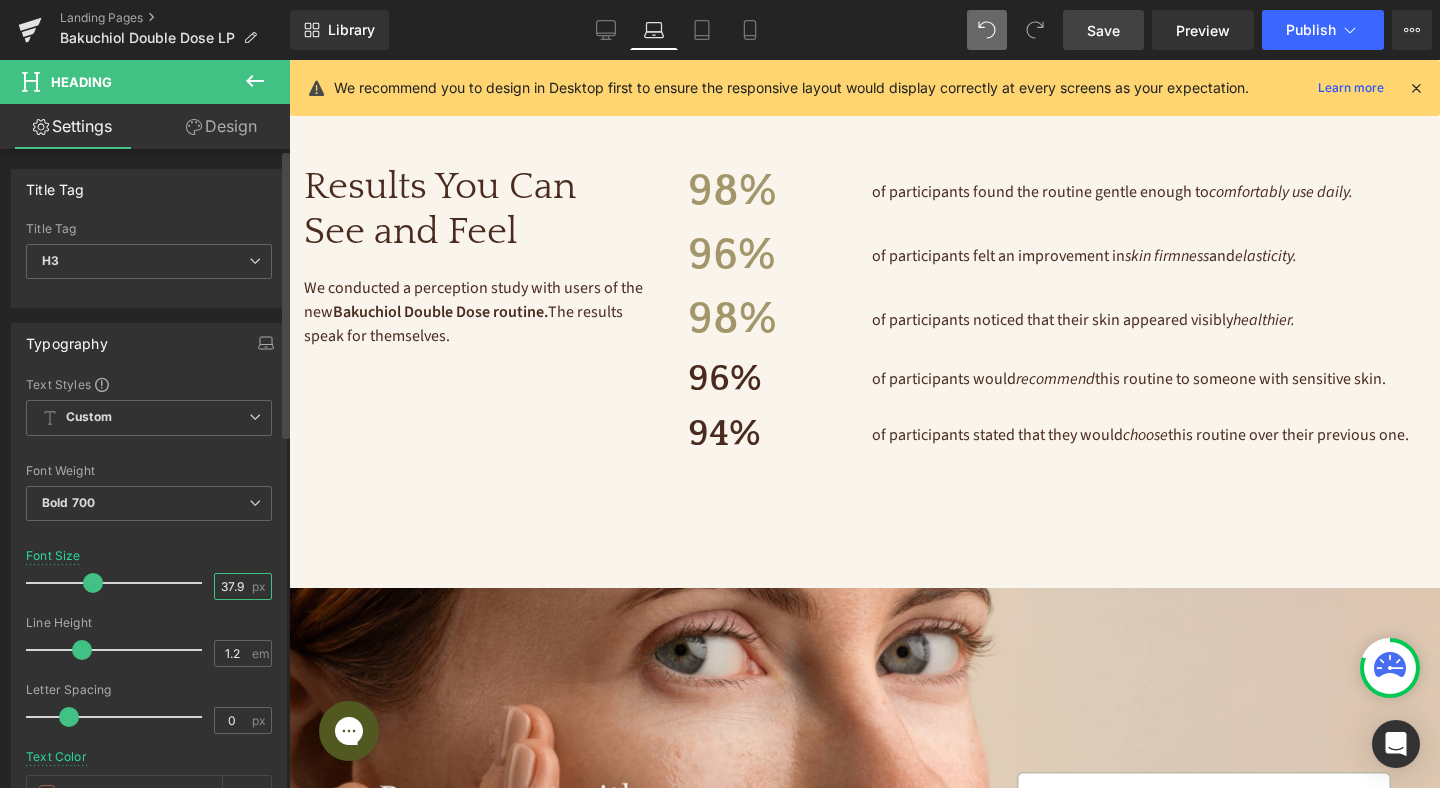 click on "37.92" at bounding box center [232, 586] 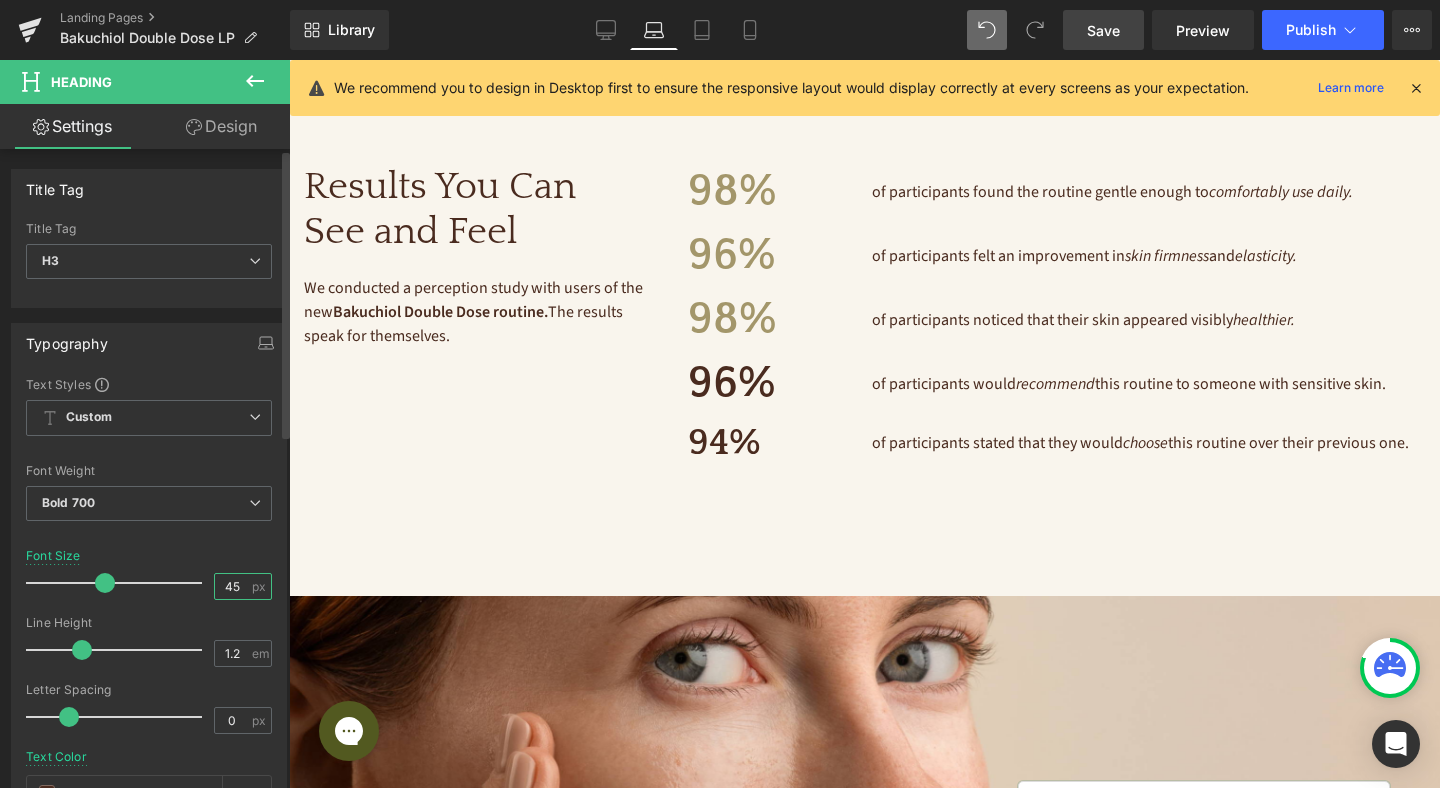 type on "45" 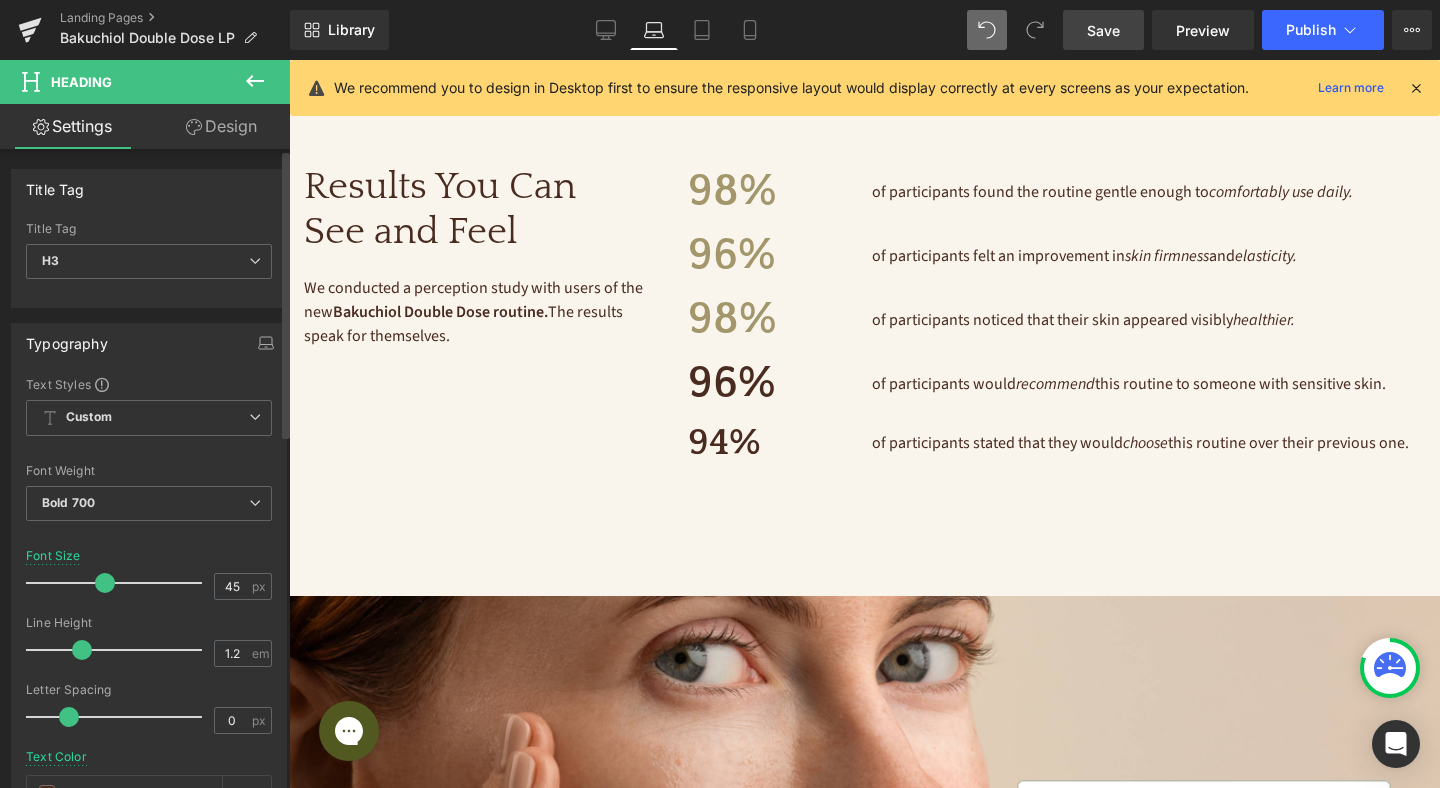 click on "Font Size 45 px" at bounding box center [149, 582] 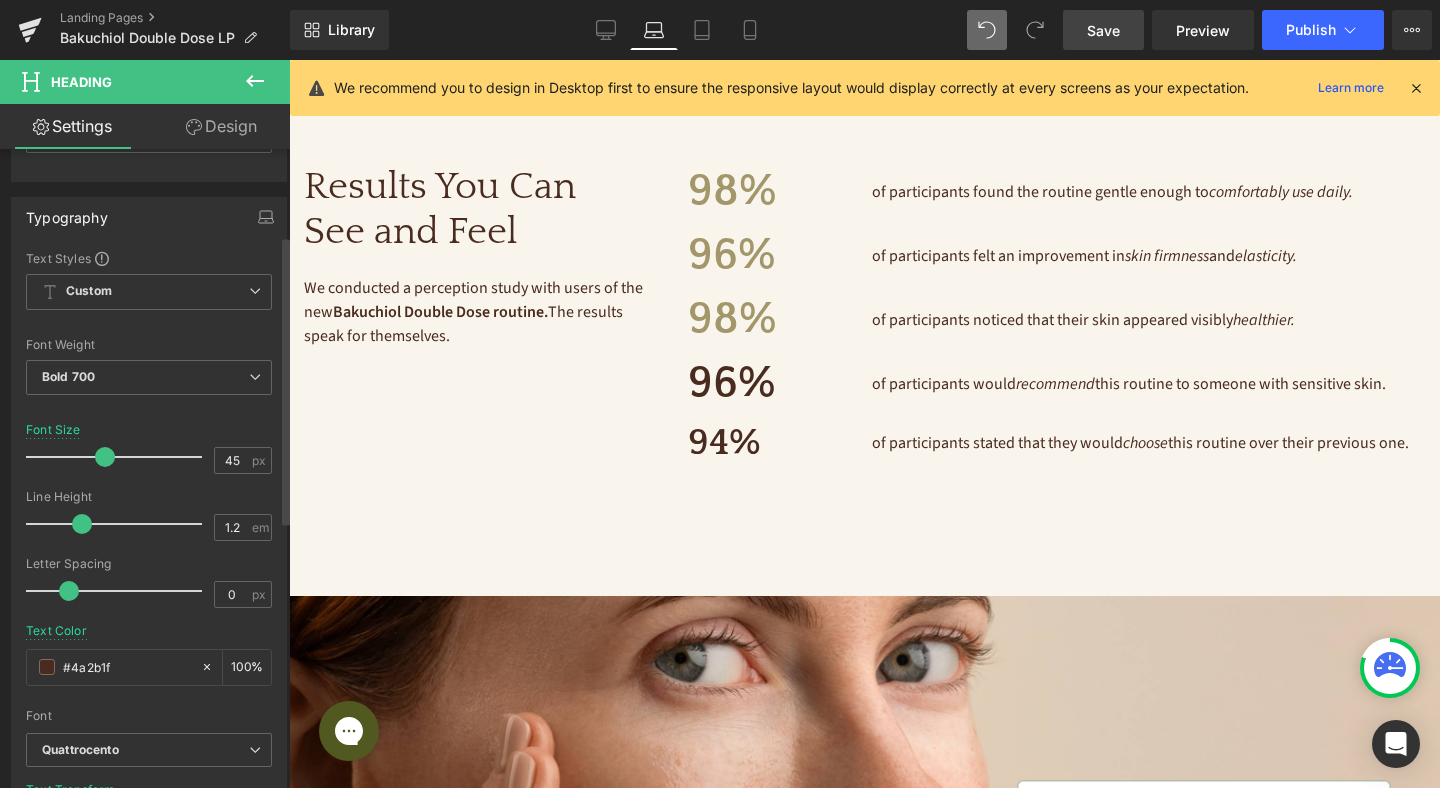 scroll, scrollTop: 244, scrollLeft: 0, axis: vertical 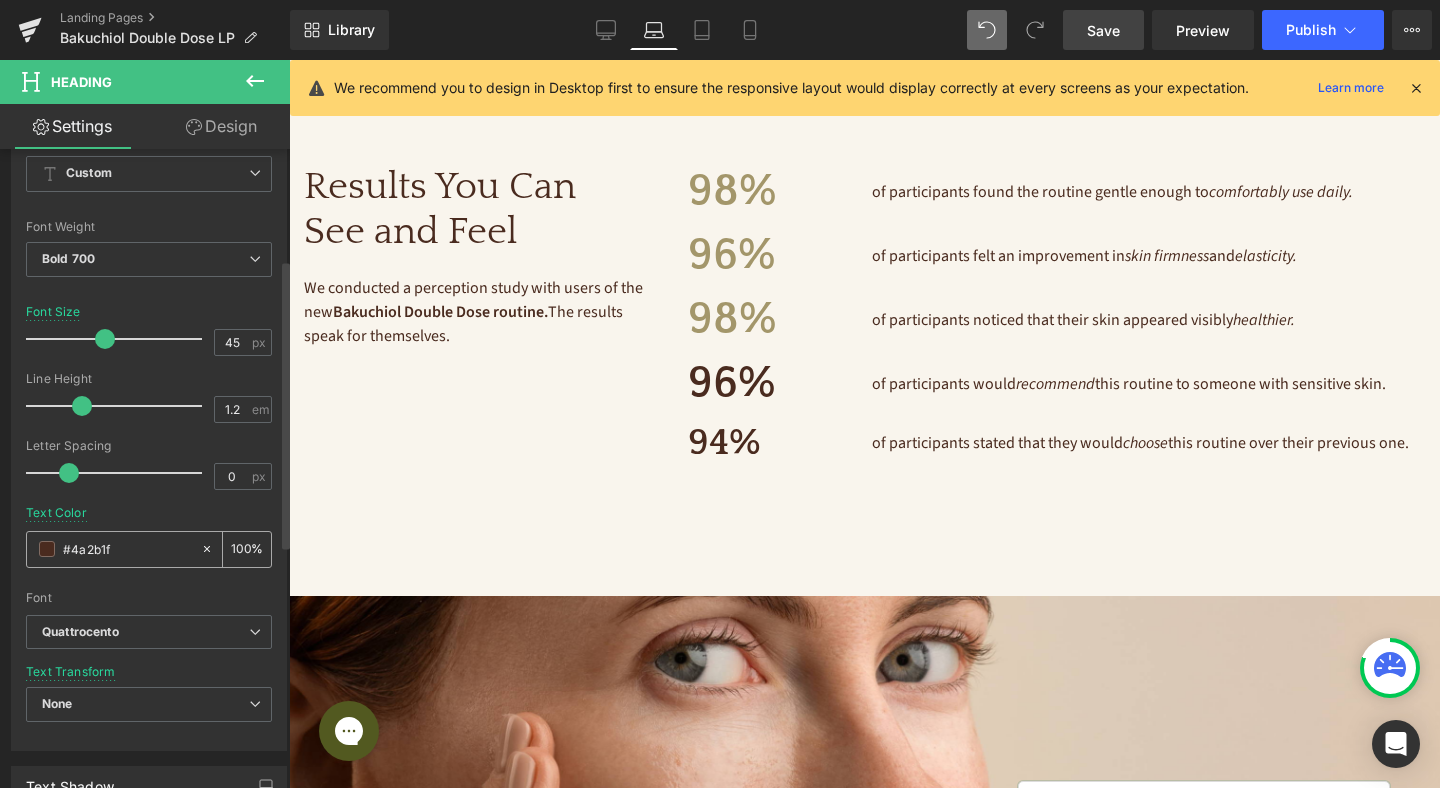 click at bounding box center (47, 549) 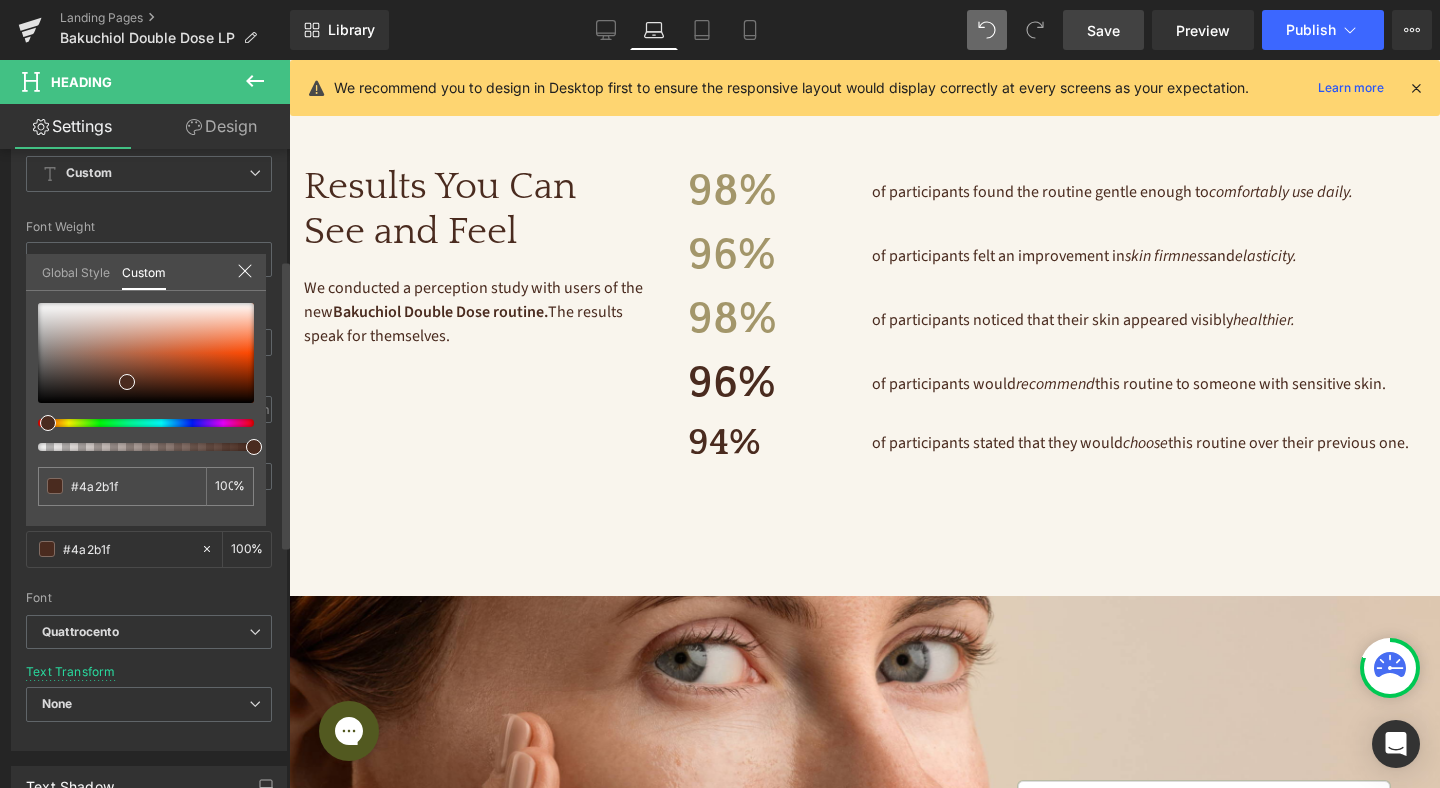 click on "Global Style" at bounding box center (76, 271) 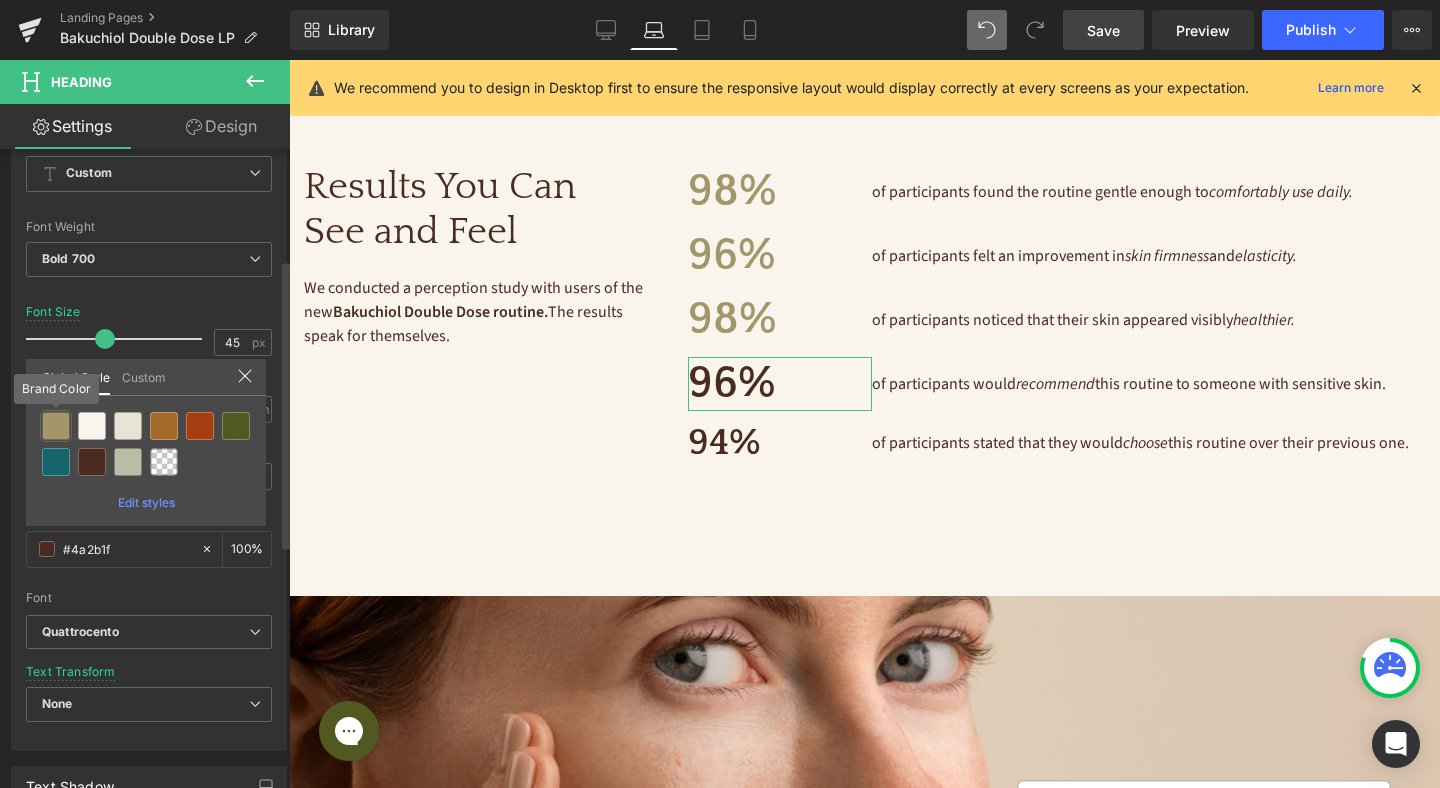 click at bounding box center [56, 426] 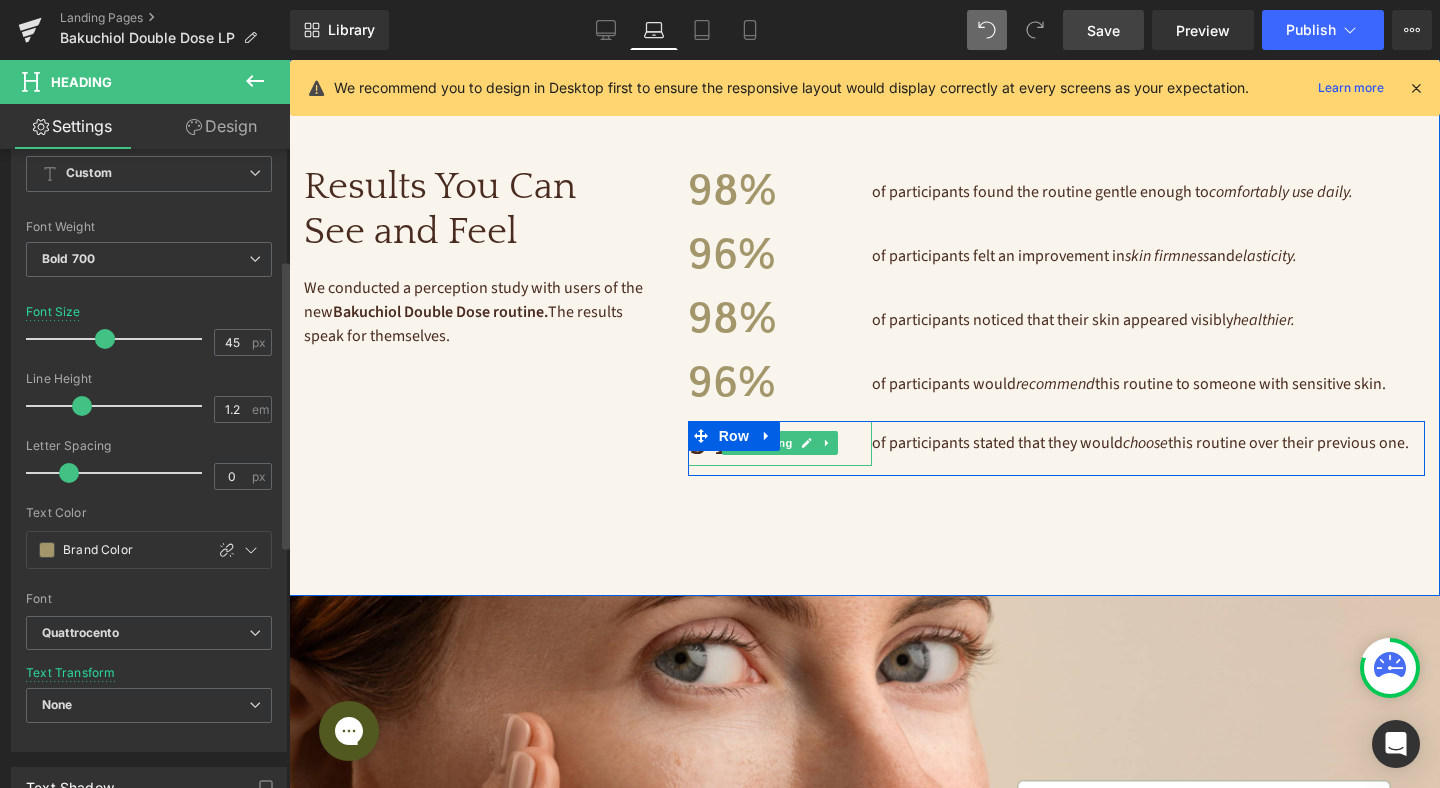 click at bounding box center [732, 443] 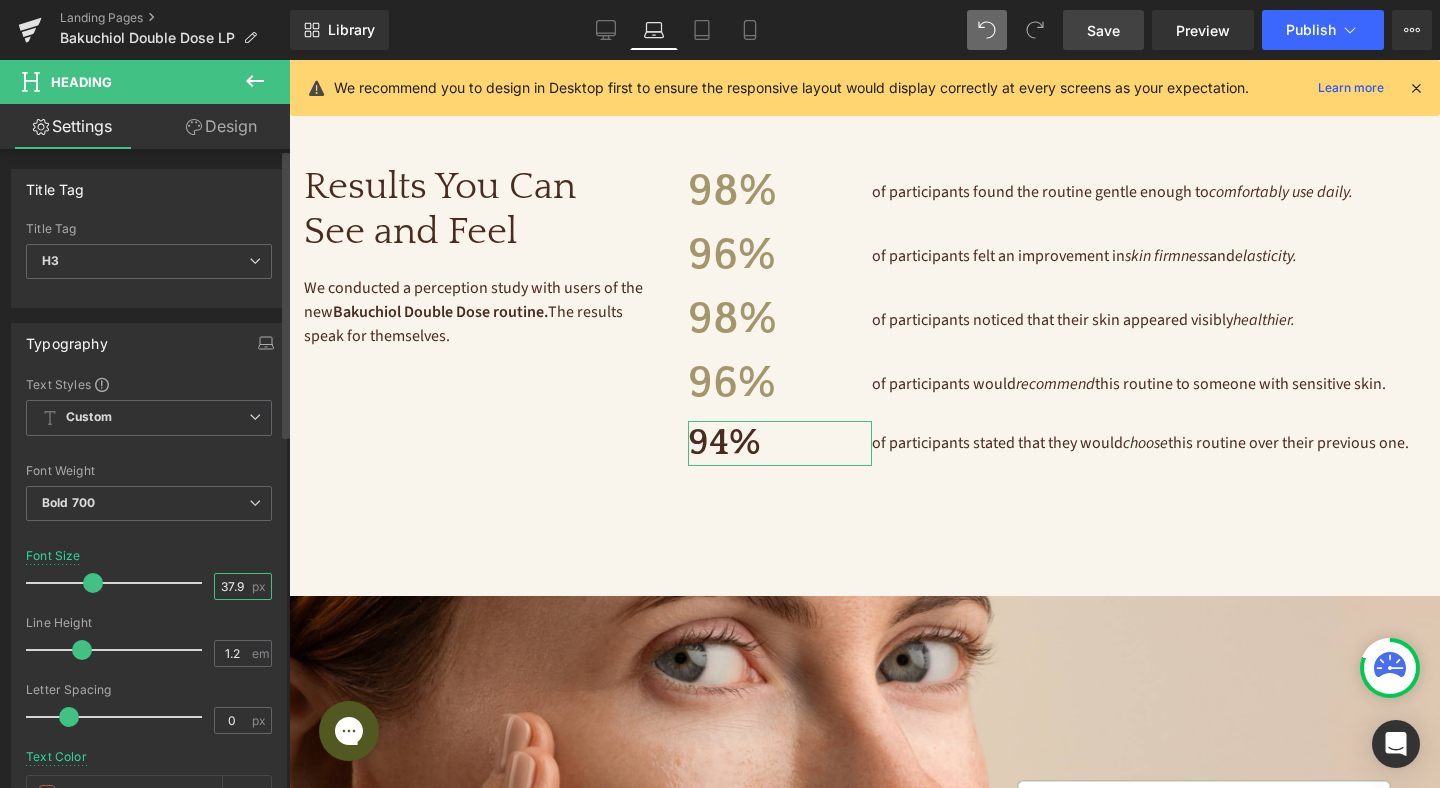 click on "37.92" at bounding box center (232, 586) 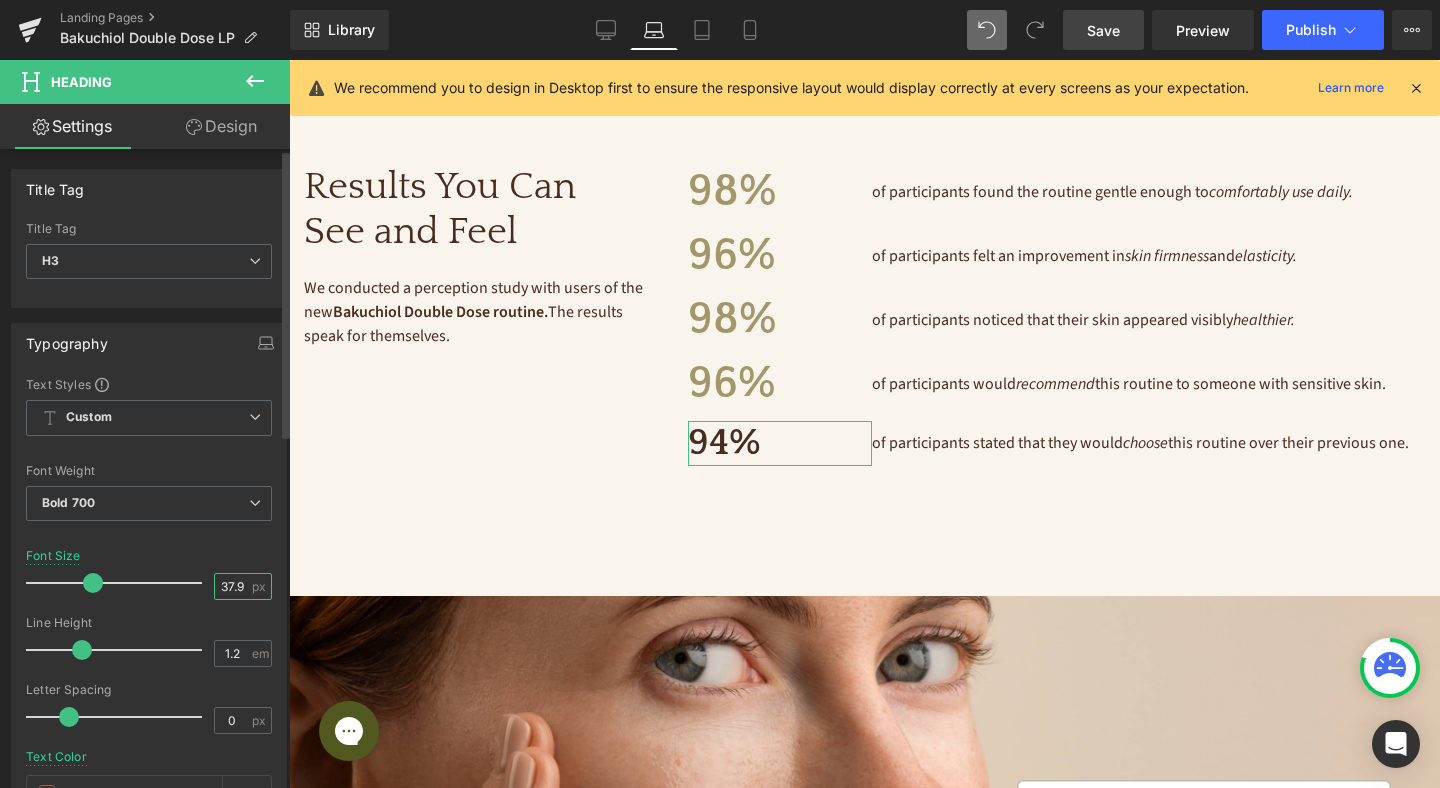 click on "37.92" at bounding box center (232, 586) 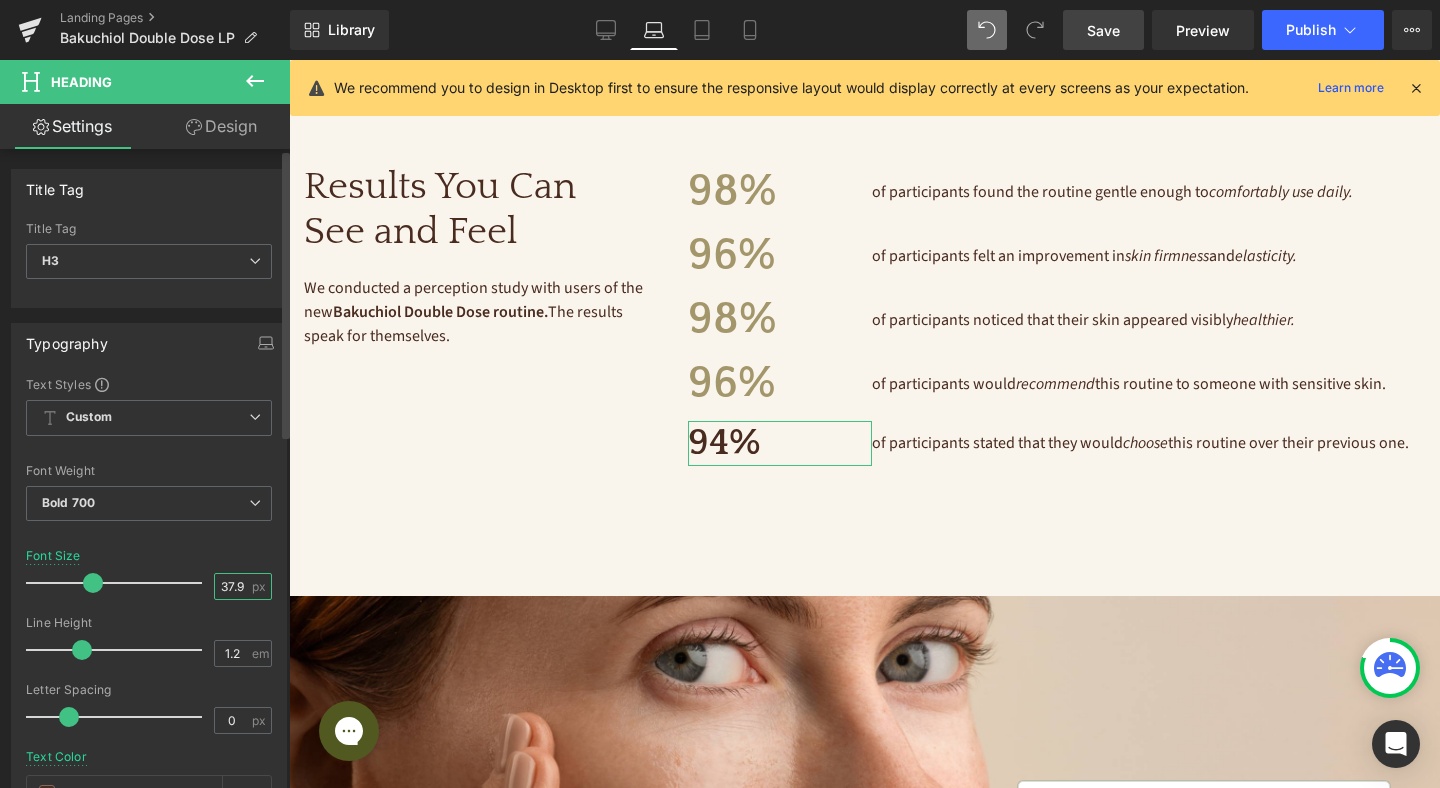 type on "5" 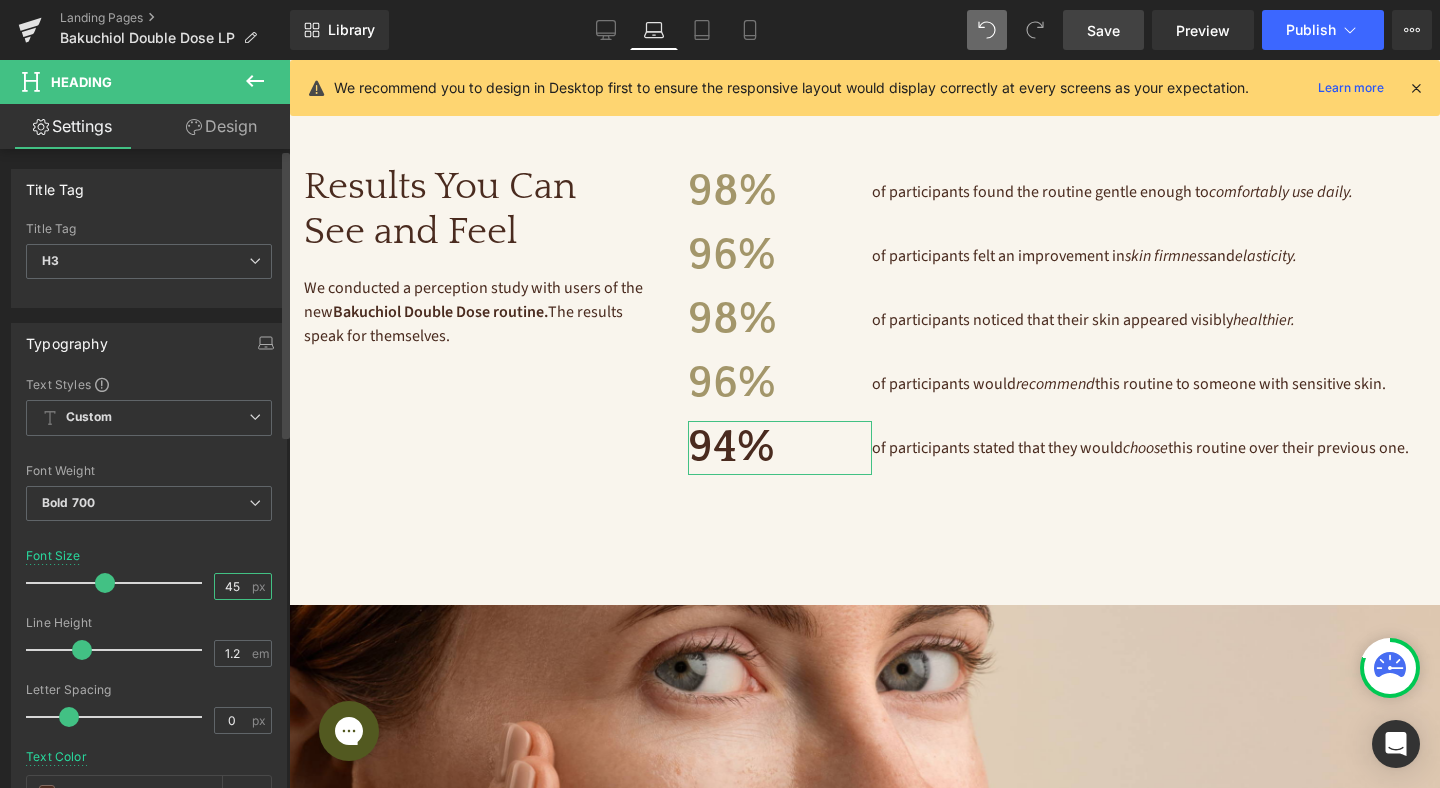 type on "45" 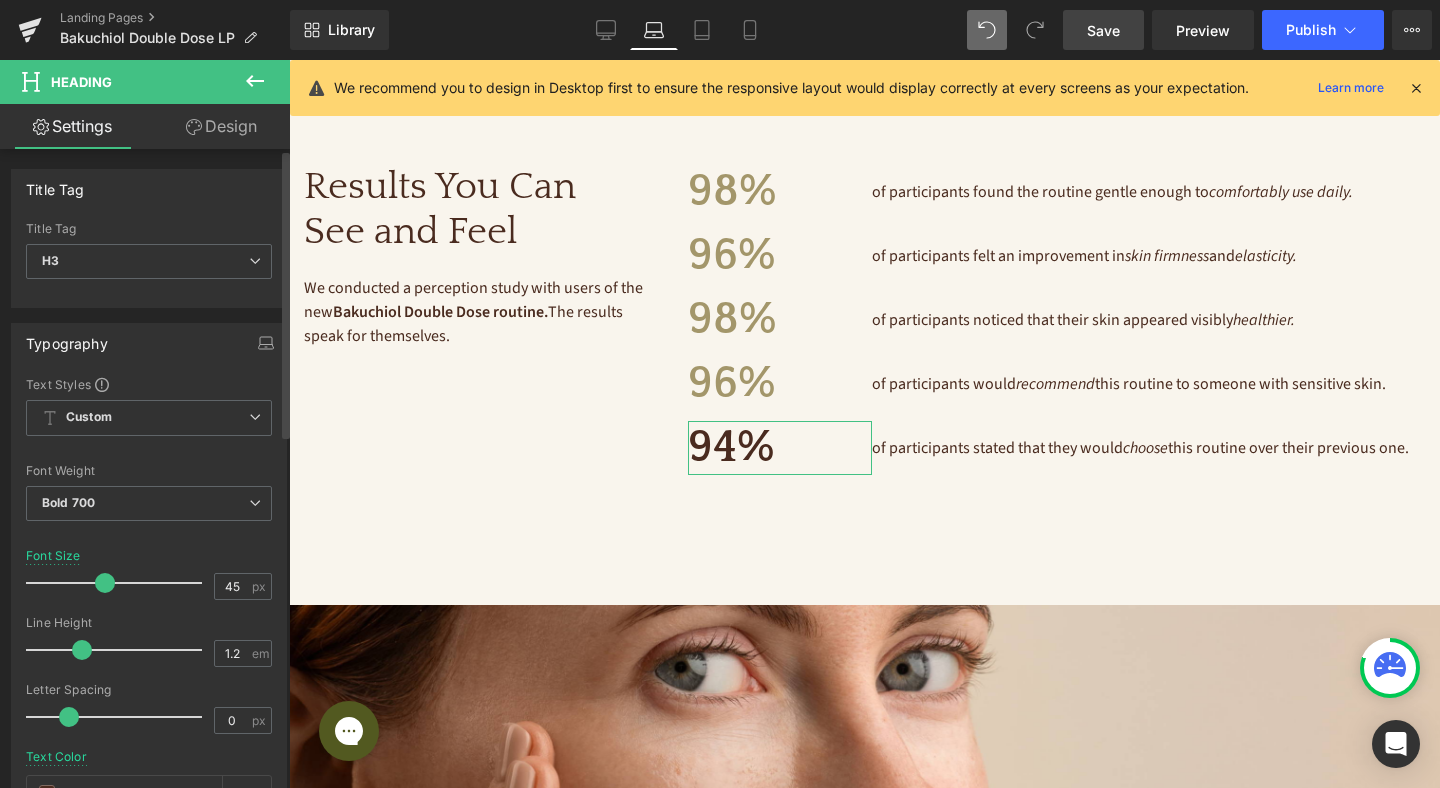click on "Font Size 45 px" at bounding box center [149, 582] 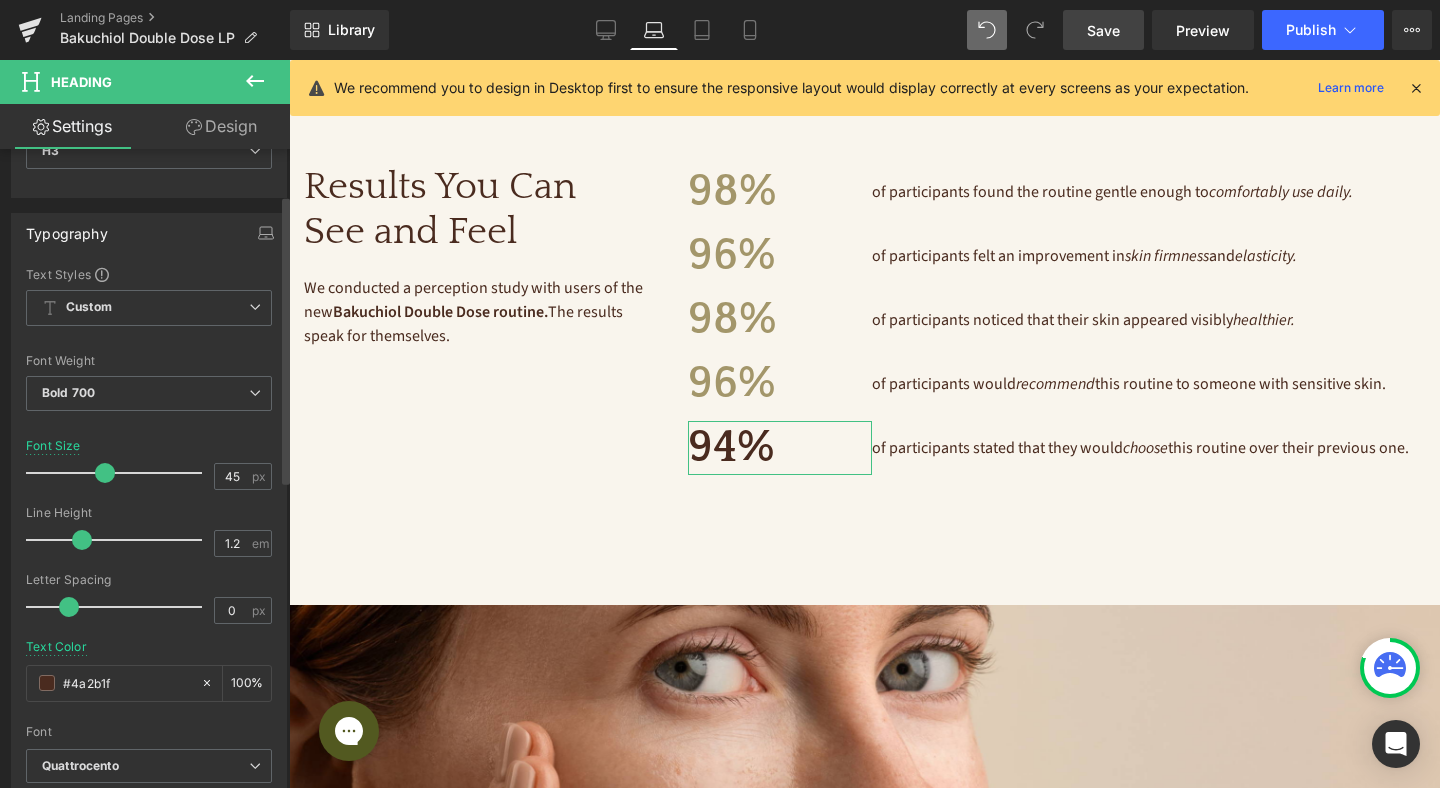 scroll, scrollTop: 197, scrollLeft: 0, axis: vertical 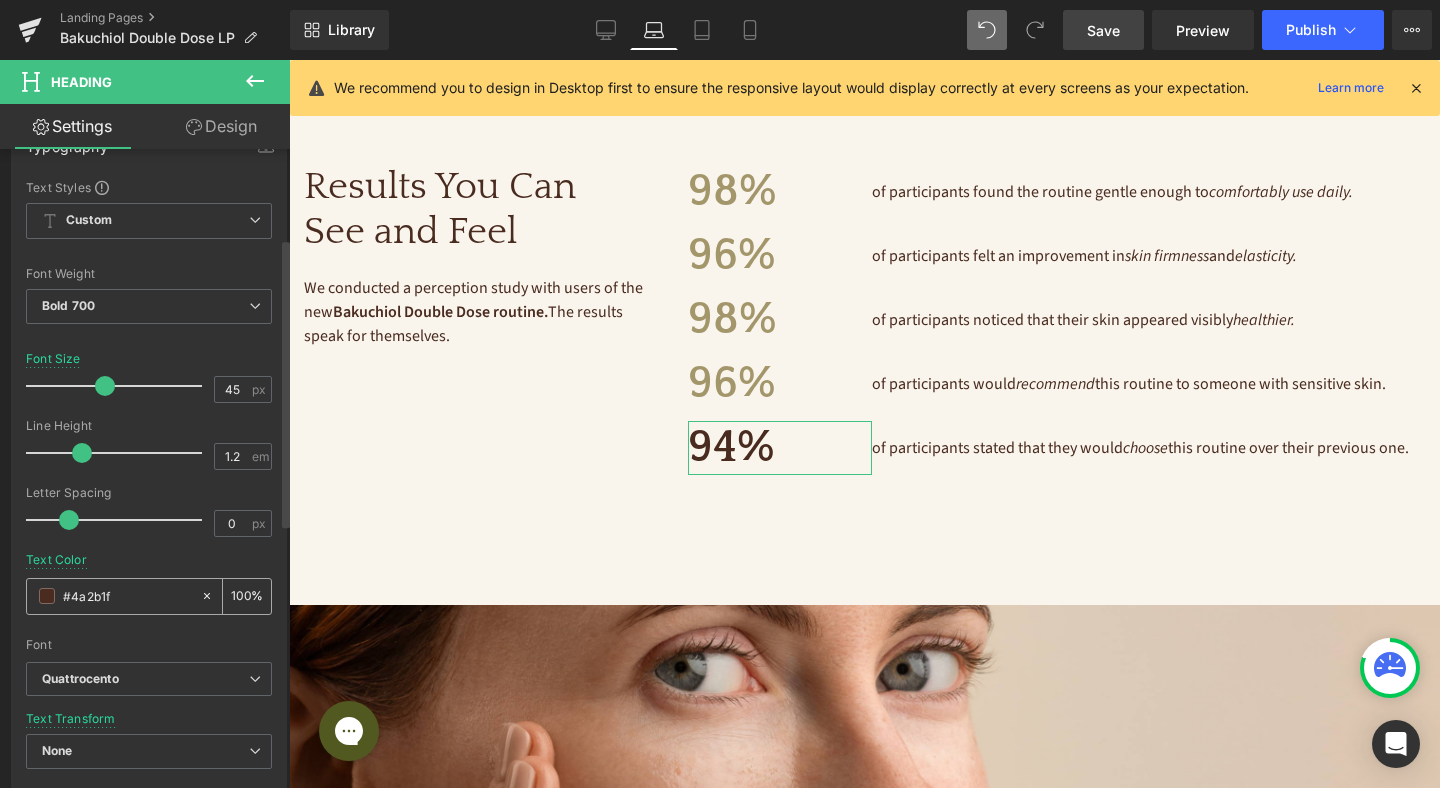 click on "#4a2b1f" at bounding box center [113, 596] 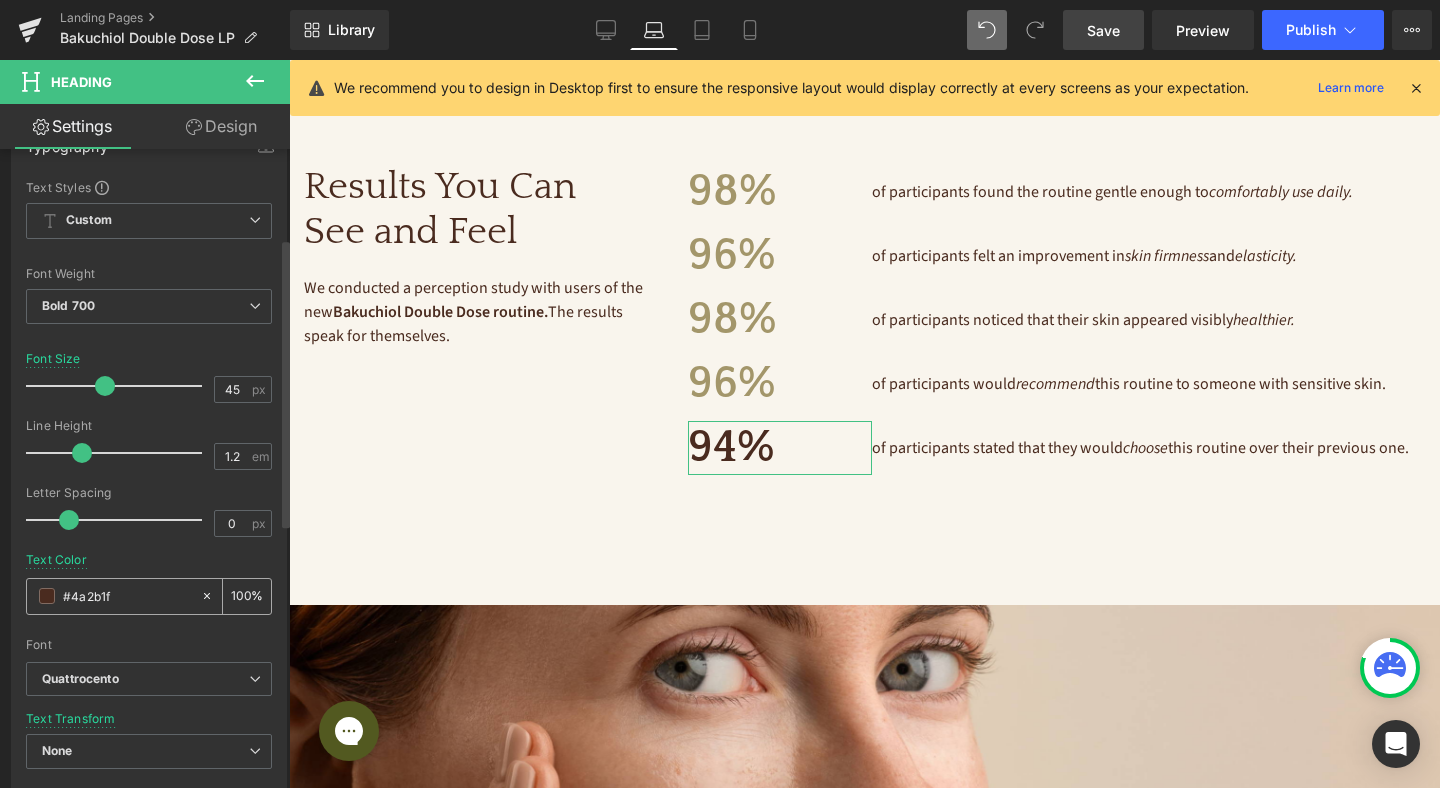 click on "#4a2b1f" at bounding box center [113, 596] 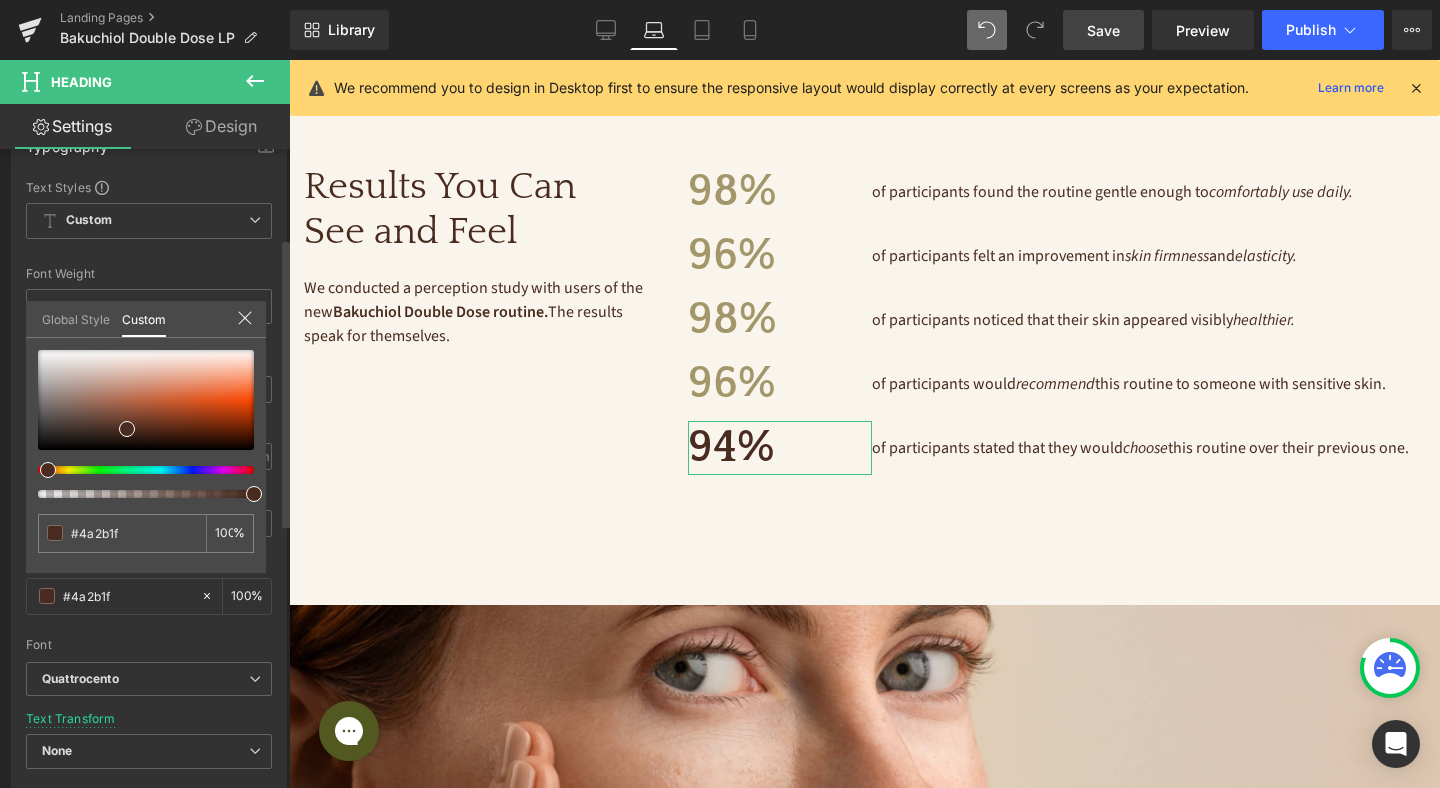 click on "Global Style" at bounding box center [76, 318] 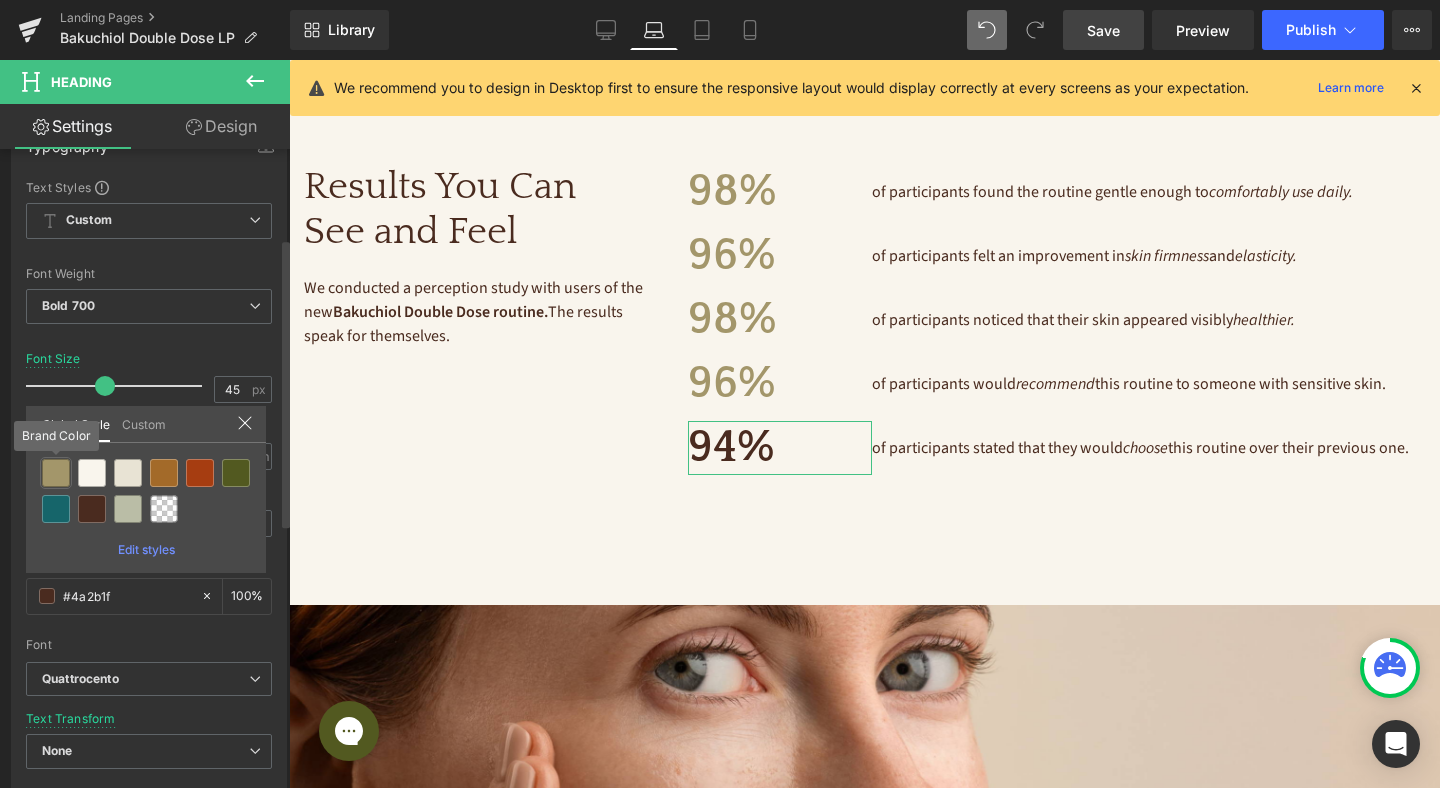 click at bounding box center [56, 473] 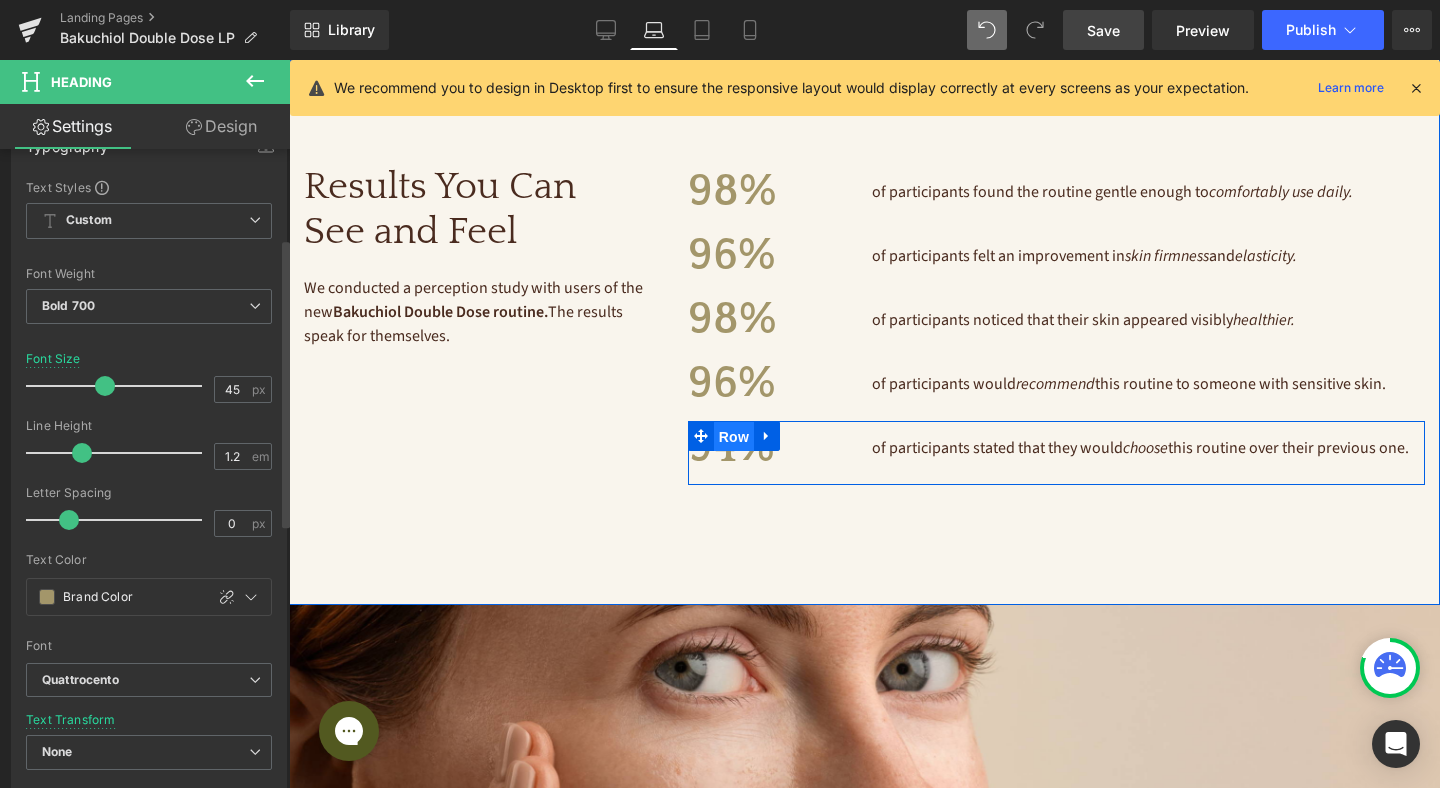 click on "Row" at bounding box center (734, 437) 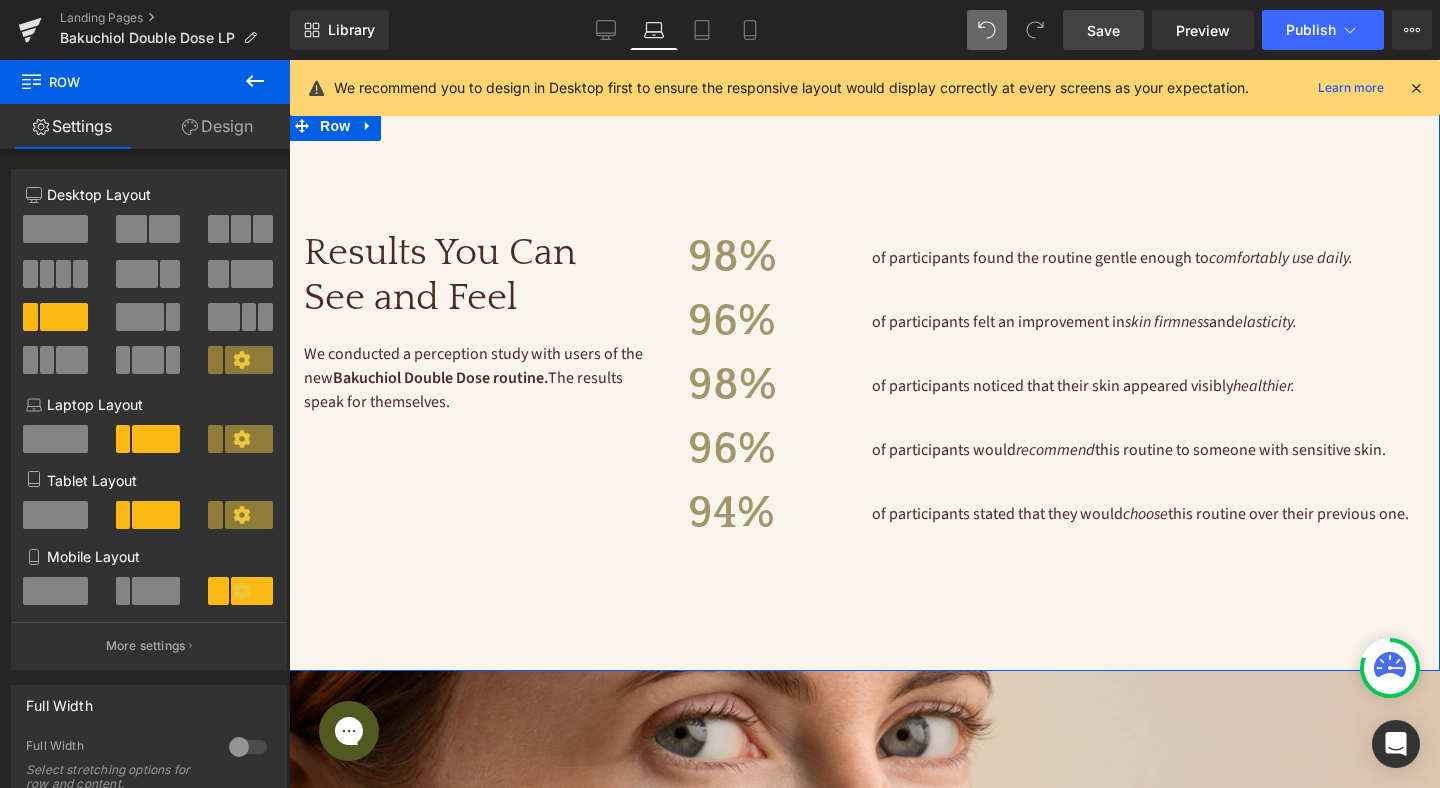 scroll, scrollTop: 4767, scrollLeft: 0, axis: vertical 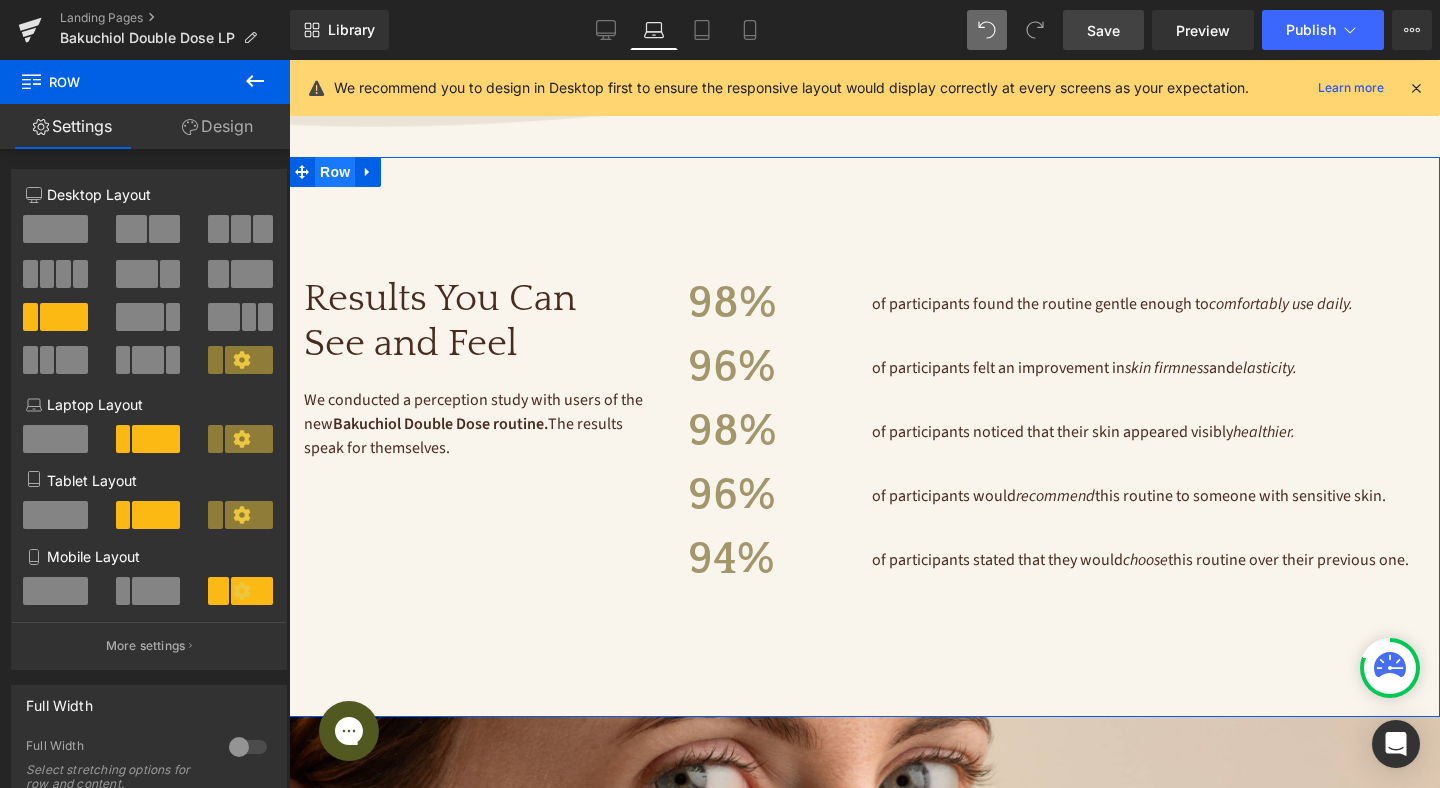 click on "Row" at bounding box center [335, 172] 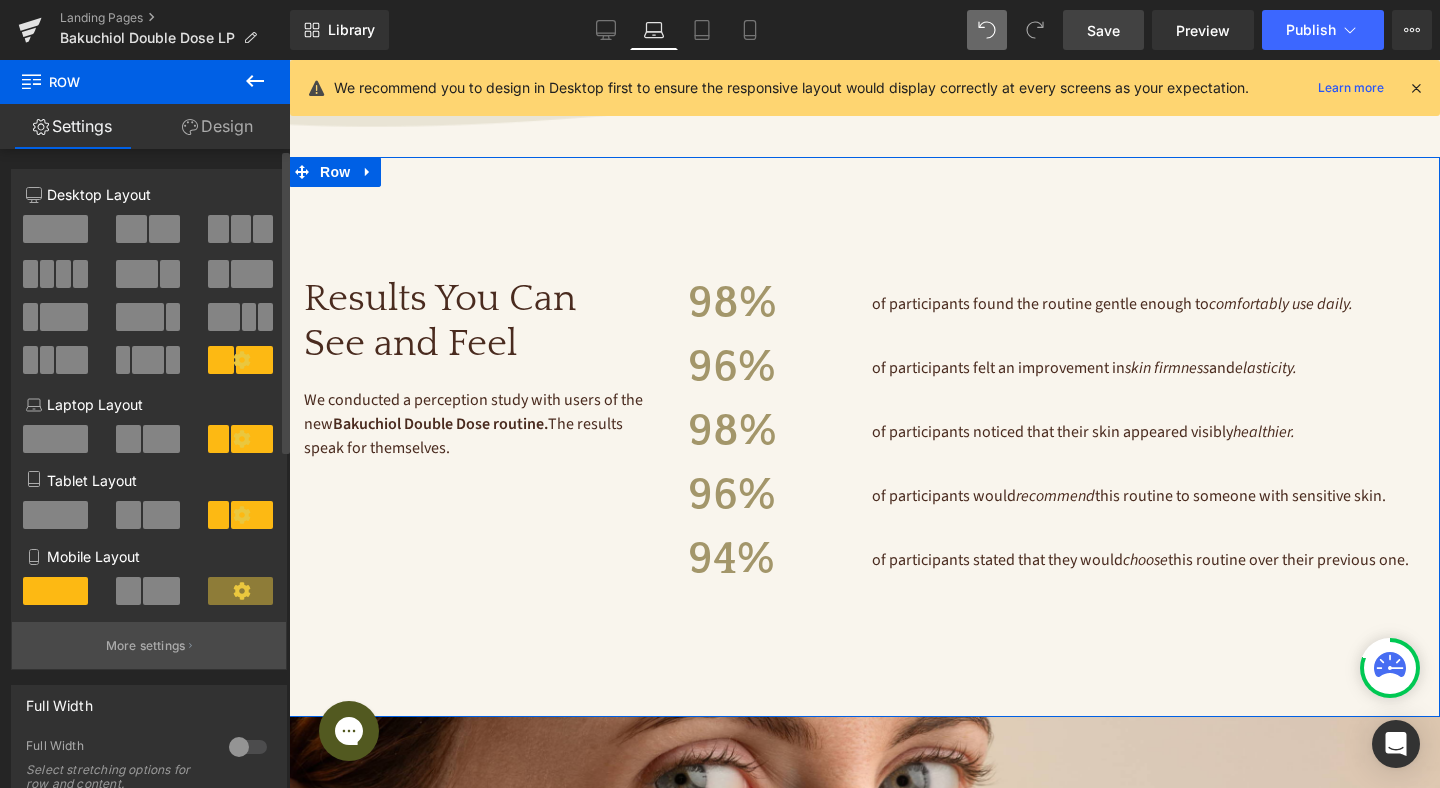 click on "More settings" at bounding box center (146, 646) 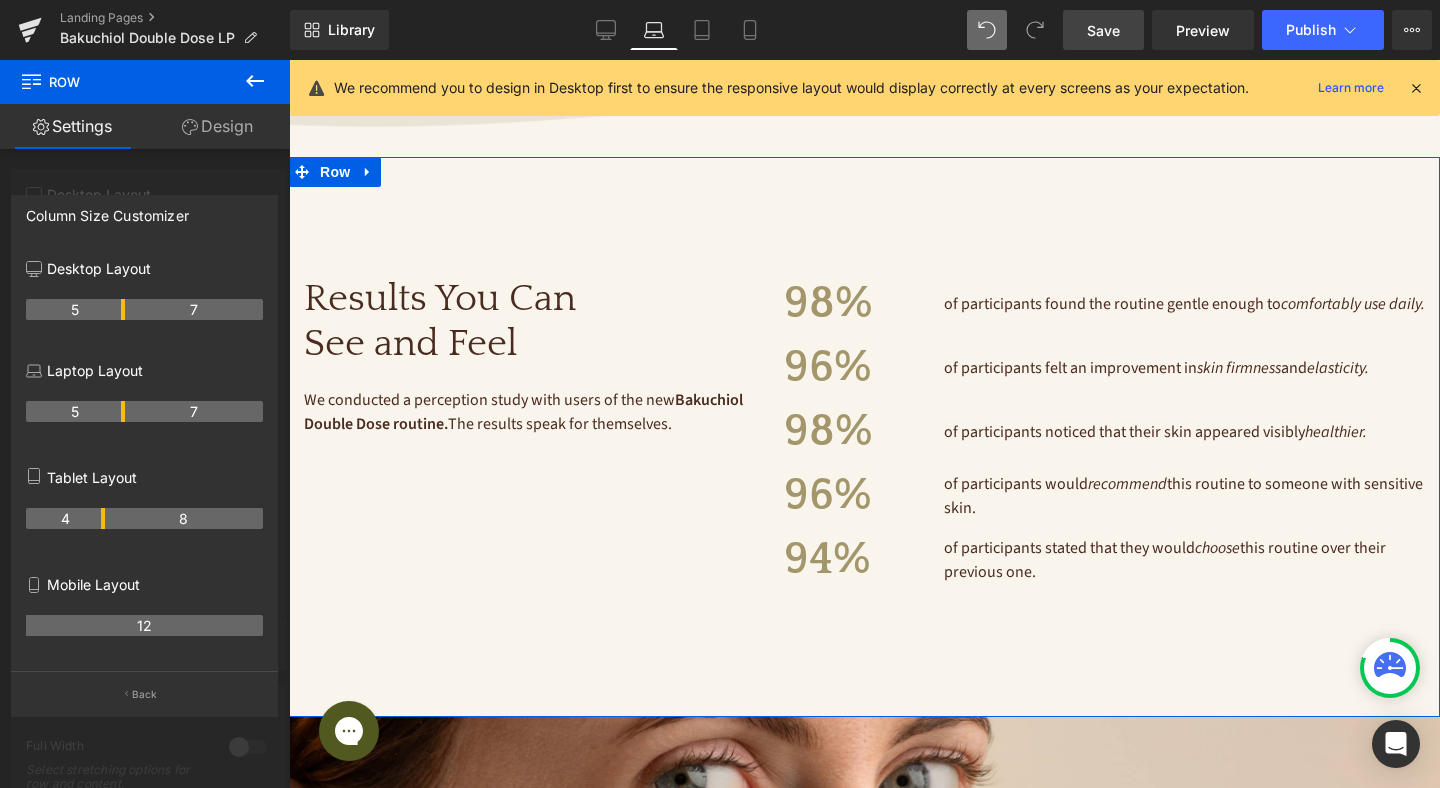 drag, startPoint x: 103, startPoint y: 405, endPoint x: 116, endPoint y: 408, distance: 13.341664 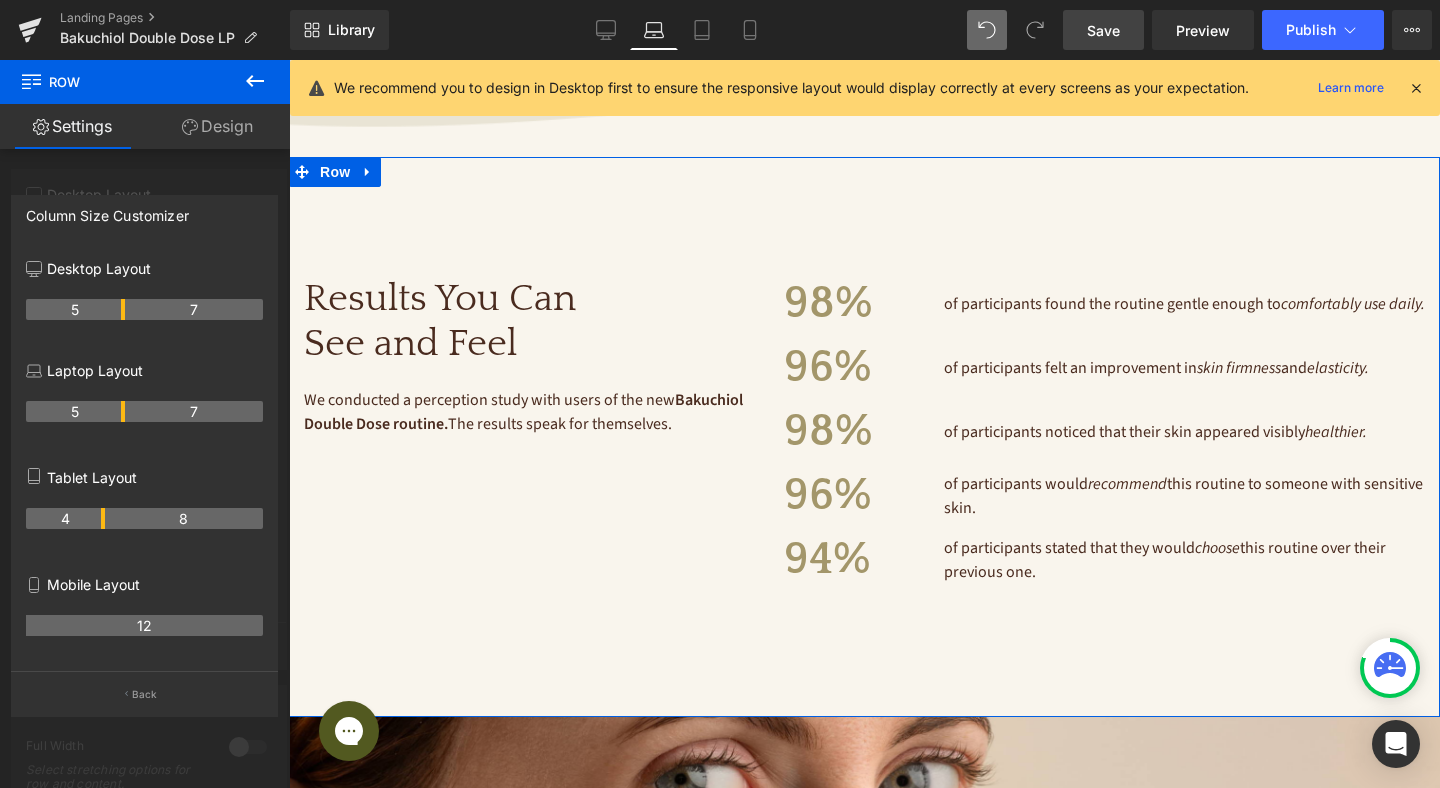 scroll, scrollTop: 4720, scrollLeft: 0, axis: vertical 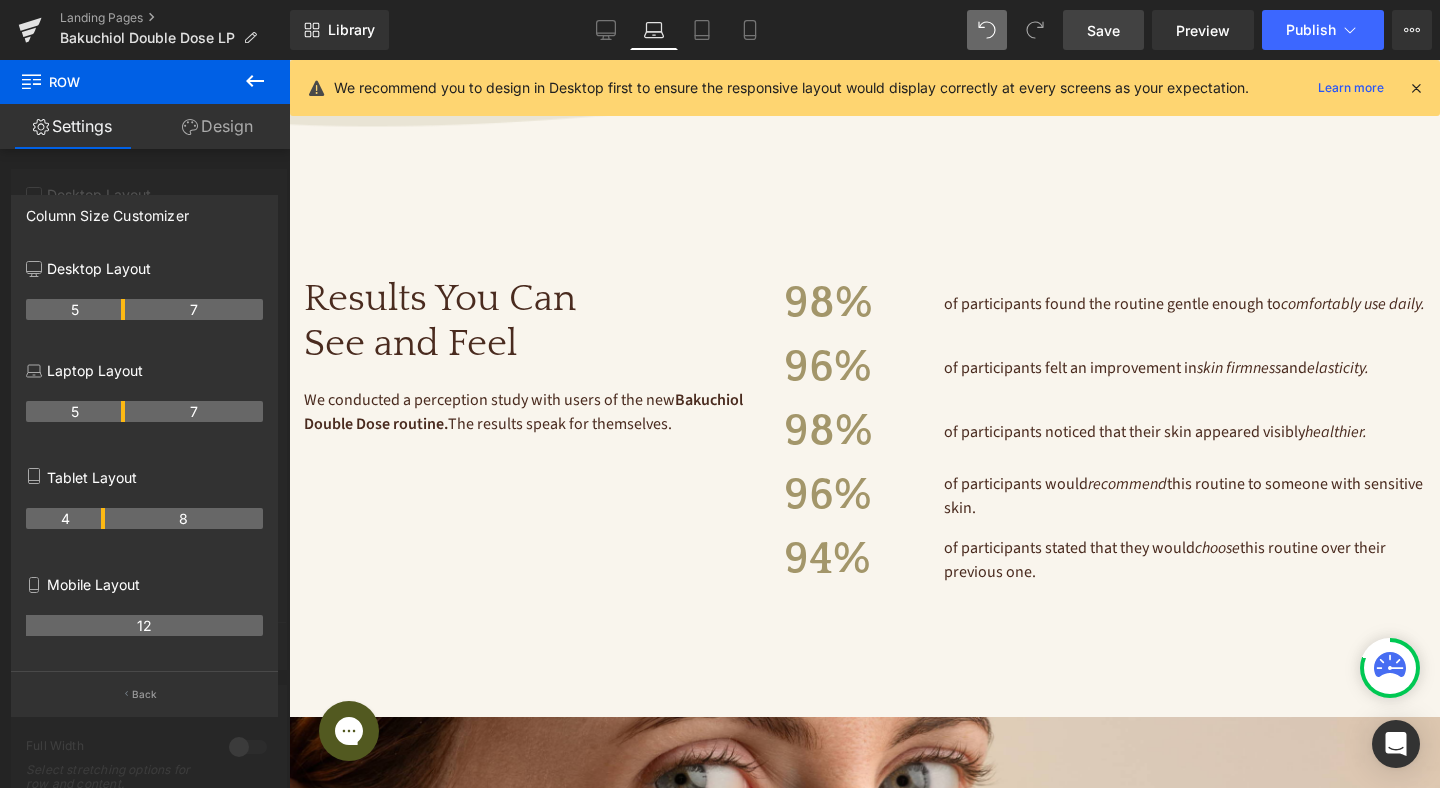 click on "×
Now Shipping Worldwide
Shipping to:" at bounding box center [864, -1501] 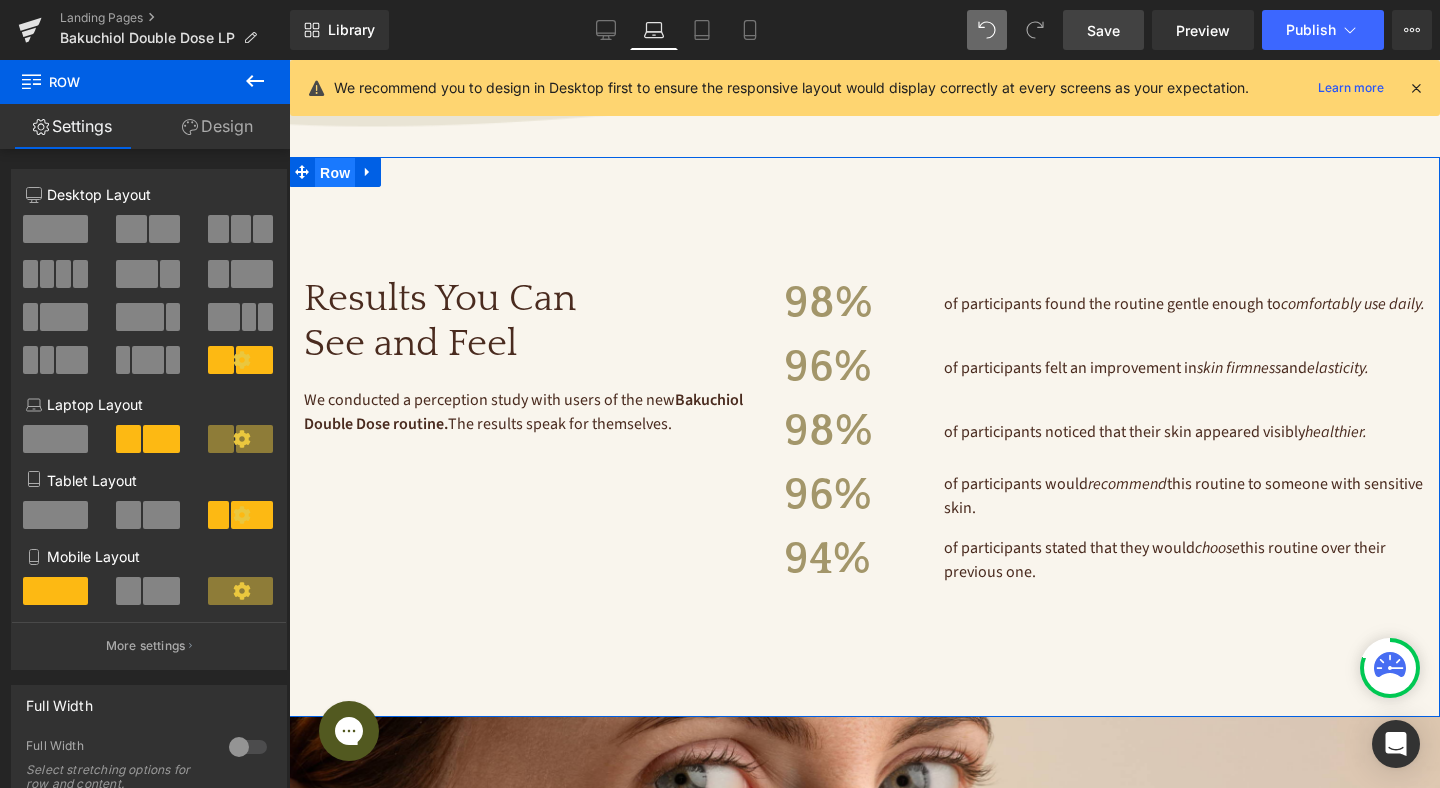 click on "Row" at bounding box center [335, 173] 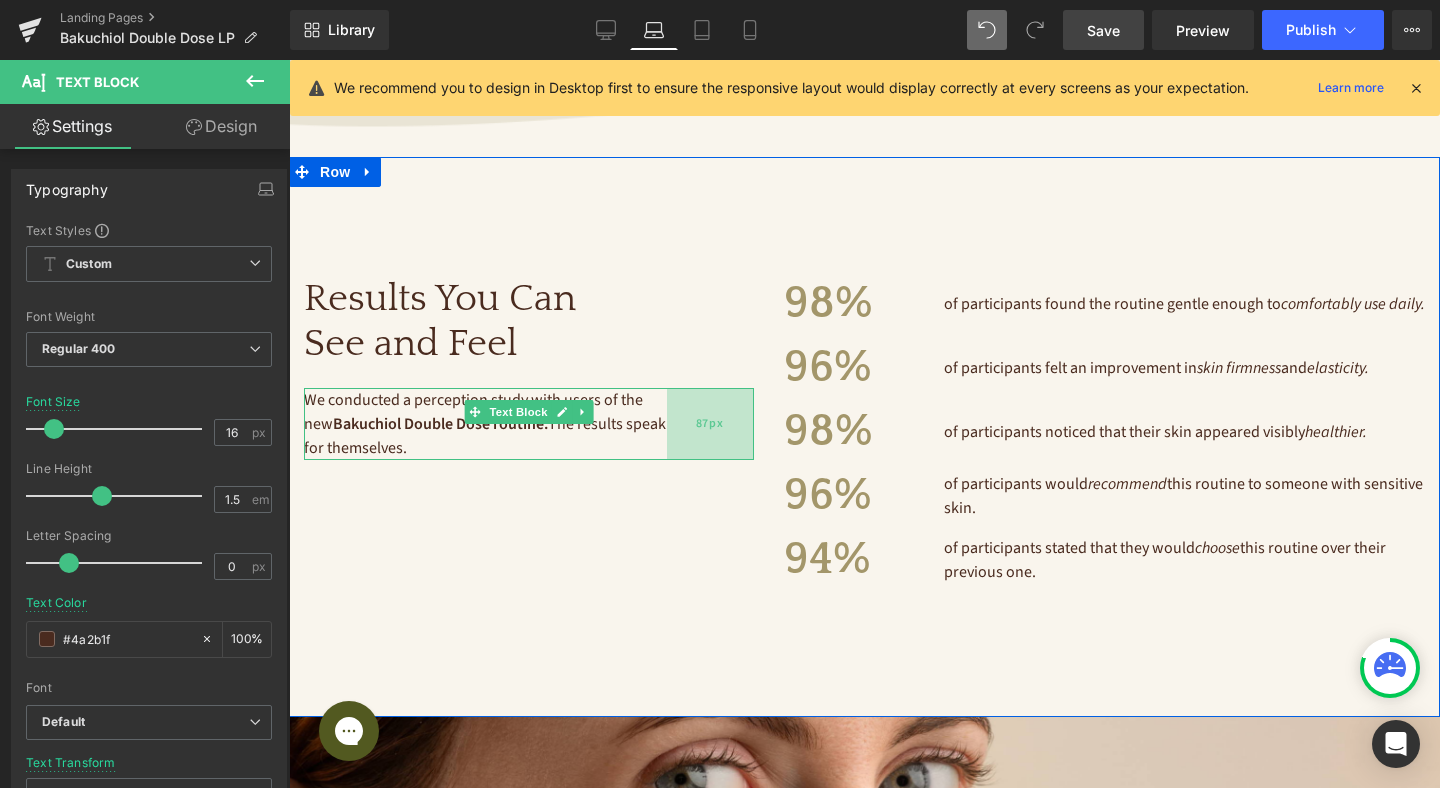 drag, startPoint x: 753, startPoint y: 420, endPoint x: 666, endPoint y: 419, distance: 87.005745 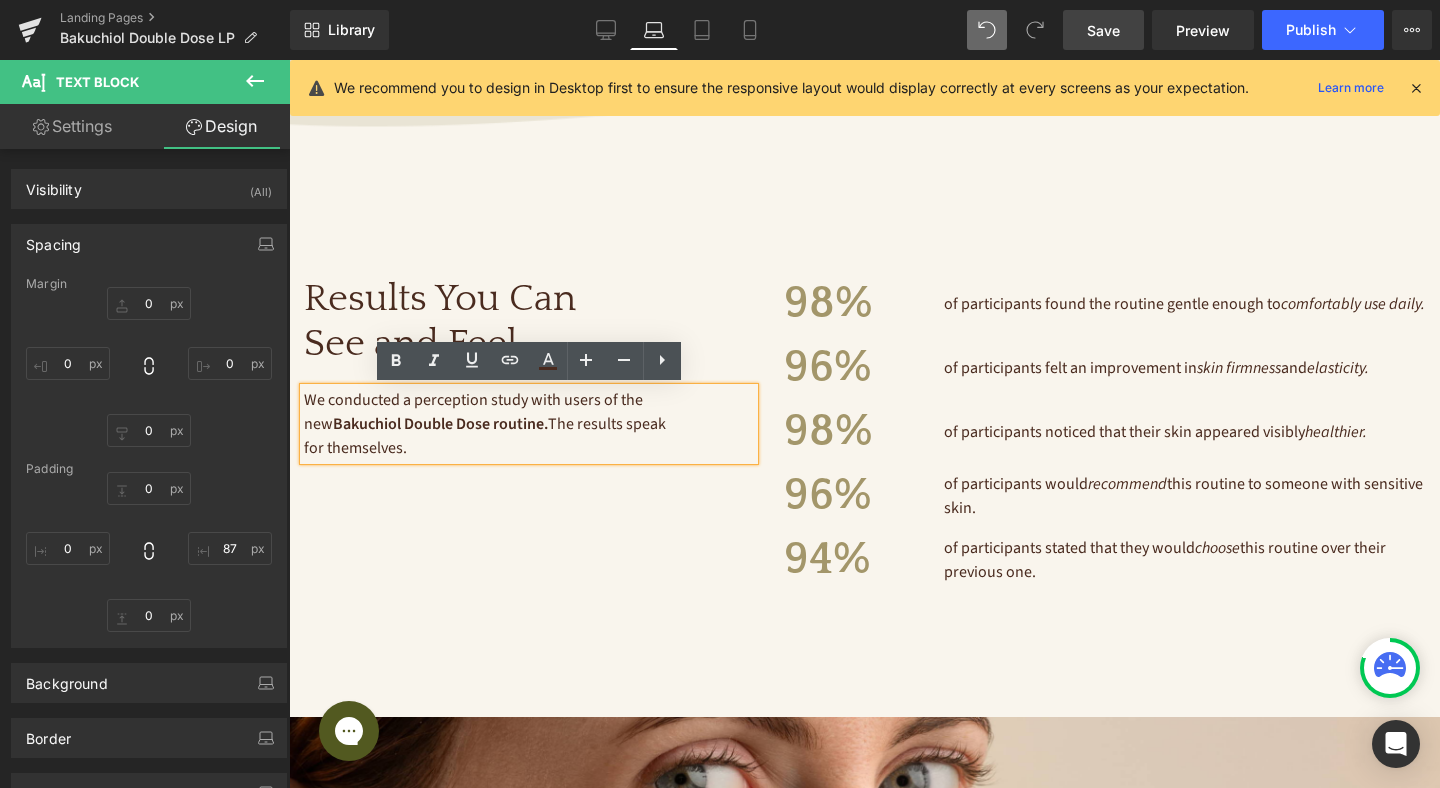 click on "Results You Can See and Feel Heading         We conducted a perception study with users of the new  Bakuchiol Double Dose routine.  The results speak for themselves. Text Block         87px 98% Heading         of participants found the routine gentle enough to  comfortably use daily. Text Block         Row         96% Heading         of participants felt an improvement in  skin firmness  and  elasticity. Text Block         Row         98% Heading         of participants noticed that their skin appeared visibly  healthier. Text Block         Row         96% Heading         of participants would  recommend  this routine to someone with sensitive skin. Text Block         Row         94% Heading         of participants stated that they would  choose  this routine over their previous one. Text Block         Row         Row   120px" at bounding box center (864, 437) 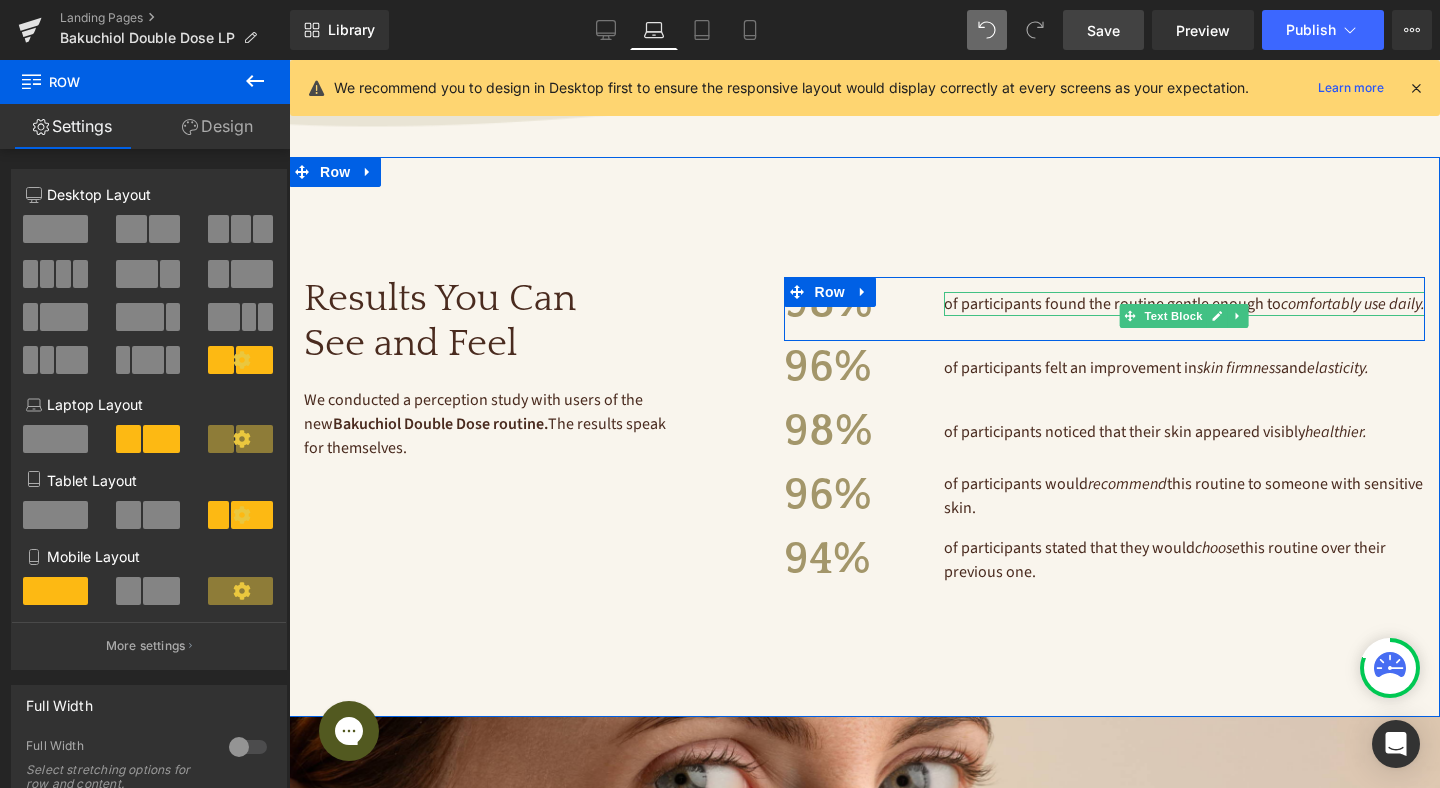 click on "comfortably use daily." at bounding box center (1353, 304) 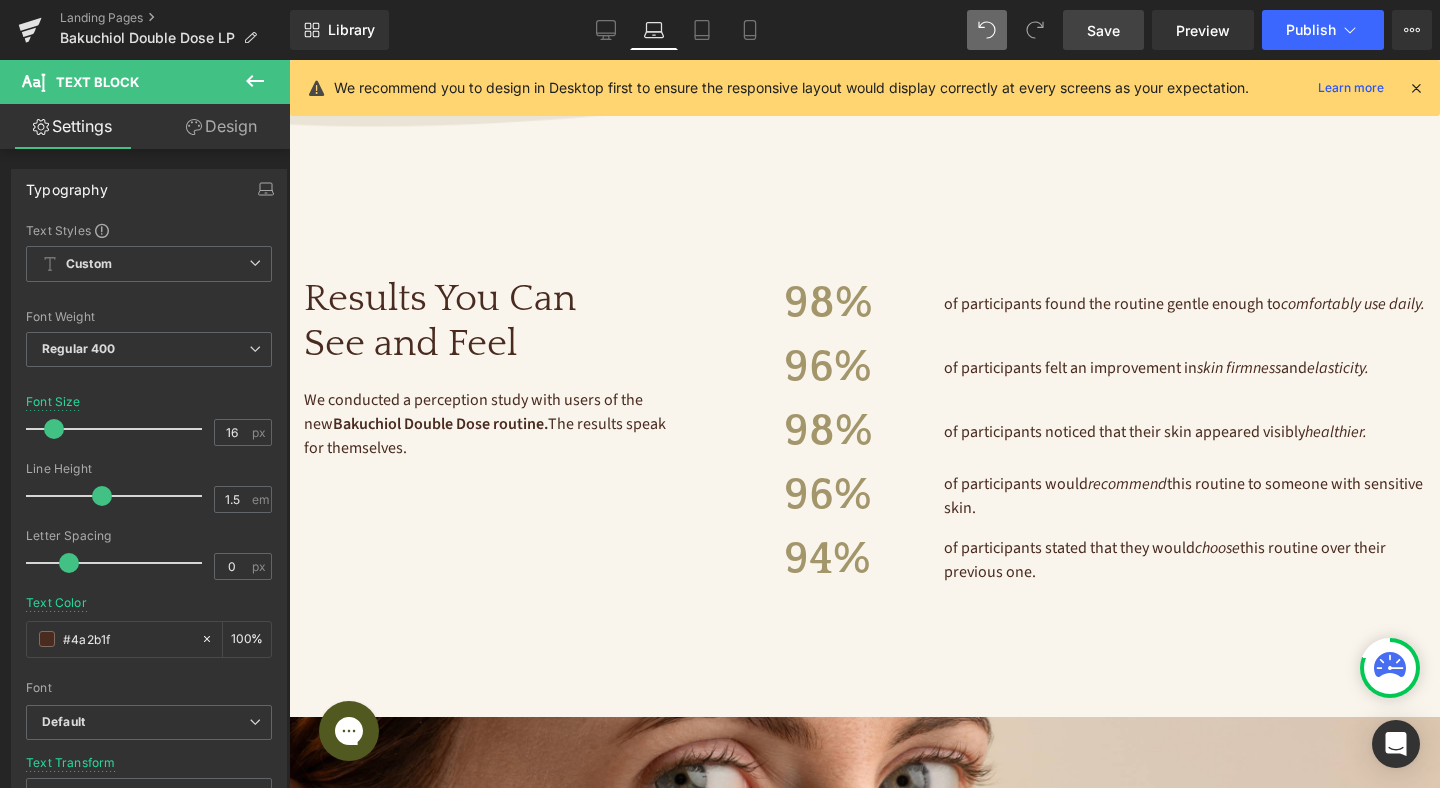 click on "Save" at bounding box center (1103, 30) 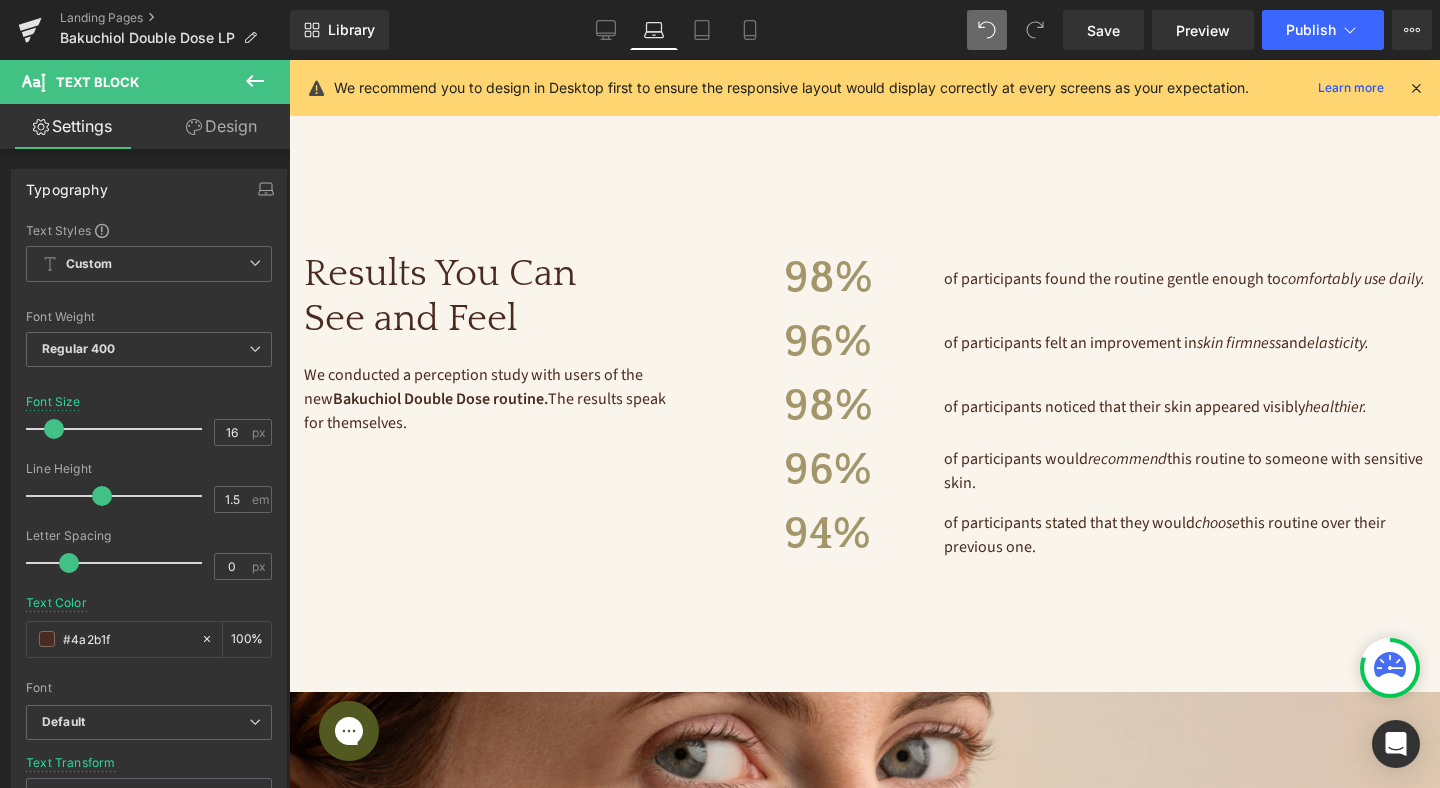 scroll, scrollTop: 4735, scrollLeft: 0, axis: vertical 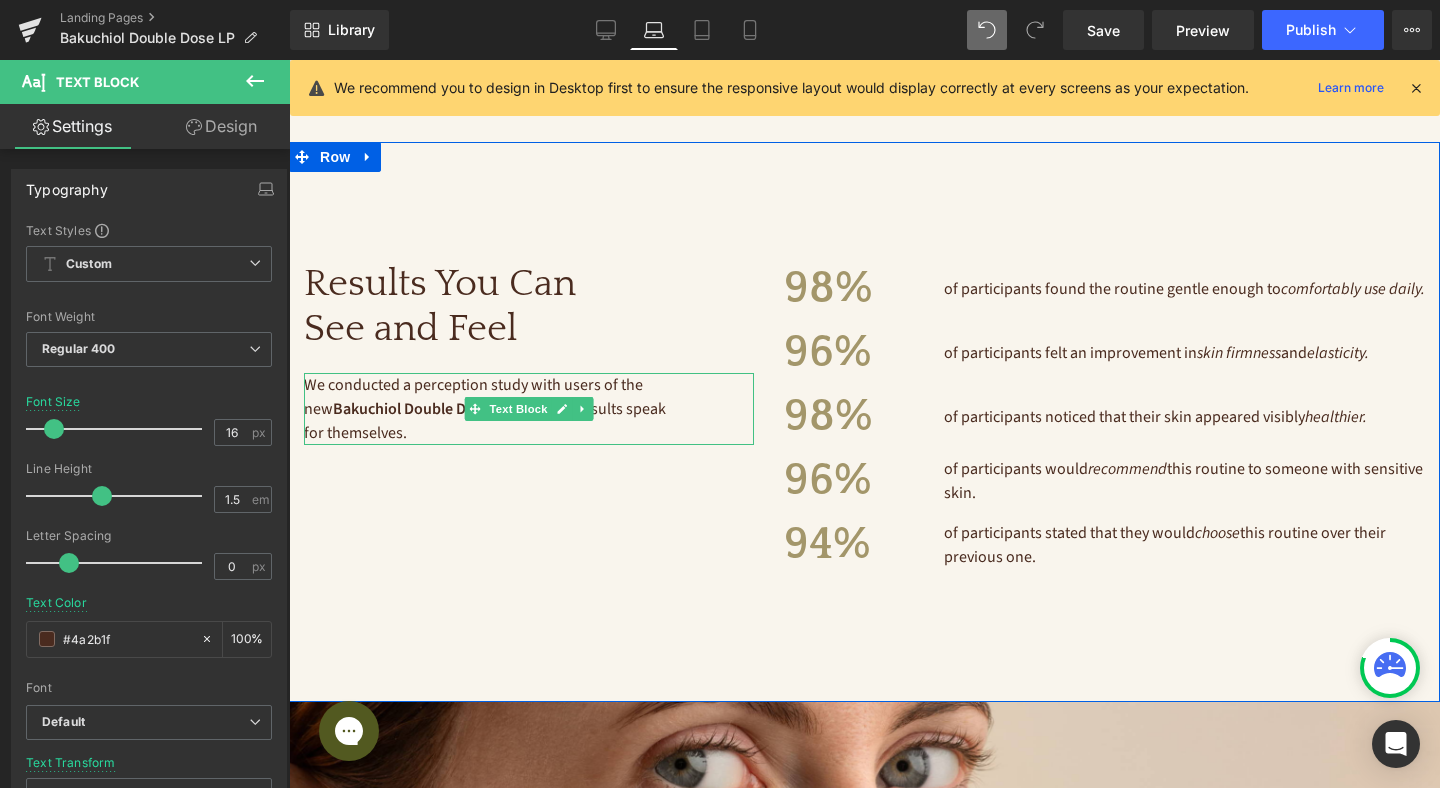 click on "Bakuchiol Double Dose routine." at bounding box center [440, 409] 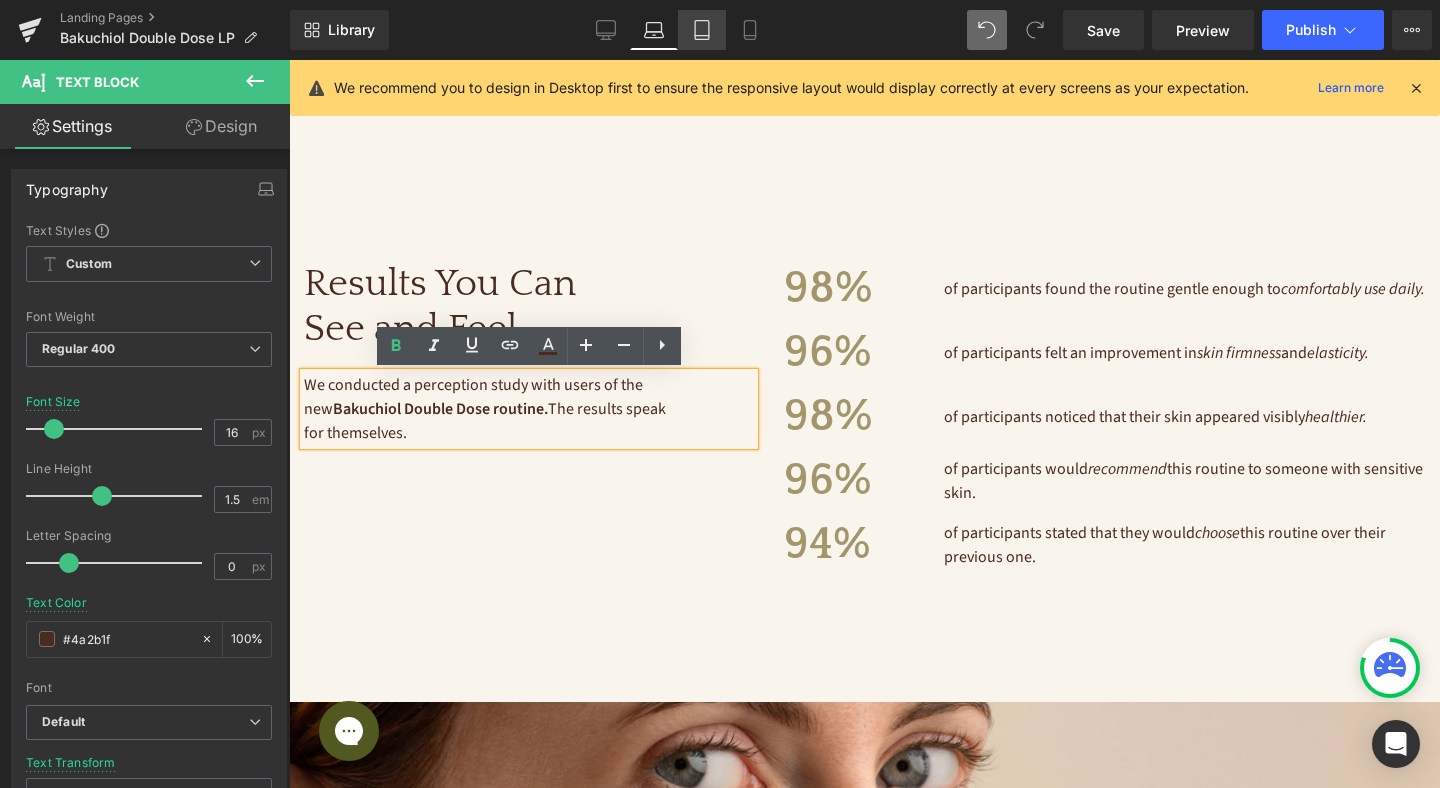 click 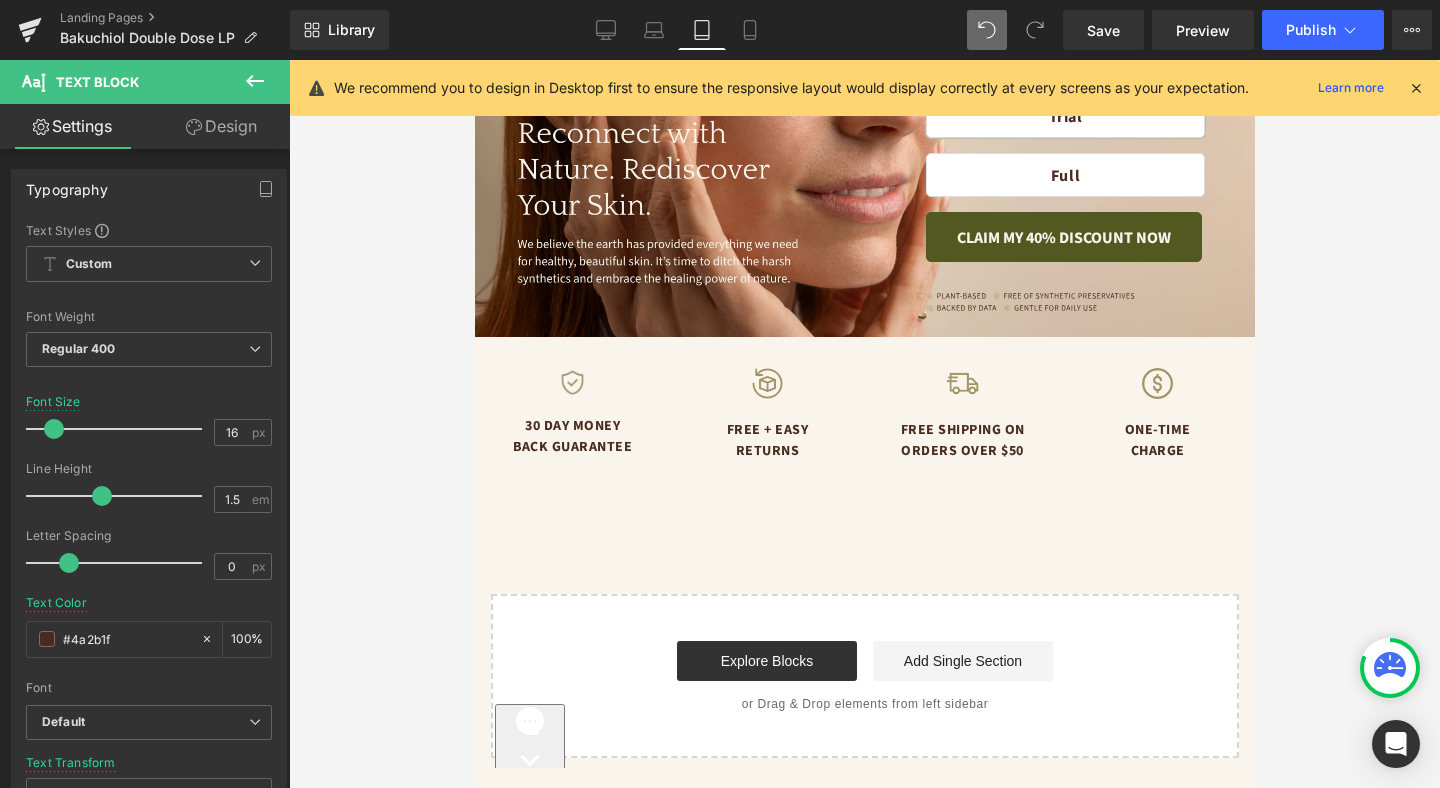 scroll, scrollTop: 3843, scrollLeft: 0, axis: vertical 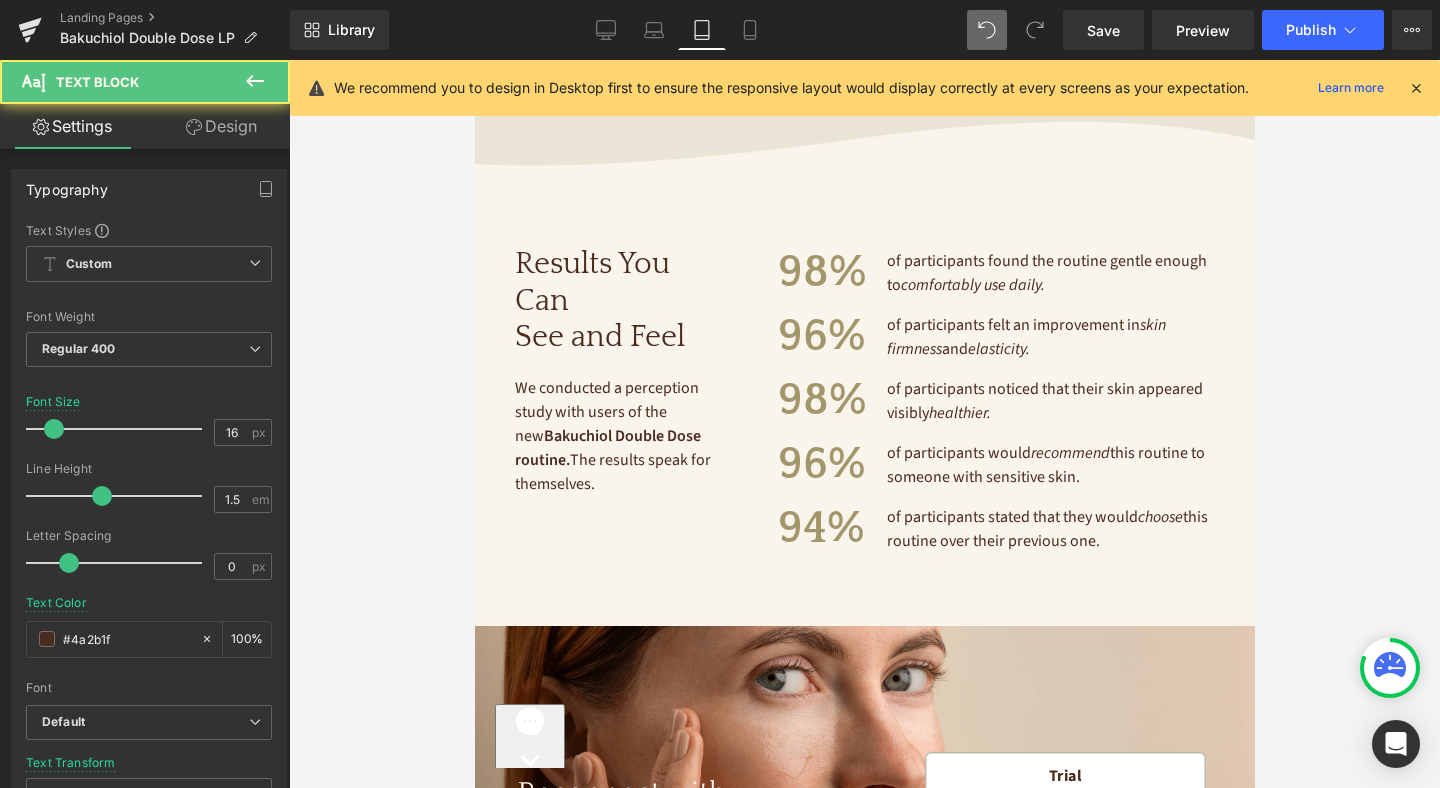click on "We conducted a perception study with users of the new  Bakuchiol Double Dose routine.  The results speak for themselves." at bounding box center [613, 436] 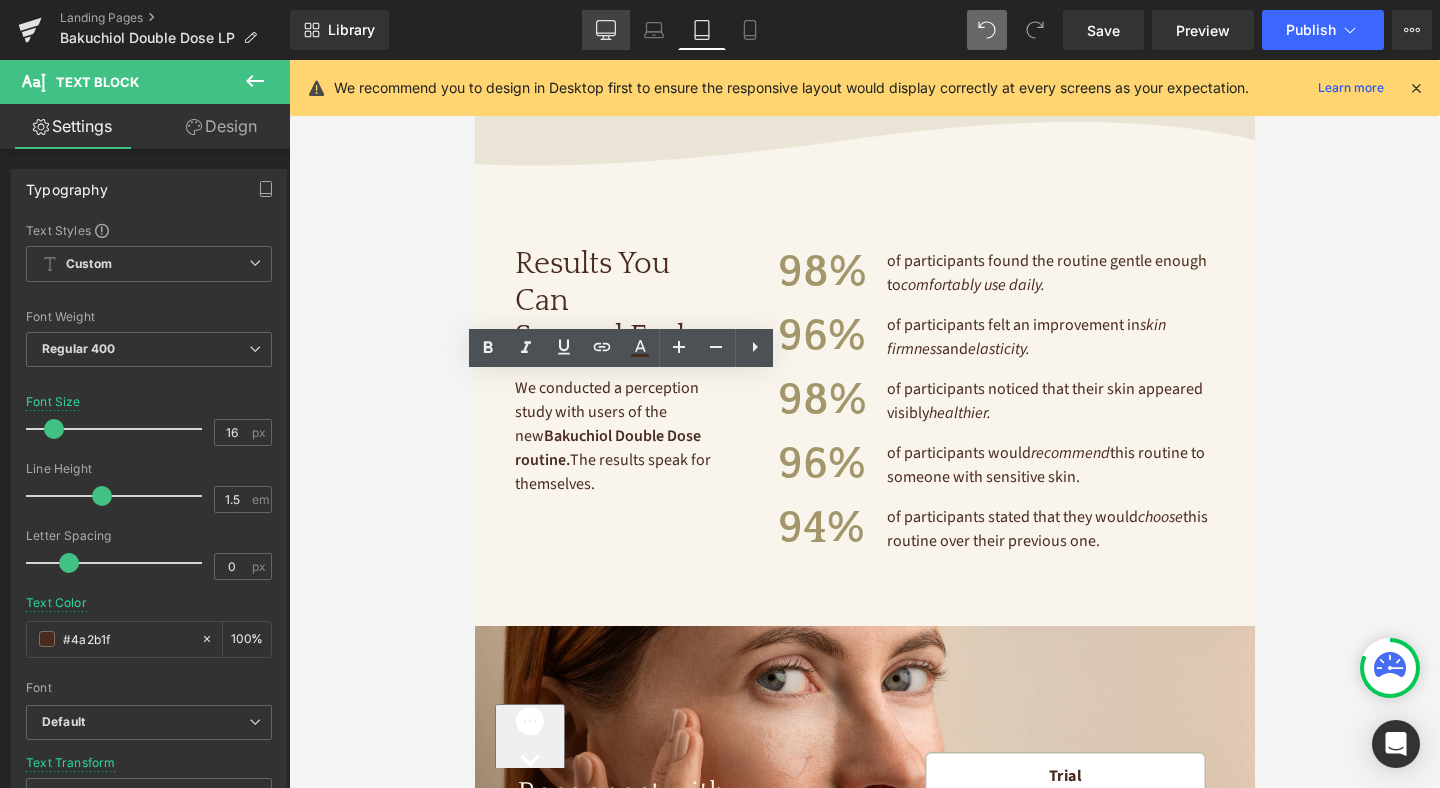 click 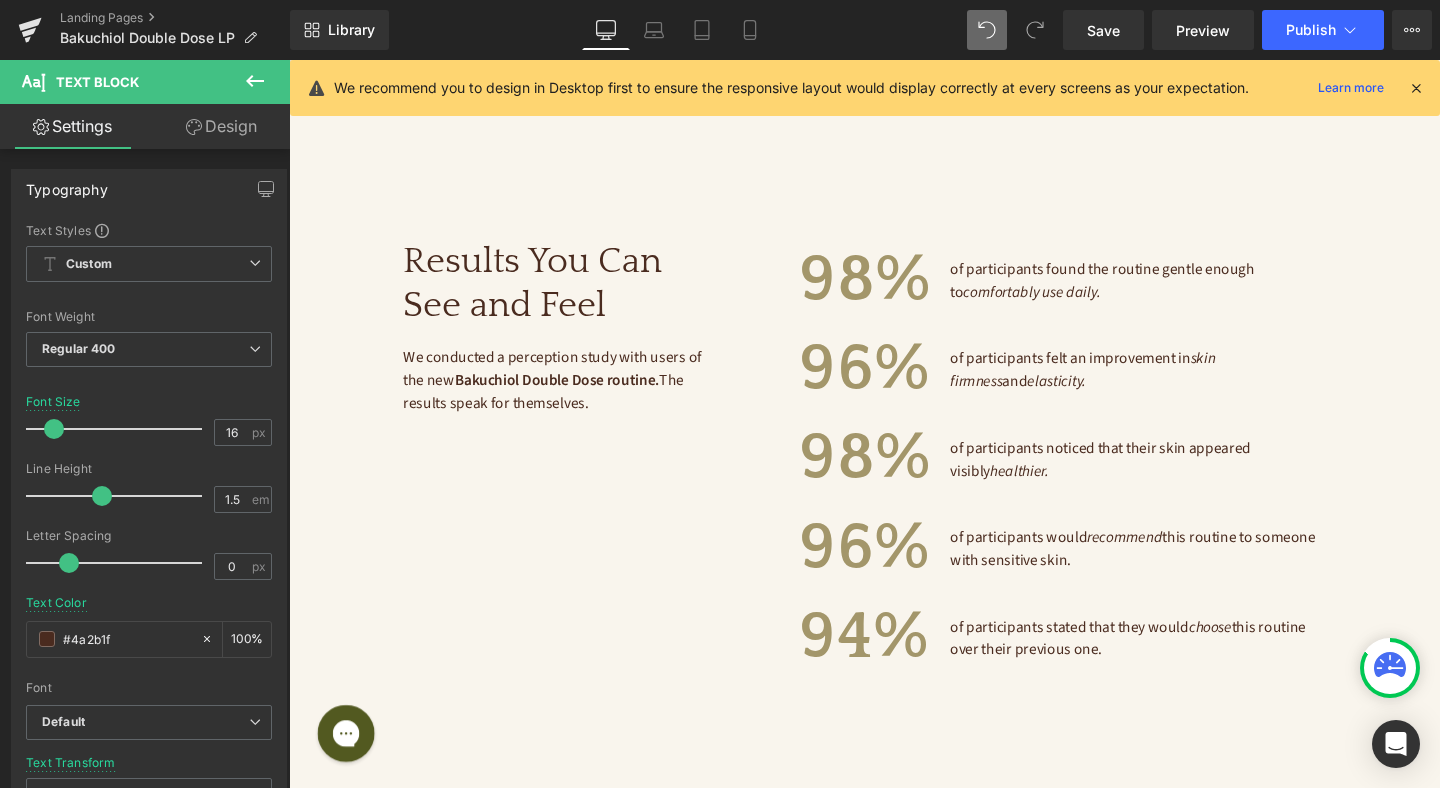 scroll, scrollTop: 4713, scrollLeft: 0, axis: vertical 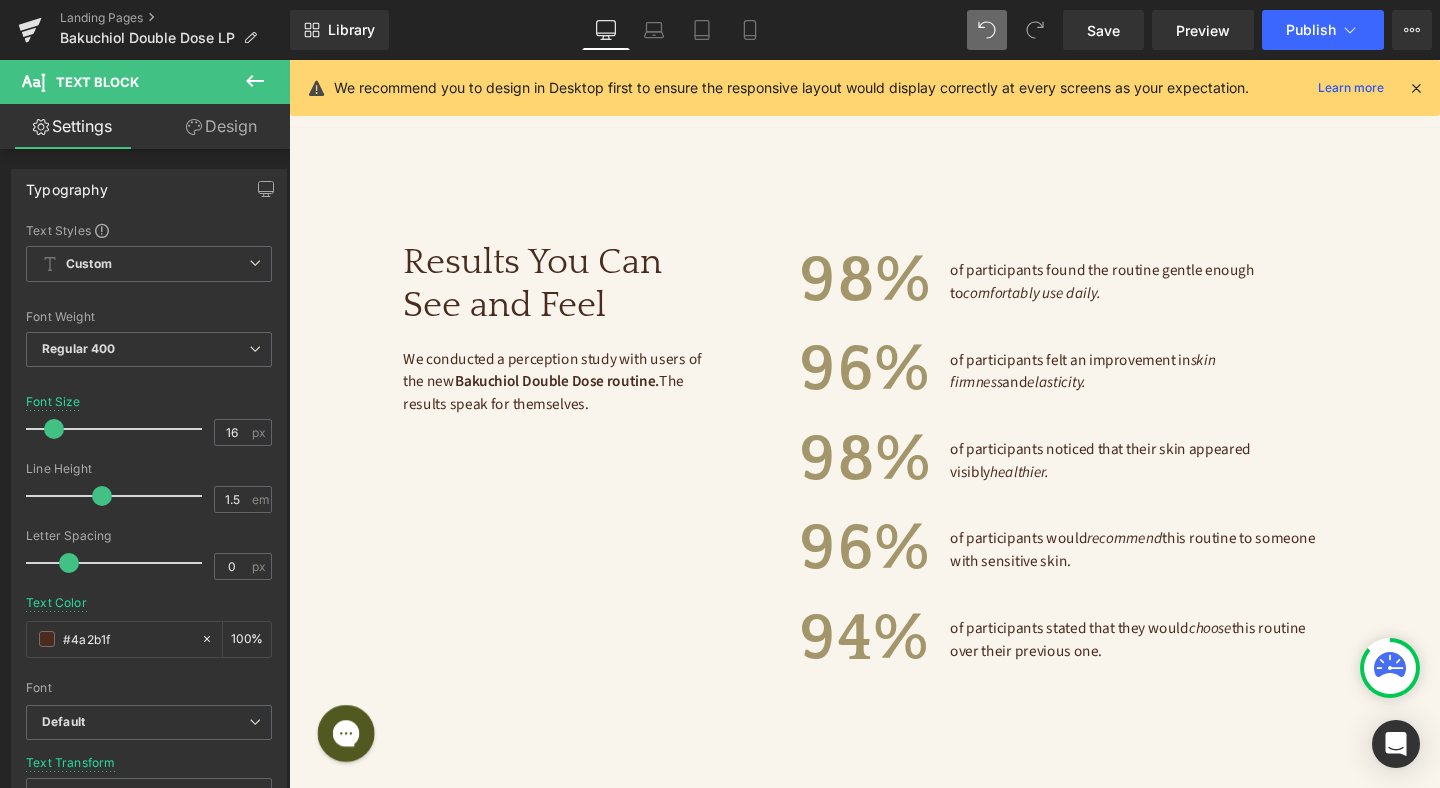 click on "We conducted a perception study with users of the new  Bakuchiol Double Dose routine.  The results speak for themselves. Text Block         87px" at bounding box center (602, 398) 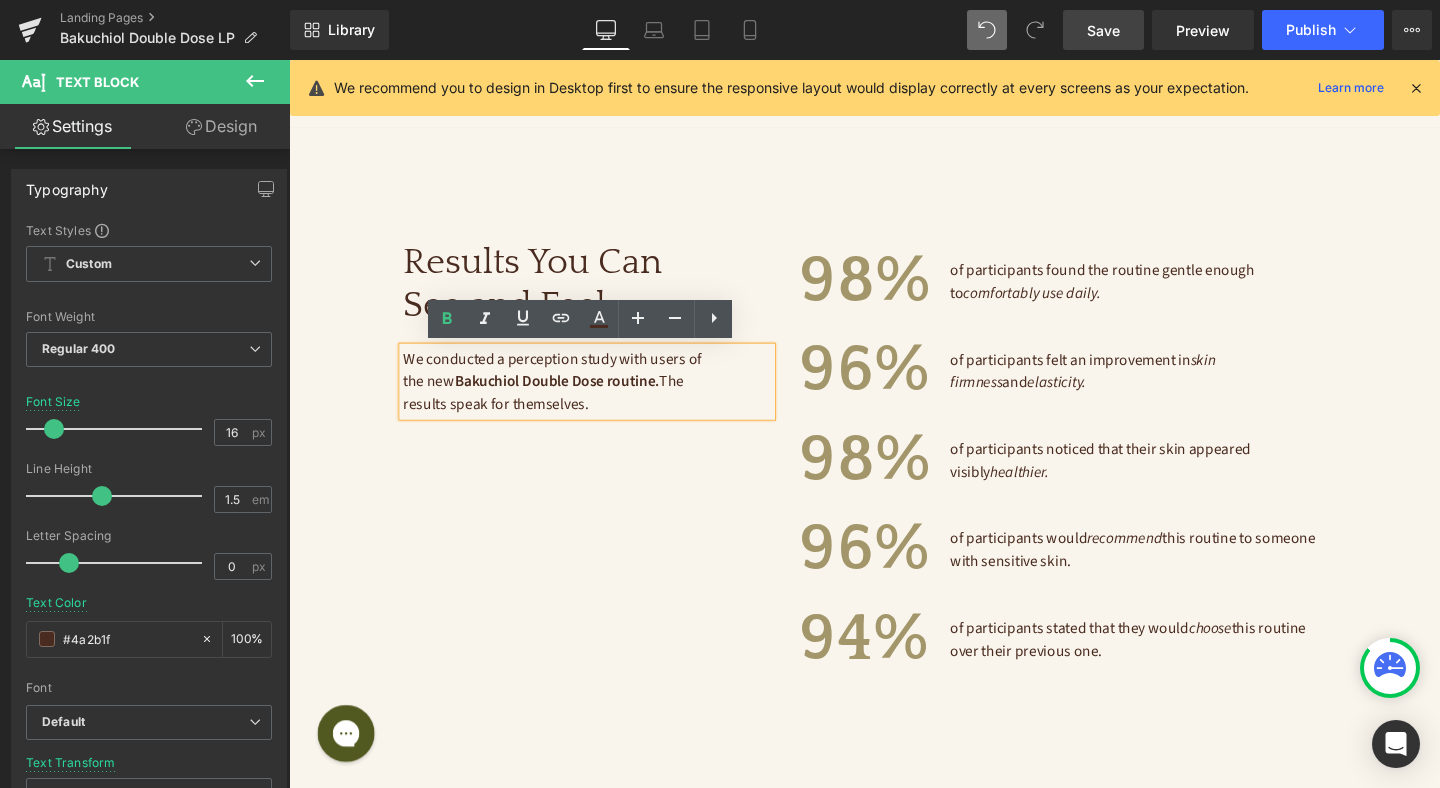 click on "Save" at bounding box center (1103, 30) 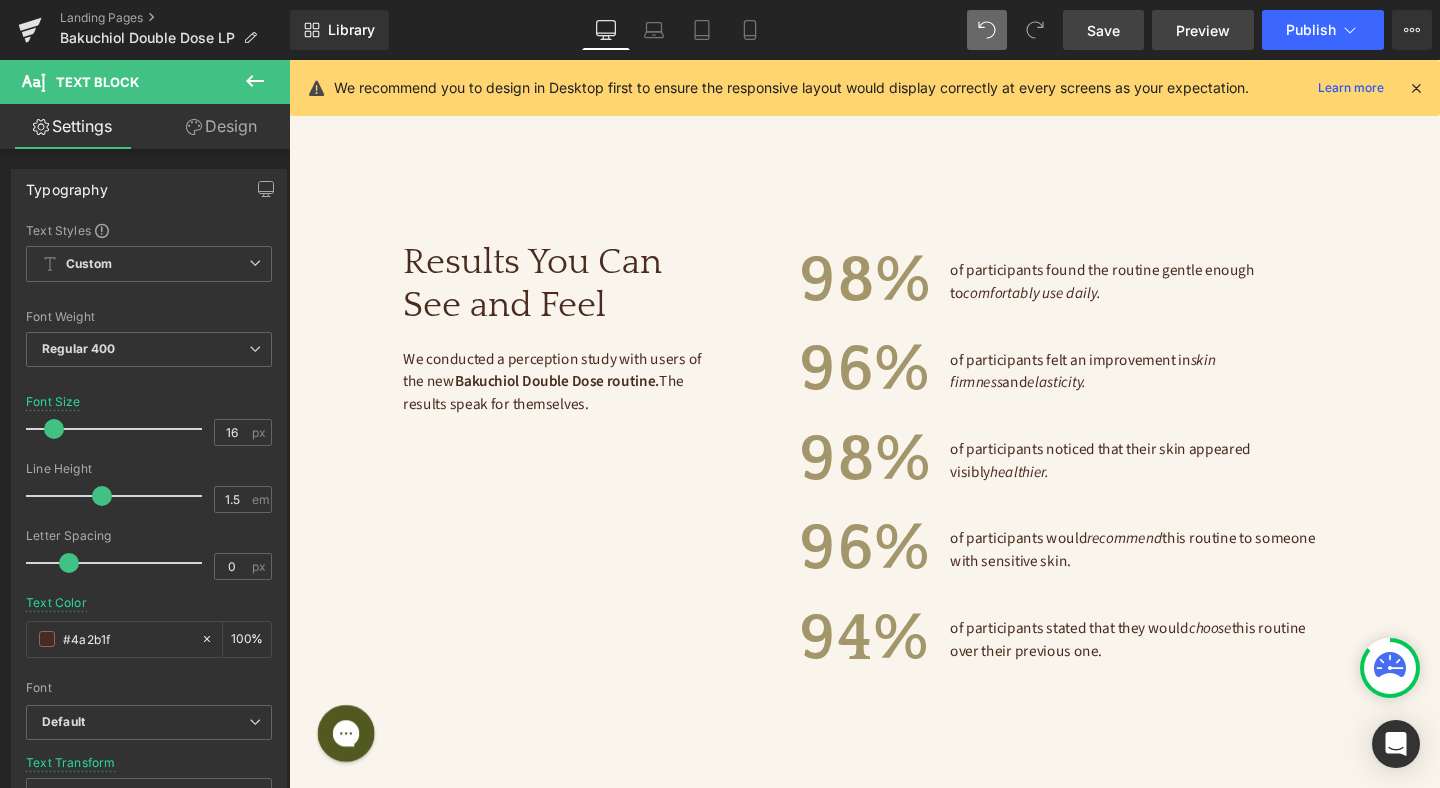 click on "Preview" at bounding box center (1203, 30) 